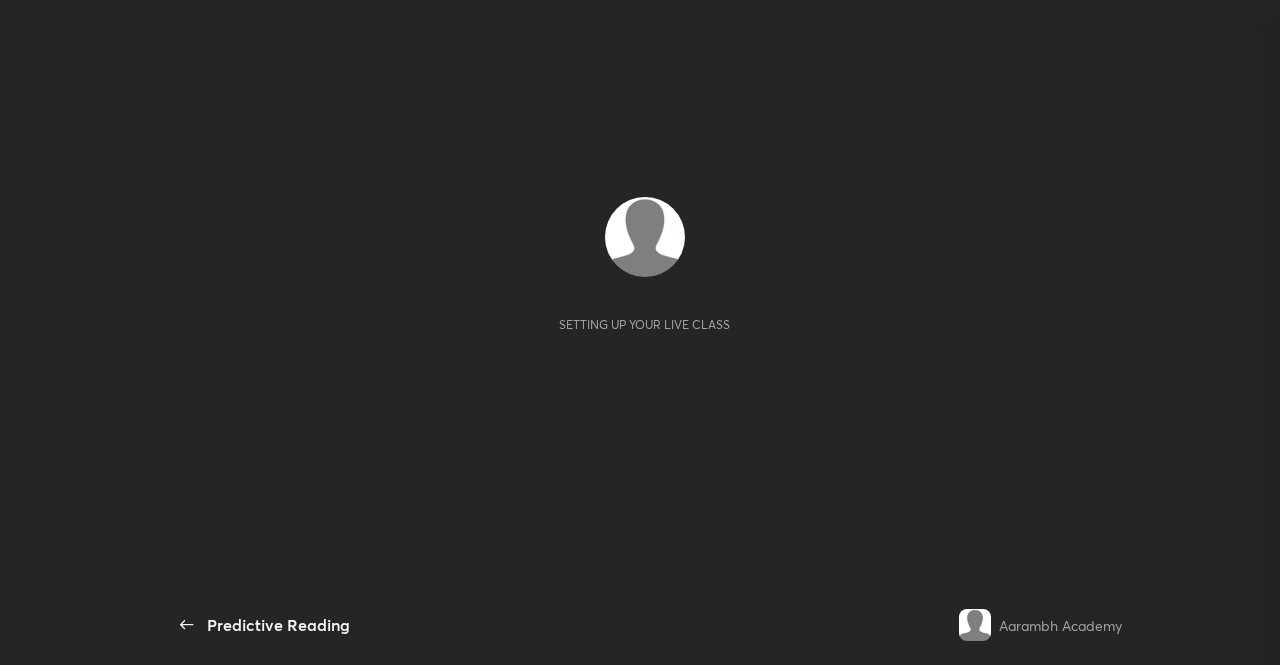 scroll, scrollTop: 0, scrollLeft: 0, axis: both 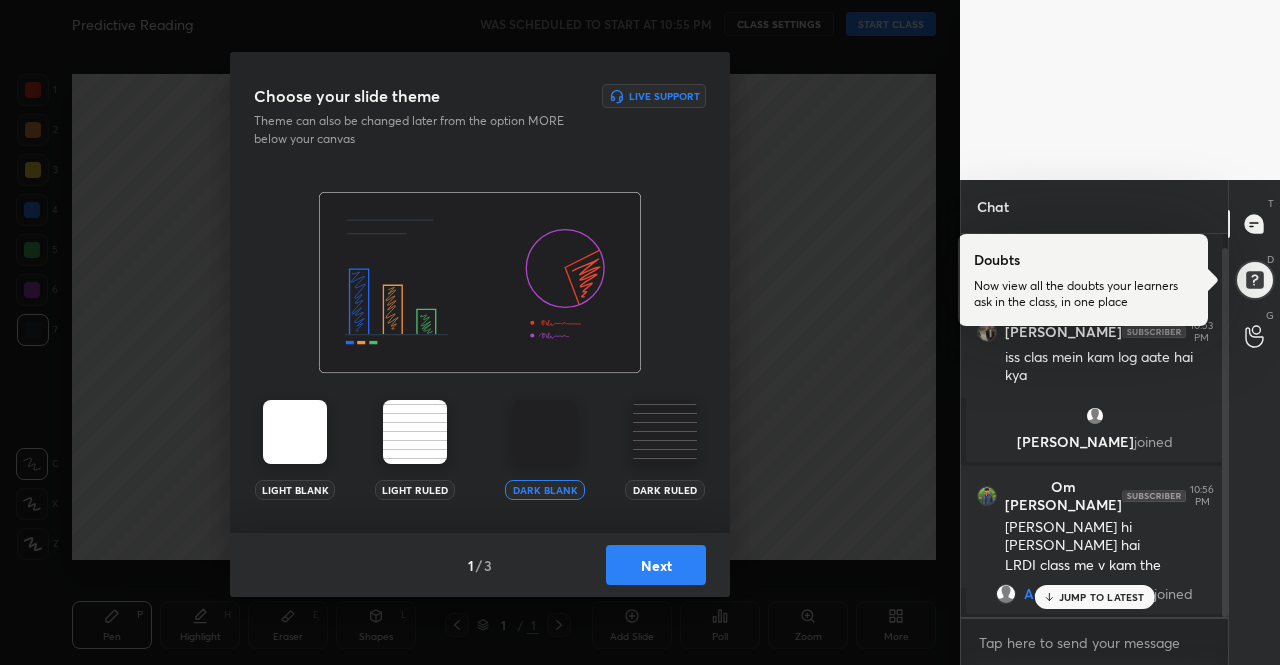 click at bounding box center (295, 432) 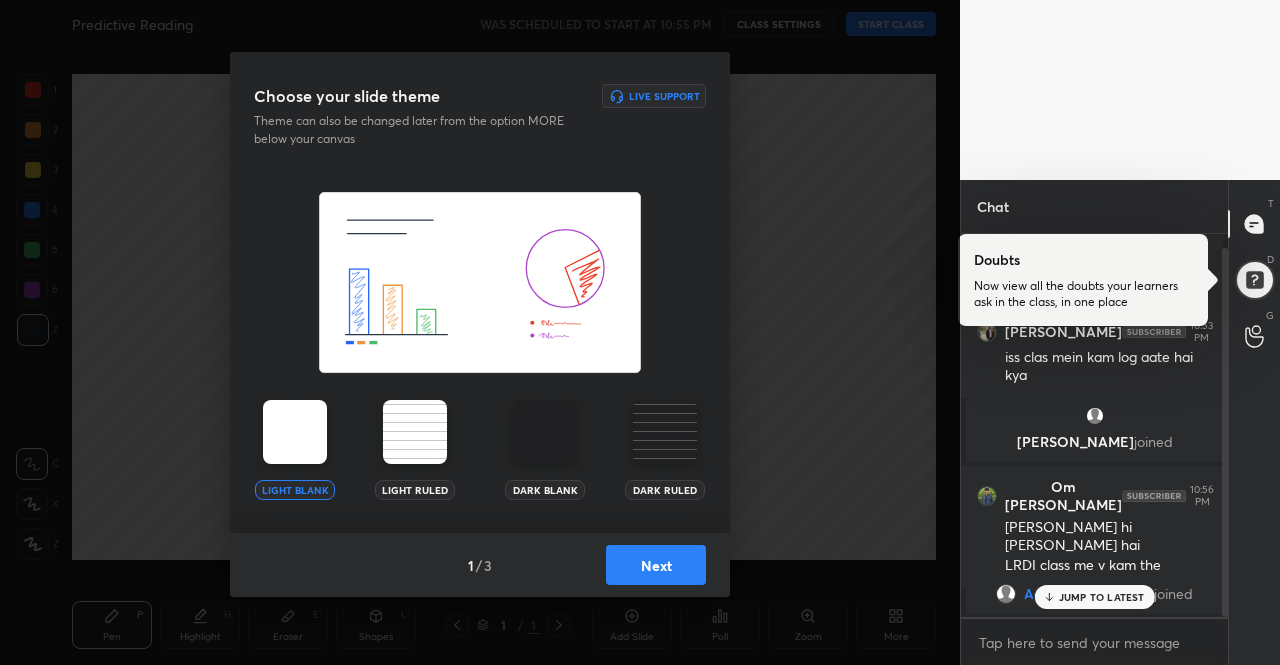 click on "Next" at bounding box center [656, 565] 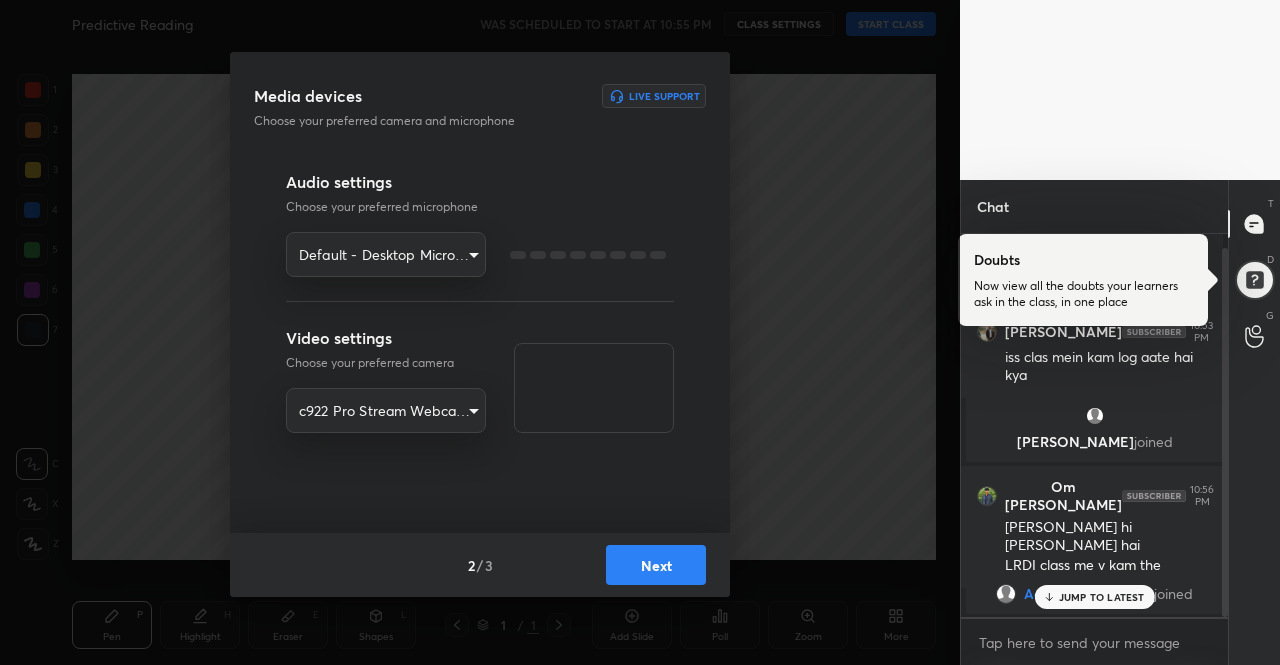click on "Next" at bounding box center (656, 565) 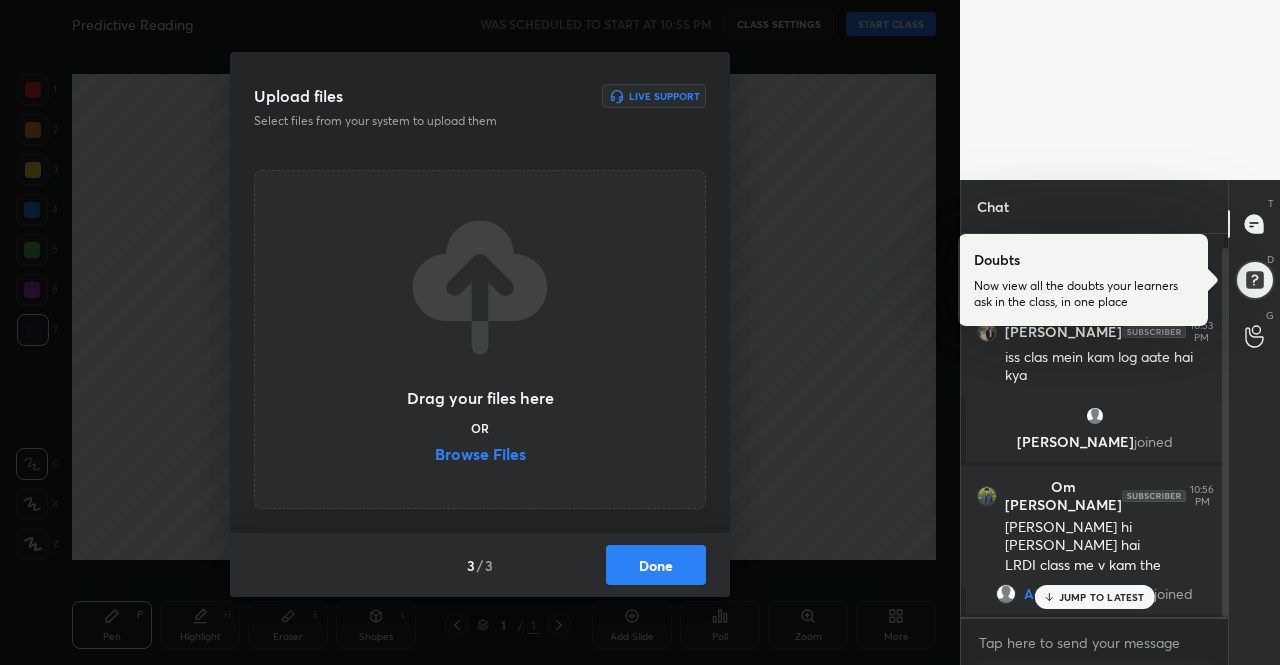 click on "Done" at bounding box center (656, 565) 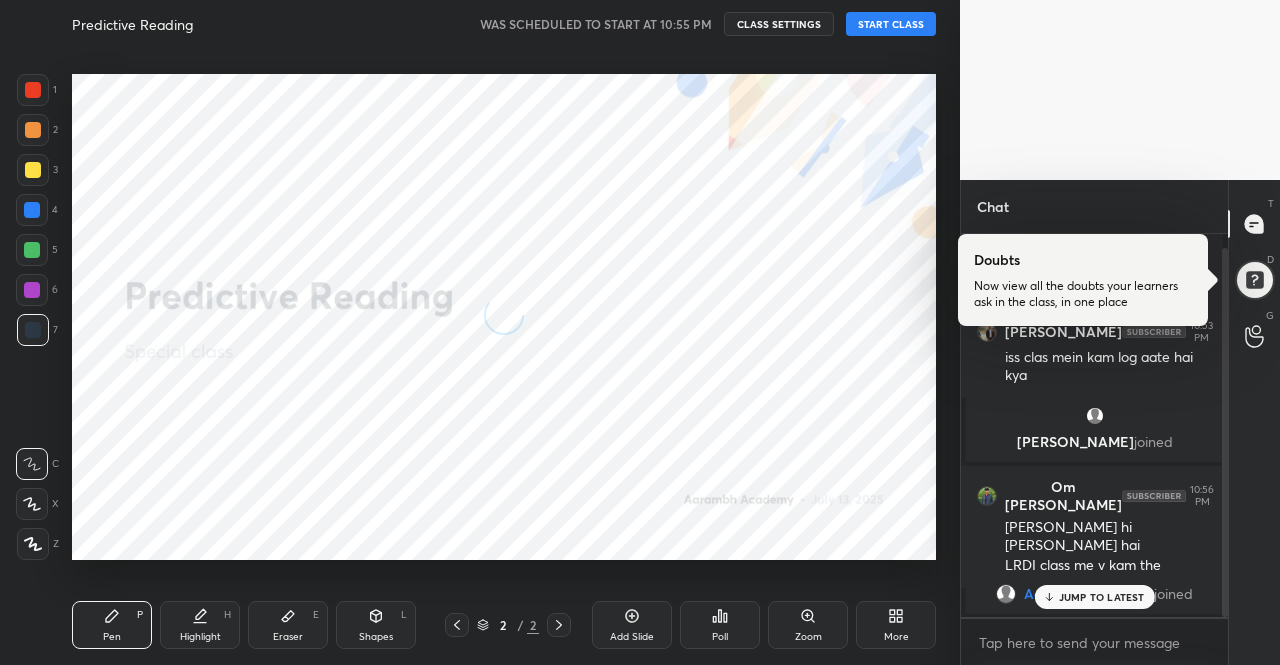 click on "START CLASS" at bounding box center [891, 24] 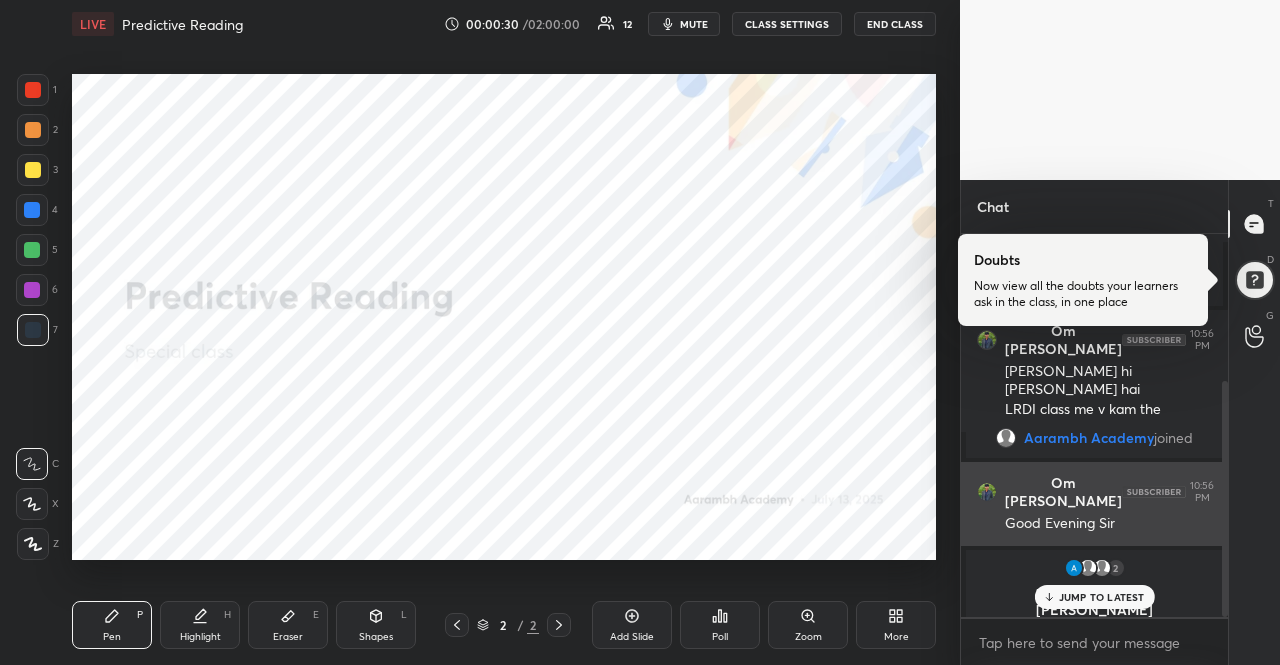 scroll, scrollTop: 238, scrollLeft: 0, axis: vertical 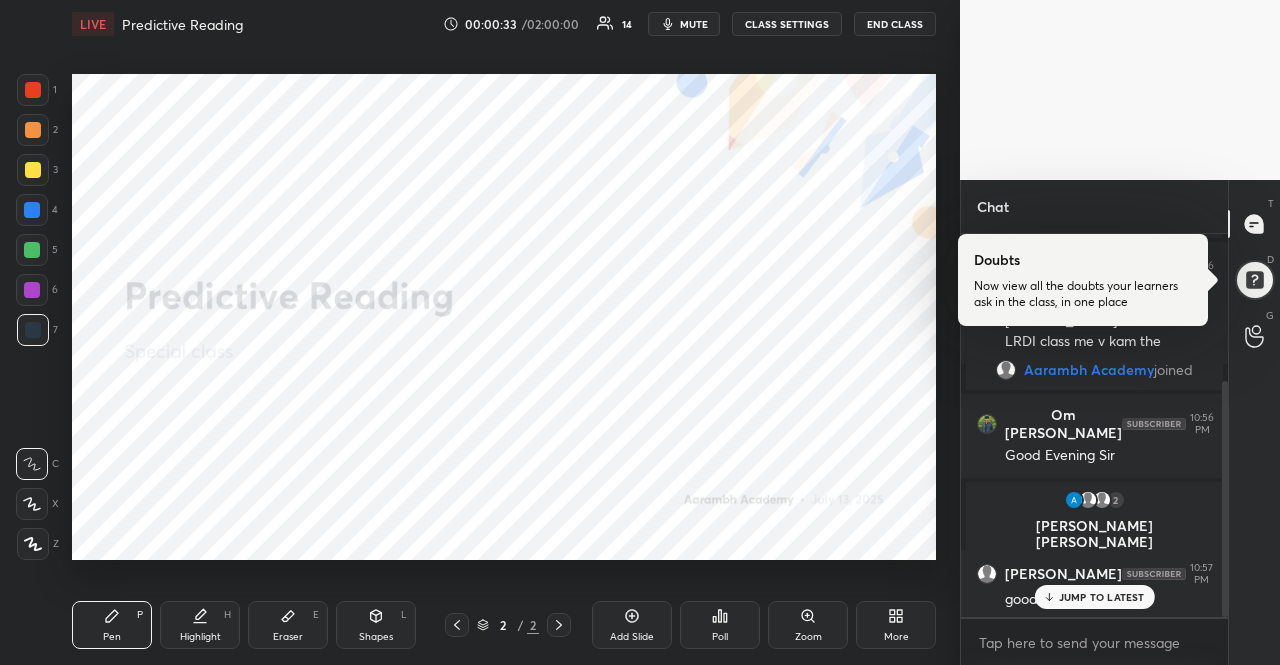 click on "More" at bounding box center [896, 625] 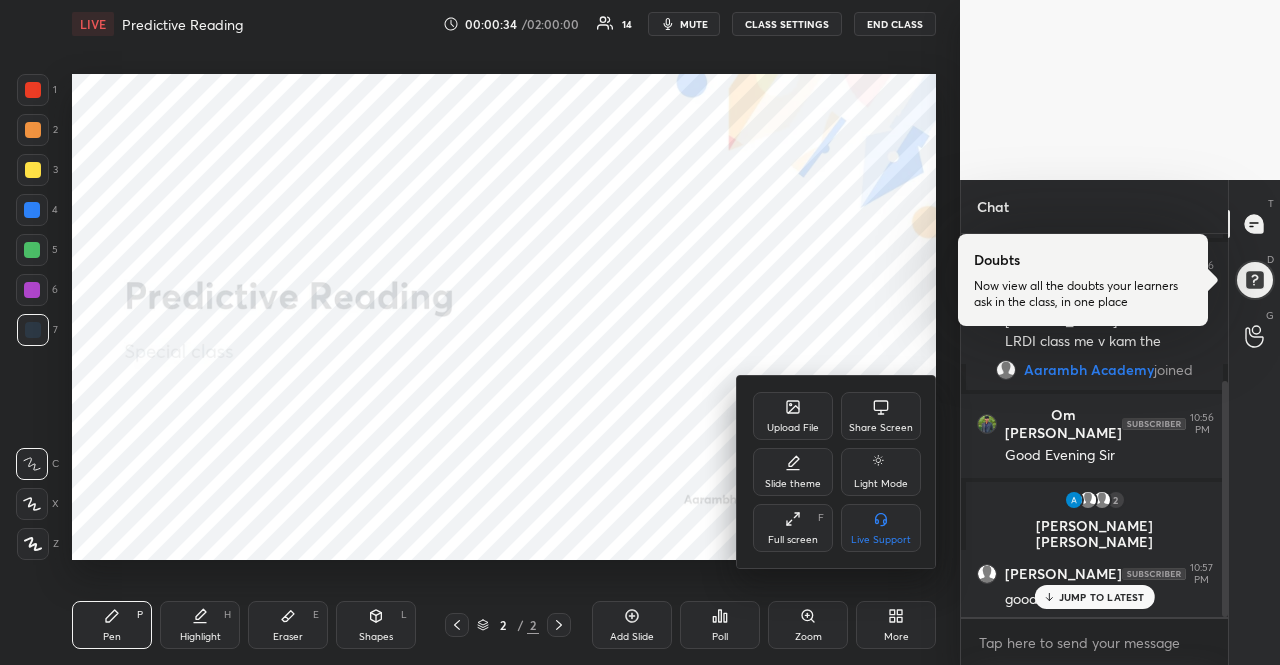 click on "Upload File" at bounding box center [793, 428] 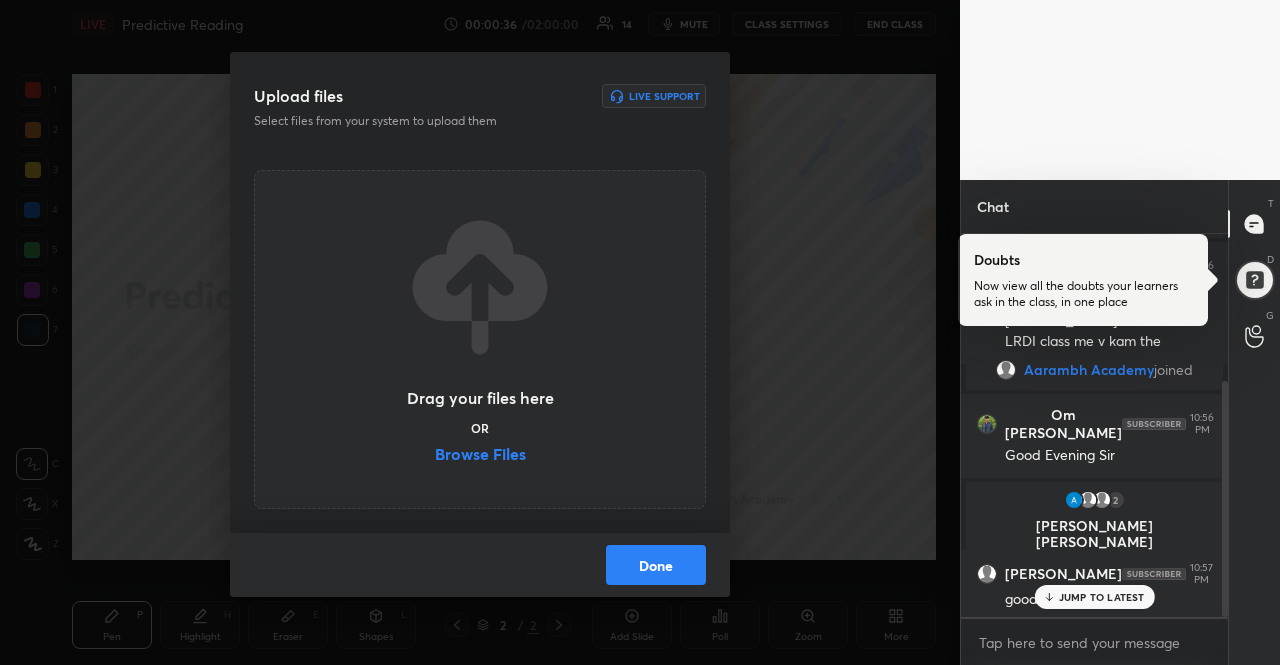 click on "Browse Files" at bounding box center [480, 456] 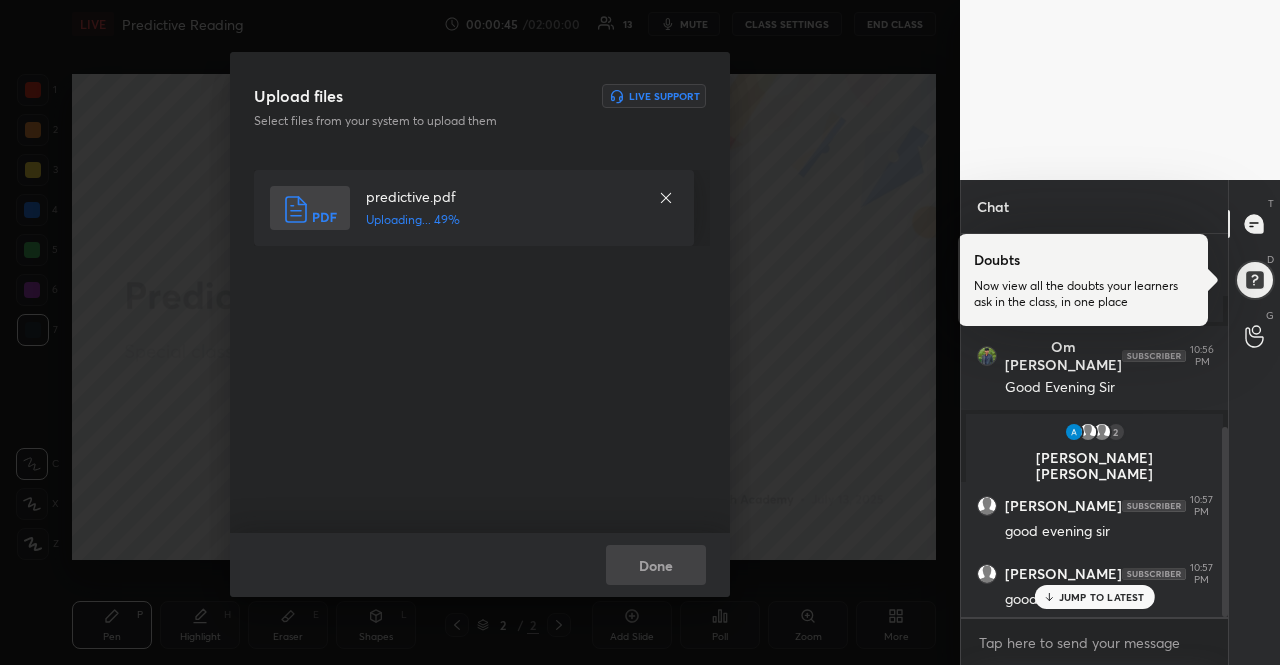 scroll, scrollTop: 390, scrollLeft: 0, axis: vertical 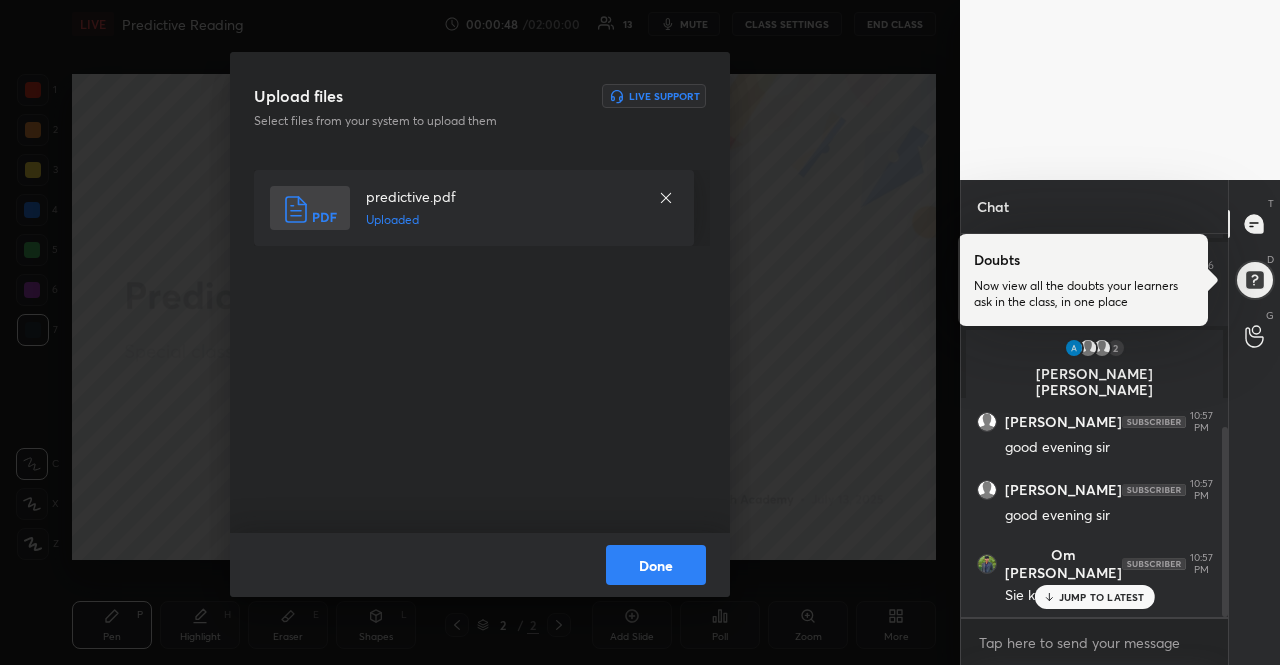 click on "Done" at bounding box center (656, 565) 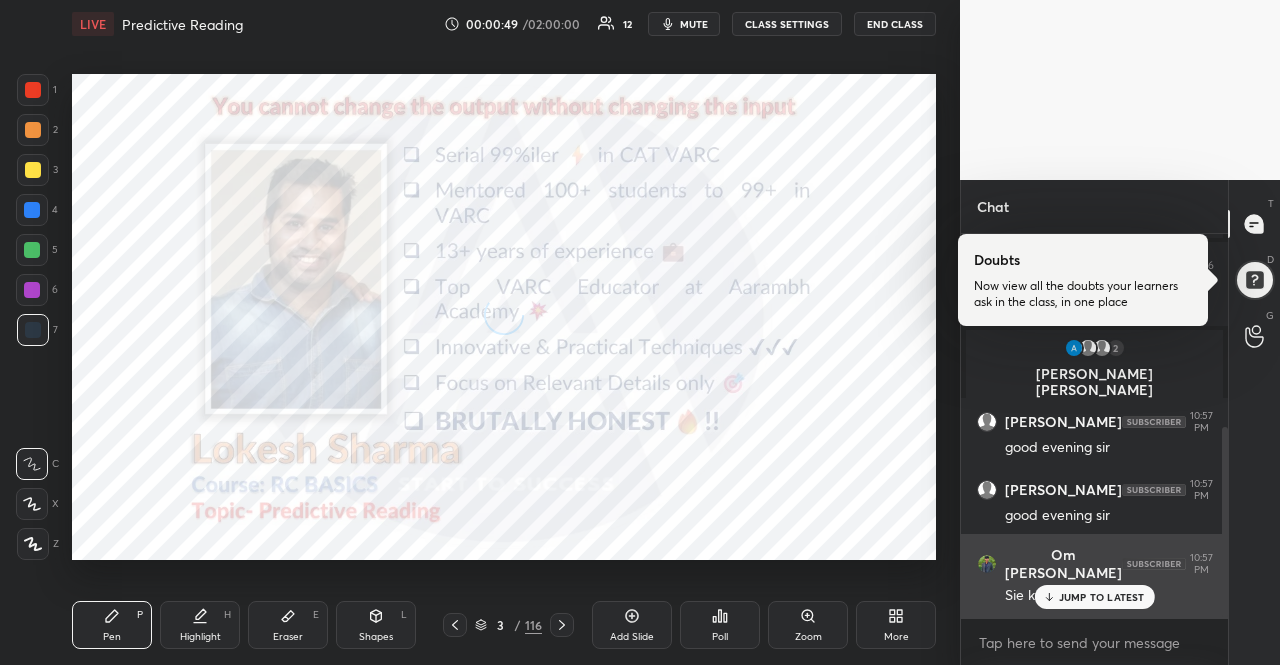 drag, startPoint x: 1090, startPoint y: 589, endPoint x: 1074, endPoint y: 593, distance: 16.492422 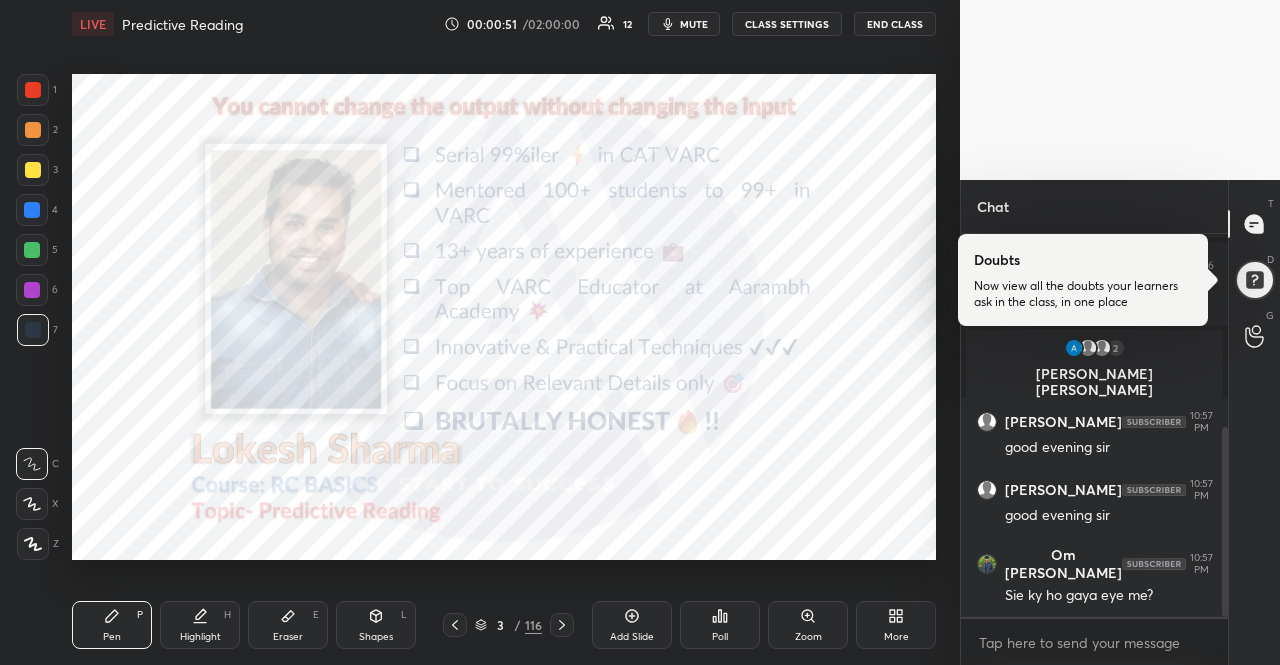 click at bounding box center [32, 290] 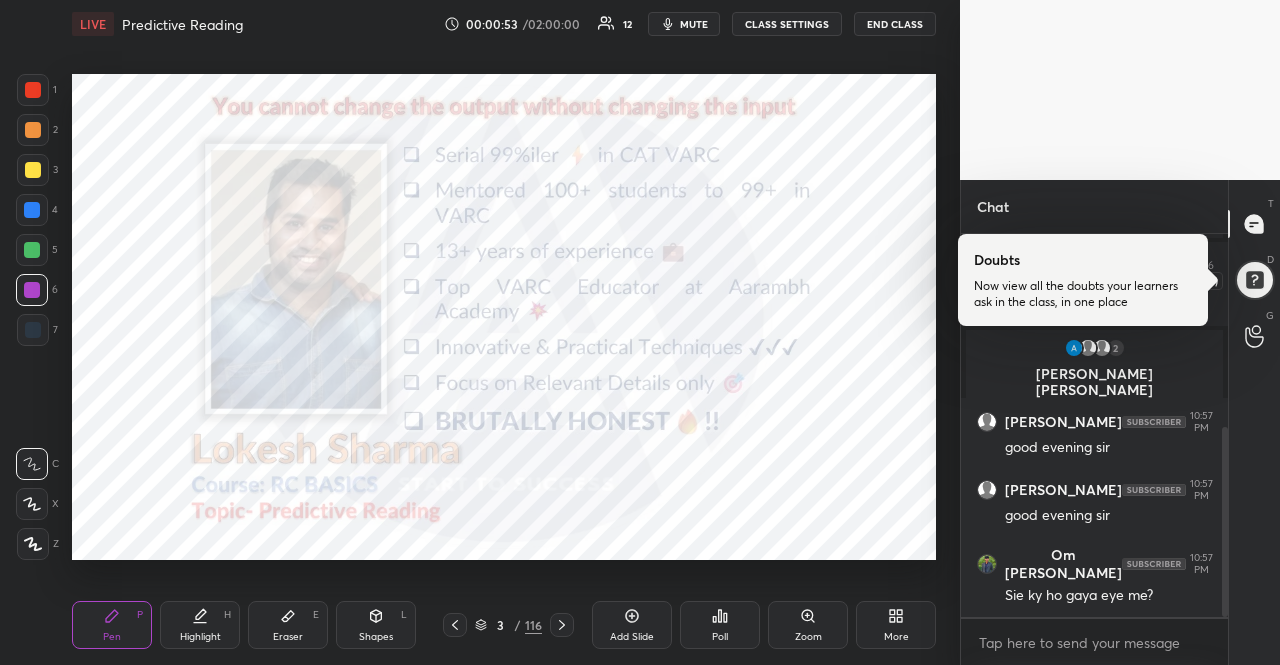 click on "Doubts Now view all the doubts your learners
ask in the class, in one place D Doubts (D)" at bounding box center [1254, 280] 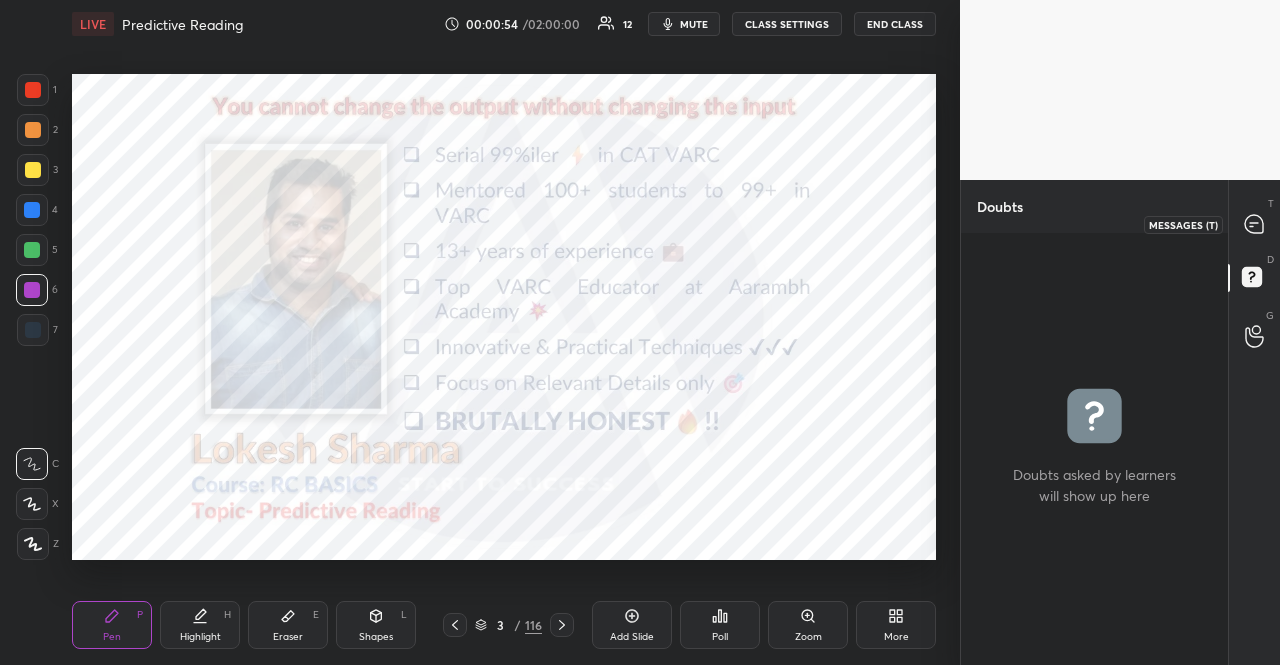click at bounding box center [1255, 224] 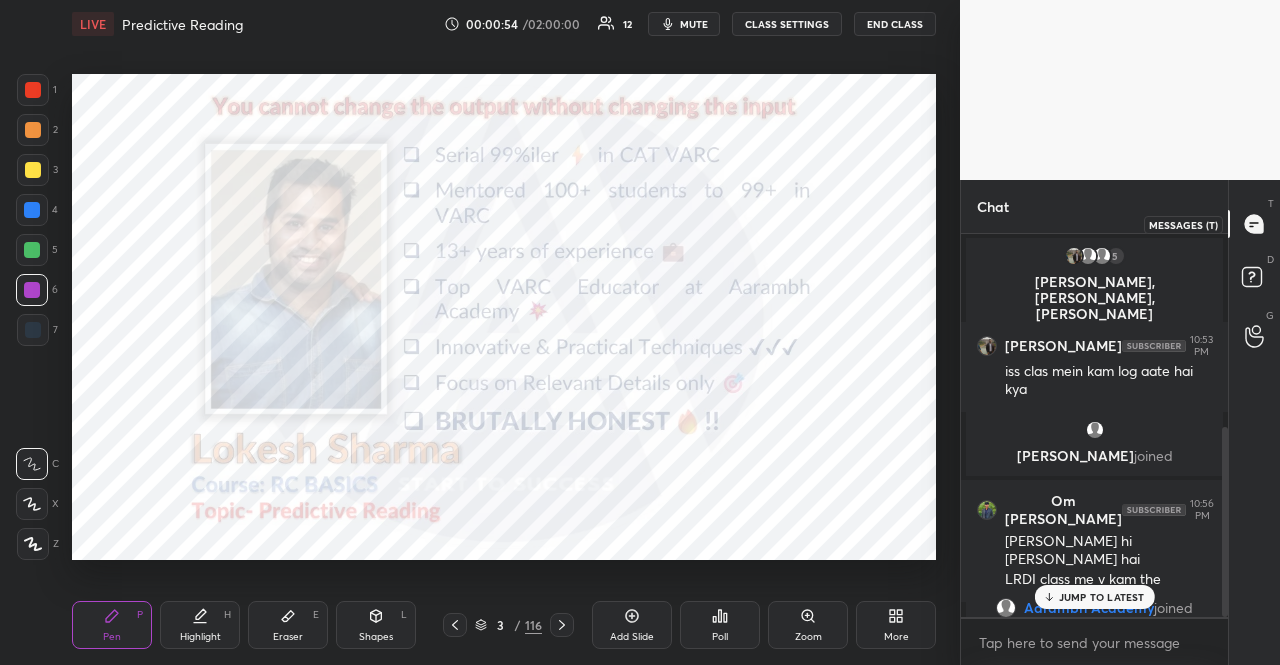 scroll, scrollTop: 390, scrollLeft: 0, axis: vertical 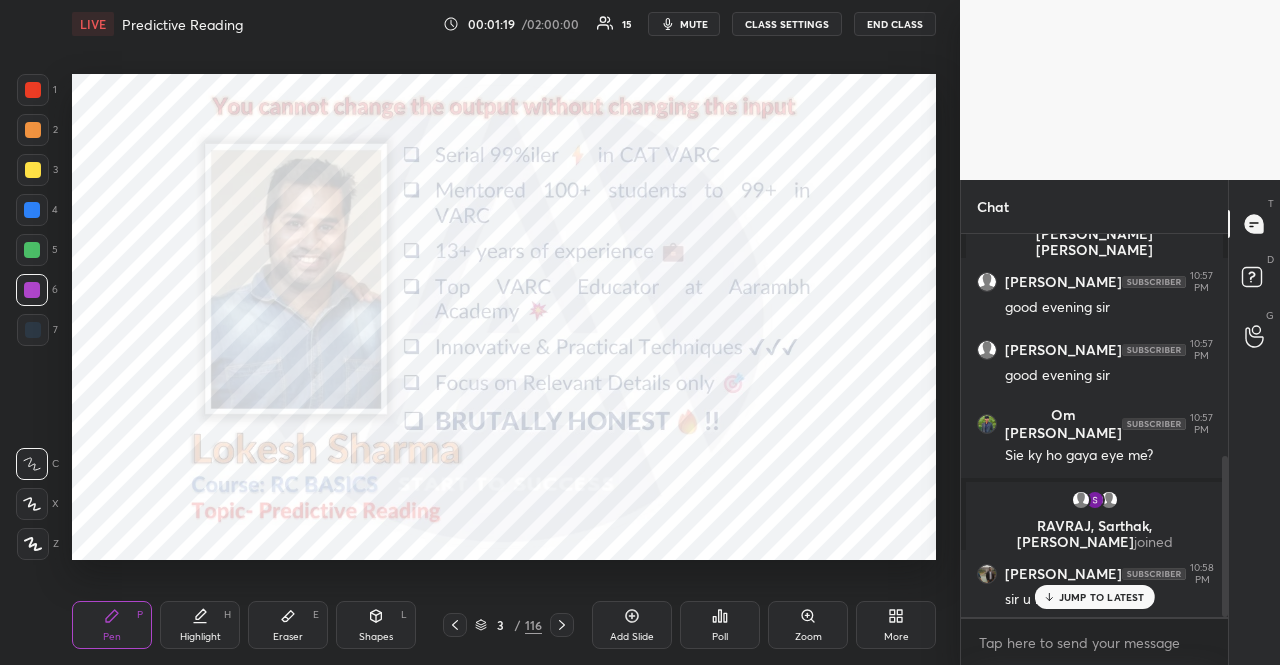 click on "JUMP TO LATEST" at bounding box center [1102, 597] 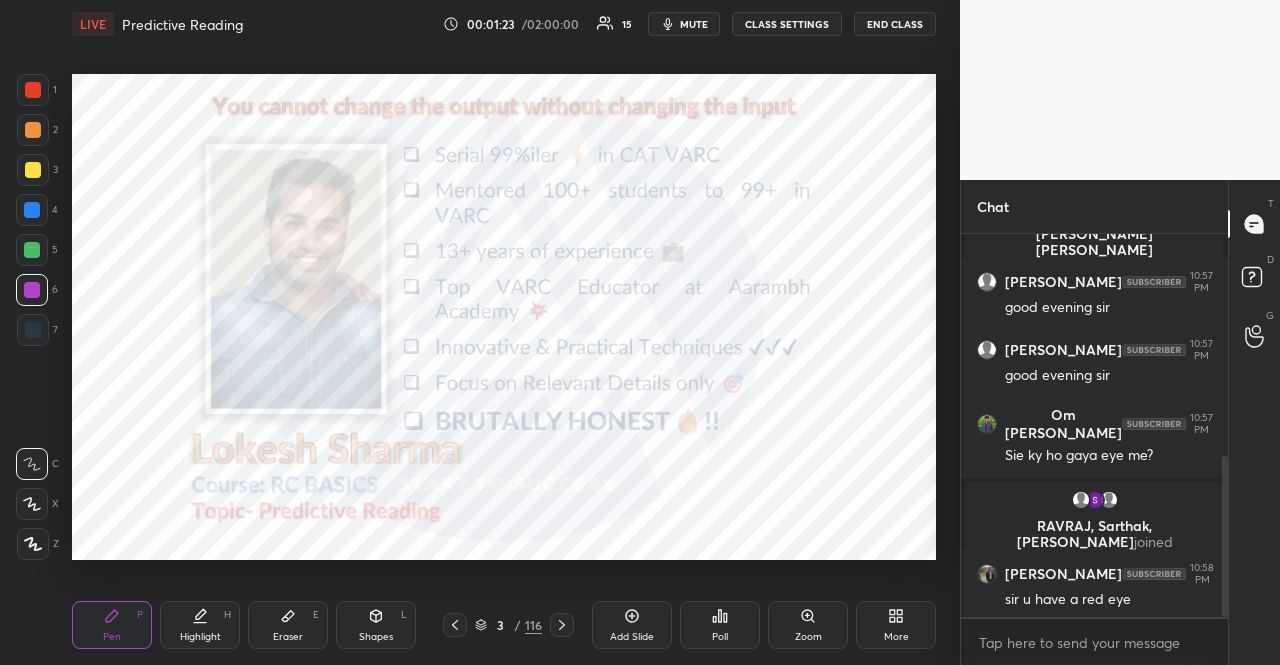 click on "1 2 3 4 5 6 7 R O A L C X Z Erase all   C X Z LIVE Predictive Reading 00:01:23 /  02:00:00 15 mute CLASS SETTINGS END CLASS Setting up your live class Poll for   secs No correct answer Start poll Back Predictive Reading Aarambh Academy Pen P Highlight H Eraser E Shapes L 3 / 116 Add Slide Poll Zoom More Chat Om [PERSON_NAME] 10:56 PM Good Evening Sir 2 Aman, R.[PERSON_NAME] &  2 others  joined [PERSON_NAME] 10:57 PM good evening [PERSON_NAME] 10:57 PM good evening sir Om [PERSON_NAME] 10:57 PM Sie ky ho gaya eye me? [PERSON_NAME], [PERSON_NAME], [PERSON_NAME]  joined [PERSON_NAME] 10:58 PM sir u have a red eye JUMP TO LATEST Enable hand raising Enable raise hand to speak to learners. Once enabled, chat will be turned off temporarily. Enable x   Doubts asked by learners will show up here NEW DOUBTS ASKED Learners who raise their hands will show up here Guidelines Got it Can't raise hand Looks like educator just invited you to speak. Please wait before you can raise your hand again. Got it T Messages (T) D Doubts (D) G Raise Hand (G)" at bounding box center [640, 332] 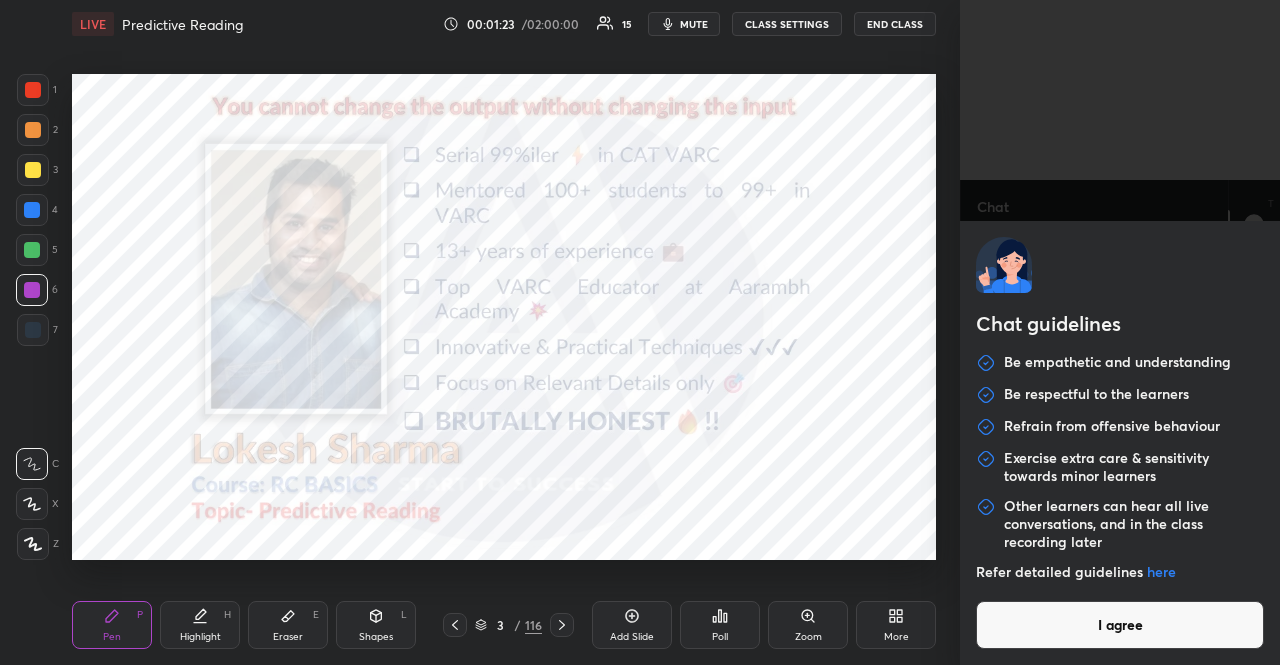 click on "I agree" at bounding box center (1120, 625) 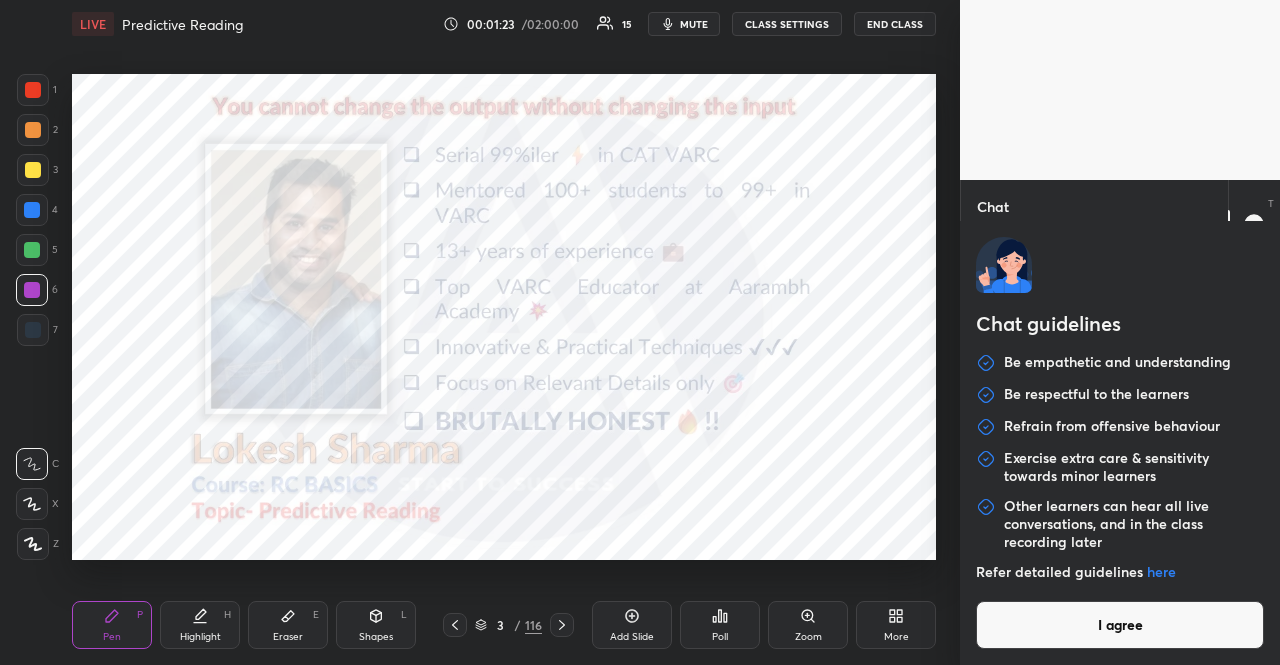 type on "x" 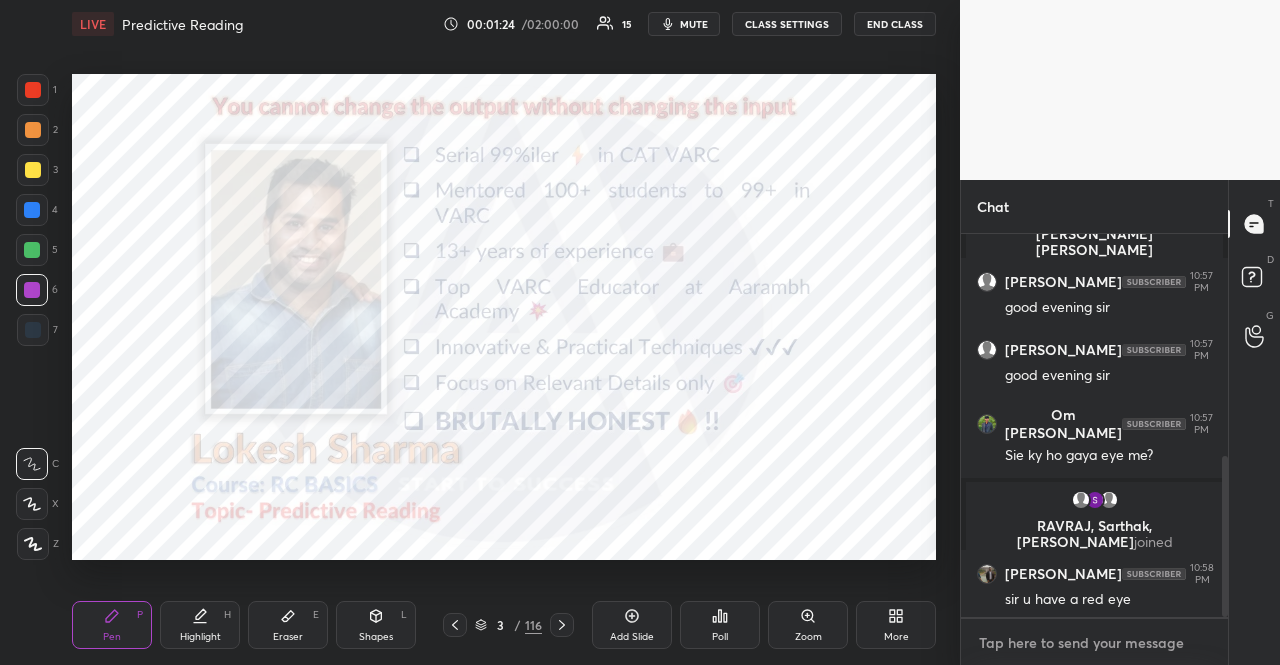 click at bounding box center (1094, 643) 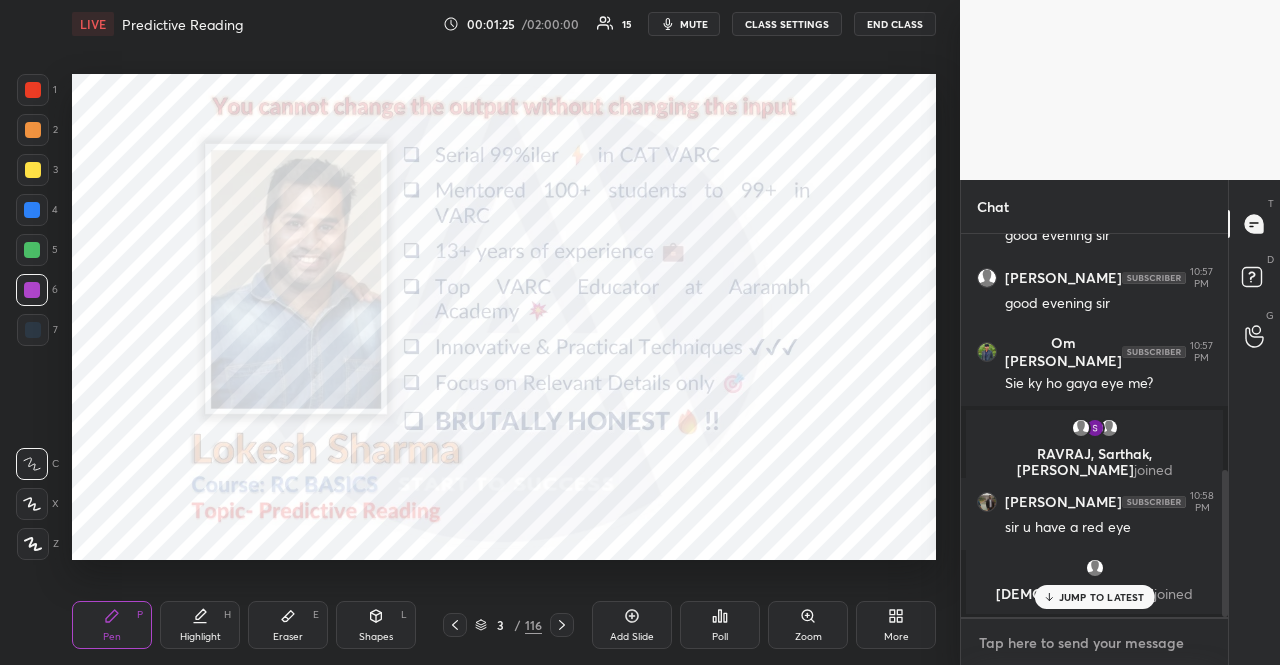 paste on "Main group for my posts/material
[URL][DOMAIN_NAME]
Discussion group
[URL][DOMAIN_NAME]
[DEMOGRAPHIC_DATA] pdf & Editorial group
[URL][DOMAIN_NAME]
CAT Material Channel
[URL][DOMAIN_NAME]" 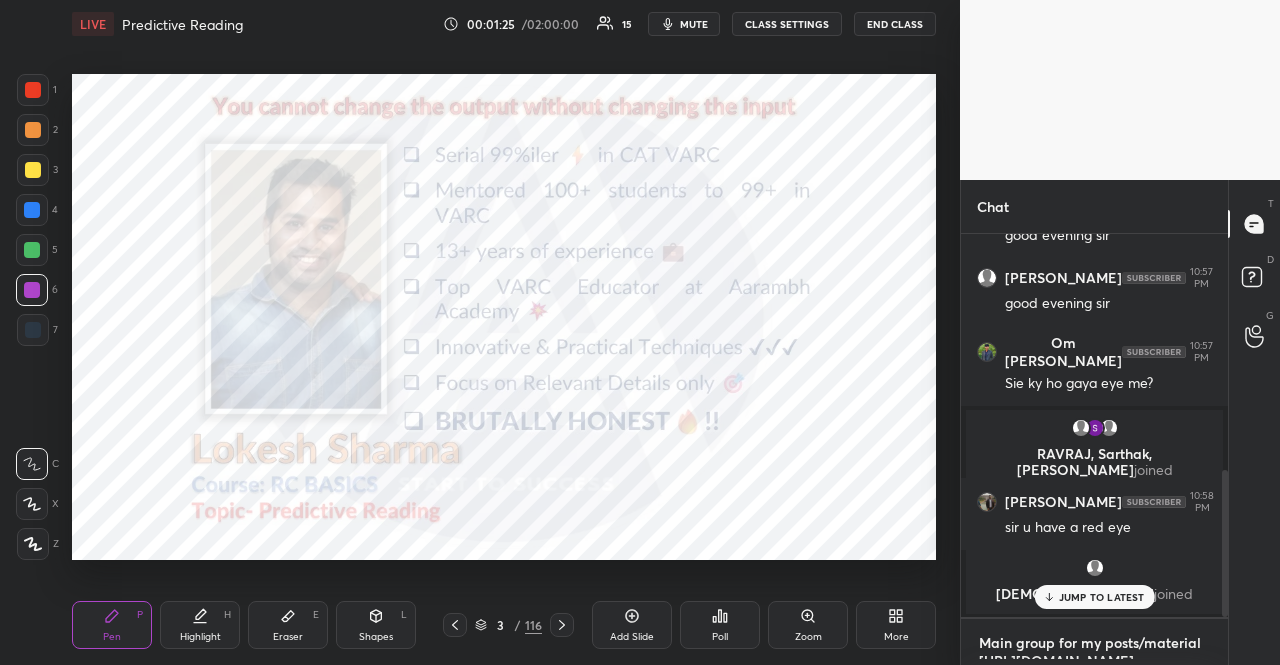 scroll, scrollTop: 173, scrollLeft: 0, axis: vertical 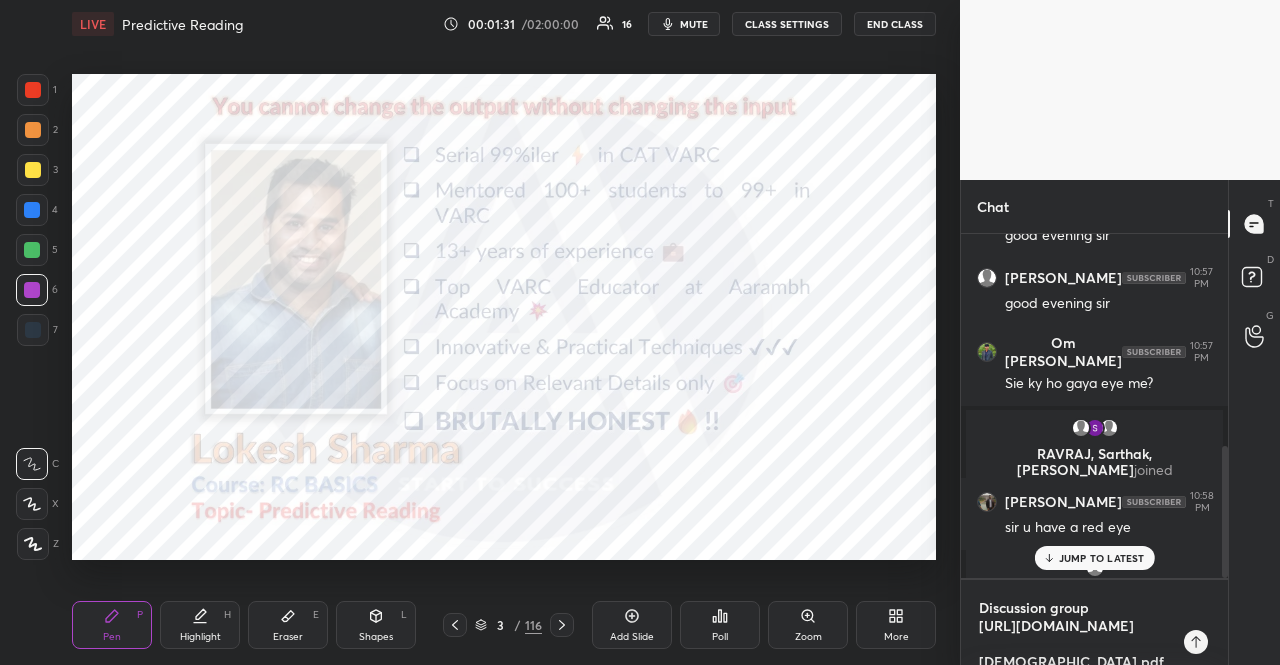 drag, startPoint x: 1146, startPoint y: 593, endPoint x: 963, endPoint y: 613, distance: 184.08965 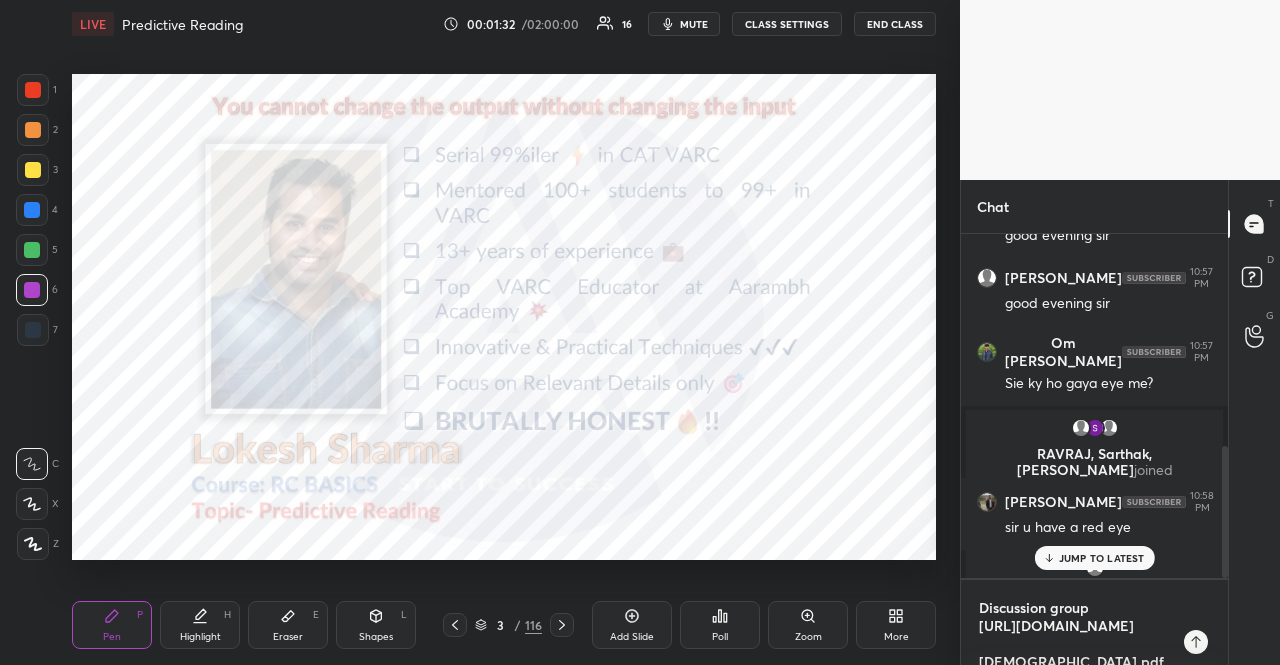 type on "Main group for my posts/material
[URL][DOMAIN_NAME]
[DEMOGRAPHIC_DATA] pdf & Editorial group
[URL][DOMAIN_NAME]
CAT Material Channel
[URL][DOMAIN_NAME]" 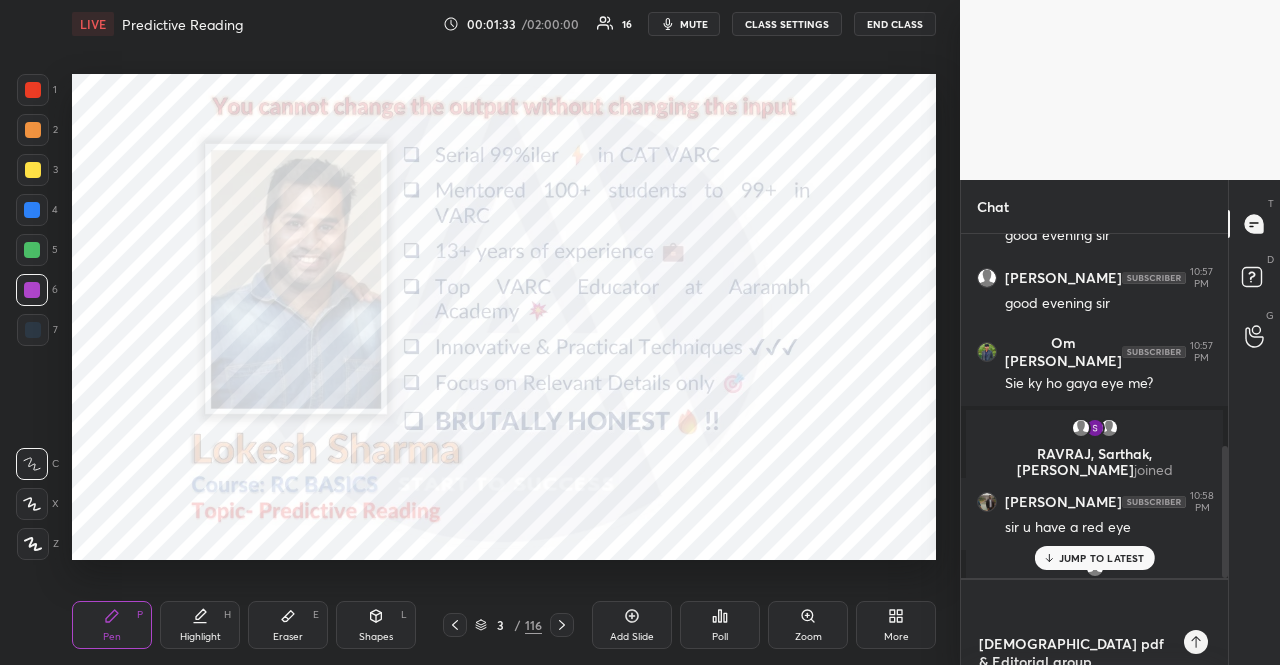 type on "Main group for my posts/material
[URL][DOMAIN_NAME]
[DEMOGRAPHIC_DATA] pdf & Editorial group
[URL][DOMAIN_NAME]
CAT Material Channel
[URL][DOMAIN_NAME]" 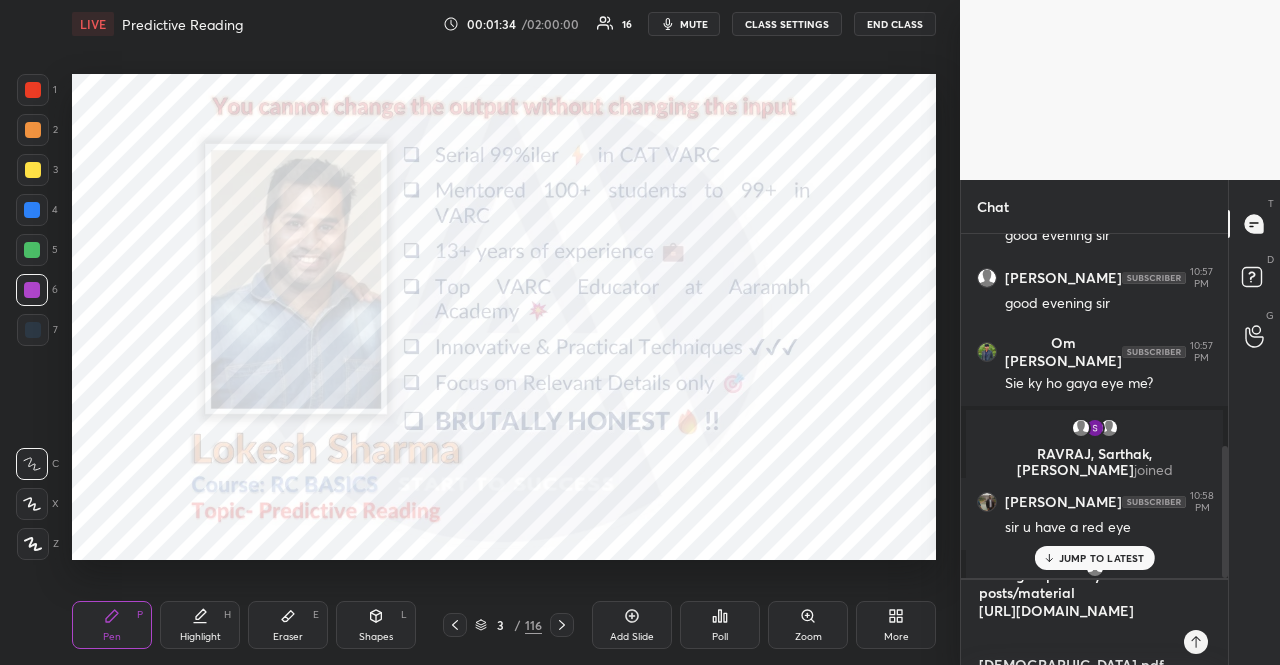 scroll, scrollTop: 0, scrollLeft: 0, axis: both 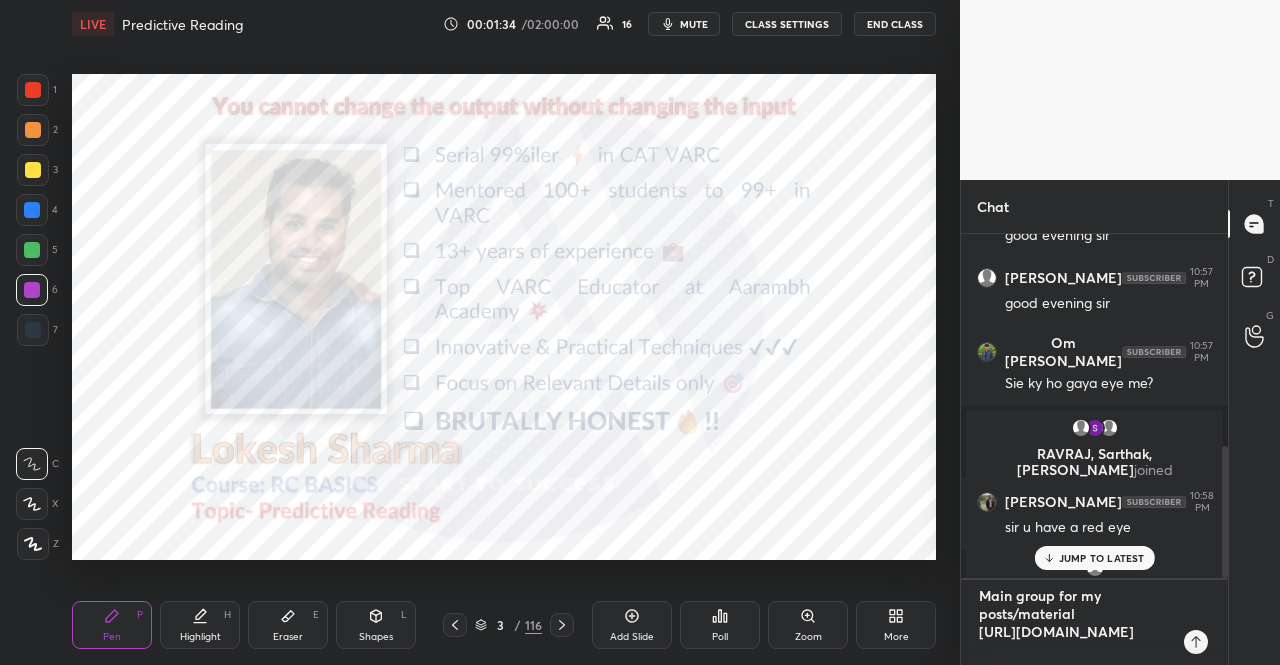 type on "Main group for my posts/material
[URL][DOMAIN_NAME]
[DEMOGRAPHIC_DATA] pdf & Editorial group
[URL][DOMAIN_NAME]
CAT Material Channel
[URL][DOMAIN_NAME]" 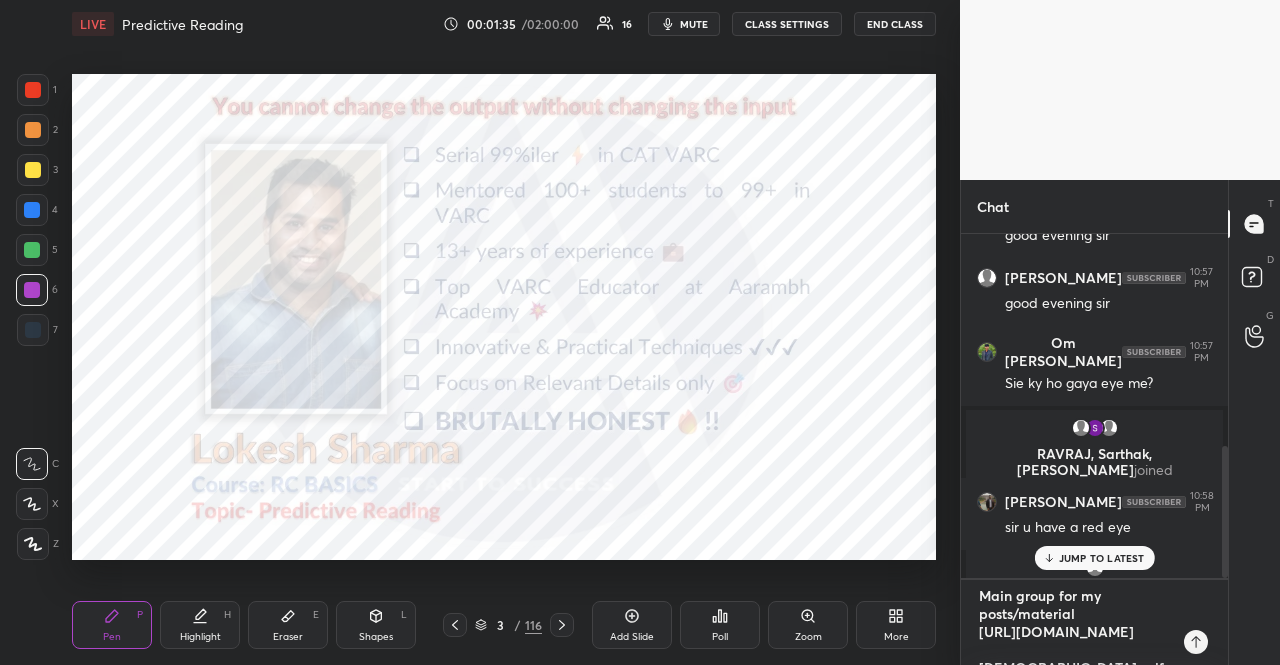 type 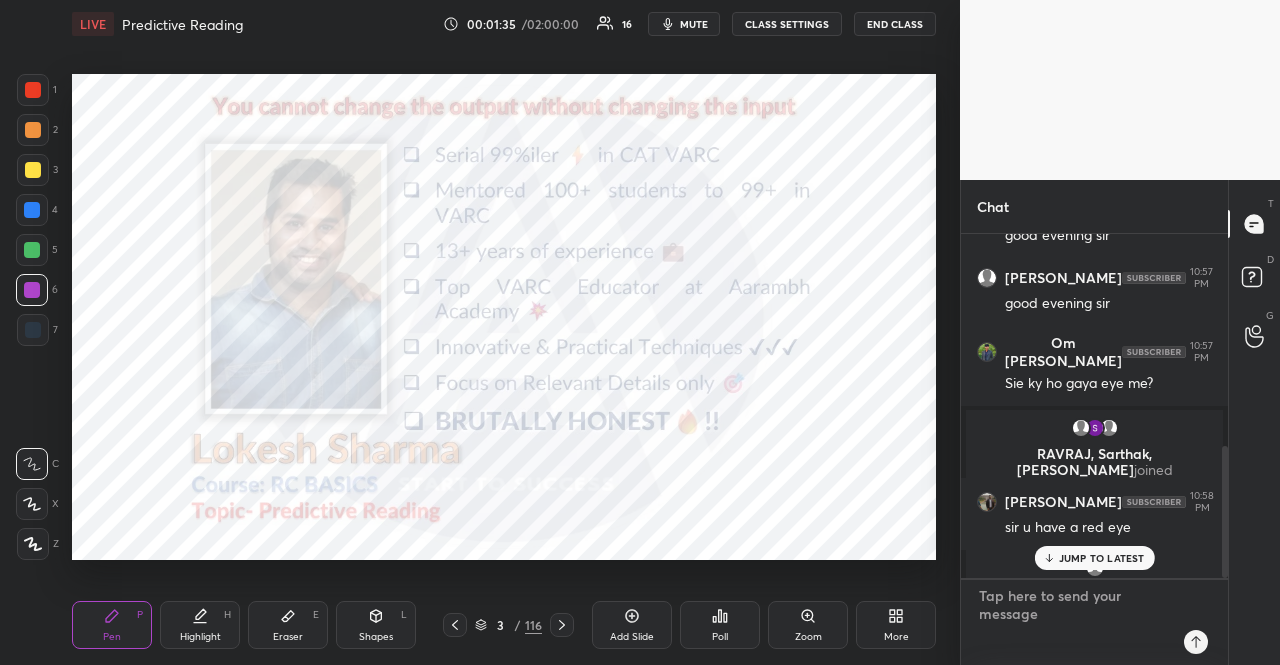scroll, scrollTop: 6, scrollLeft: 6, axis: both 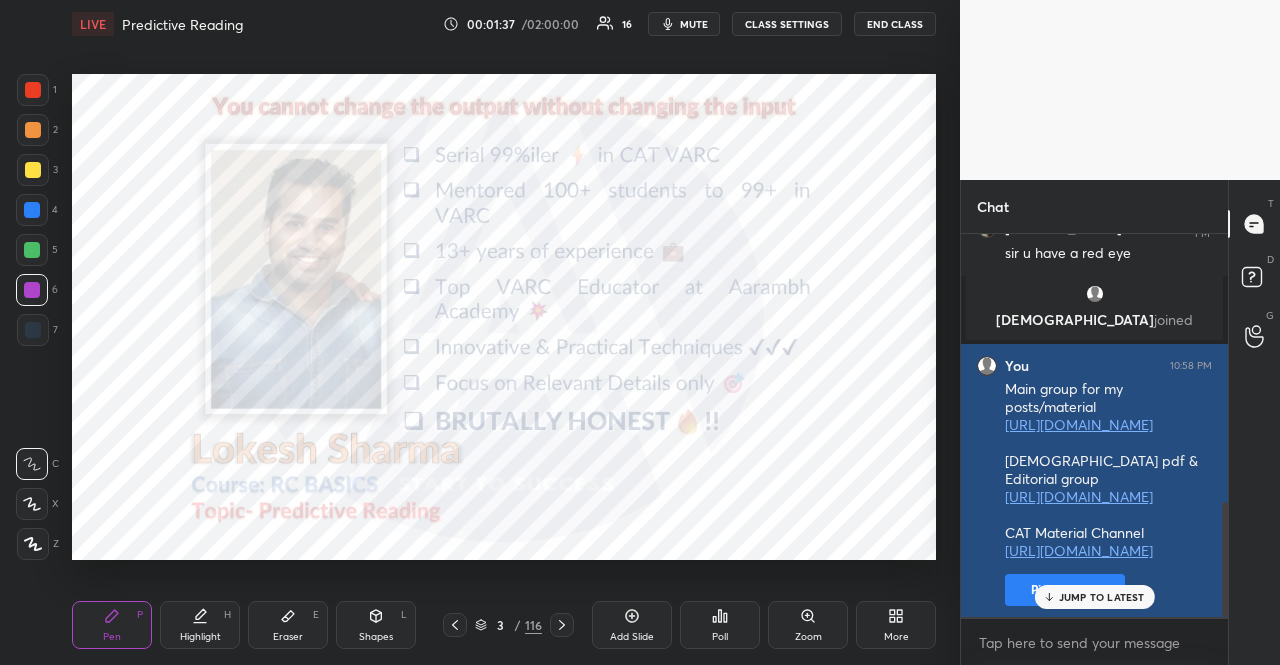 click on "Pin message" at bounding box center (1065, 590) 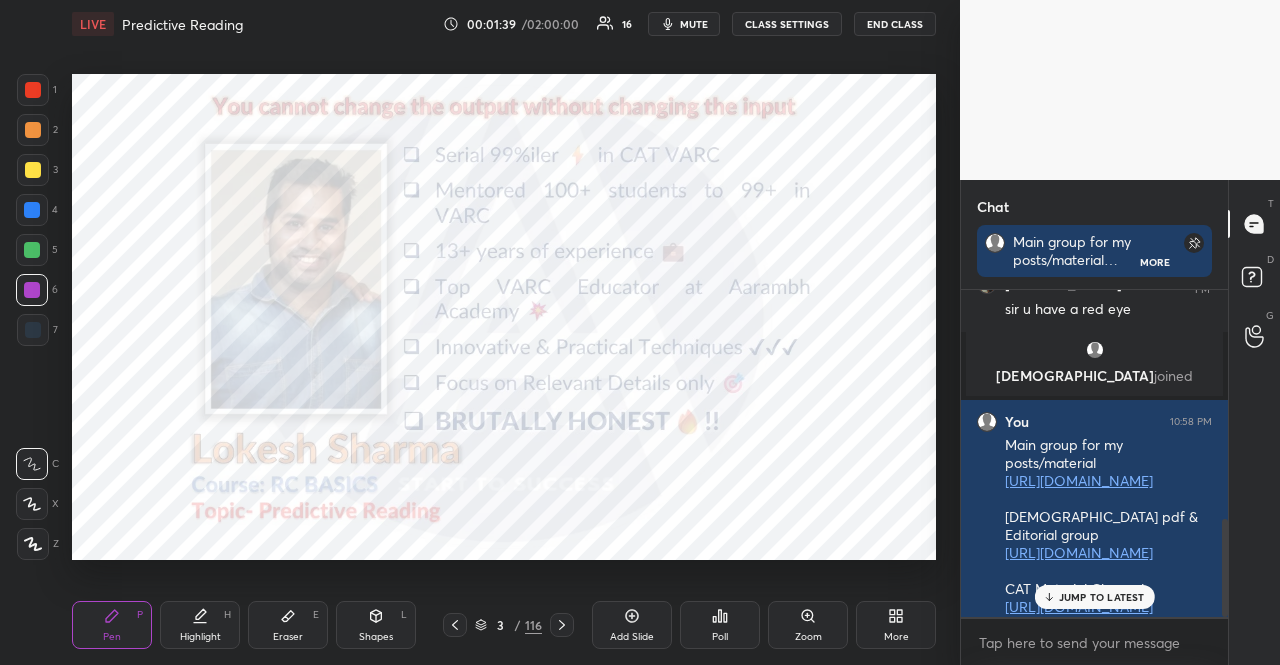 click at bounding box center [32, 250] 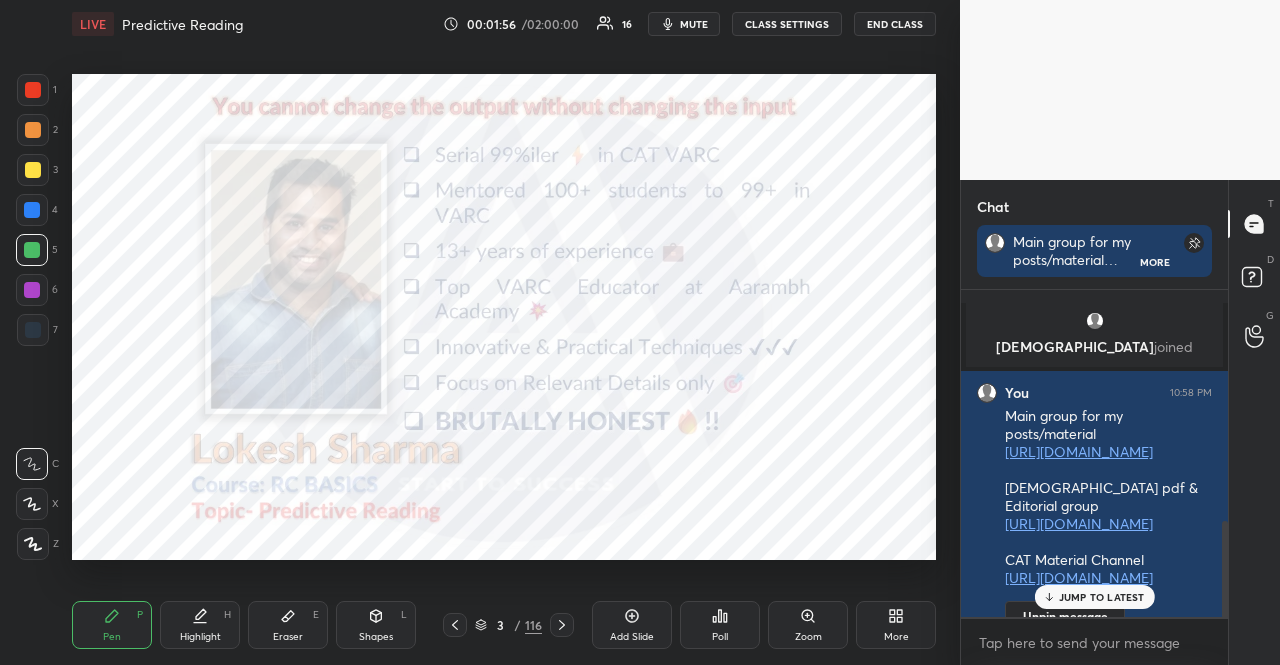 scroll, scrollTop: 948, scrollLeft: 0, axis: vertical 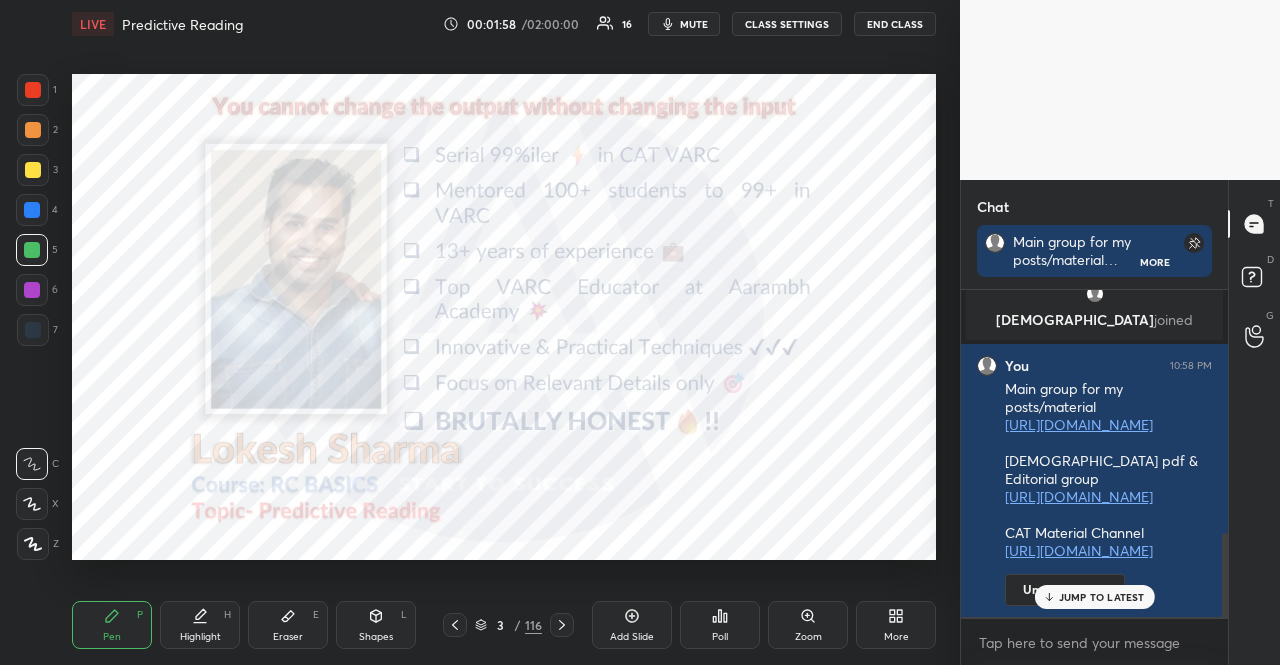click at bounding box center [32, 290] 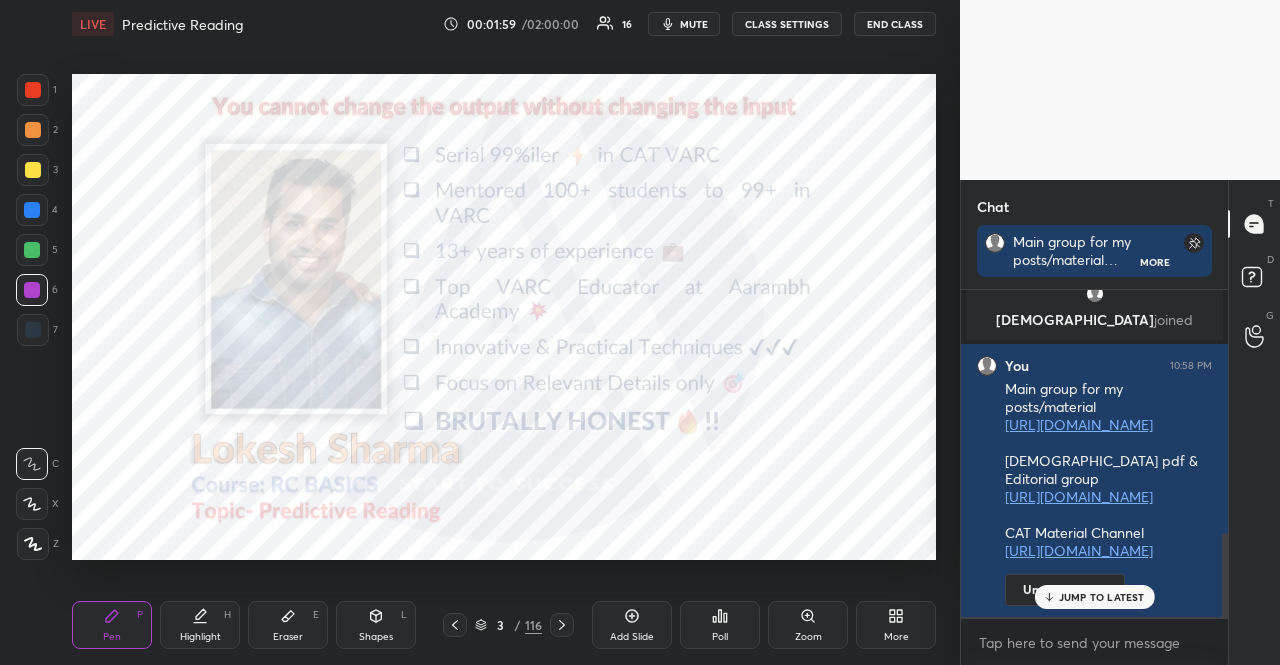 click on "More" at bounding box center [896, 625] 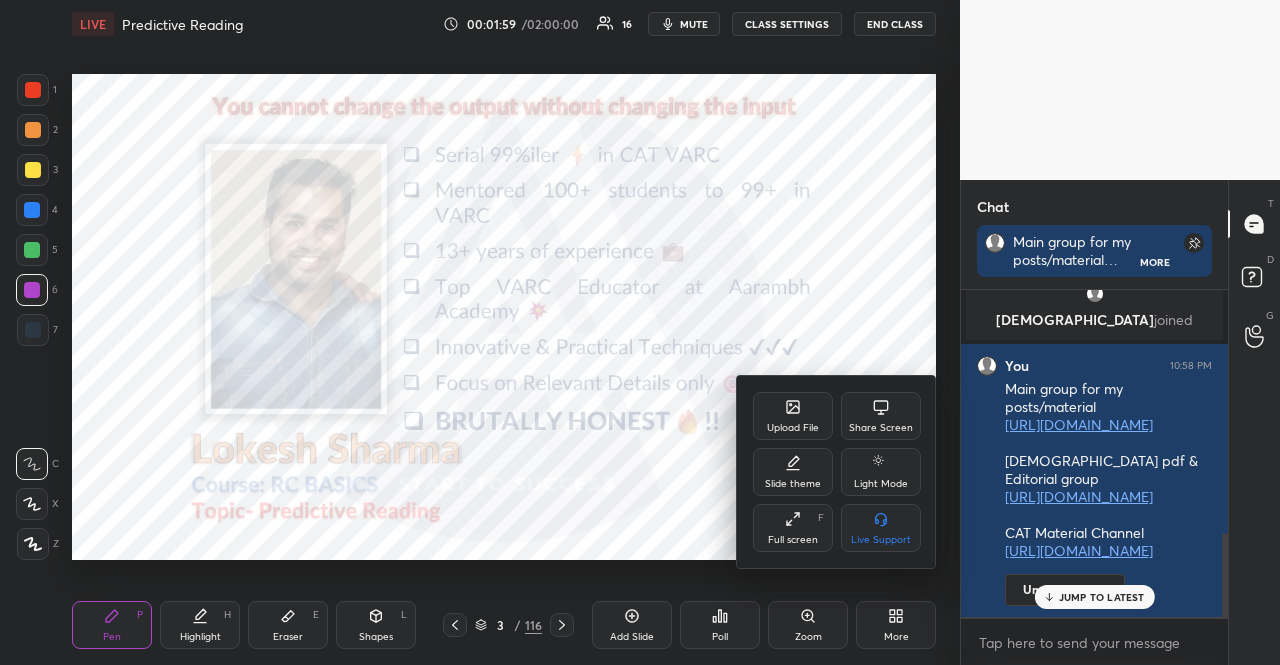 click on "Upload File" at bounding box center [793, 416] 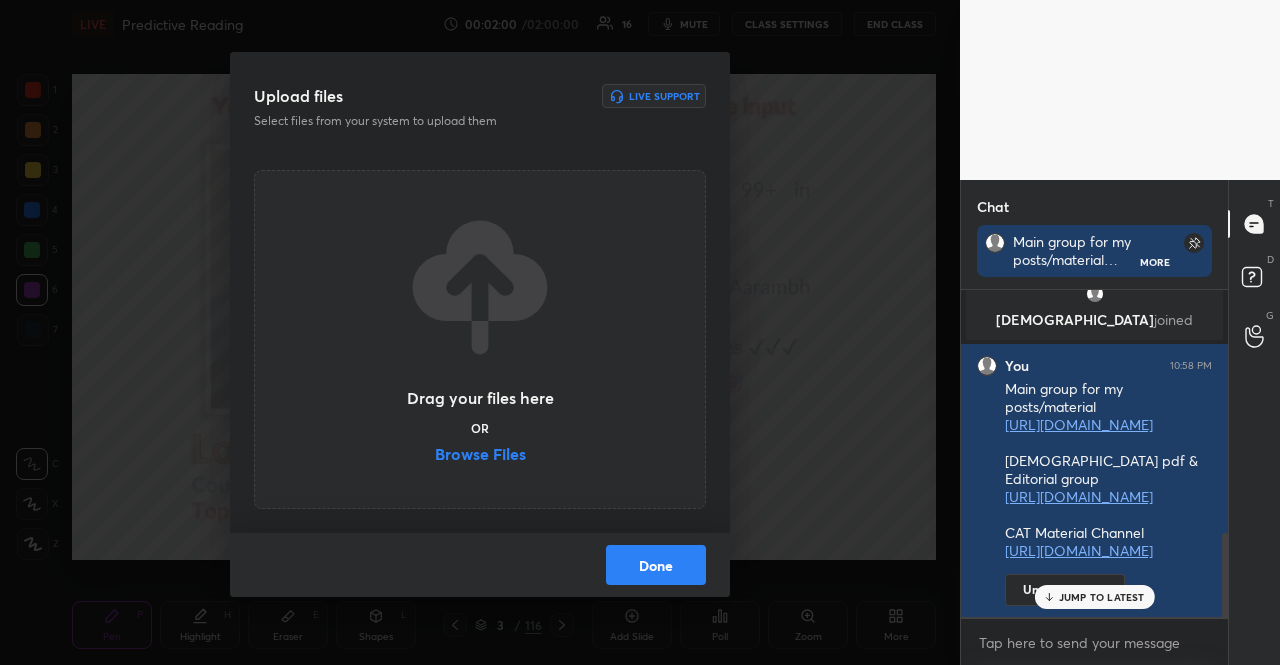 click on "Browse Files" at bounding box center (480, 456) 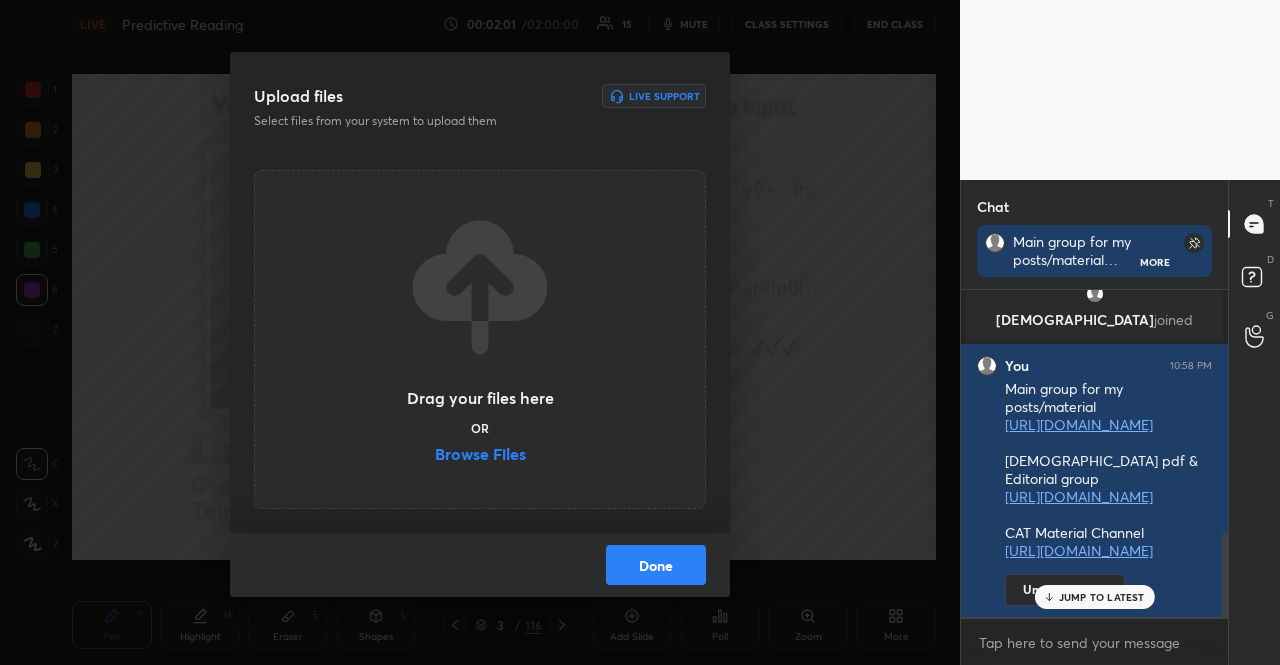 scroll, scrollTop: 1020, scrollLeft: 0, axis: vertical 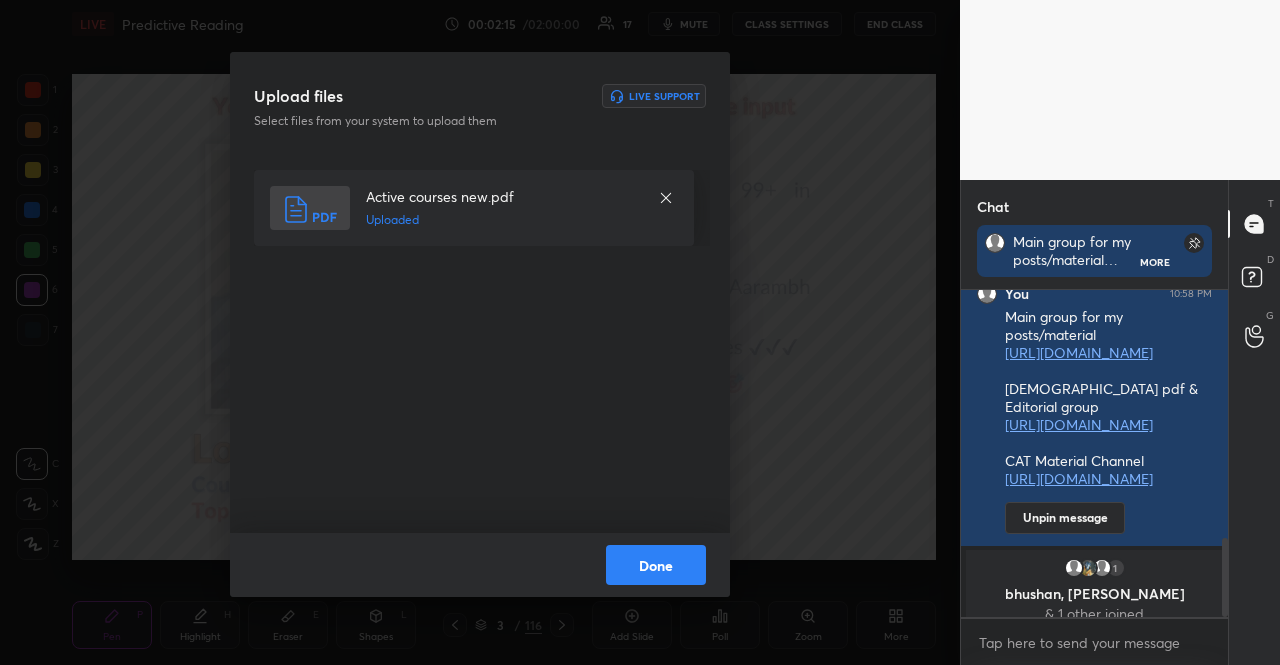 click on "Done" at bounding box center [656, 565] 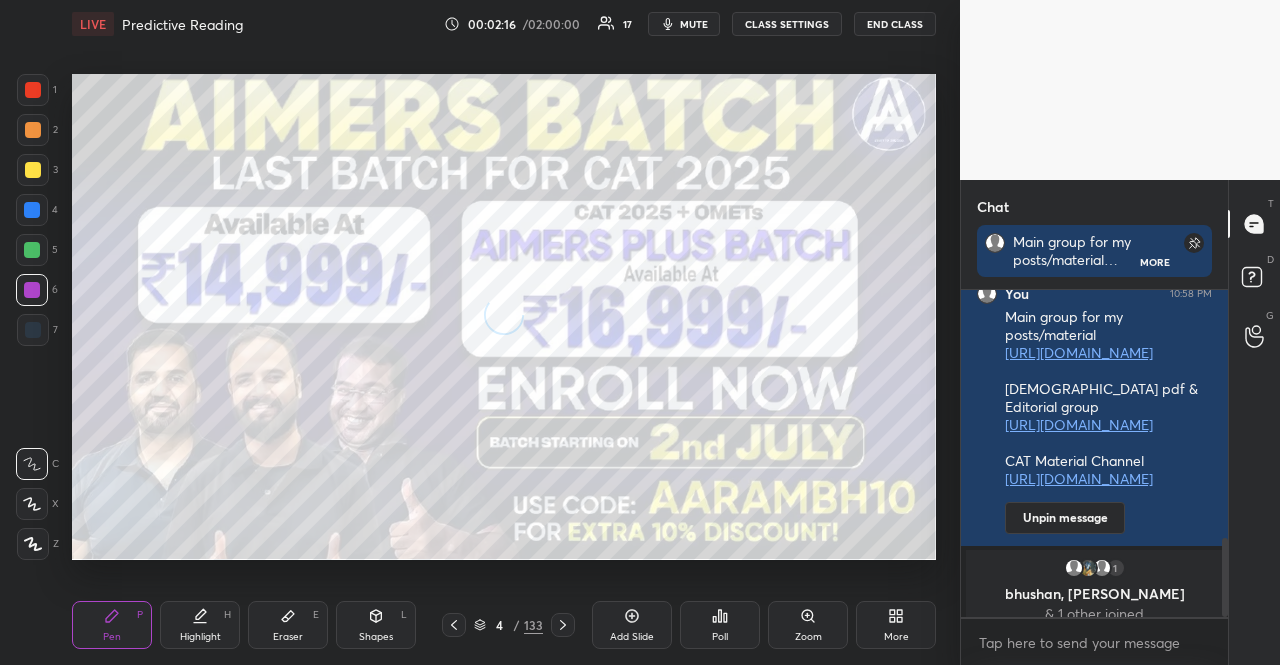 click at bounding box center (32, 250) 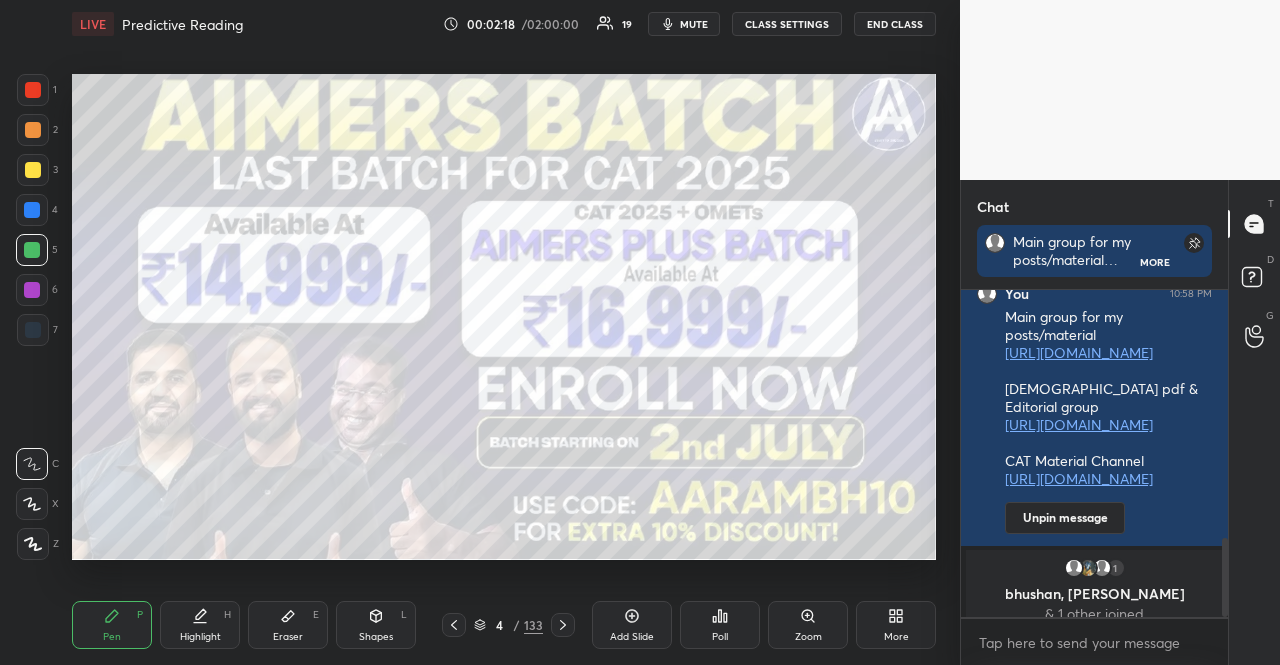 click 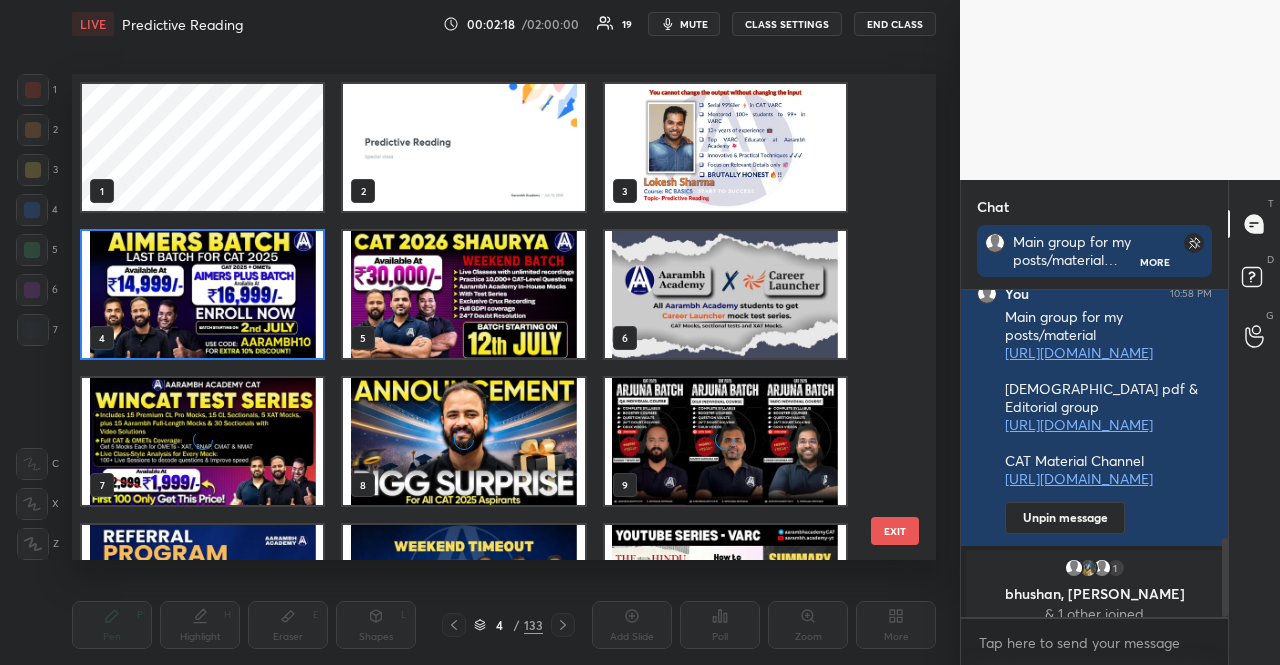 scroll, scrollTop: 7, scrollLeft: 11, axis: both 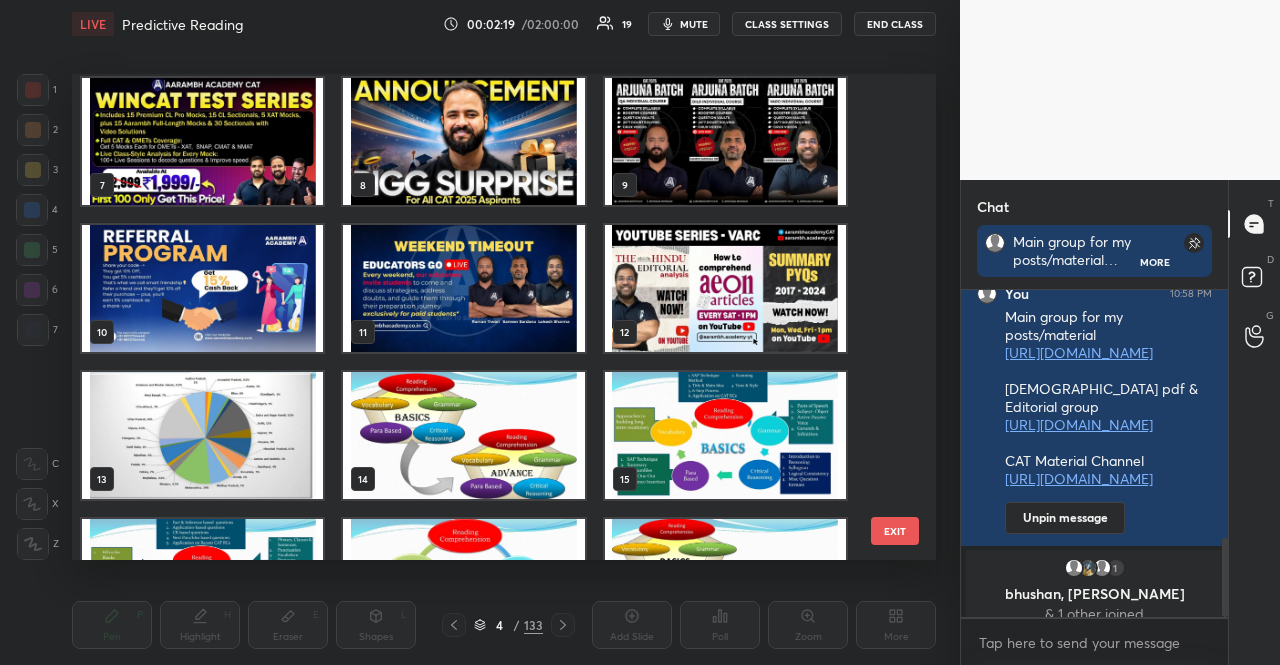 click at bounding box center (463, 435) 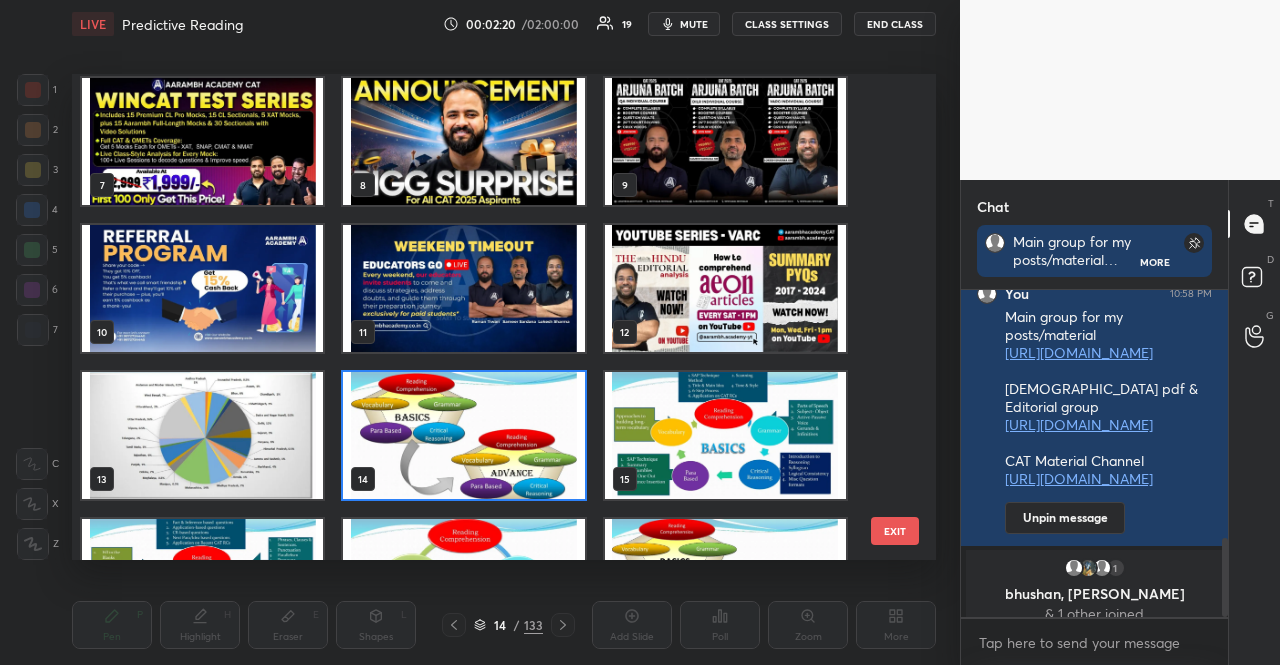 click at bounding box center [463, 435] 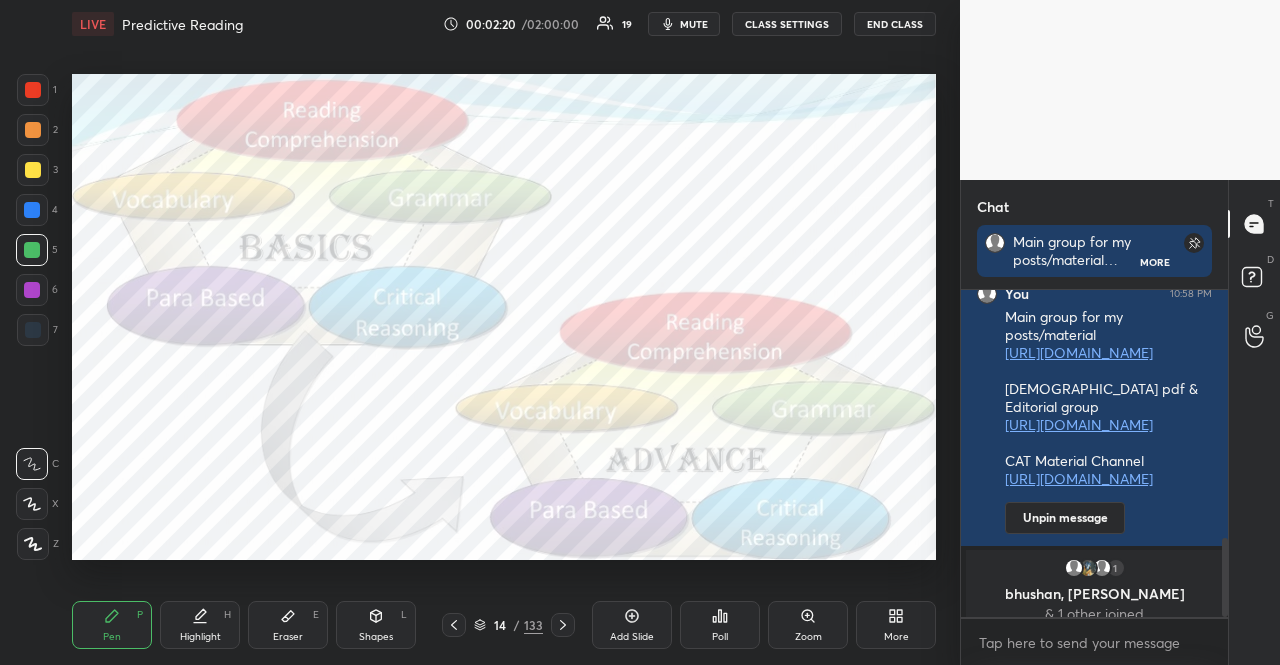 scroll, scrollTop: 0, scrollLeft: 0, axis: both 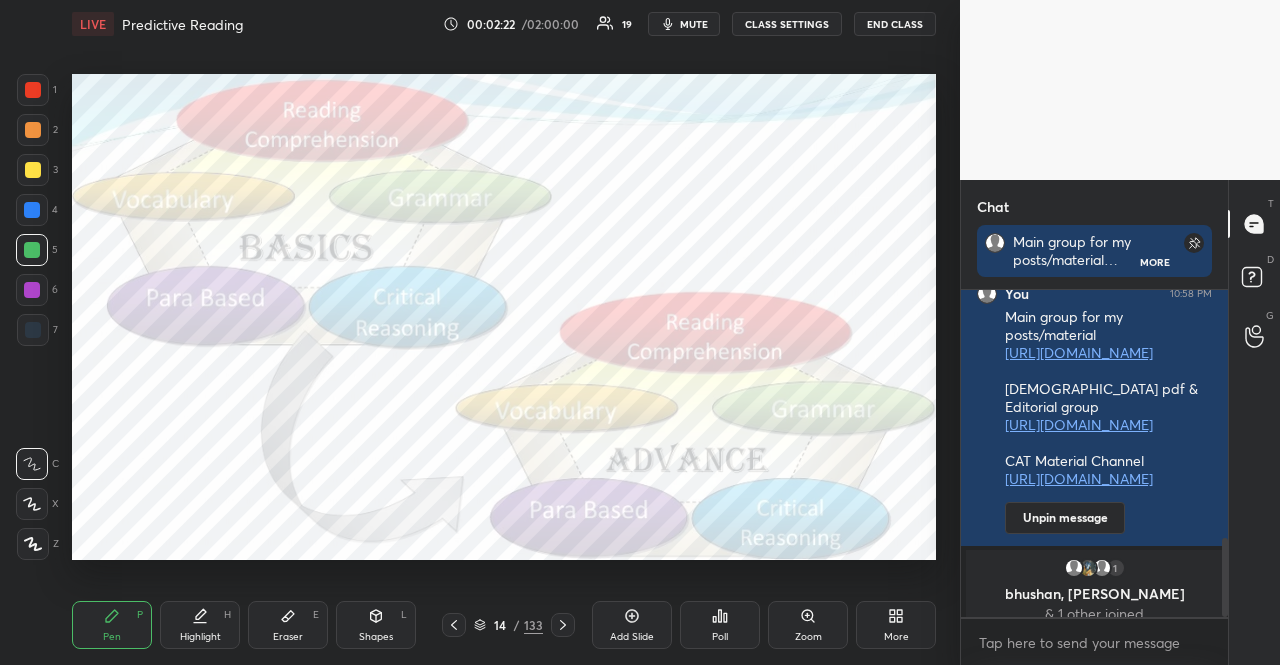 click at bounding box center [32, 290] 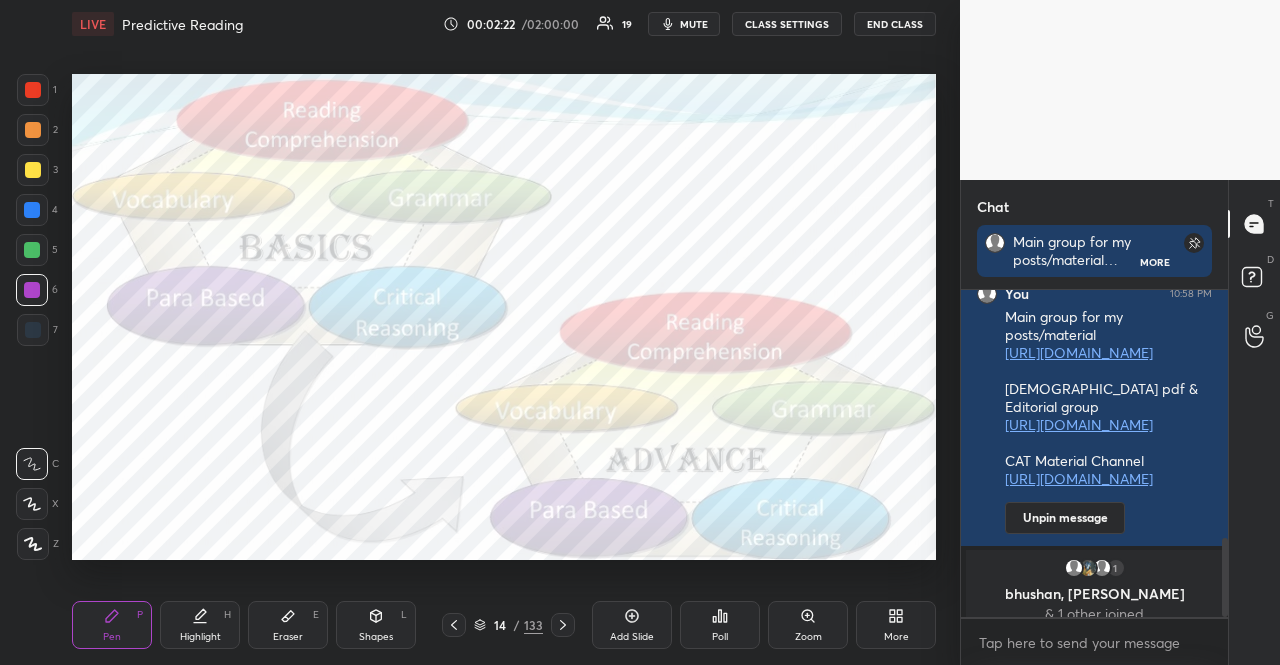 click at bounding box center [33, 330] 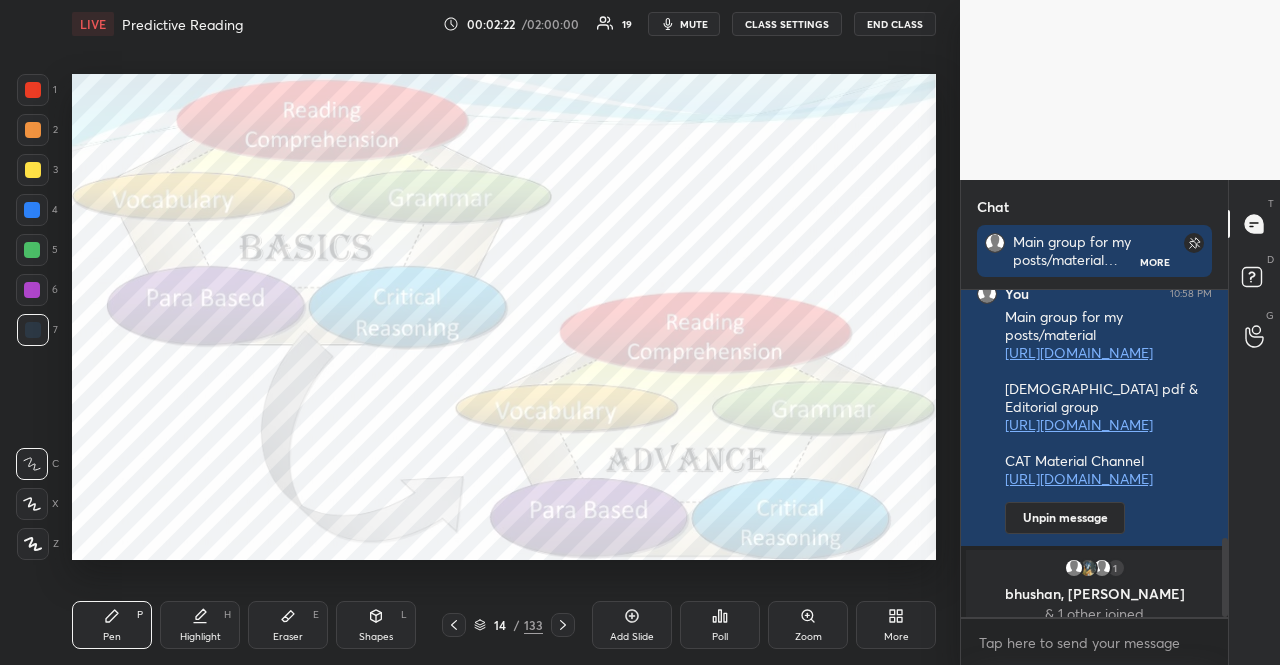 click at bounding box center [32, 290] 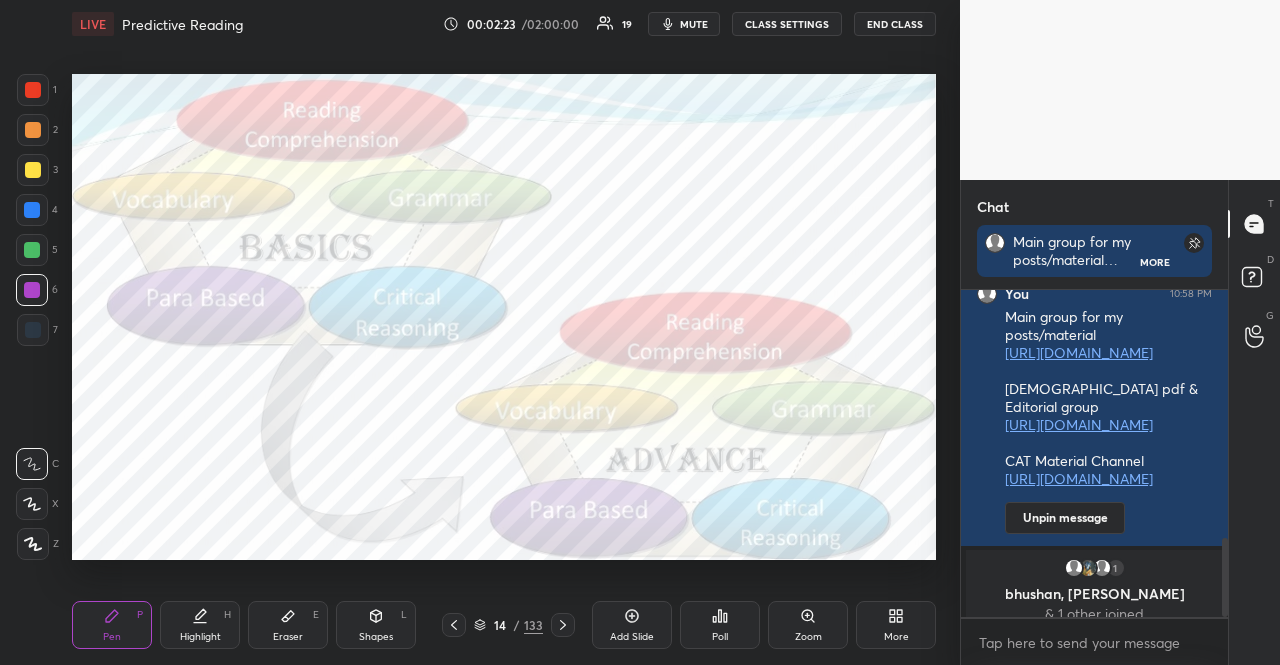 scroll, scrollTop: 1106, scrollLeft: 0, axis: vertical 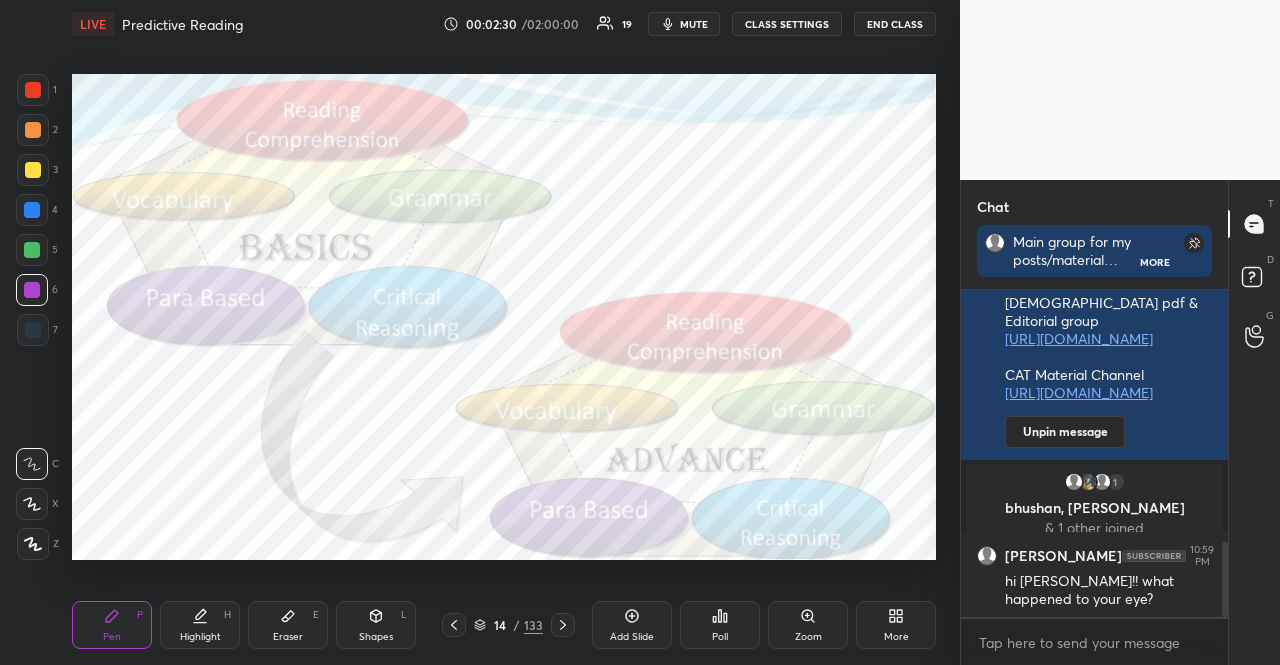 click at bounding box center [33, 170] 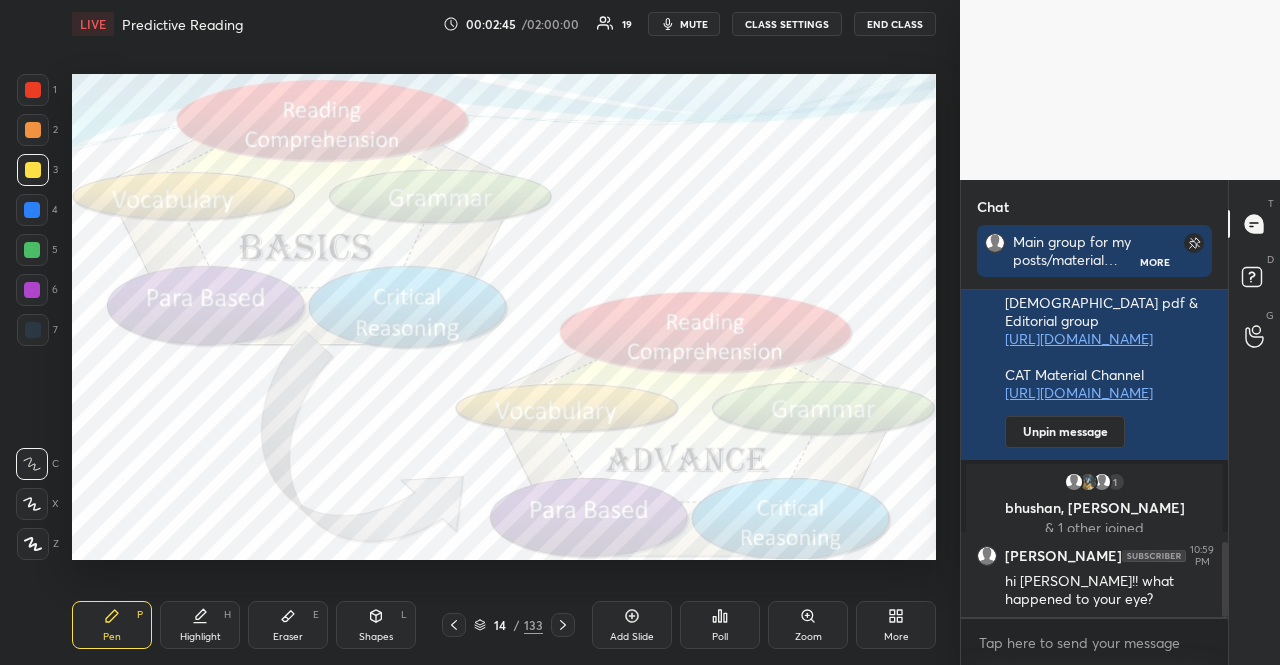 click at bounding box center (33, 330) 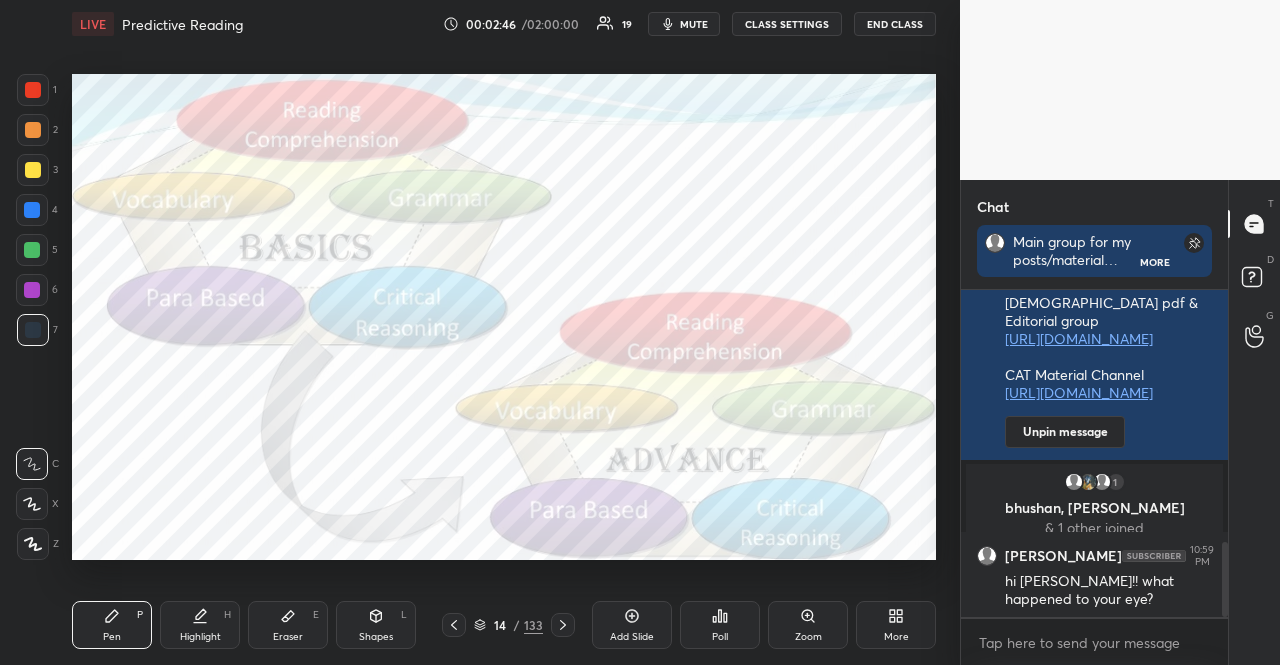 click at bounding box center [33, 330] 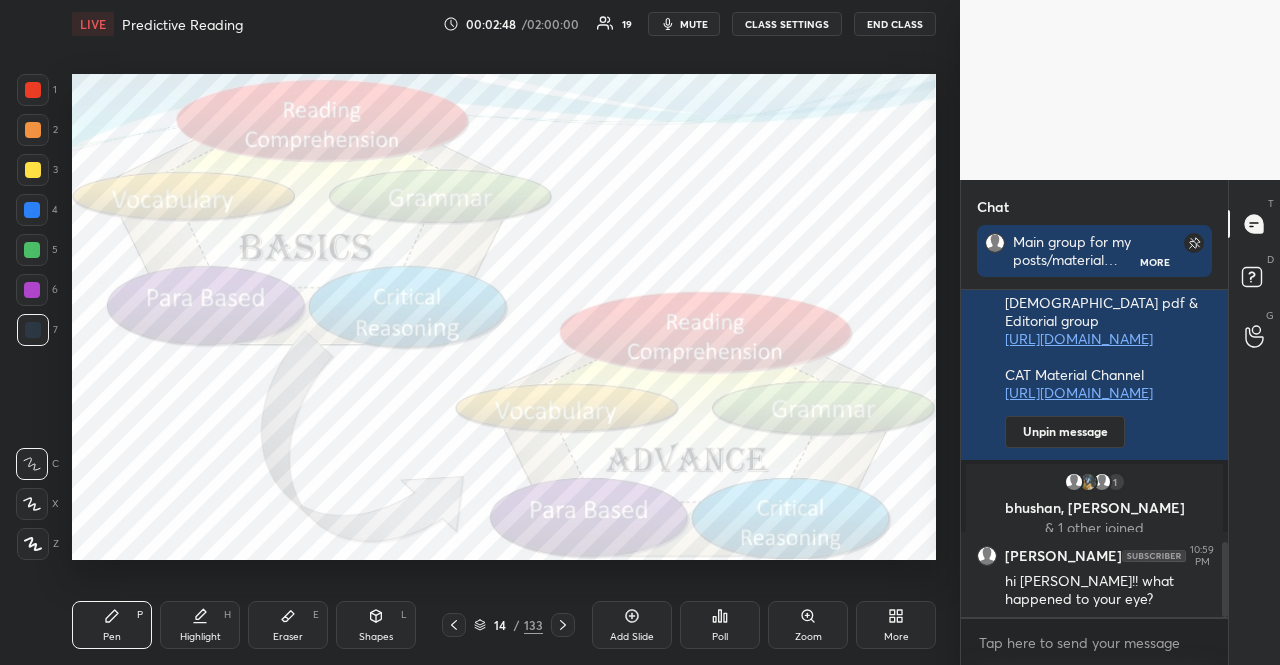 click at bounding box center [33, 170] 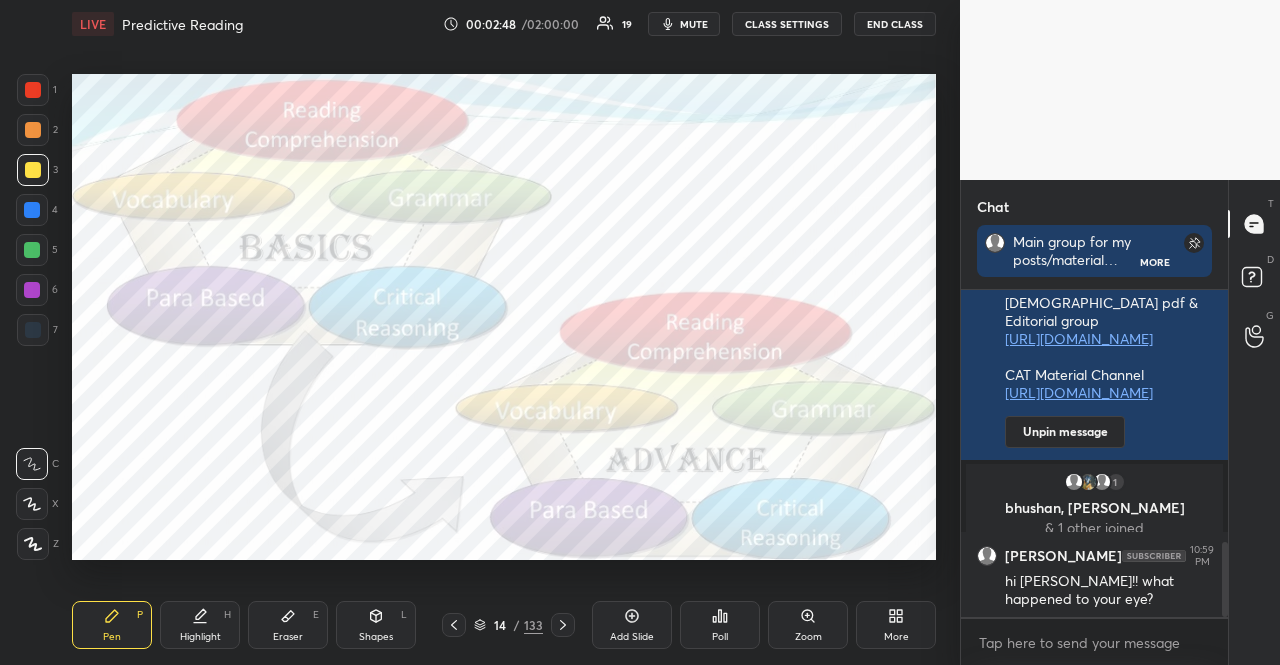 click at bounding box center (33, 170) 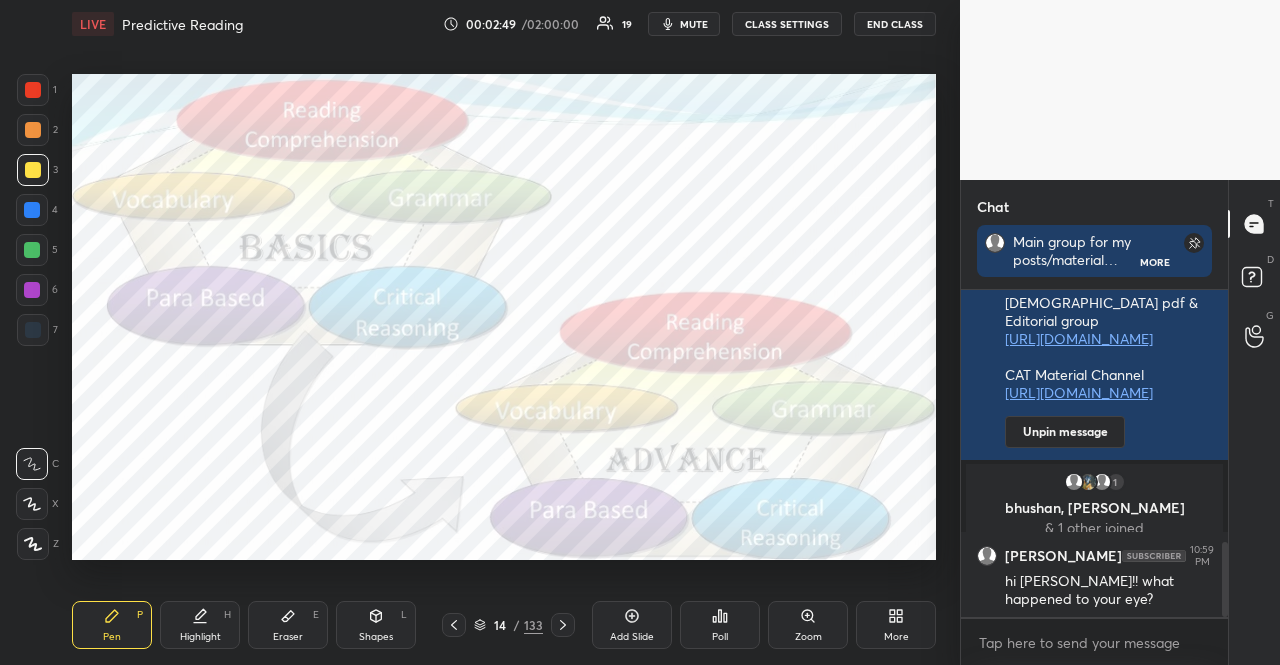 click at bounding box center (33, 90) 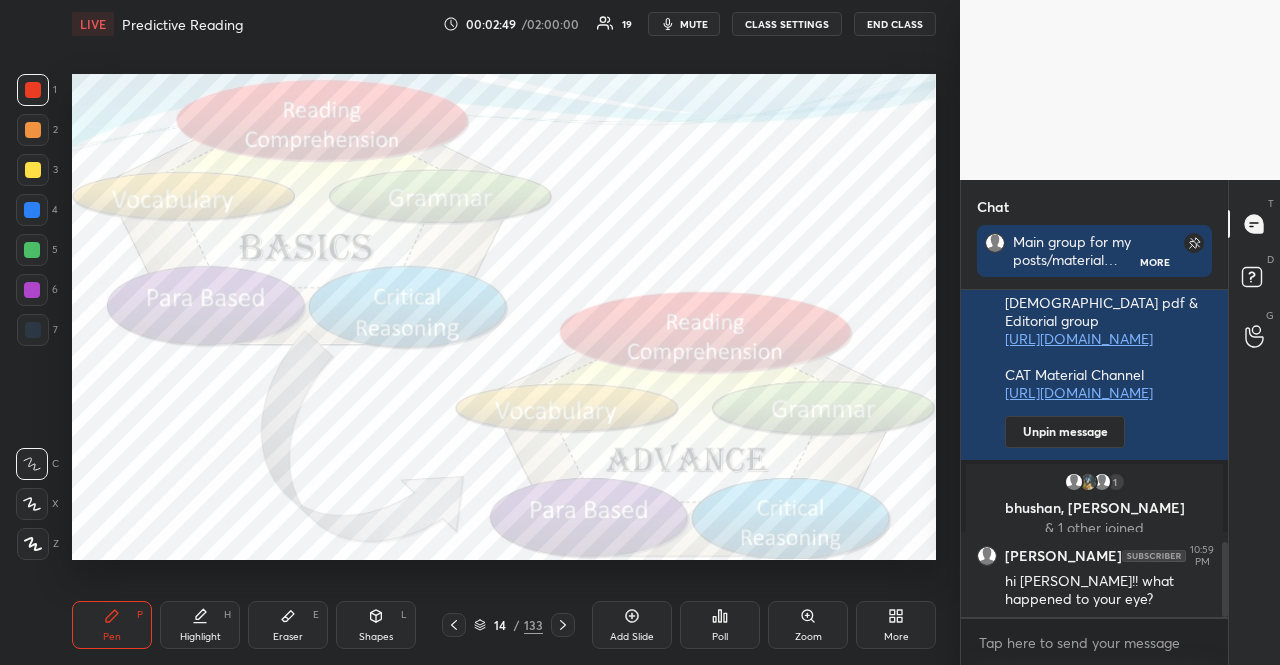 click at bounding box center [33, 90] 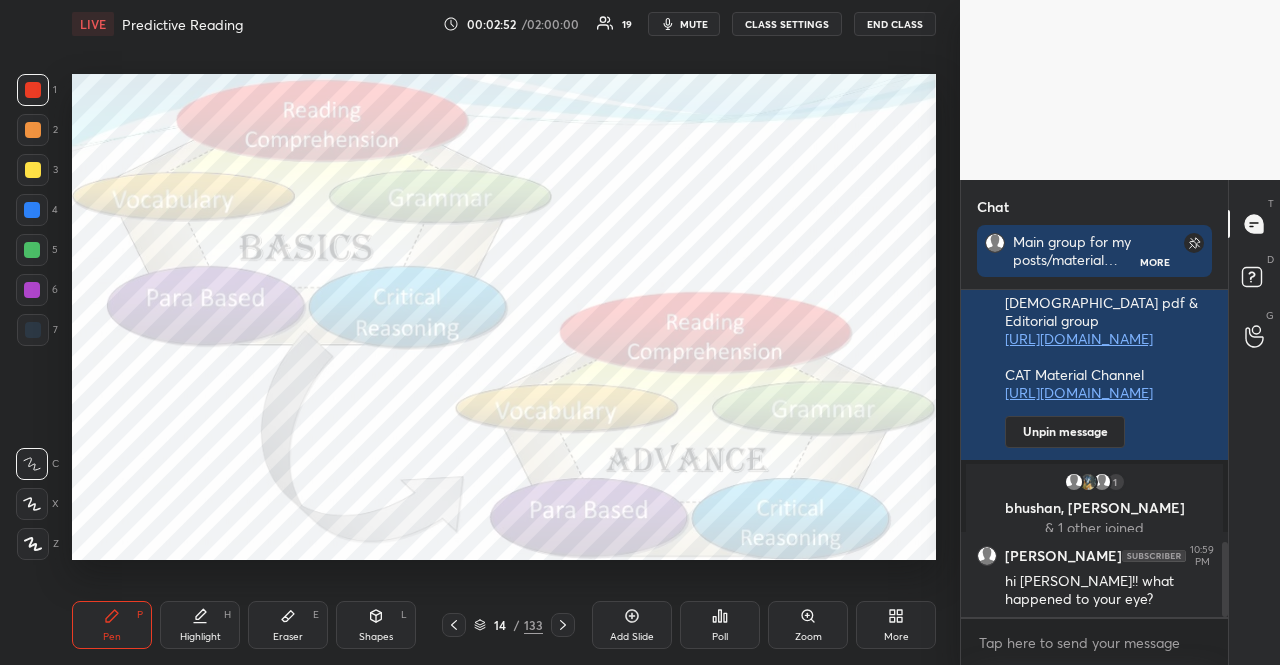 click at bounding box center (33, 330) 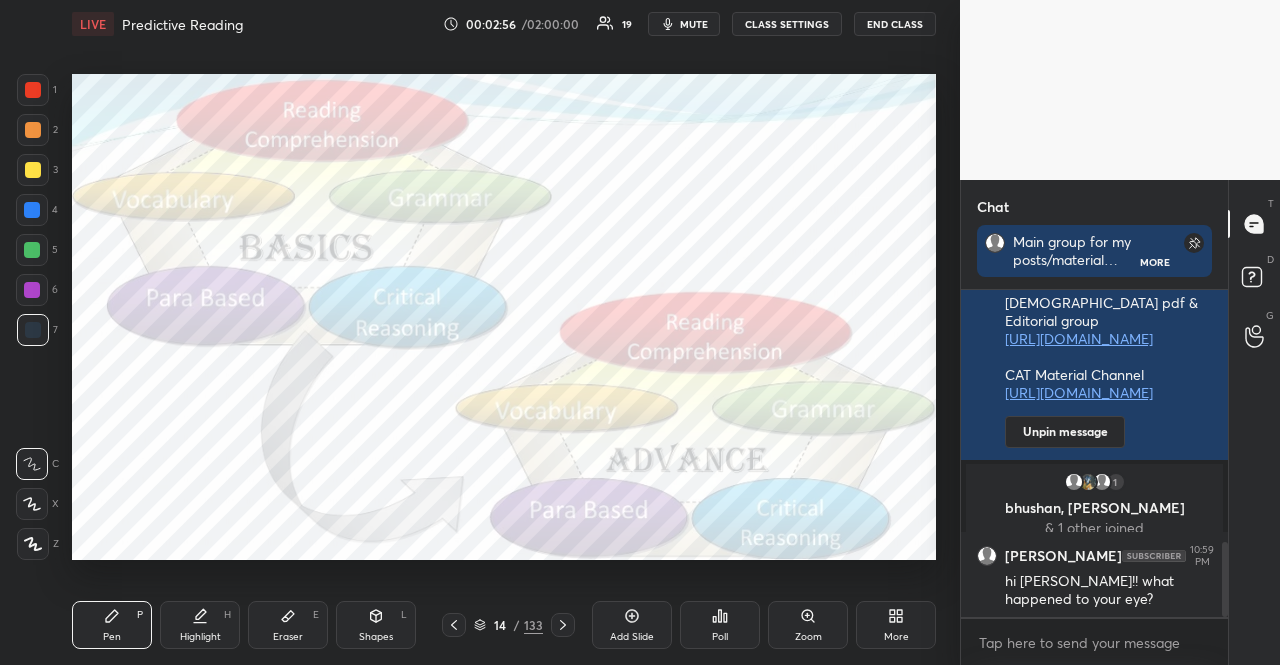 click at bounding box center [33, 330] 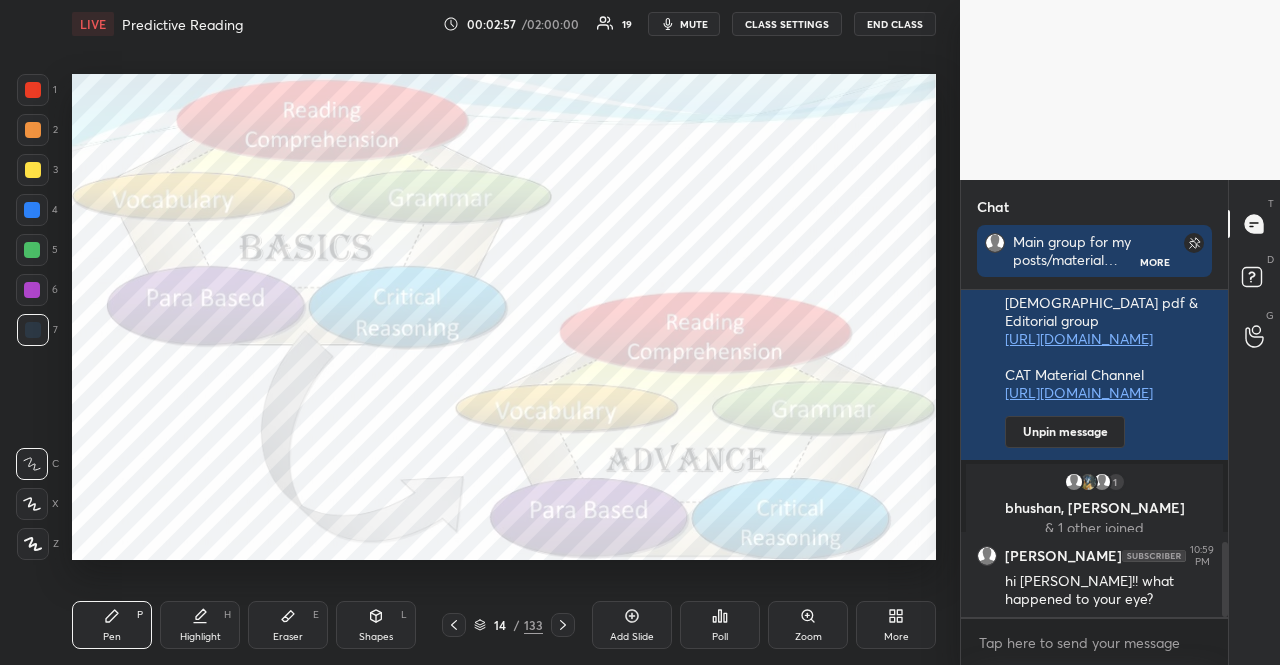 click at bounding box center [33, 330] 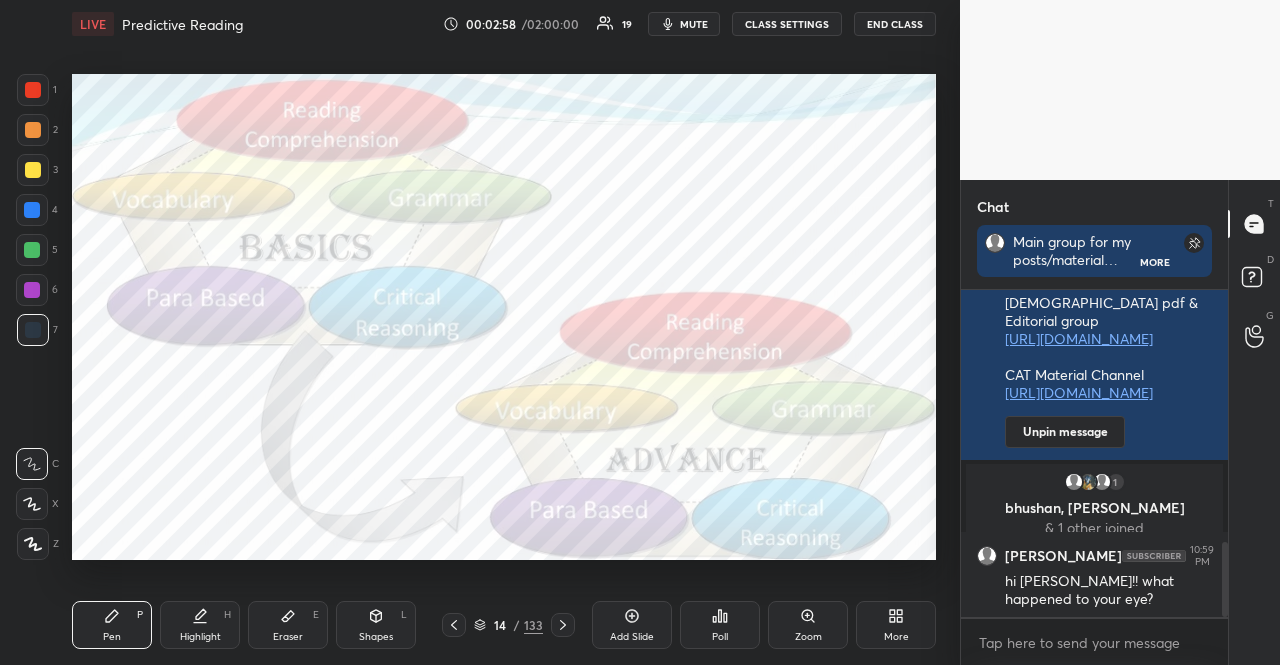 drag, startPoint x: 564, startPoint y: 623, endPoint x: 561, endPoint y: 611, distance: 12.369317 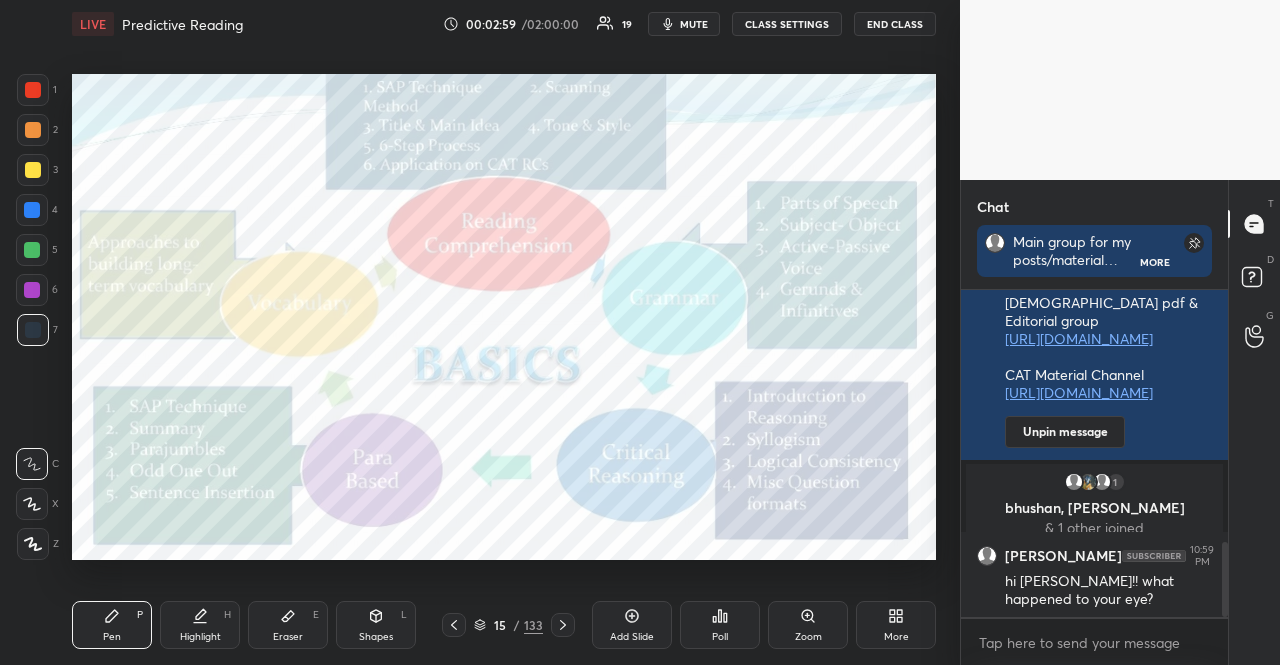 drag, startPoint x: 552, startPoint y: 585, endPoint x: 541, endPoint y: 559, distance: 28.231188 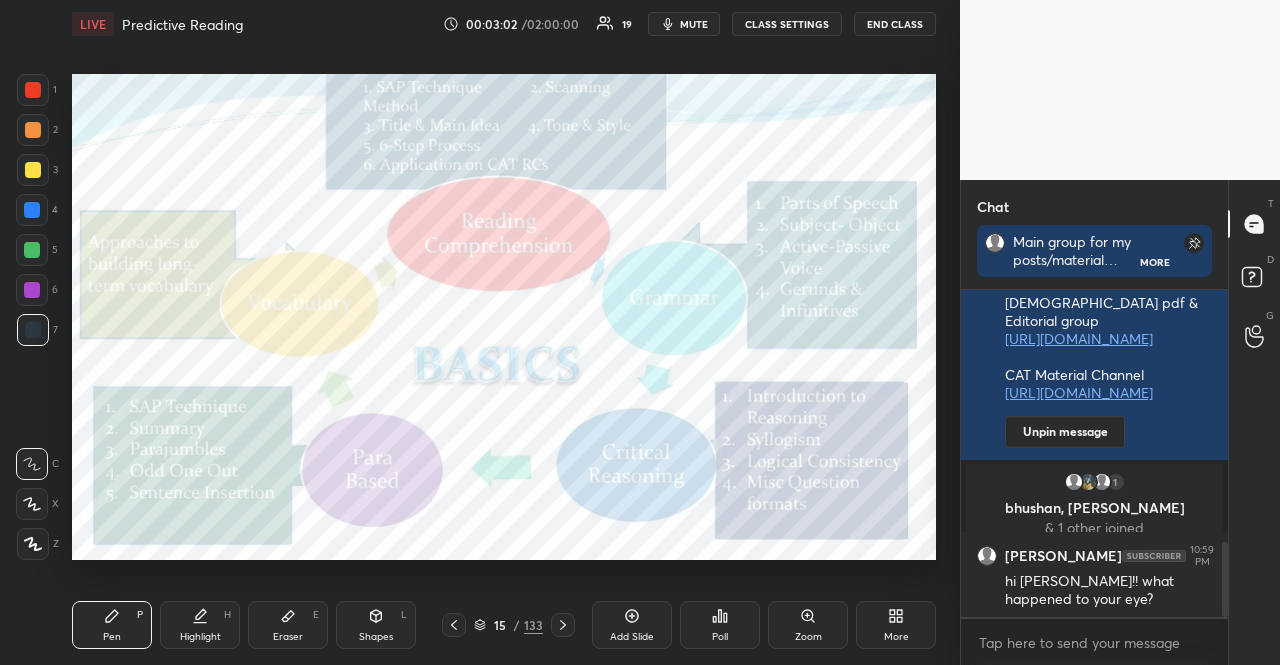 click at bounding box center [33, 90] 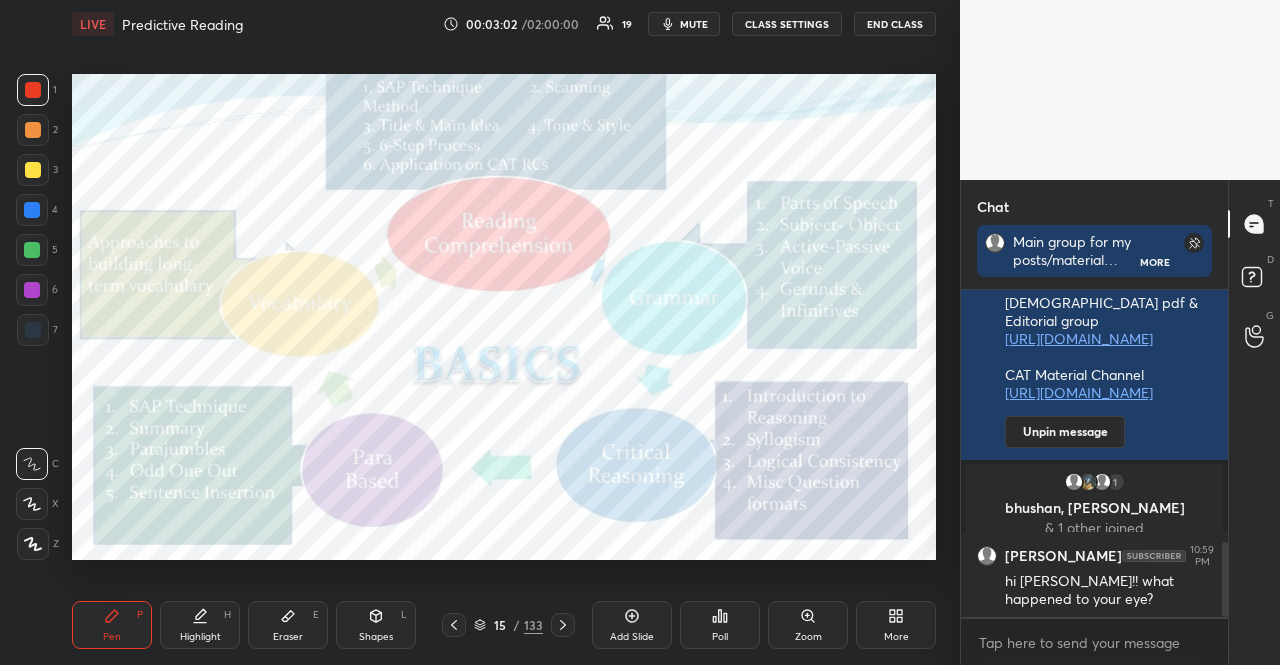 click at bounding box center [33, 90] 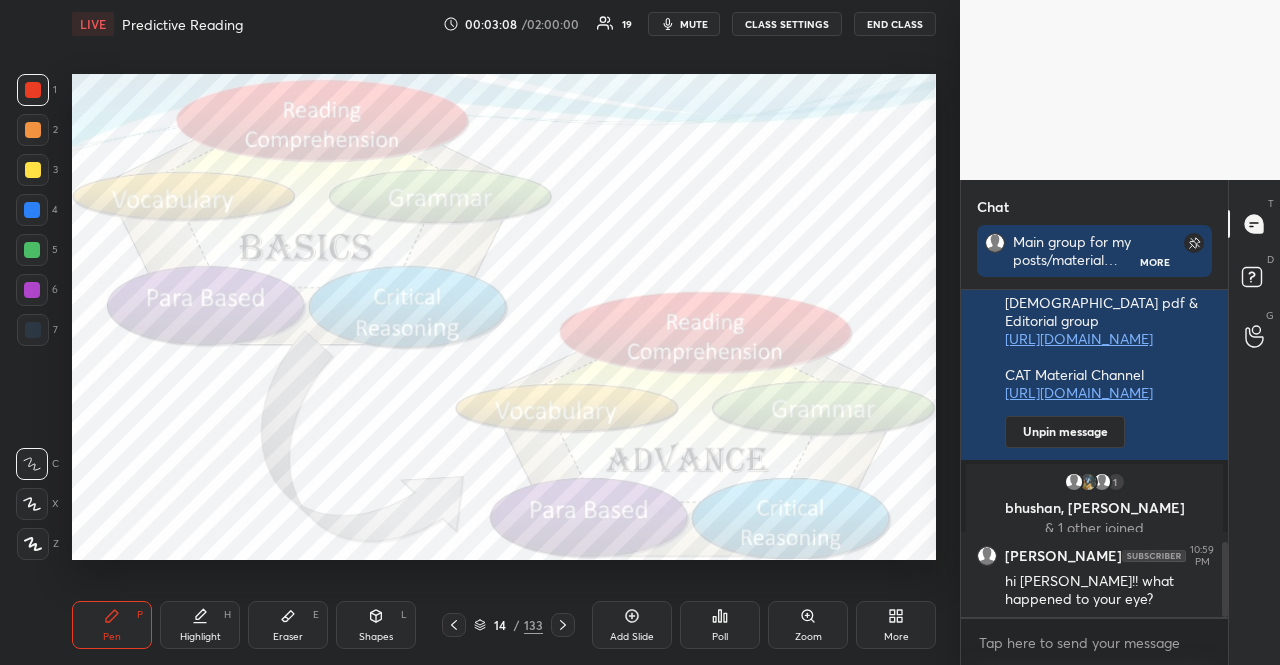 click at bounding box center [33, 330] 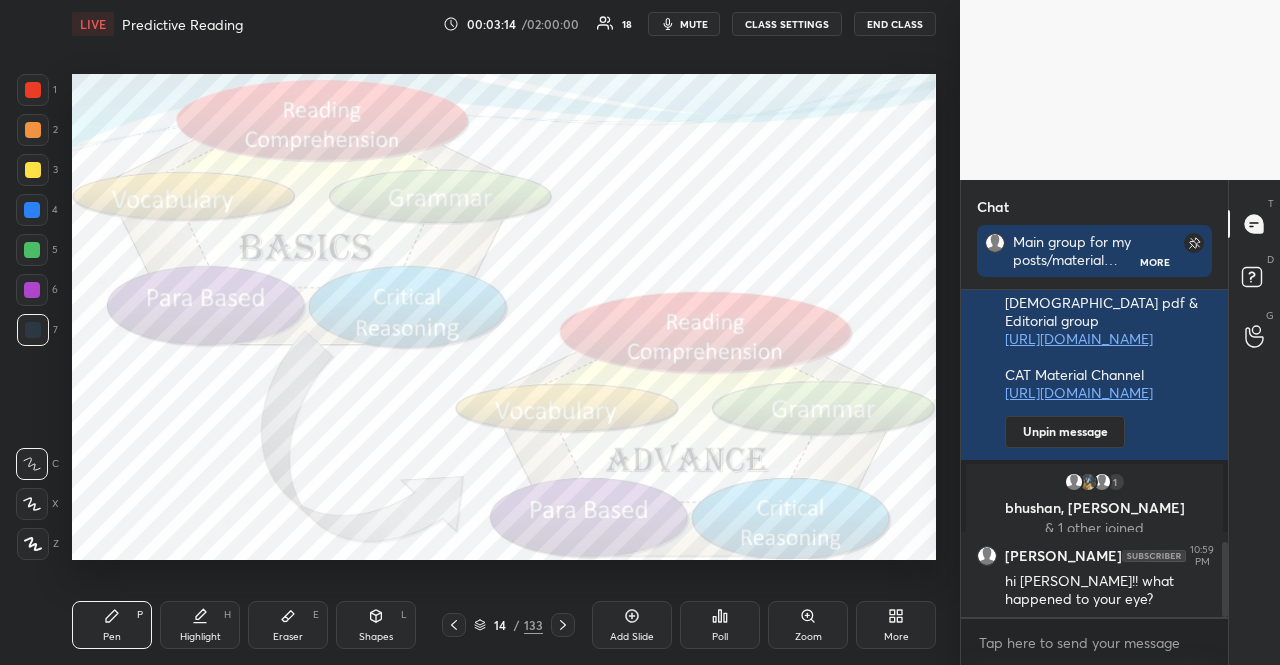 click at bounding box center (32, 290) 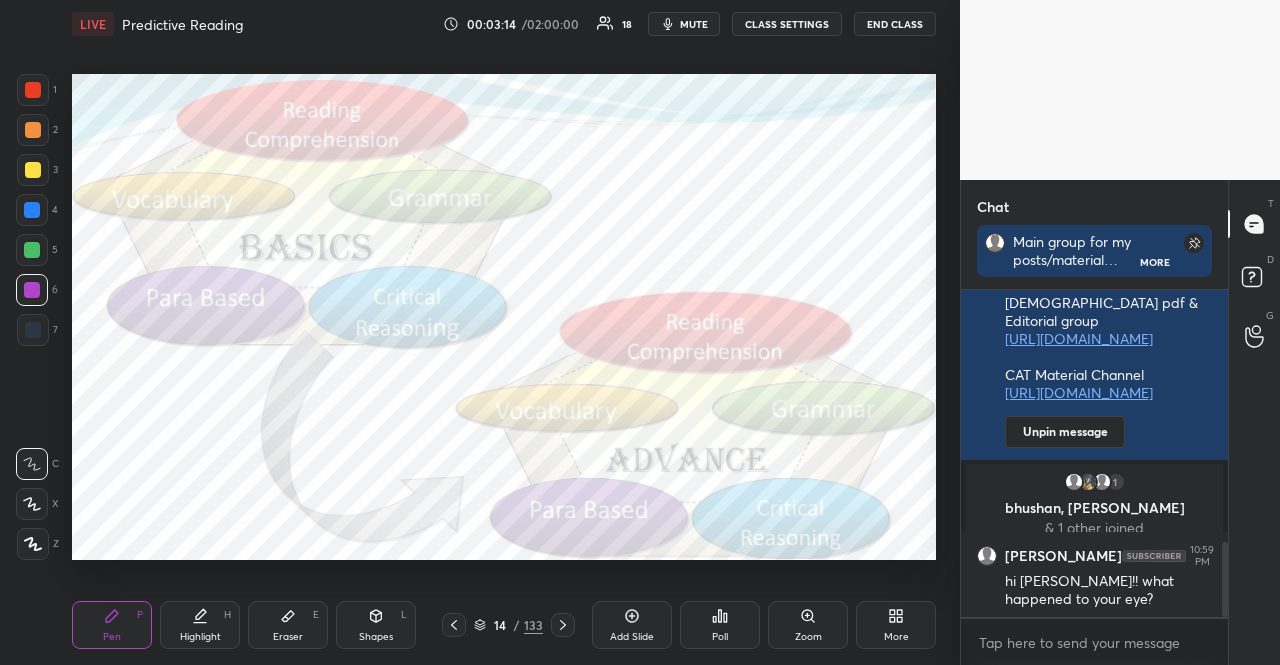 click at bounding box center [32, 250] 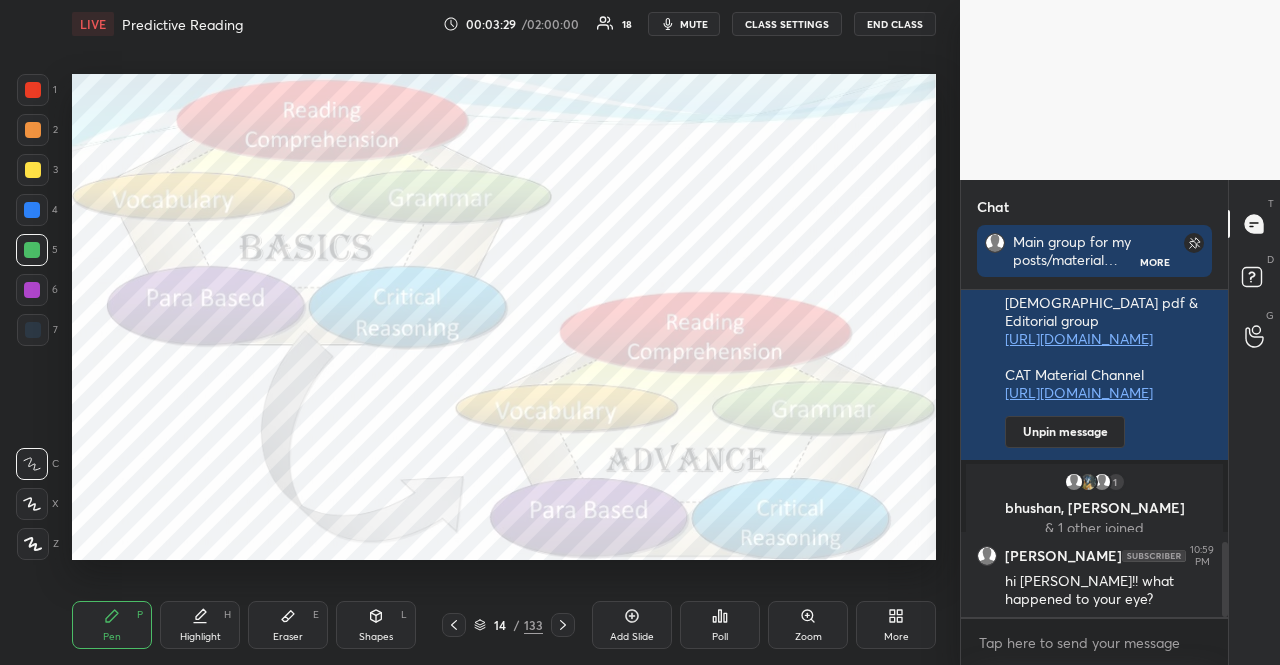 click at bounding box center [33, 90] 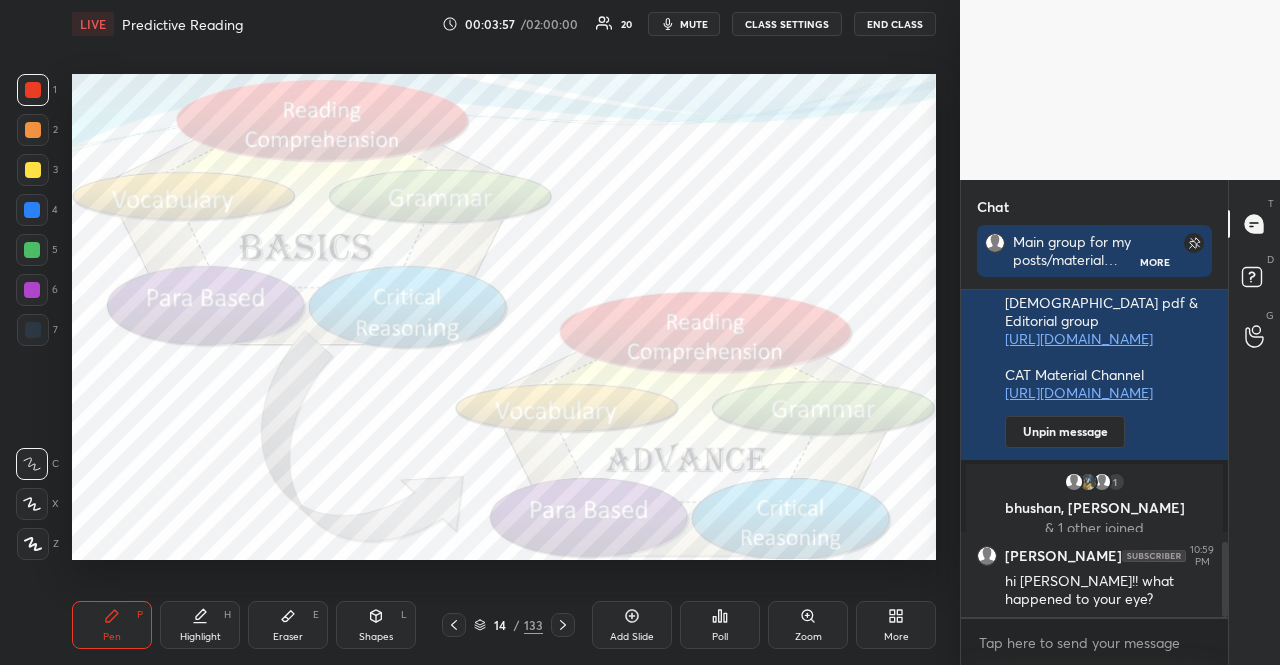 click at bounding box center [33, 330] 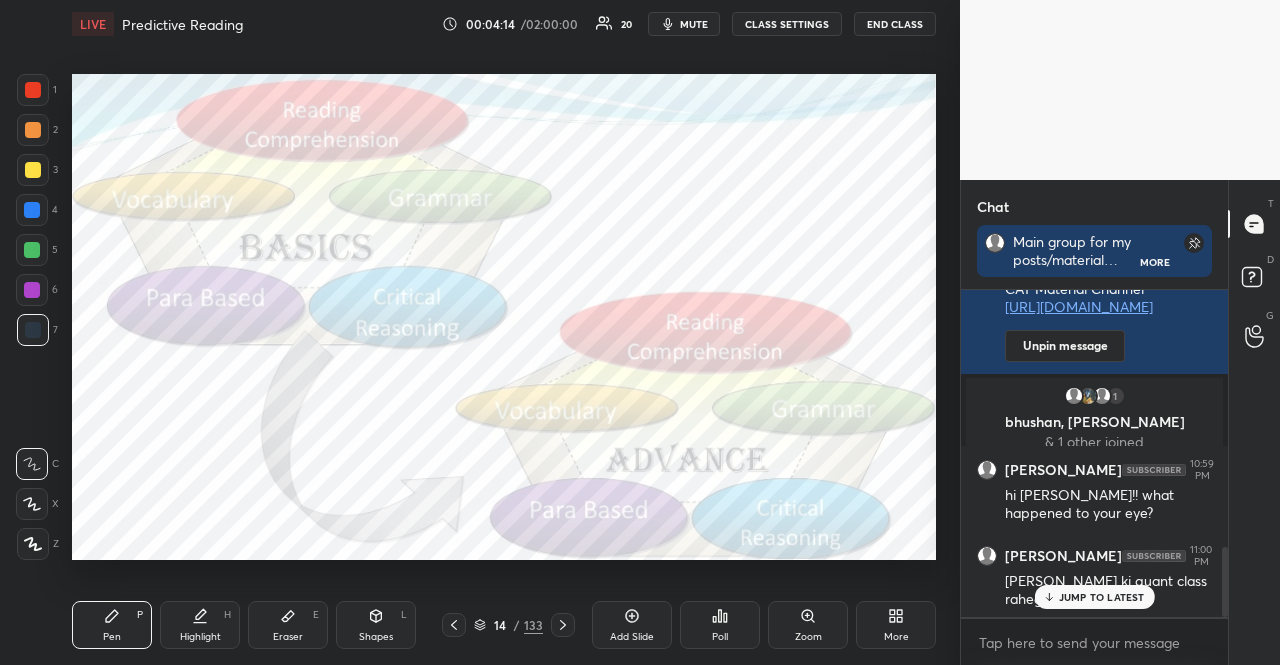 scroll, scrollTop: 1264, scrollLeft: 0, axis: vertical 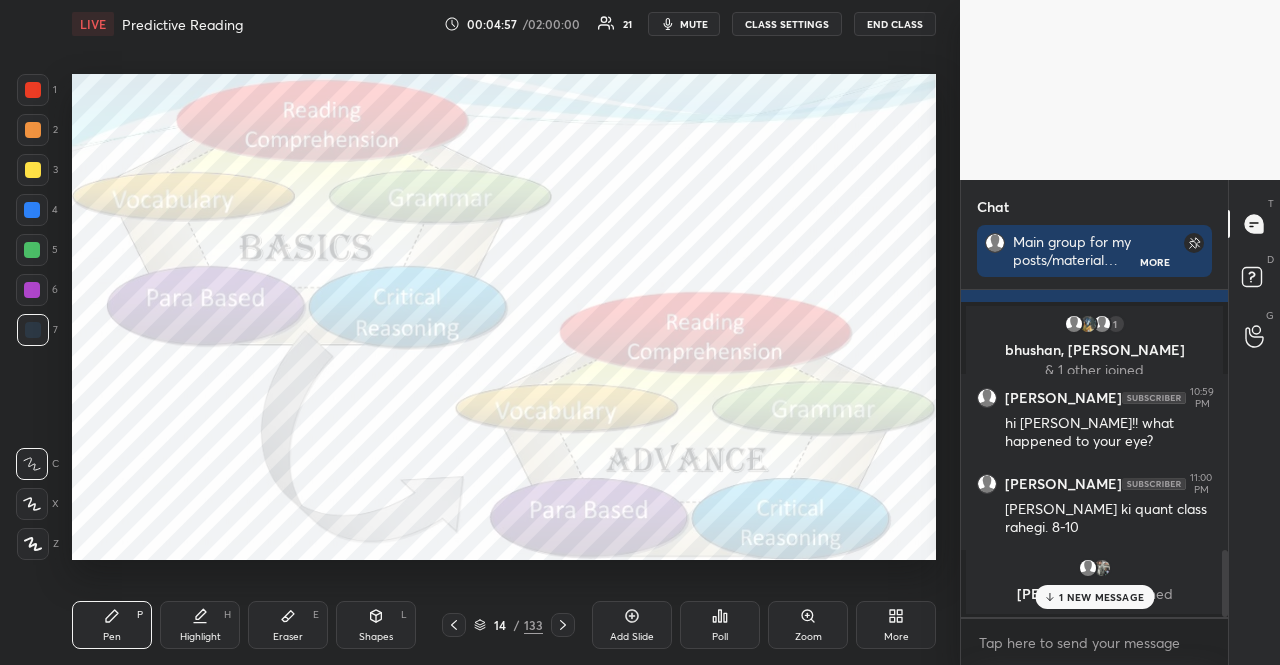 click at bounding box center (33, 90) 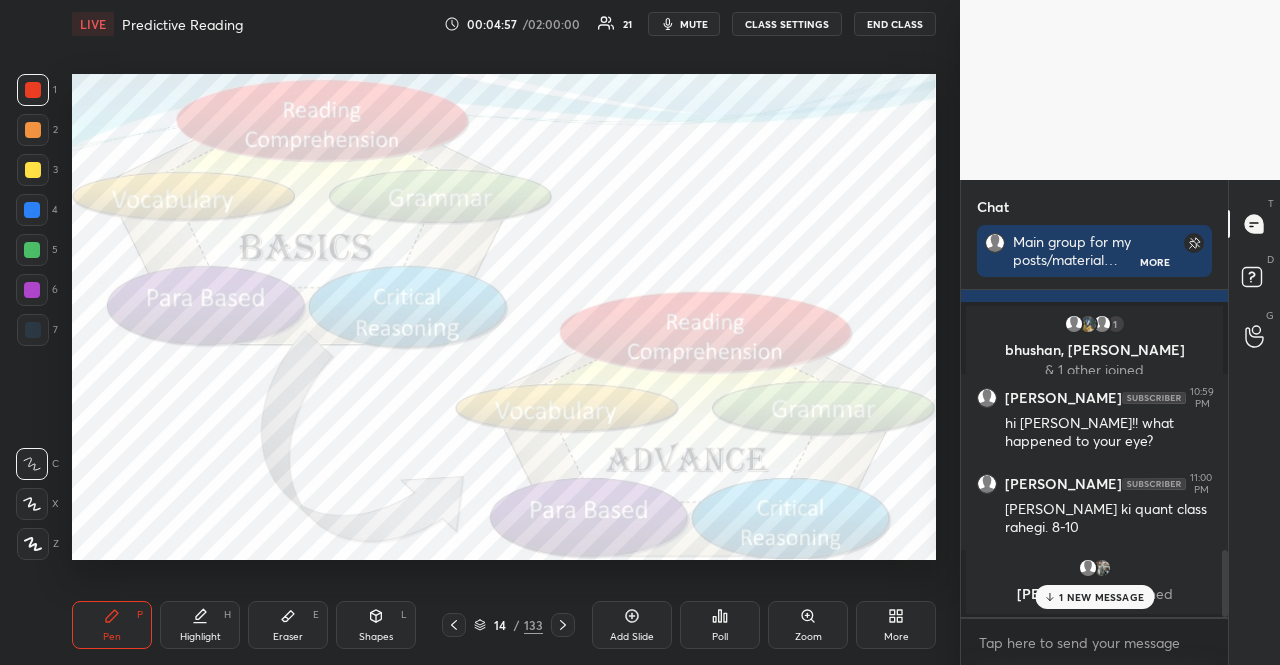 click at bounding box center [33, 90] 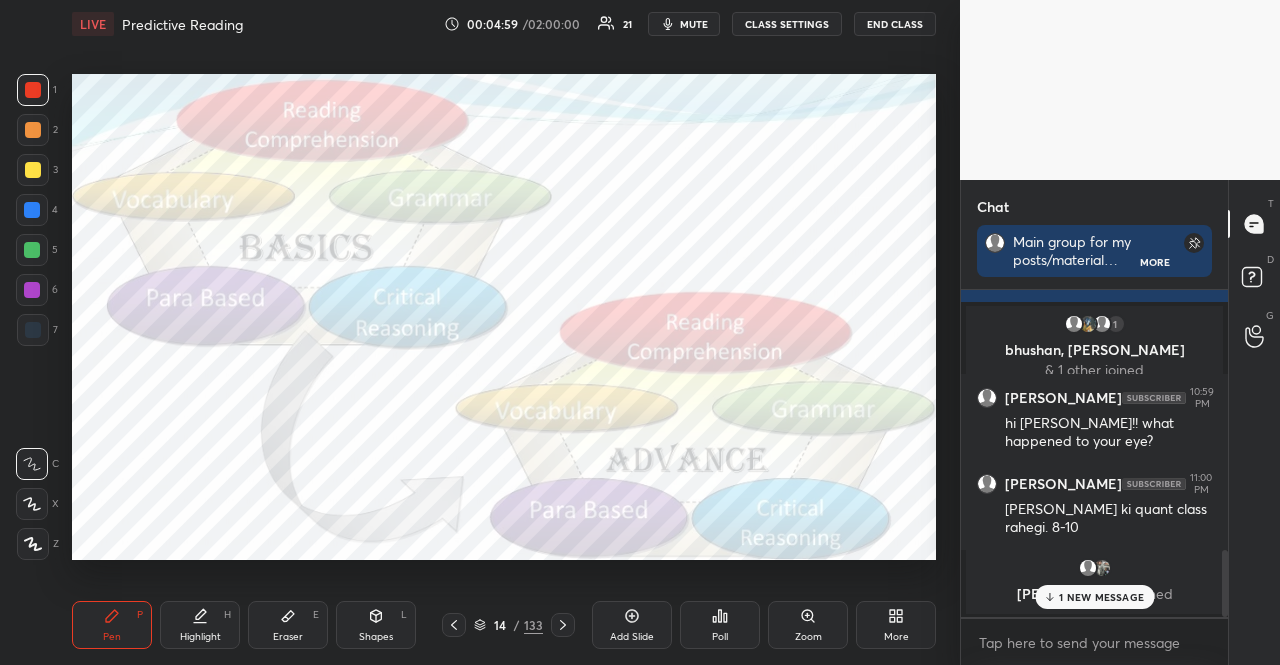 click at bounding box center (33, 330) 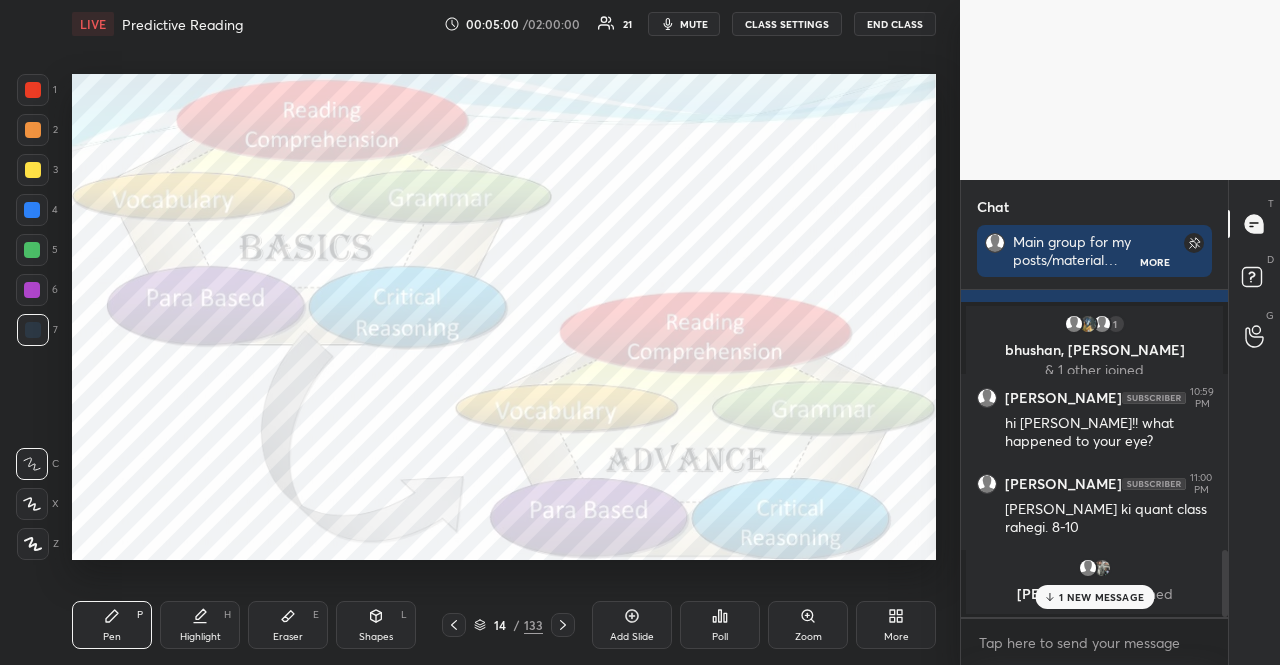 click at bounding box center [32, 250] 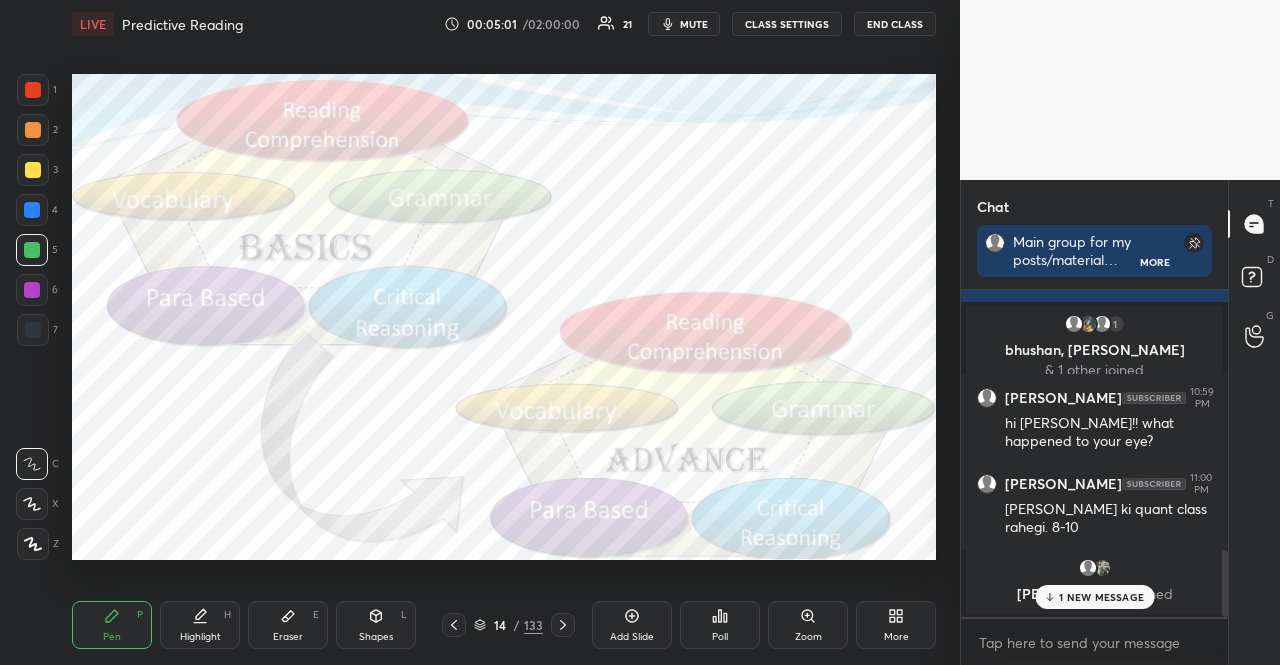 click at bounding box center (32, 250) 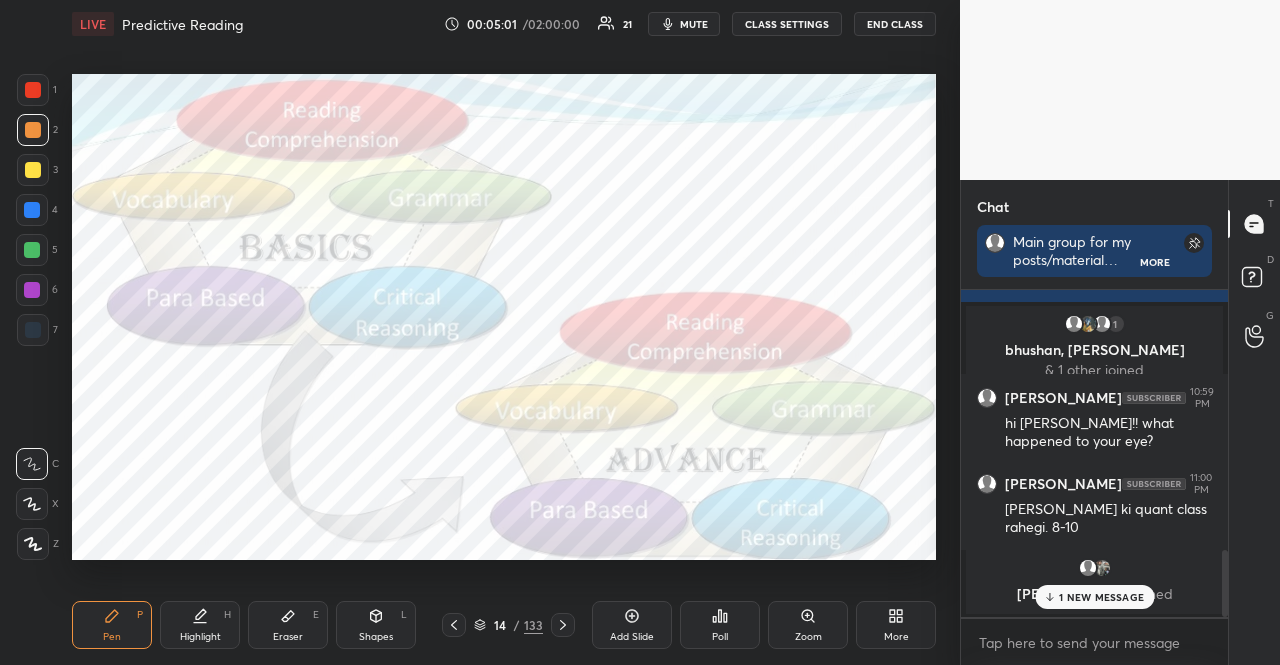 drag, startPoint x: 30, startPoint y: 123, endPoint x: 64, endPoint y: 267, distance: 147.95946 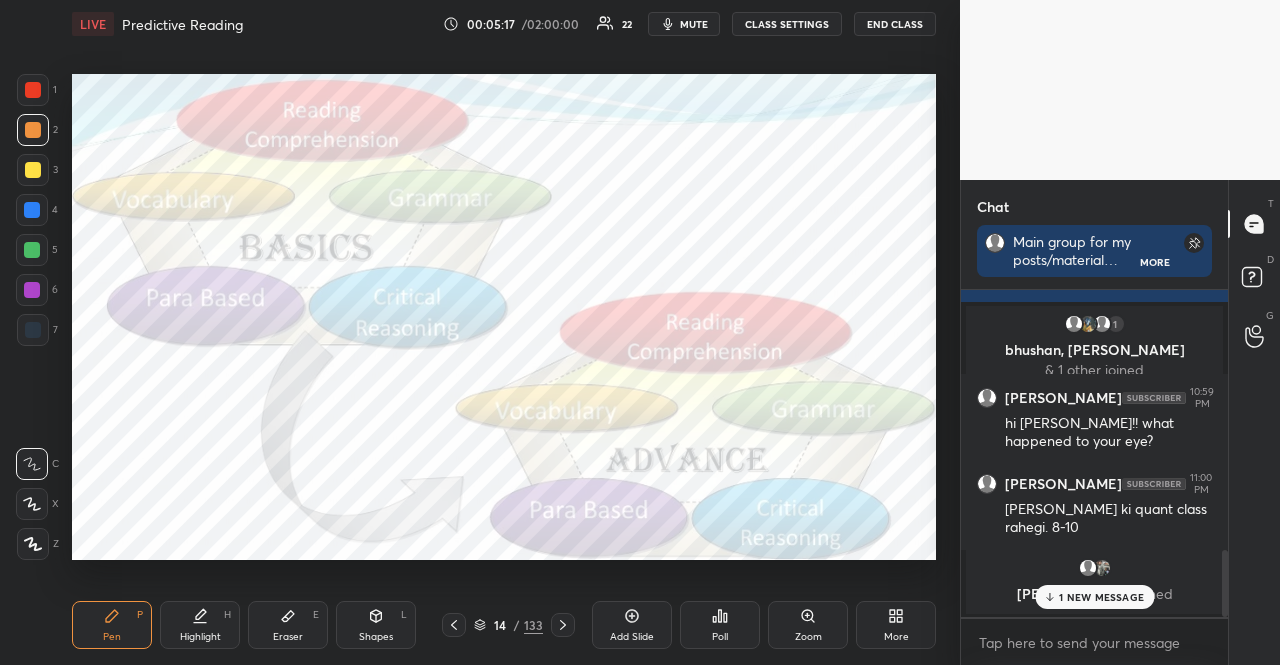 click at bounding box center (32, 290) 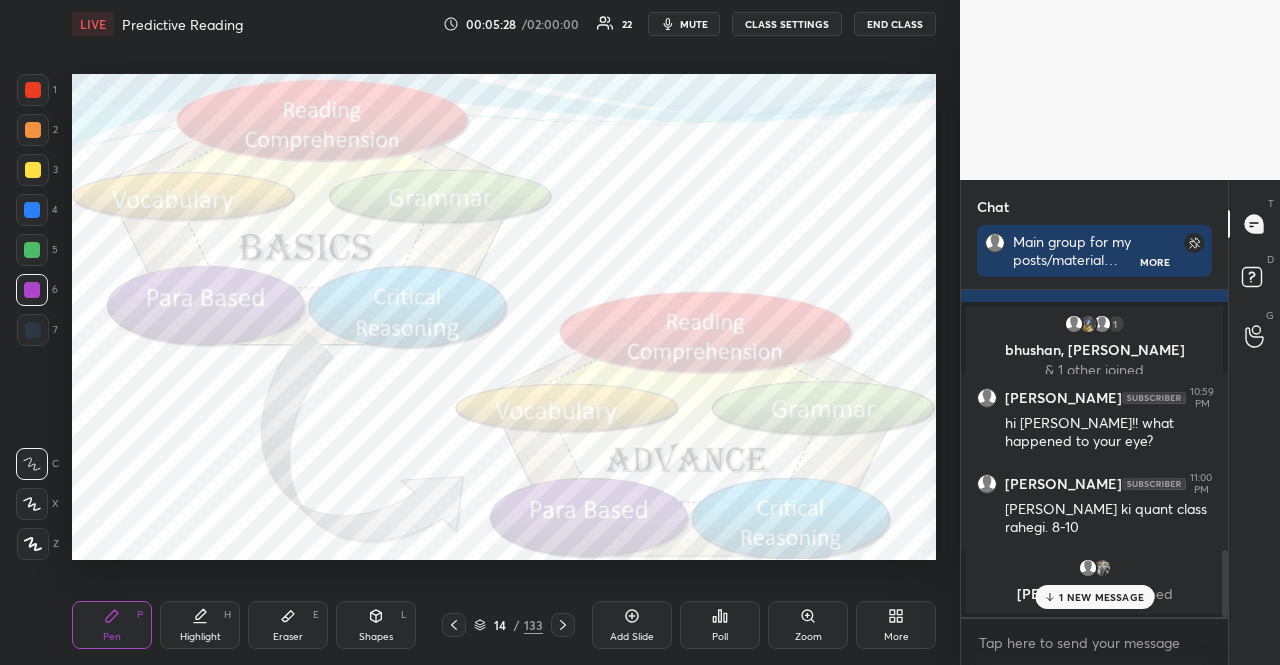 click at bounding box center [32, 210] 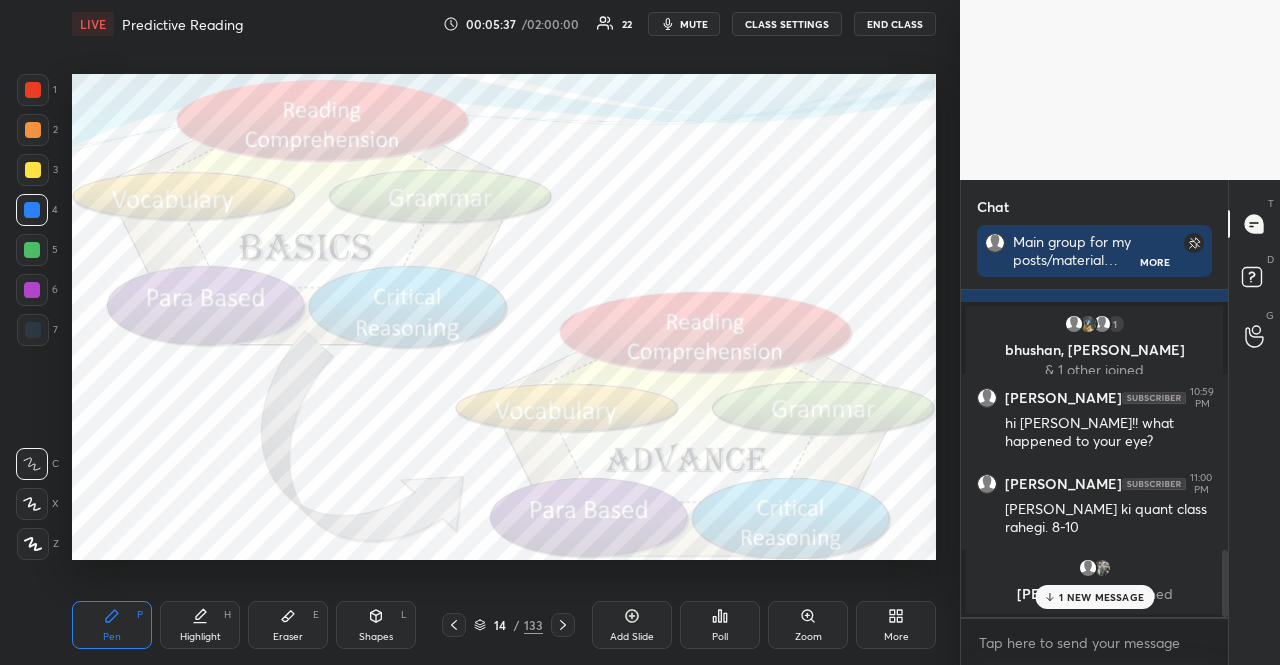 click on "1 NEW MESSAGE" at bounding box center [1094, 597] 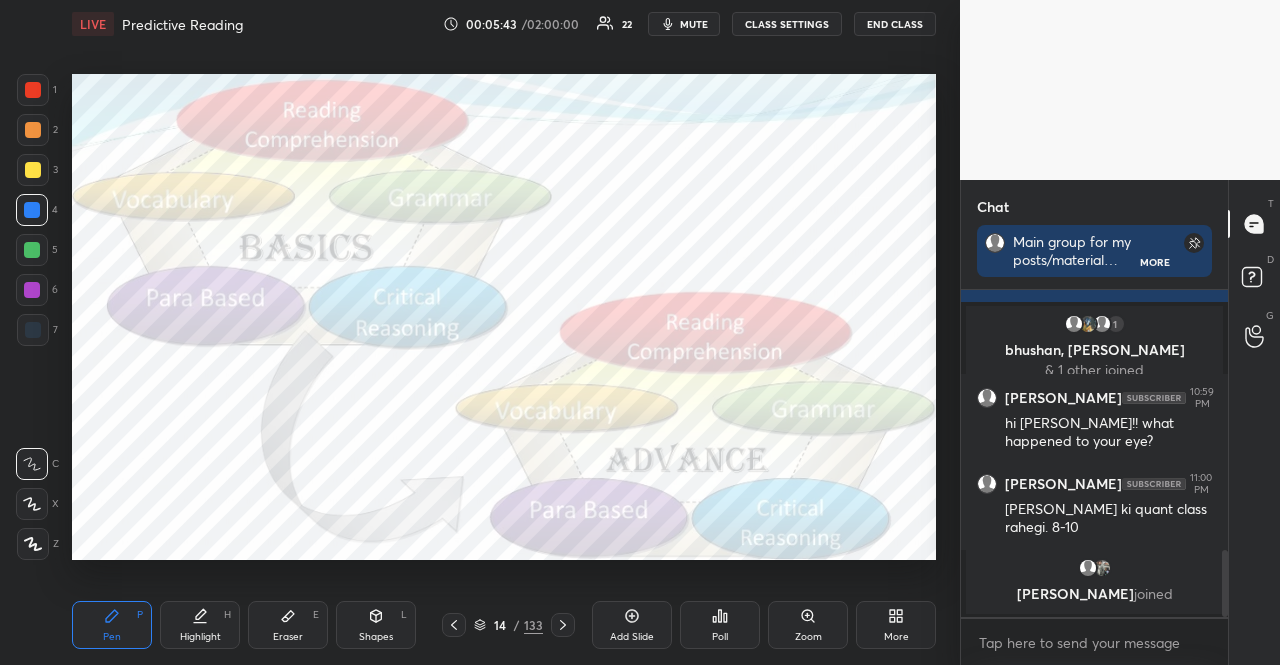 click 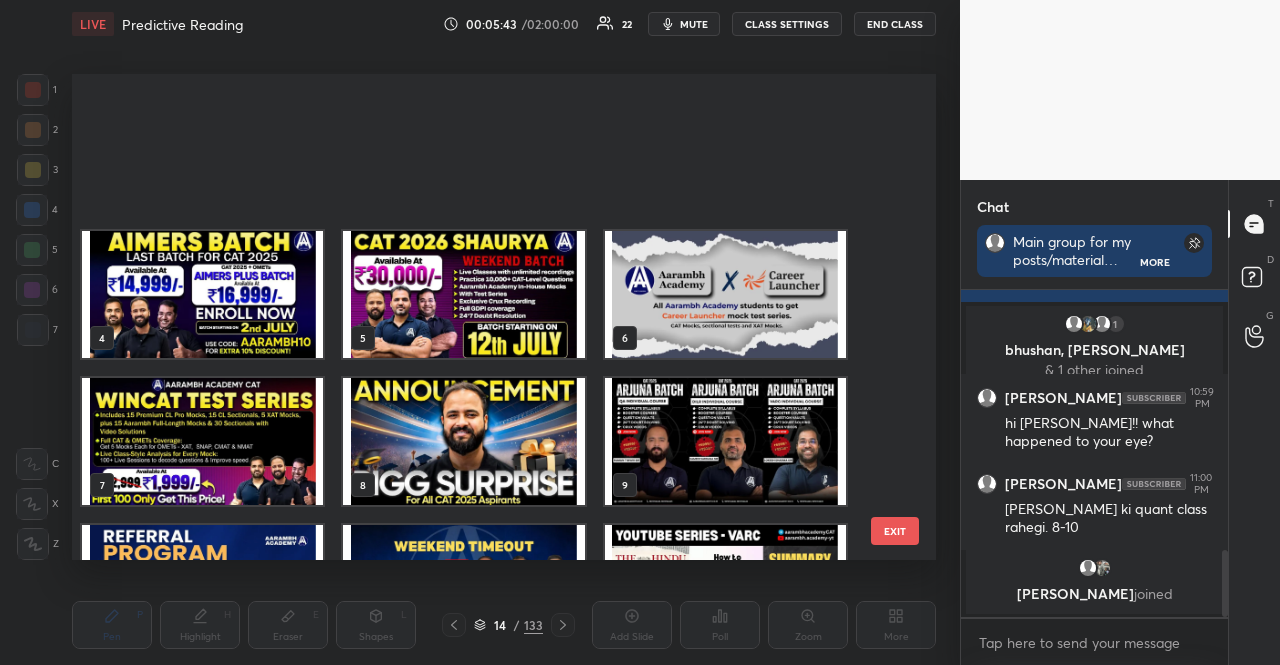 scroll, scrollTop: 249, scrollLeft: 0, axis: vertical 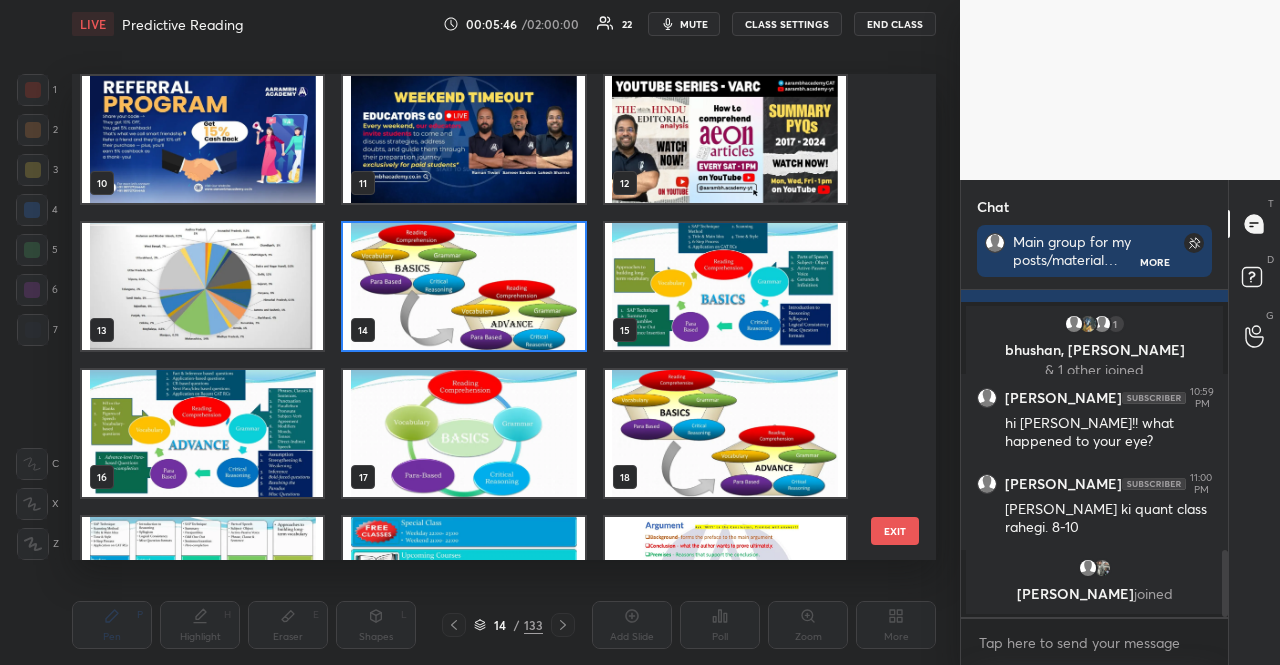 click at bounding box center [463, 286] 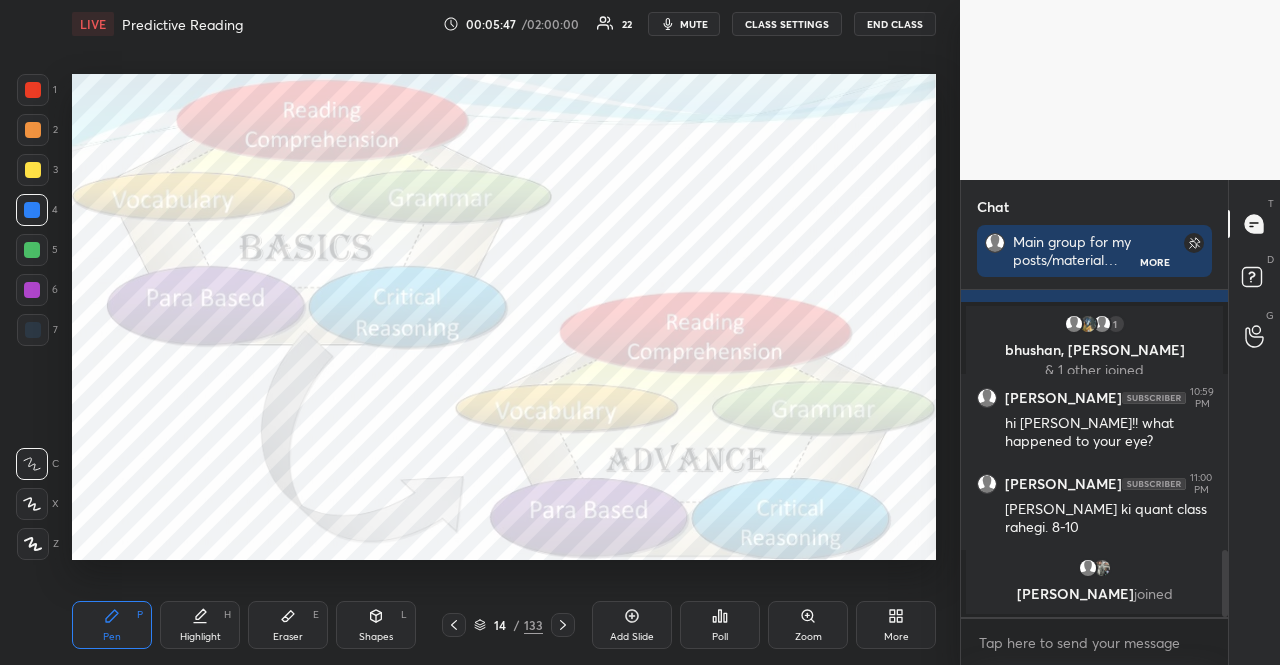 scroll, scrollTop: 0, scrollLeft: 0, axis: both 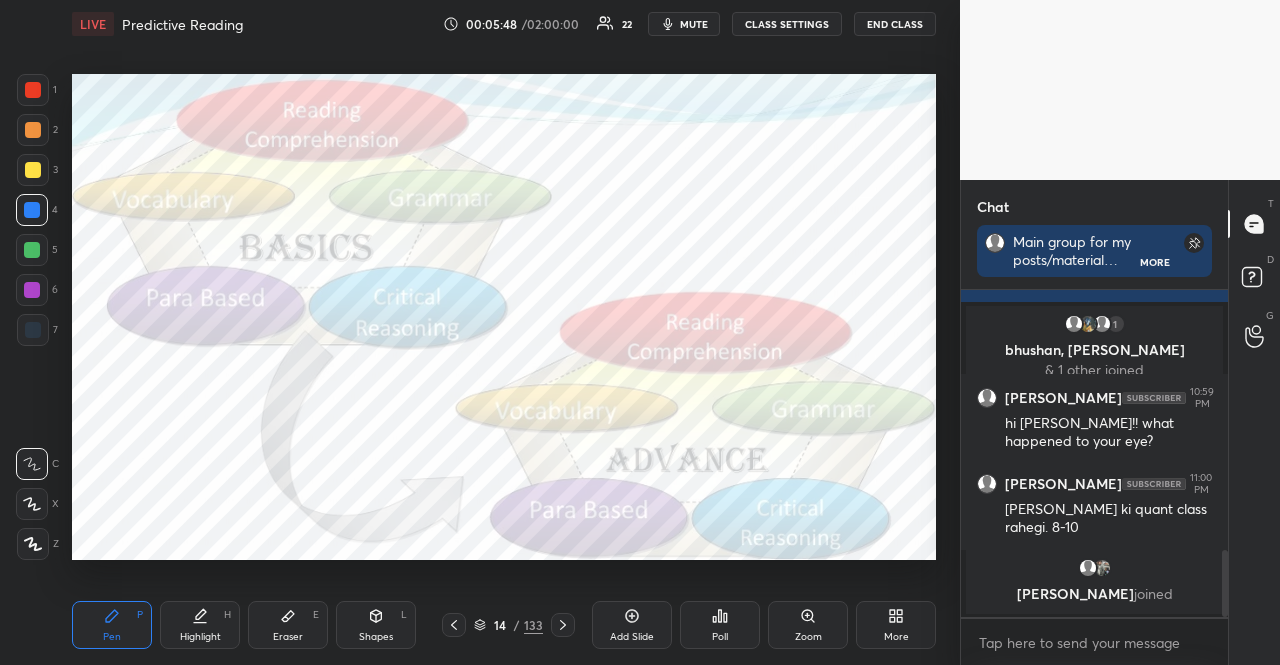 click at bounding box center [33, 90] 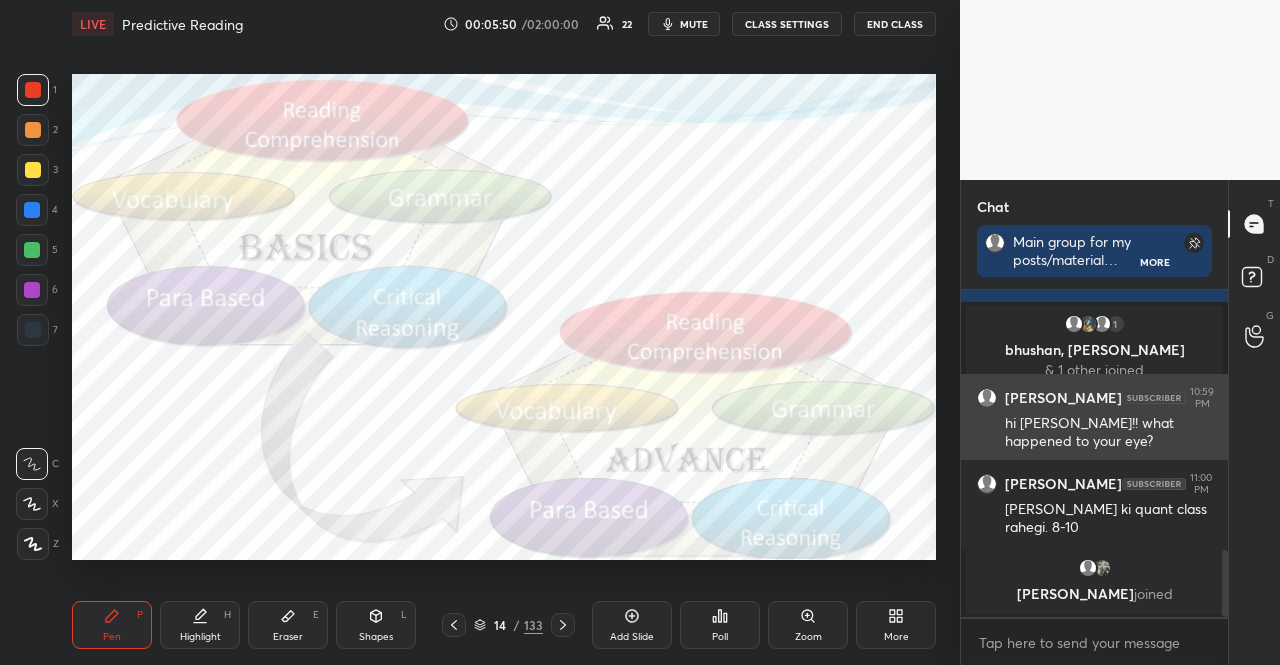 scroll, scrollTop: 1332, scrollLeft: 0, axis: vertical 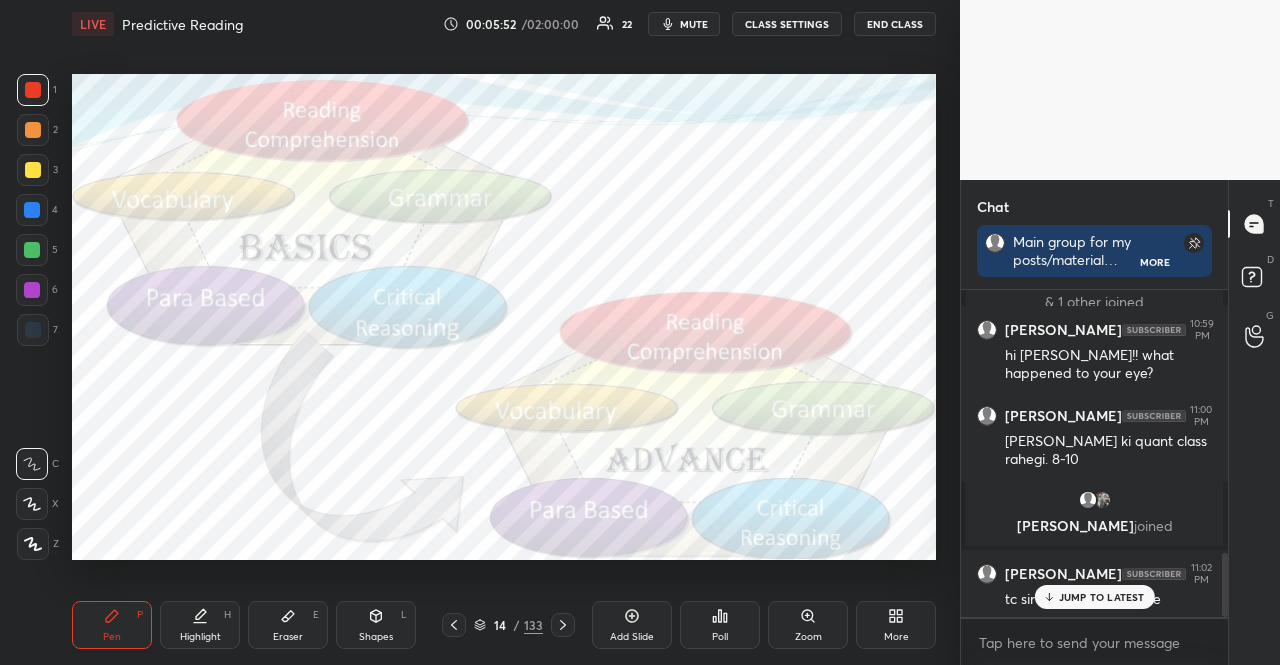 click on "JUMP TO LATEST" at bounding box center [1094, 597] 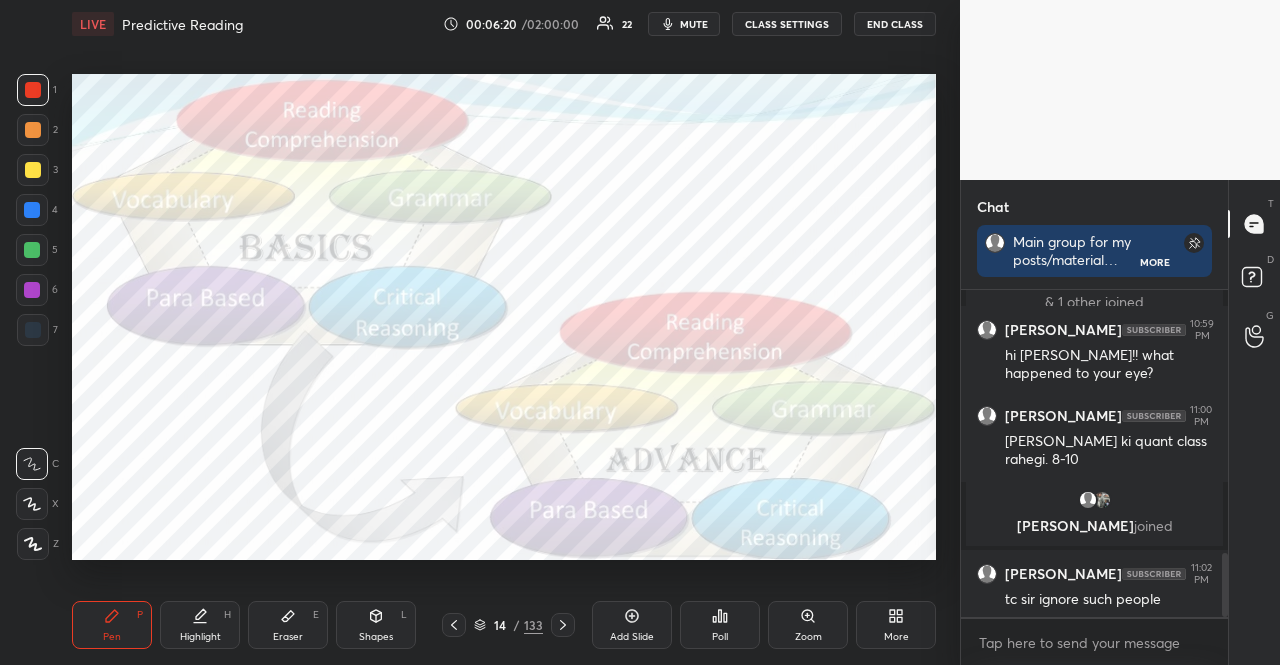 click on "1 2 3 4 5 6 7" at bounding box center [37, 214] 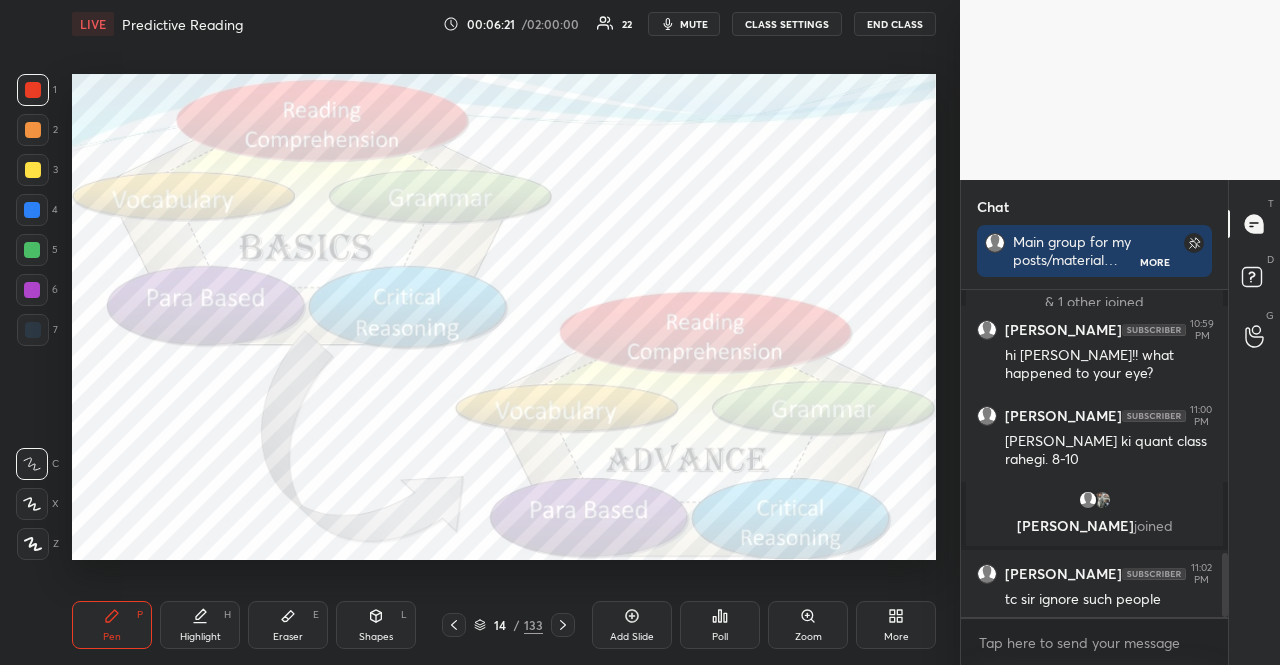 click at bounding box center [33, 130] 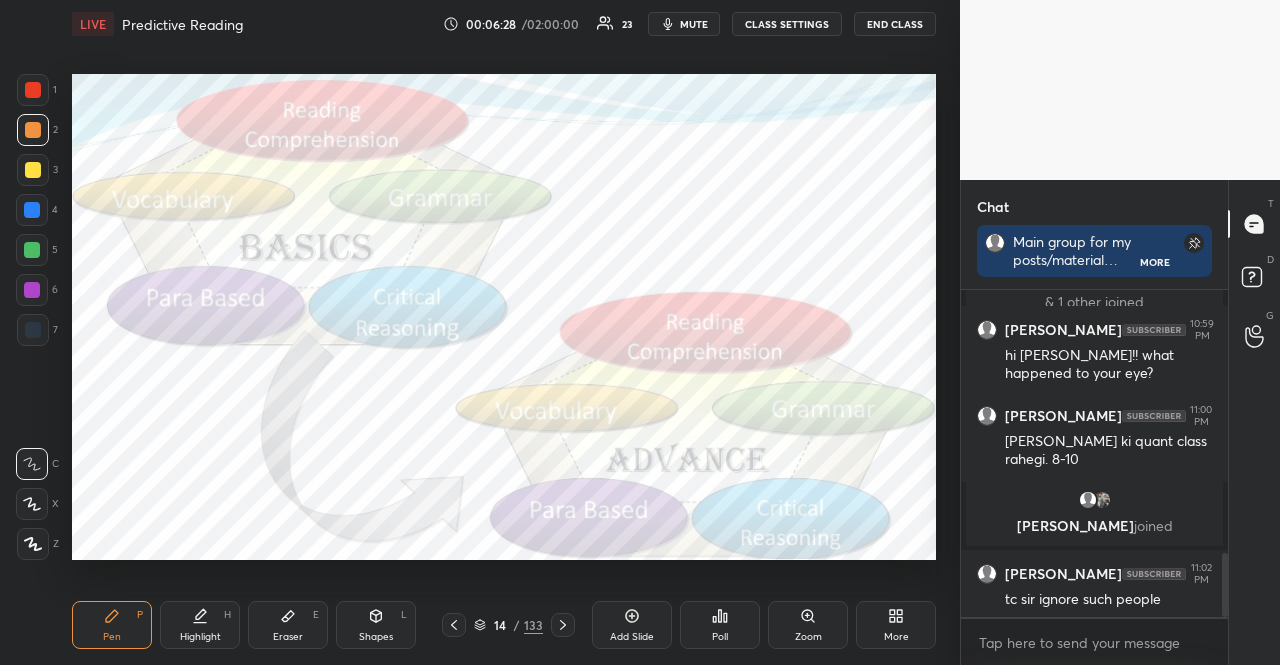 click at bounding box center (33, 90) 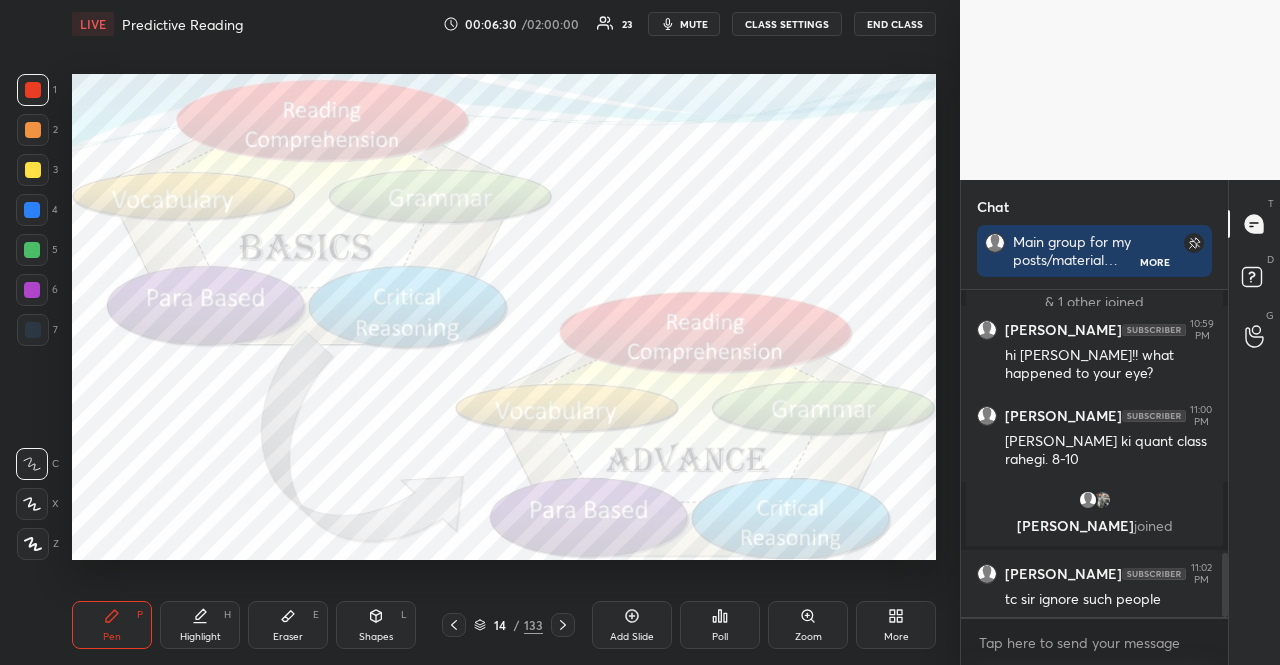 click 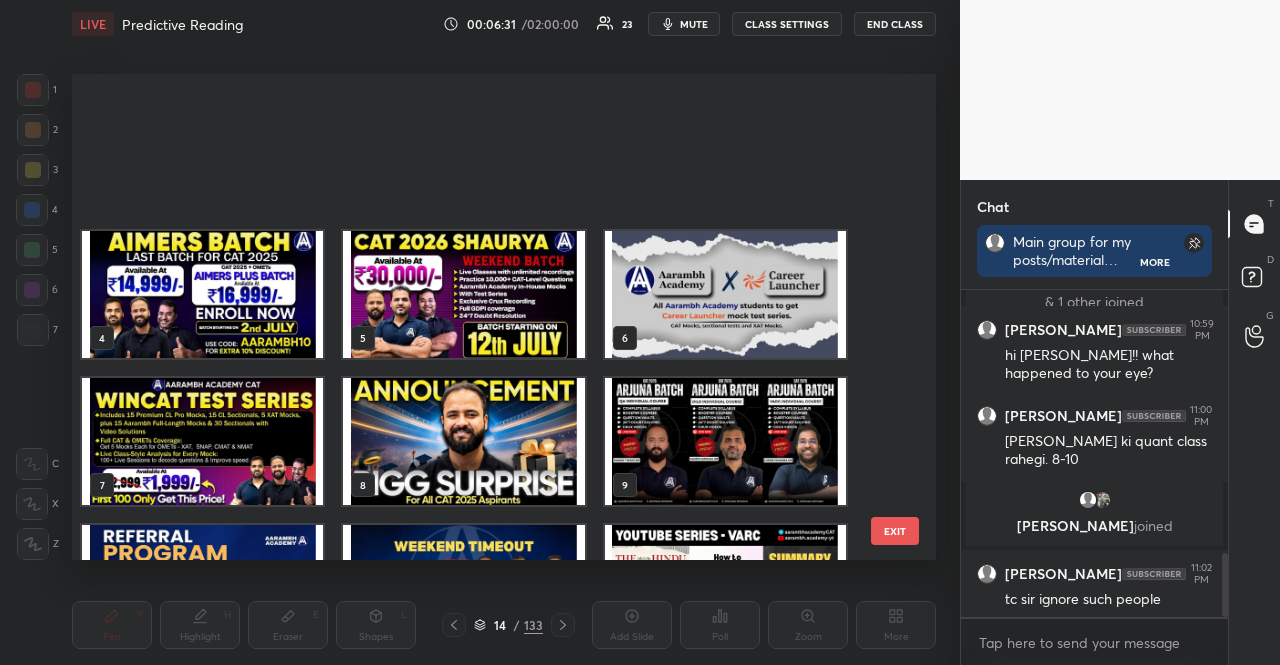 scroll, scrollTop: 249, scrollLeft: 0, axis: vertical 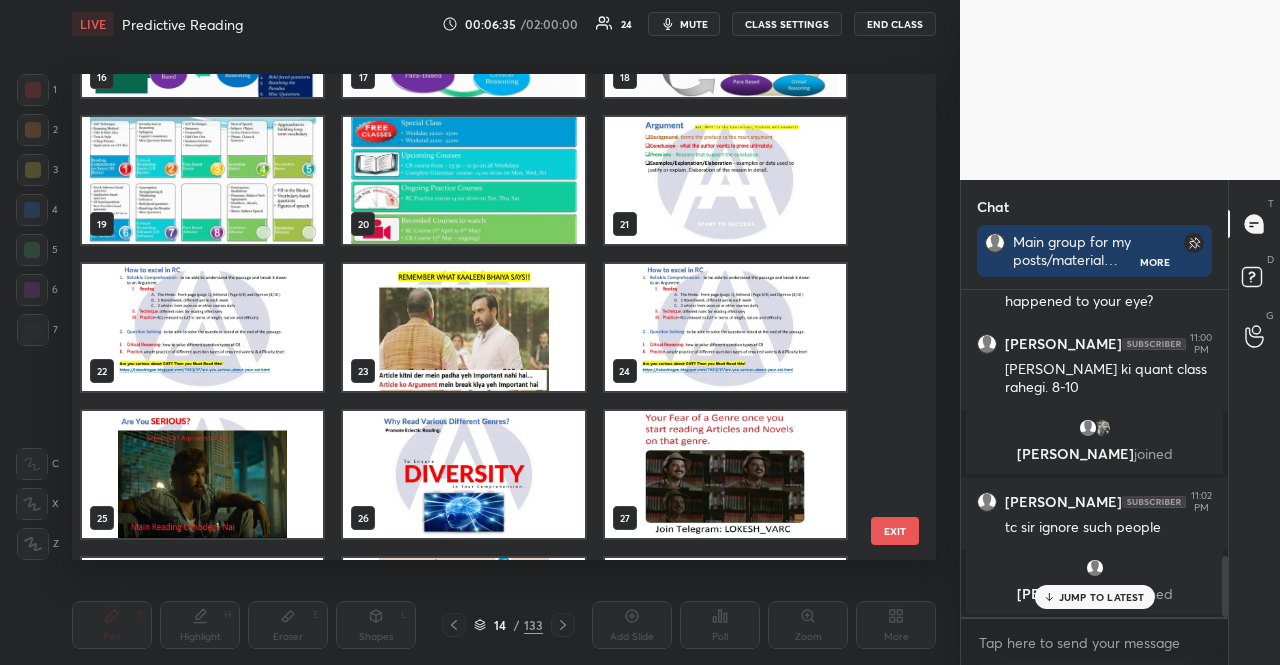 click at bounding box center [725, 180] 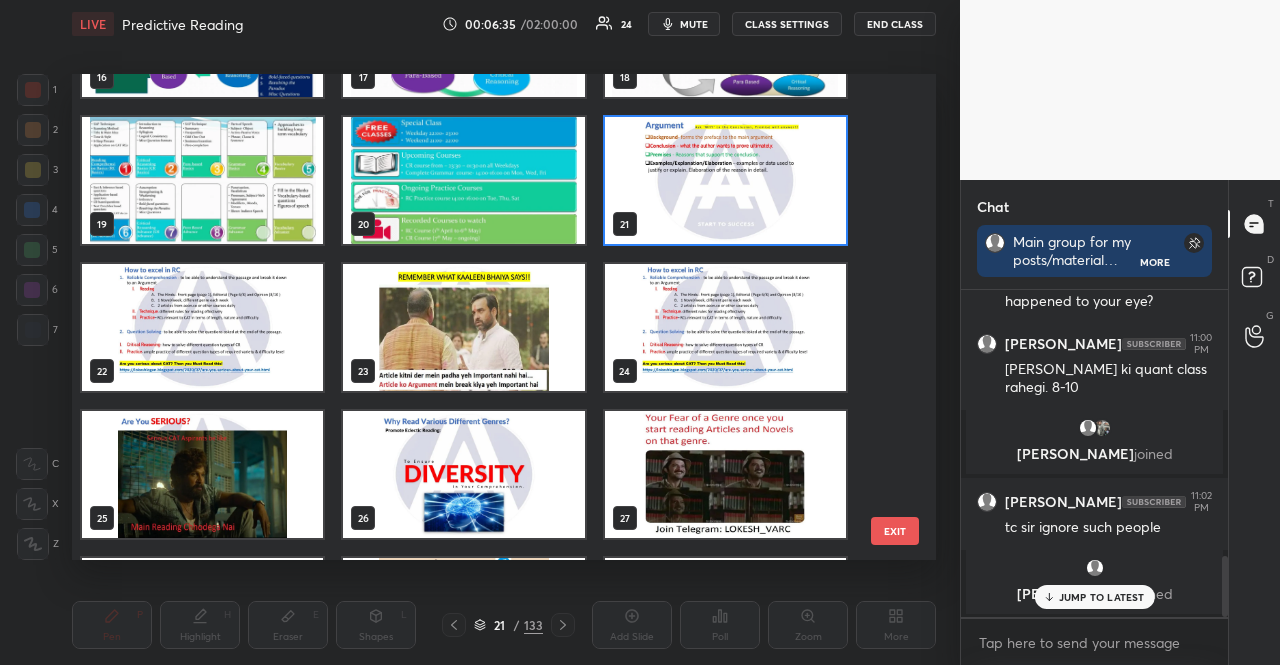 click at bounding box center [725, 180] 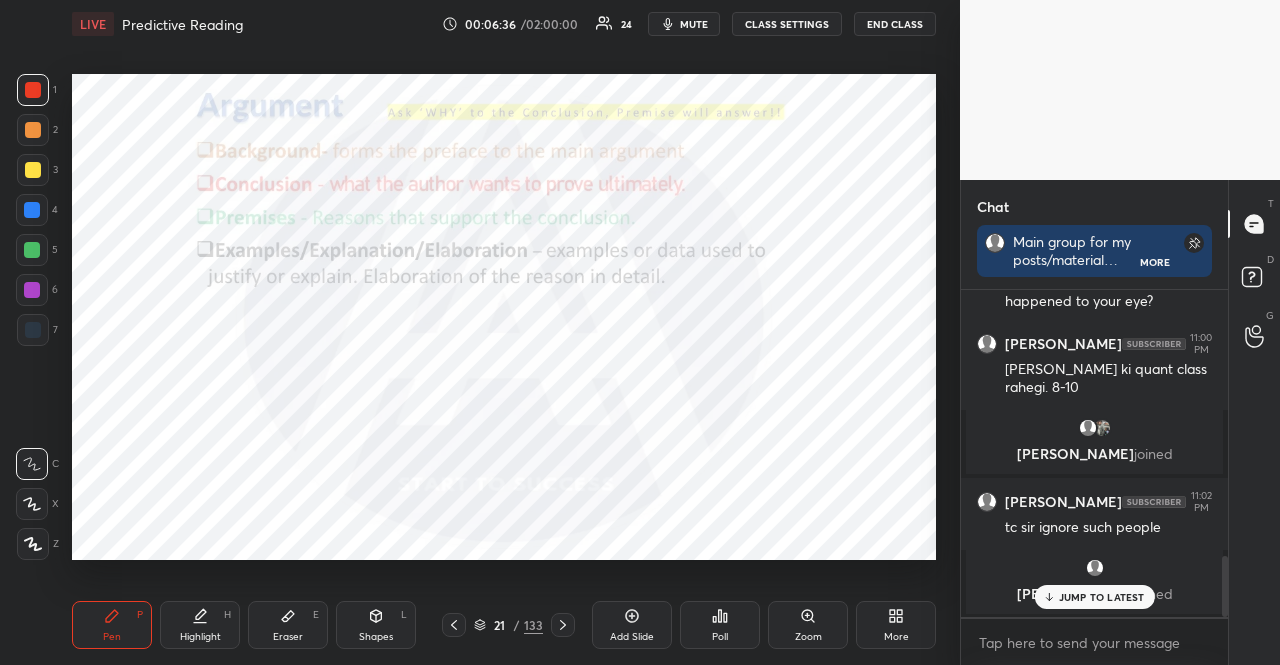 scroll, scrollTop: 0, scrollLeft: 0, axis: both 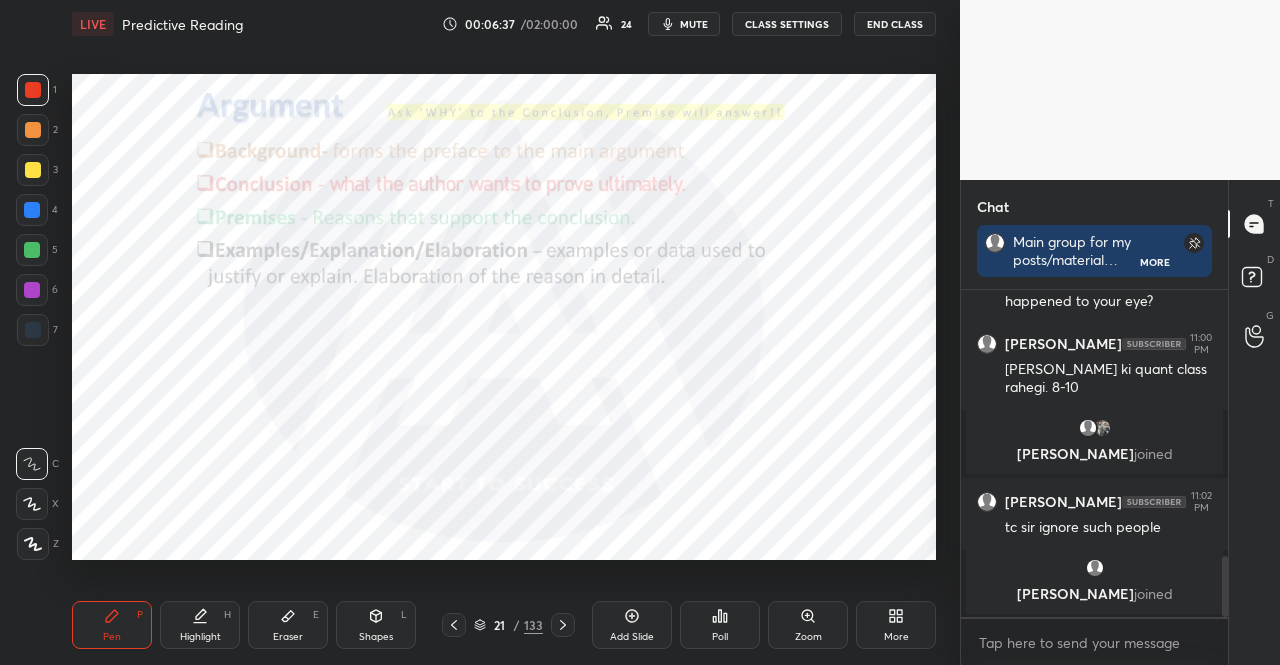 click at bounding box center [32, 250] 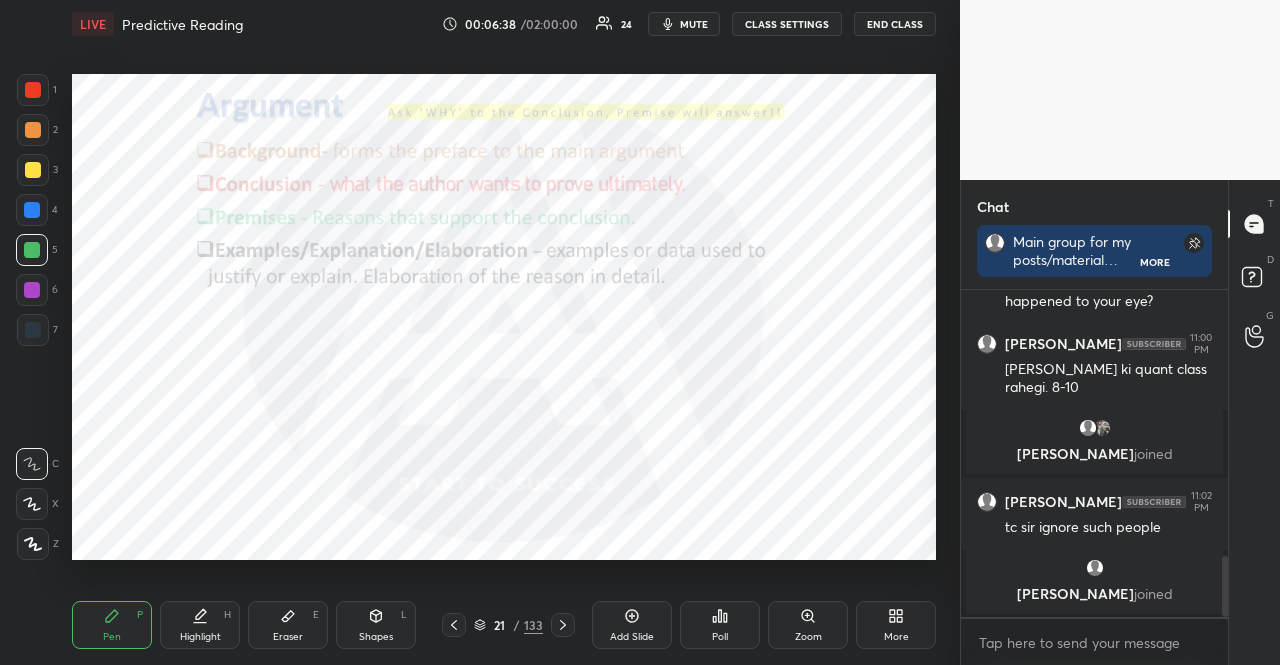 click at bounding box center [32, 210] 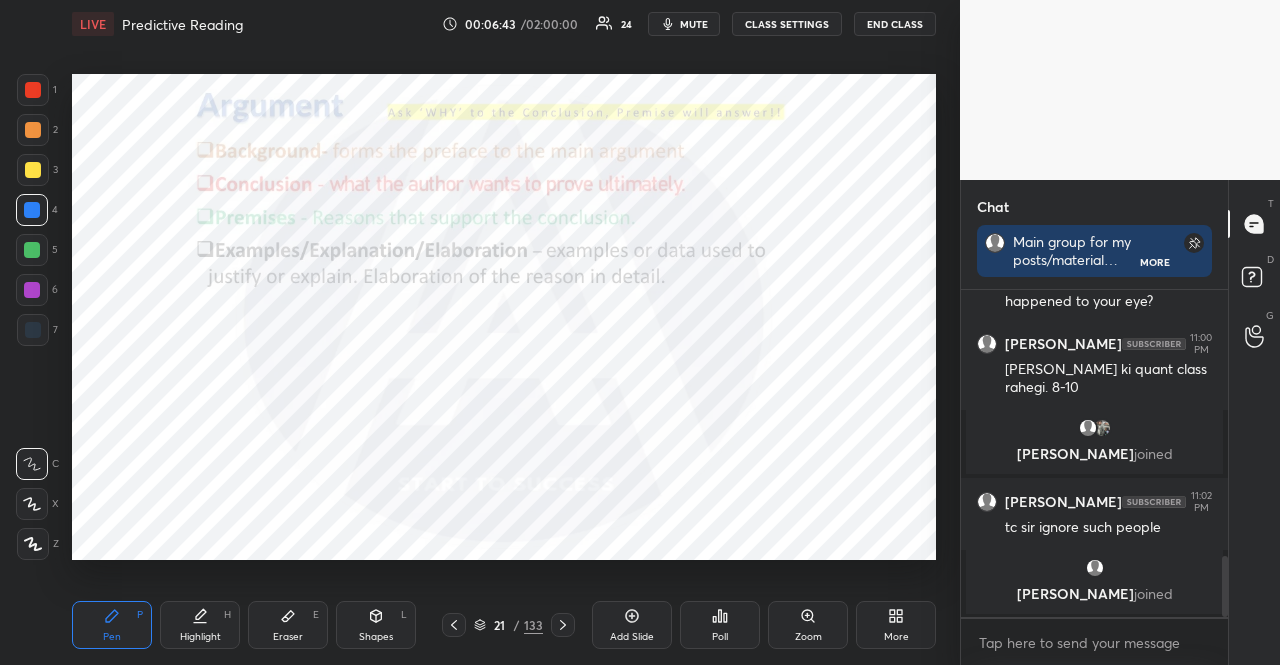 scroll, scrollTop: 1340, scrollLeft: 0, axis: vertical 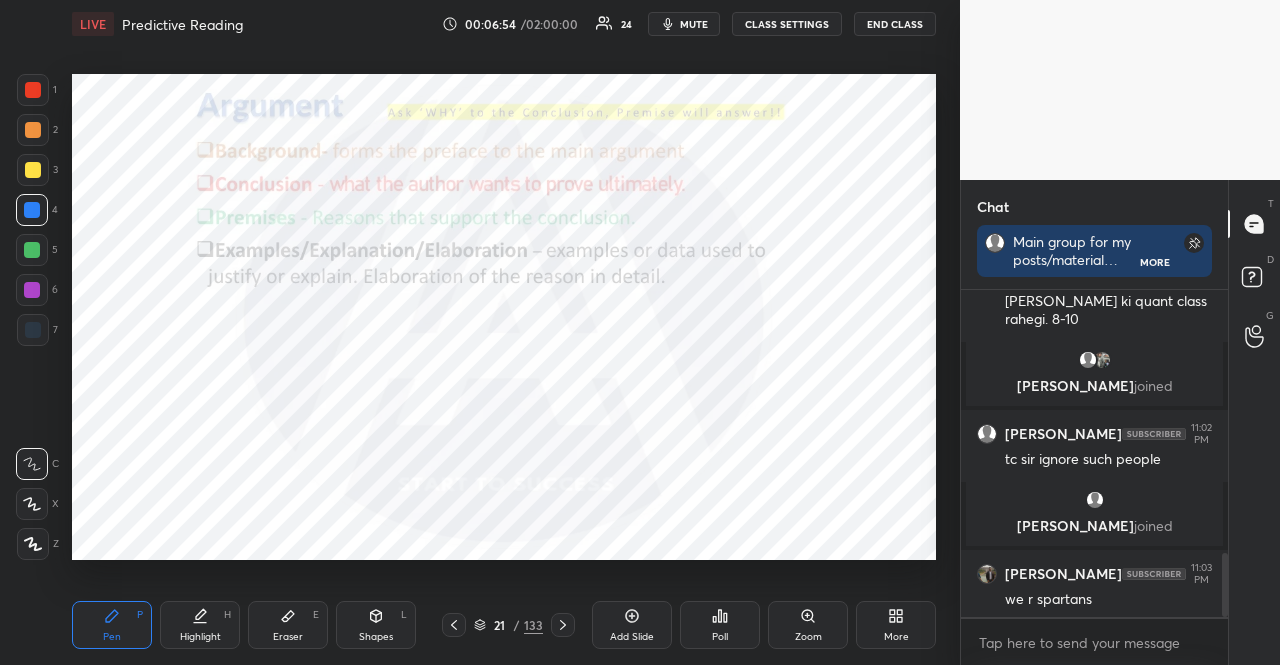 click at bounding box center [33, 90] 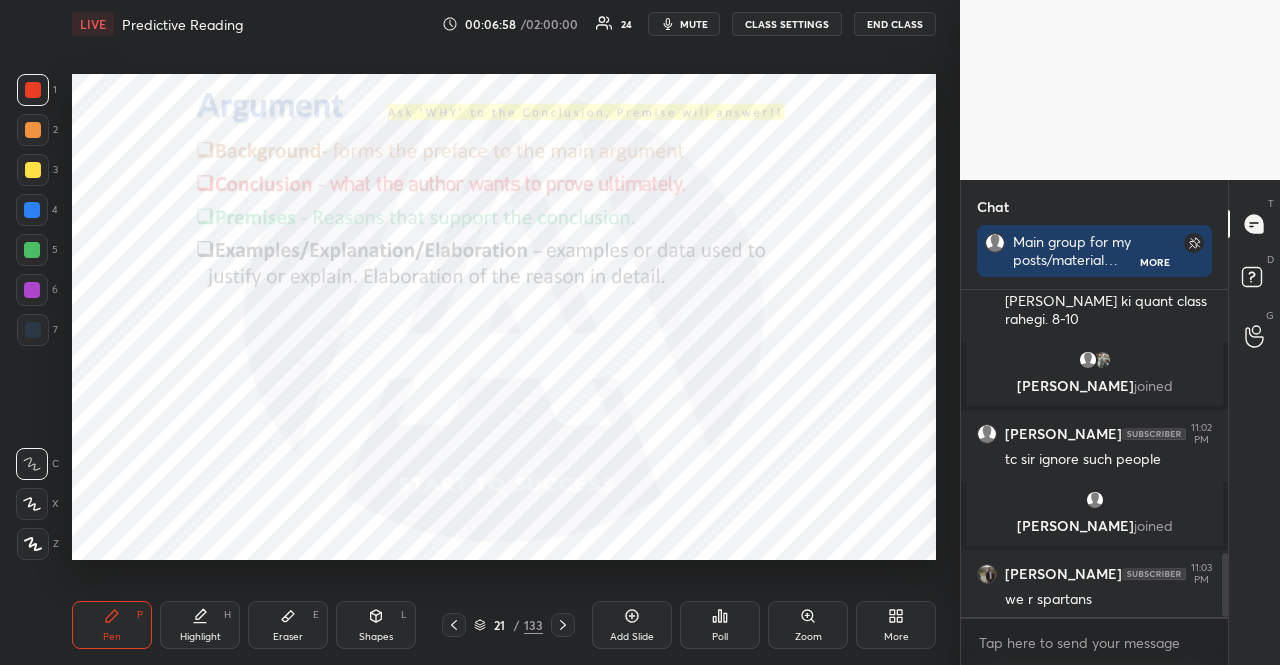 scroll, scrollTop: 1408, scrollLeft: 0, axis: vertical 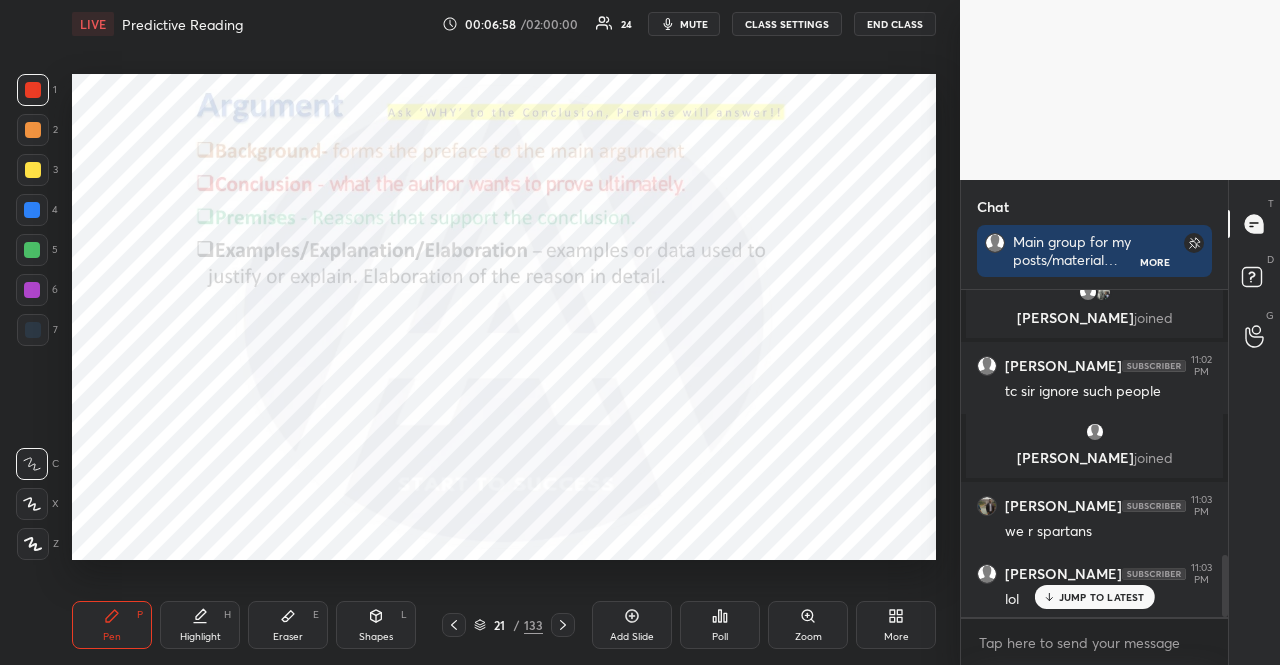 click at bounding box center (32, 250) 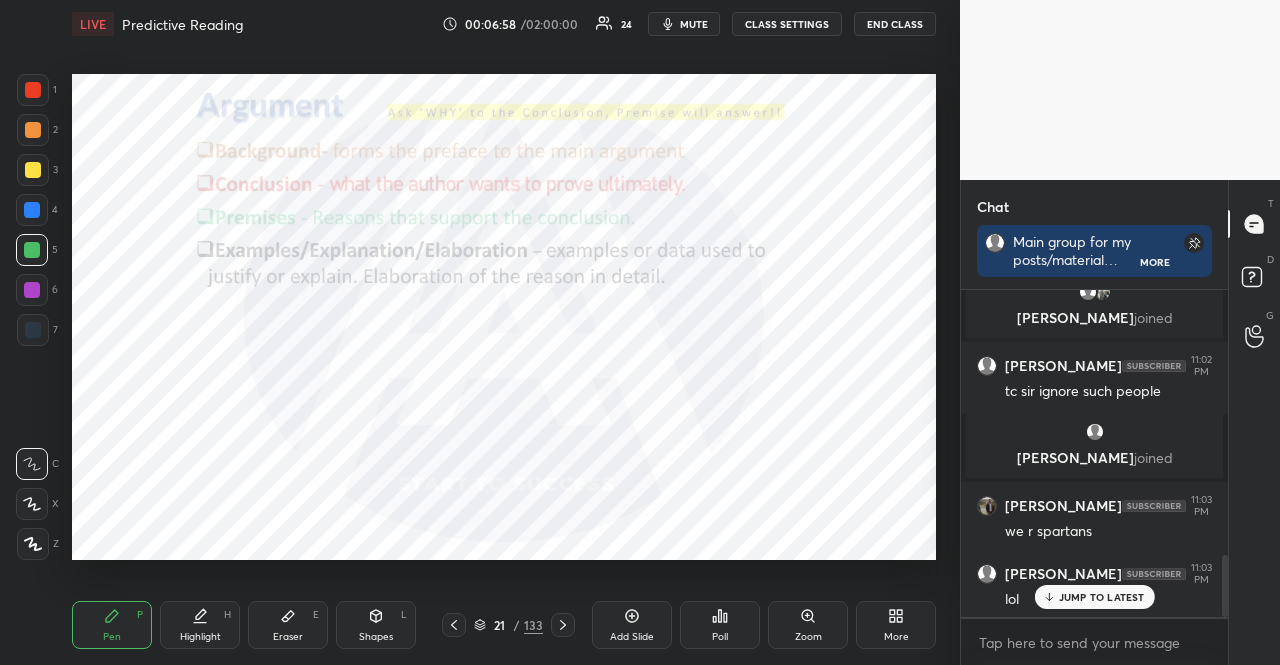 click at bounding box center [32, 250] 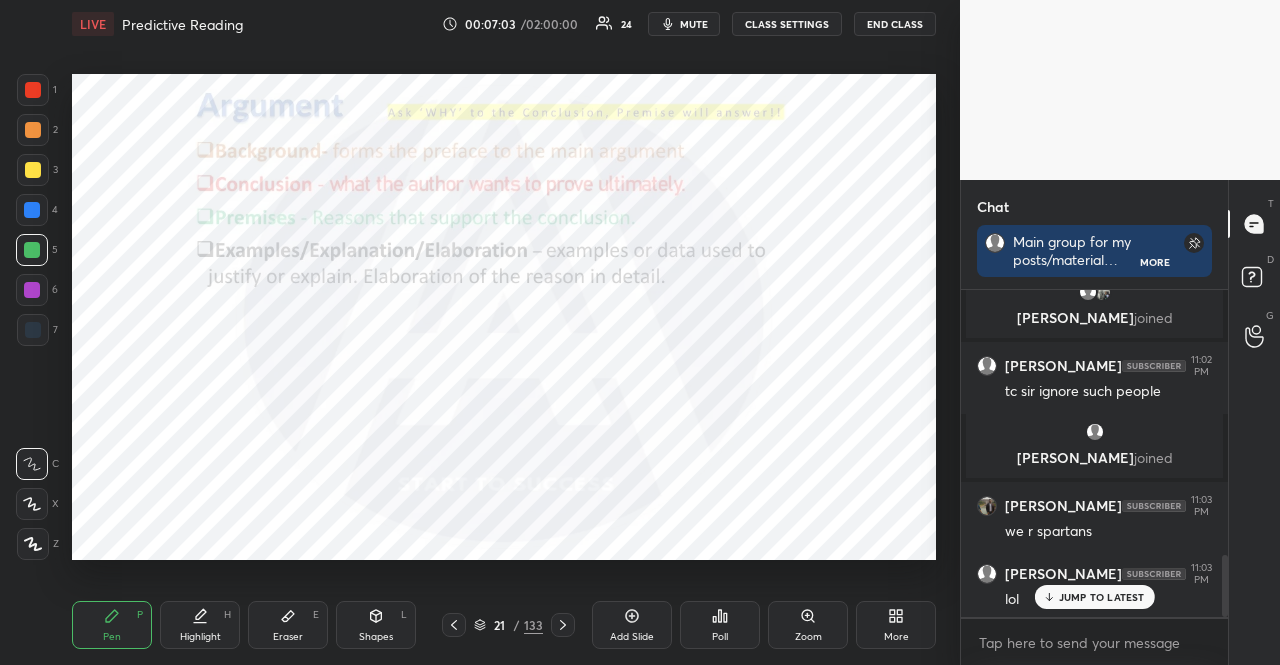 click at bounding box center [33, 330] 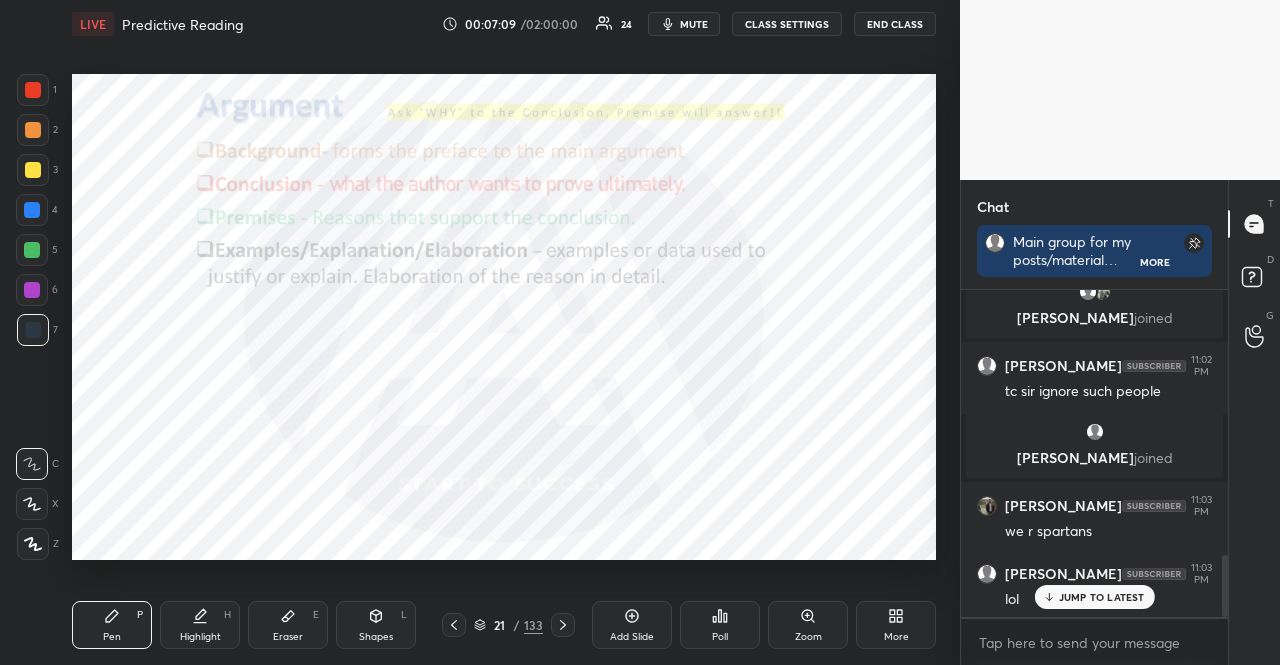 click at bounding box center (33, 130) 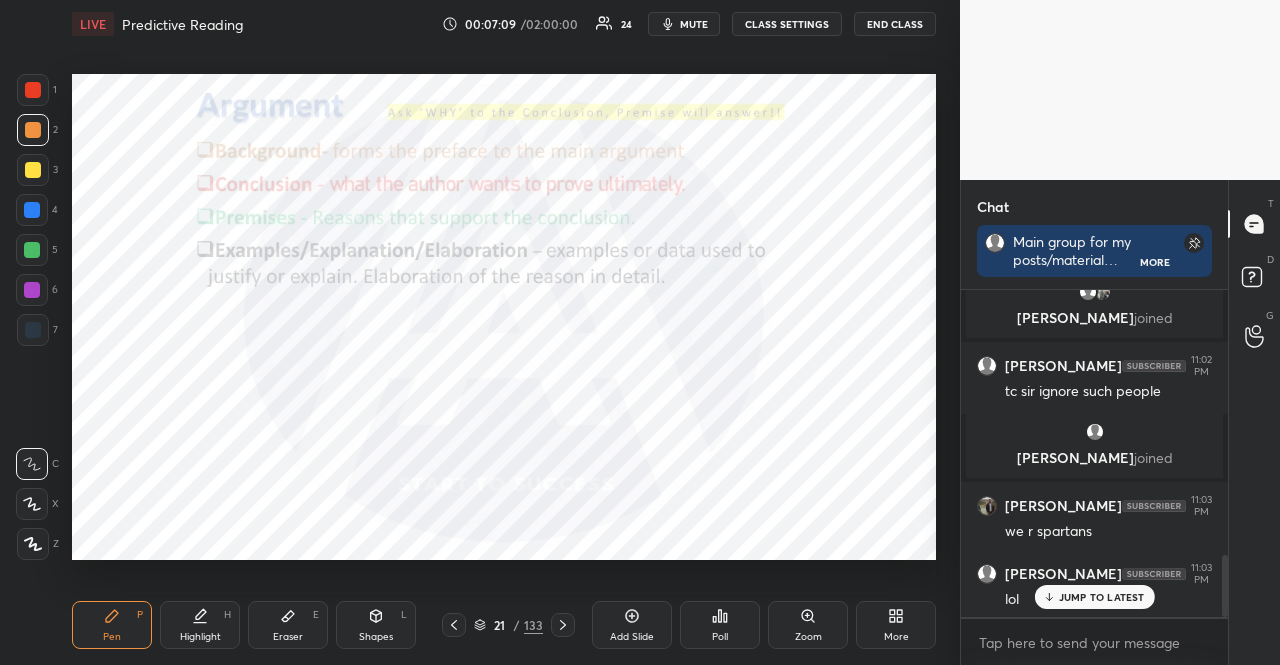 click at bounding box center [33, 130] 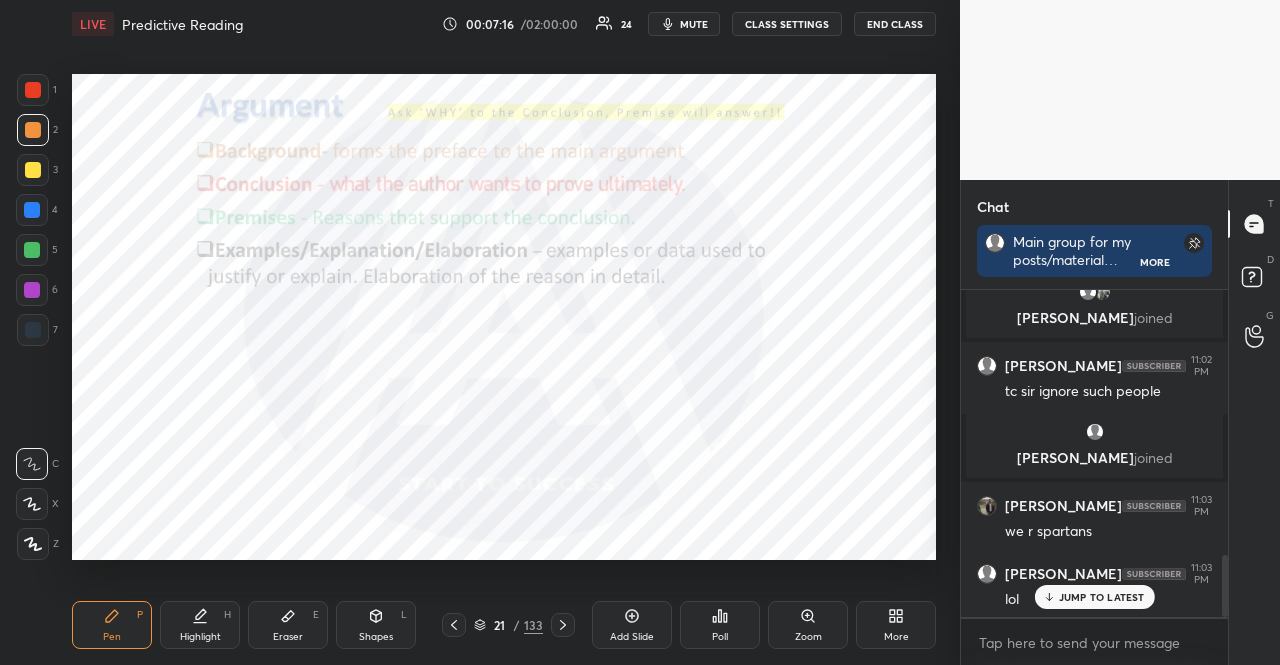 click at bounding box center [32, 210] 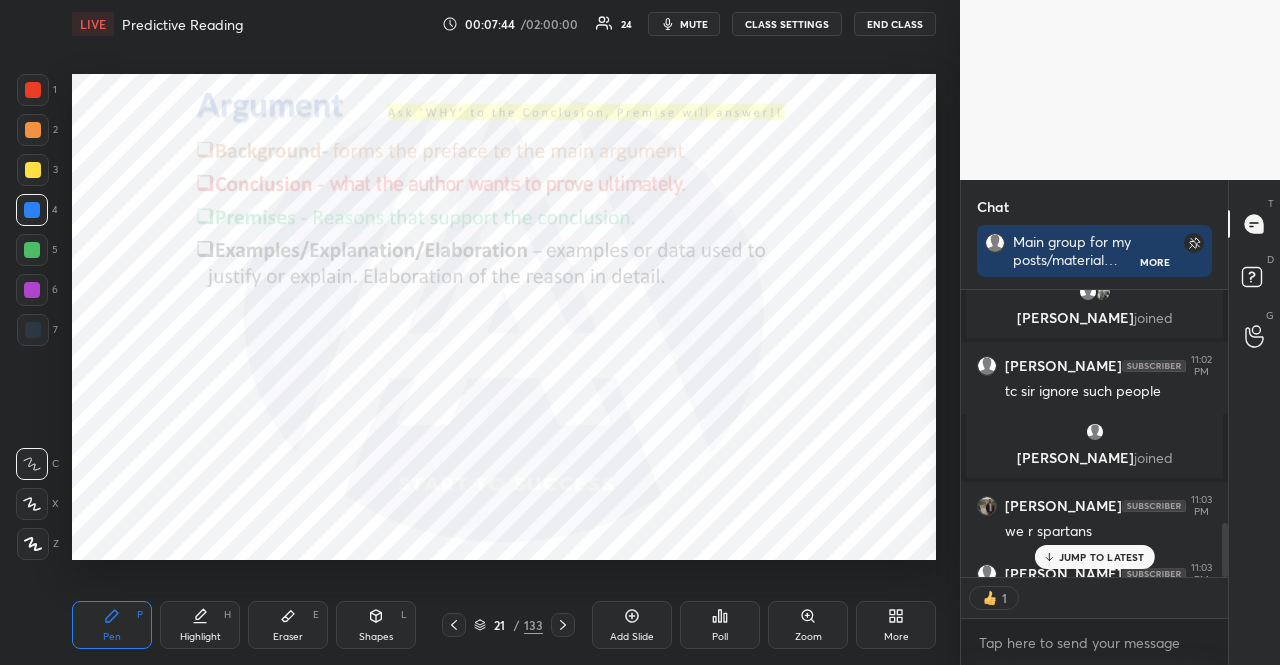 scroll, scrollTop: 281, scrollLeft: 261, axis: both 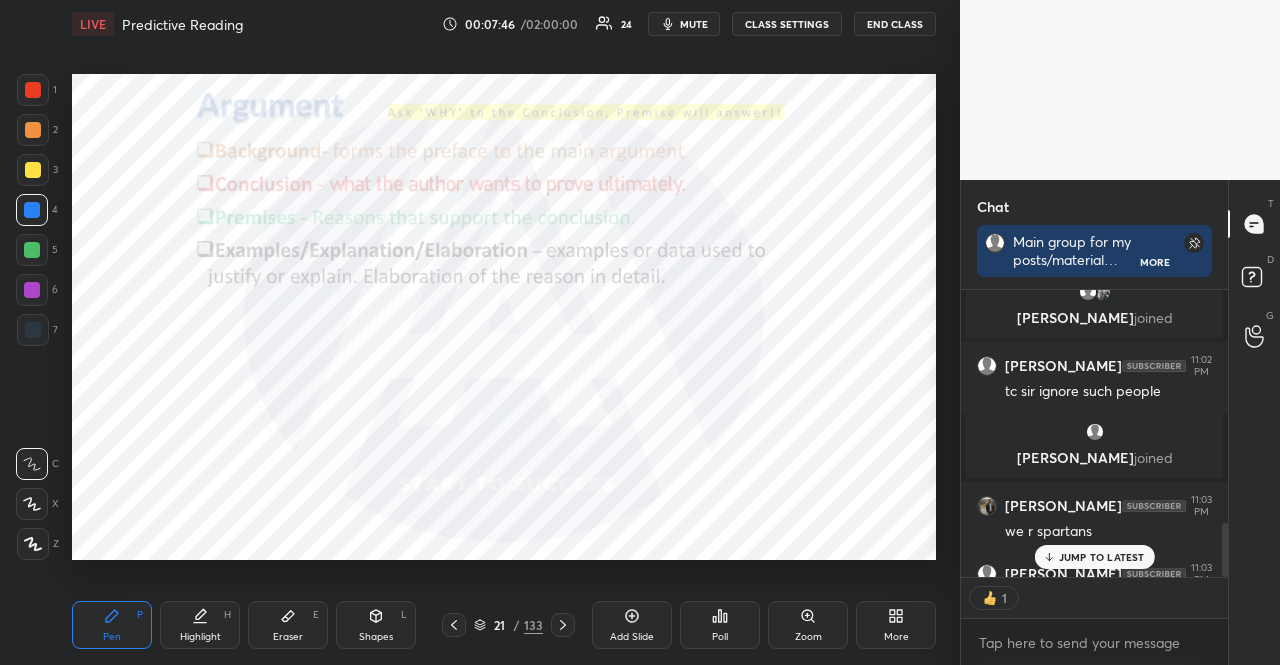 click at bounding box center (32, 250) 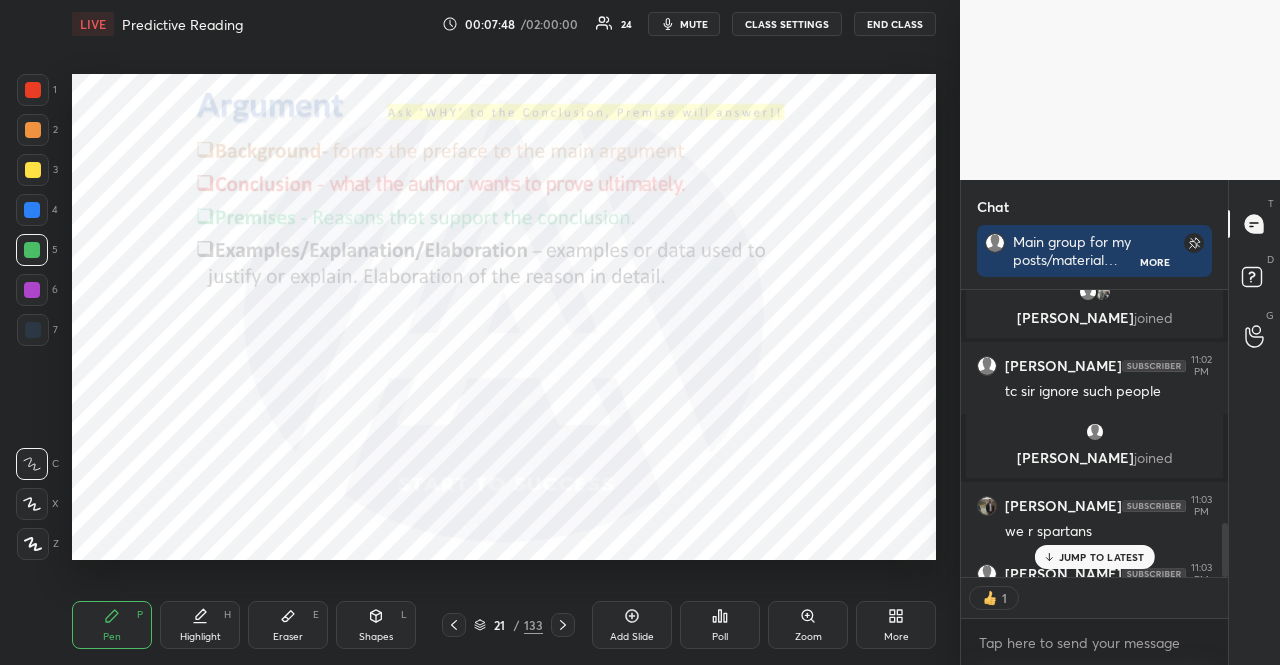 click at bounding box center (32, 210) 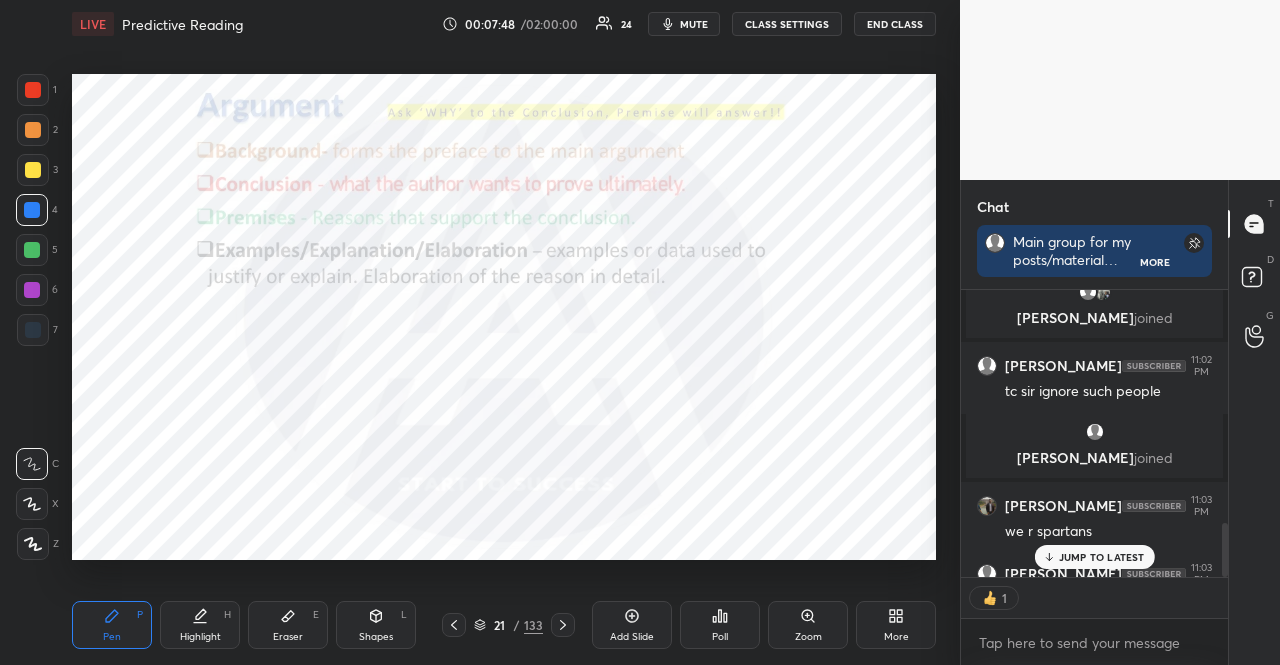 drag, startPoint x: 40, startPoint y: 211, endPoint x: 69, endPoint y: 209, distance: 29.068884 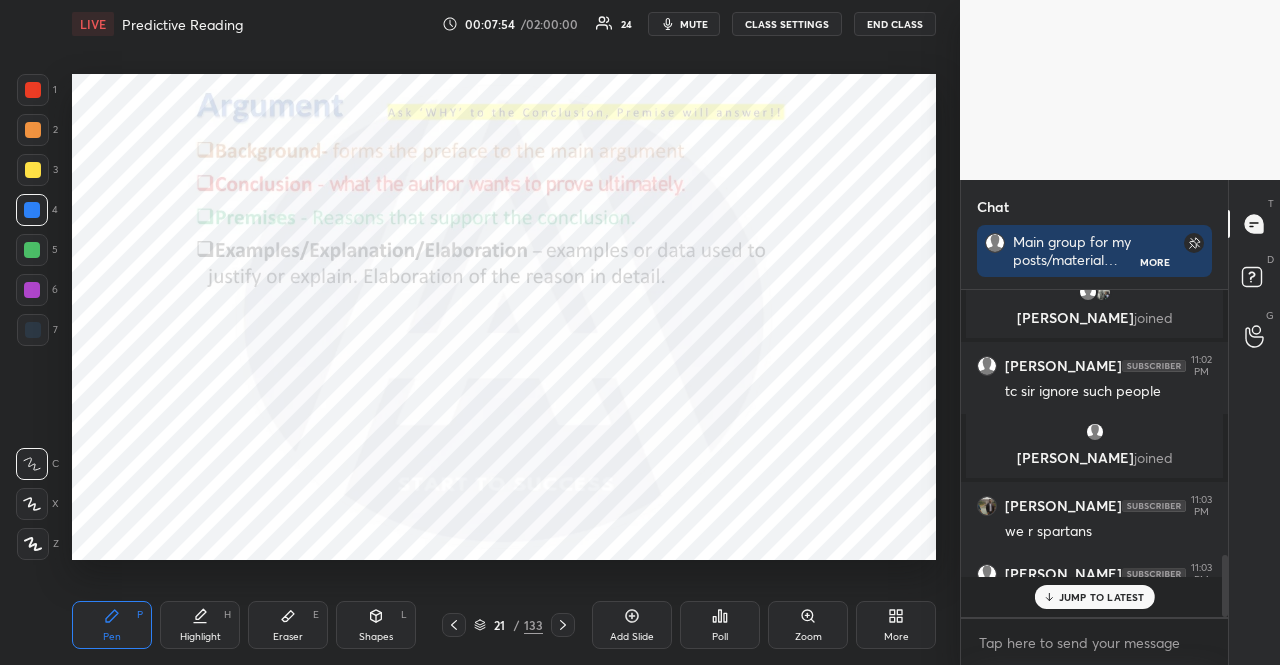 scroll, scrollTop: 6, scrollLeft: 6, axis: both 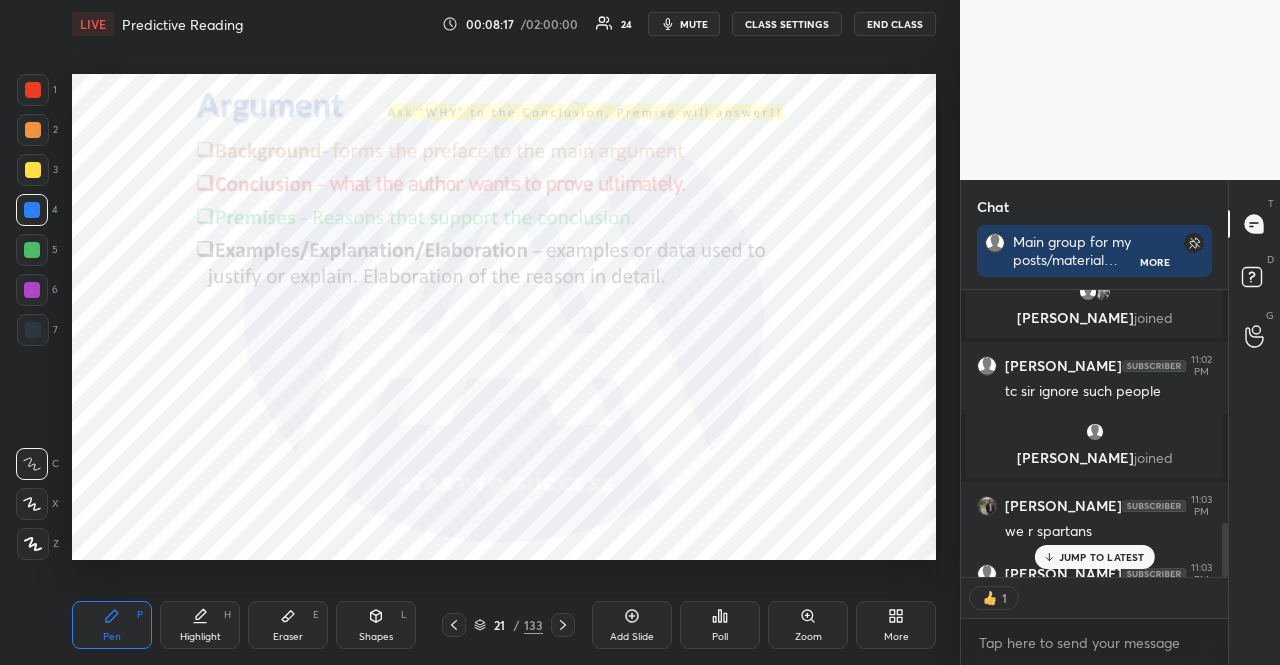 click at bounding box center (33, 330) 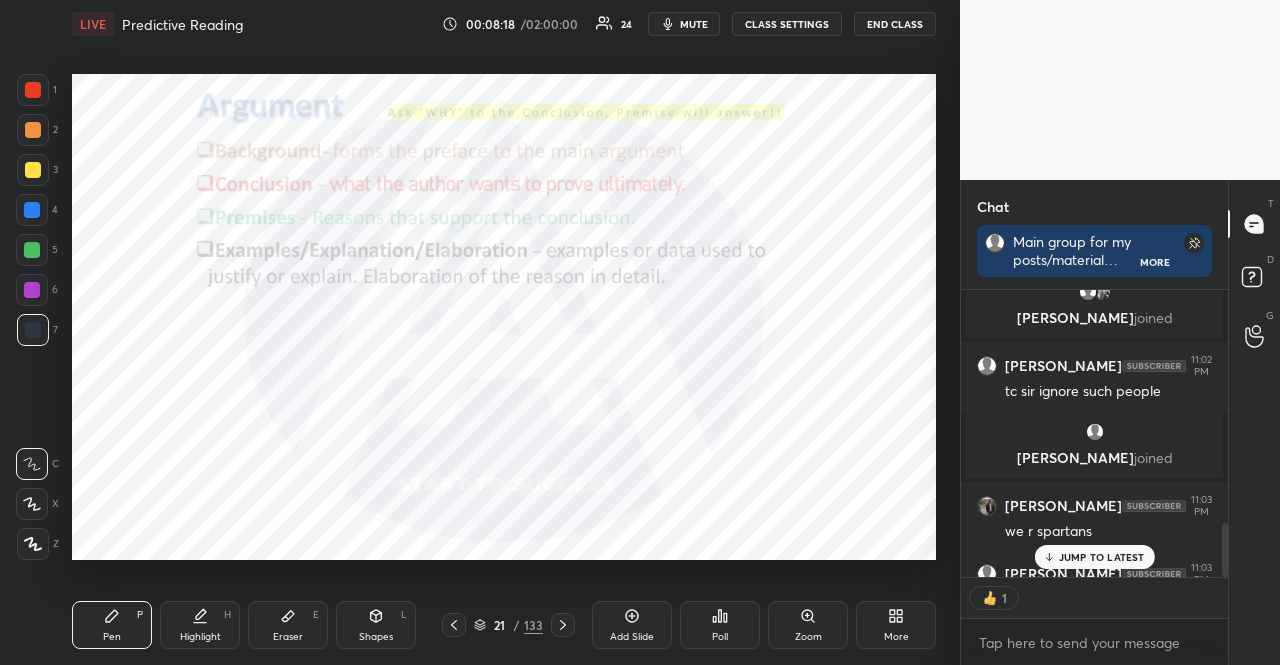 scroll, scrollTop: 6, scrollLeft: 6, axis: both 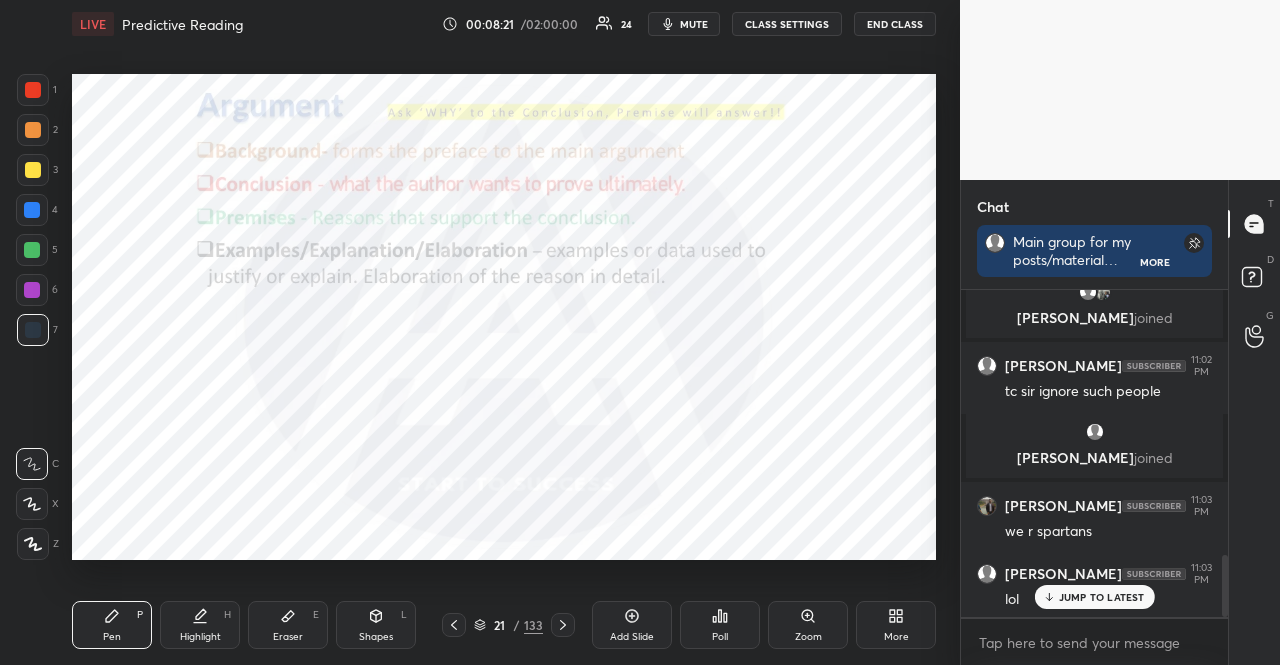 click at bounding box center (32, 210) 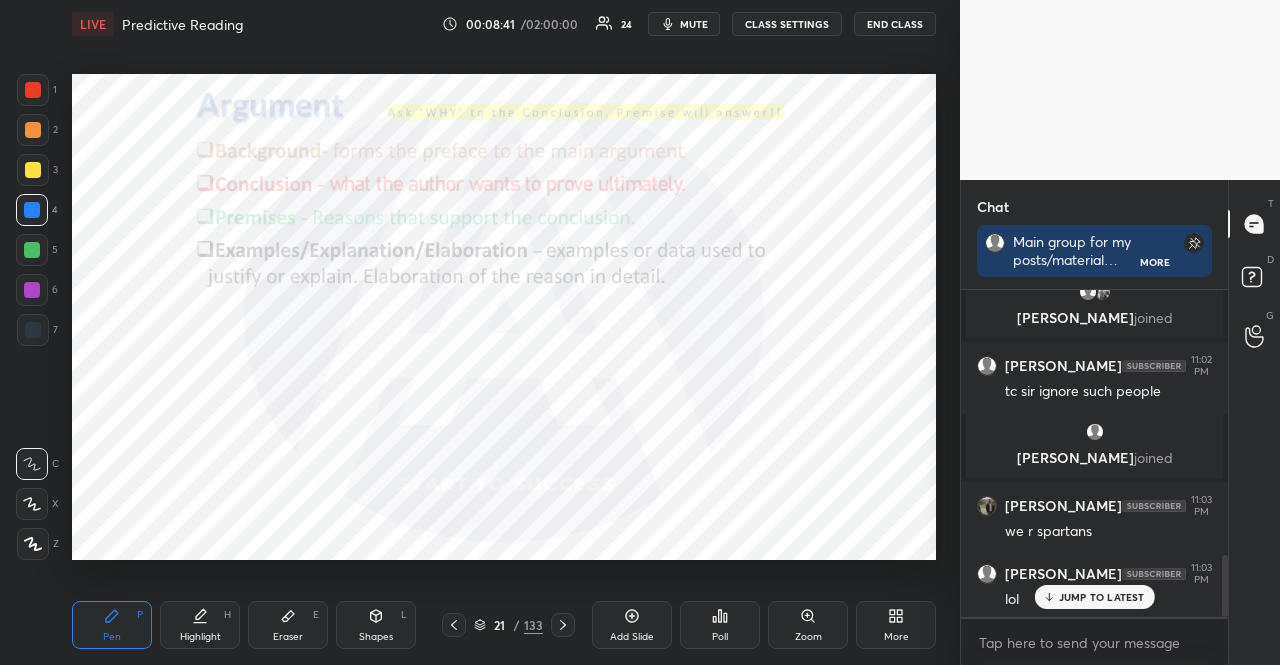 click on "21 / 133" at bounding box center (508, 625) 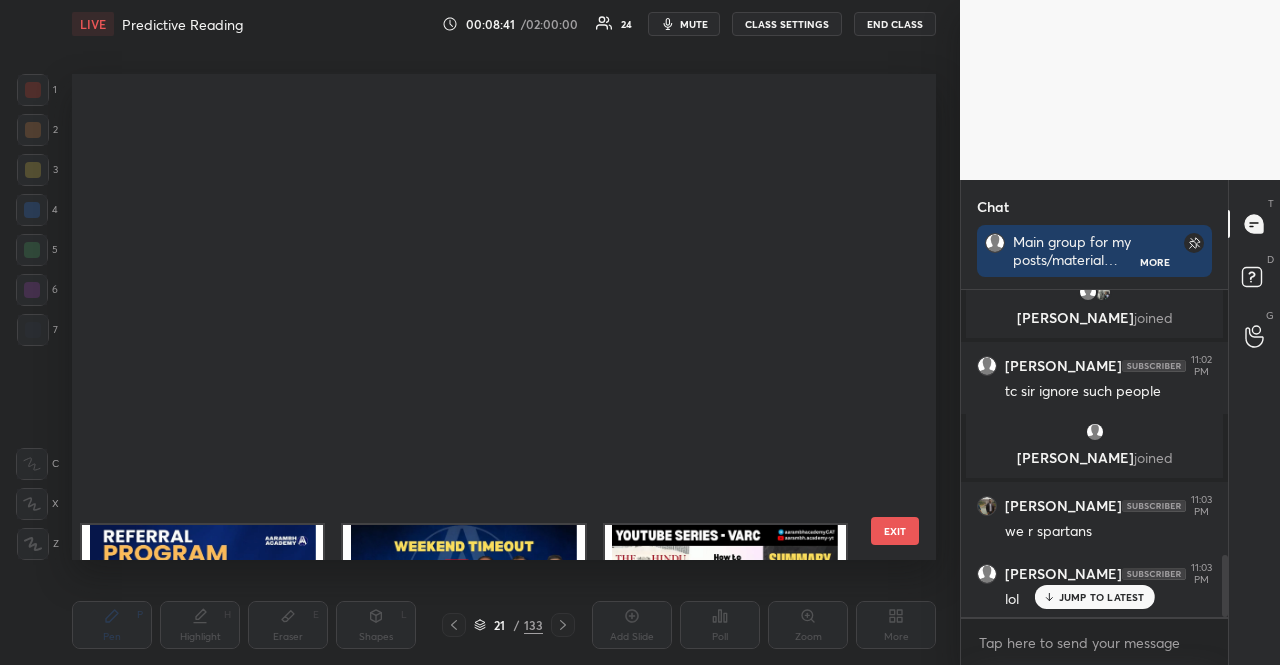 scroll, scrollTop: 543, scrollLeft: 0, axis: vertical 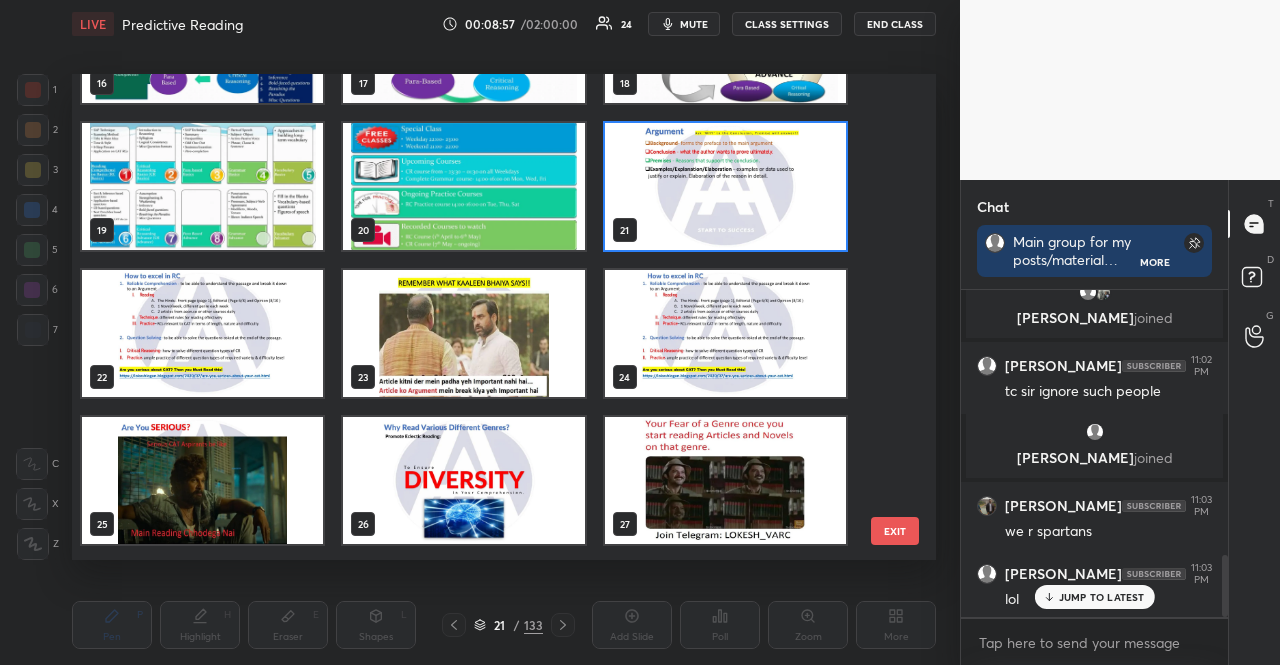 click at bounding box center [202, 333] 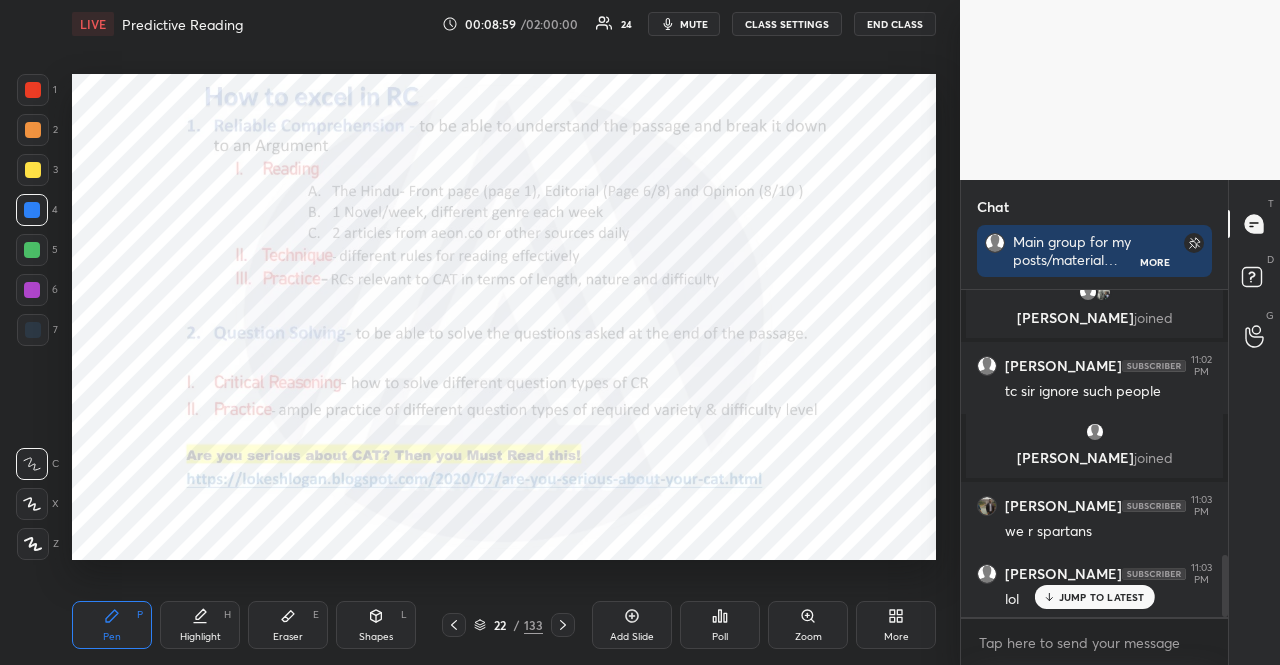 drag, startPoint x: 30, startPoint y: 242, endPoint x: 22, endPoint y: 231, distance: 13.601471 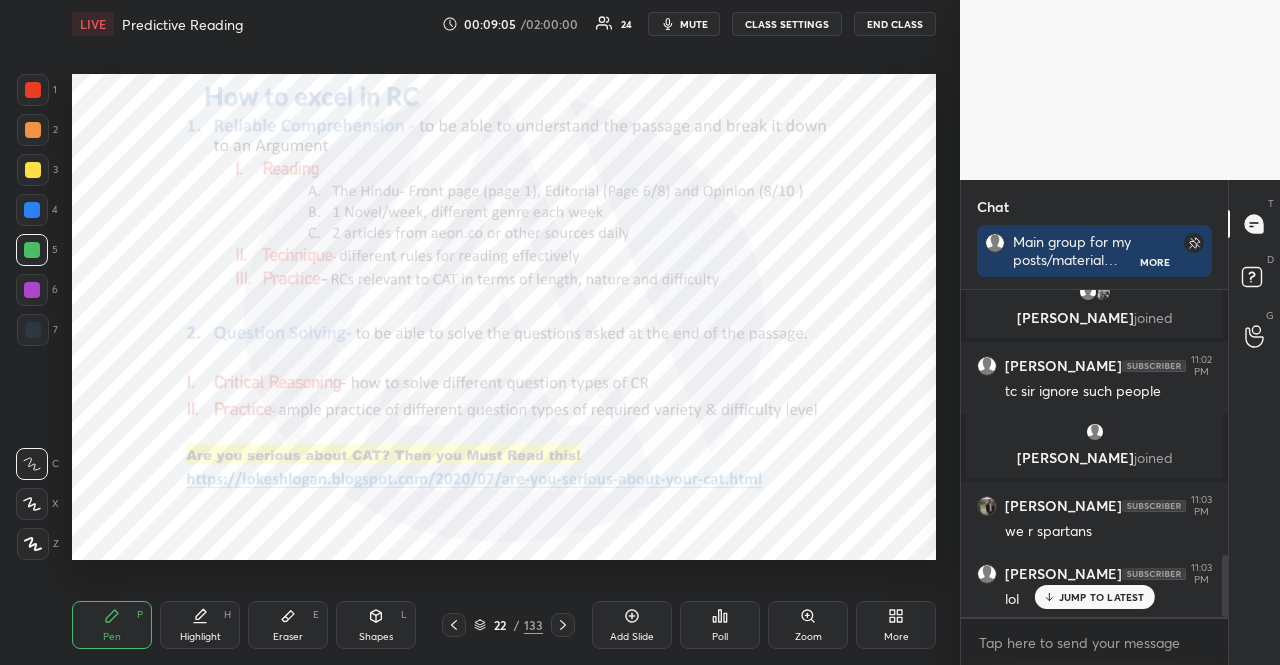 click at bounding box center [32, 290] 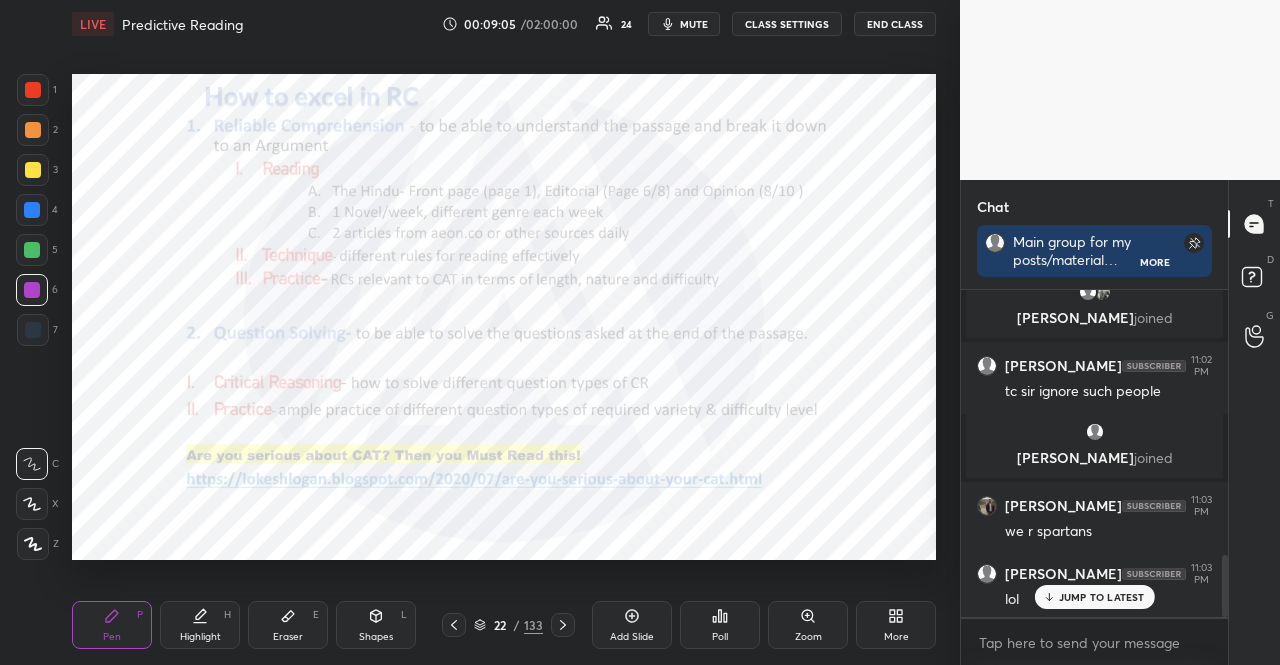 click at bounding box center [32, 290] 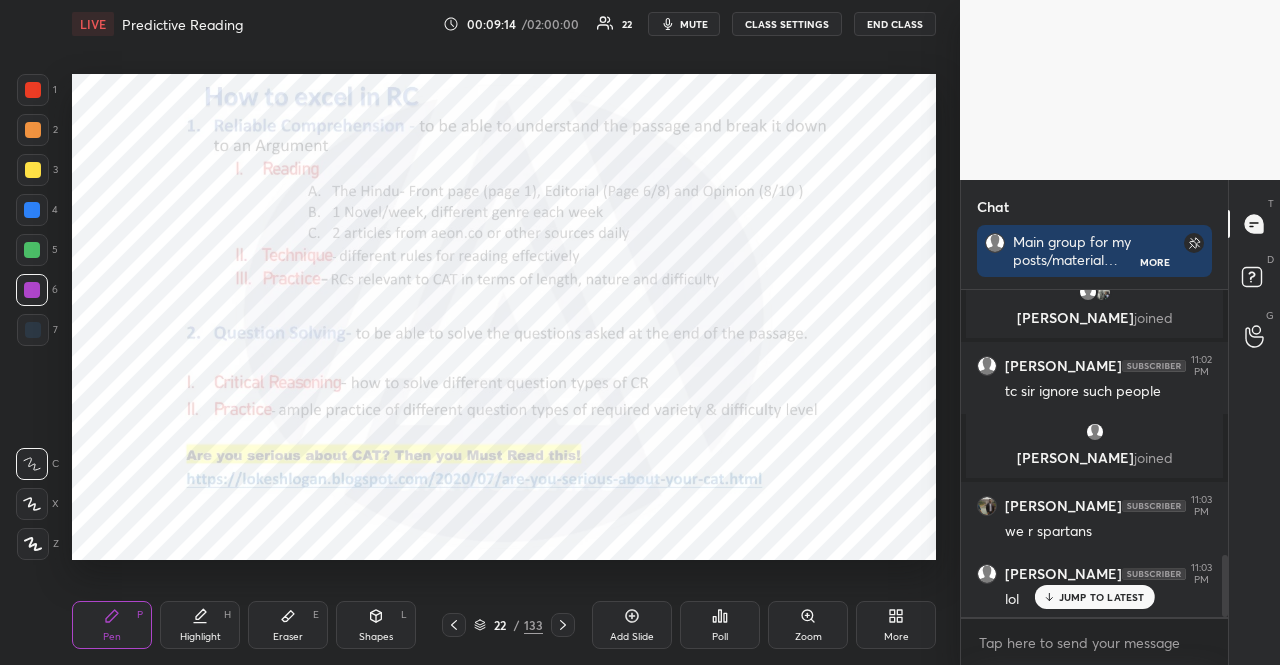click 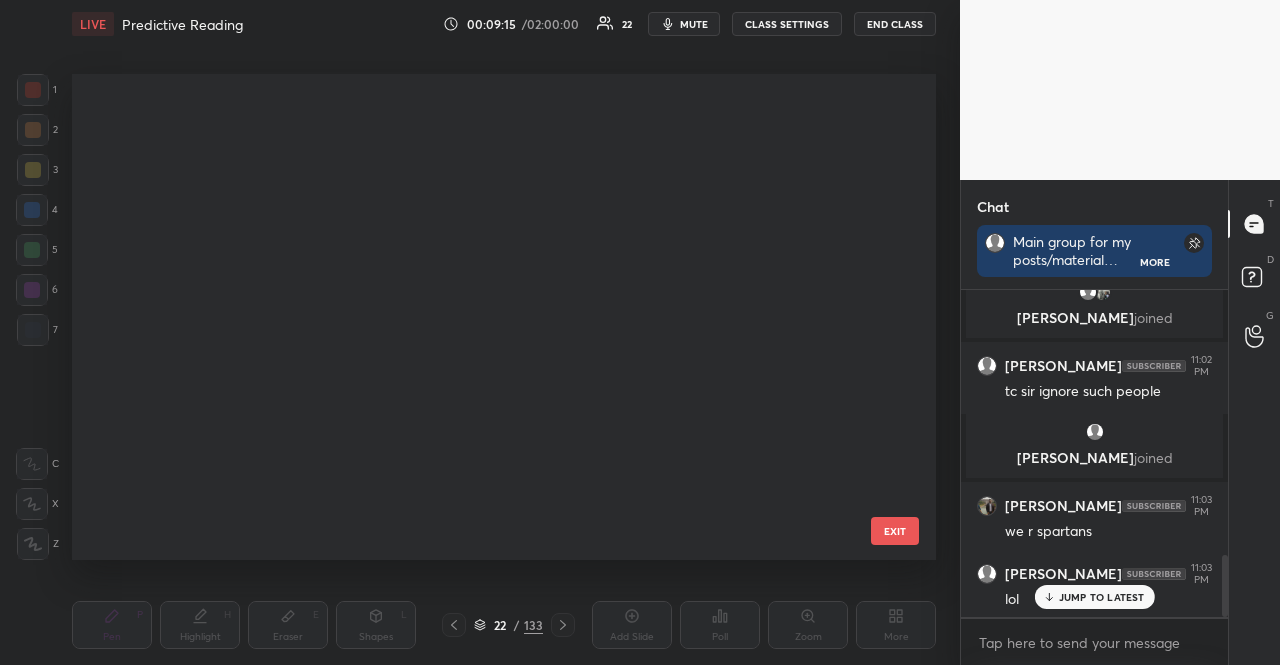 scroll, scrollTop: 690, scrollLeft: 0, axis: vertical 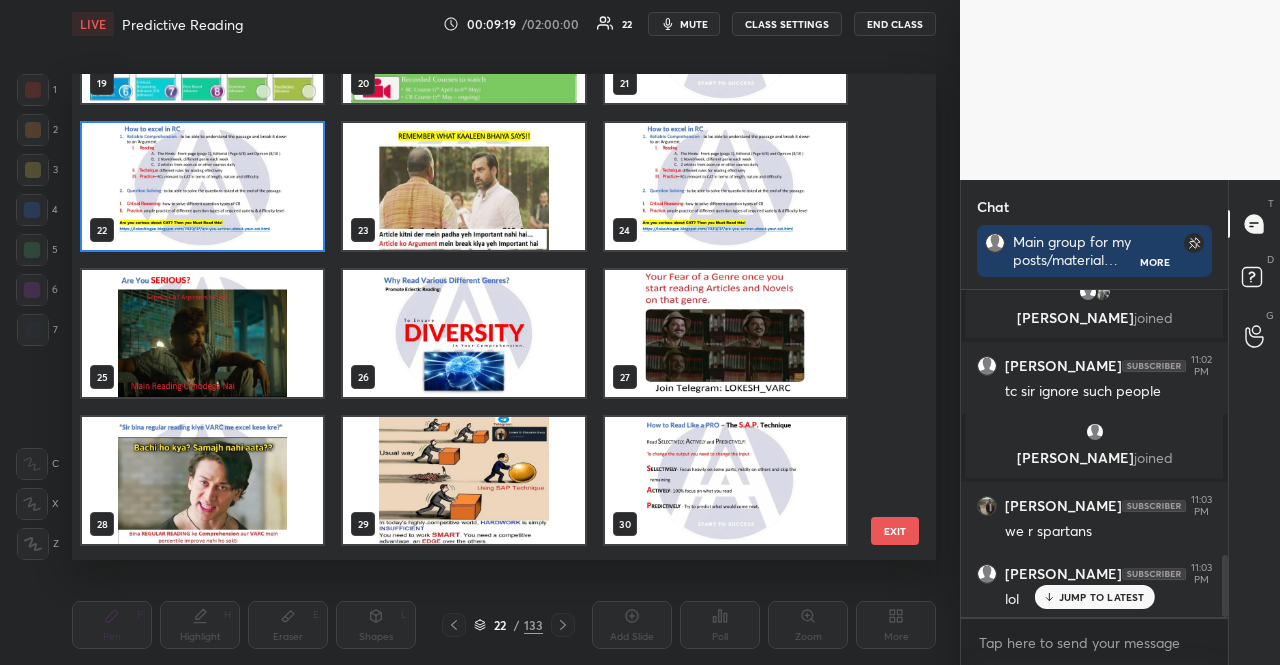 click at bounding box center [725, 186] 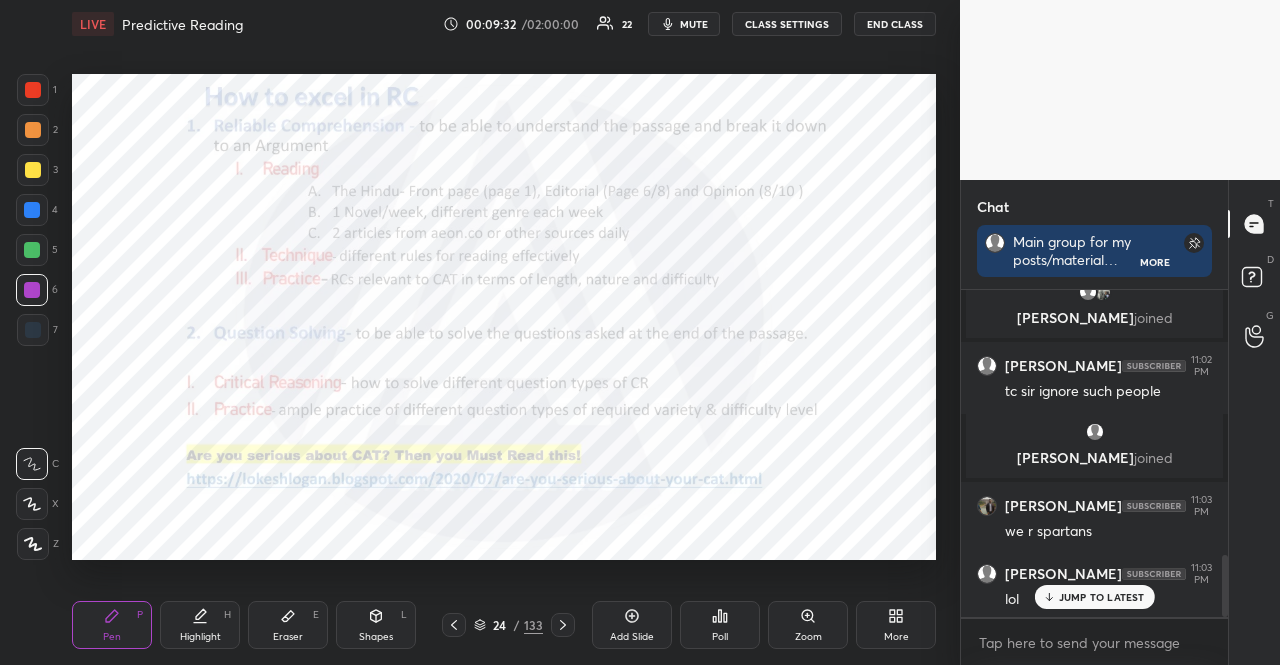 scroll, scrollTop: 1476, scrollLeft: 0, axis: vertical 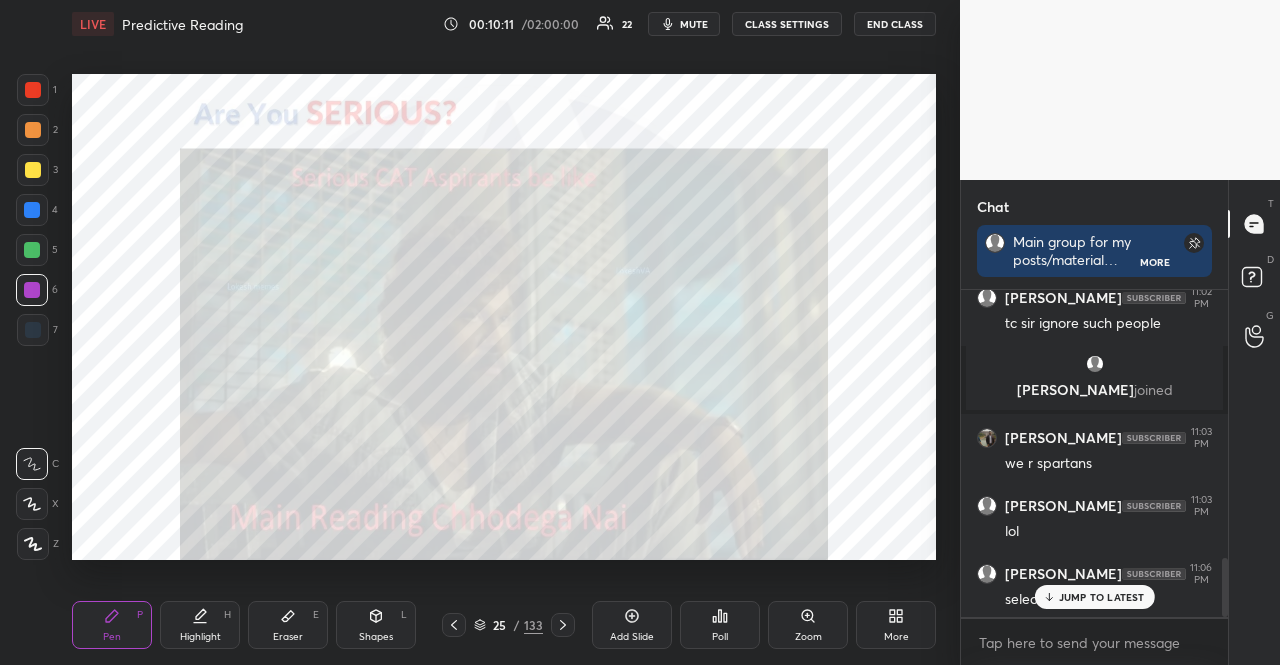 click 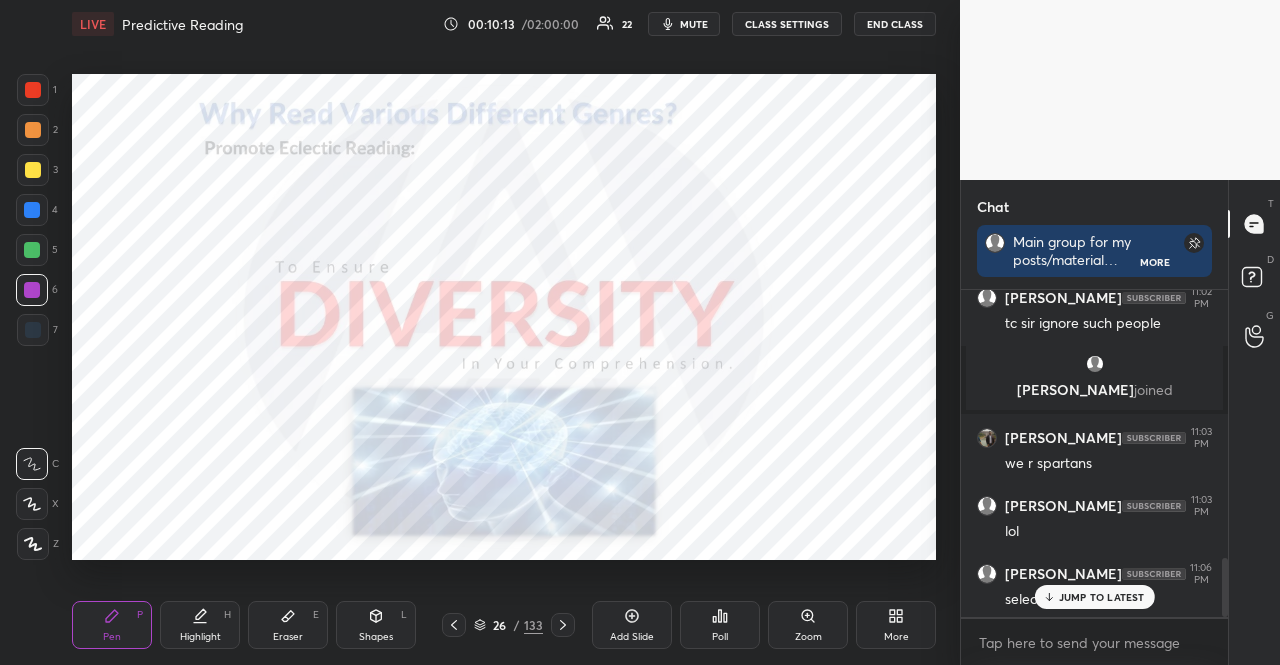 click at bounding box center [32, 250] 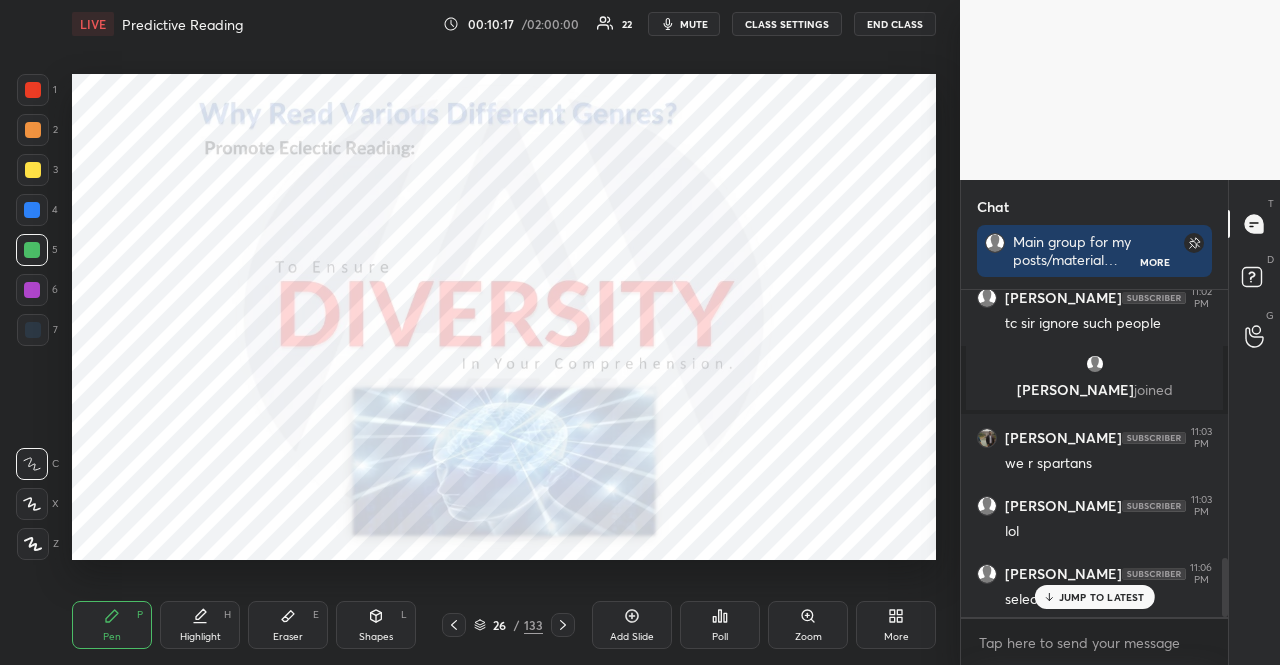 click 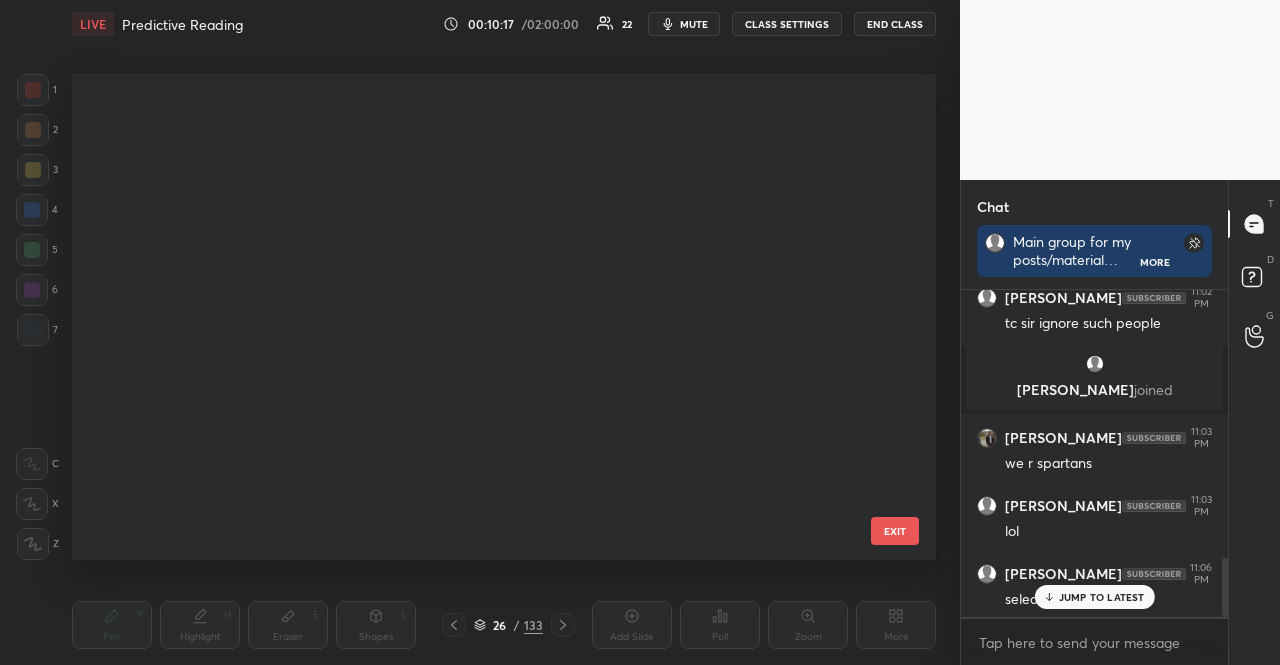 scroll, scrollTop: 837, scrollLeft: 0, axis: vertical 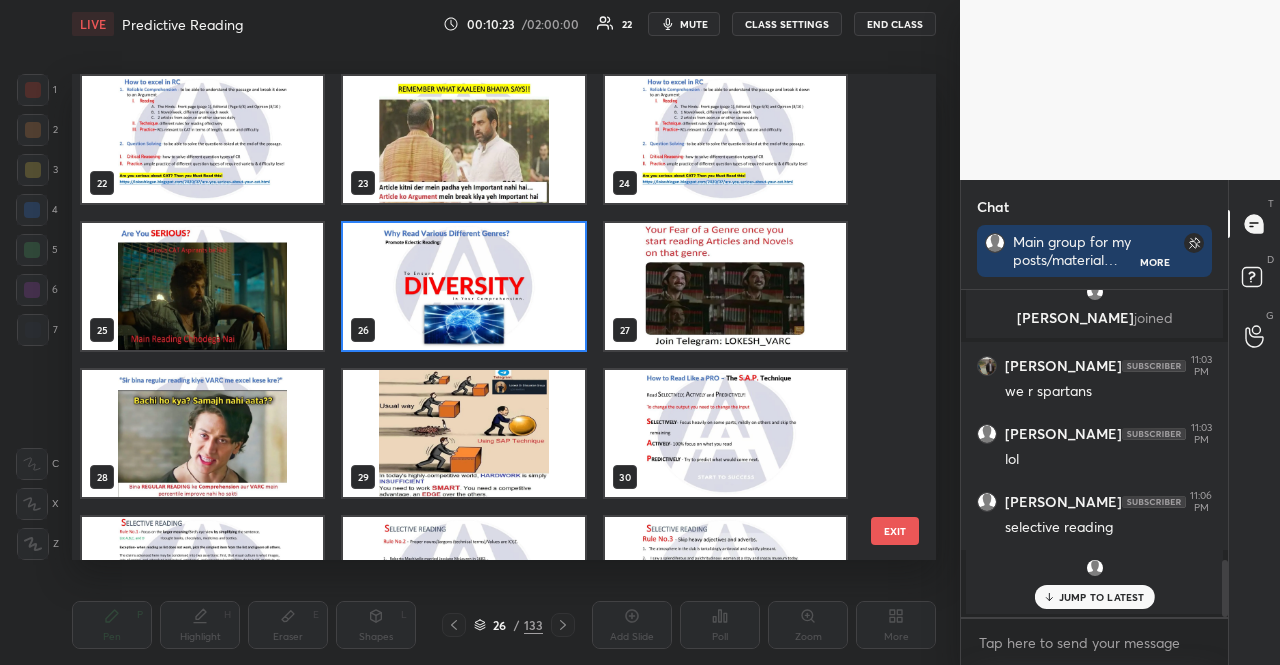 click at bounding box center [463, 433] 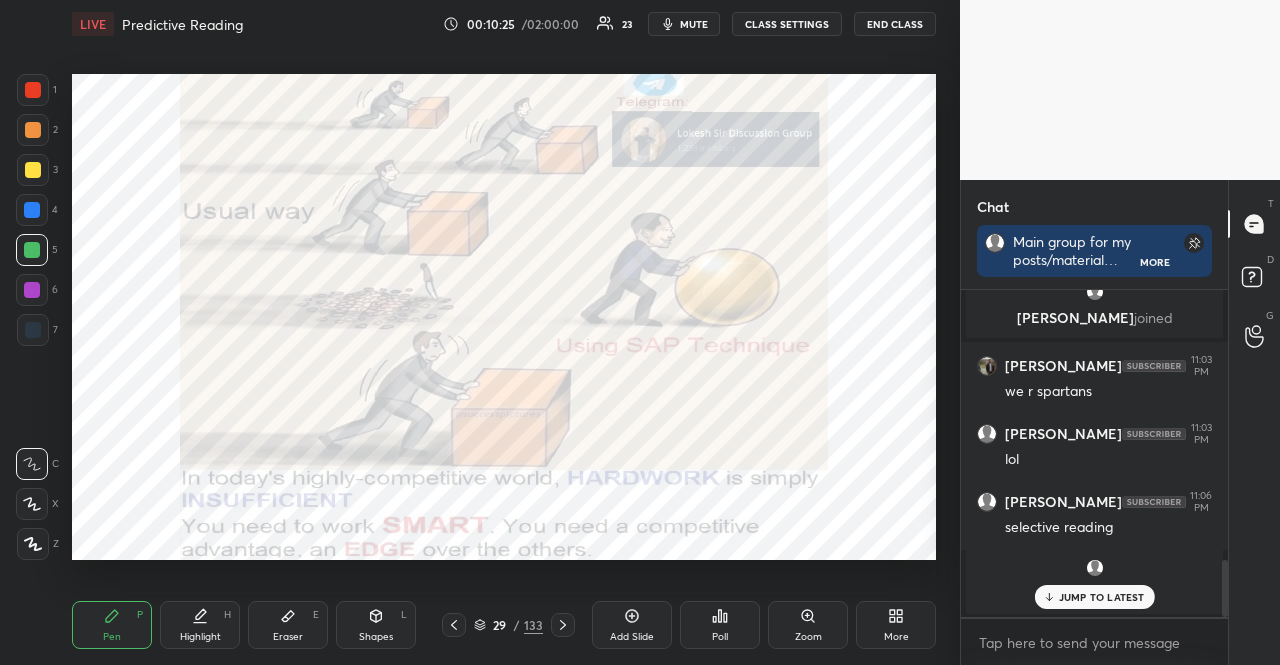 click at bounding box center (33, 90) 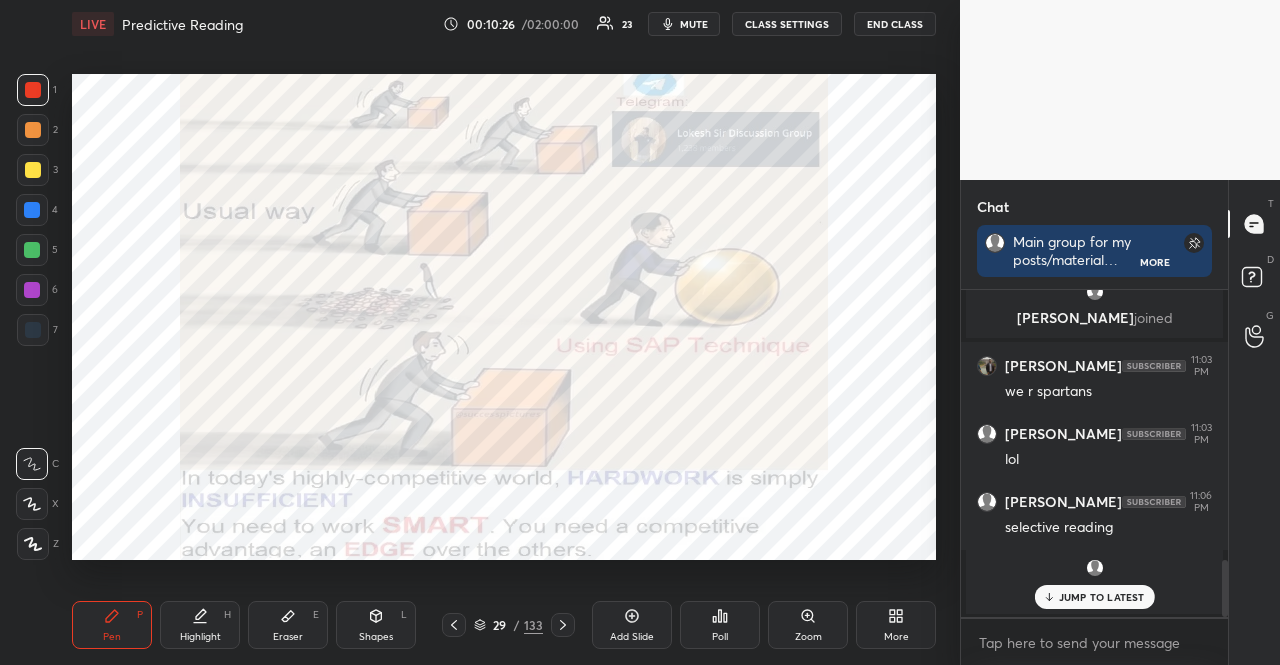 click on "[PERSON_NAME]  joined" at bounding box center [1094, 582] 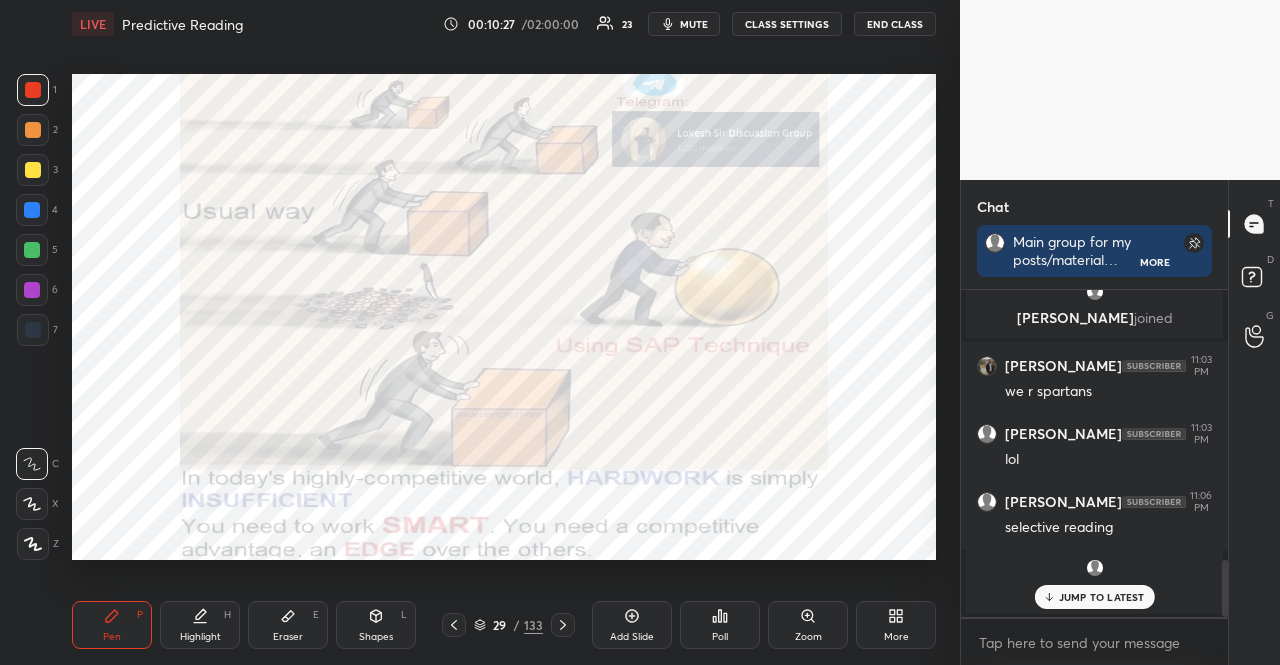 click on "joined" at bounding box center (1123, 593) 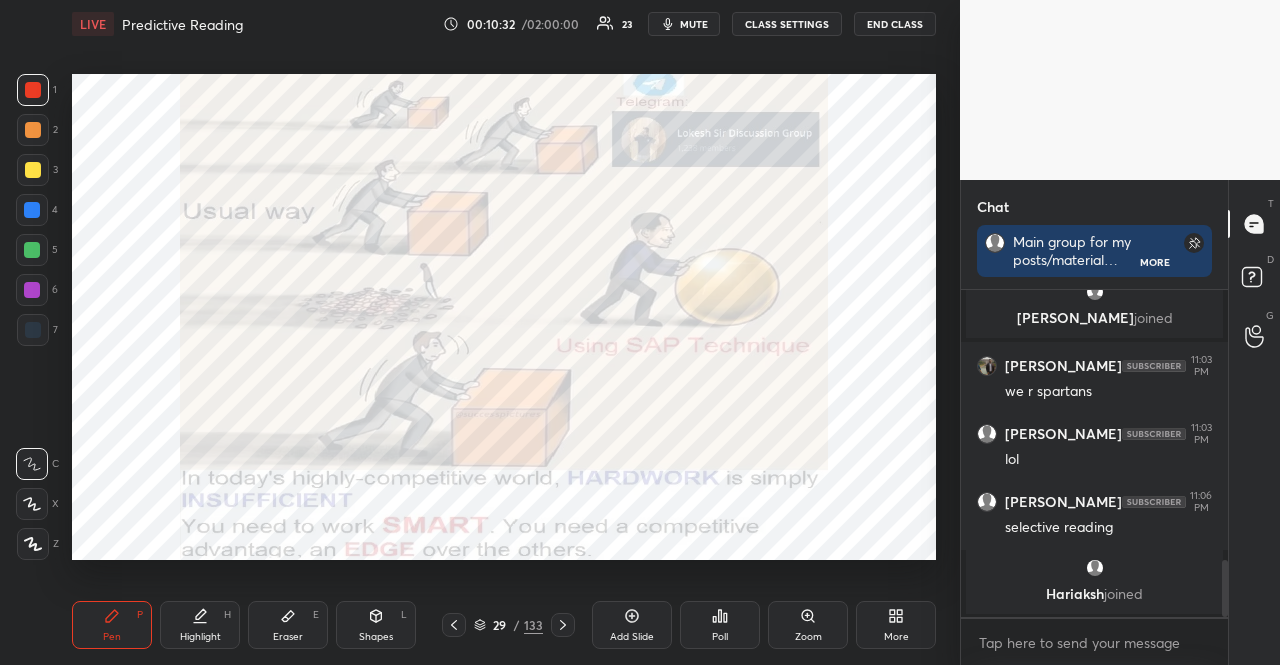 click 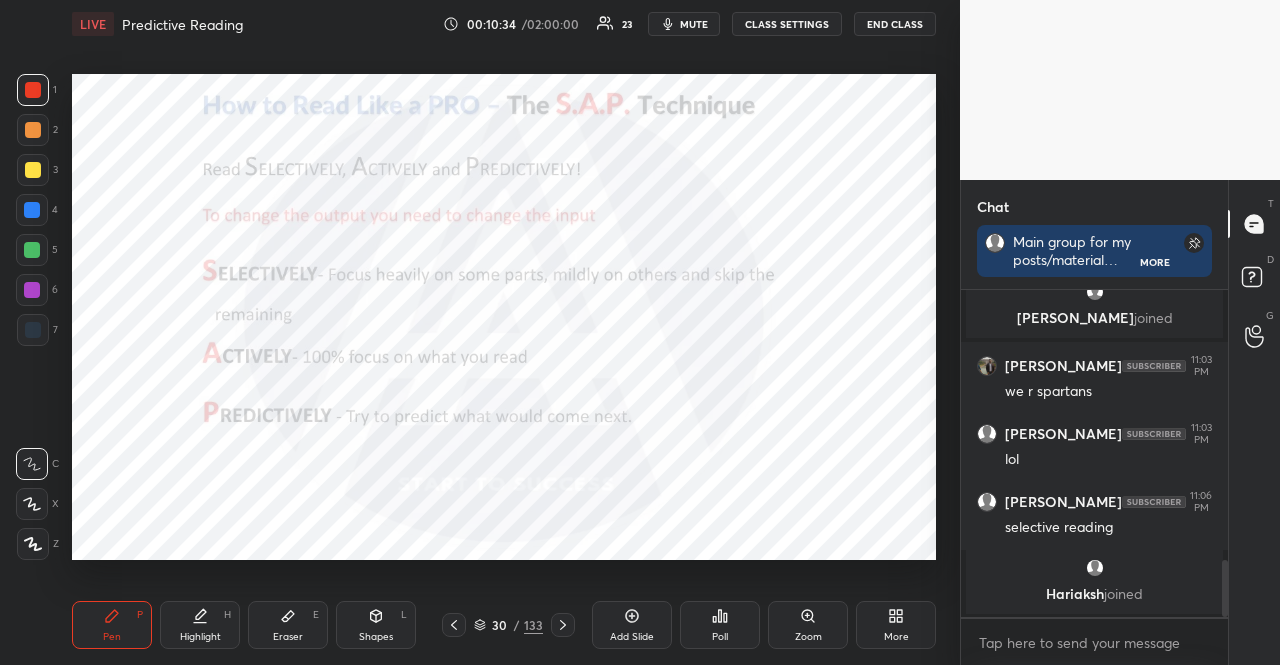 click at bounding box center [32, 250] 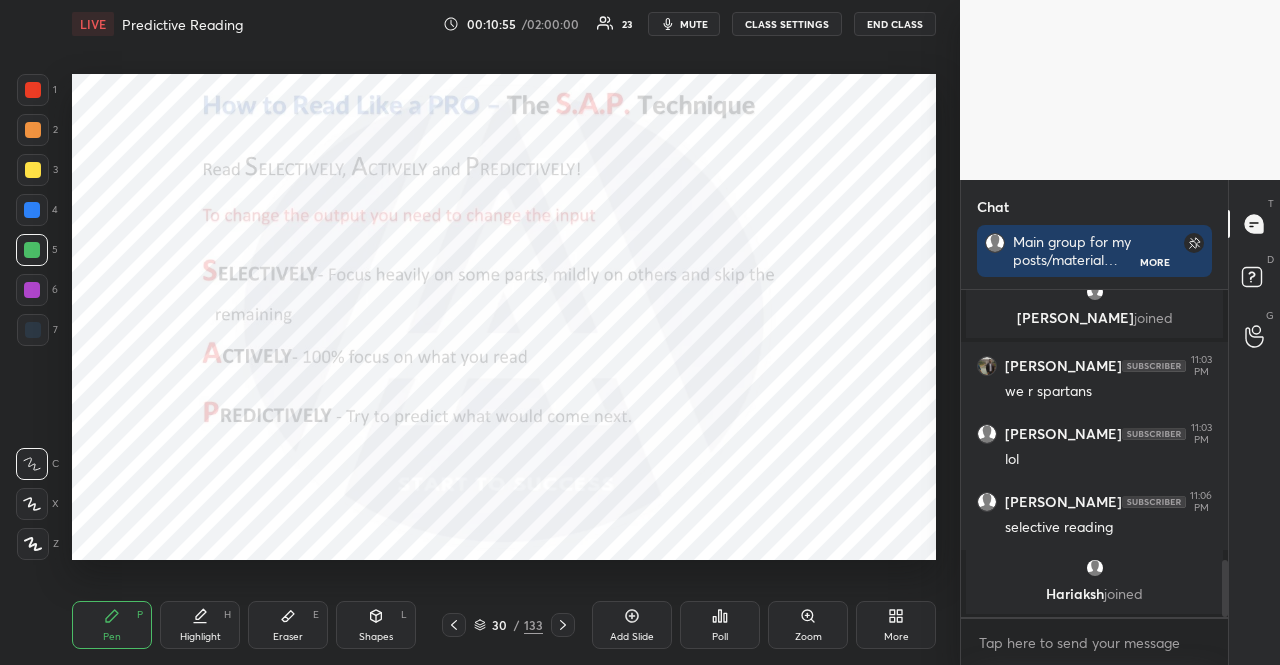 click on "30 / 133" at bounding box center [508, 625] 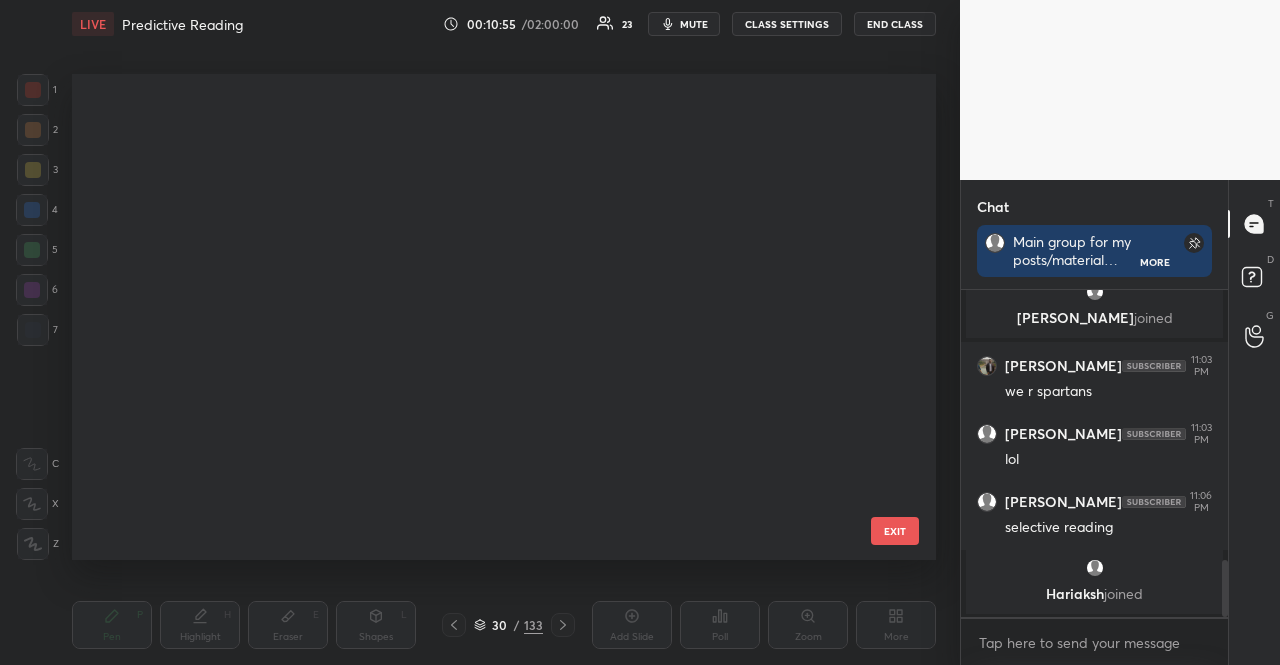 scroll, scrollTop: 984, scrollLeft: 0, axis: vertical 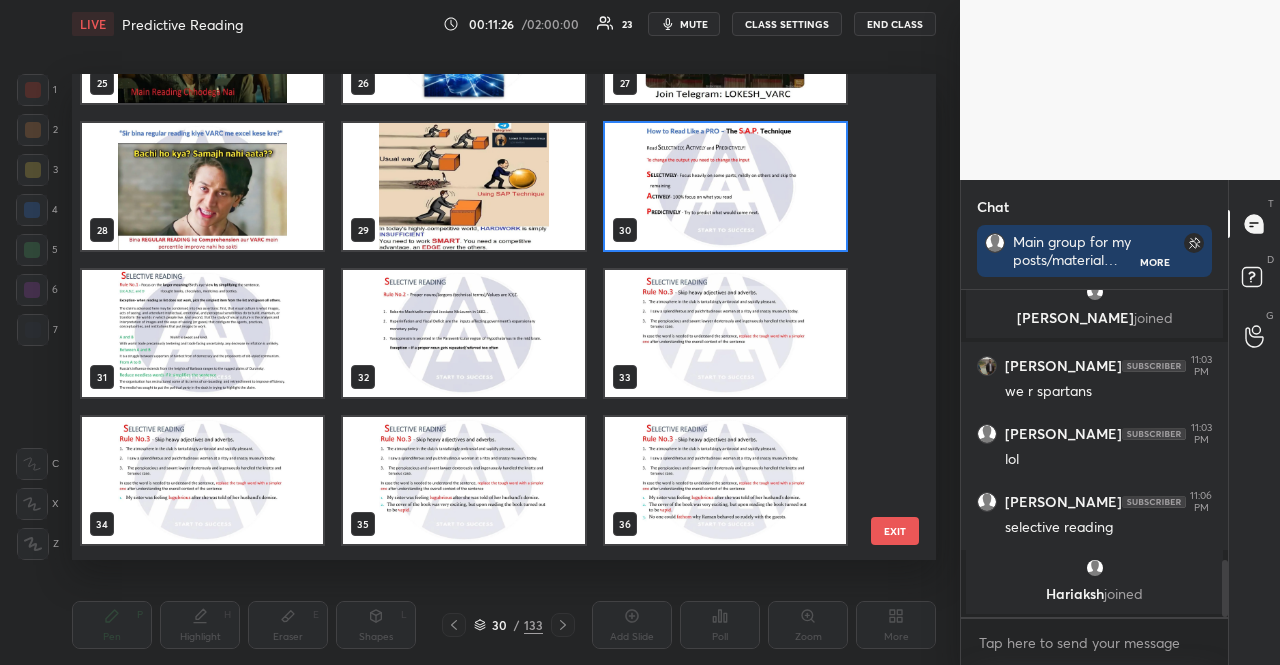 click at bounding box center [202, 333] 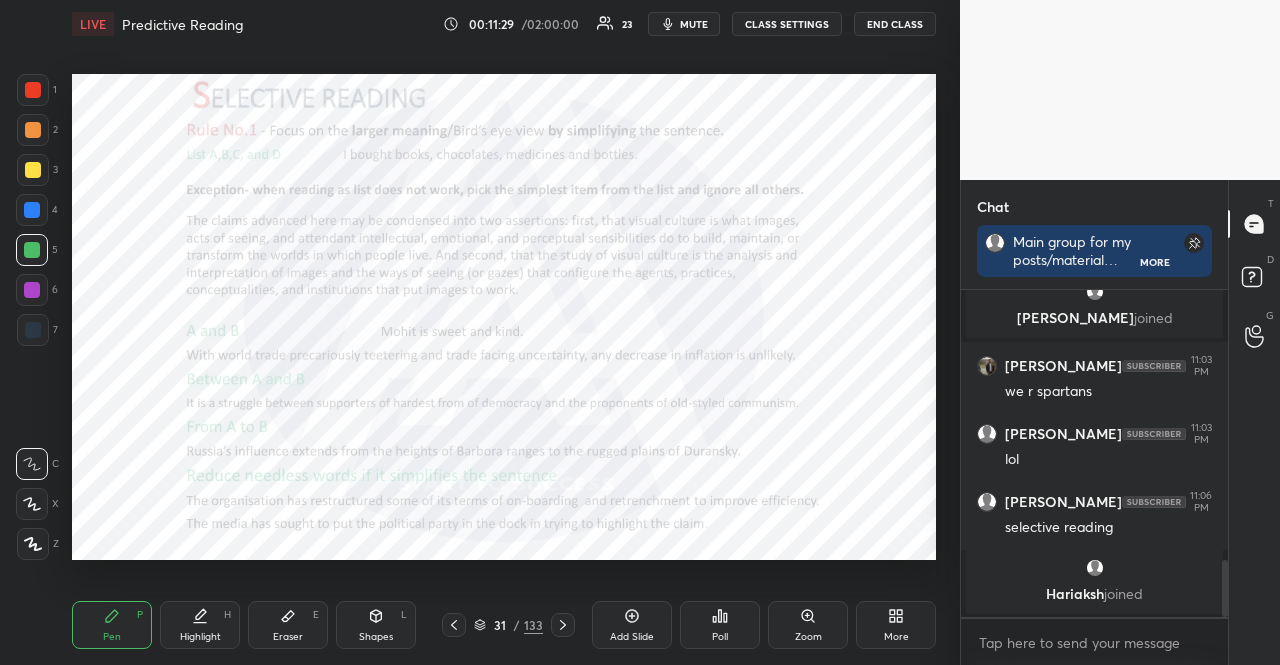 click at bounding box center (32, 210) 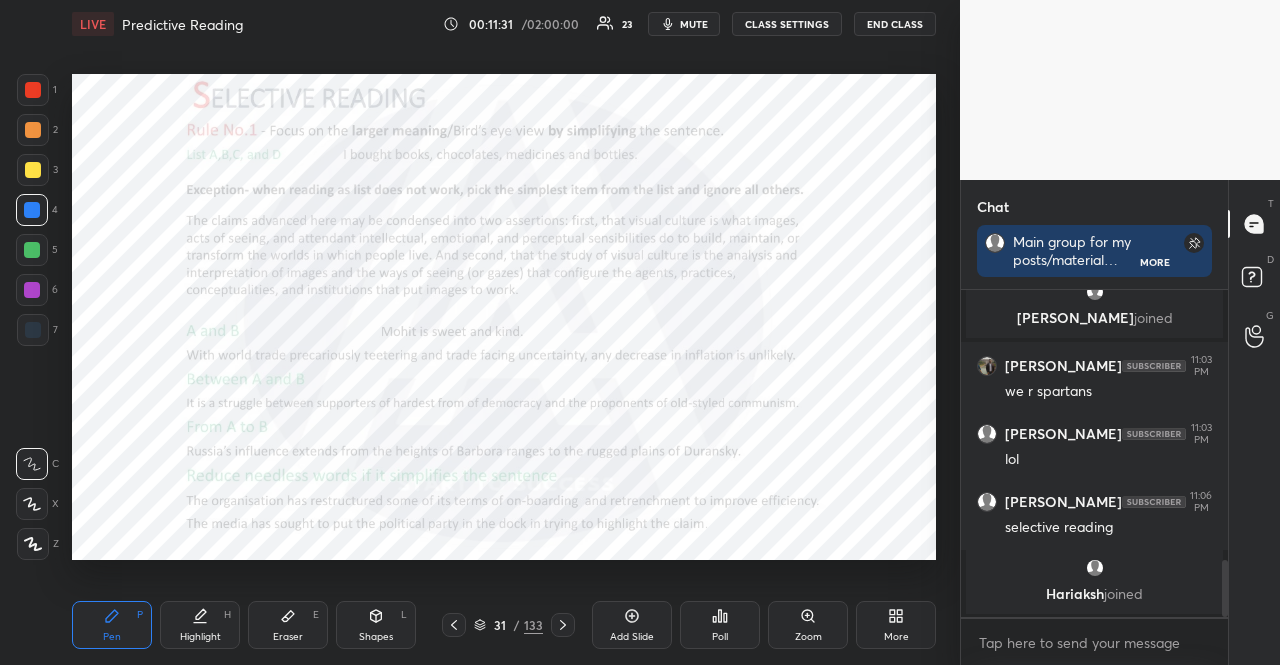 click 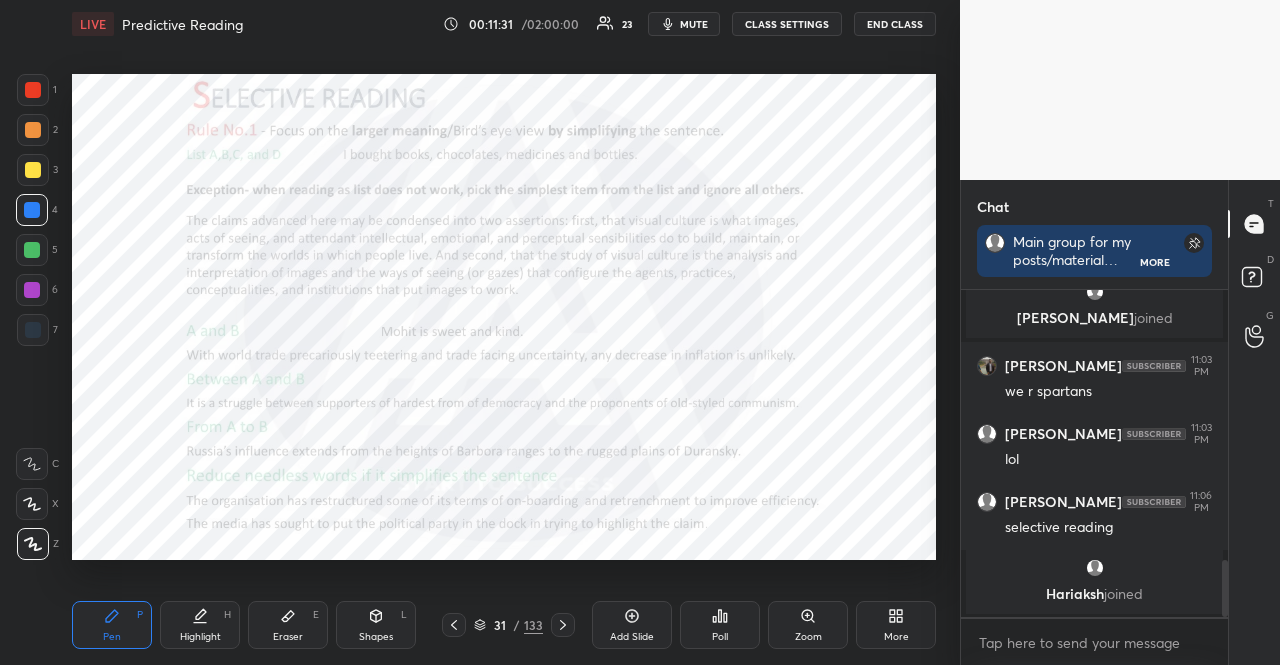 click on "Shapes L" at bounding box center [376, 625] 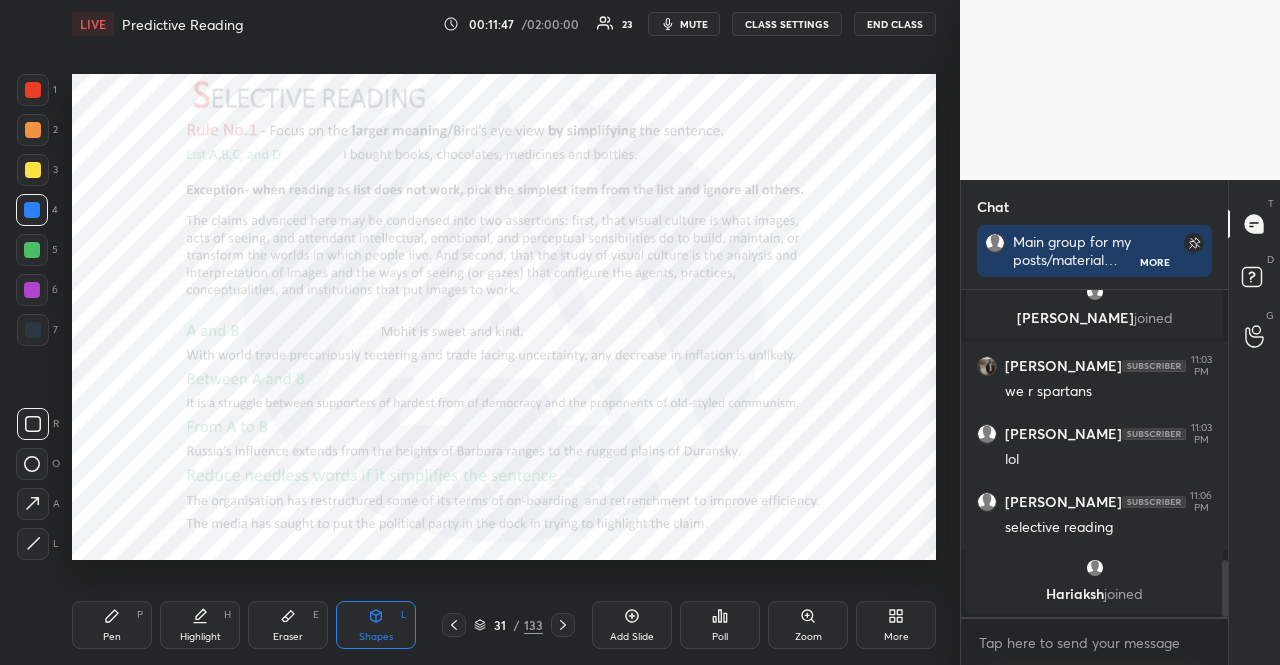 click at bounding box center (32, 210) 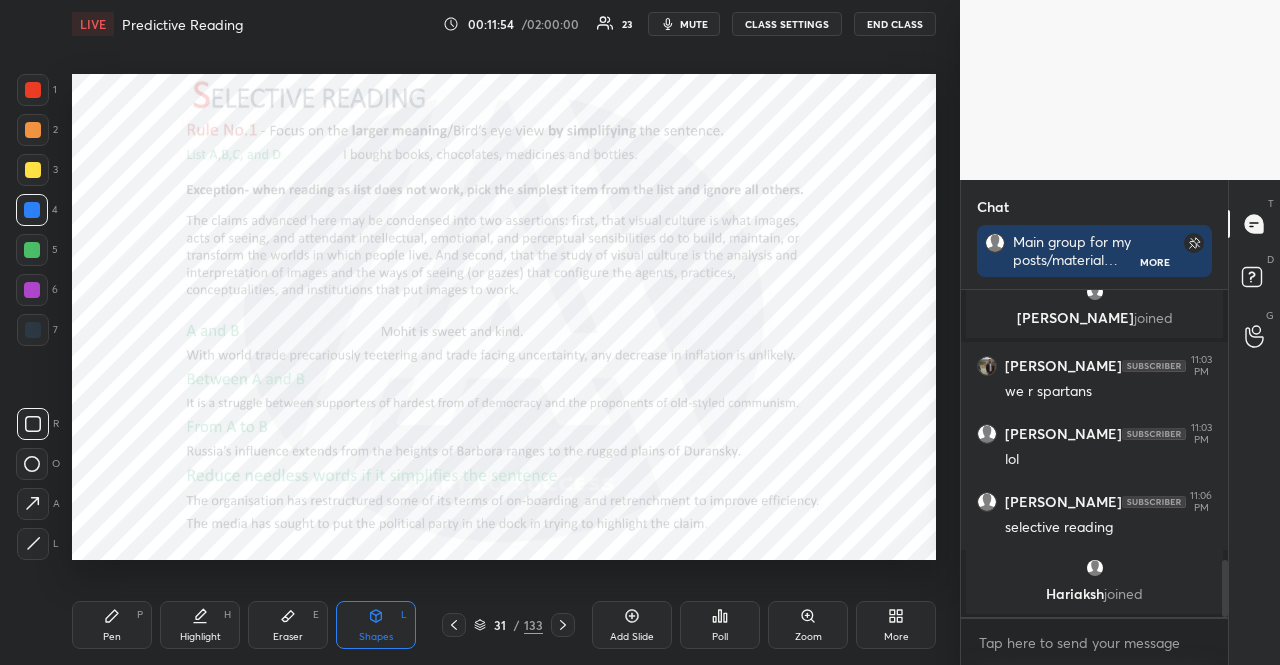 click at bounding box center (32, 250) 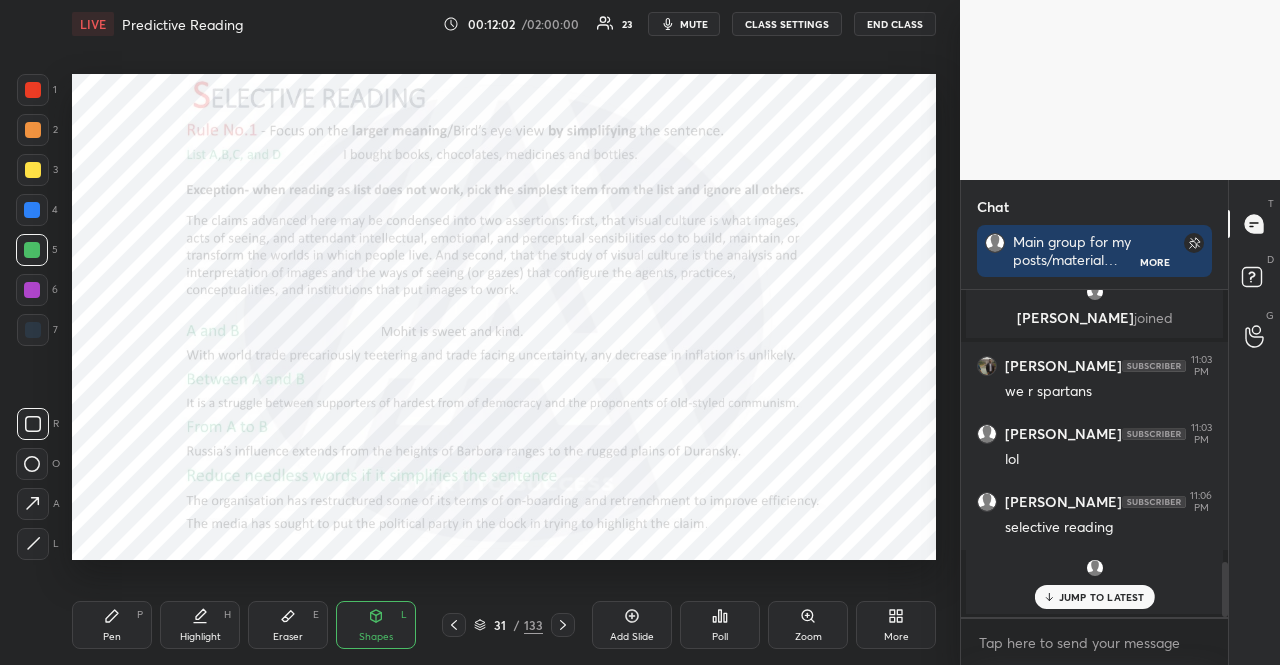 scroll, scrollTop: 1616, scrollLeft: 0, axis: vertical 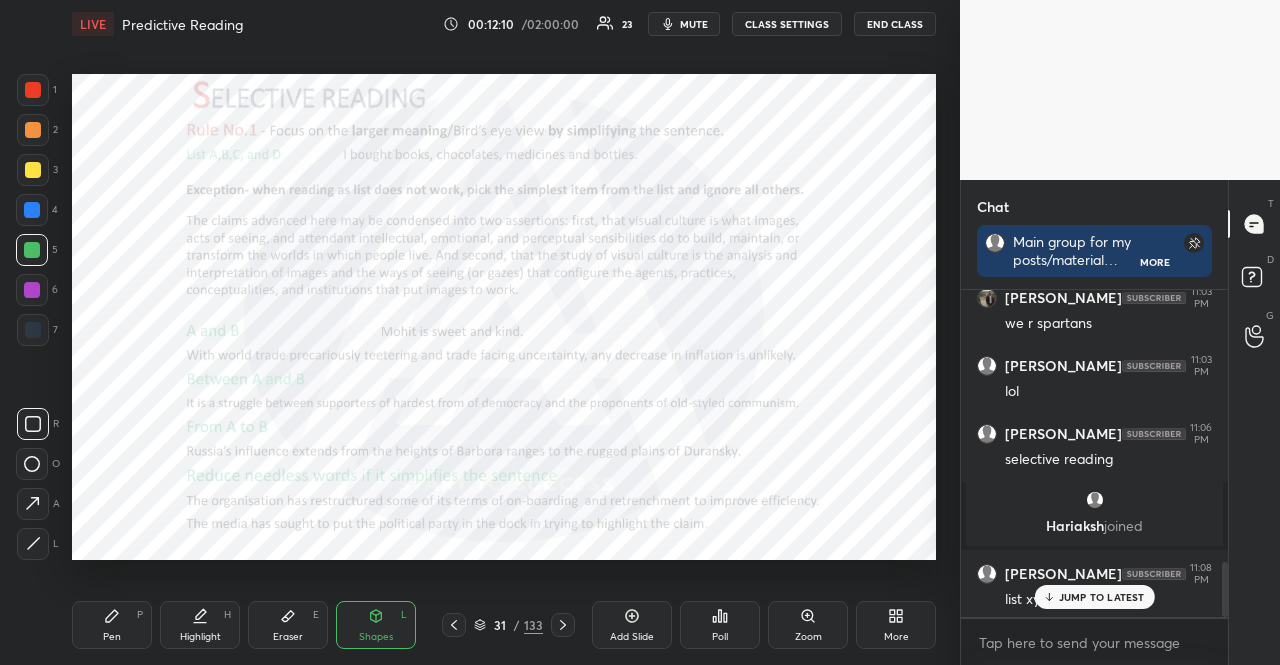 click on "JUMP TO LATEST" at bounding box center [1102, 597] 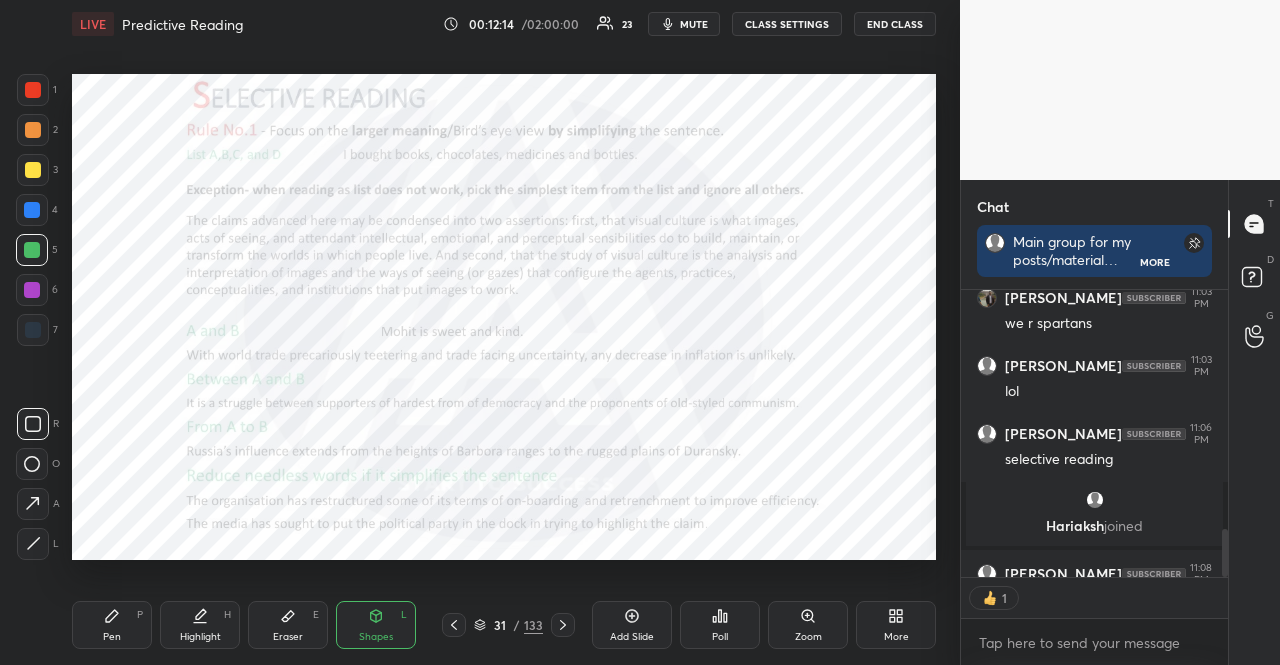 scroll, scrollTop: 281, scrollLeft: 261, axis: both 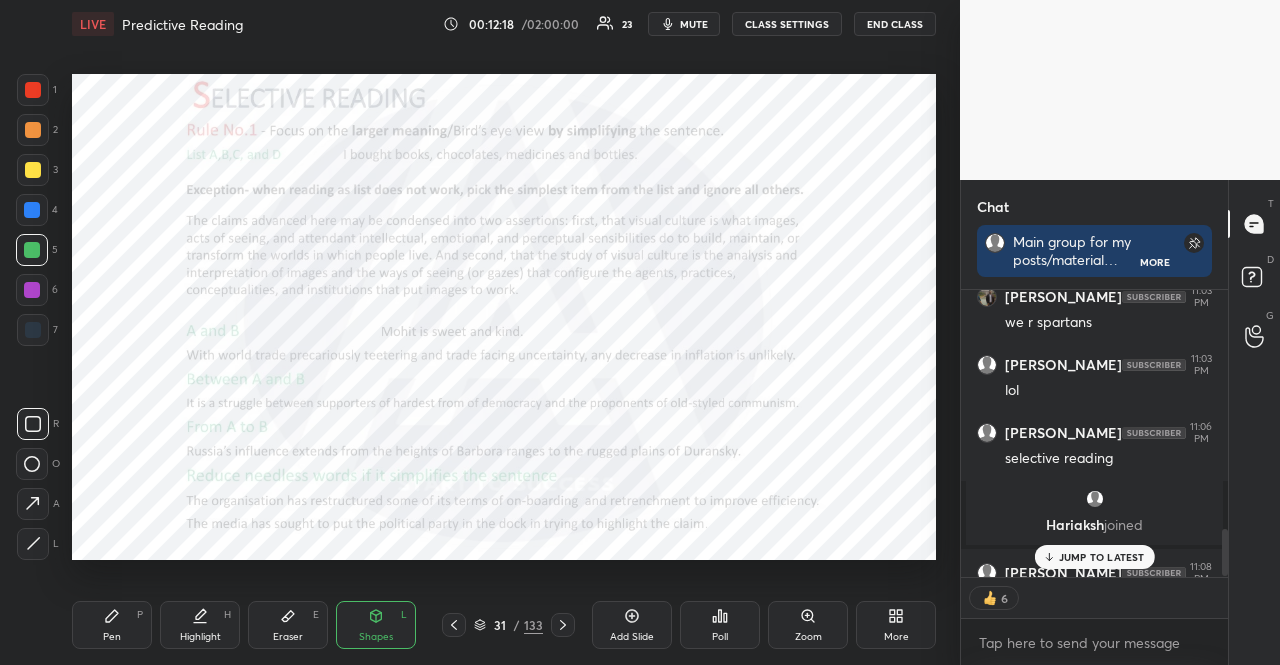 click at bounding box center [32, 290] 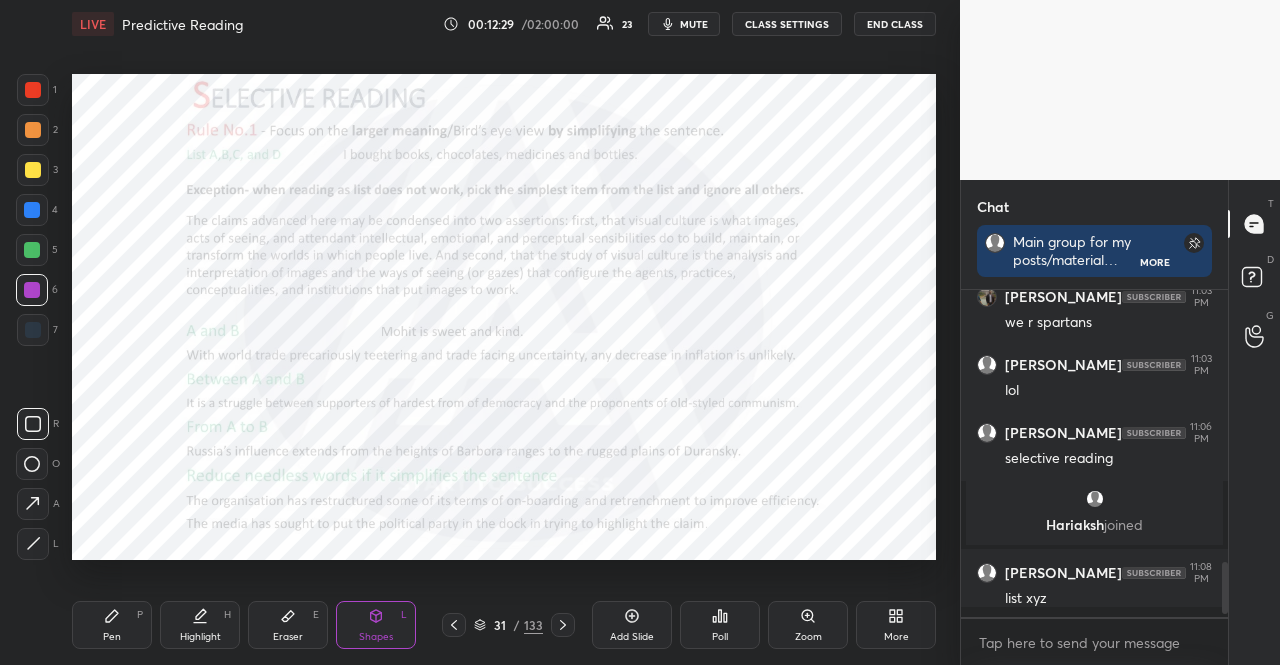 scroll, scrollTop: 6, scrollLeft: 6, axis: both 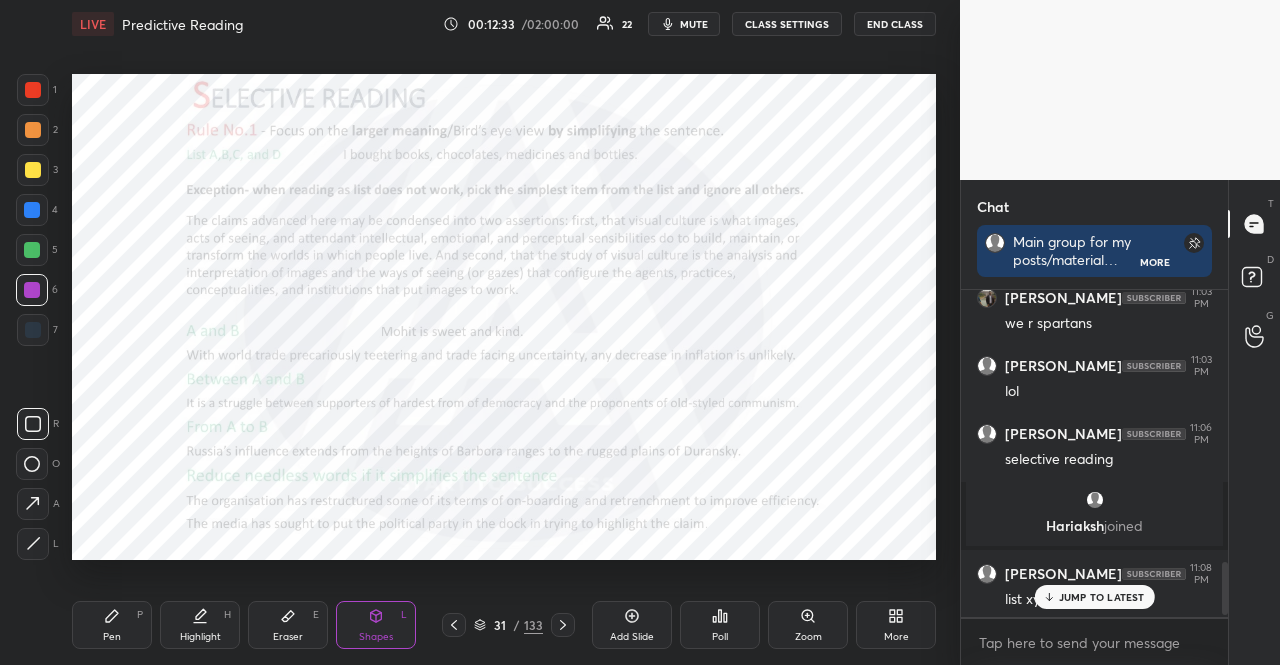 click 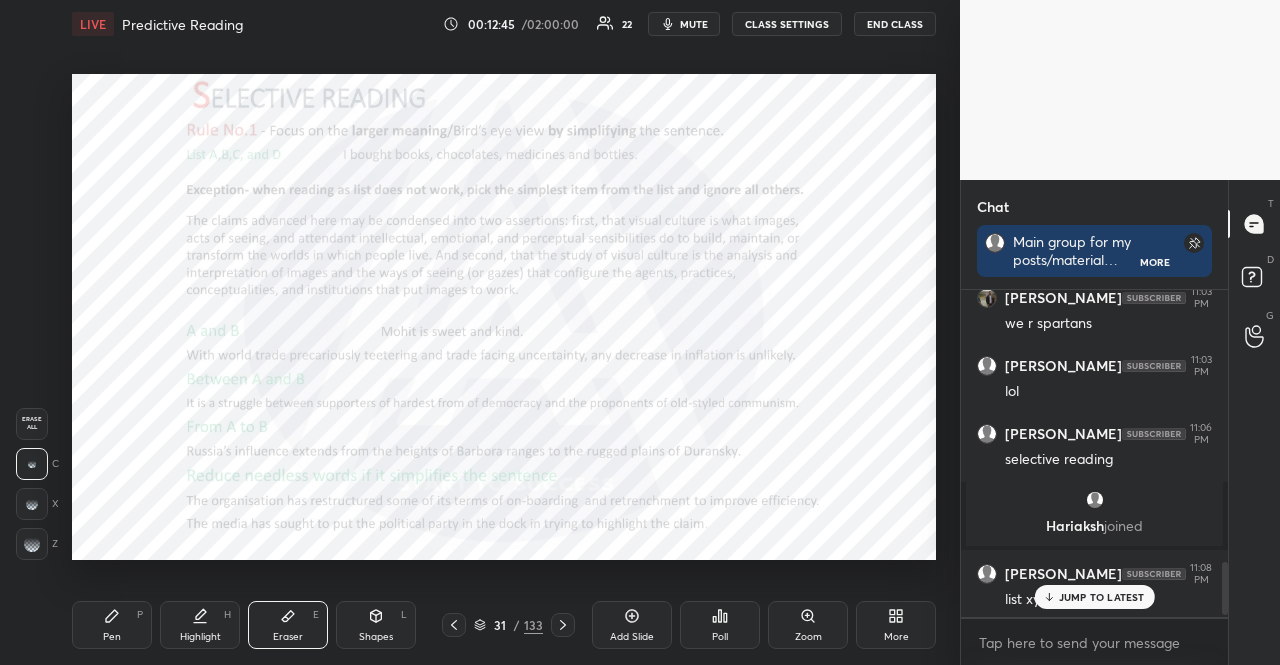 click on "Shapes L" at bounding box center [376, 625] 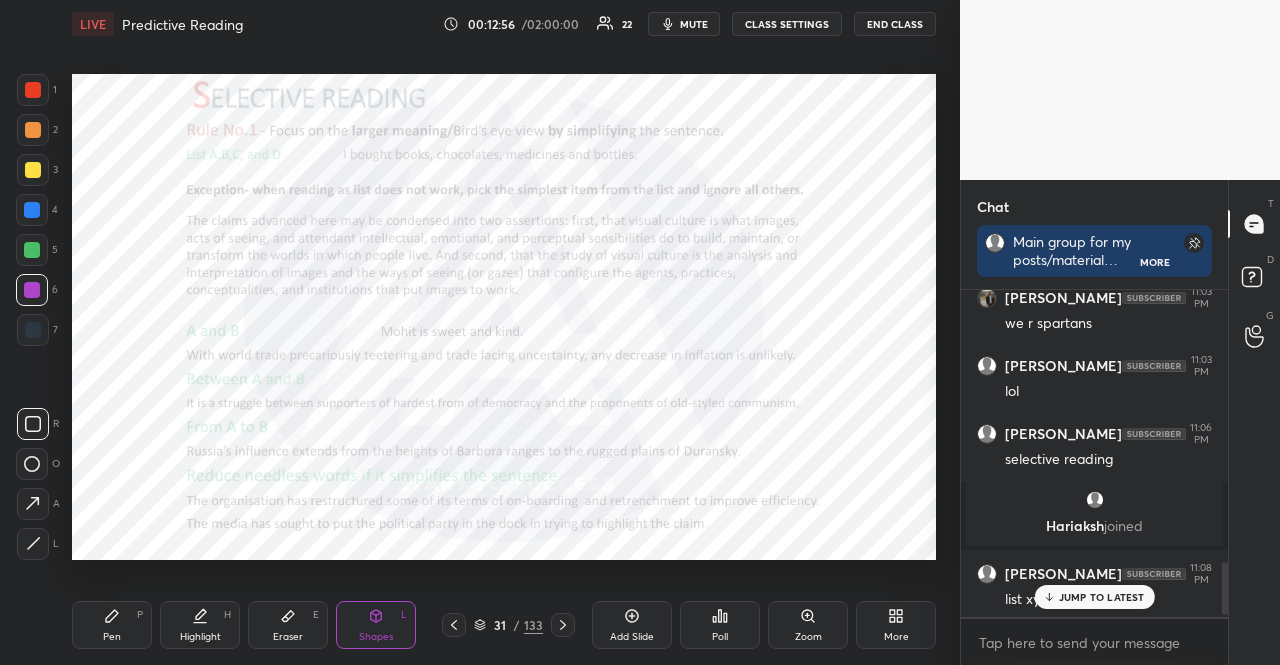 click on "Pen P" at bounding box center [112, 625] 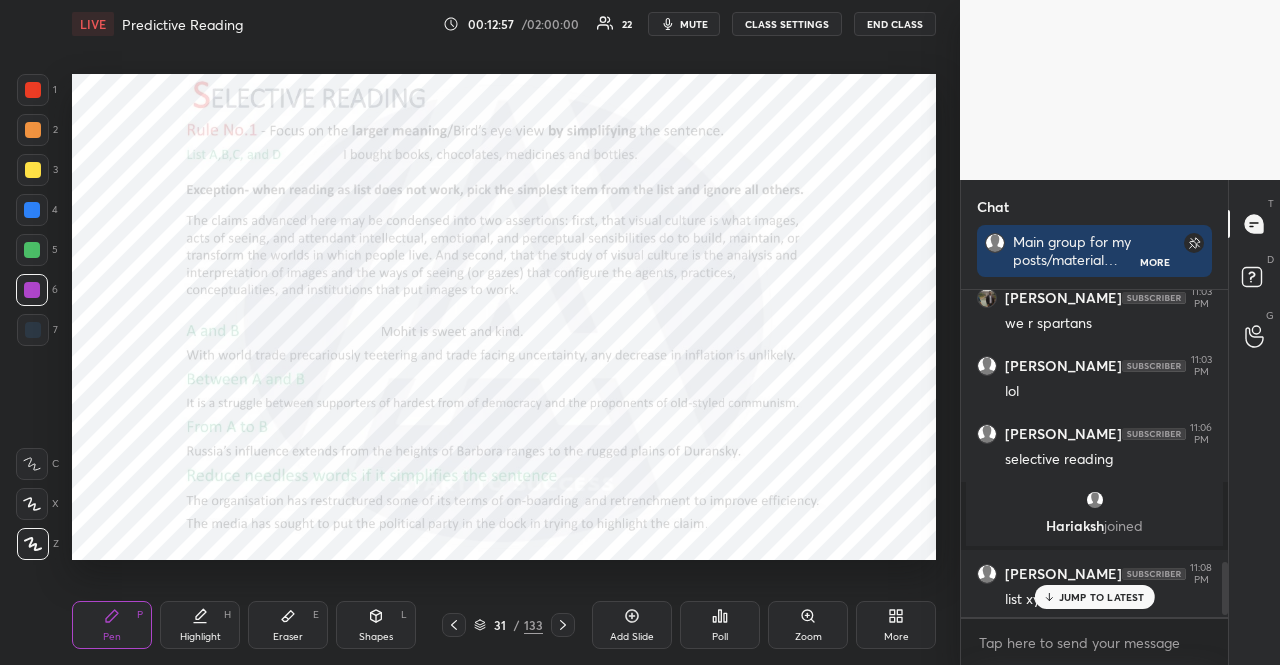 click 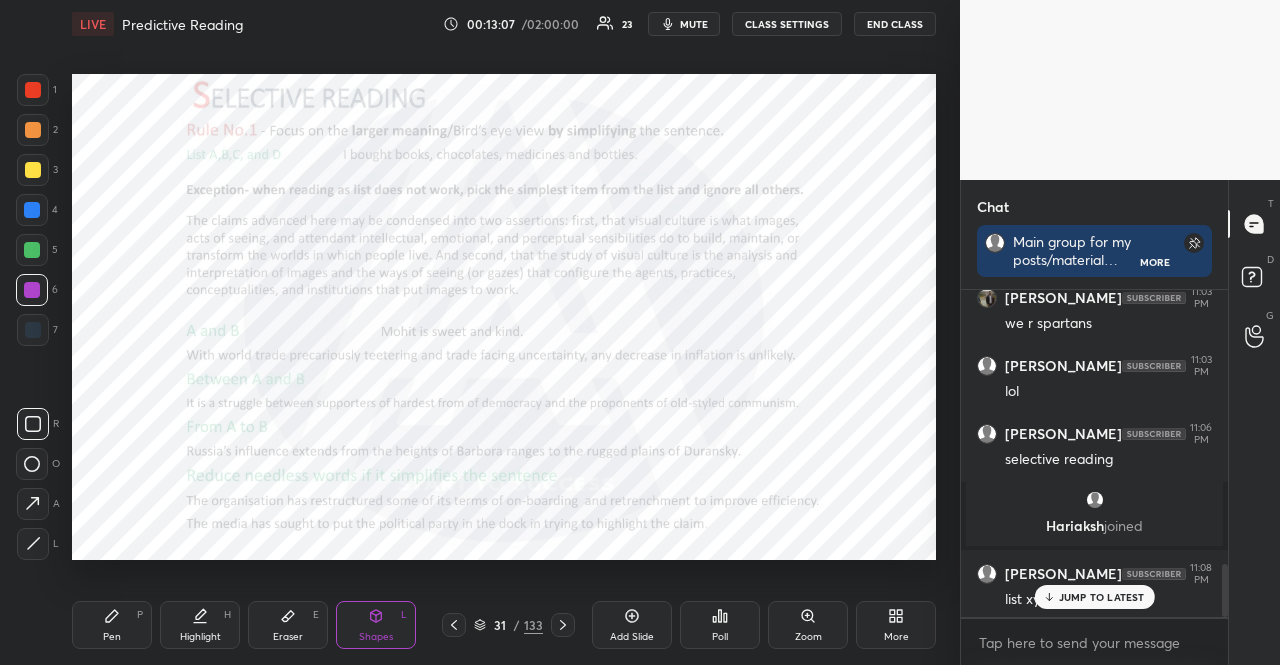 scroll, scrollTop: 1688, scrollLeft: 0, axis: vertical 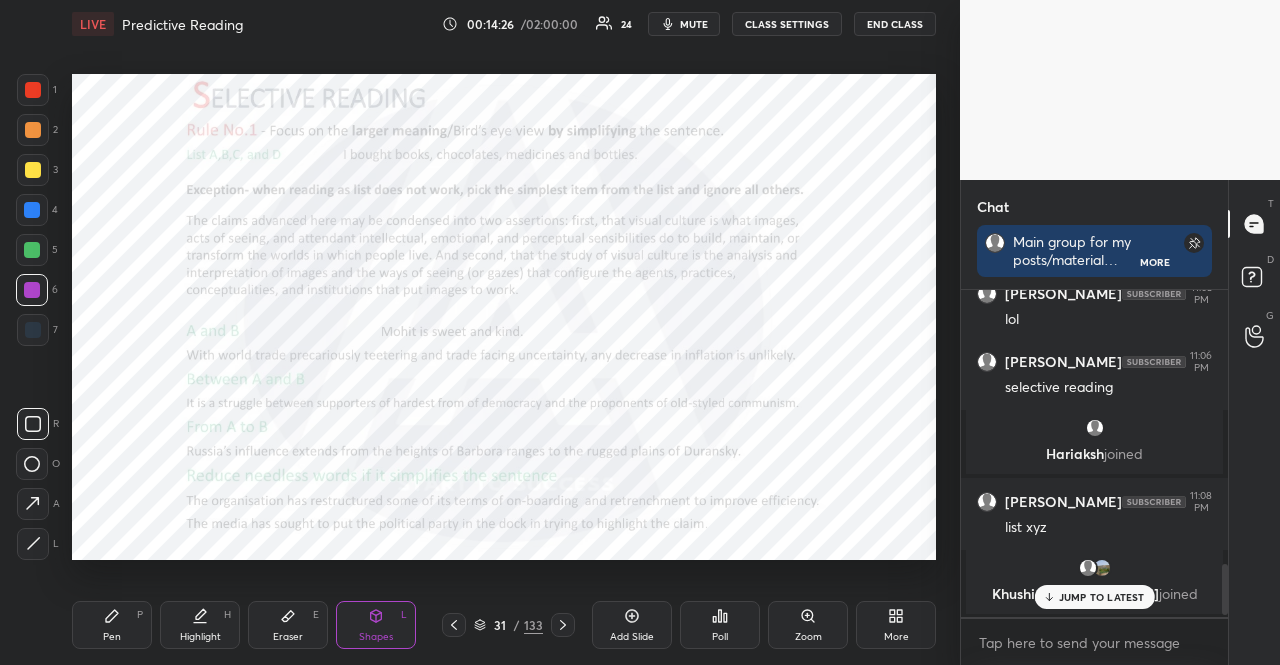 click on "JUMP TO LATEST" at bounding box center (1102, 597) 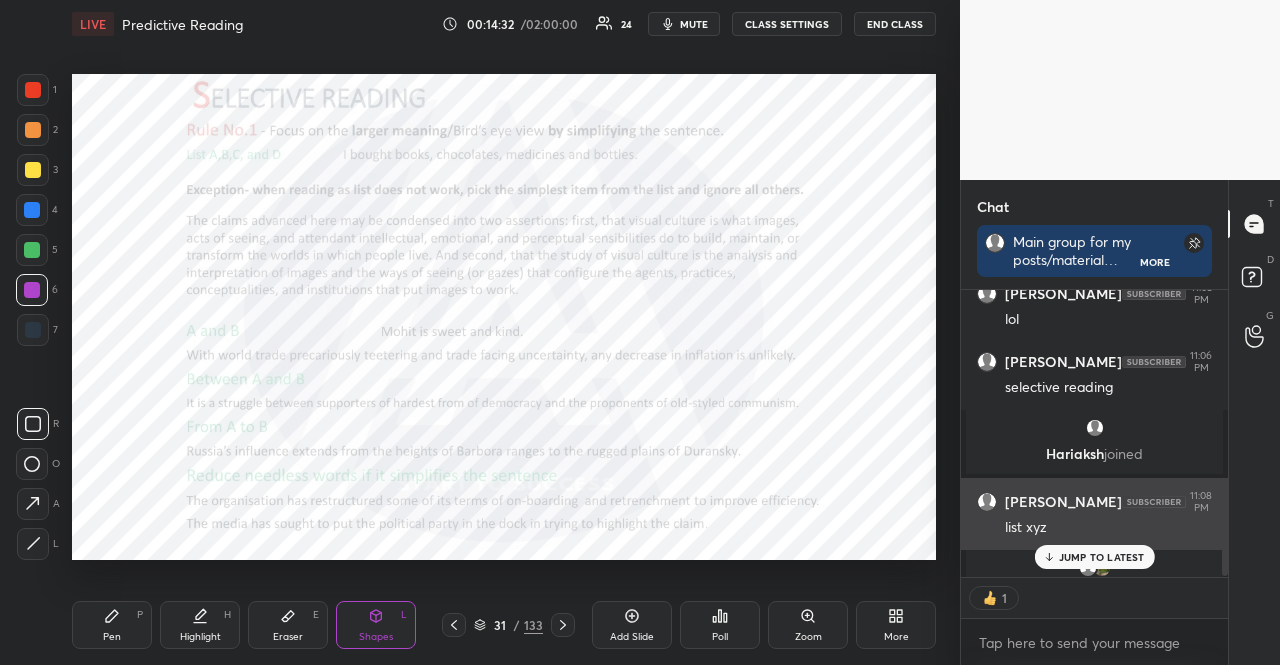 scroll, scrollTop: 281, scrollLeft: 261, axis: both 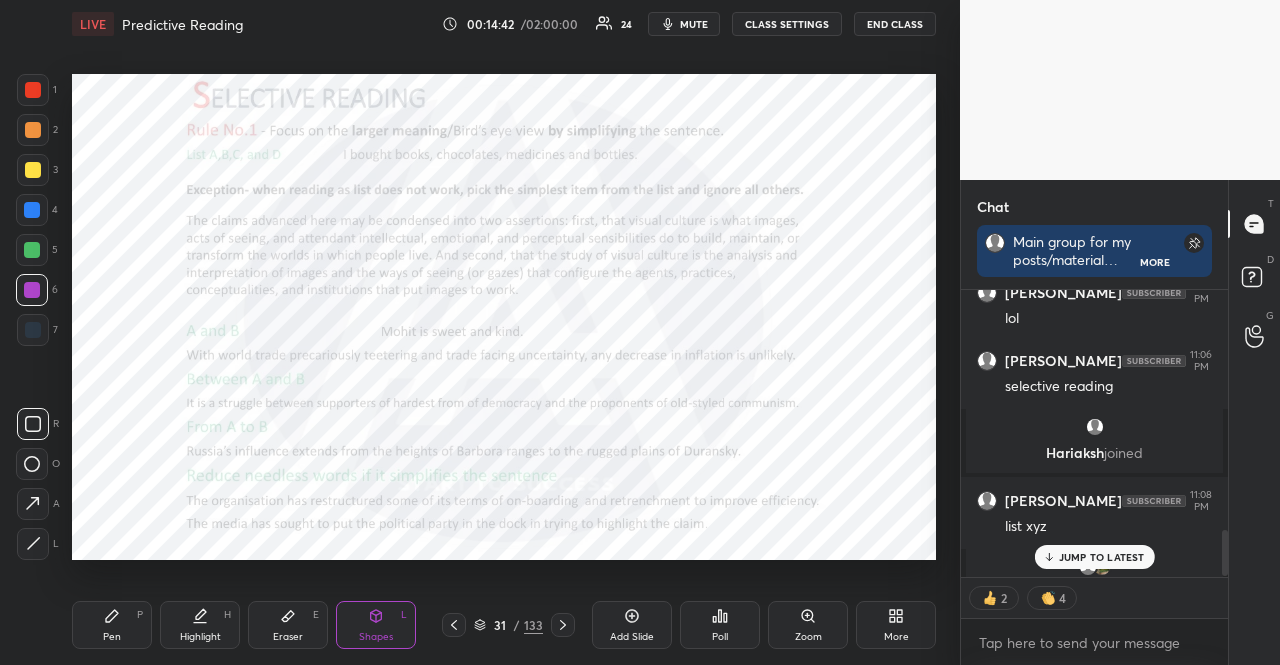 click 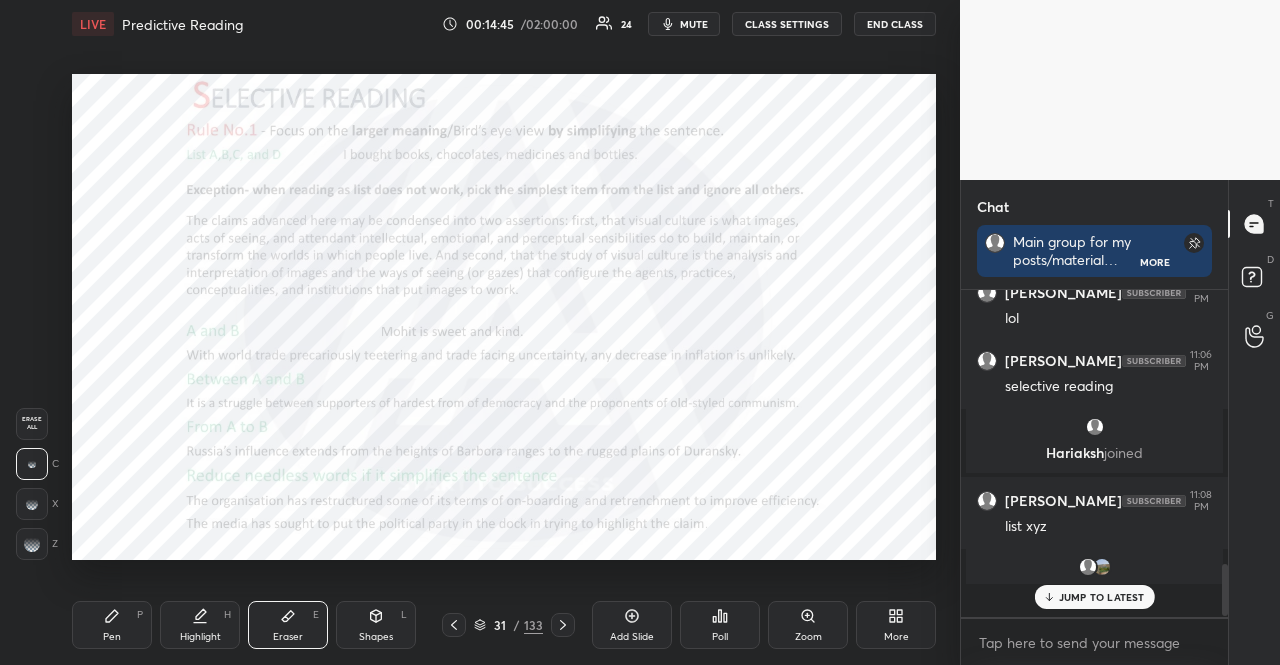 scroll, scrollTop: 6, scrollLeft: 6, axis: both 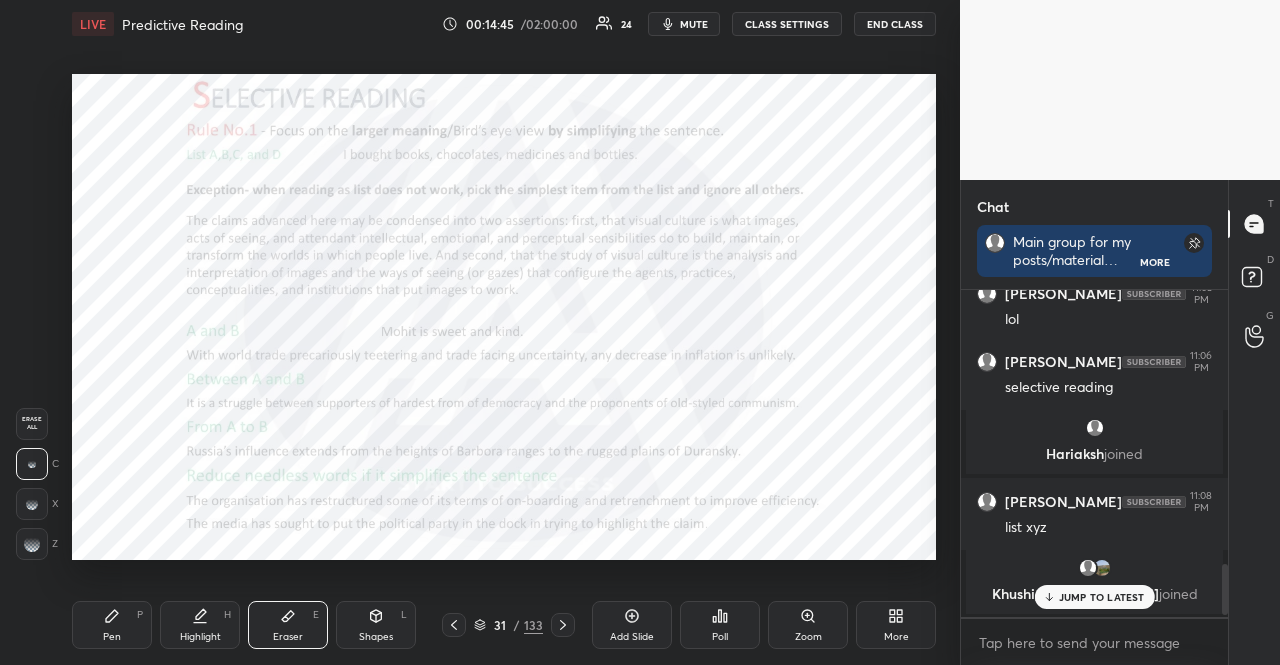 click on "P" at bounding box center [140, 615] 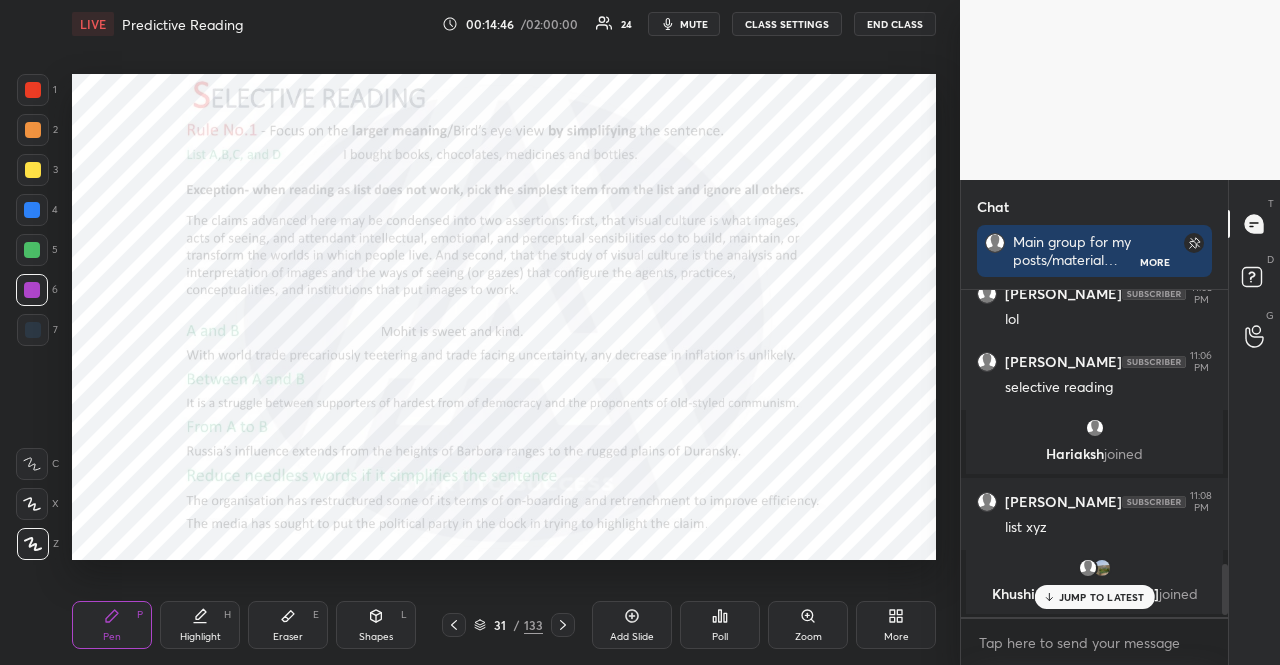 click at bounding box center [32, 210] 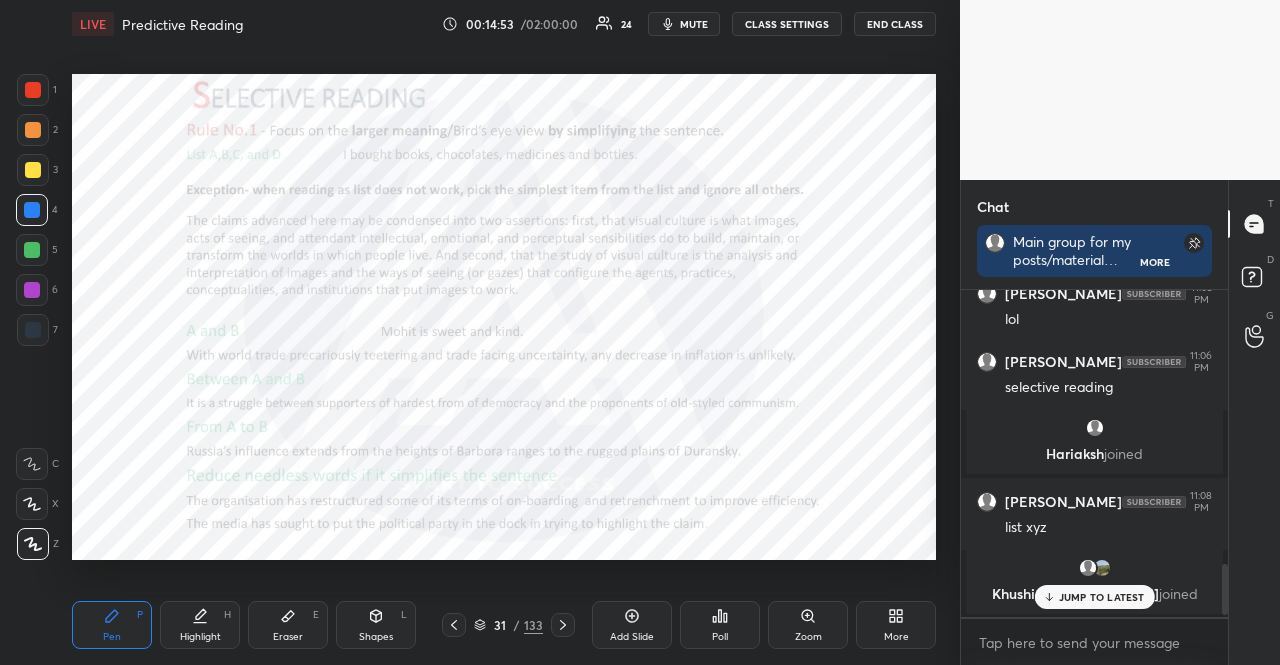 drag, startPoint x: 306, startPoint y: 619, endPoint x: 354, endPoint y: 570, distance: 68.593 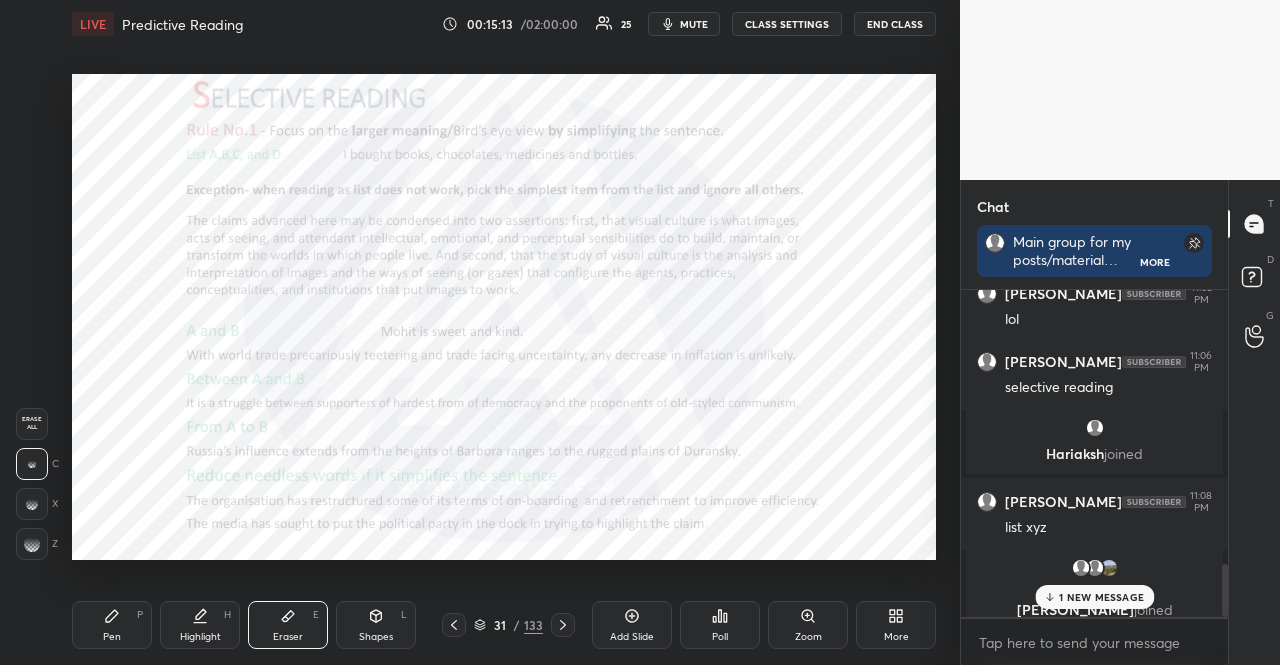 click on "Shapes L" at bounding box center (376, 625) 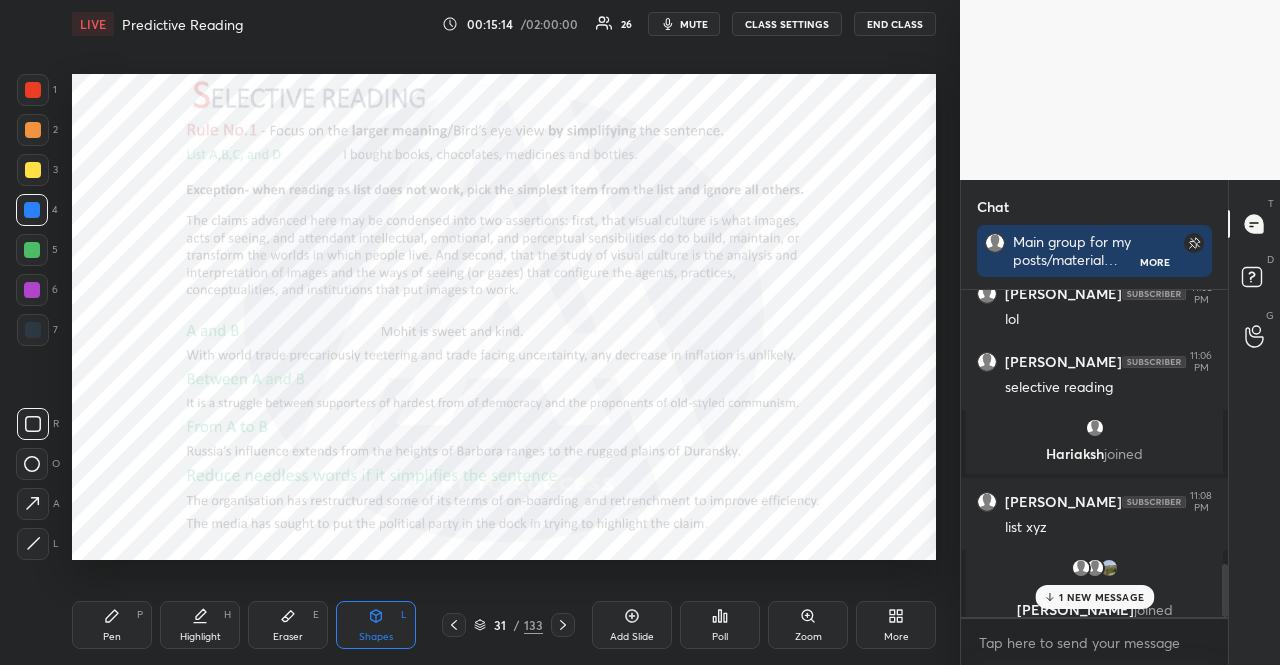 click at bounding box center (32, 210) 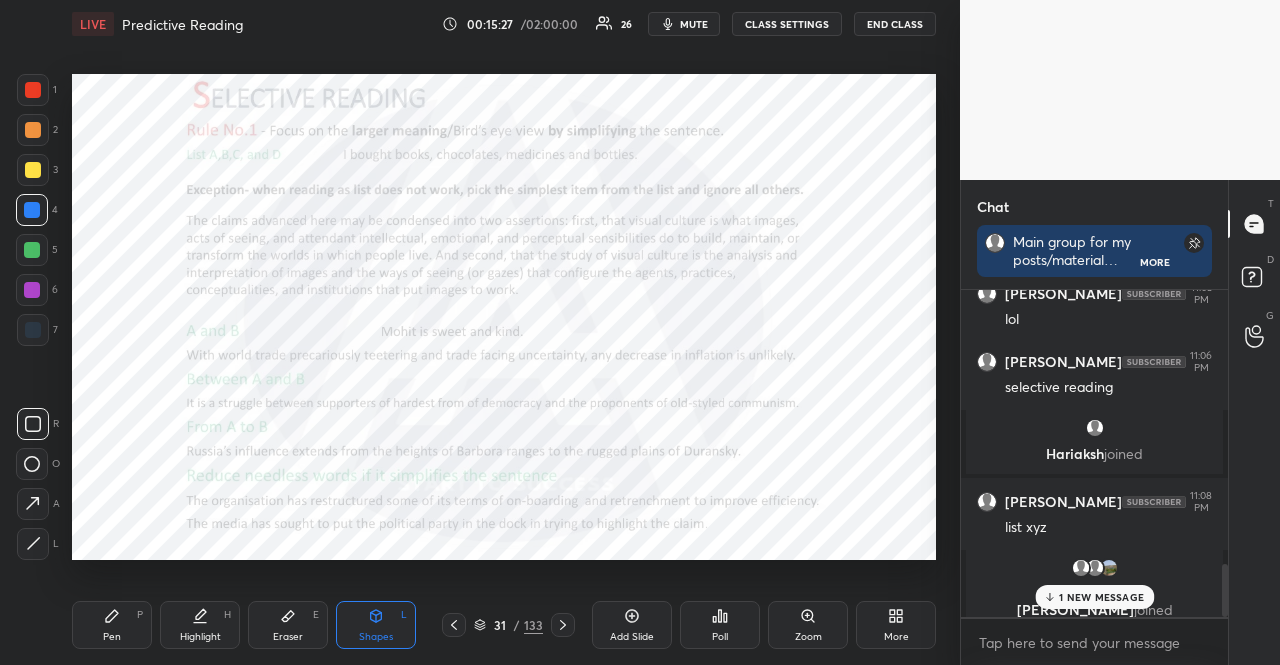 scroll, scrollTop: 1774, scrollLeft: 0, axis: vertical 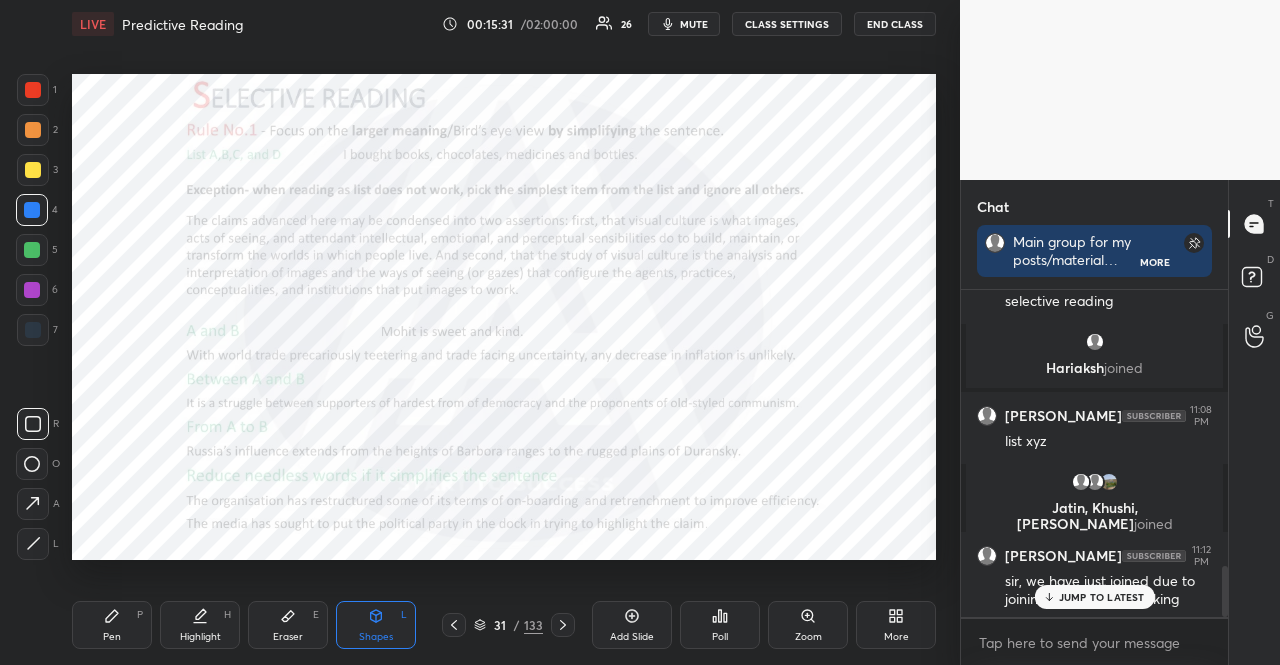 click on "JUMP TO LATEST" at bounding box center (1102, 597) 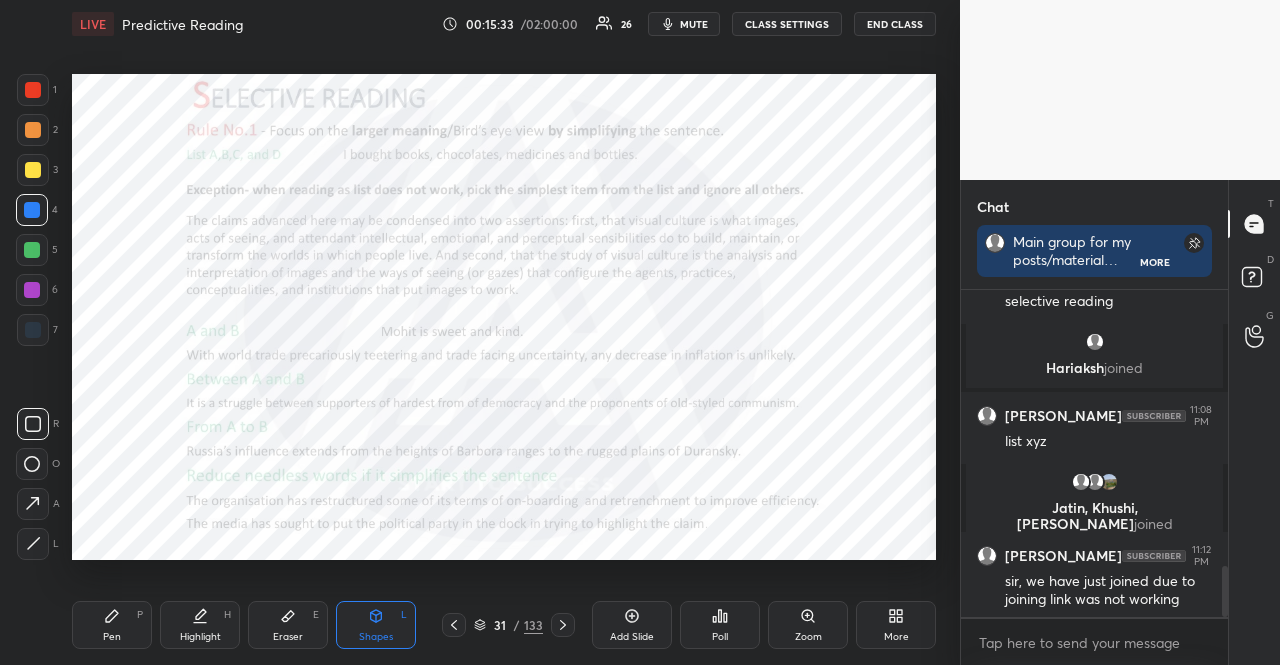 scroll, scrollTop: 281, scrollLeft: 261, axis: both 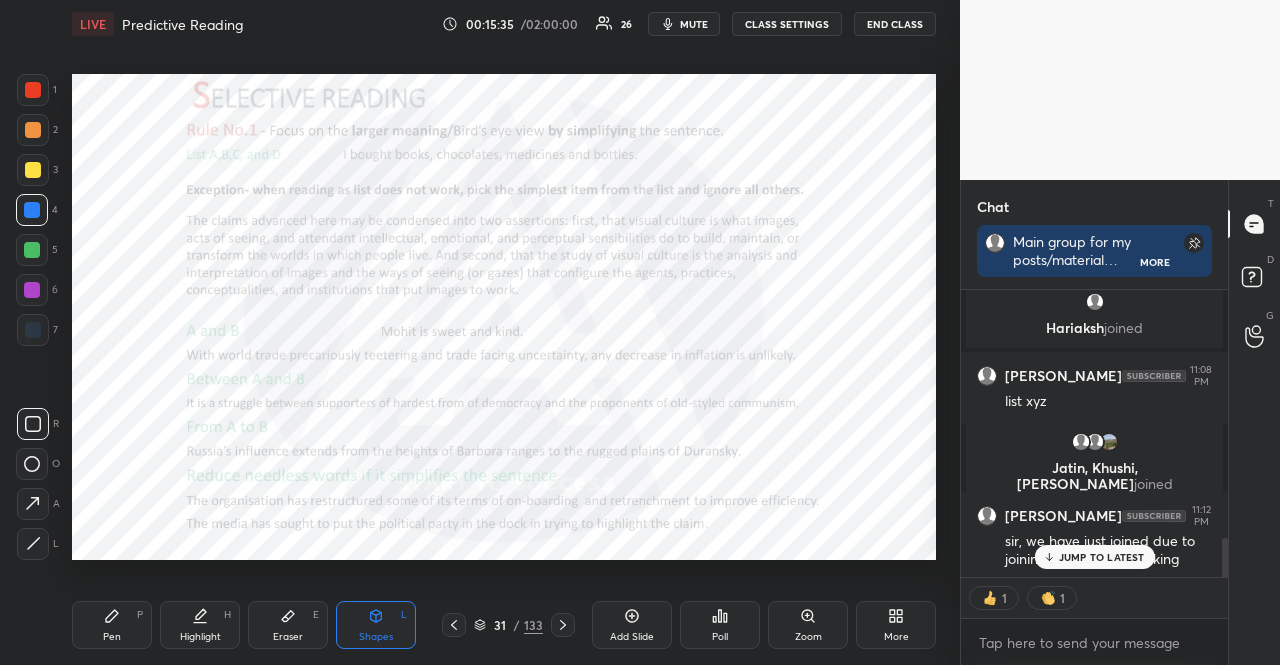 click on "JUMP TO LATEST" at bounding box center [1102, 557] 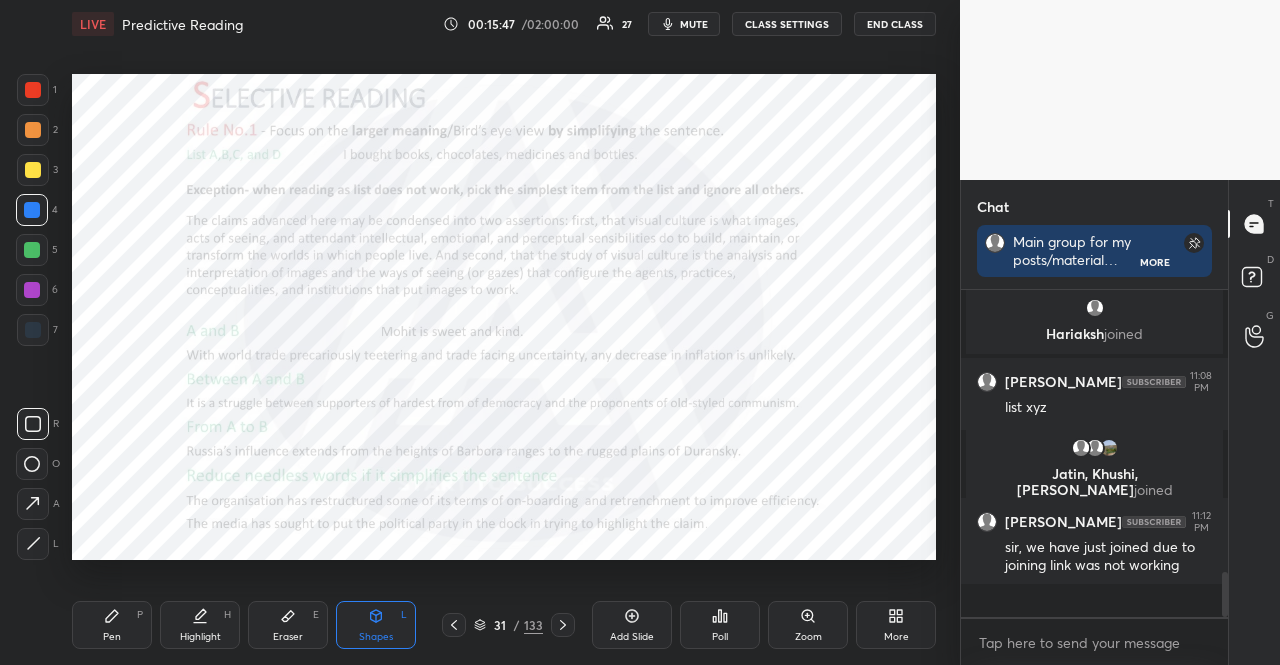 scroll, scrollTop: 6, scrollLeft: 6, axis: both 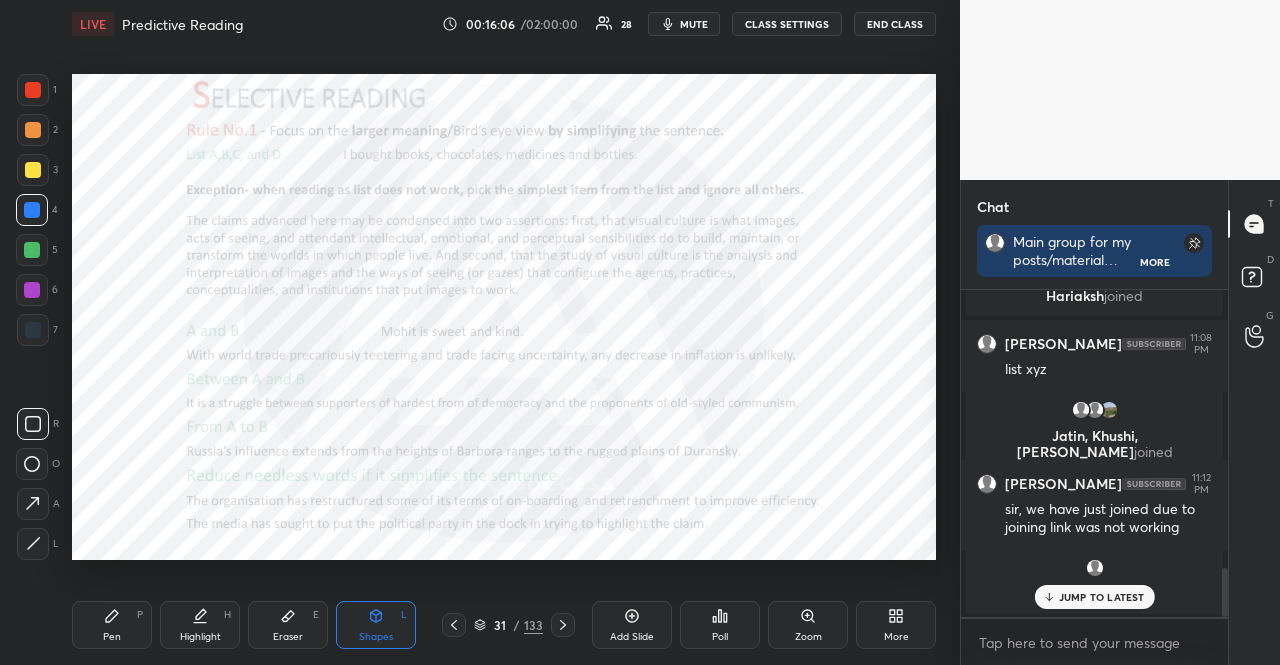 click at bounding box center (32, 290) 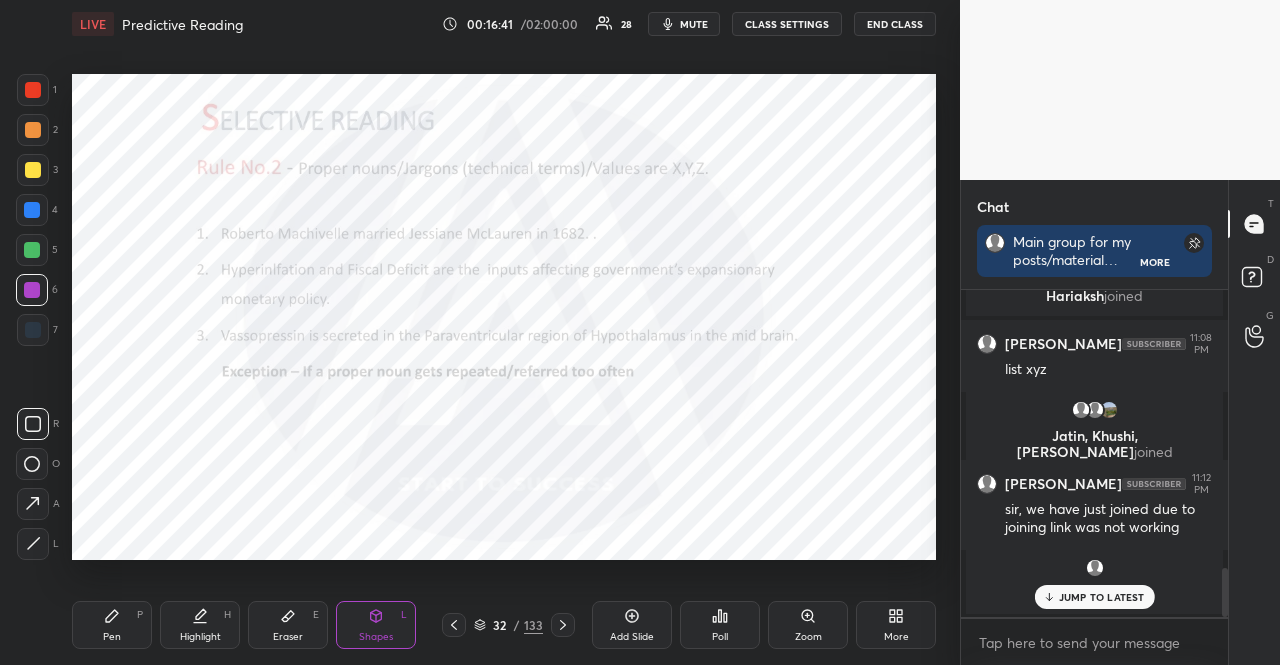 click at bounding box center (32, 210) 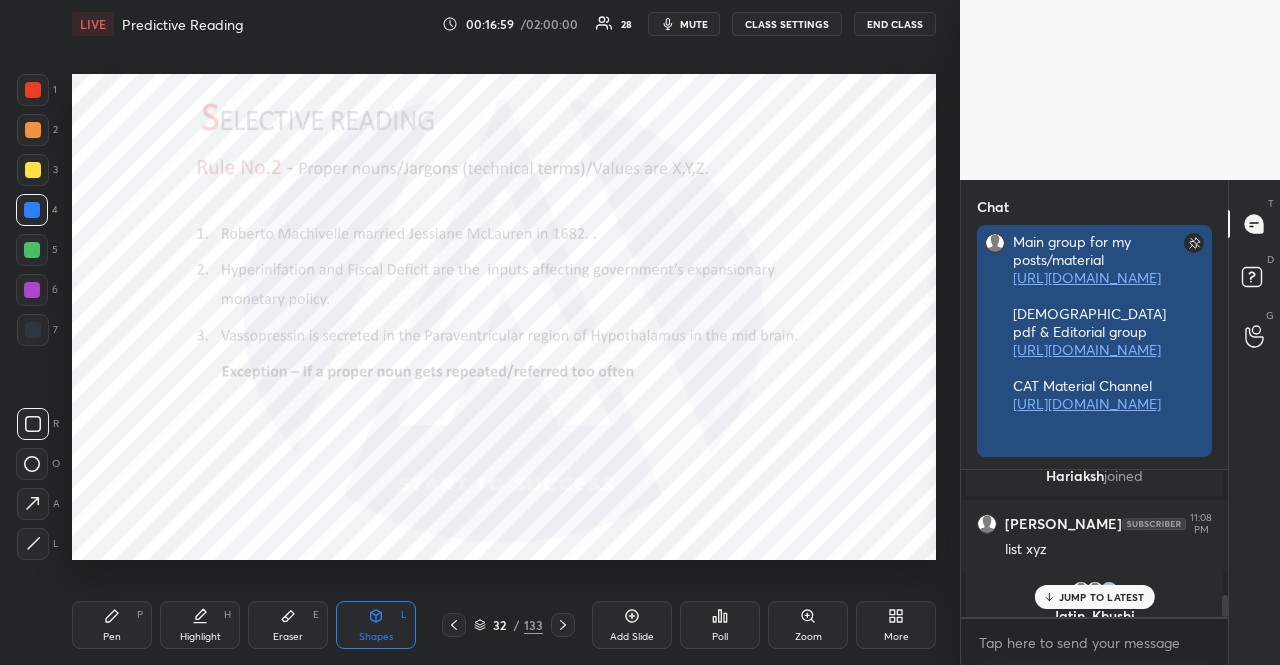 scroll, scrollTop: 141, scrollLeft: 261, axis: both 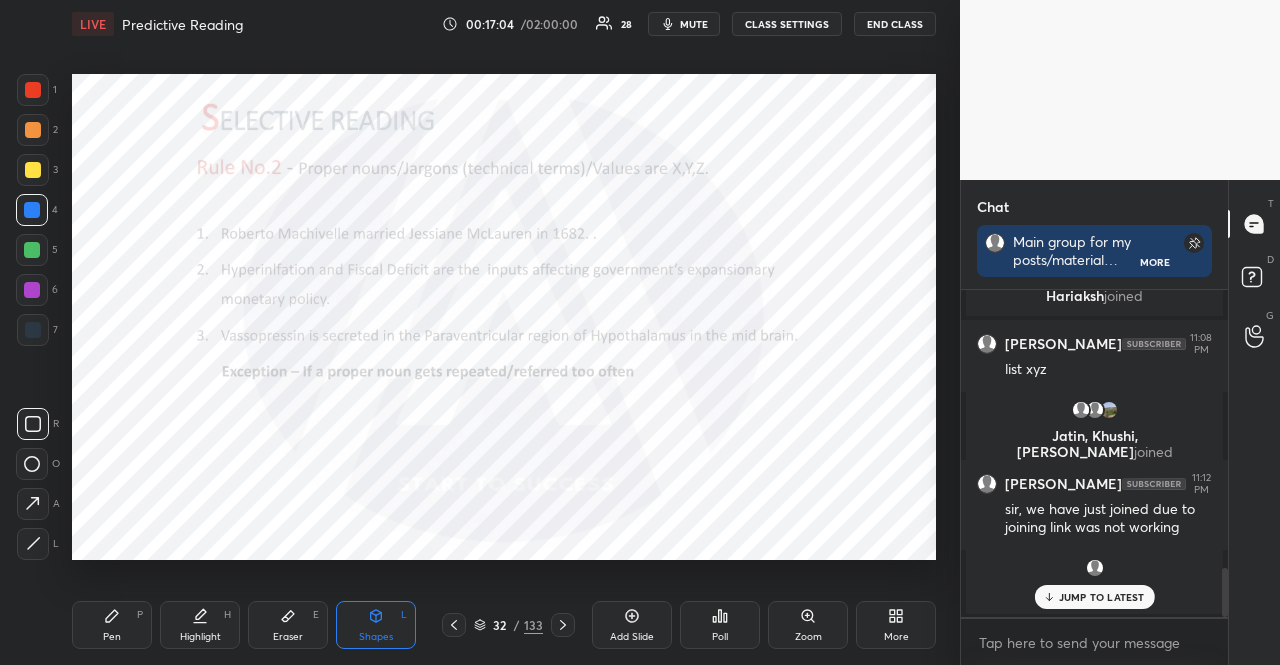 click 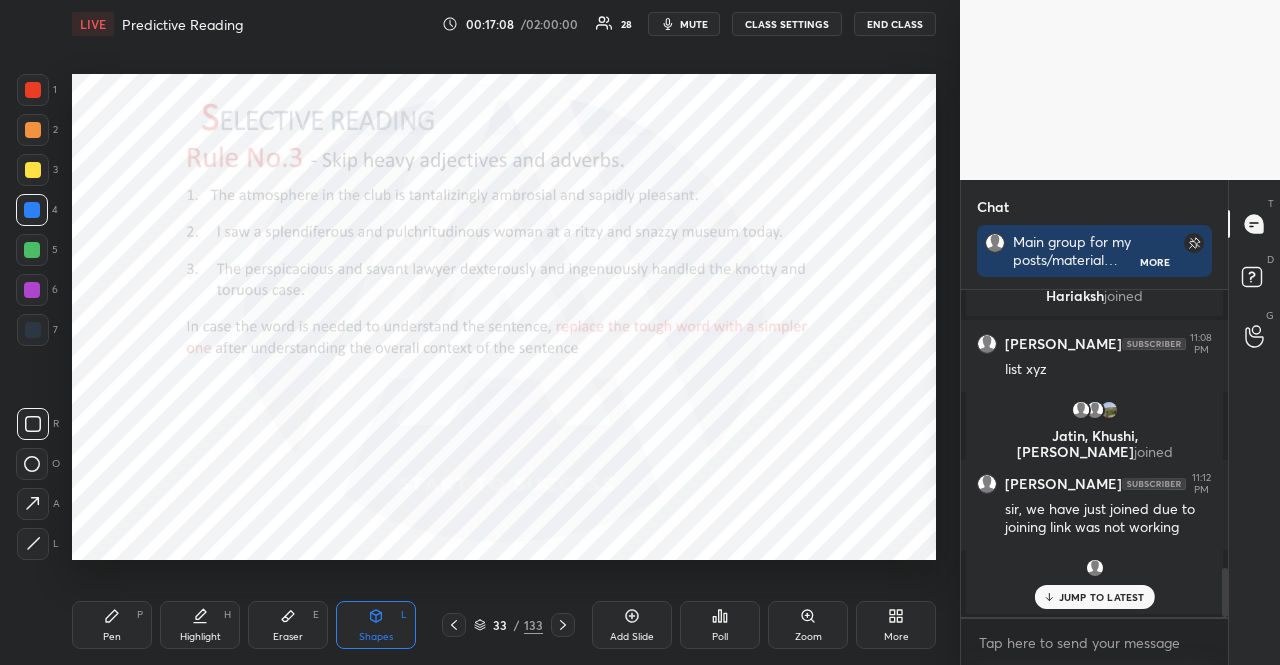 click at bounding box center (32, 250) 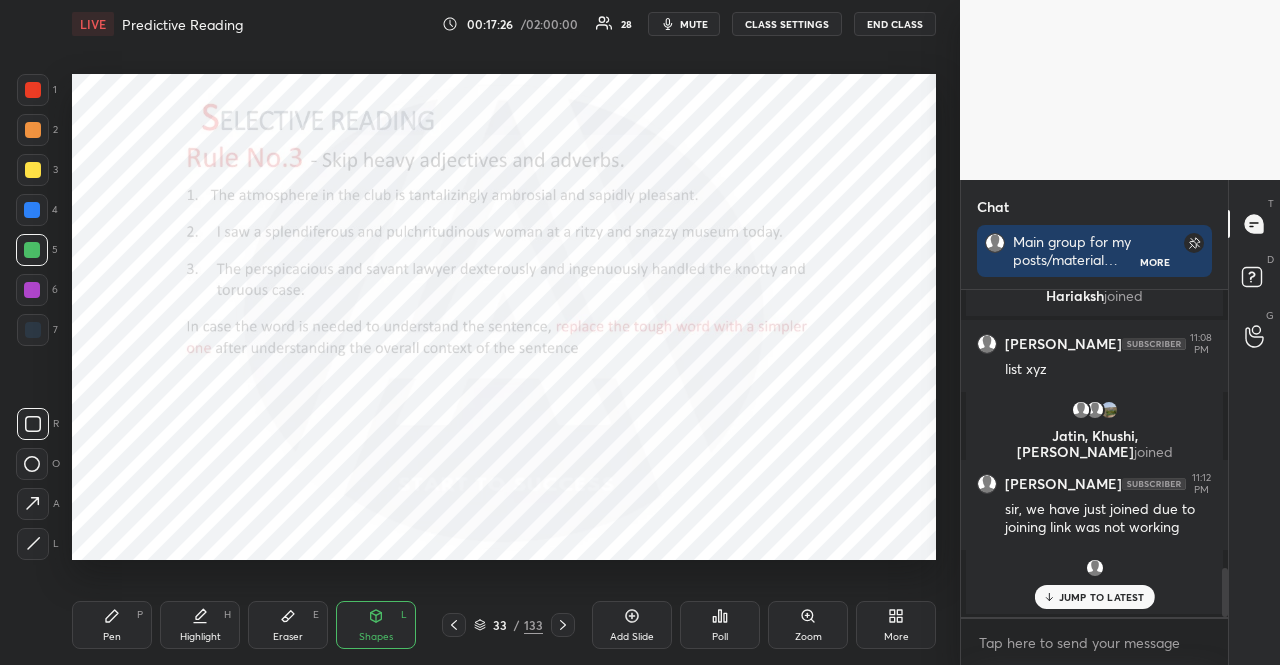 scroll, scrollTop: 281, scrollLeft: 261, axis: both 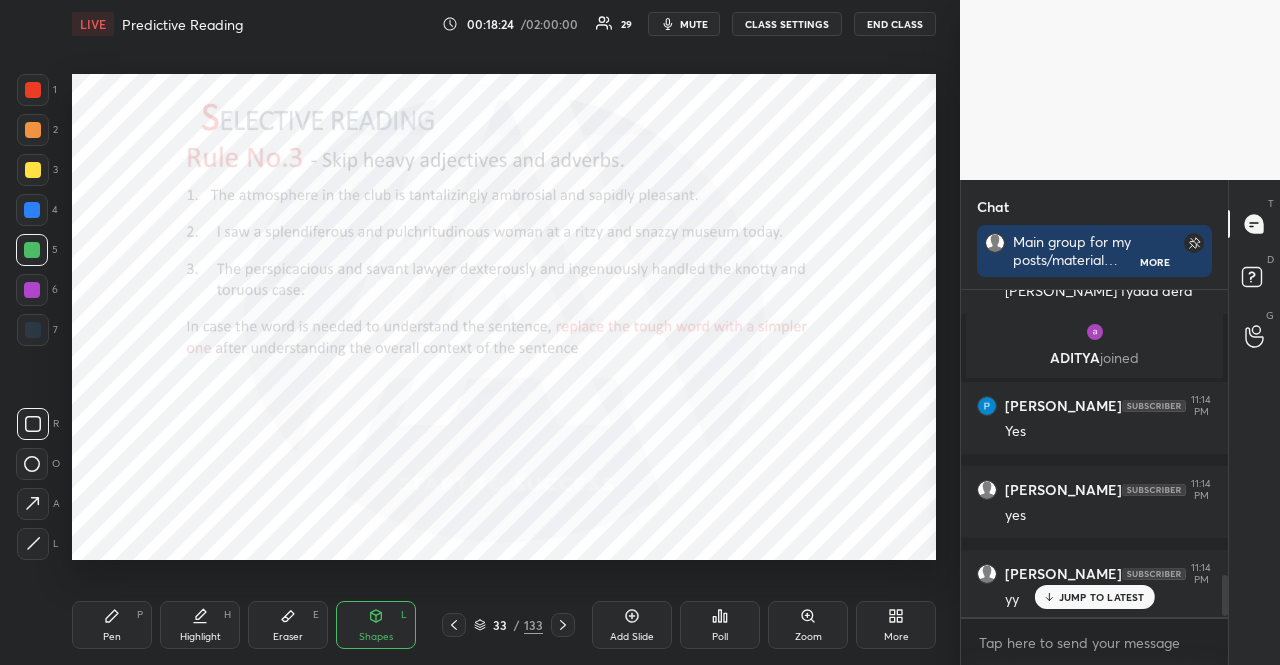 click at bounding box center [32, 290] 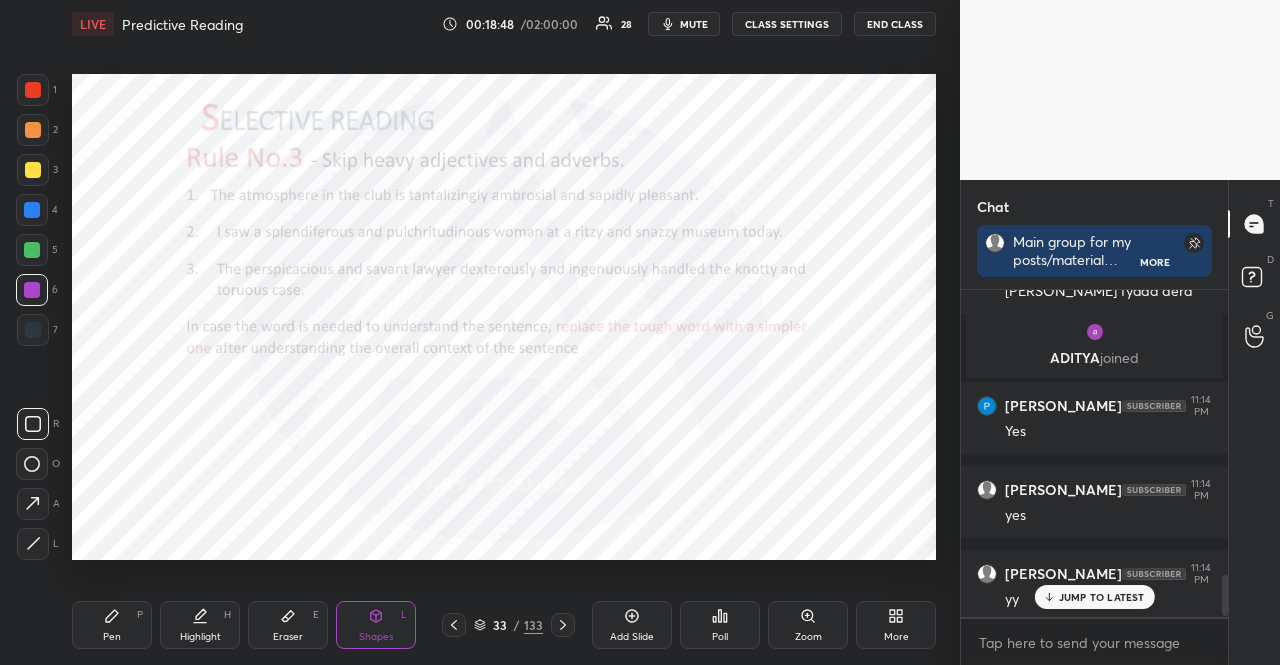 click at bounding box center [33, 130] 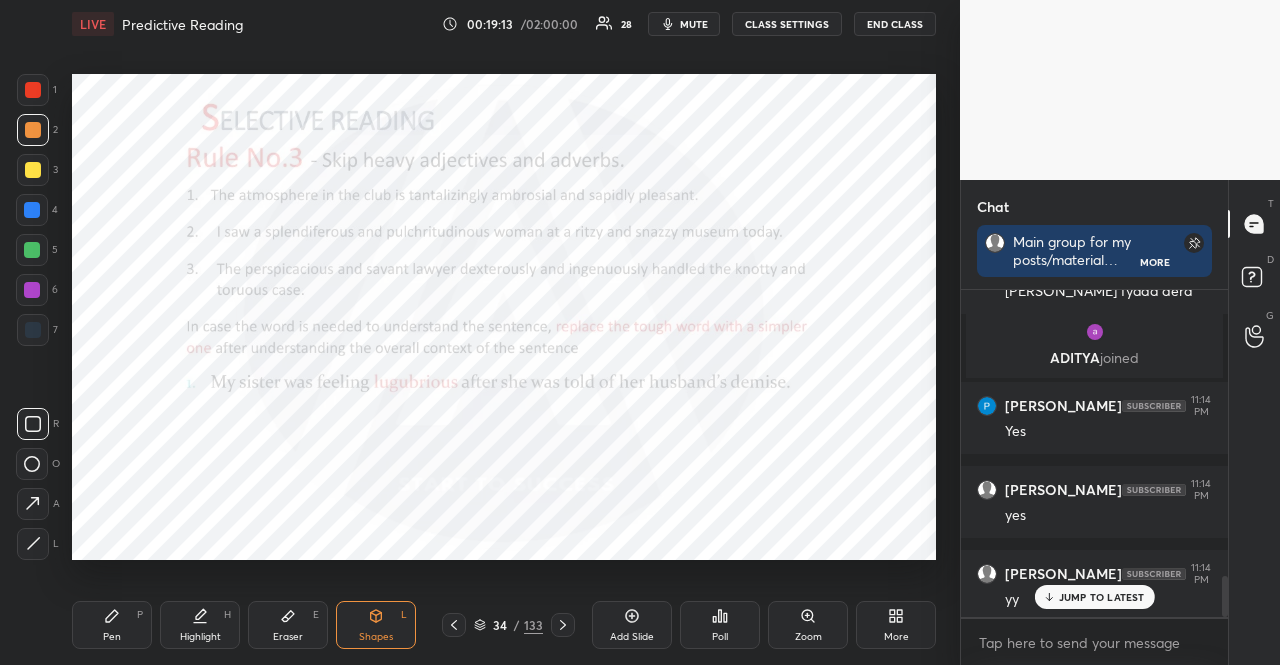 scroll, scrollTop: 2290, scrollLeft: 0, axis: vertical 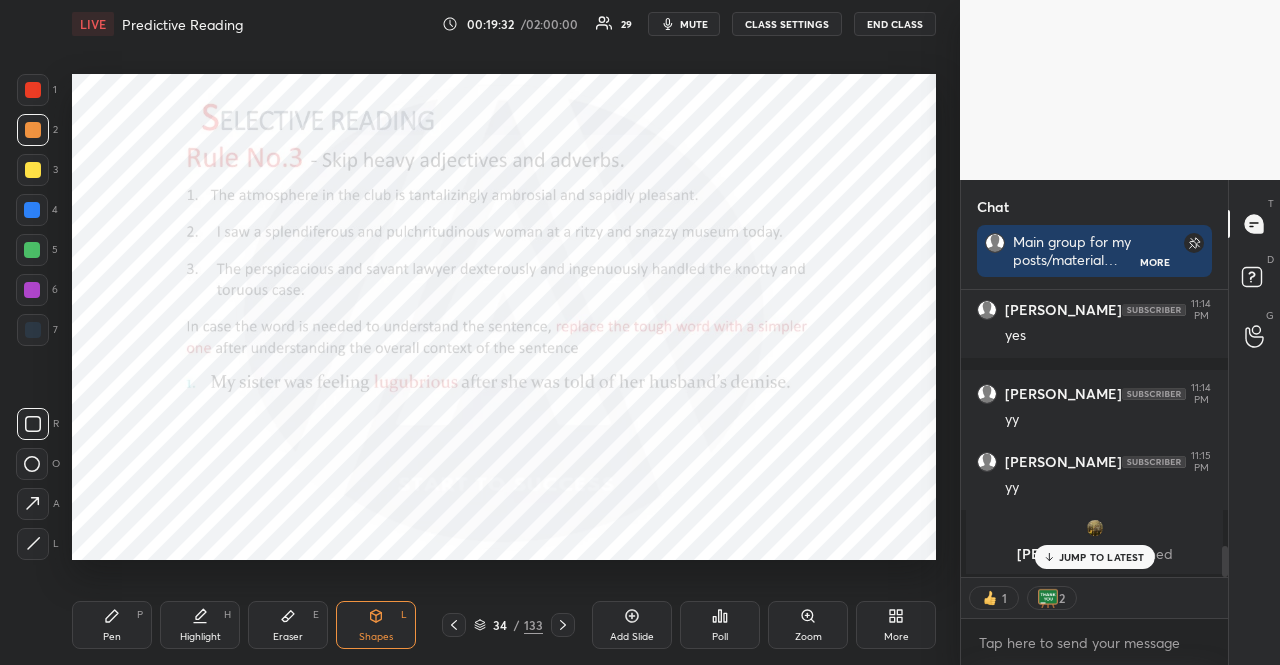 click at bounding box center [32, 290] 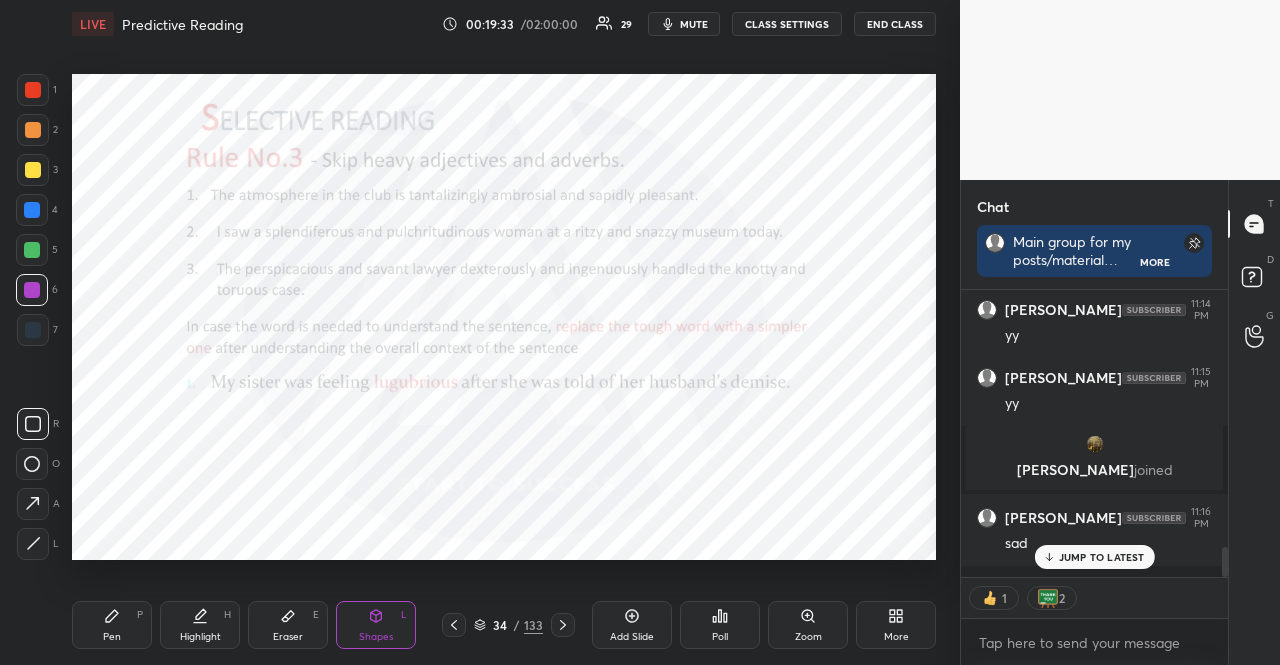 click on "Pen P" at bounding box center (112, 625) 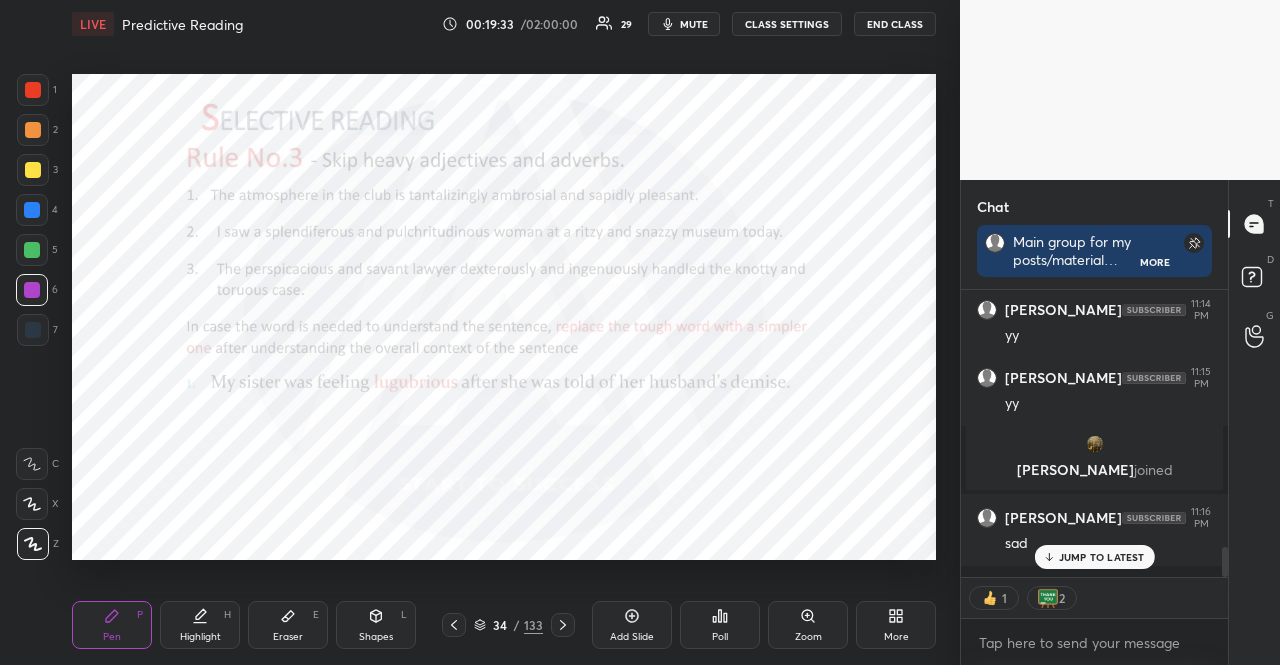 scroll, scrollTop: 2638, scrollLeft: 0, axis: vertical 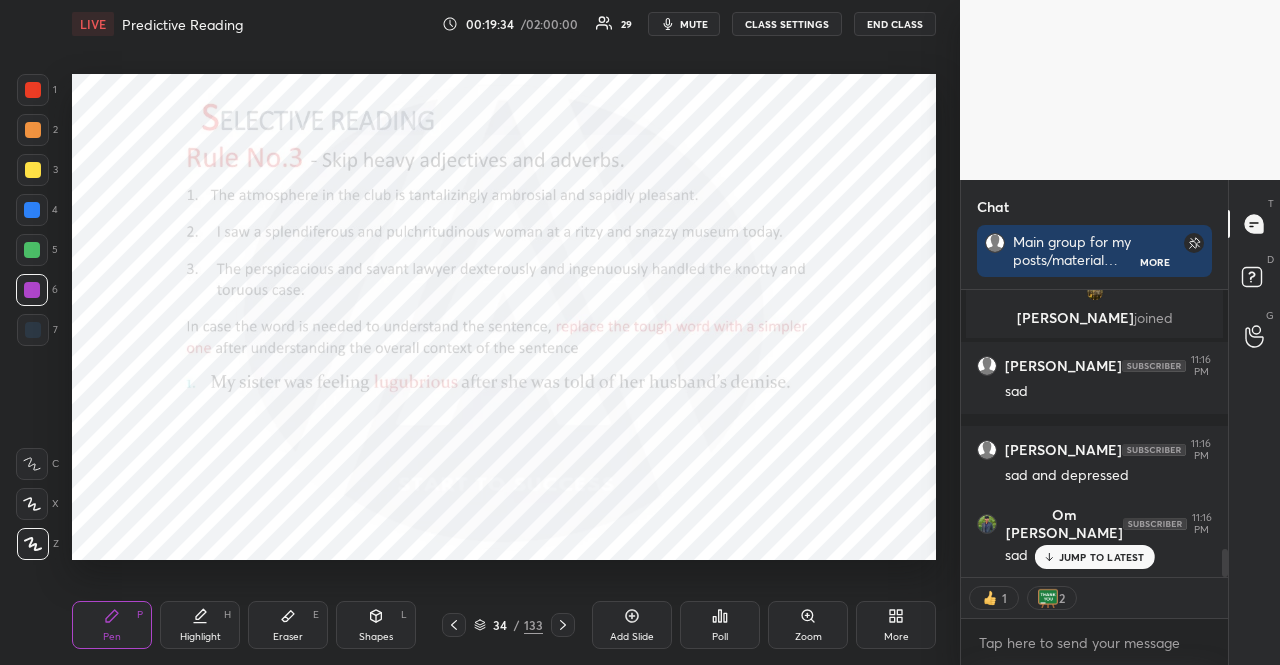click 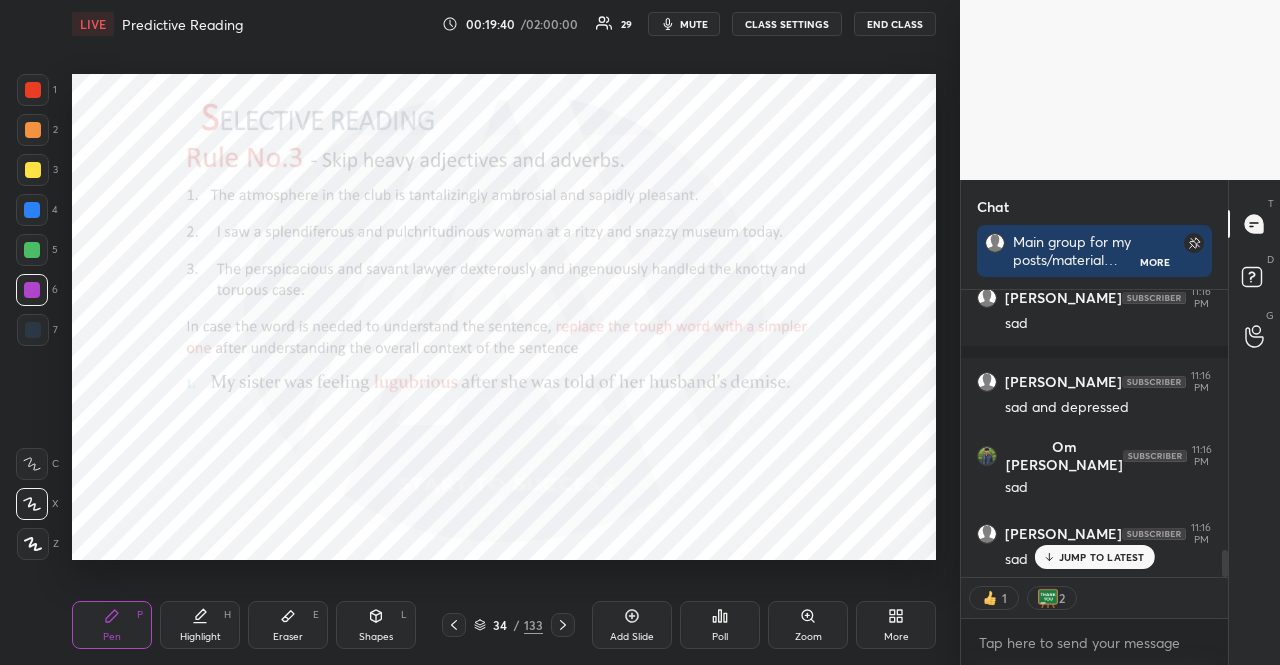 scroll, scrollTop: 2774, scrollLeft: 0, axis: vertical 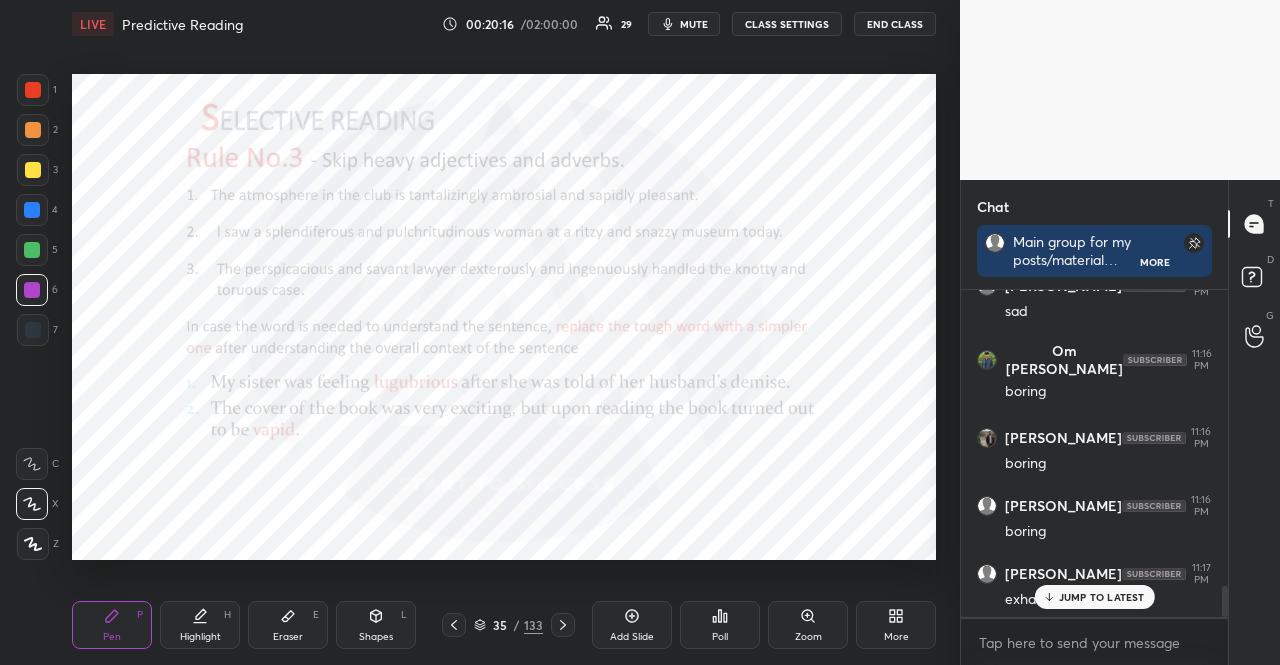 click at bounding box center [32, 210] 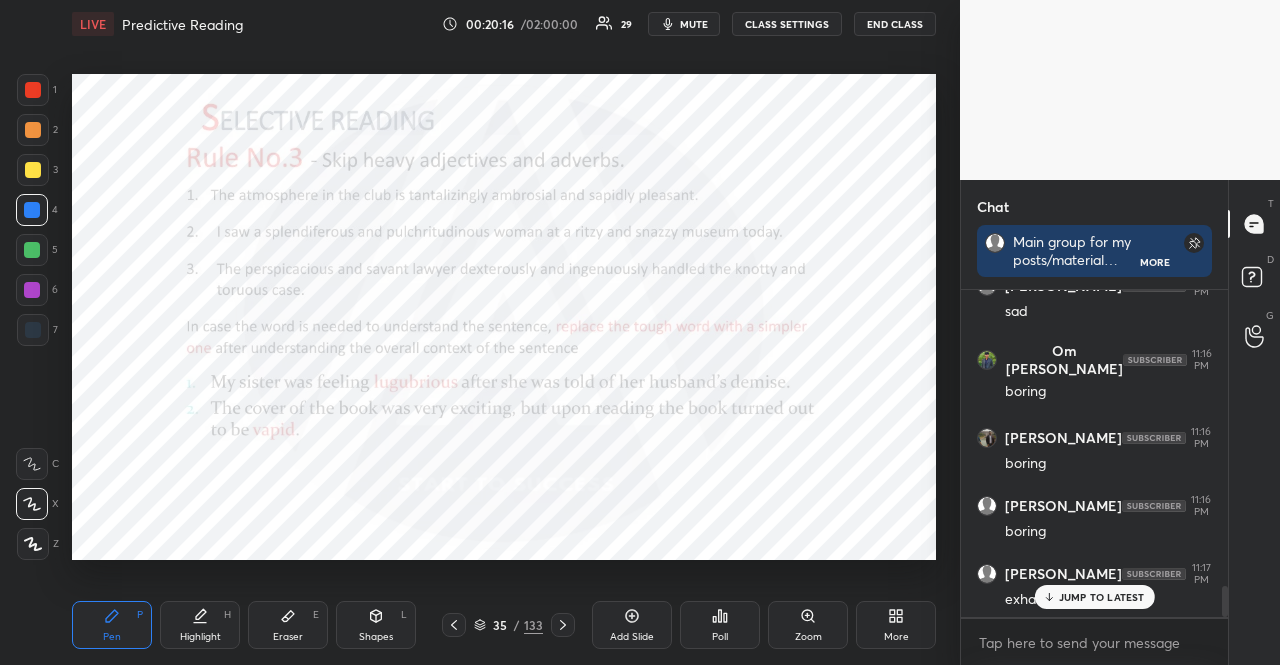 click at bounding box center (32, 210) 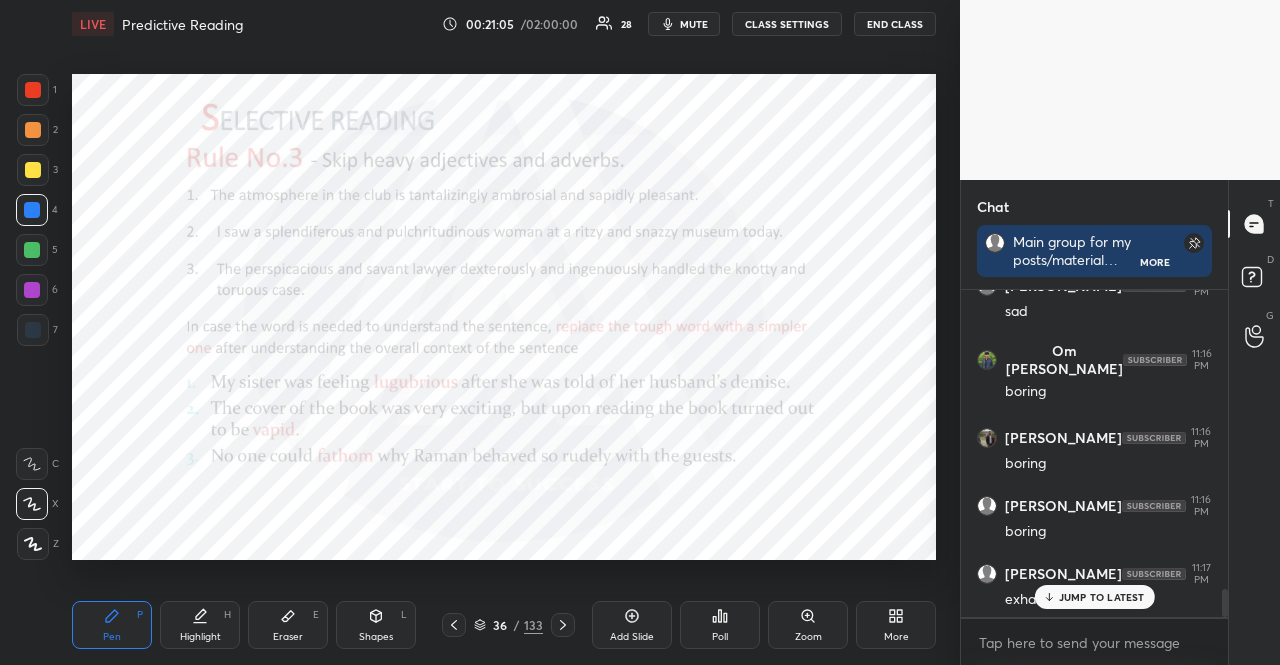scroll, scrollTop: 3532, scrollLeft: 0, axis: vertical 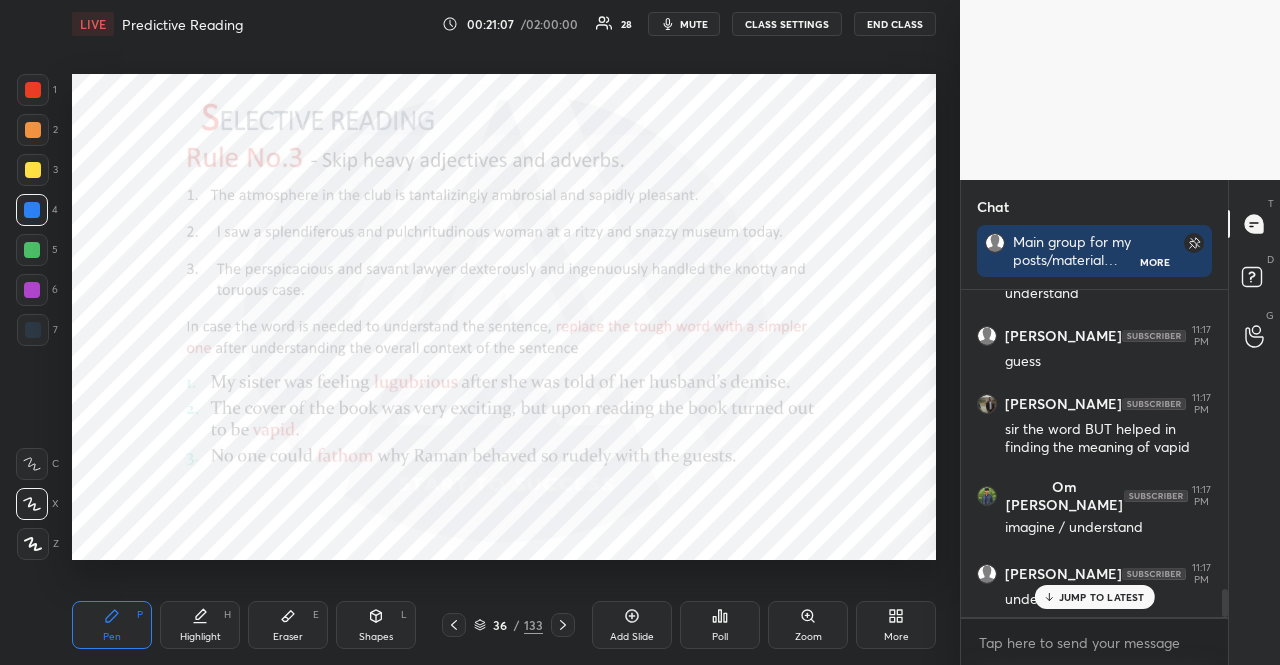 click on "JUMP TO LATEST" at bounding box center [1102, 597] 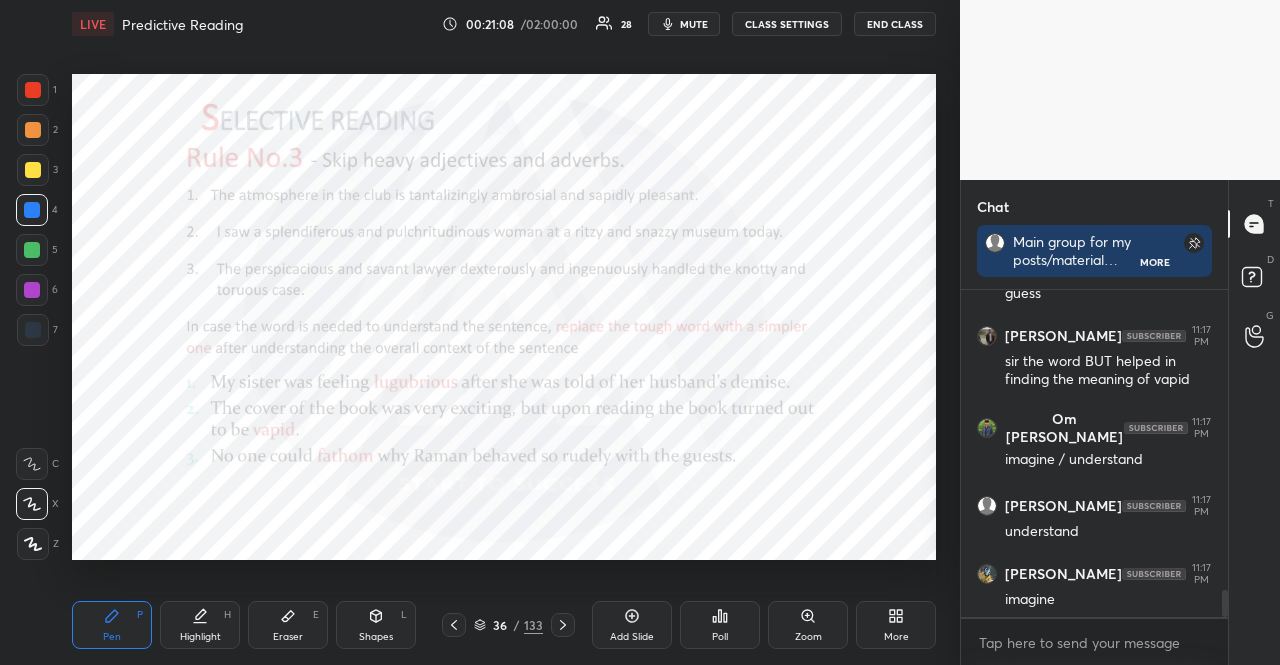 scroll, scrollTop: 3752, scrollLeft: 0, axis: vertical 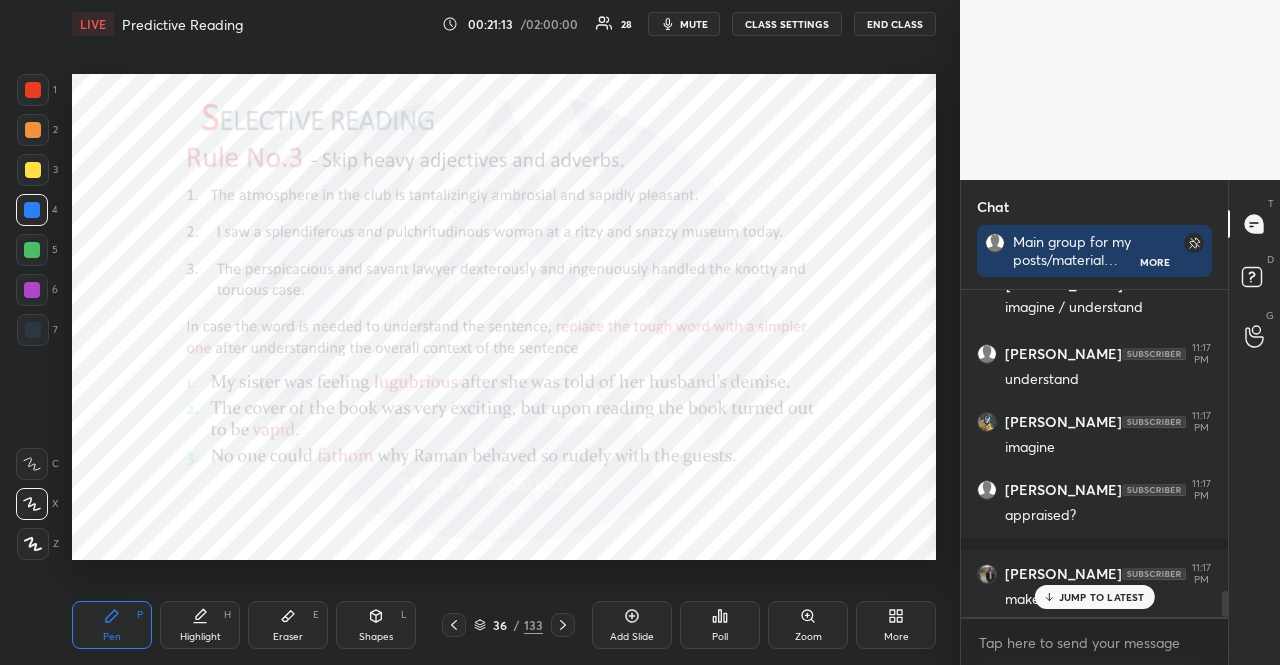 click on "JUMP TO LATEST" at bounding box center (1094, 597) 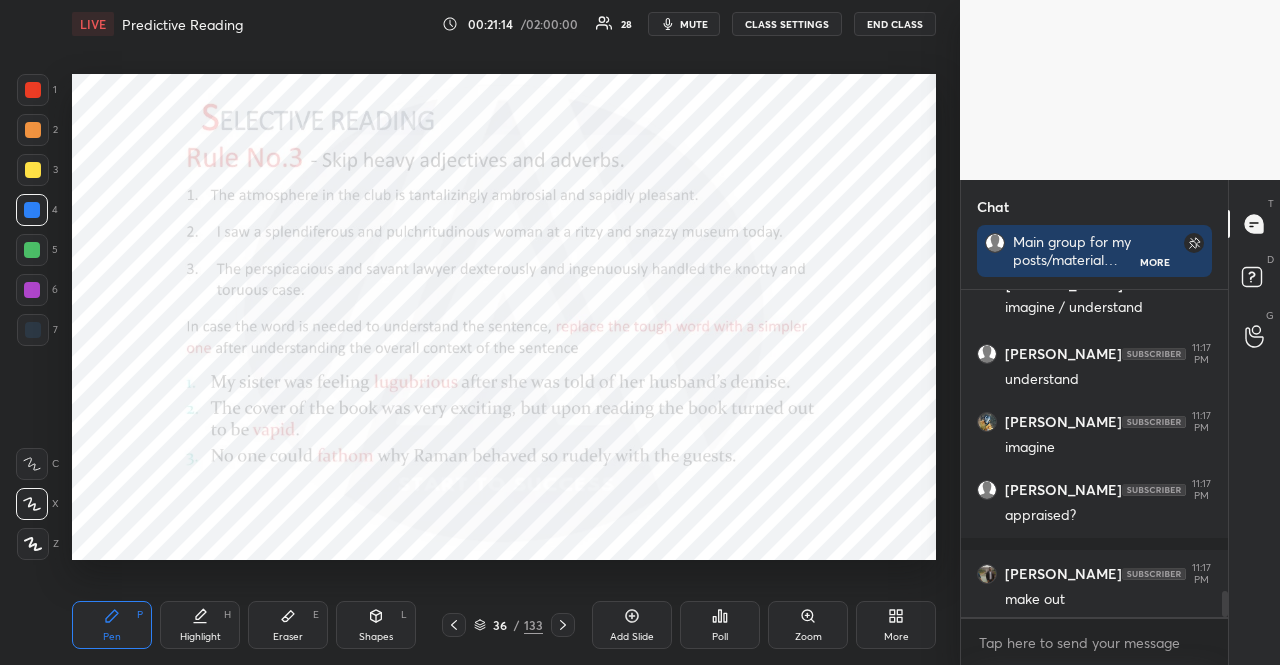 click at bounding box center [32, 250] 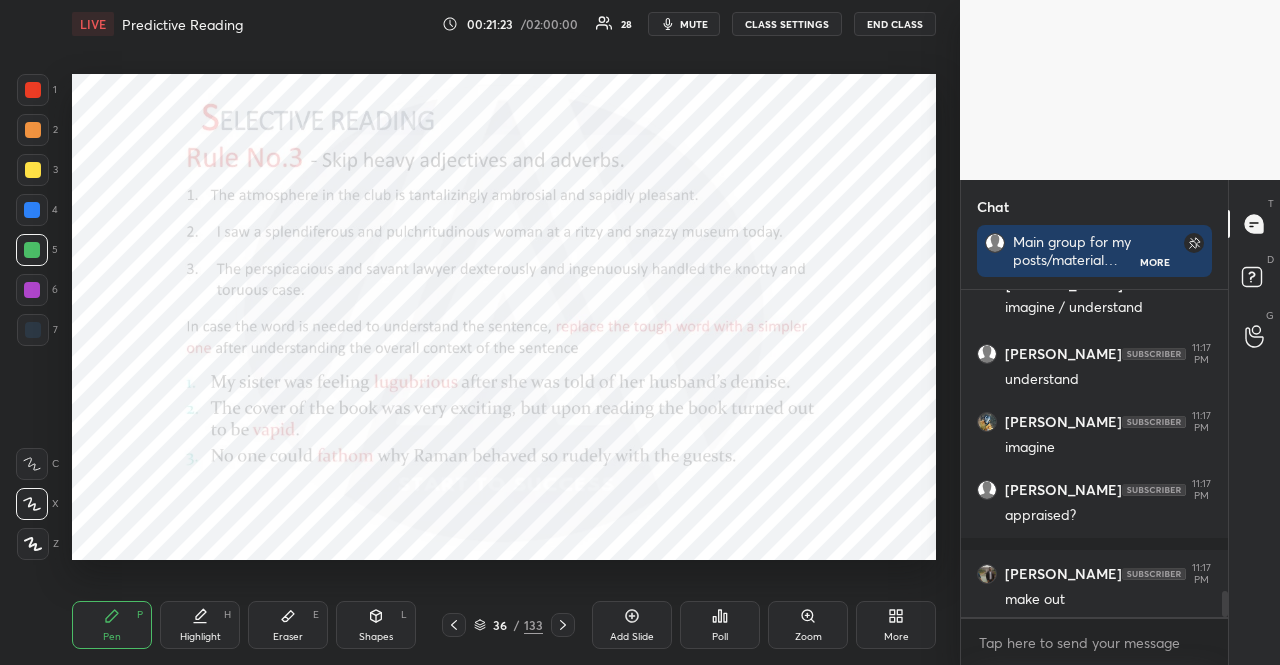 scroll, scrollTop: 3820, scrollLeft: 0, axis: vertical 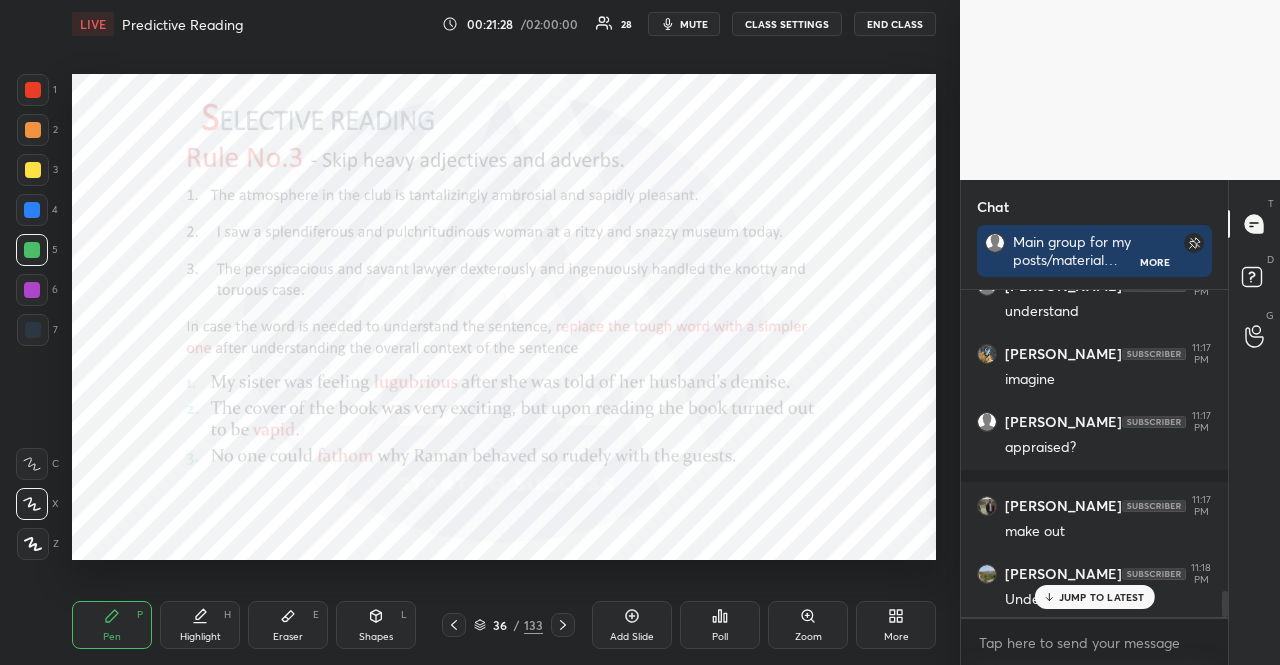 click at bounding box center (32, 210) 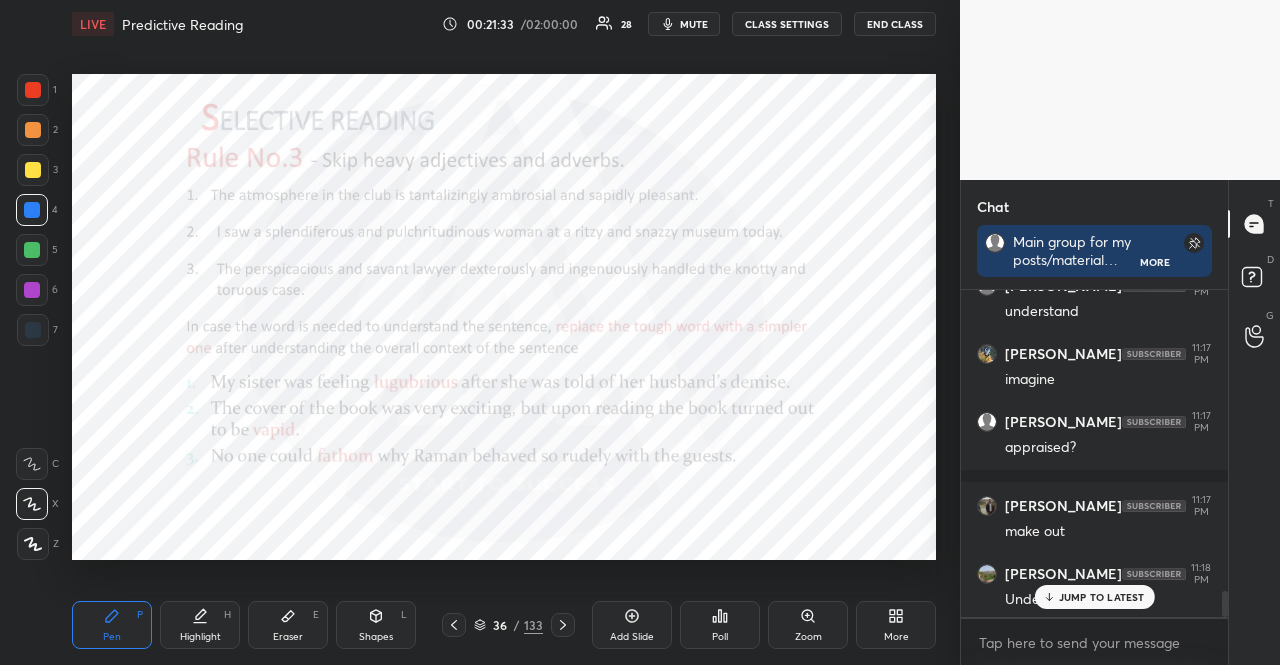 click on "JUMP TO LATEST" at bounding box center (1102, 597) 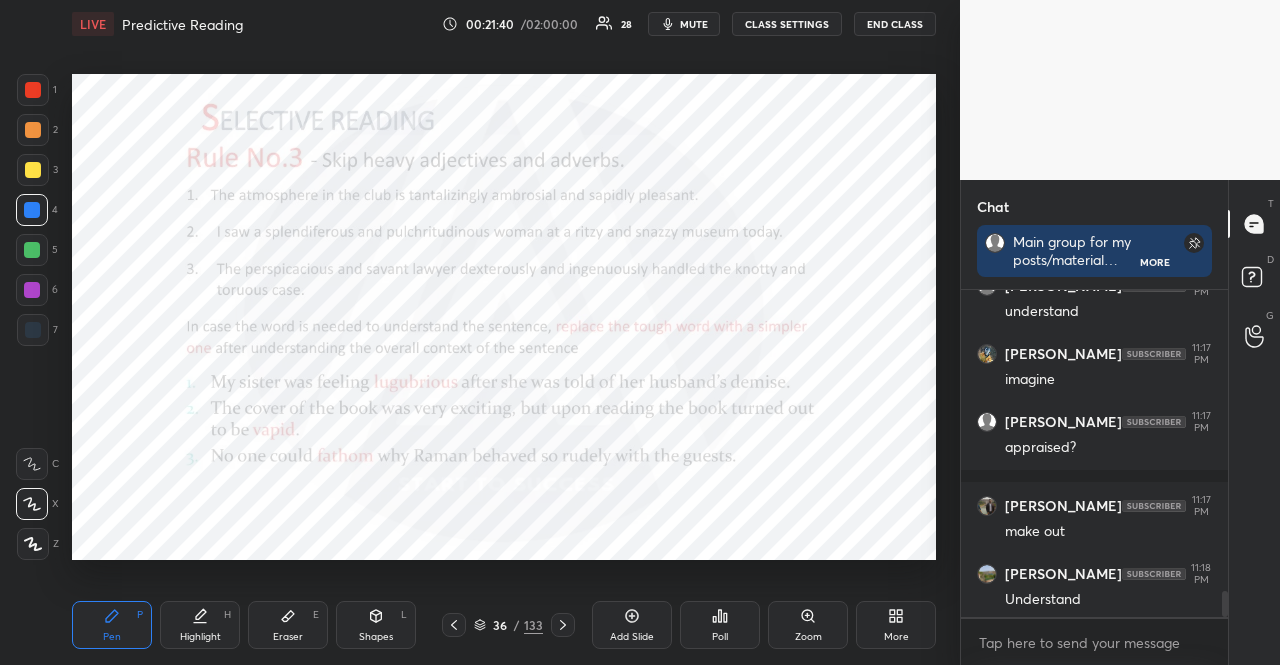 click on "Shapes L" at bounding box center (376, 625) 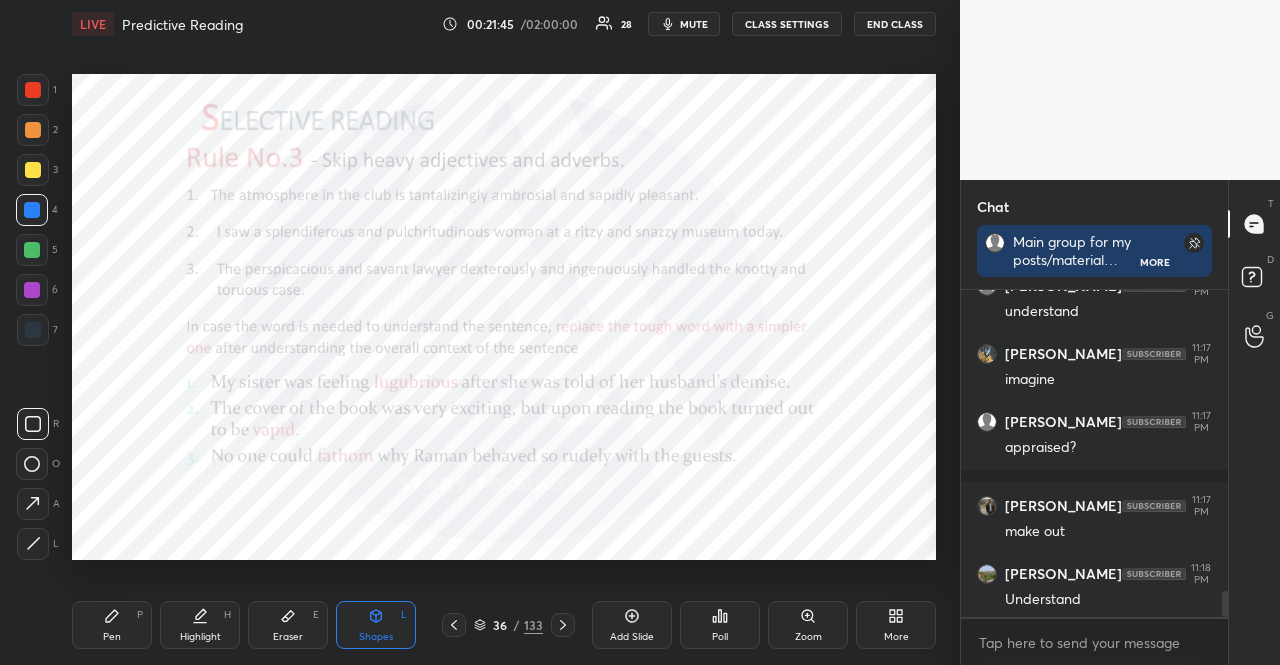 click 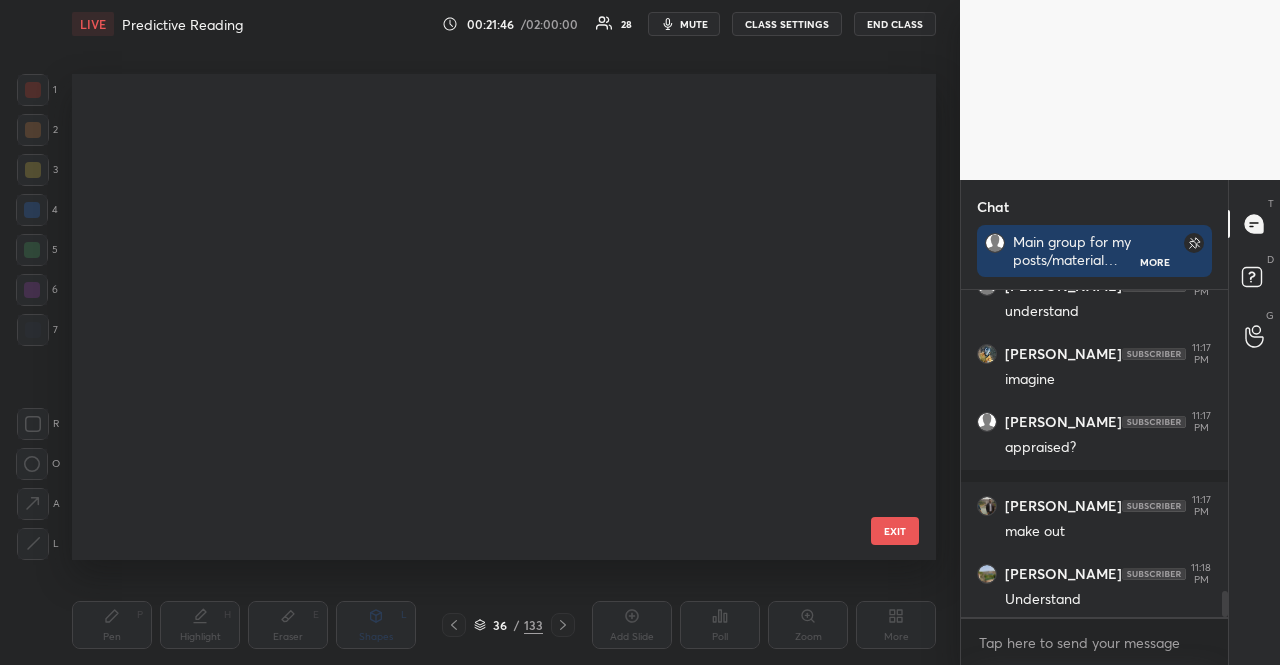 scroll, scrollTop: 1278, scrollLeft: 0, axis: vertical 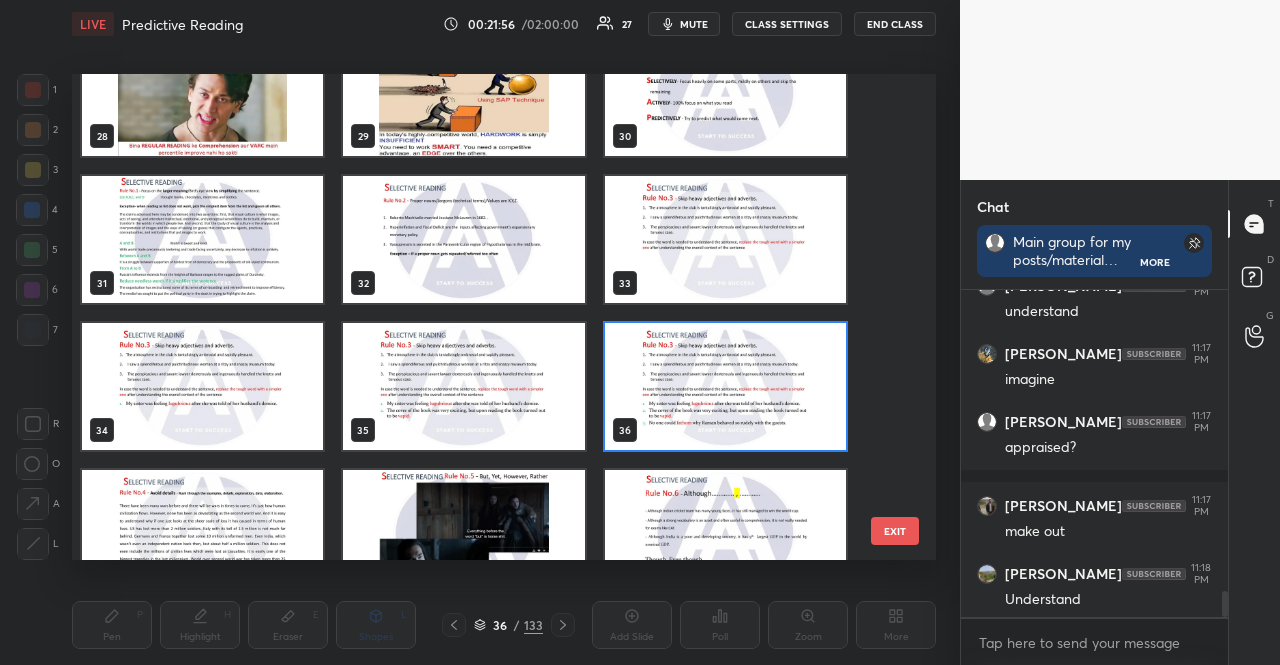 click at bounding box center [463, 386] 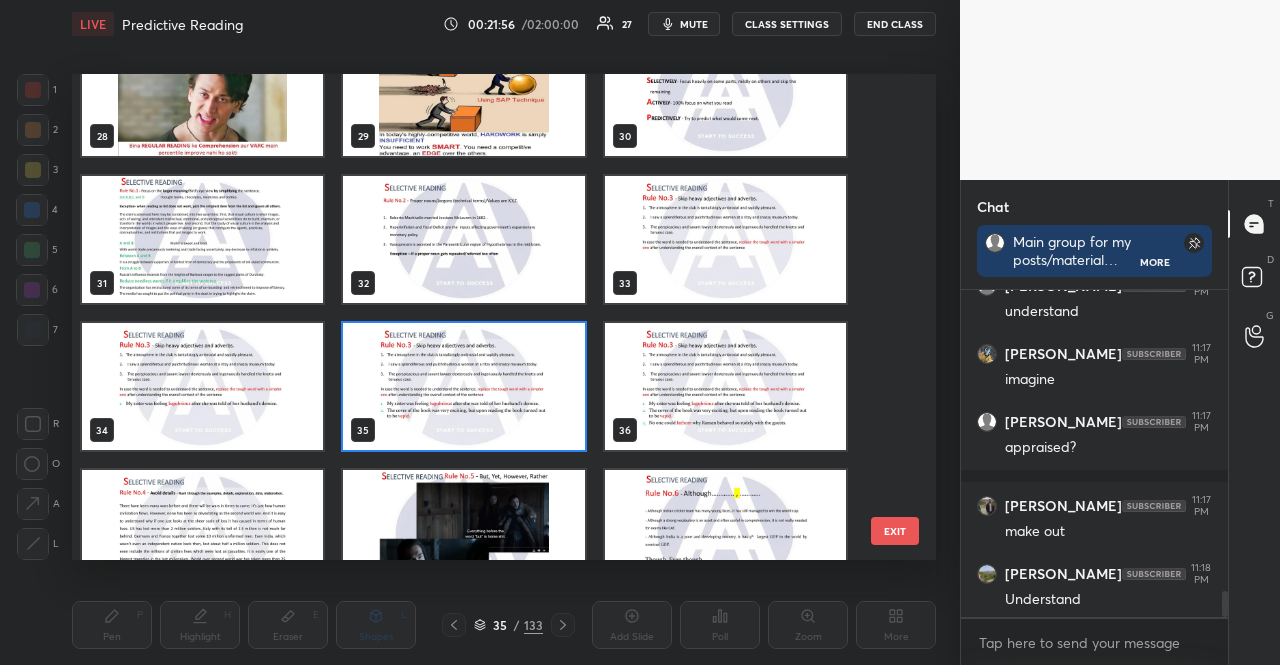 click at bounding box center [463, 386] 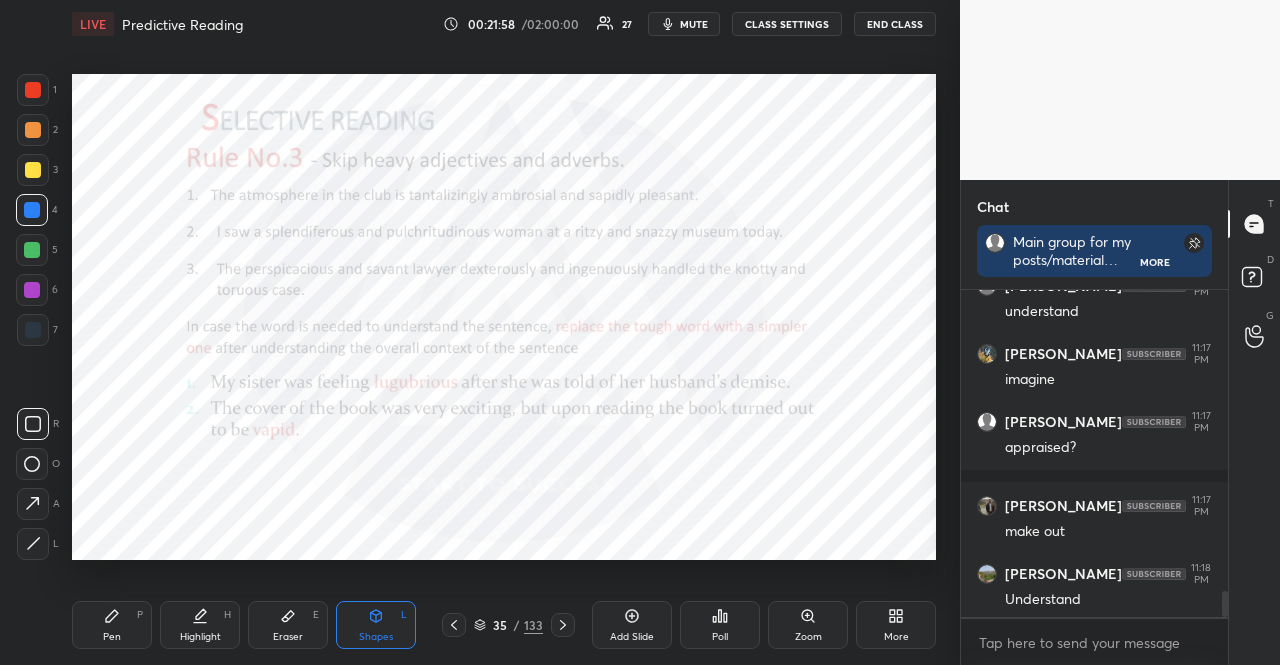 click 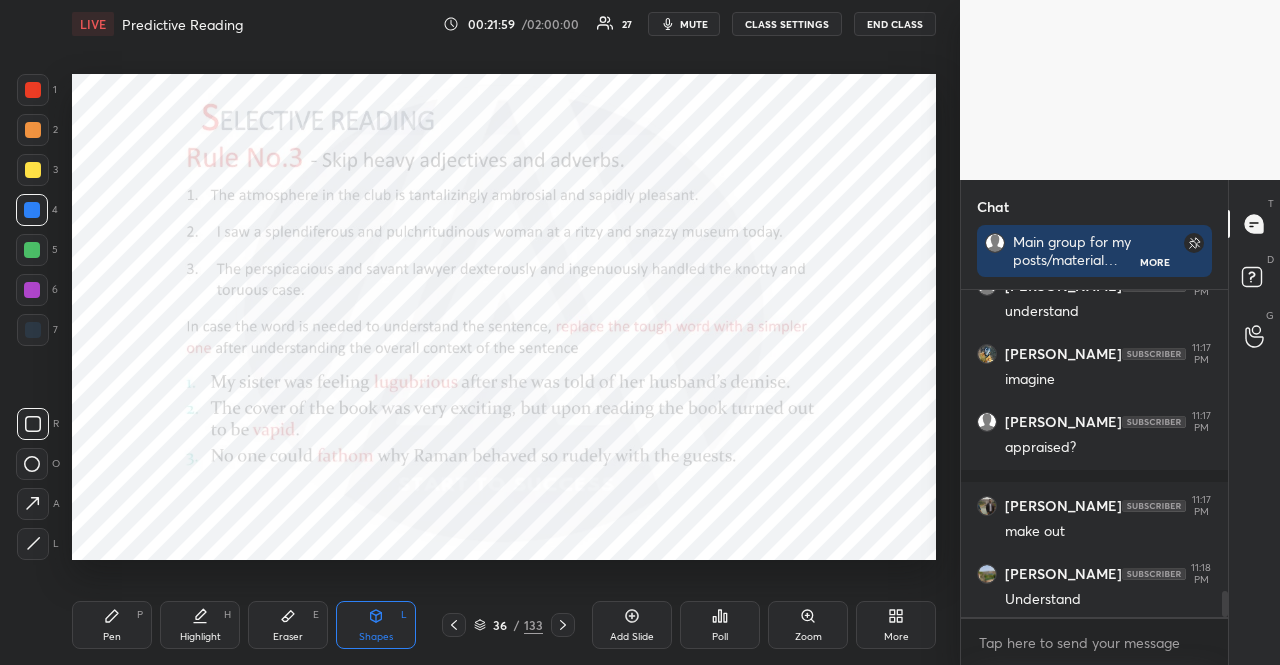 click at bounding box center (563, 625) 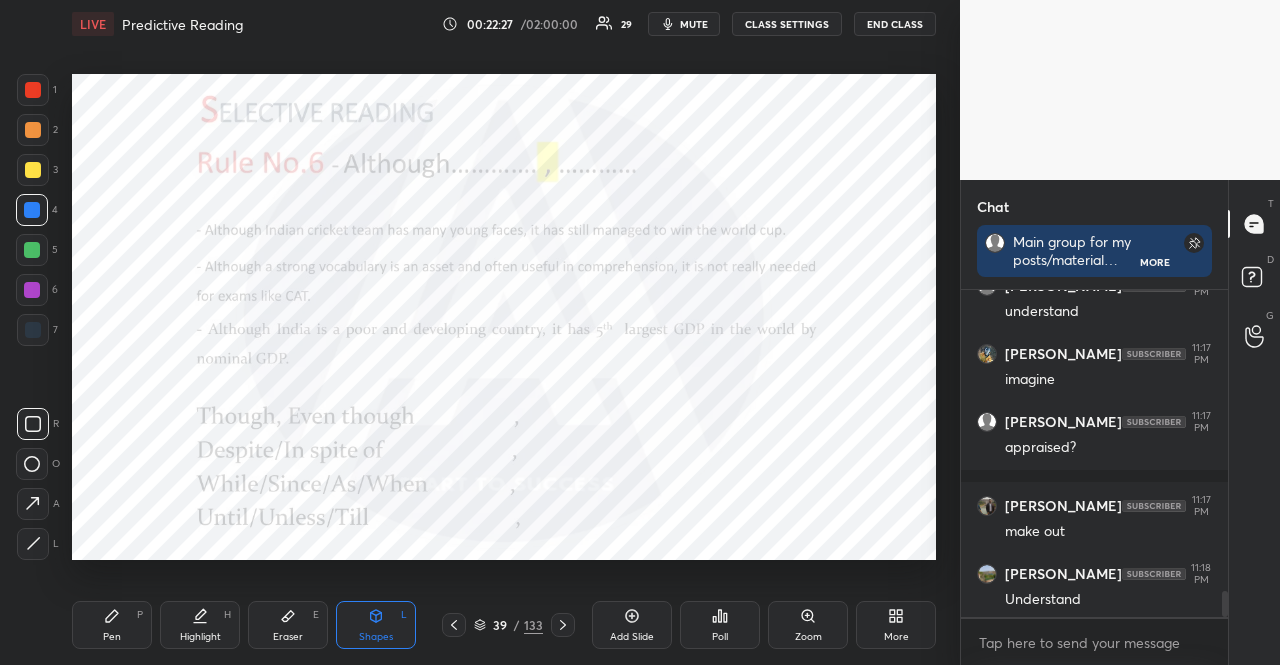 click at bounding box center (33, 90) 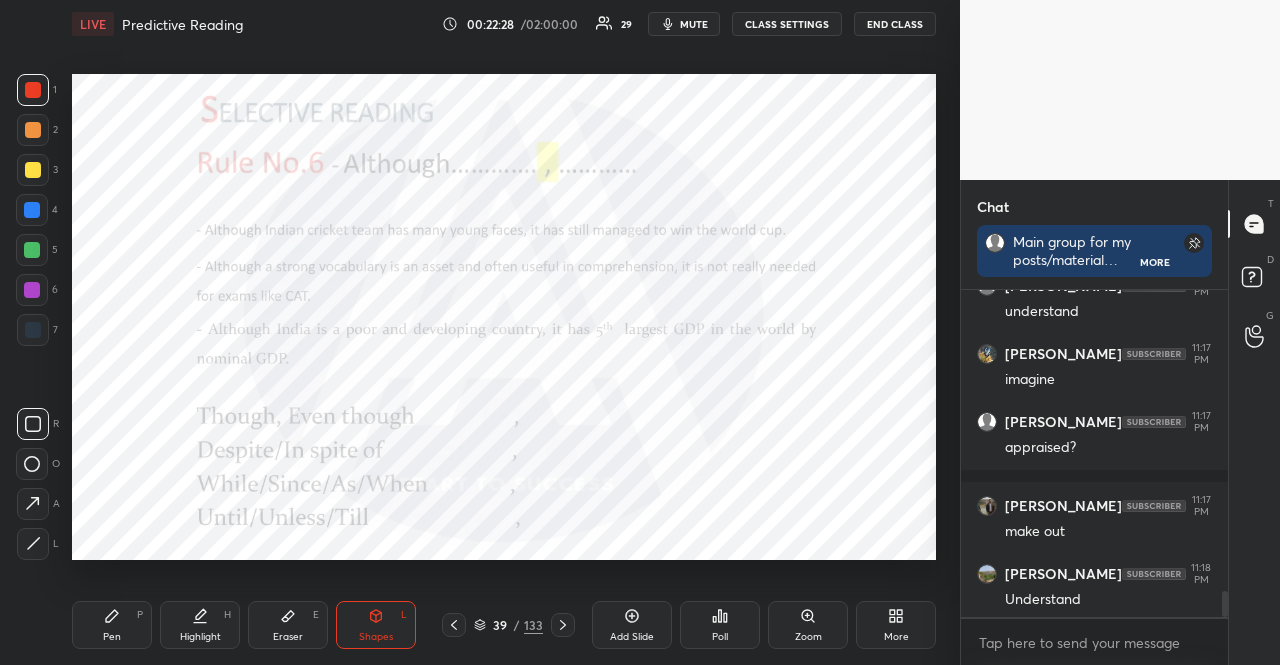 click on "Shapes L" at bounding box center [376, 625] 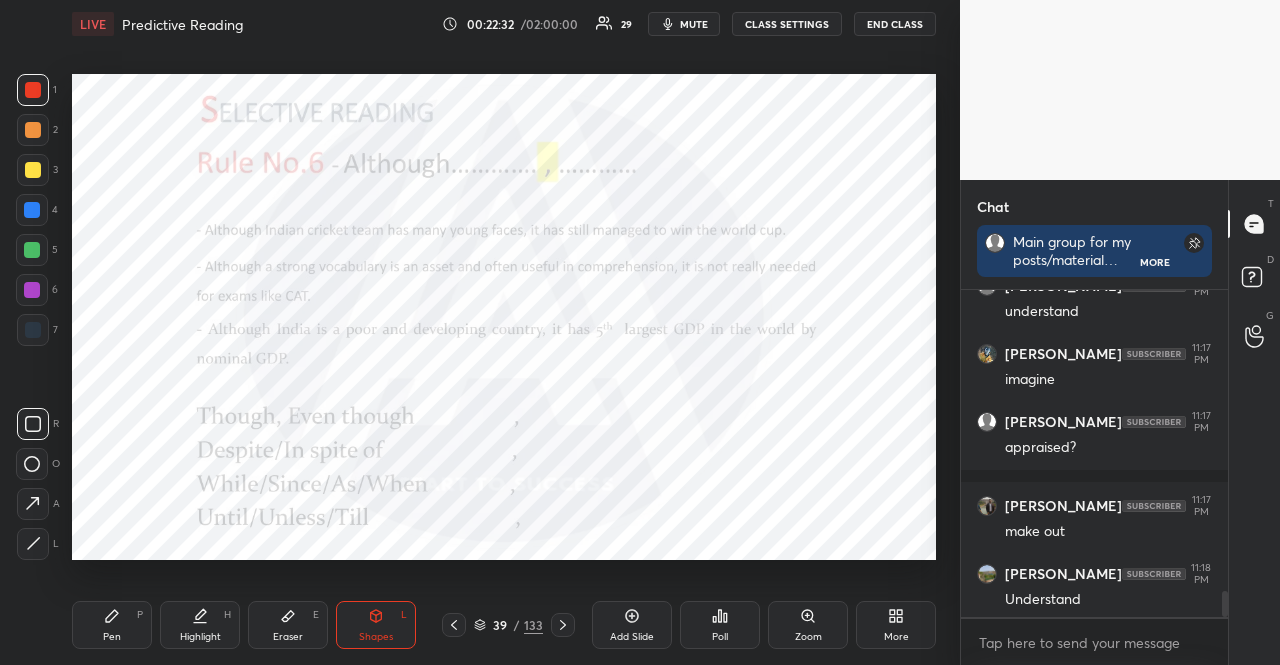 click at bounding box center [33, 330] 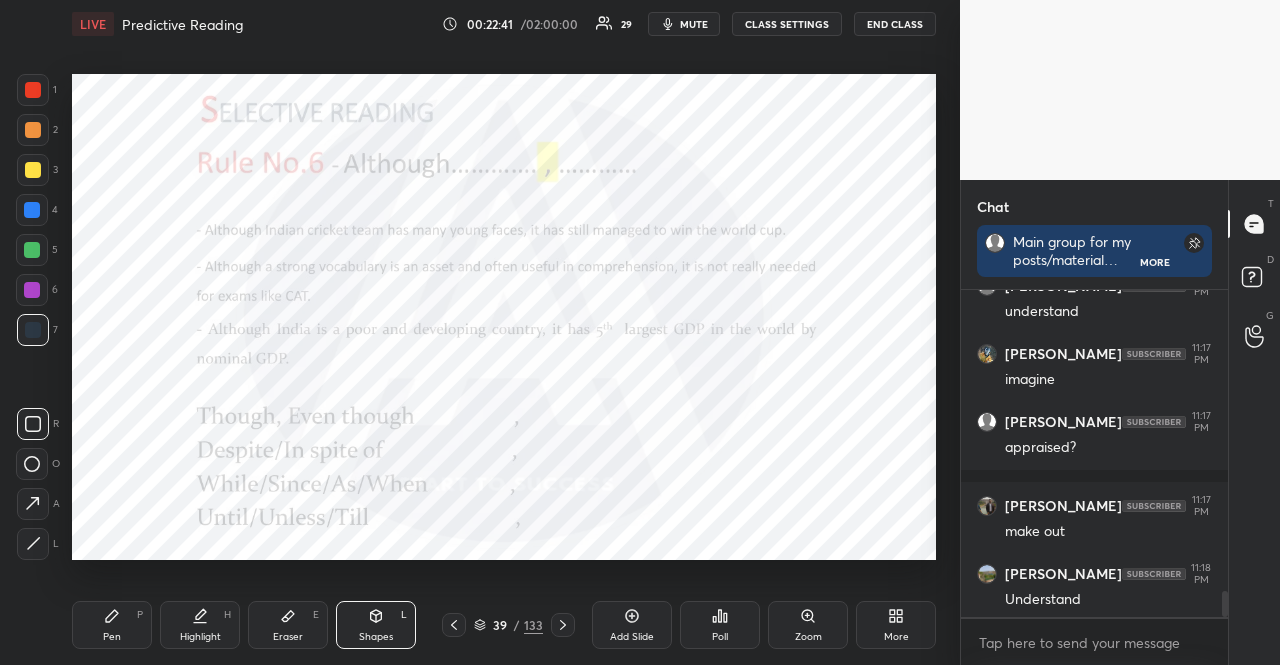 click on "Pen P" at bounding box center [112, 625] 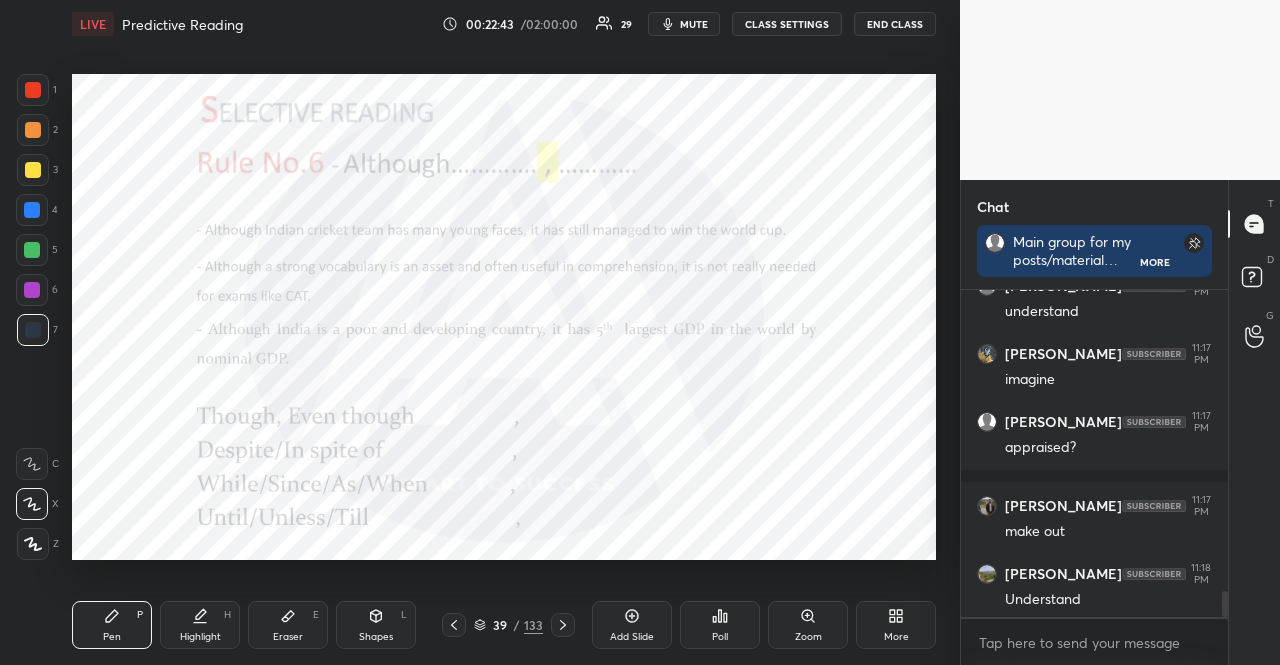 click at bounding box center (32, 290) 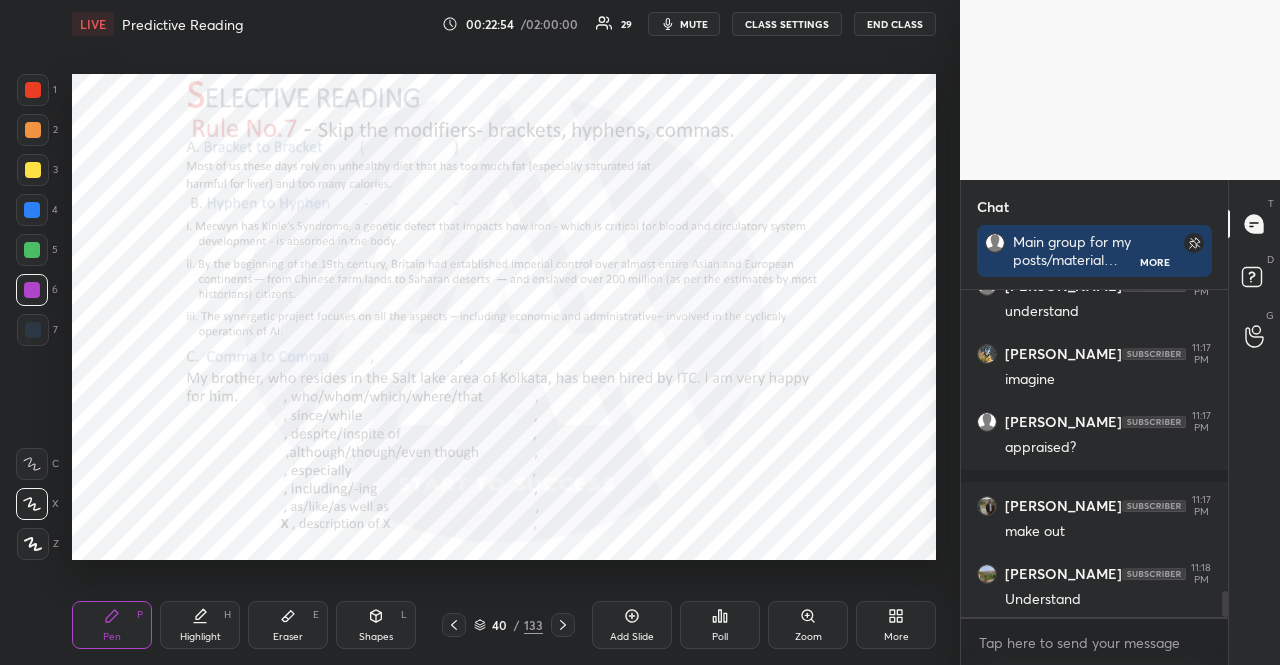 click on "1 2 3 4 5 6 7" at bounding box center (37, 214) 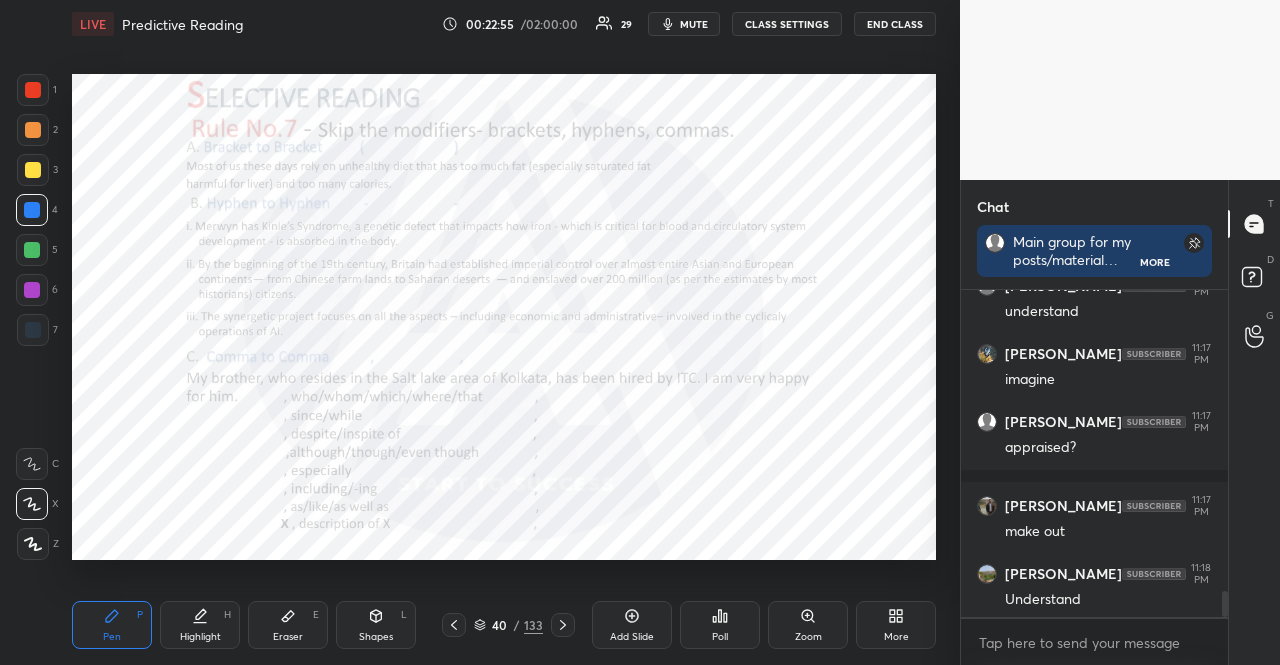 click at bounding box center (32, 210) 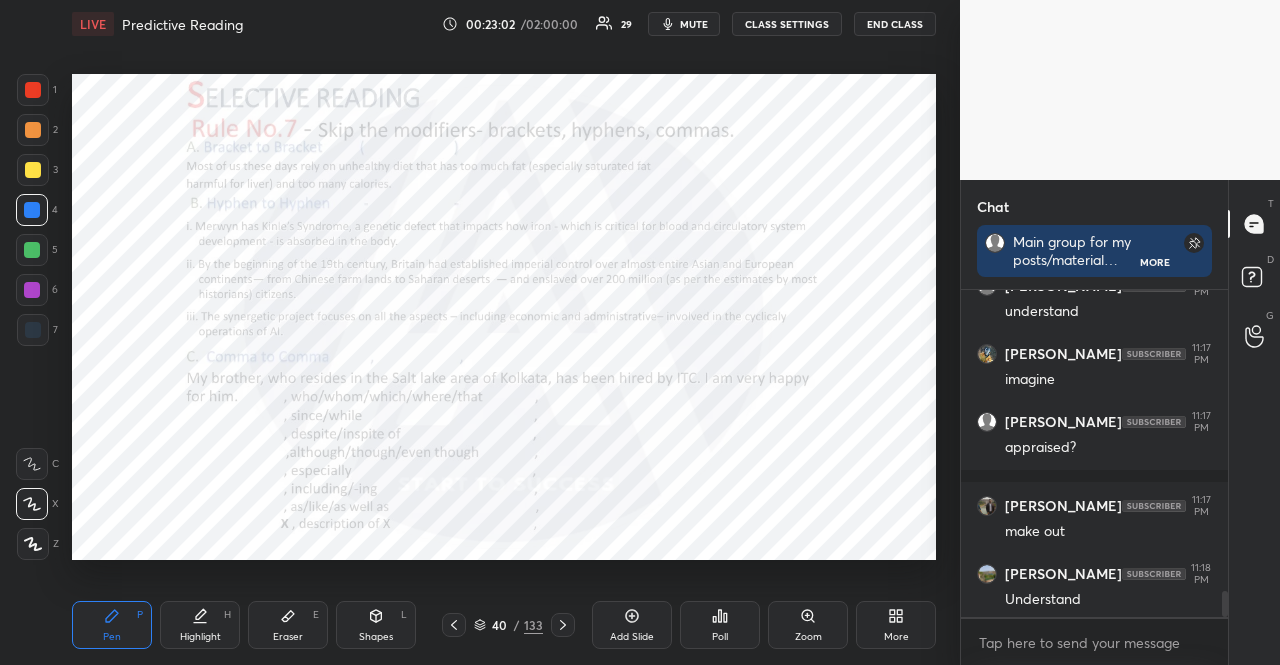 click at bounding box center [33, 330] 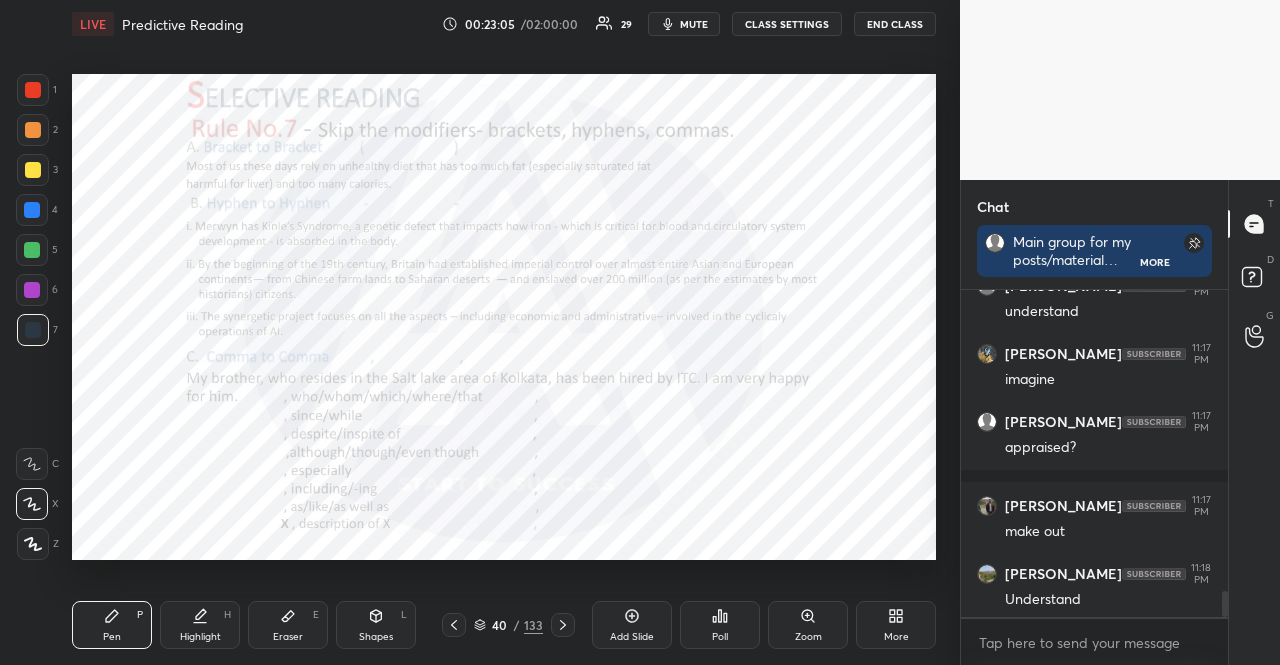 click at bounding box center [32, 210] 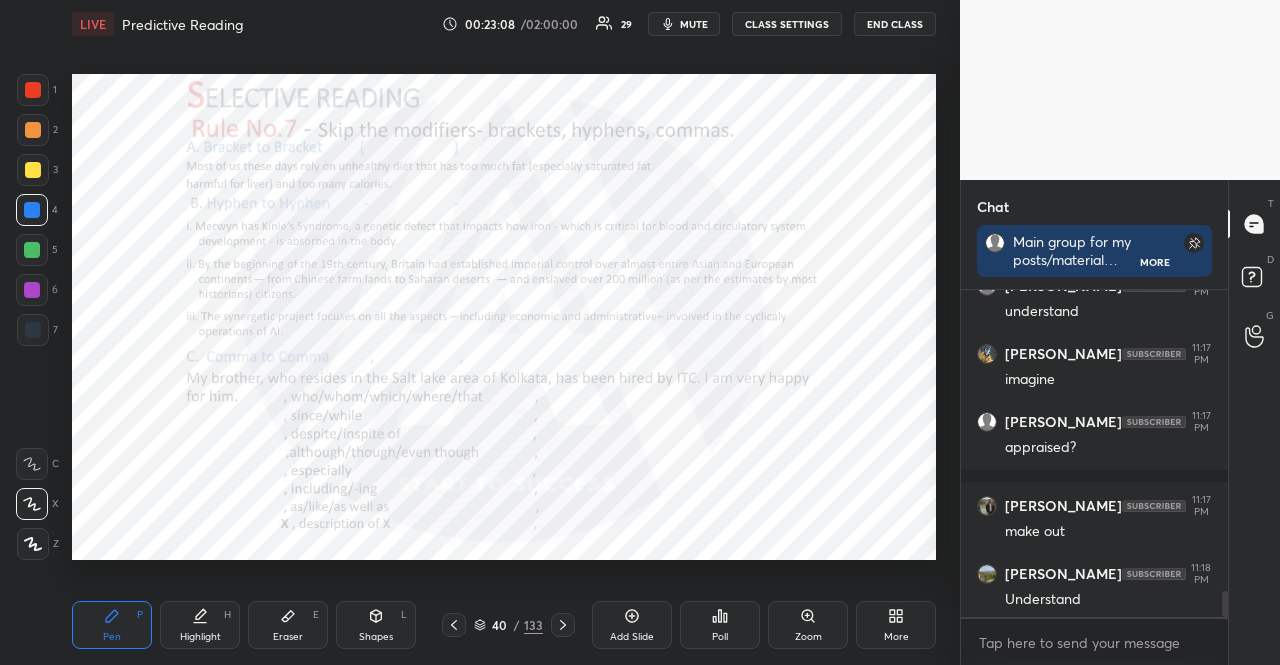 click at bounding box center [33, 330] 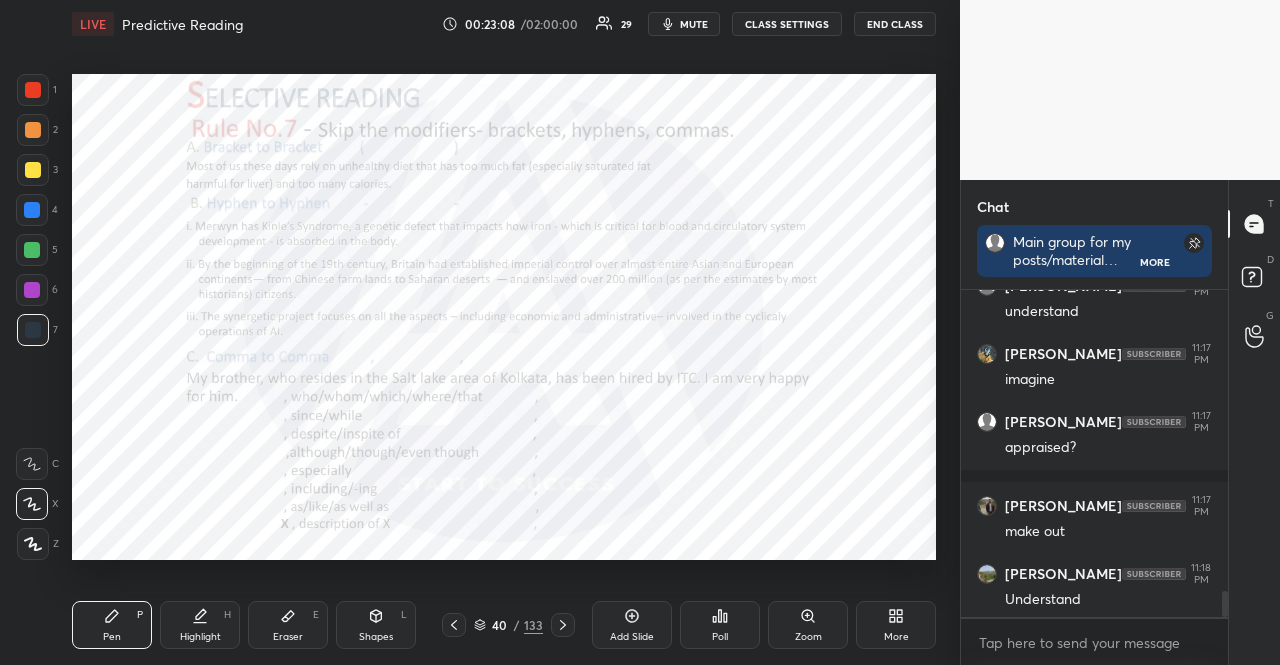 click at bounding box center [33, 330] 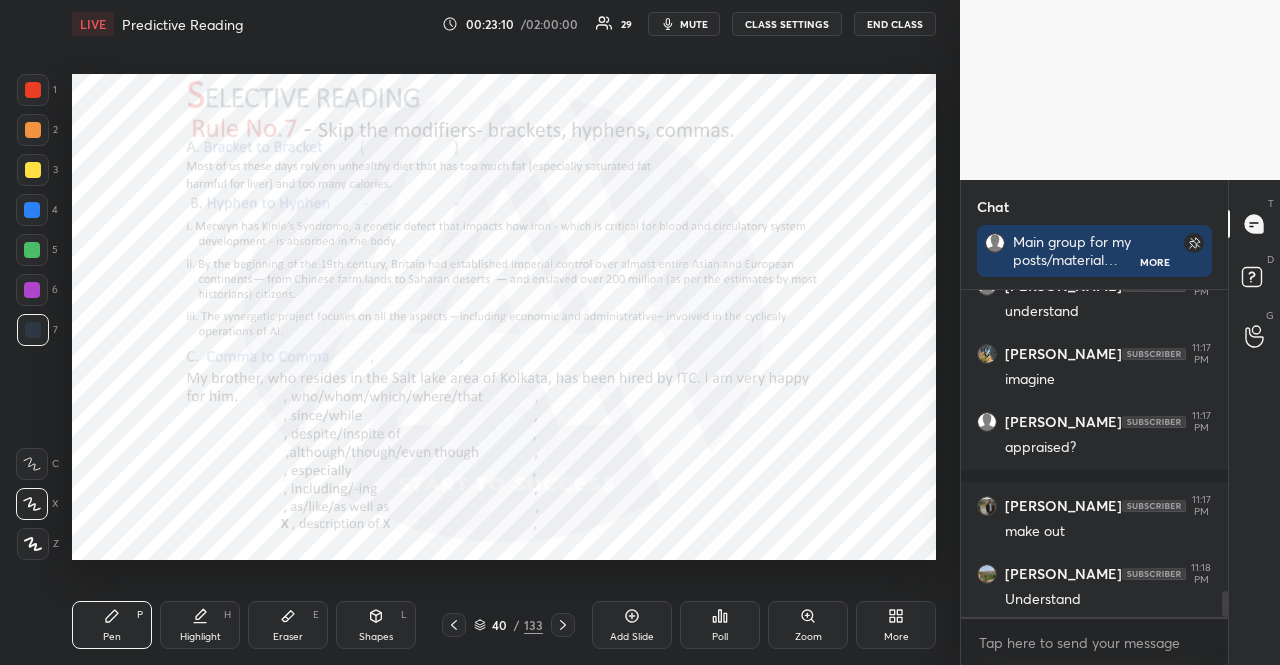 click at bounding box center [32, 210] 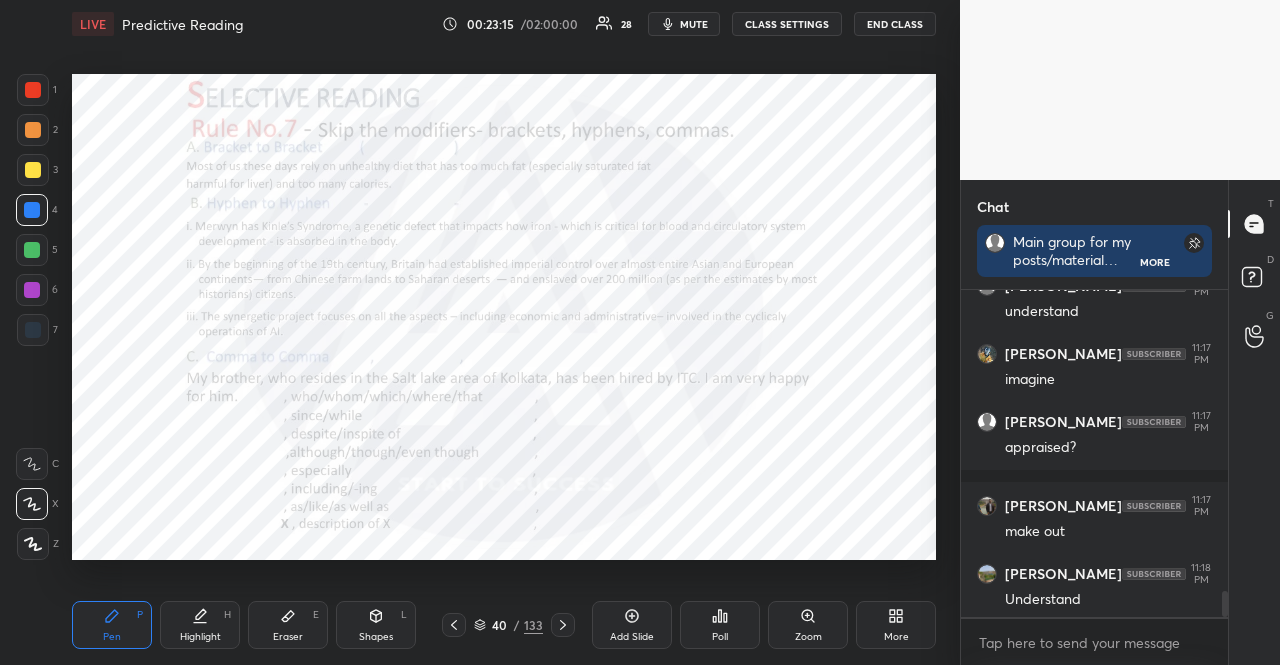 click at bounding box center (32, 290) 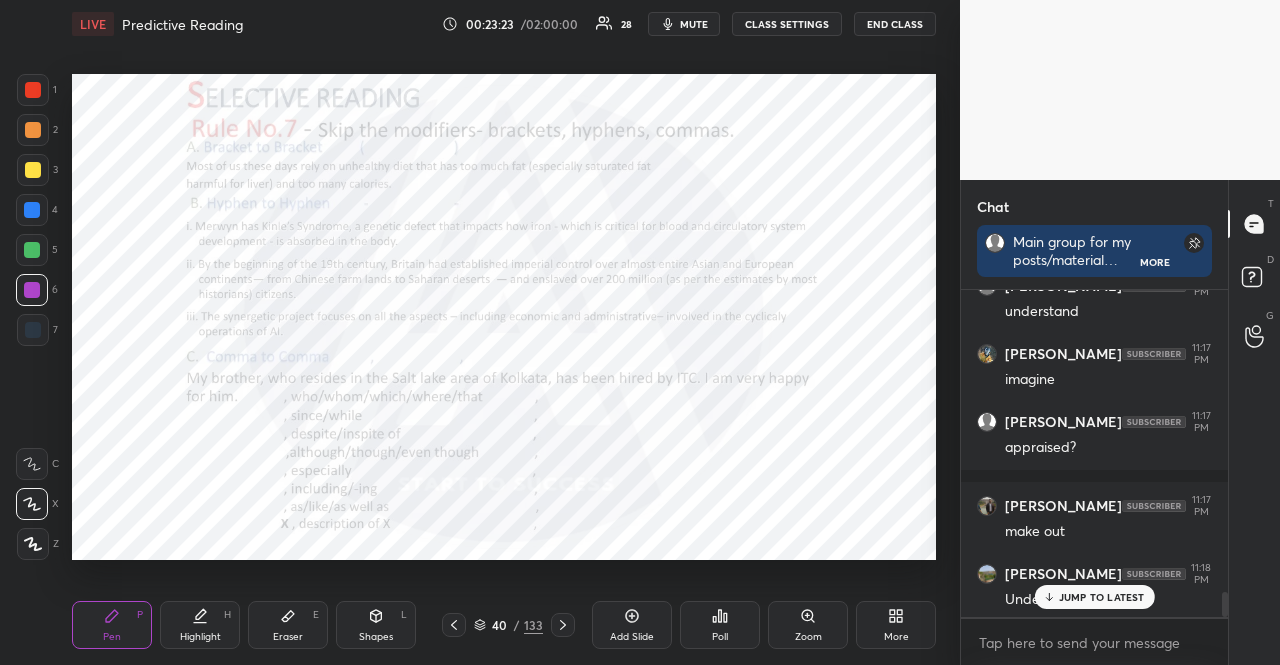 scroll, scrollTop: 3892, scrollLeft: 0, axis: vertical 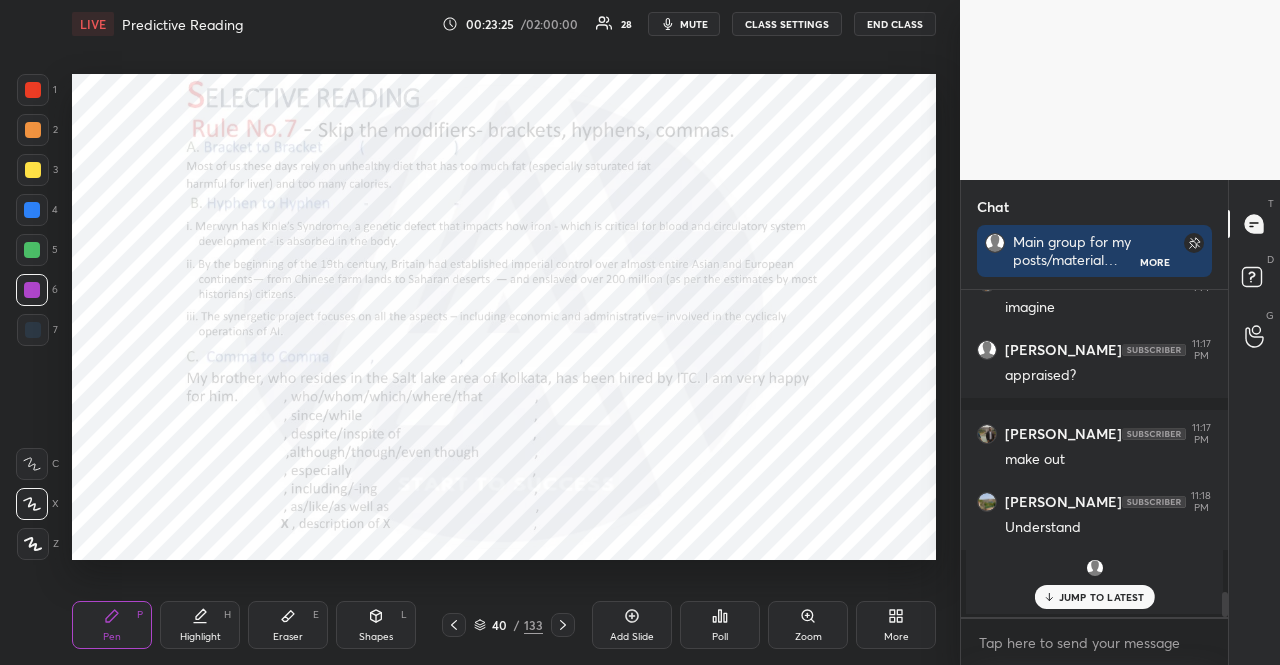 click on "JUMP TO LATEST" at bounding box center [1102, 597] 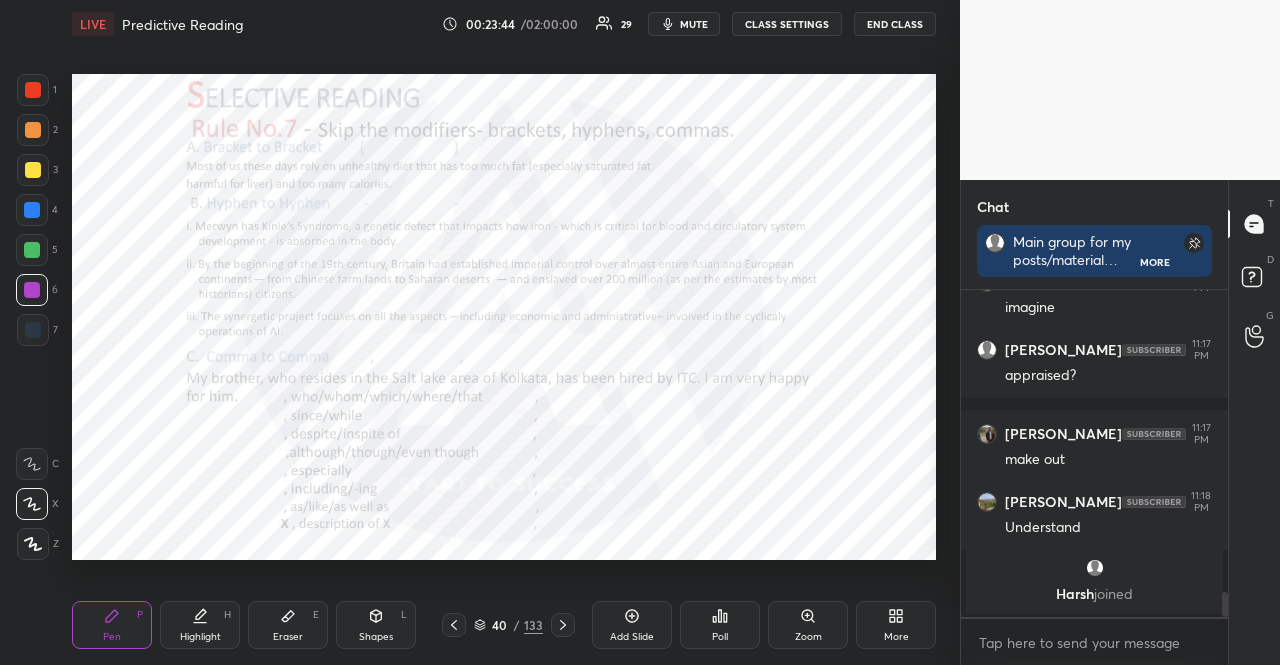 click at bounding box center (32, 210) 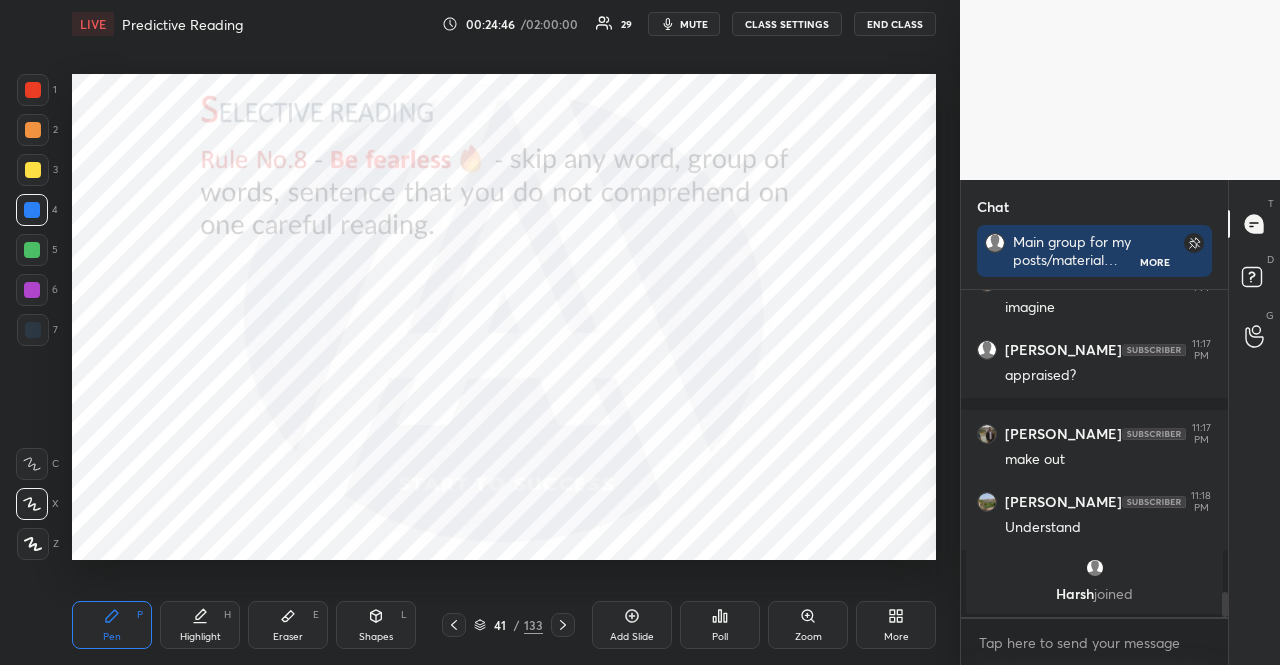 click at bounding box center [33, 130] 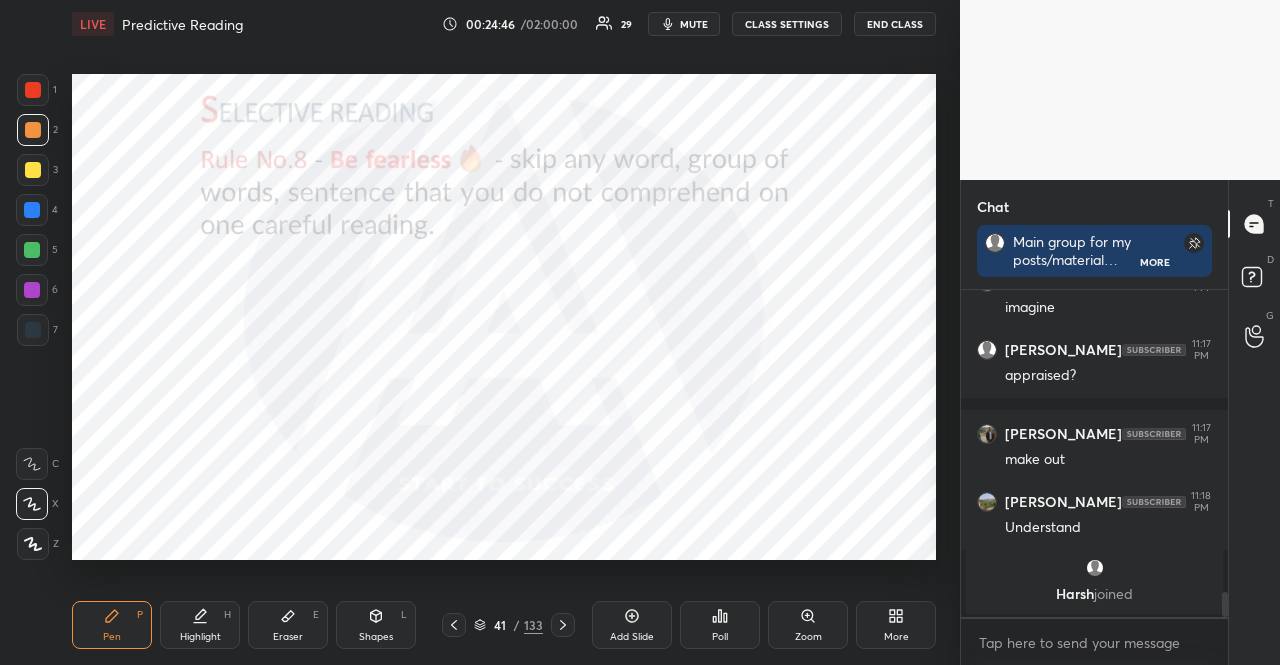 click on "1" at bounding box center (37, 90) 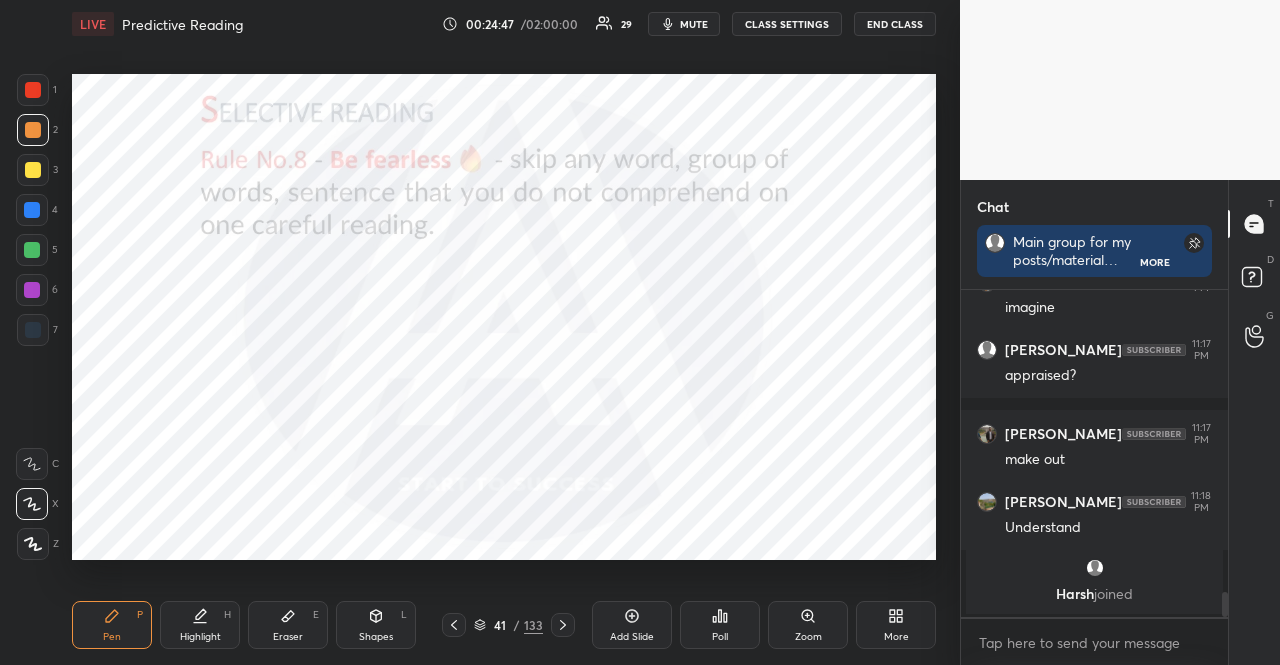 click at bounding box center (33, 90) 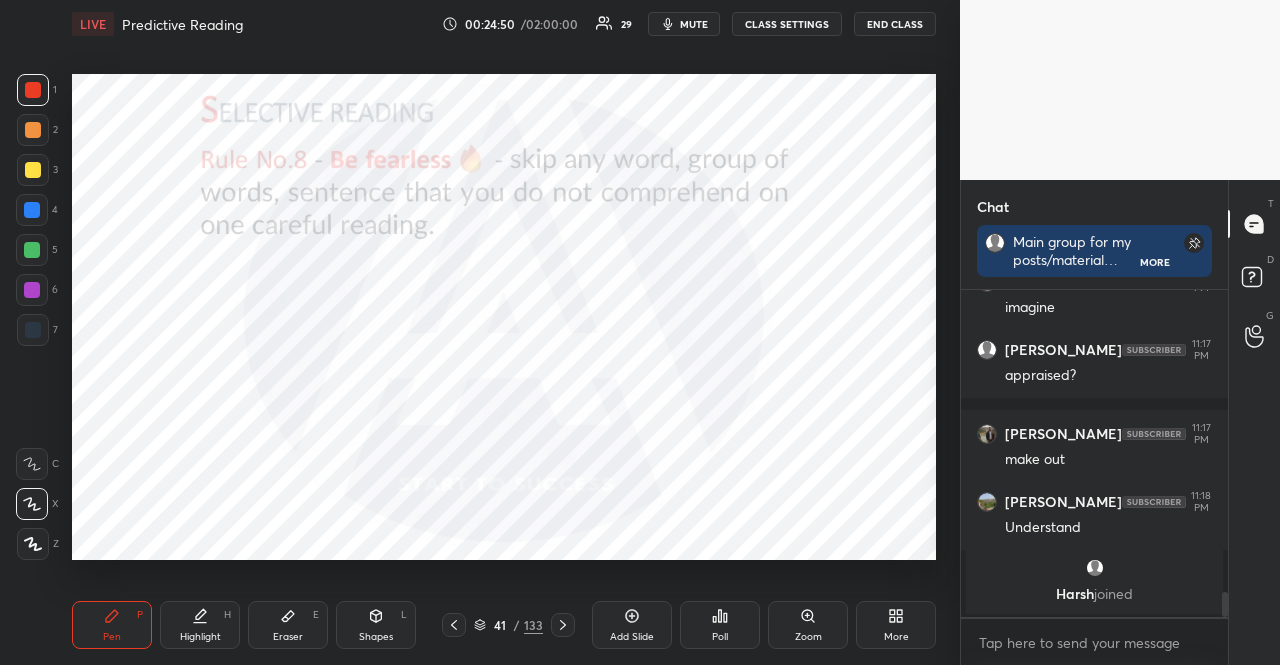 click at bounding box center (32, 210) 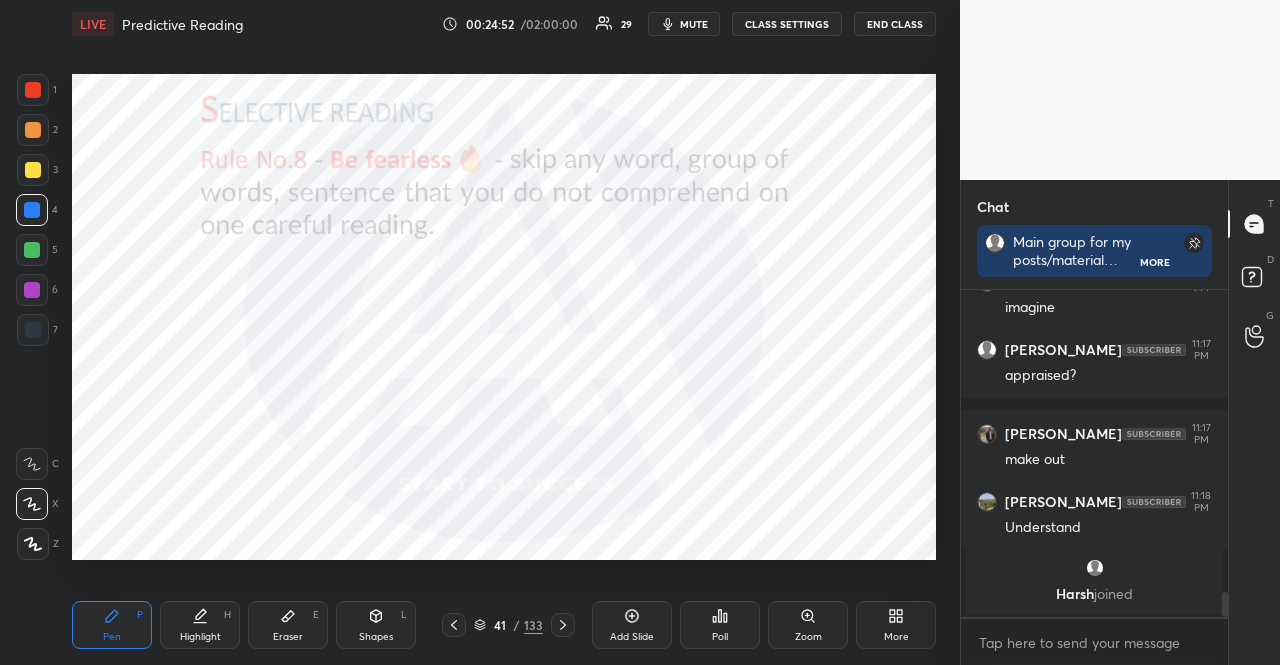 click at bounding box center [33, 544] 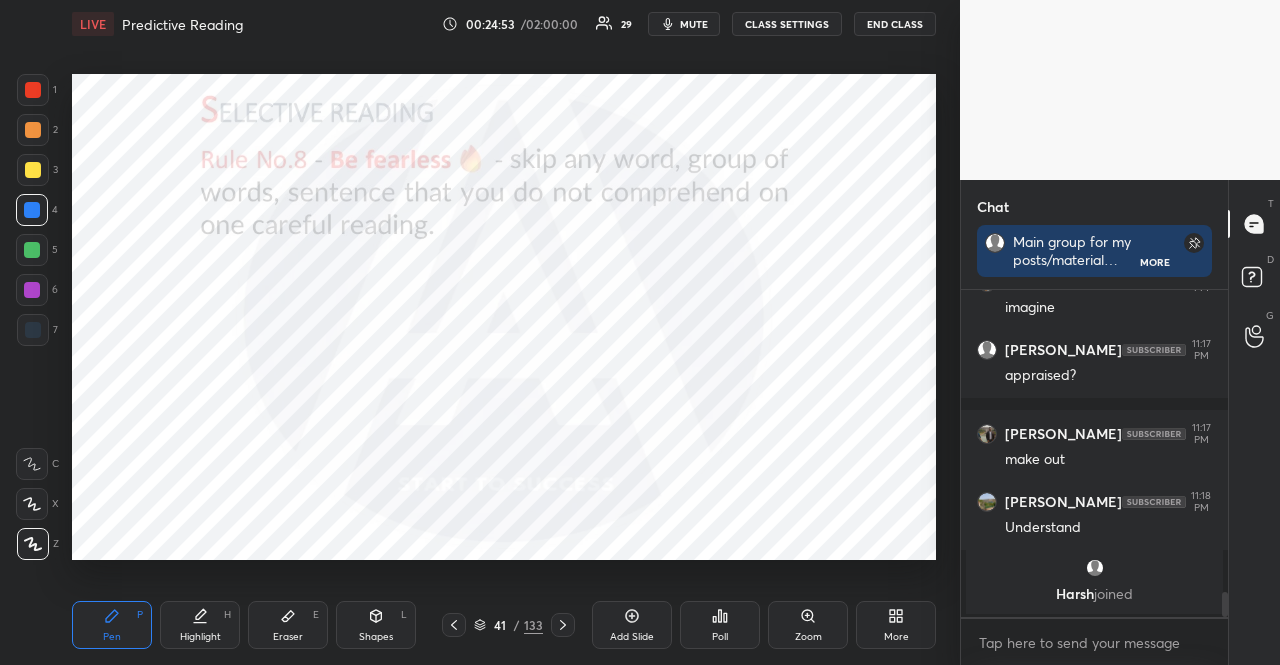 click on "Shapes" at bounding box center (376, 637) 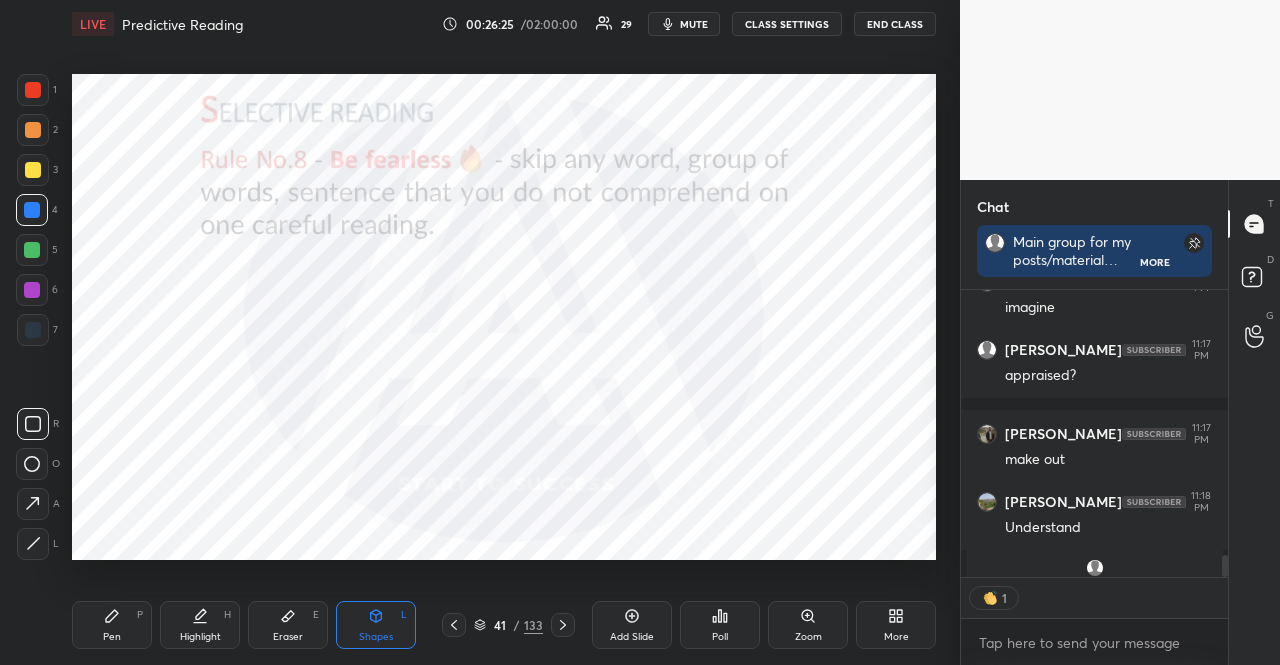 scroll, scrollTop: 281, scrollLeft: 261, axis: both 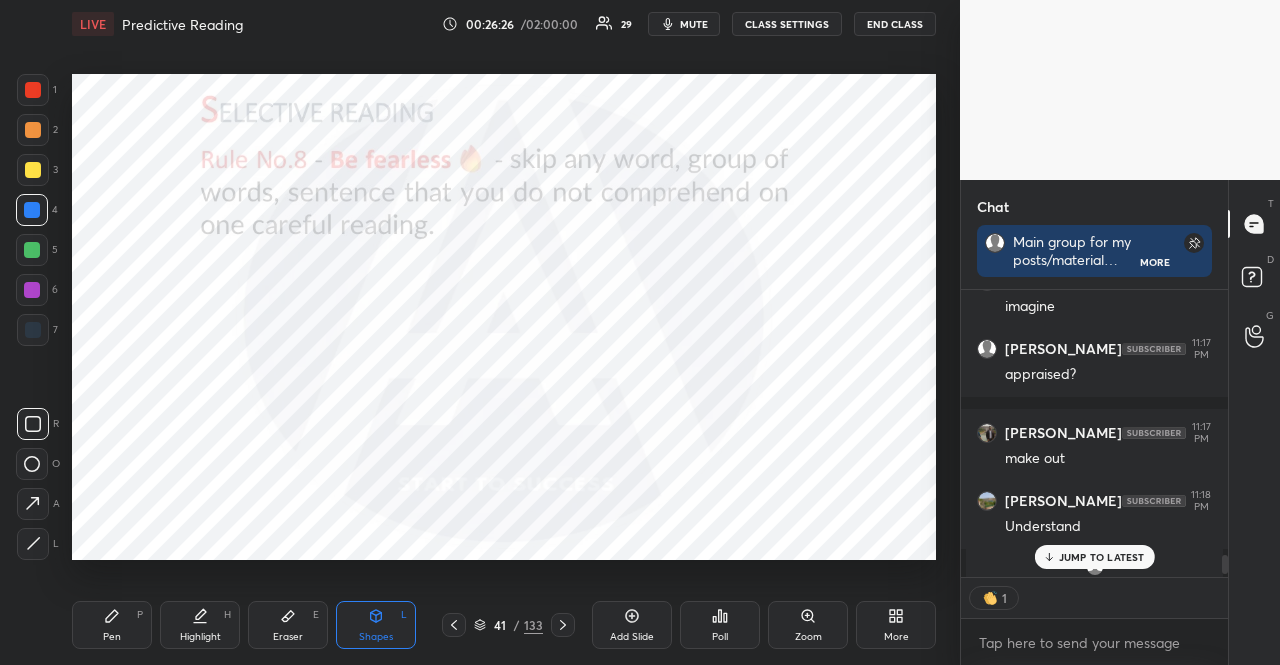 click on "JUMP TO LATEST" at bounding box center (1094, 557) 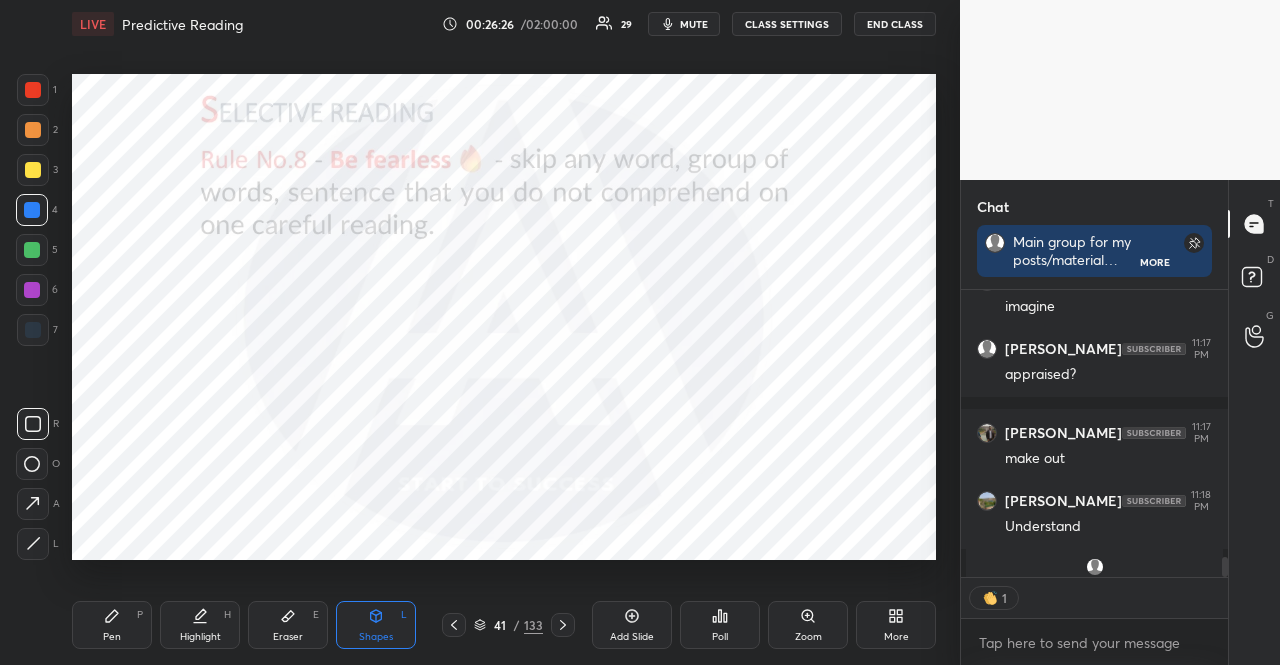 scroll, scrollTop: 3932, scrollLeft: 0, axis: vertical 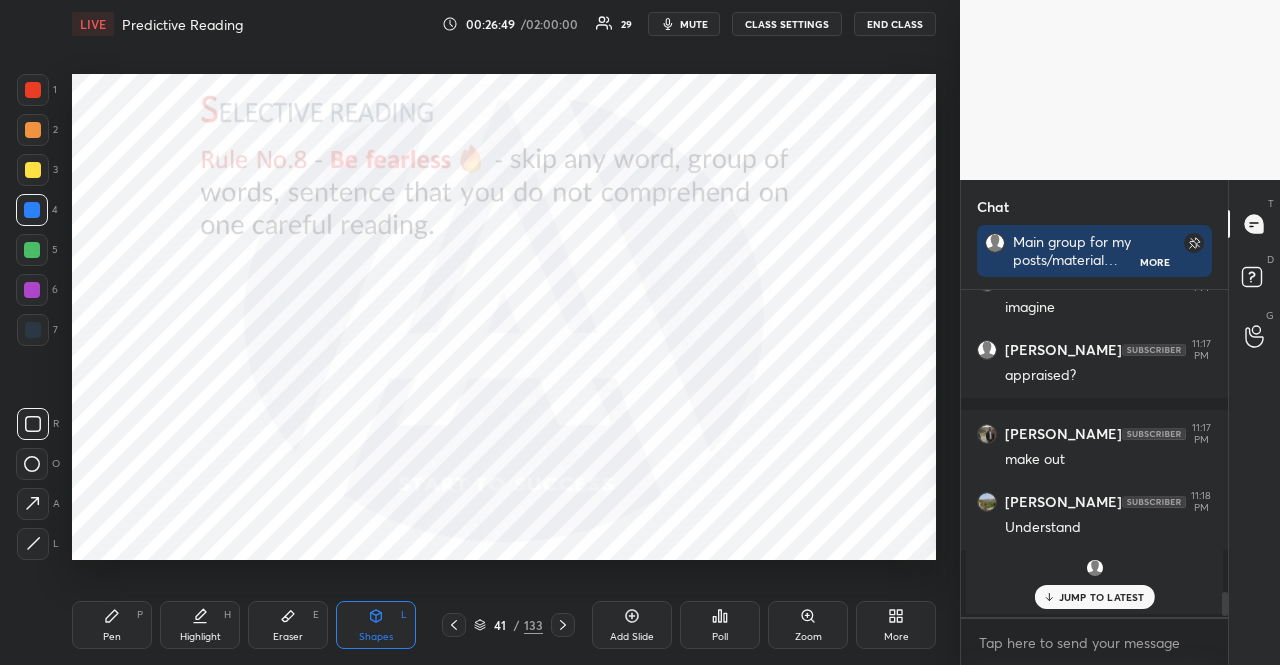 click 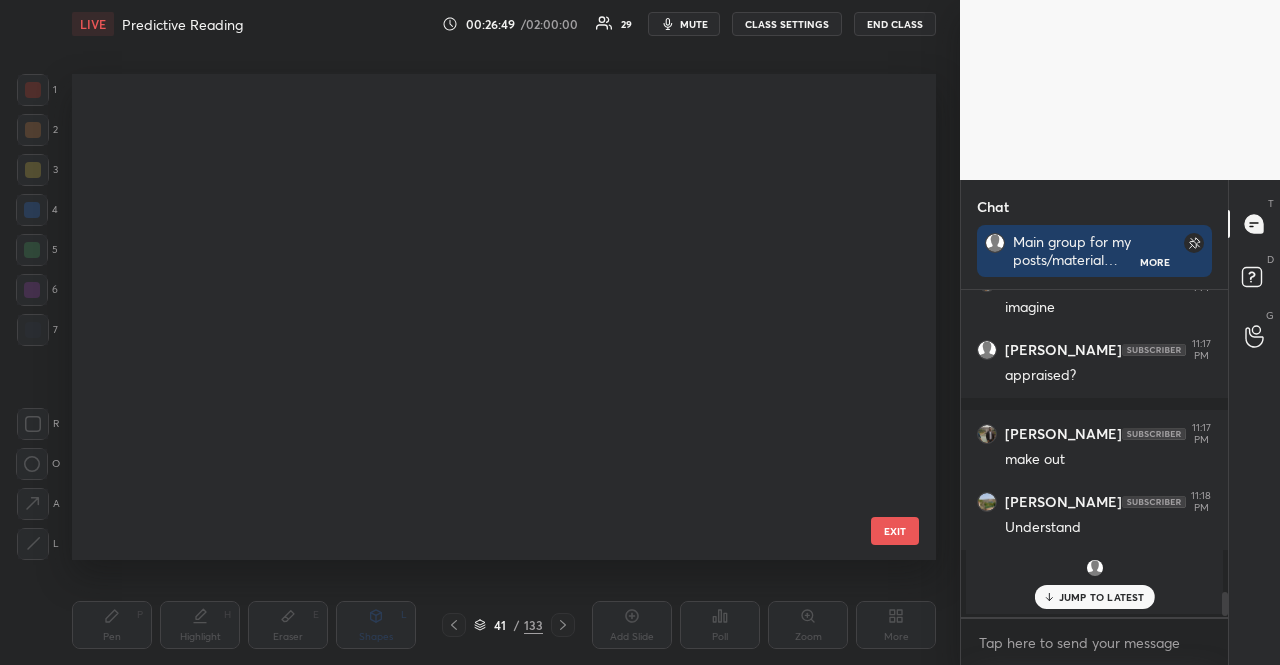 scroll, scrollTop: 1572, scrollLeft: 0, axis: vertical 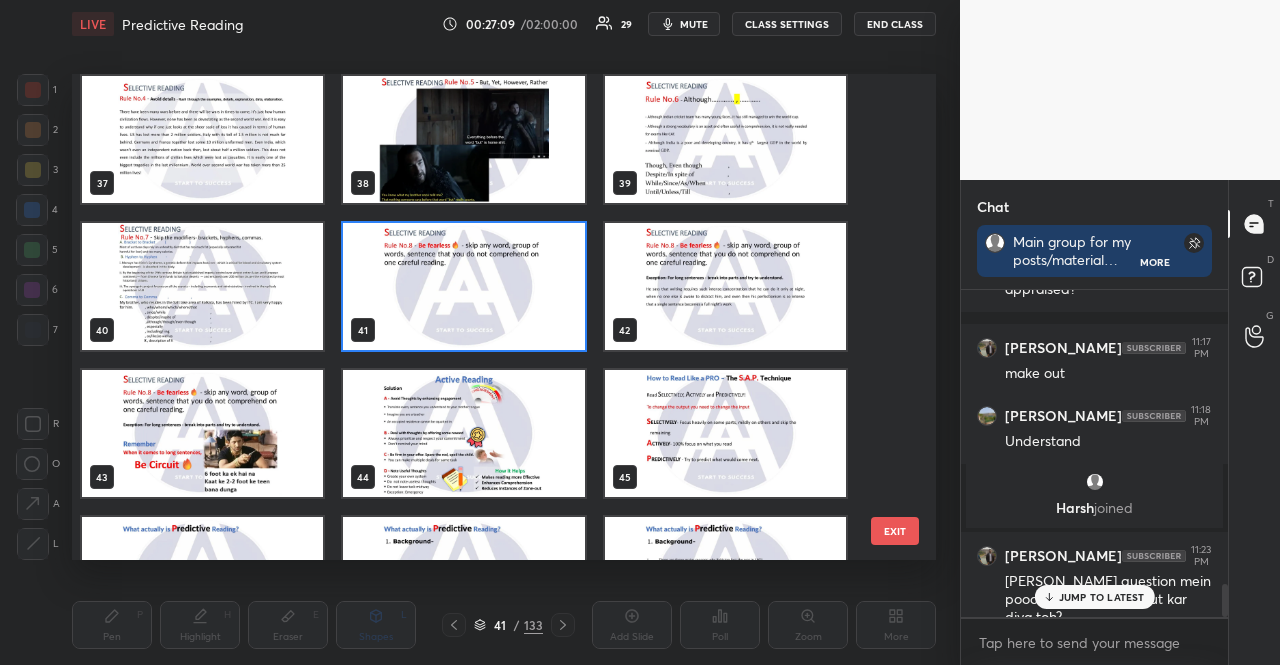 click on "JUMP TO LATEST" at bounding box center (1102, 597) 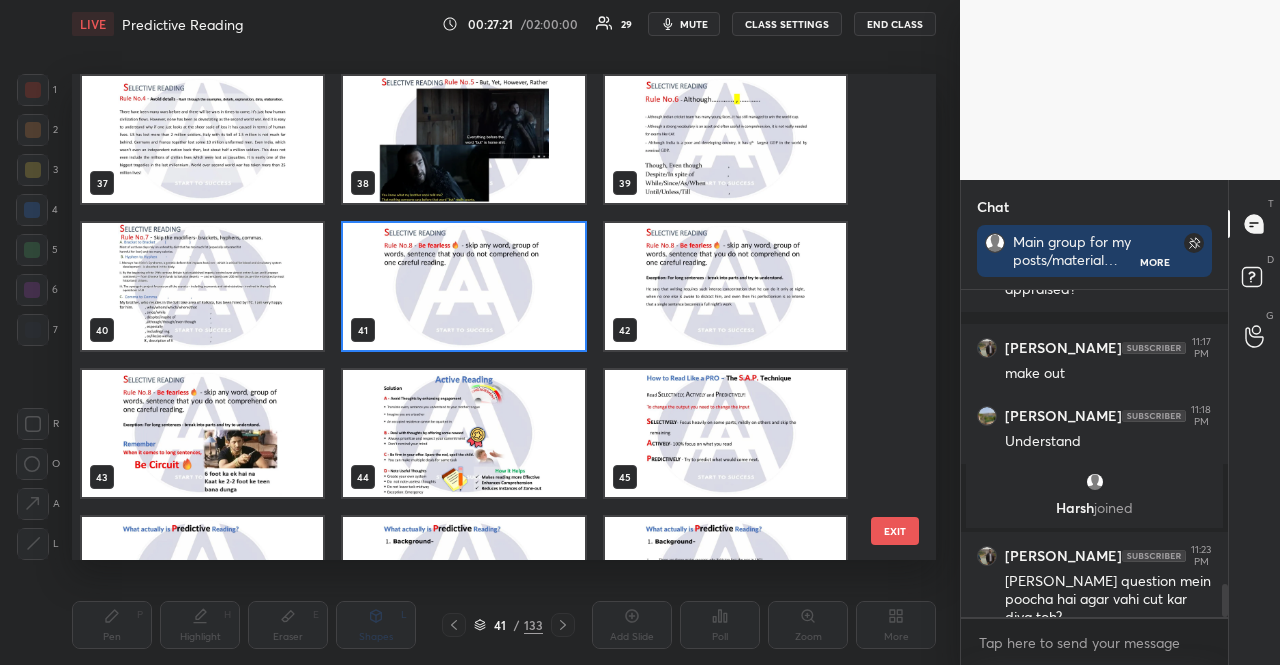 click on "mute" at bounding box center [684, 24] 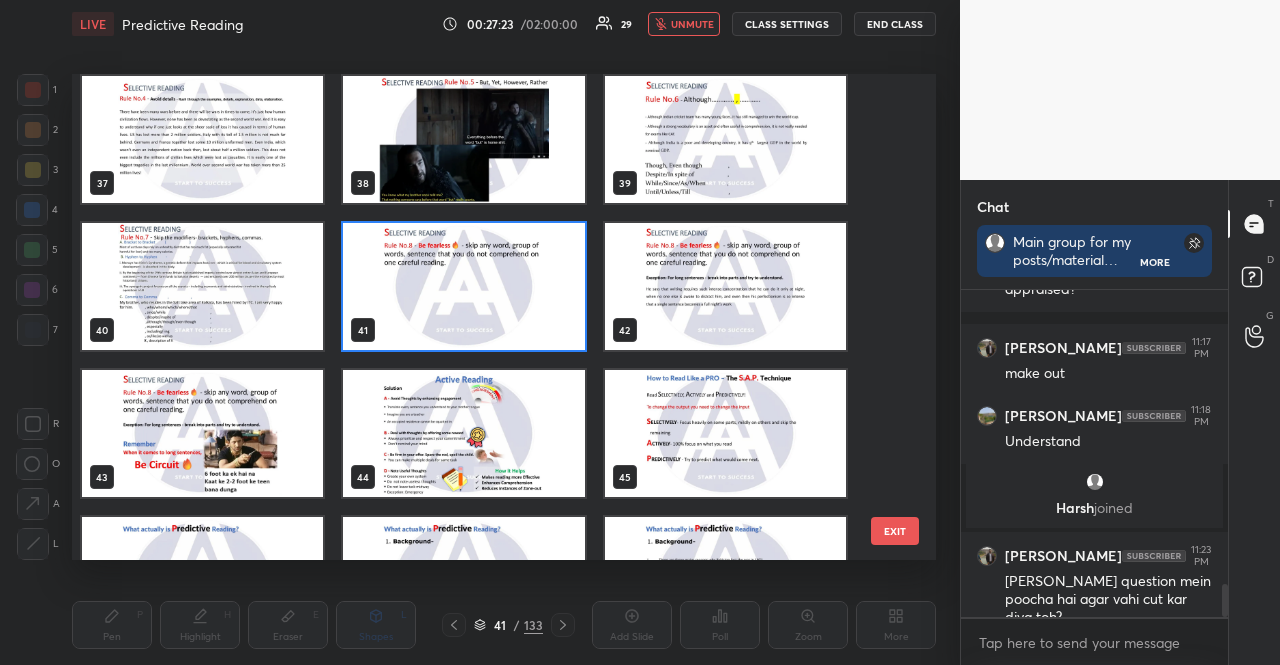 scroll, scrollTop: 281, scrollLeft: 261, axis: both 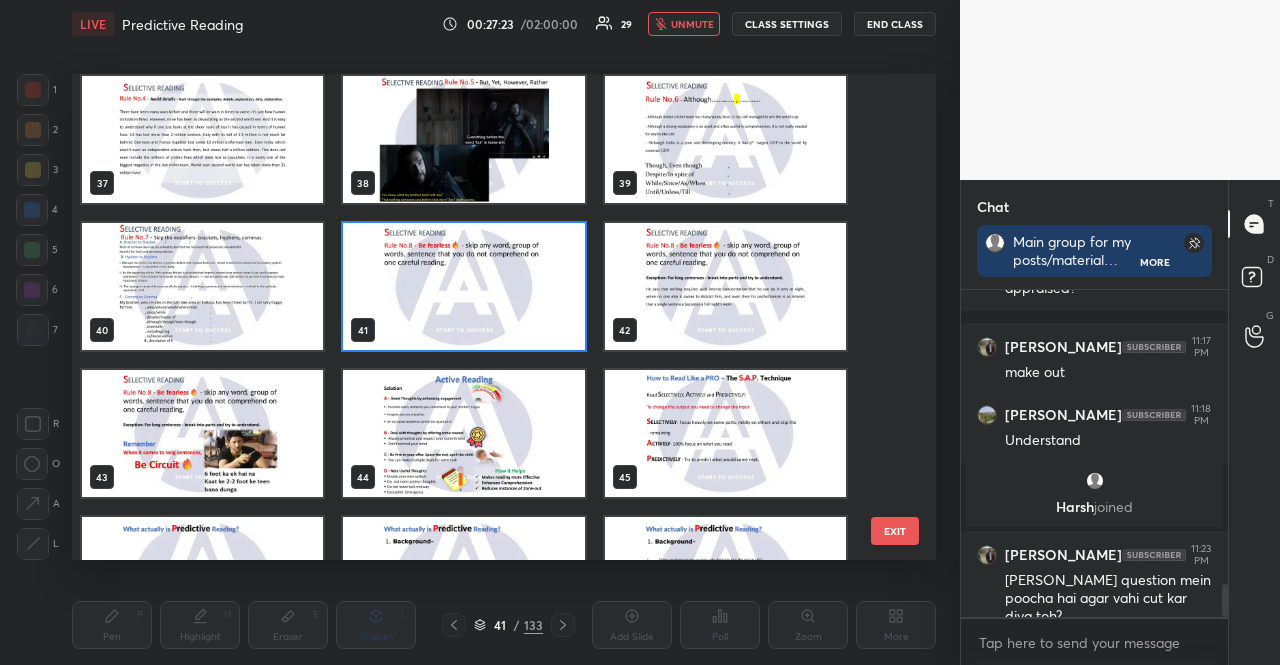 click on "unmute" at bounding box center [684, 24] 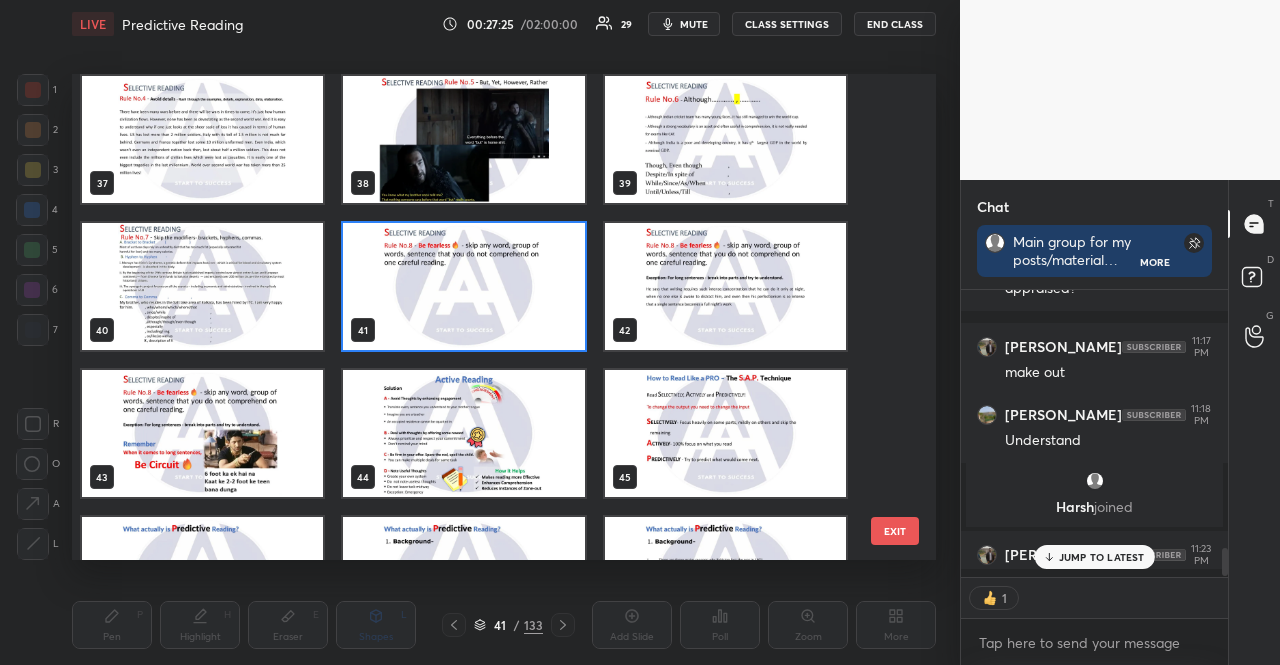 scroll, scrollTop: 281, scrollLeft: 261, axis: both 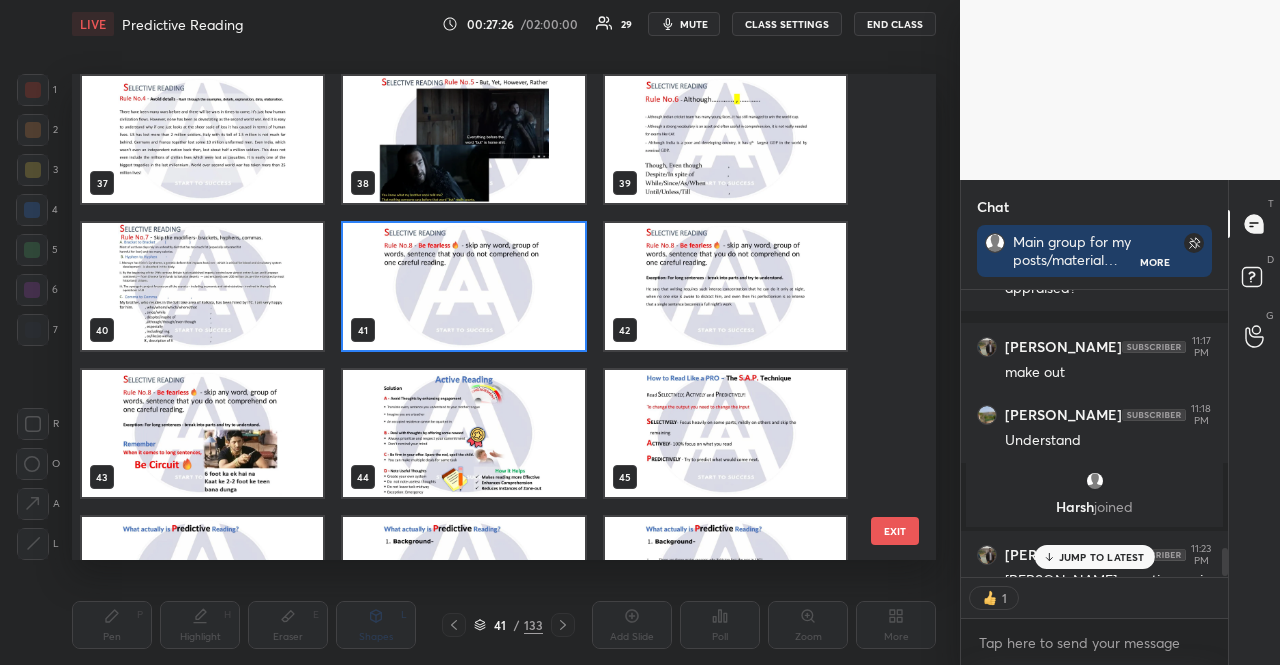 click on "JUMP TO LATEST" at bounding box center [1102, 557] 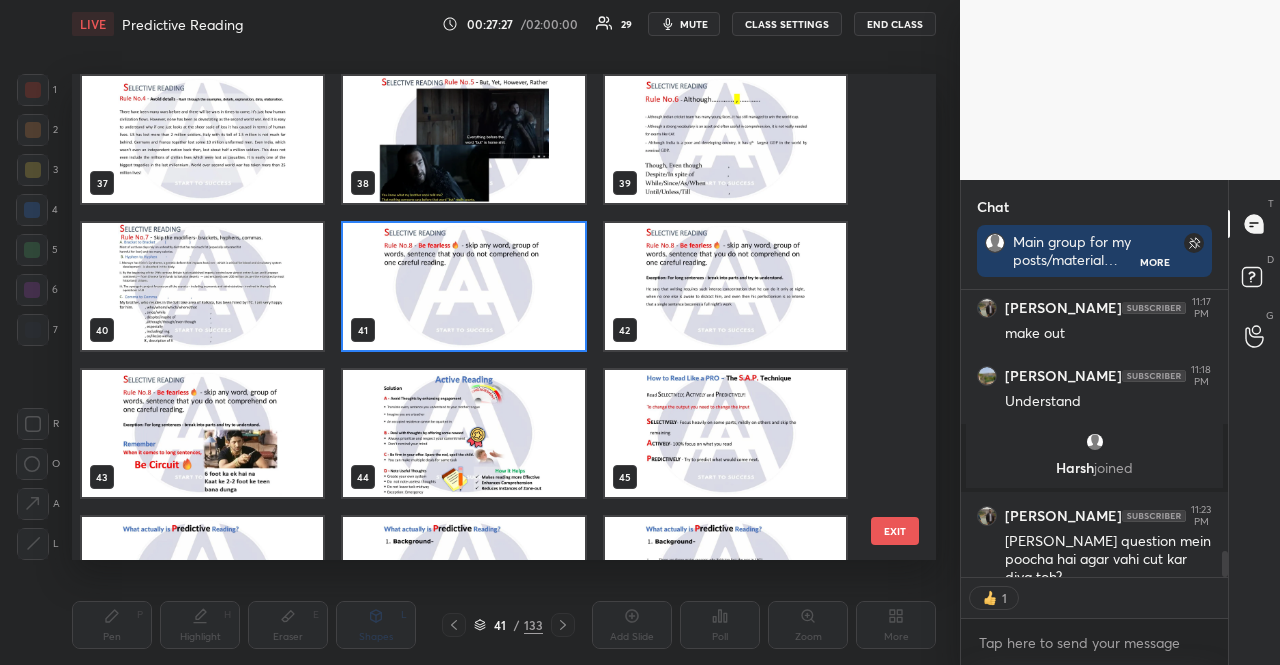 click at bounding box center [463, 433] 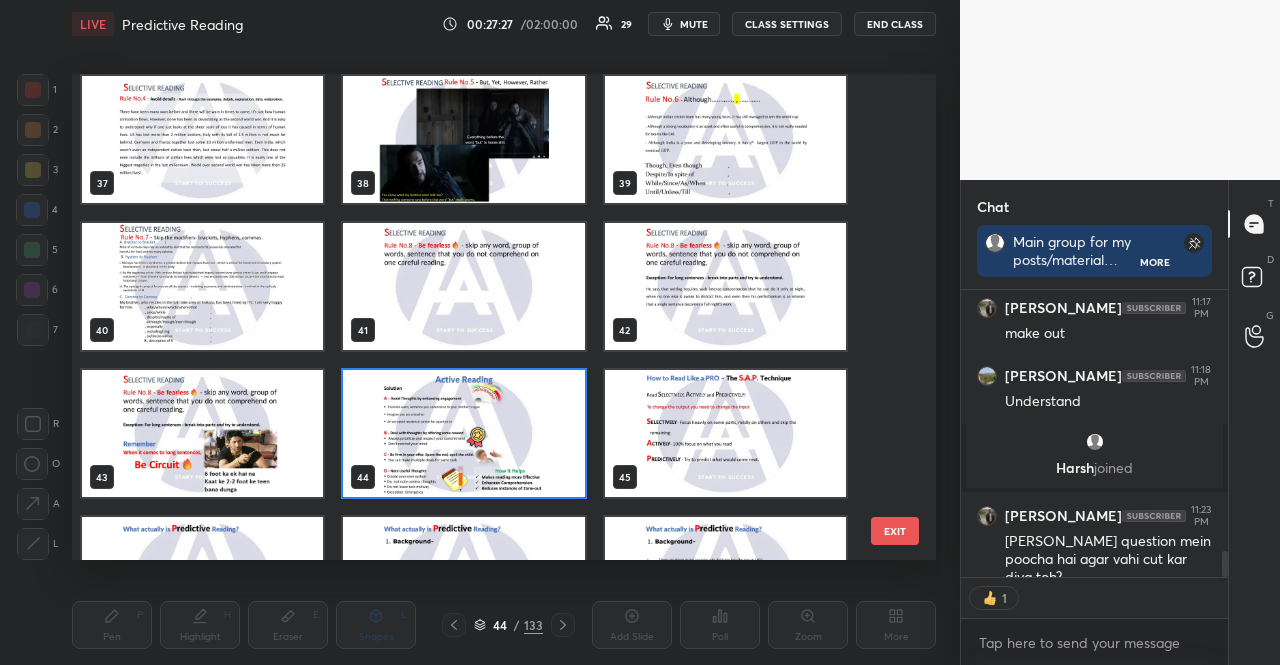 click at bounding box center (463, 433) 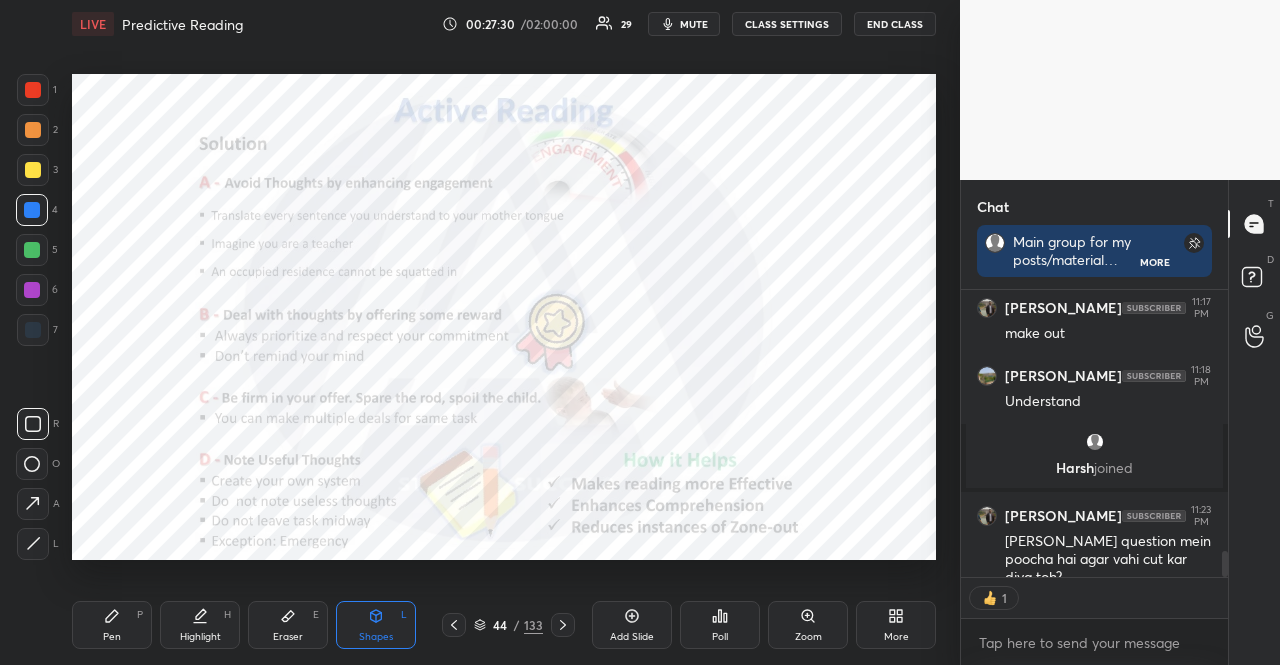 click at bounding box center (32, 250) 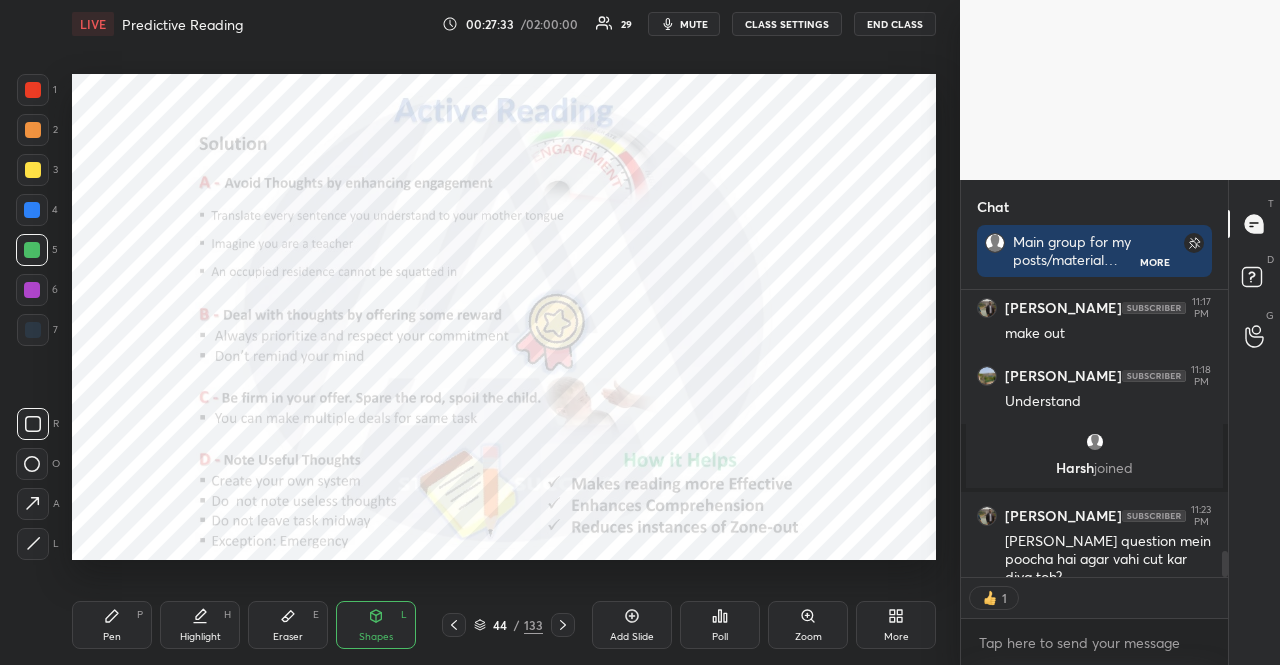 scroll, scrollTop: 6, scrollLeft: 6, axis: both 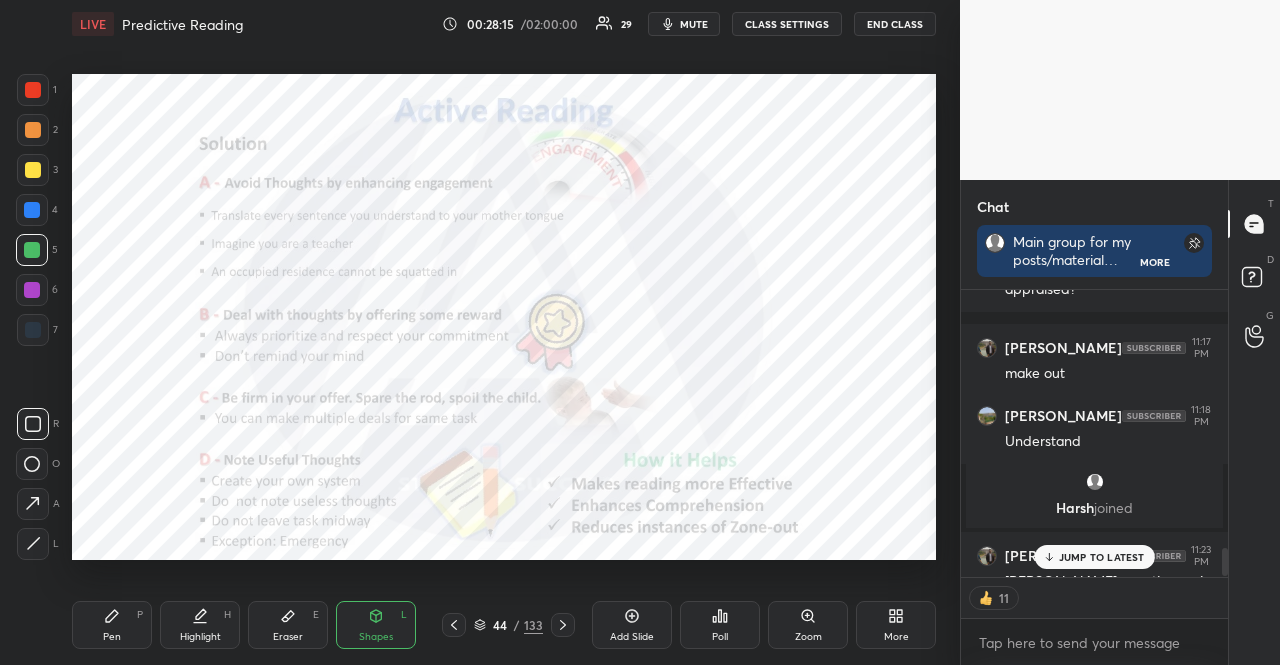 click at bounding box center (32, 290) 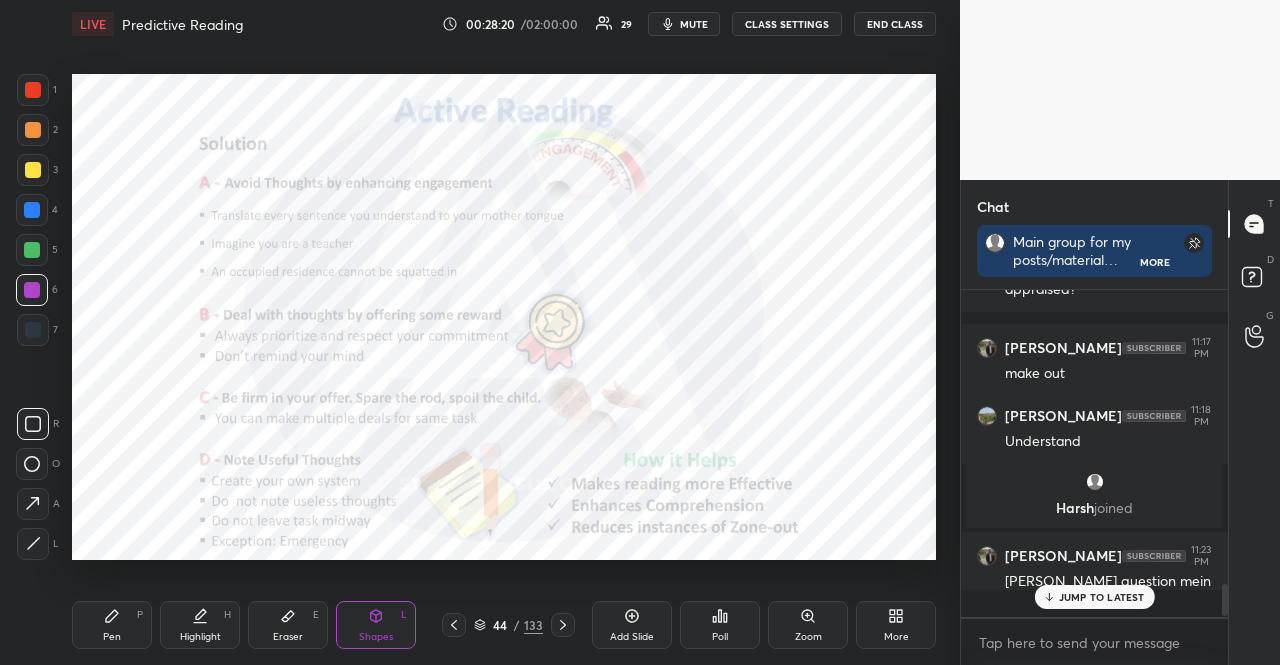 scroll, scrollTop: 6, scrollLeft: 6, axis: both 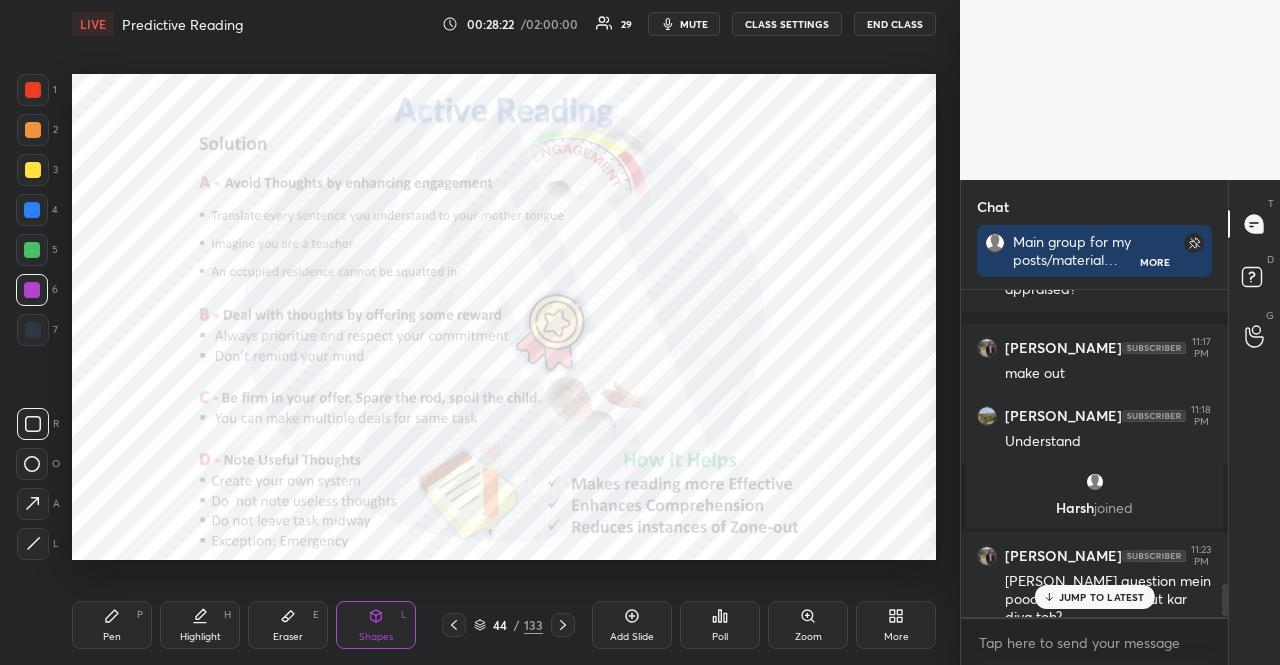 click at bounding box center (32, 210) 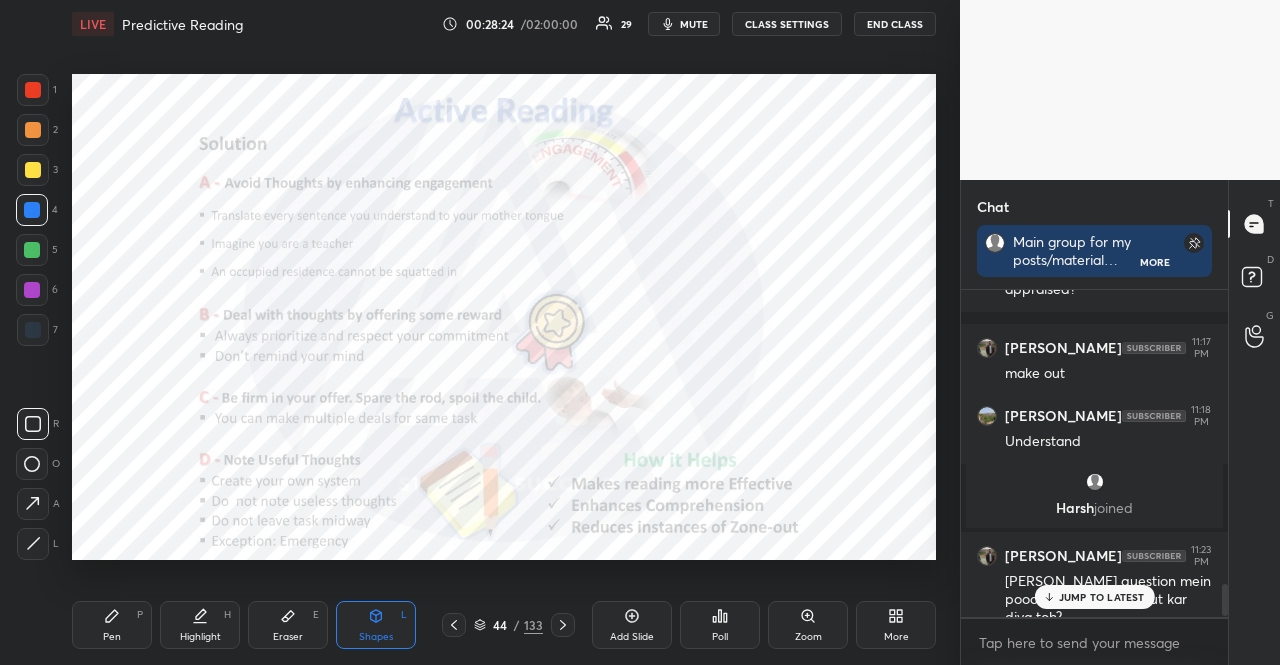 click on "Pen P" at bounding box center [112, 625] 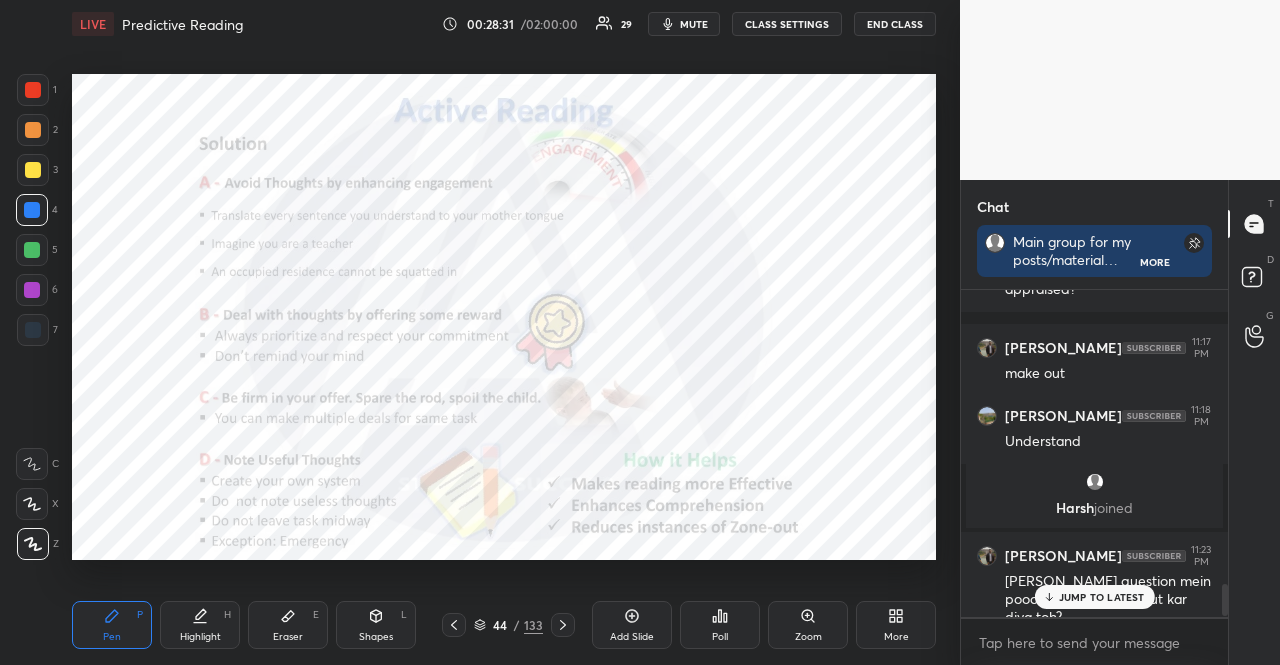click on "Poll" at bounding box center [720, 625] 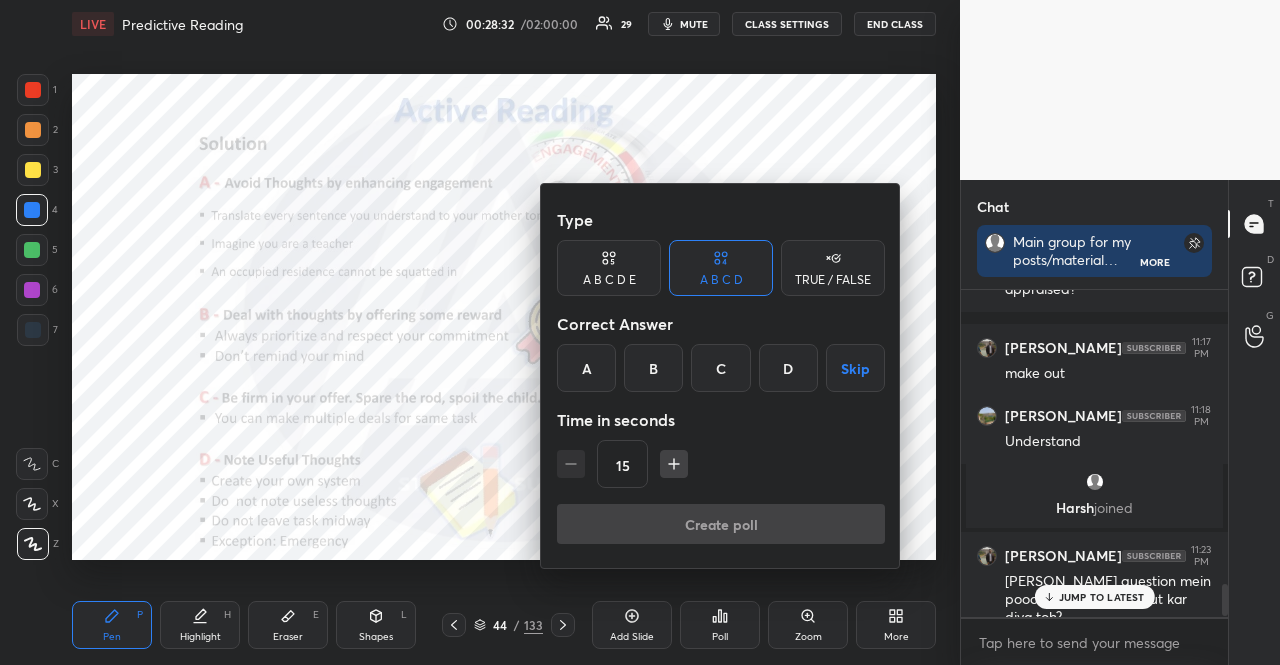 click on "TRUE / FALSE" at bounding box center (833, 280) 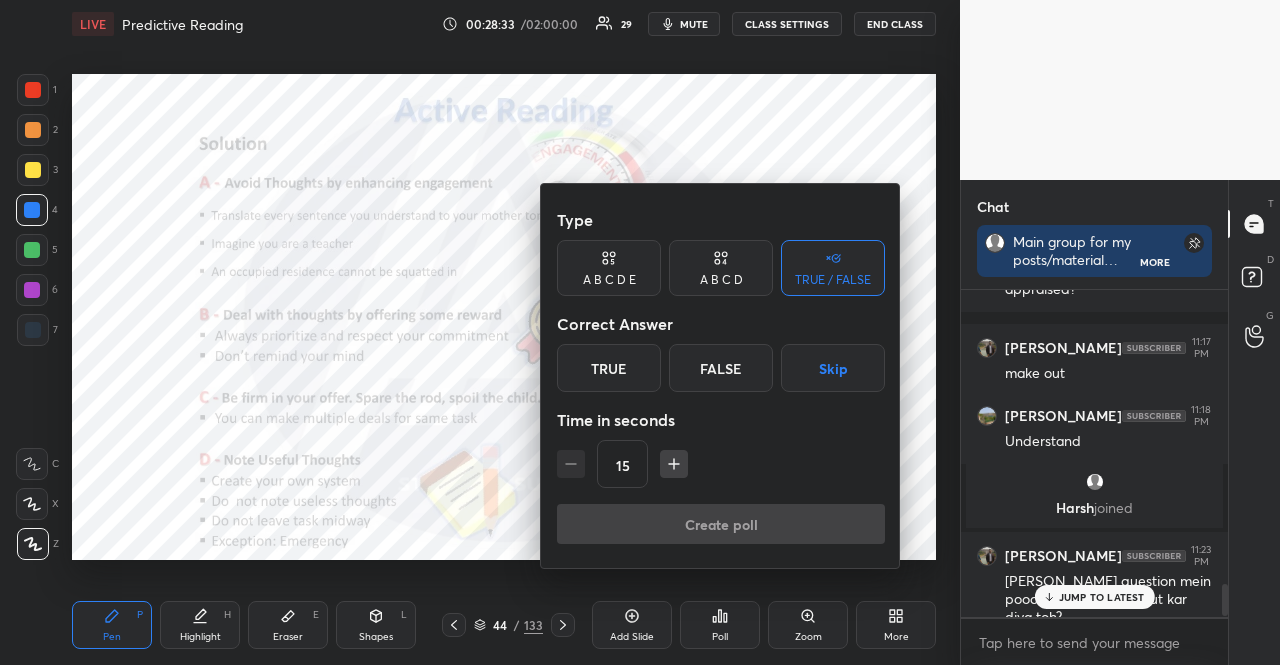 click on "Skip" at bounding box center [833, 368] 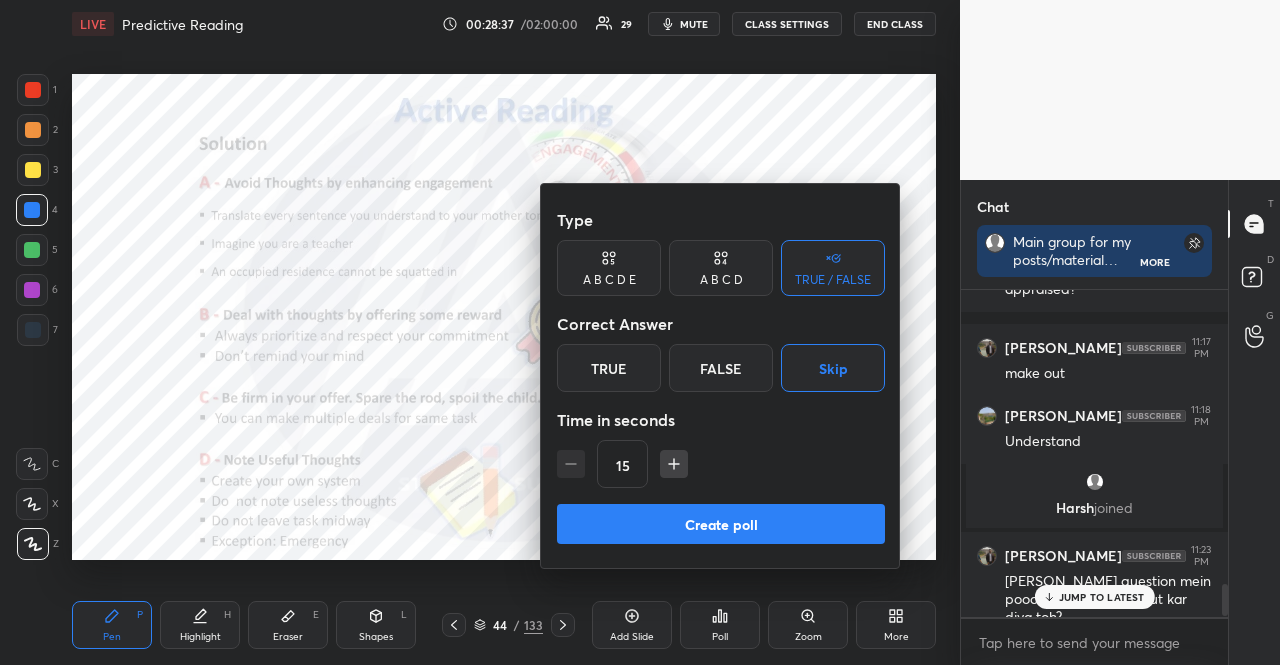 click on "Create poll" at bounding box center [721, 524] 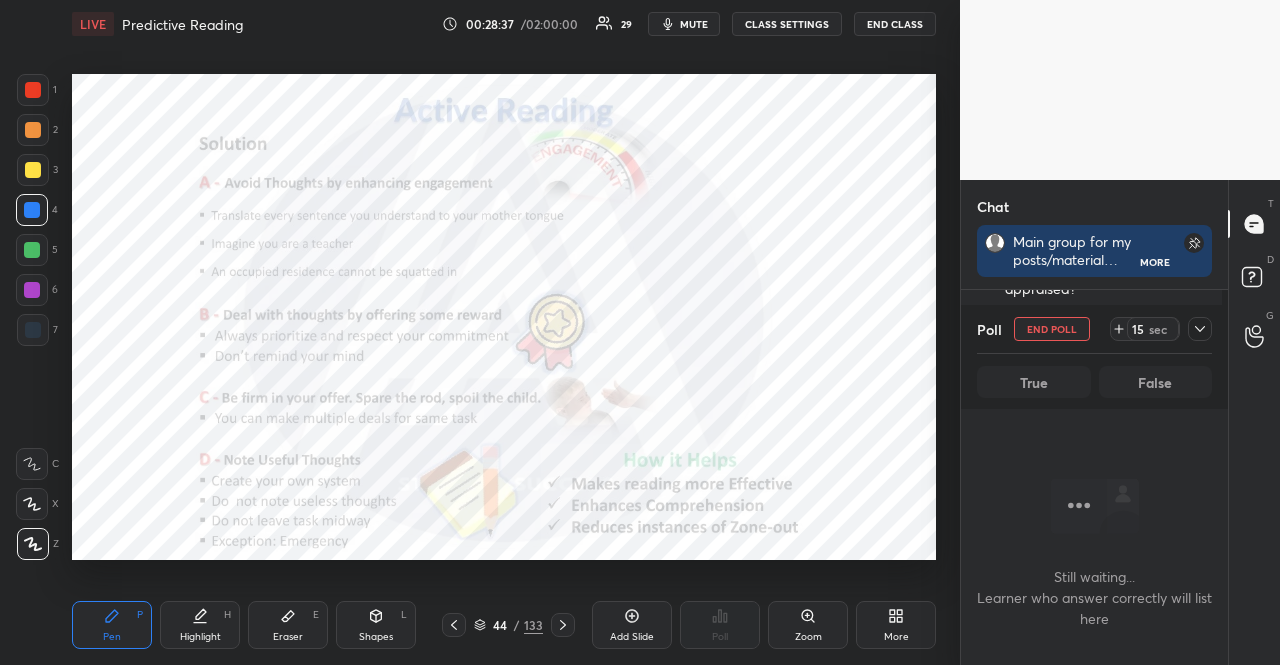 scroll, scrollTop: 288, scrollLeft: 255, axis: both 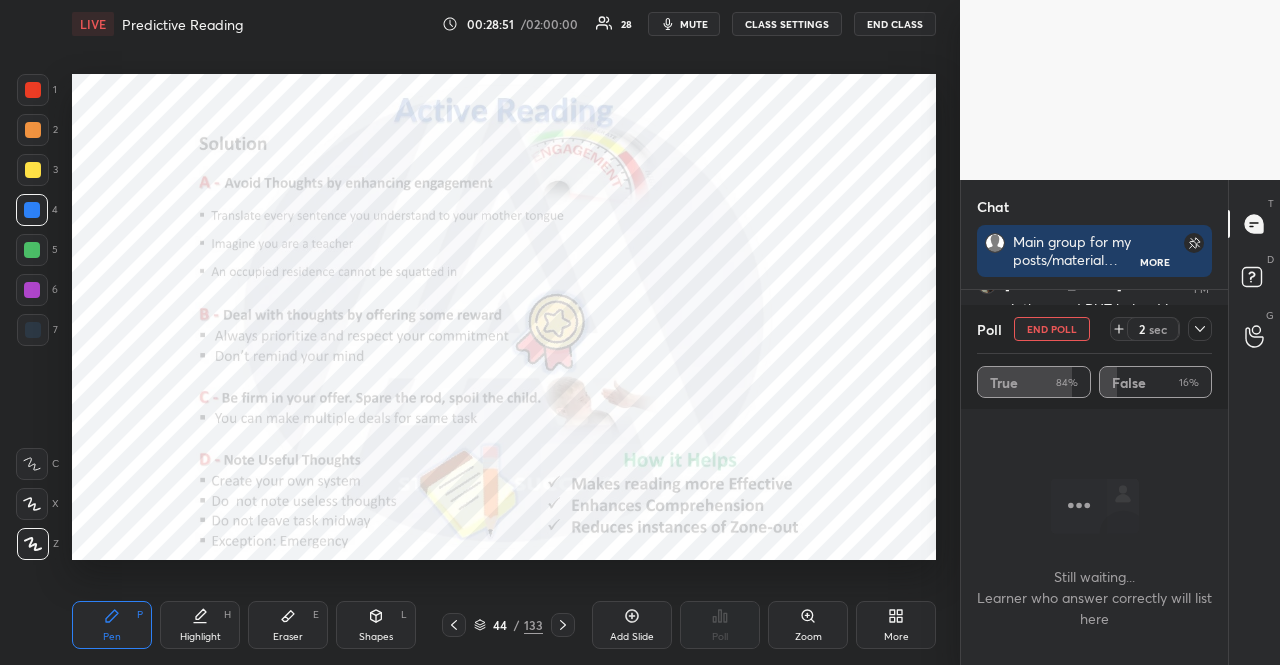 click at bounding box center (32, 290) 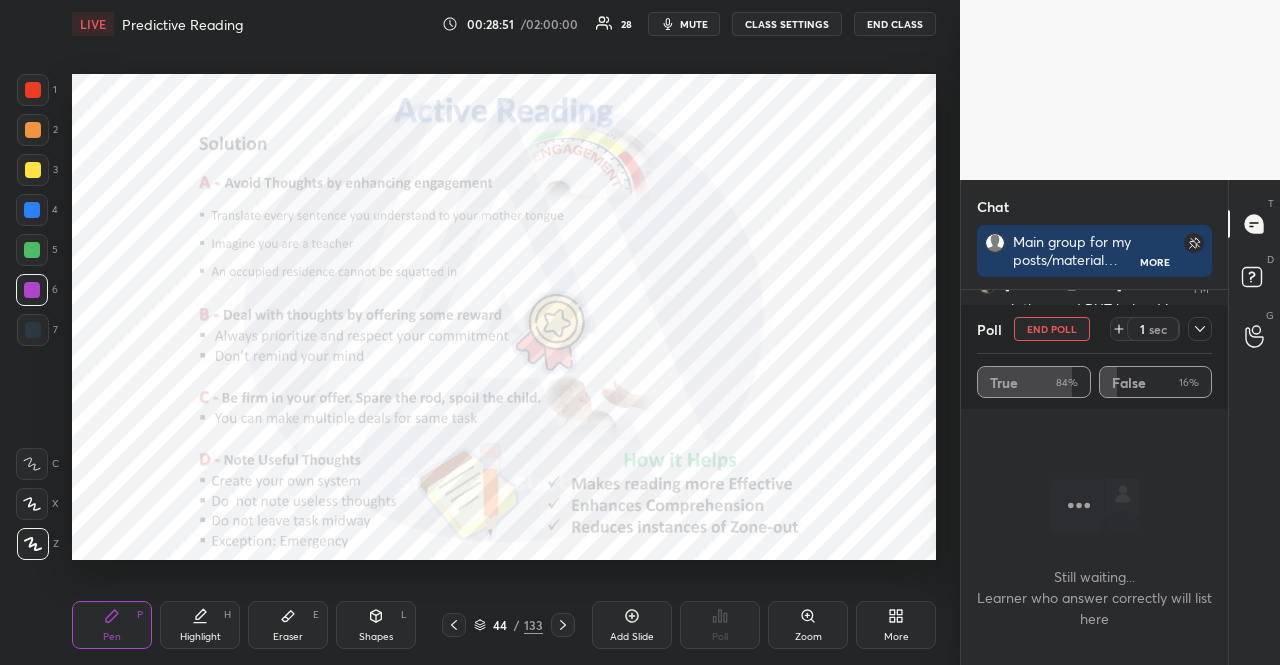 click at bounding box center (32, 290) 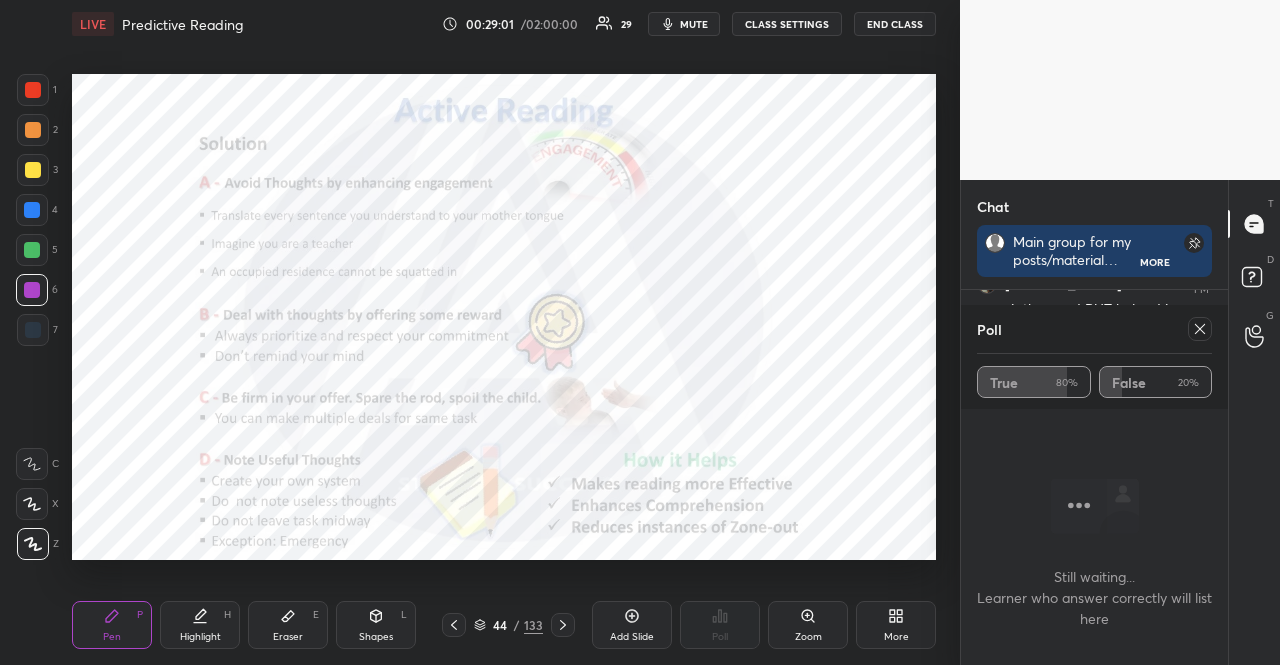 click at bounding box center (32, 210) 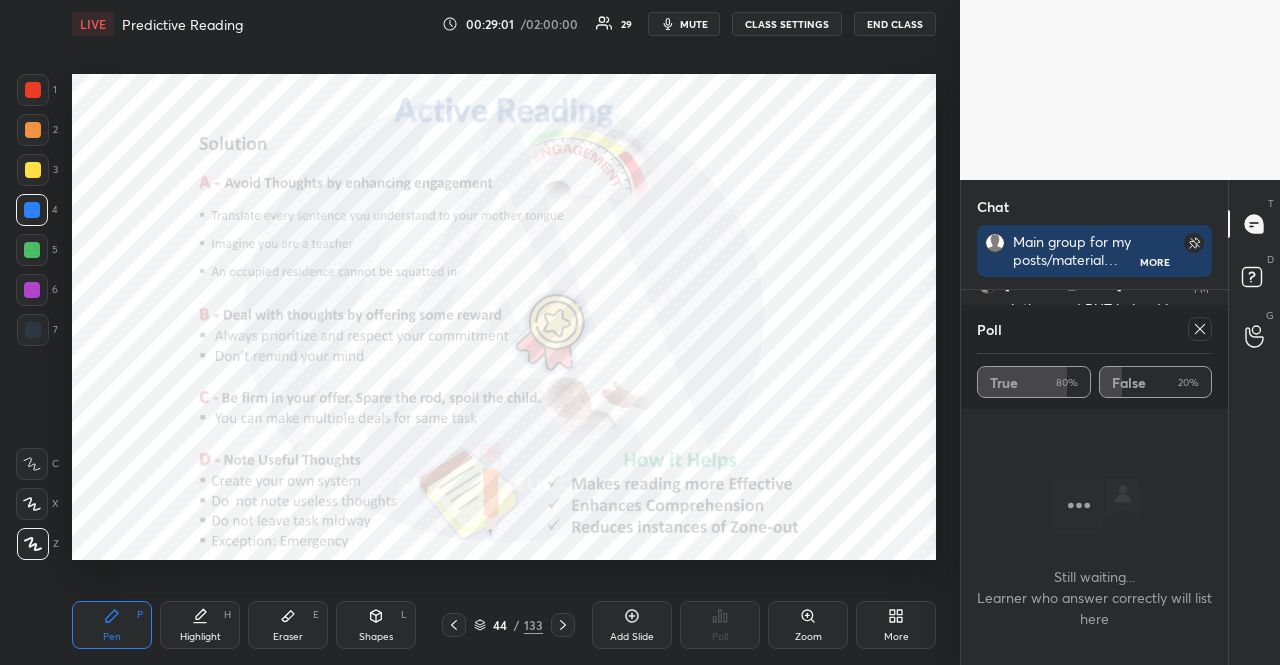 click at bounding box center [32, 210] 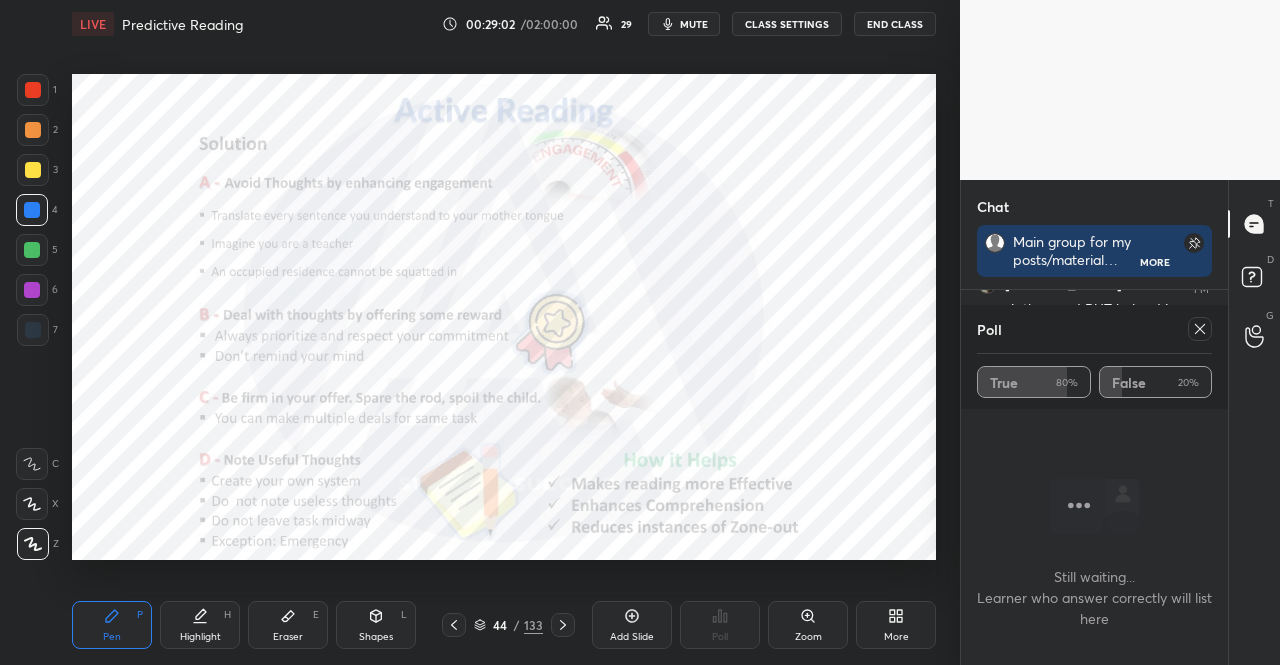 click 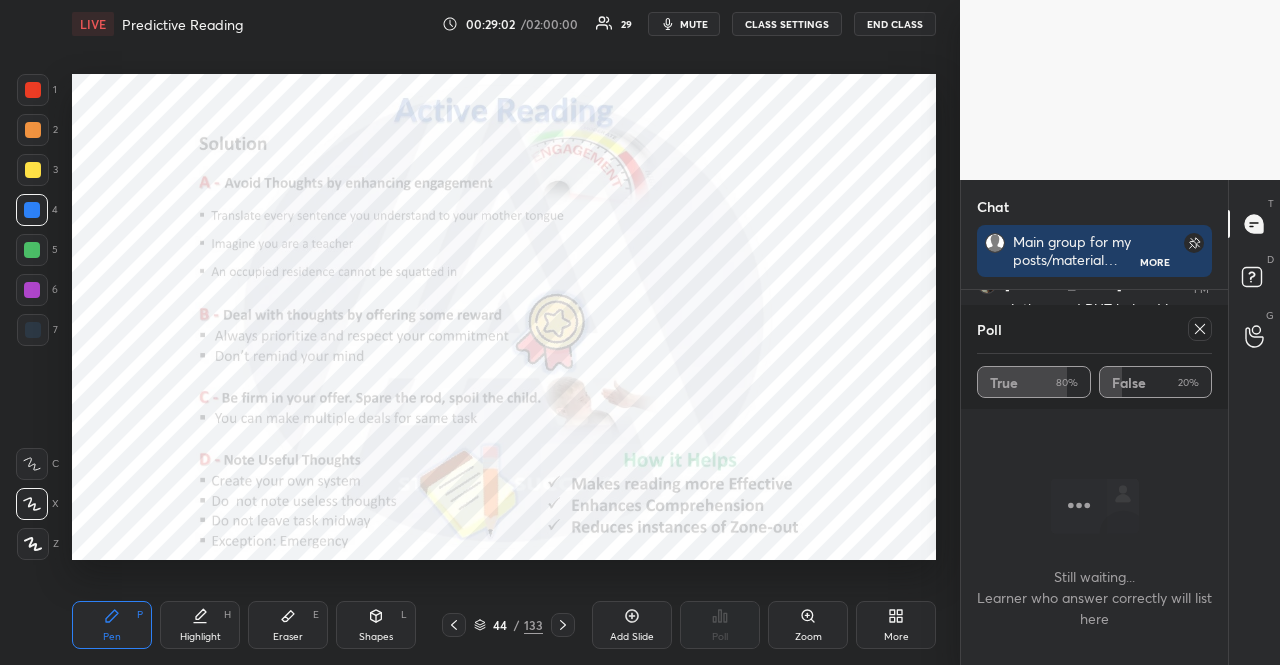 drag, startPoint x: 31, startPoint y: 497, endPoint x: 22, endPoint y: 475, distance: 23.769728 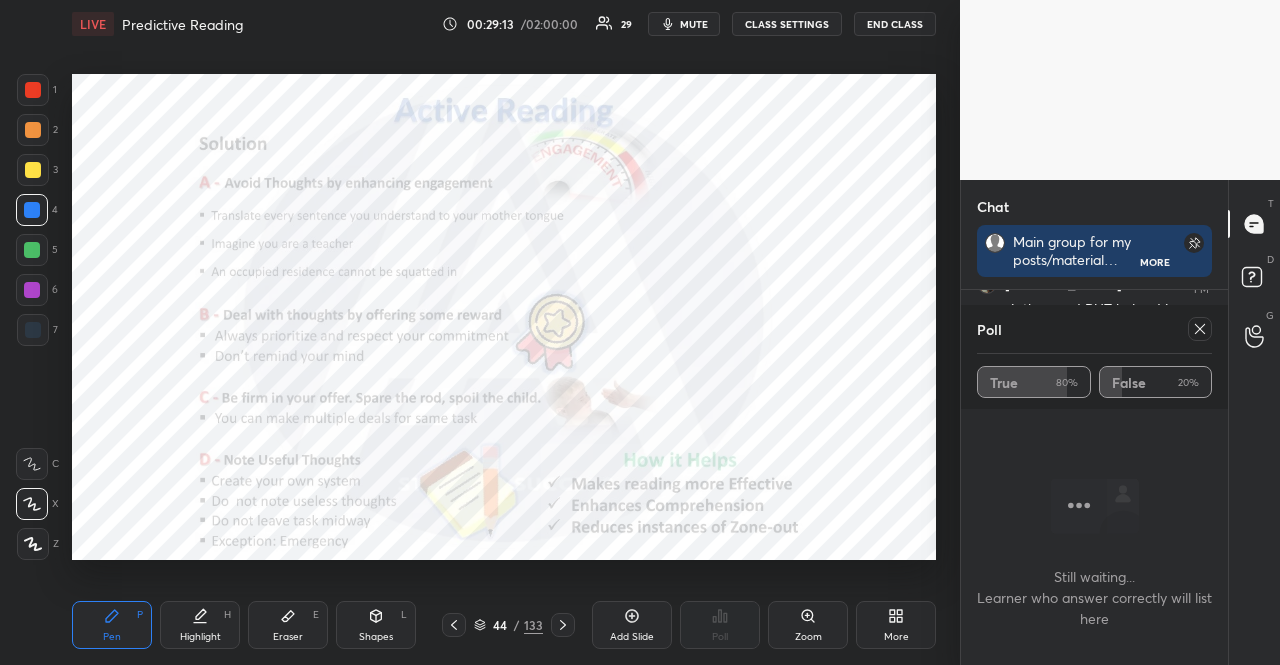 click on "1" at bounding box center (37, 90) 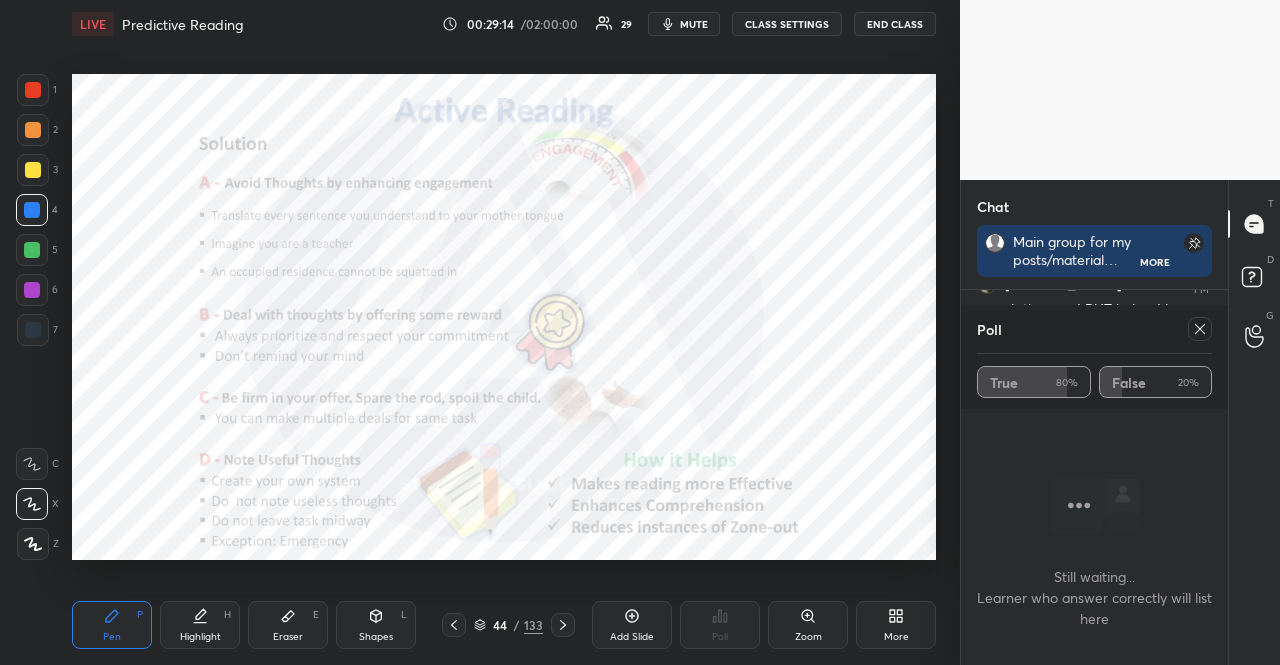 click at bounding box center (33, 90) 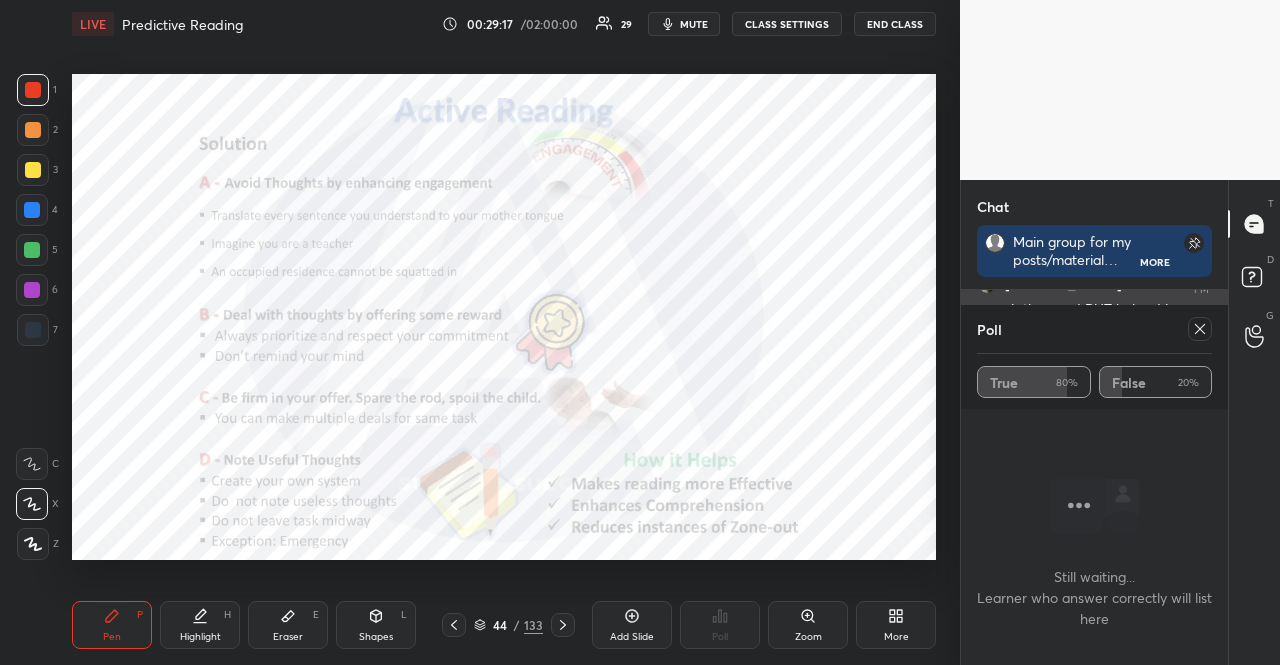 click 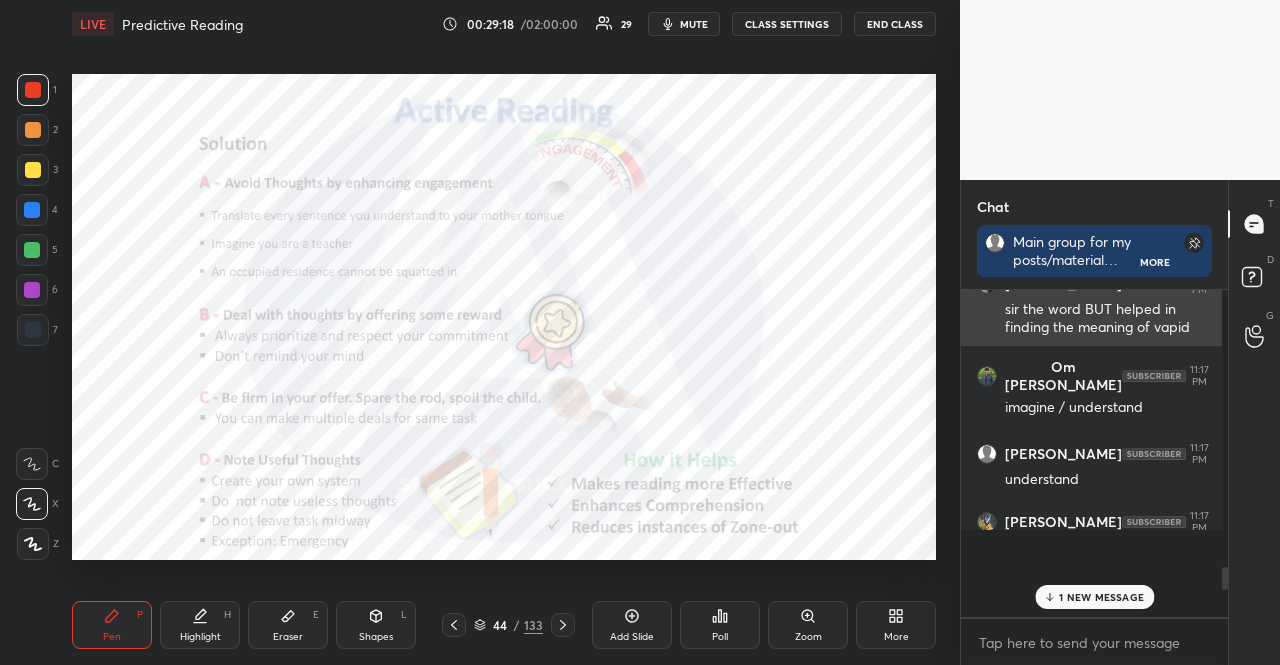 scroll, scrollTop: 250, scrollLeft: 255, axis: both 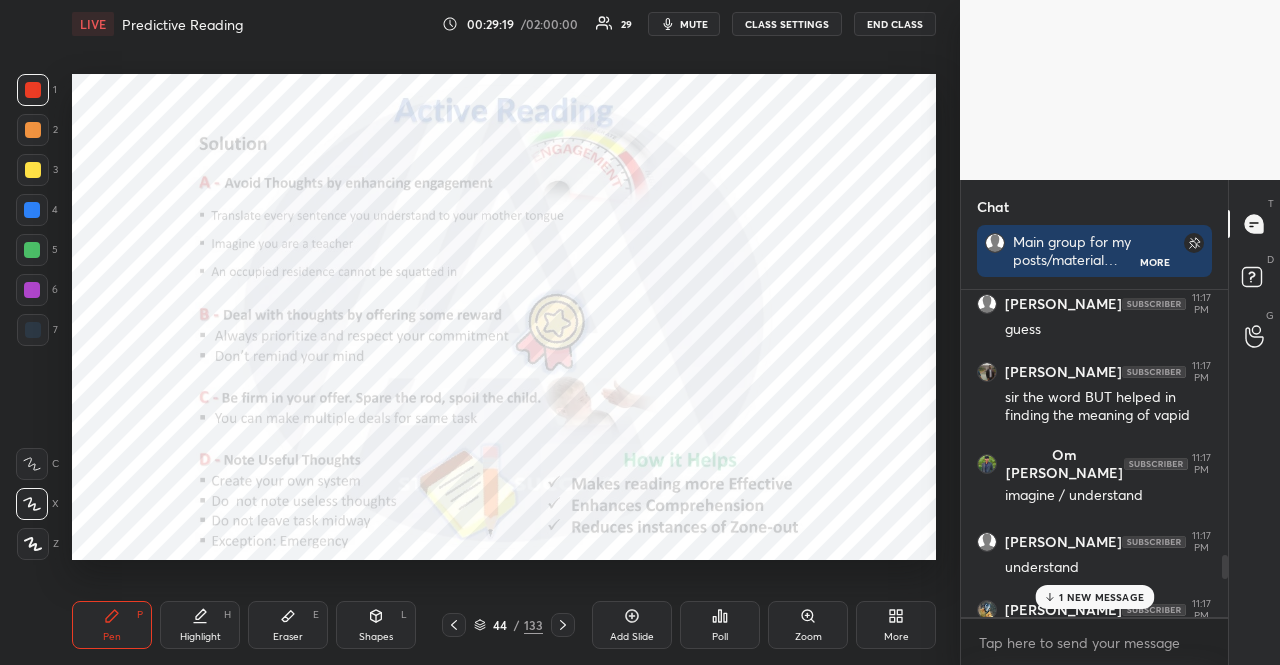 click on "1 NEW MESSAGE" at bounding box center (1101, 597) 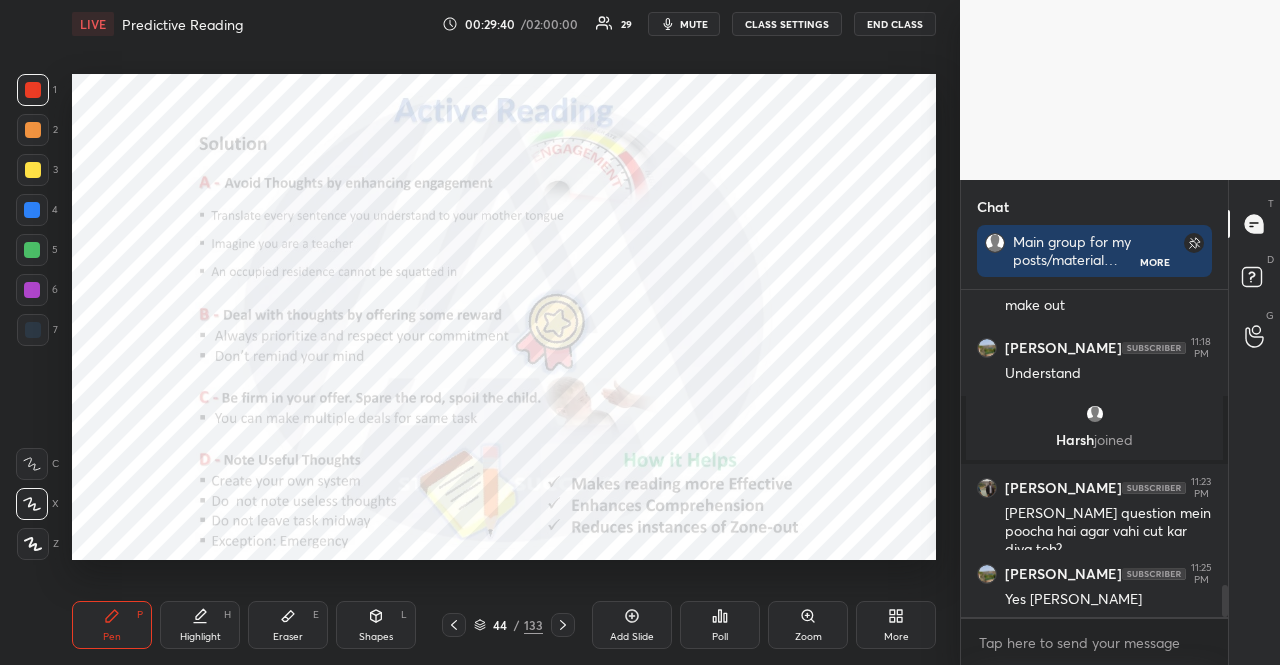 click 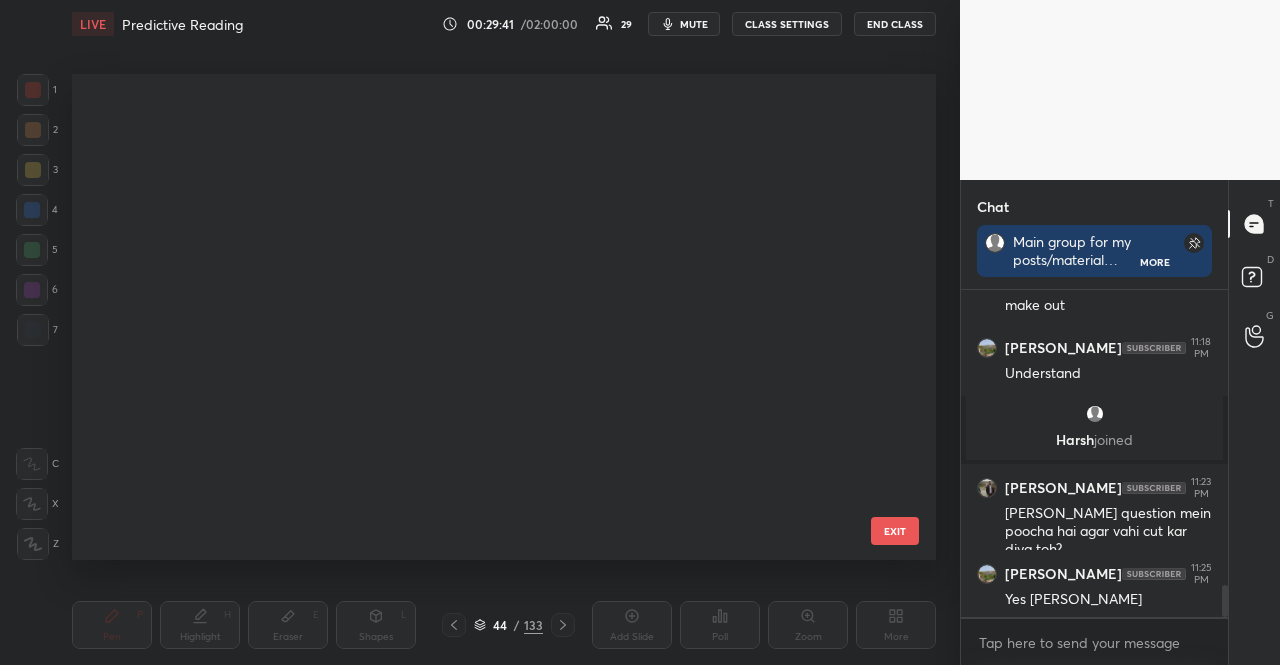 scroll, scrollTop: 1719, scrollLeft: 0, axis: vertical 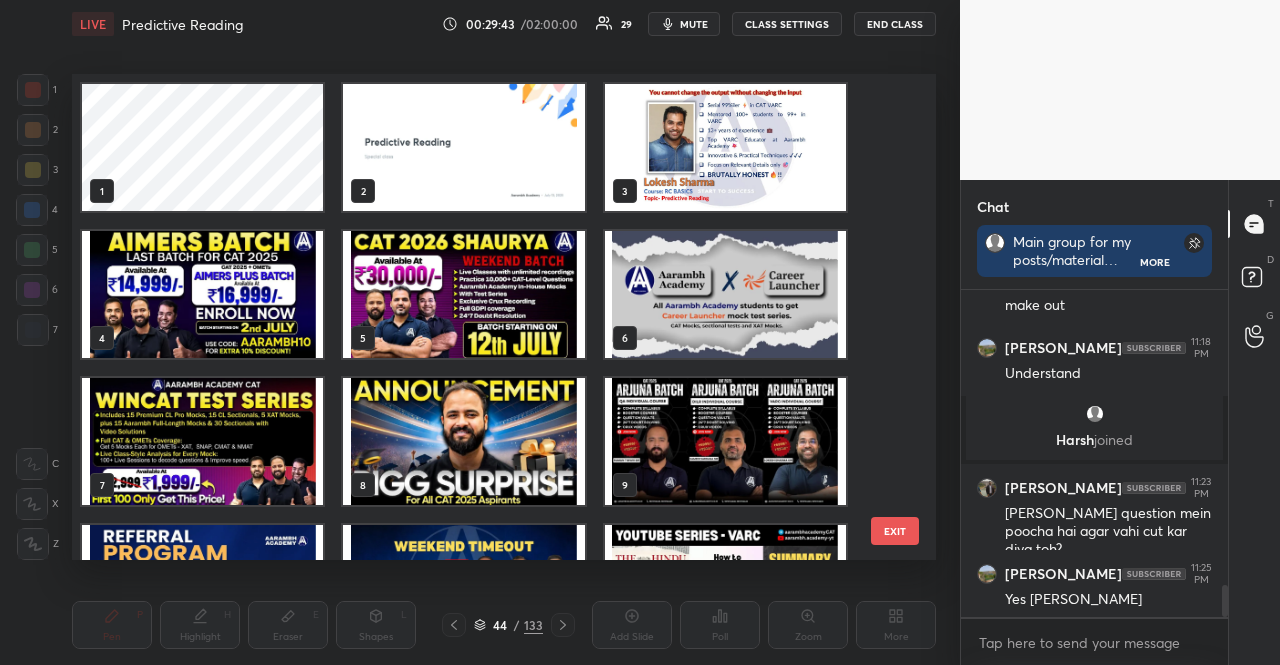 click at bounding box center (725, 147) 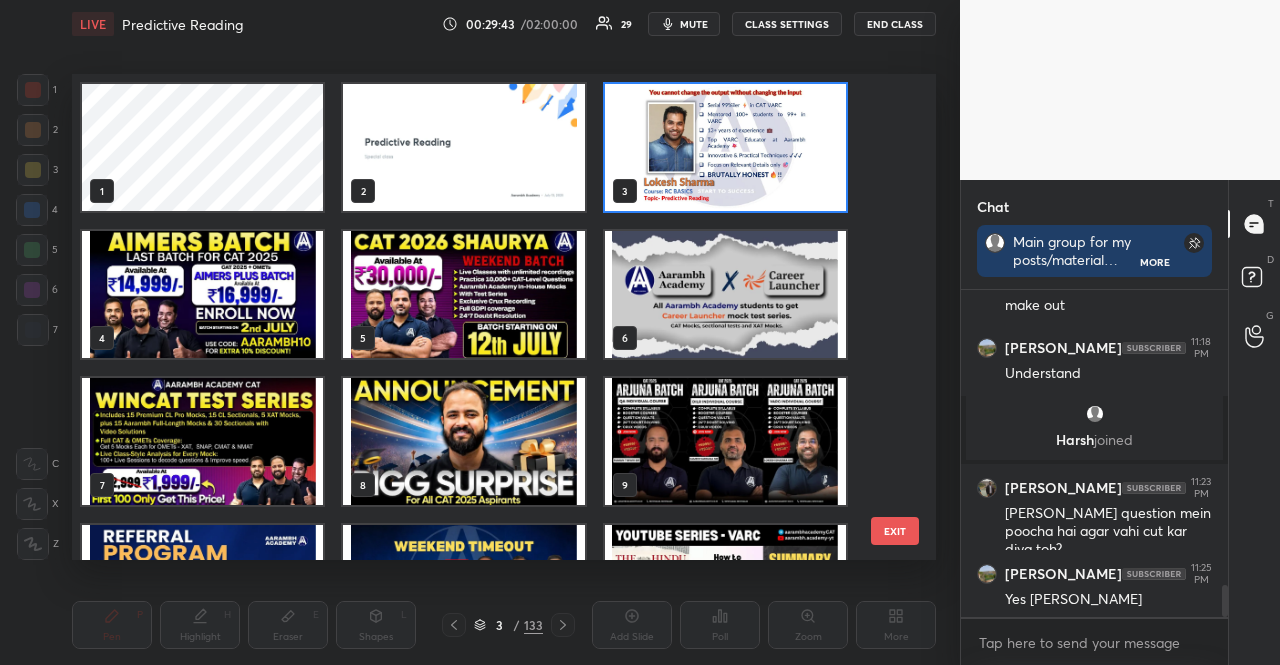 click at bounding box center [725, 147] 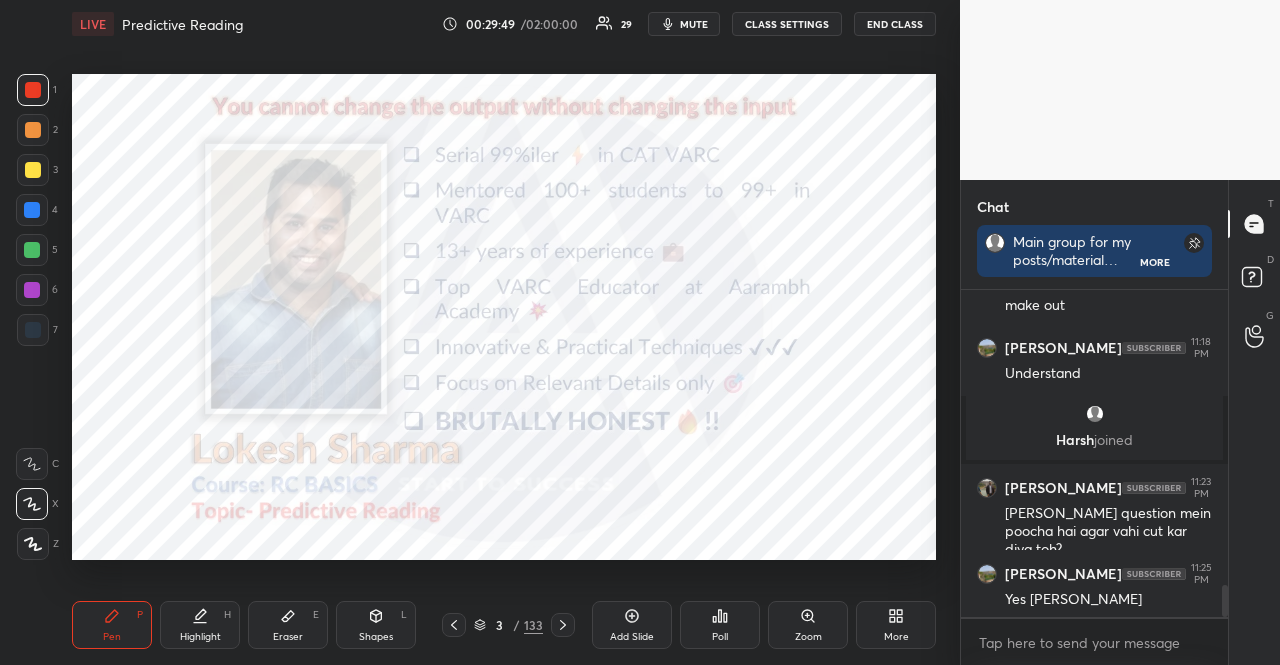 click on "3" at bounding box center [500, 625] 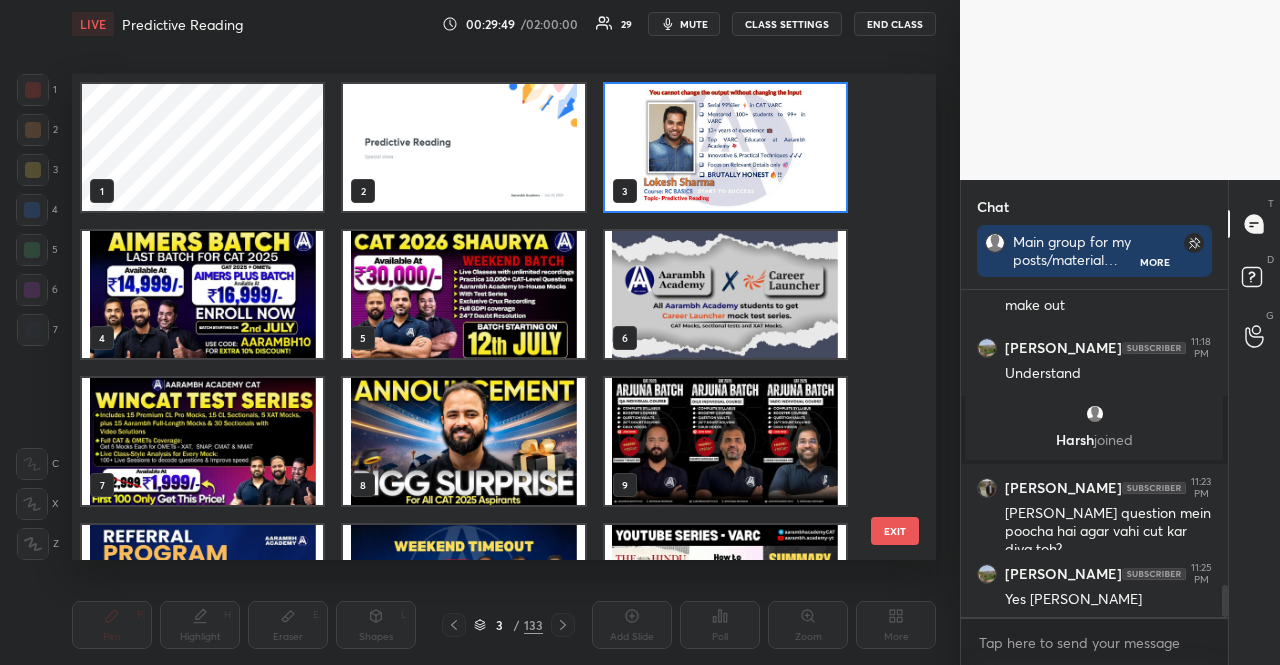 scroll, scrollTop: 7, scrollLeft: 11, axis: both 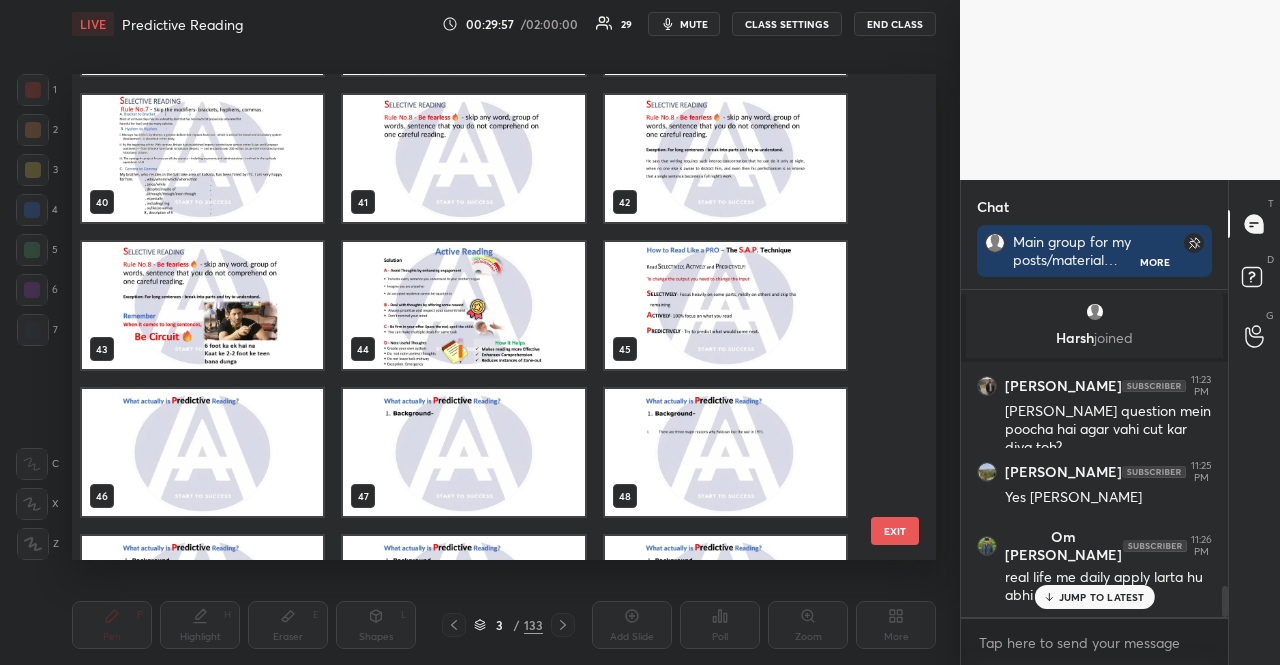 click at bounding box center (463, 305) 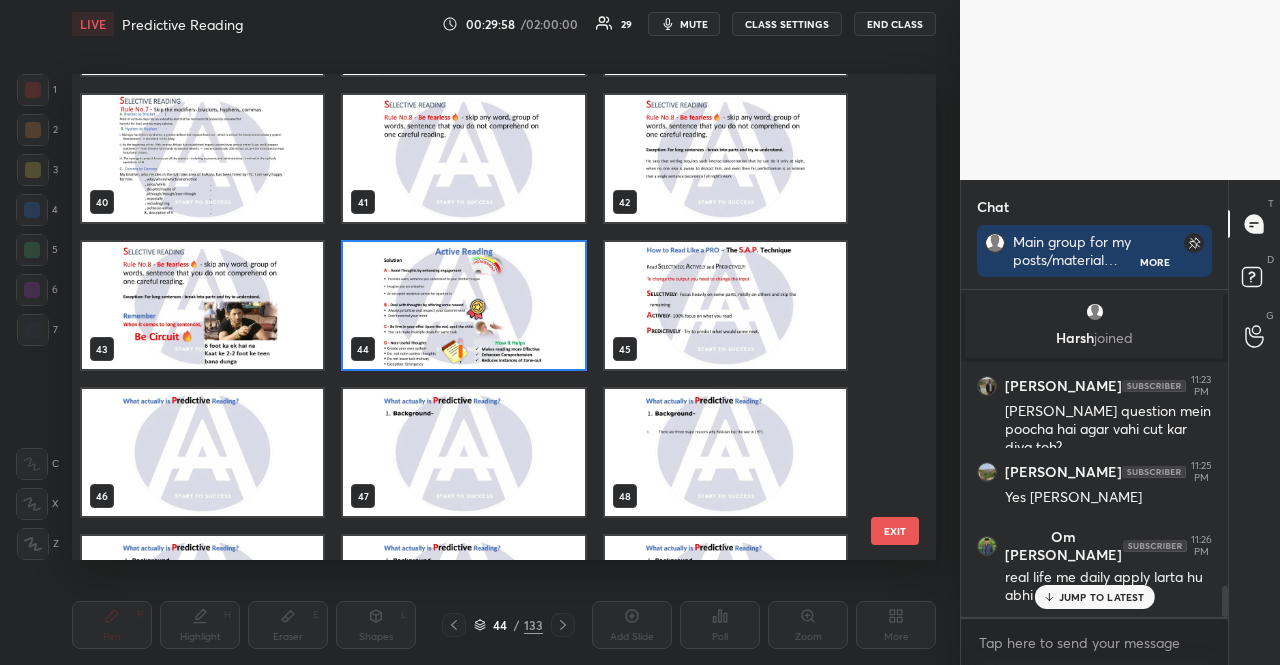 click at bounding box center [463, 305] 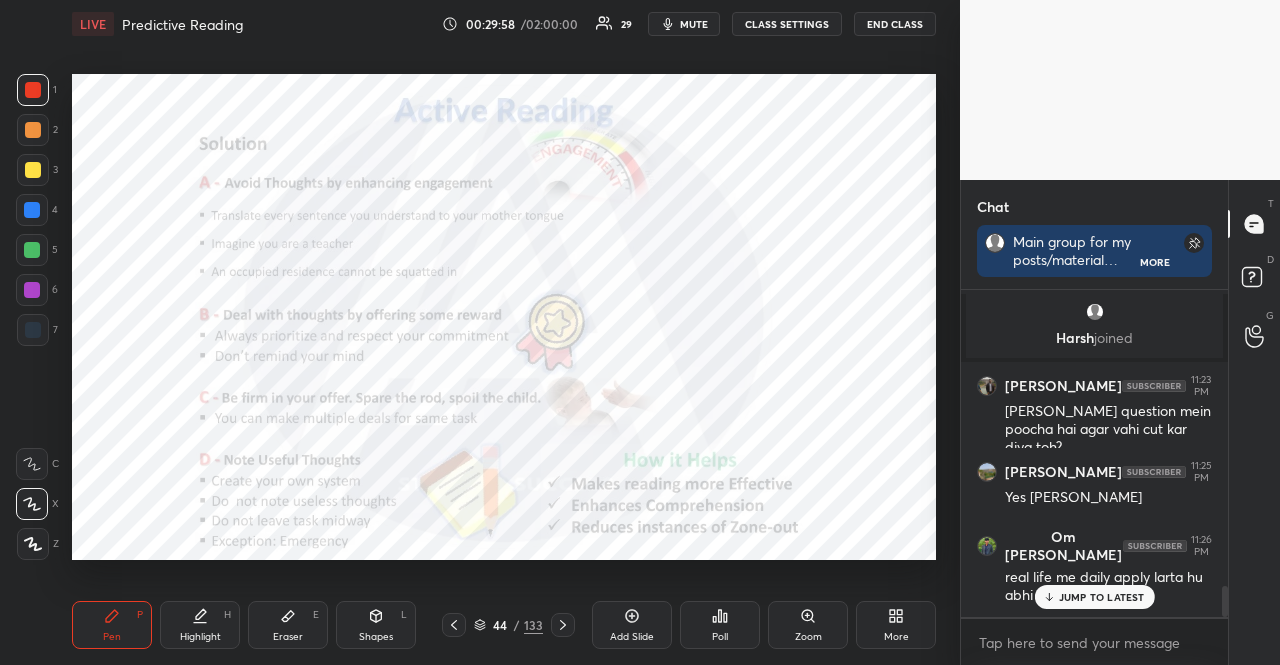 scroll, scrollTop: 0, scrollLeft: 0, axis: both 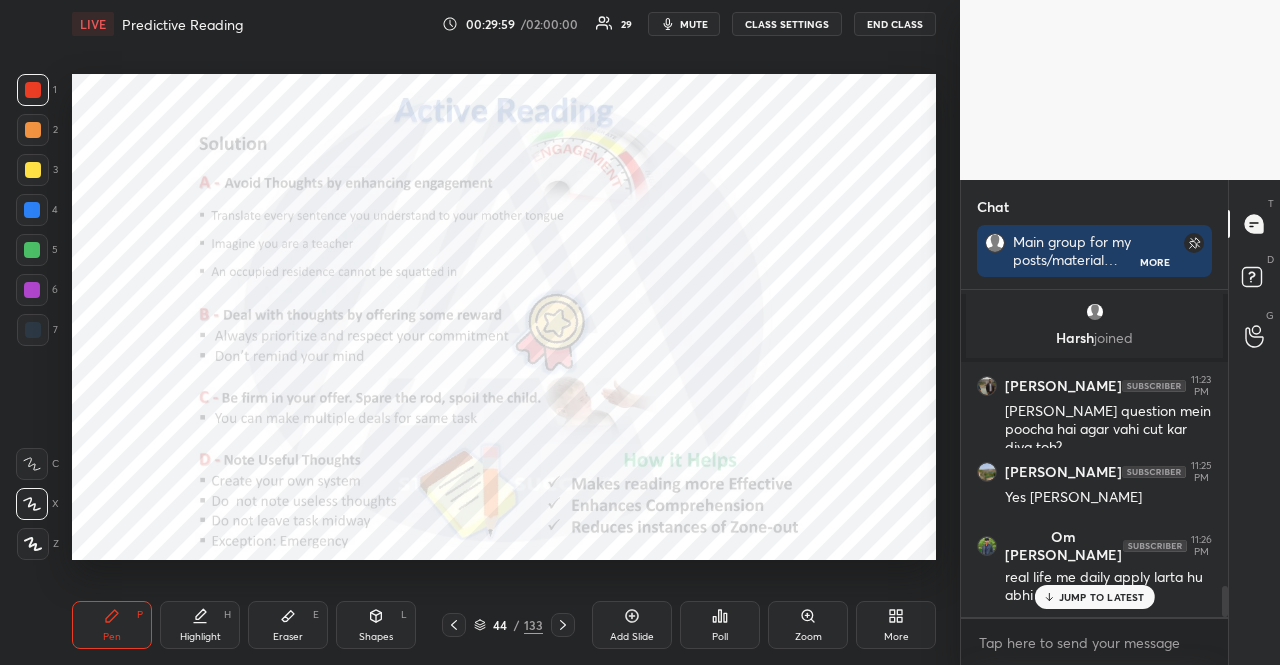 click at bounding box center [32, 210] 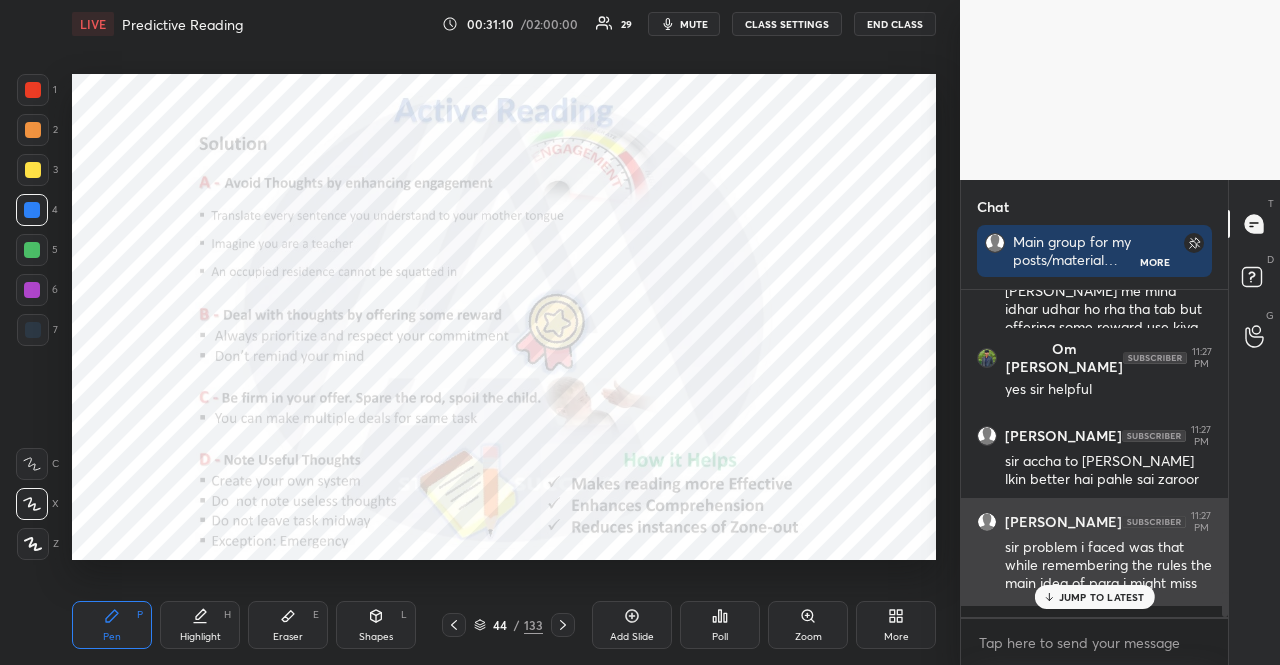 scroll, scrollTop: 4044, scrollLeft: 0, axis: vertical 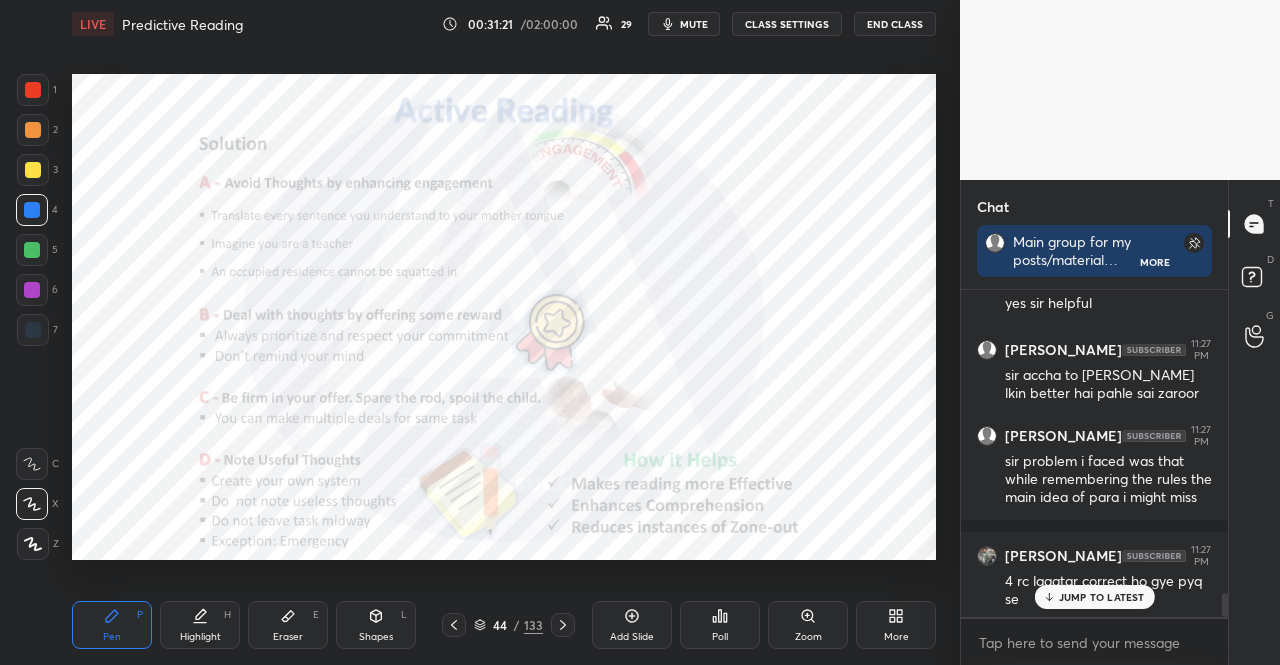 click on "JUMP TO LATEST" at bounding box center (1094, 597) 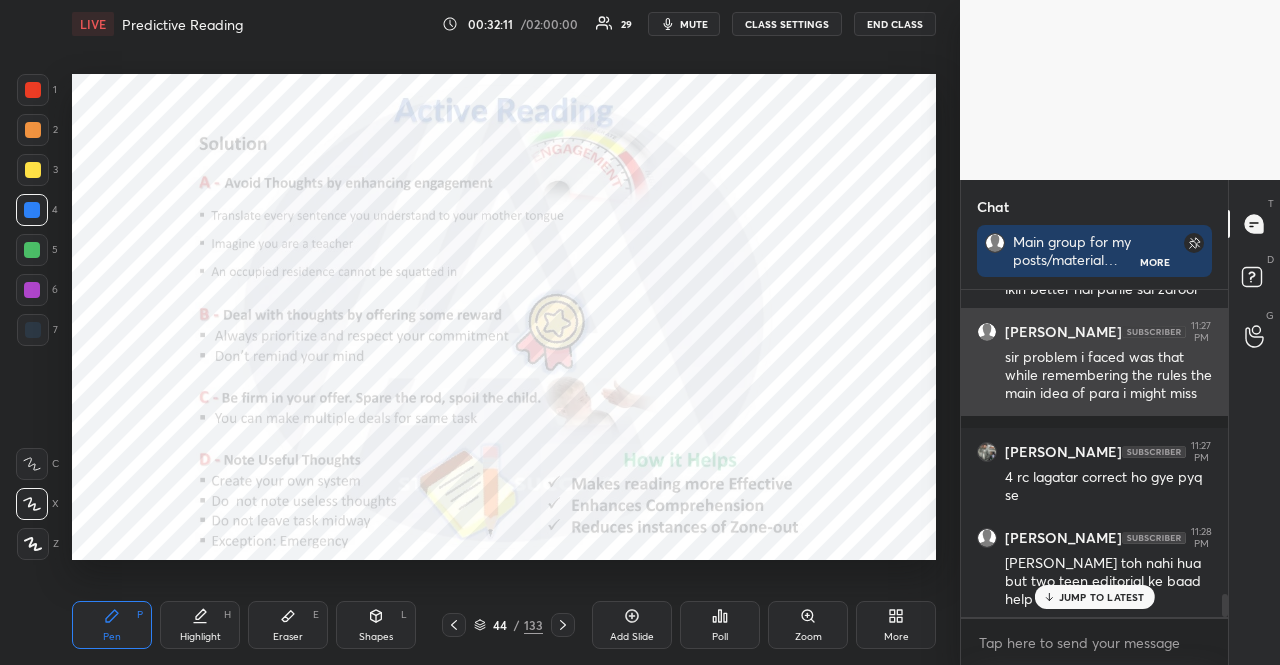 scroll, scrollTop: 4270, scrollLeft: 0, axis: vertical 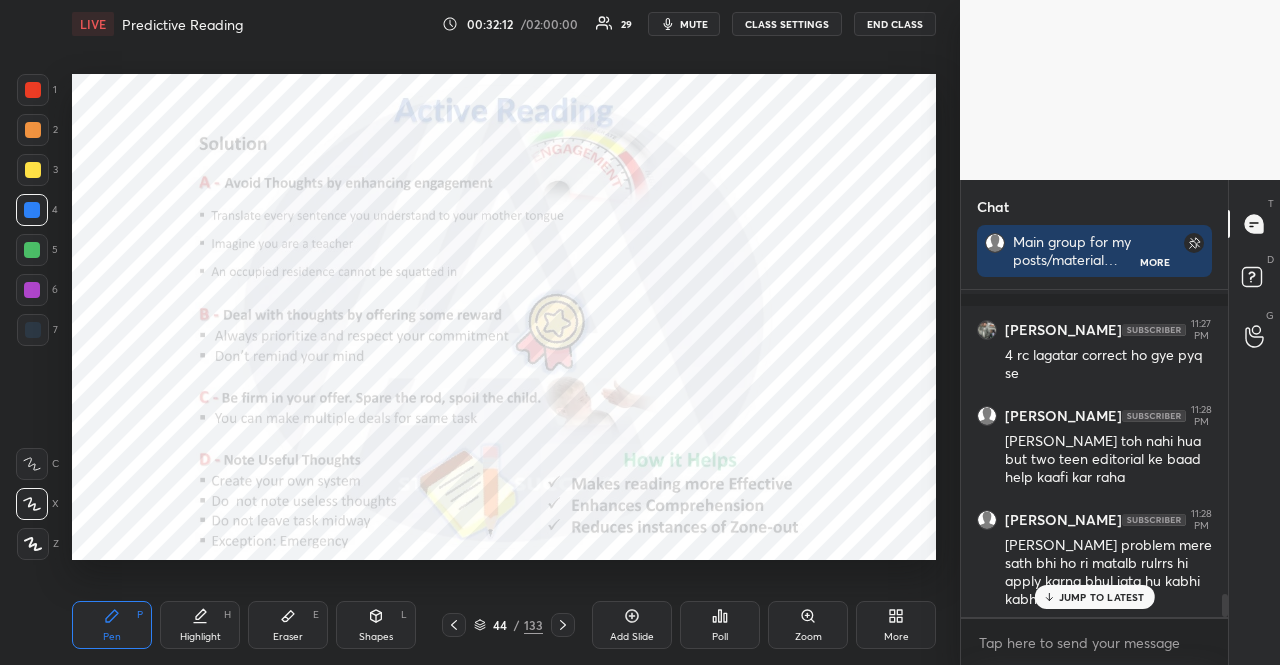 click at bounding box center (33, 90) 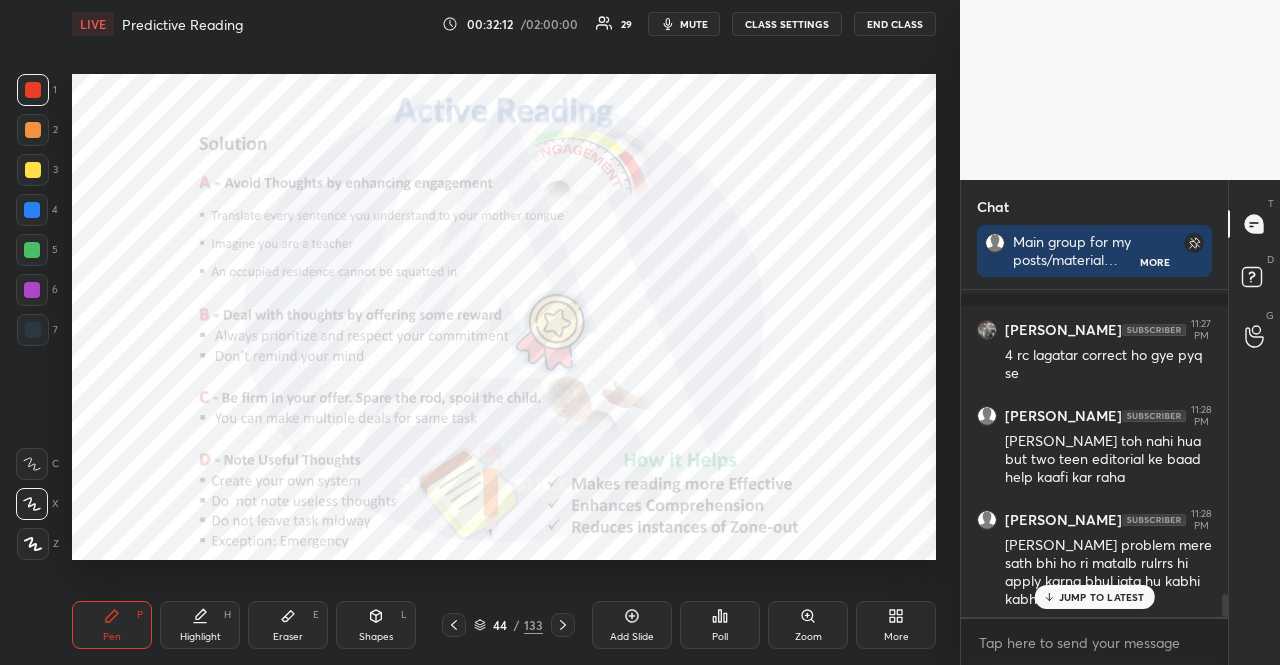 click at bounding box center (33, 90) 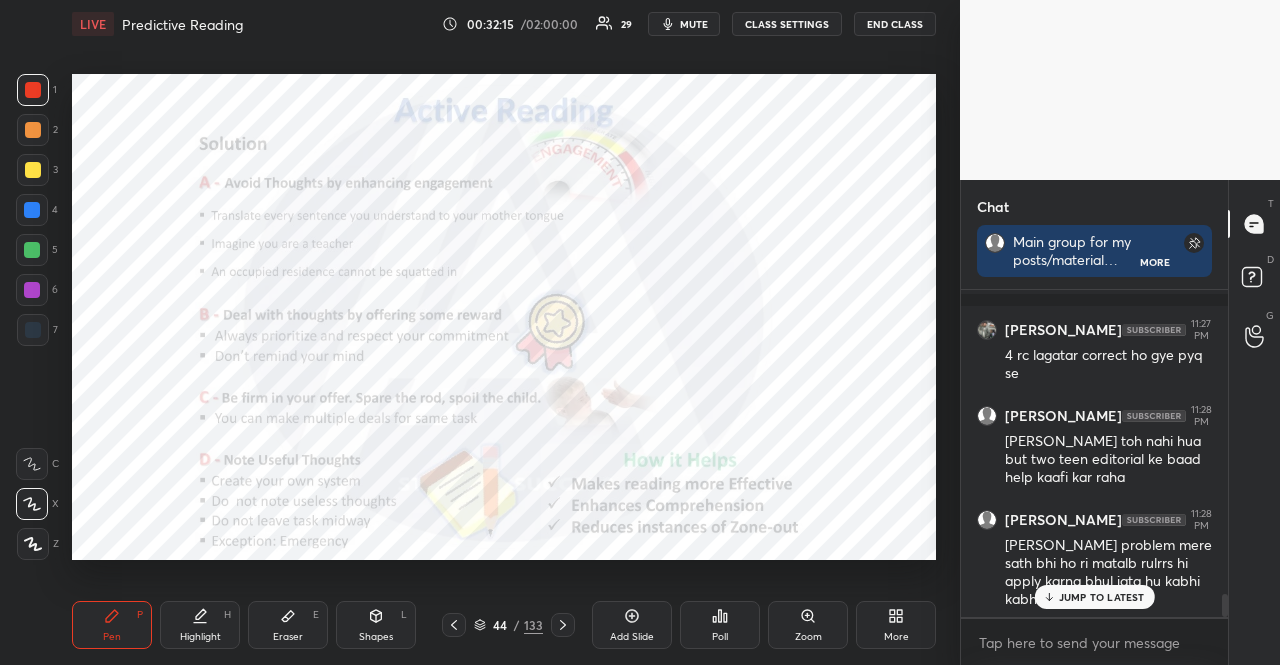 scroll, scrollTop: 4354, scrollLeft: 0, axis: vertical 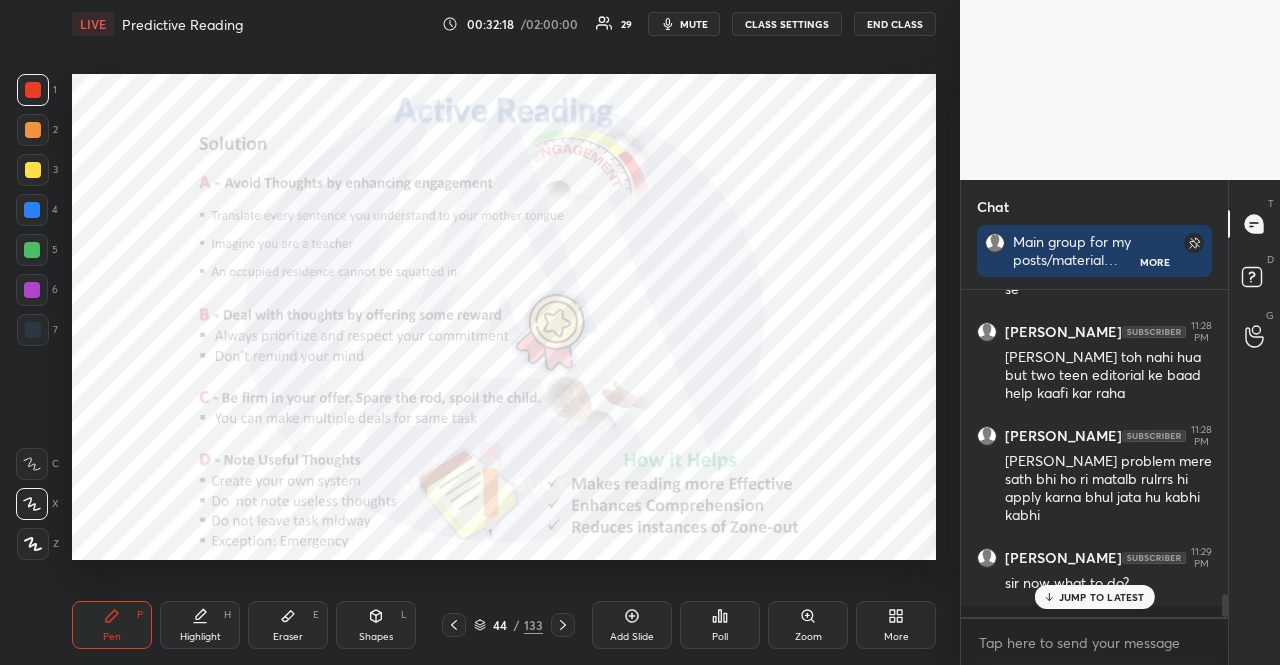 click on "JUMP TO LATEST" at bounding box center (1102, 597) 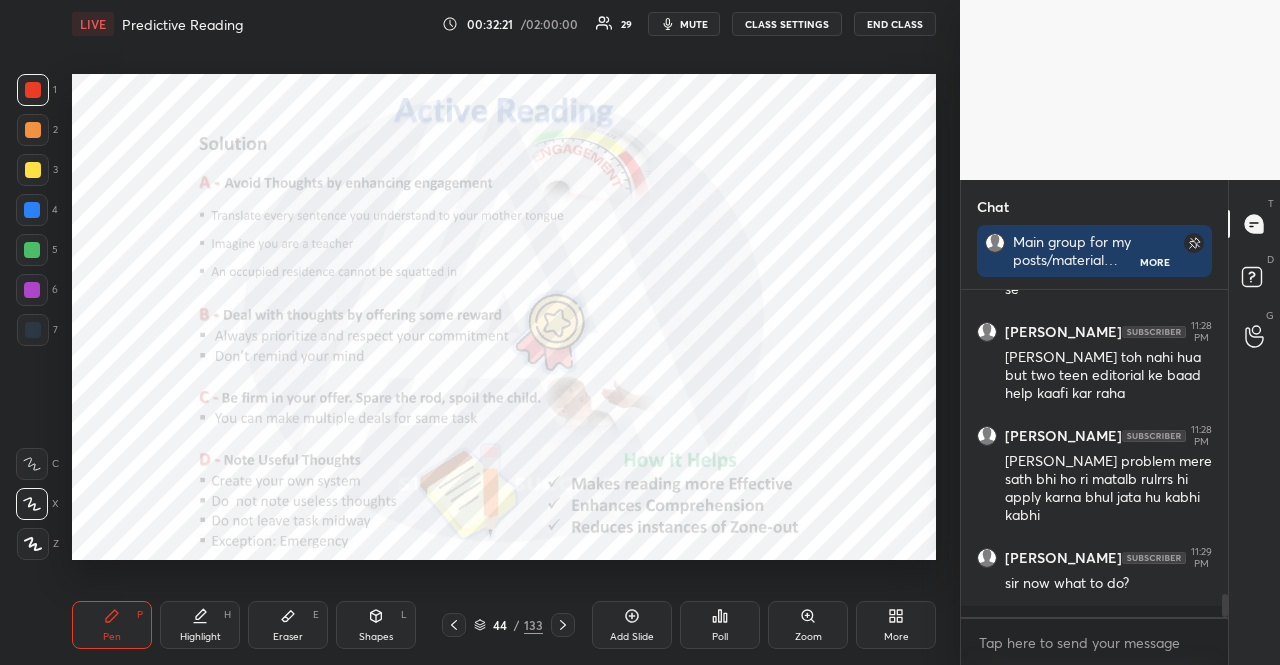 click 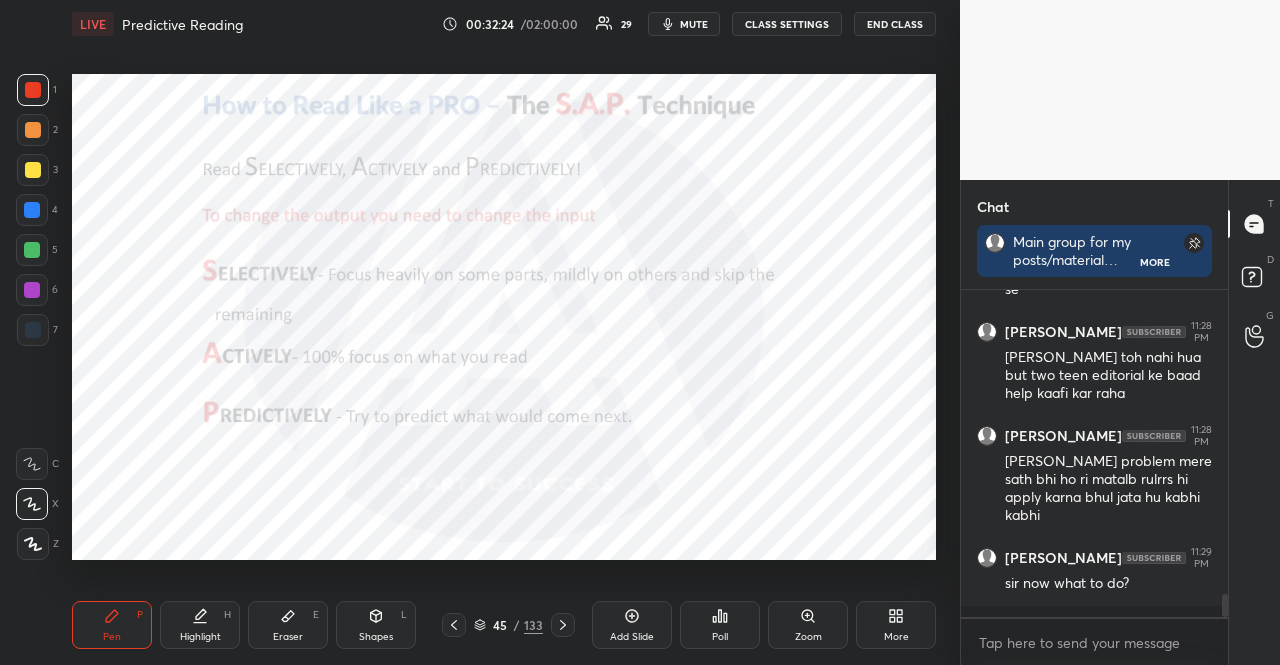 click at bounding box center (32, 290) 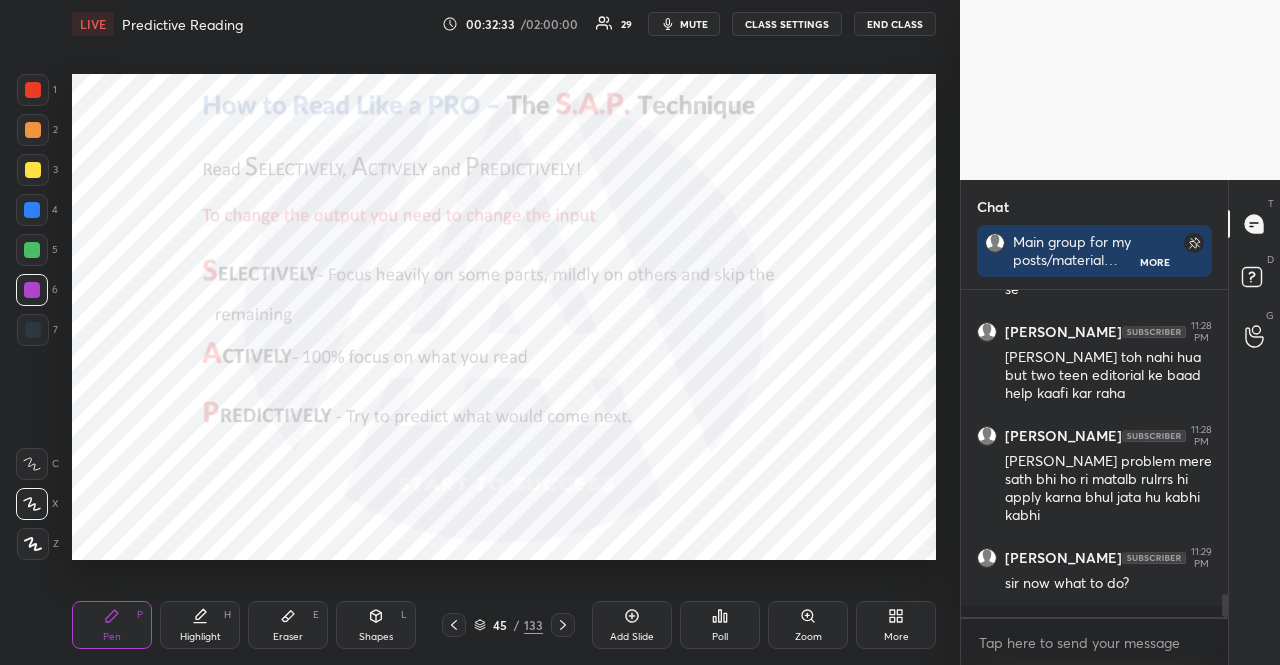 click at bounding box center [32, 210] 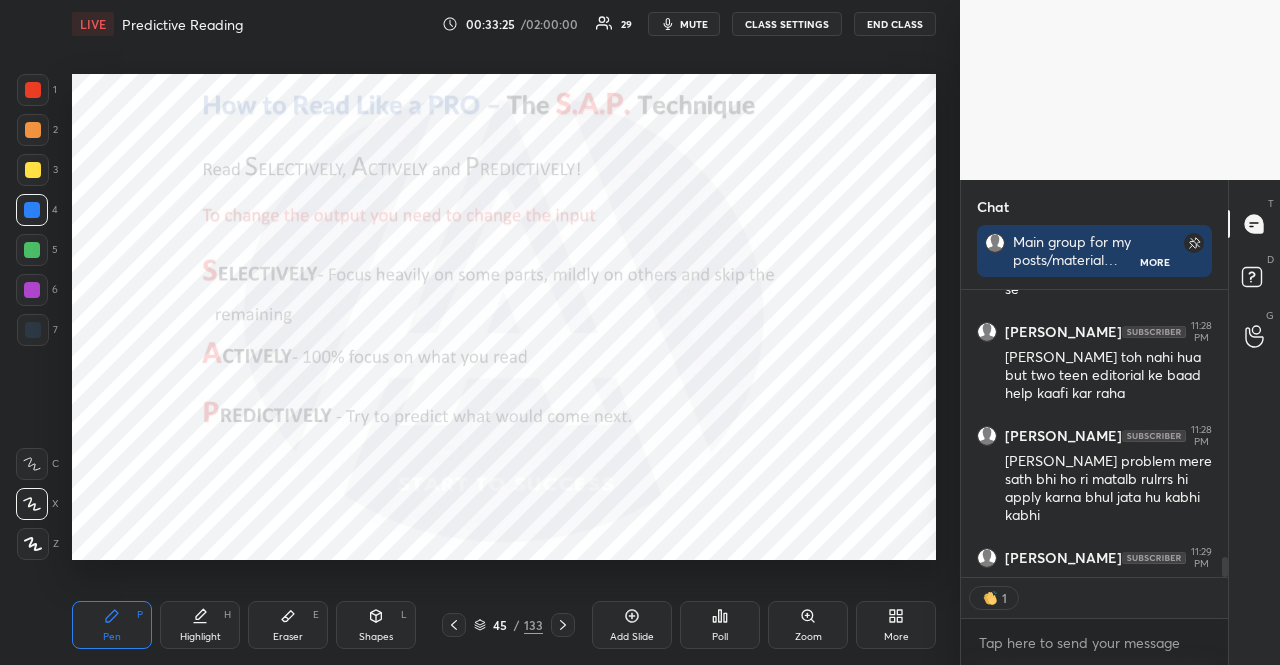 scroll, scrollTop: 281, scrollLeft: 261, axis: both 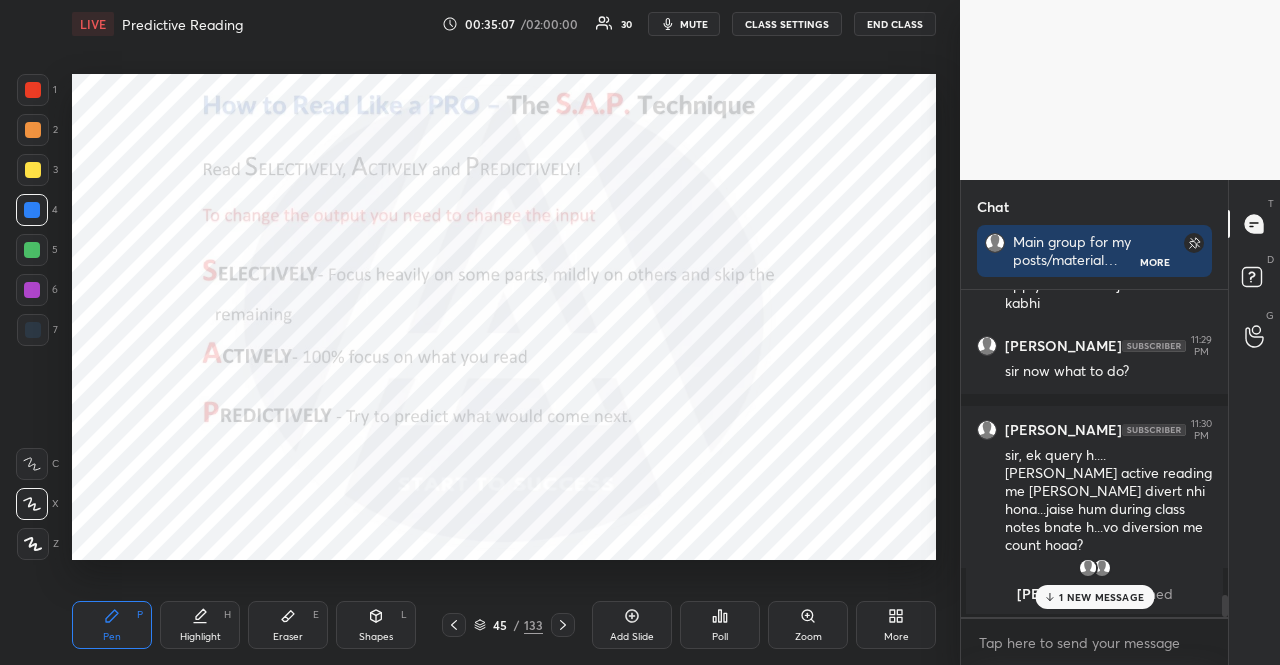 click at bounding box center [32, 250] 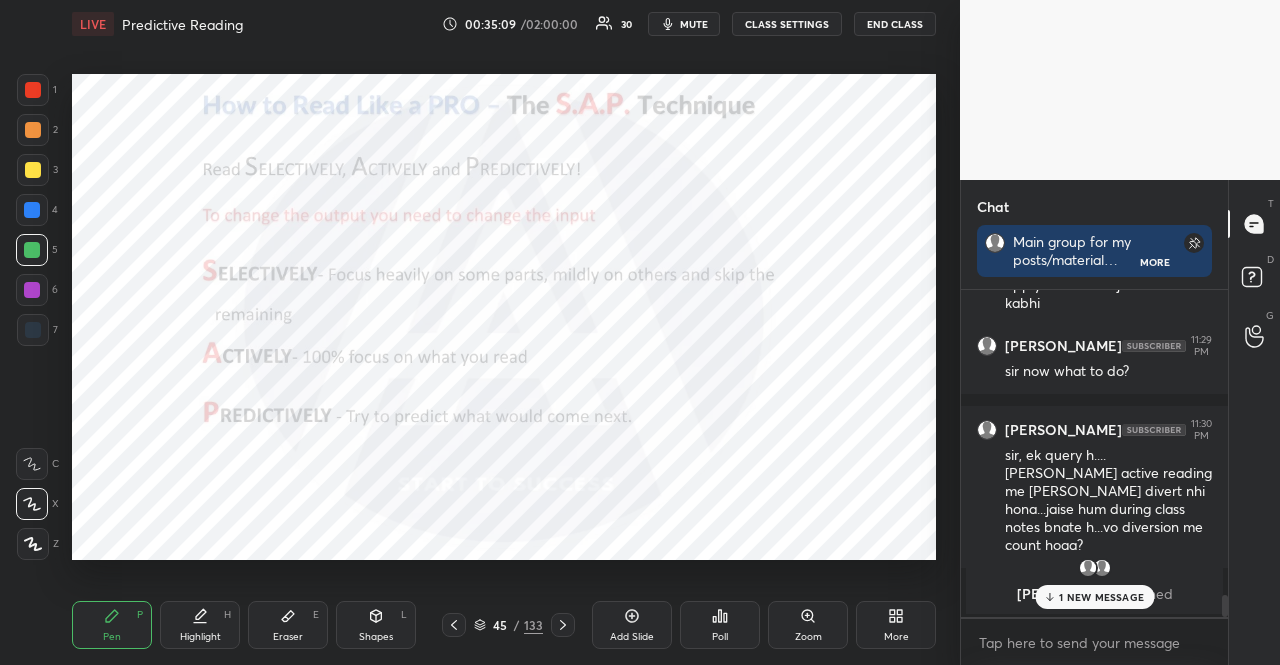 scroll, scrollTop: 281, scrollLeft: 261, axis: both 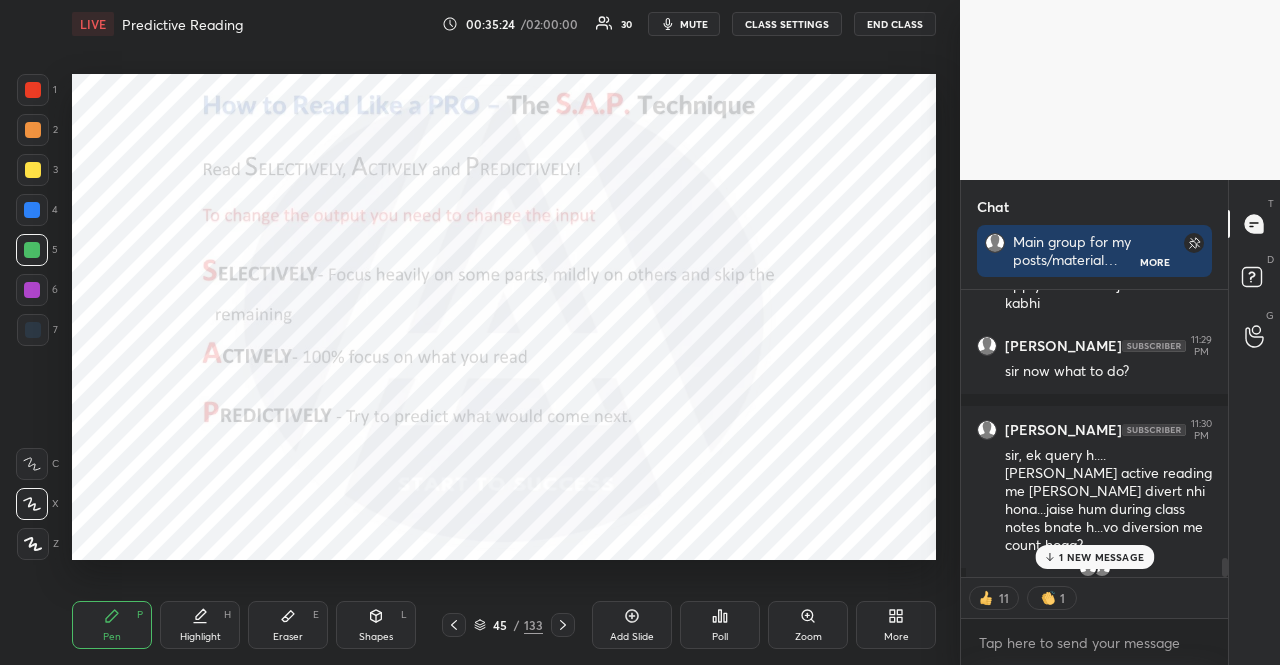 click at bounding box center [33, 330] 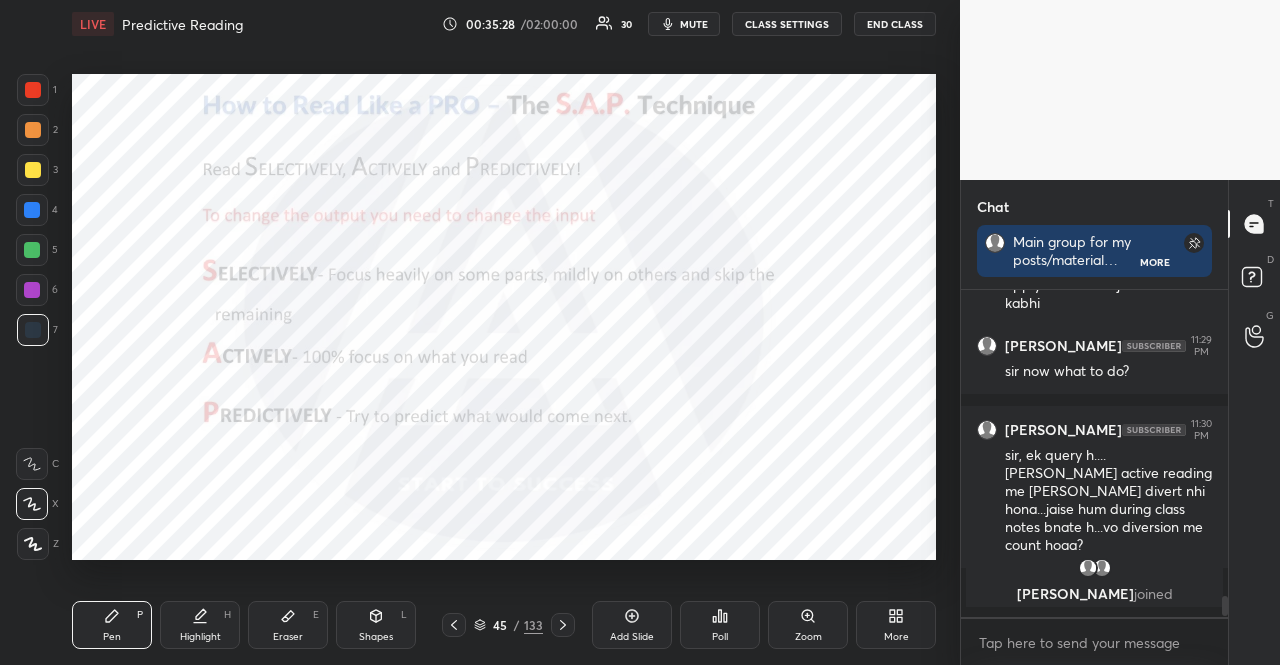scroll, scrollTop: 6, scrollLeft: 6, axis: both 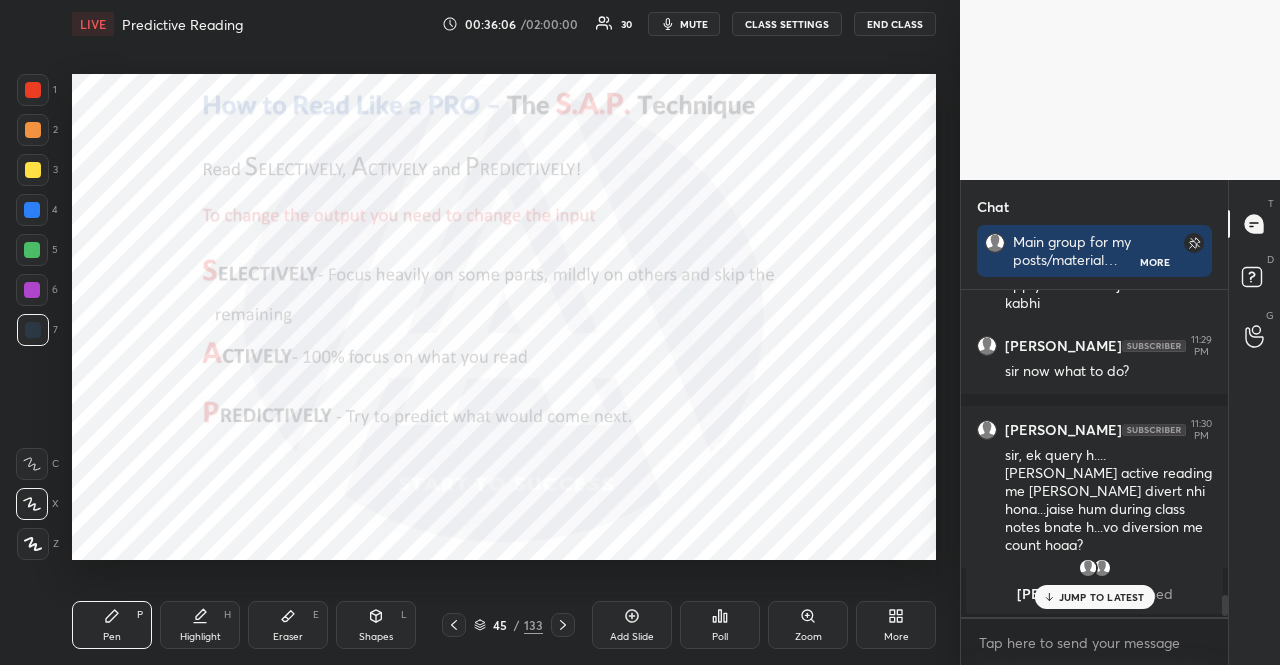 click at bounding box center [32, 210] 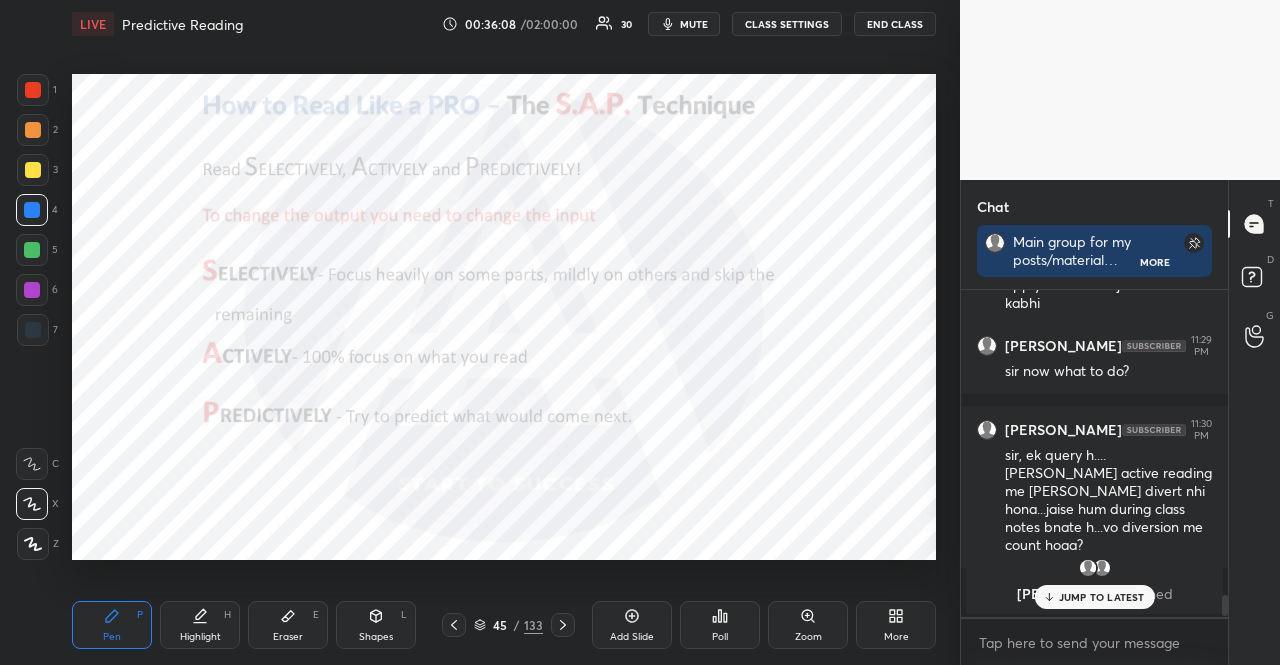click on "JUMP TO LATEST" at bounding box center [1102, 597] 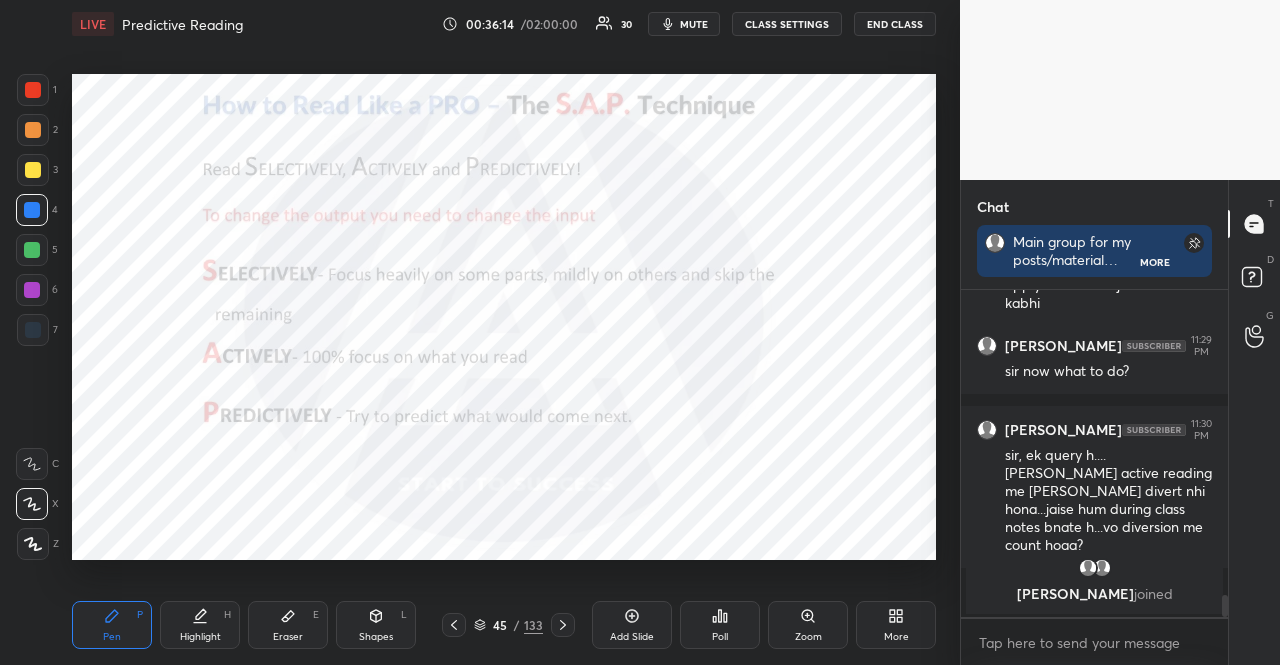 click on "Shapes L" at bounding box center [376, 625] 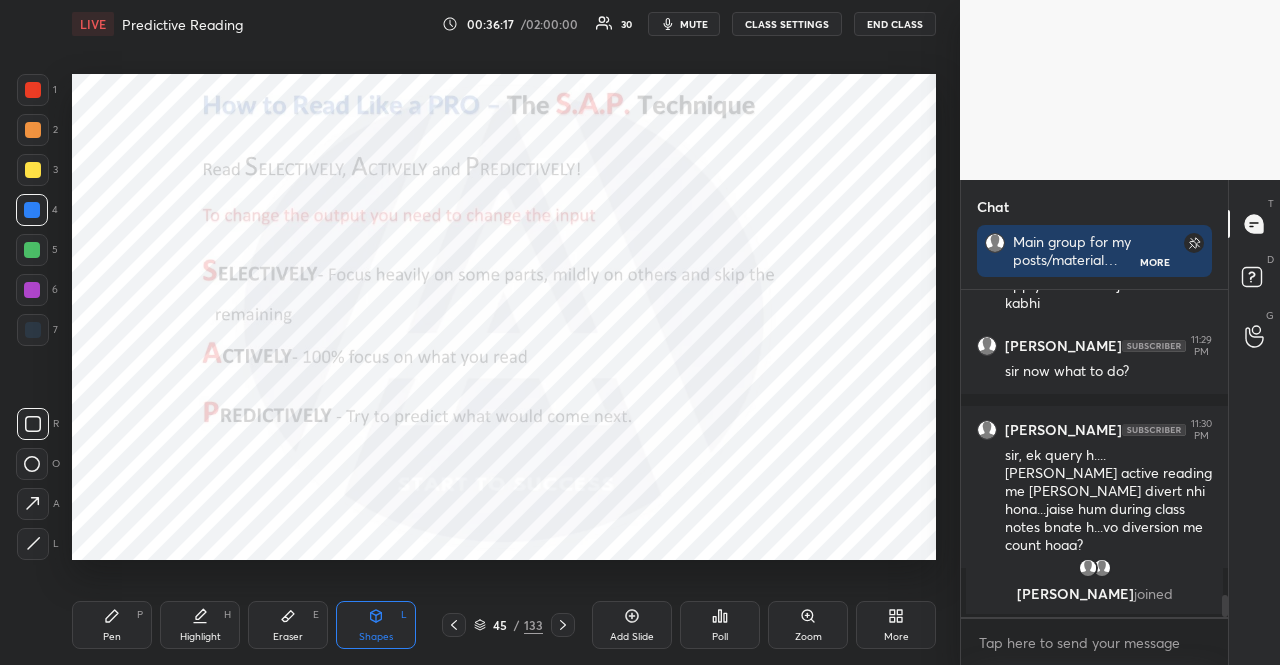 click at bounding box center [32, 290] 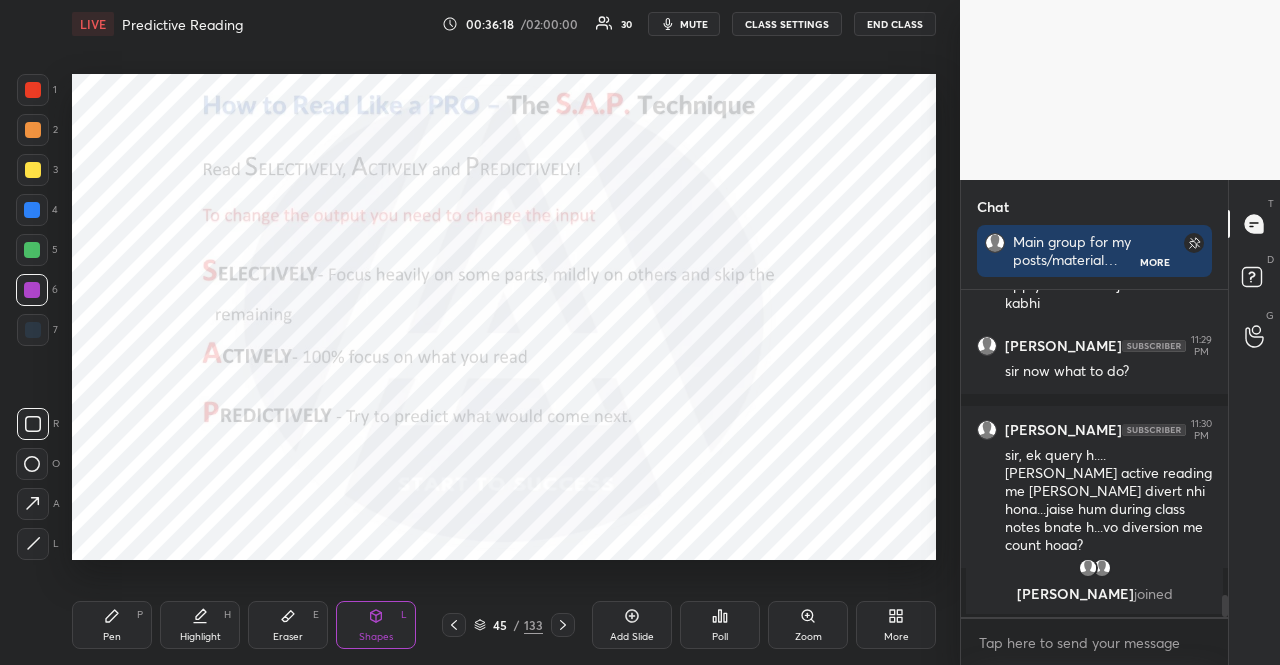 click on "Pen P" at bounding box center (112, 625) 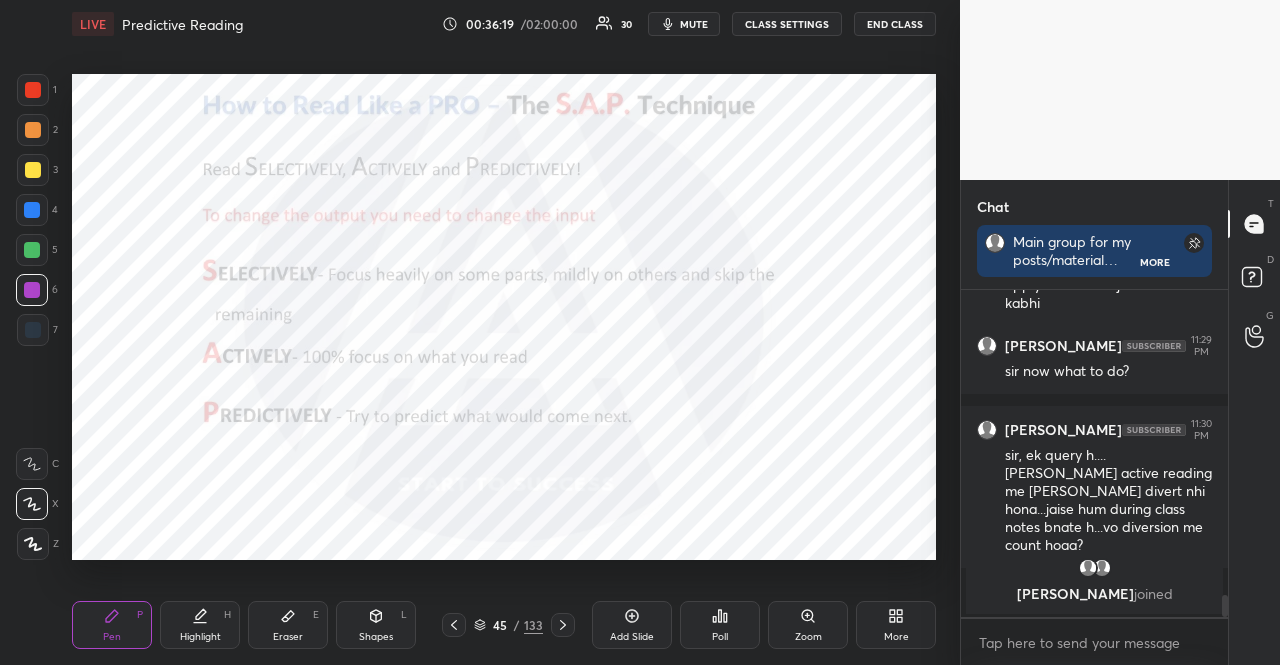 click on "1 2 3 4 5 6 7 R O A L C X Z Erase all   C X Z" at bounding box center [32, 317] 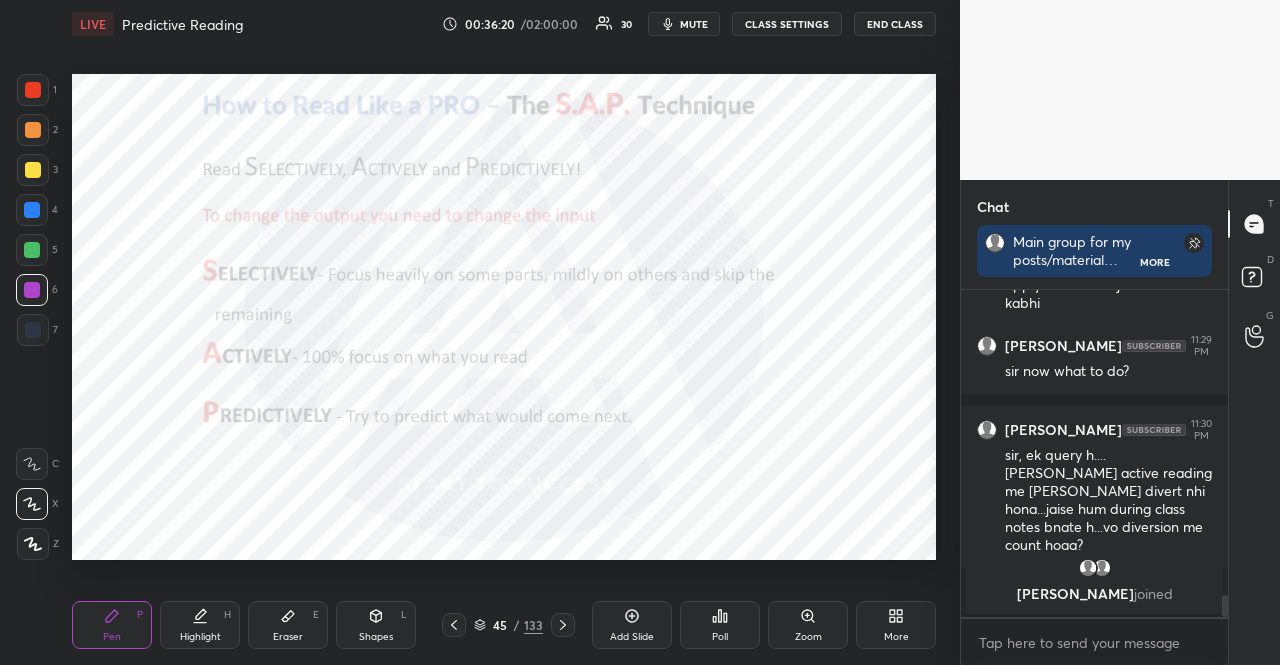 click 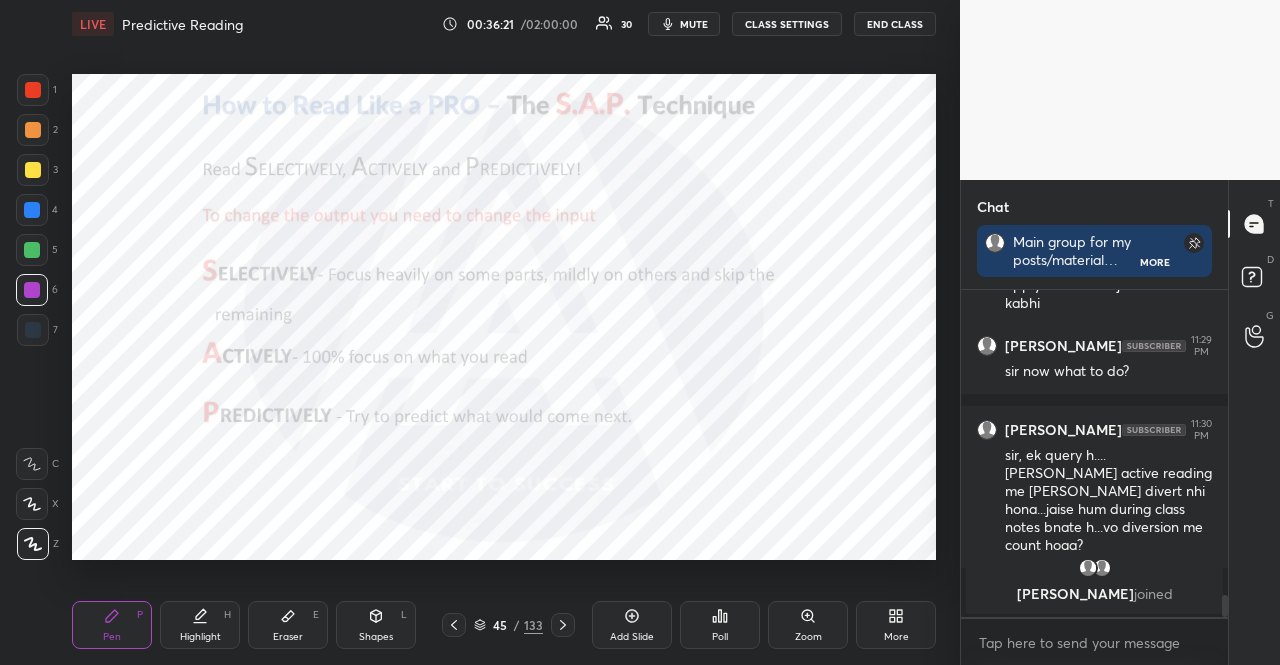 click 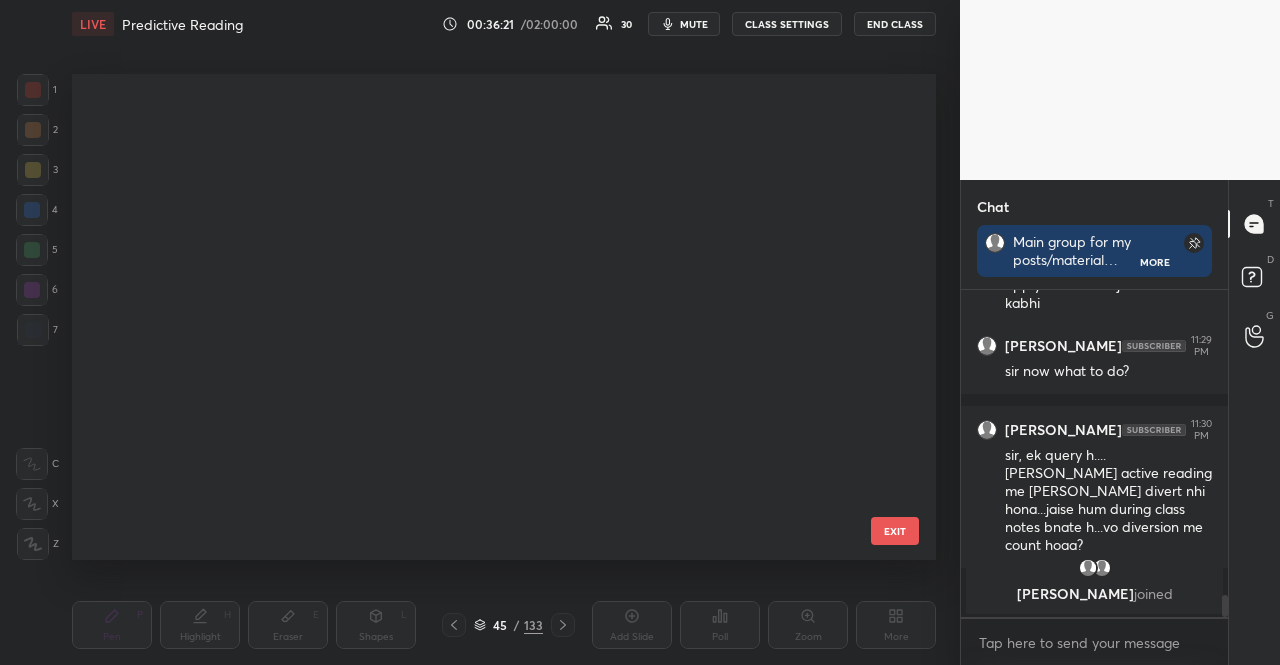 scroll, scrollTop: 1719, scrollLeft: 0, axis: vertical 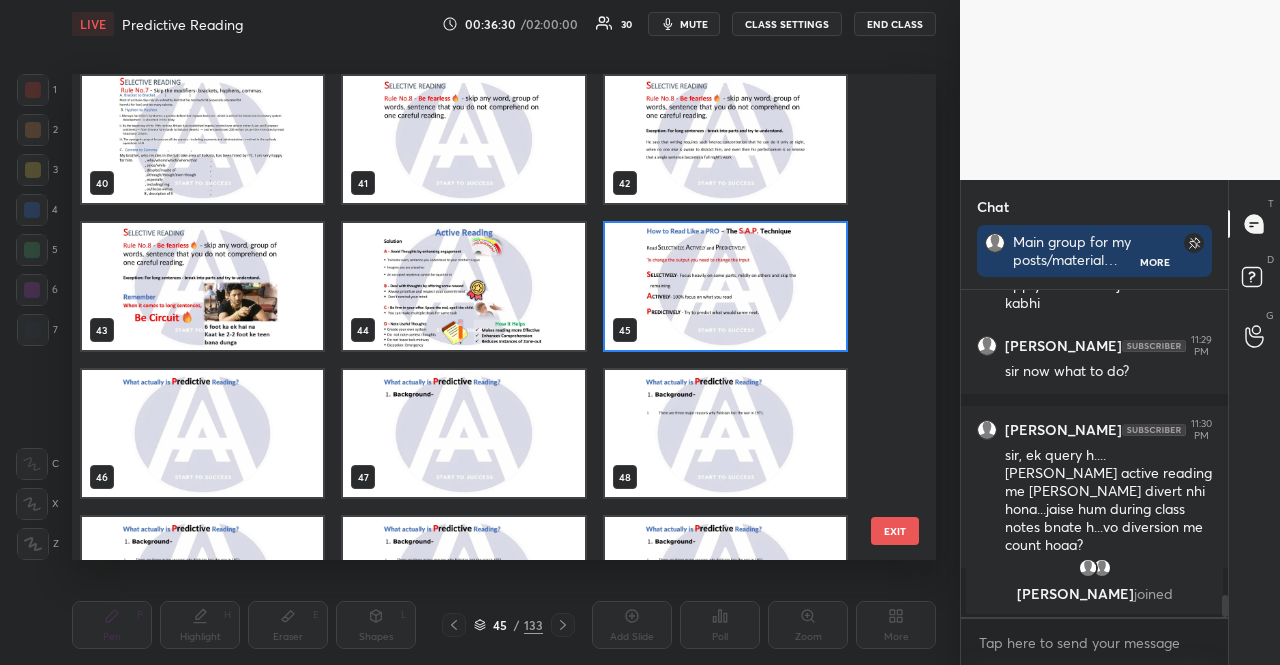 click at bounding box center [463, 433] 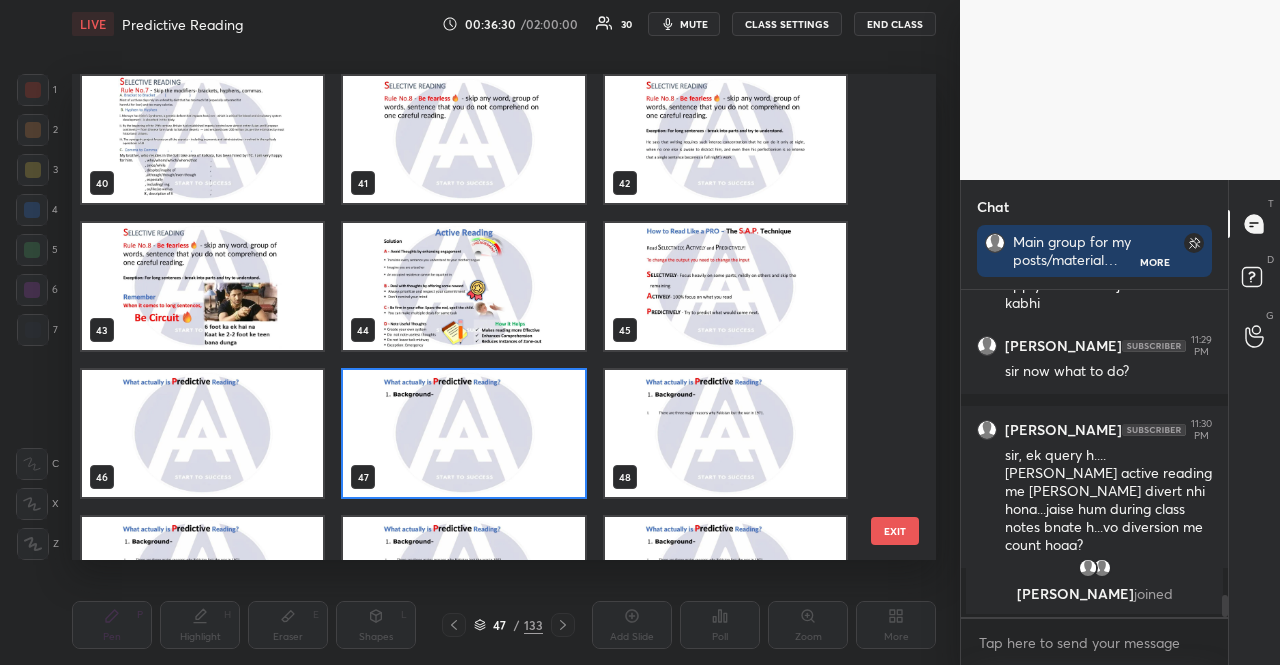 click at bounding box center (463, 433) 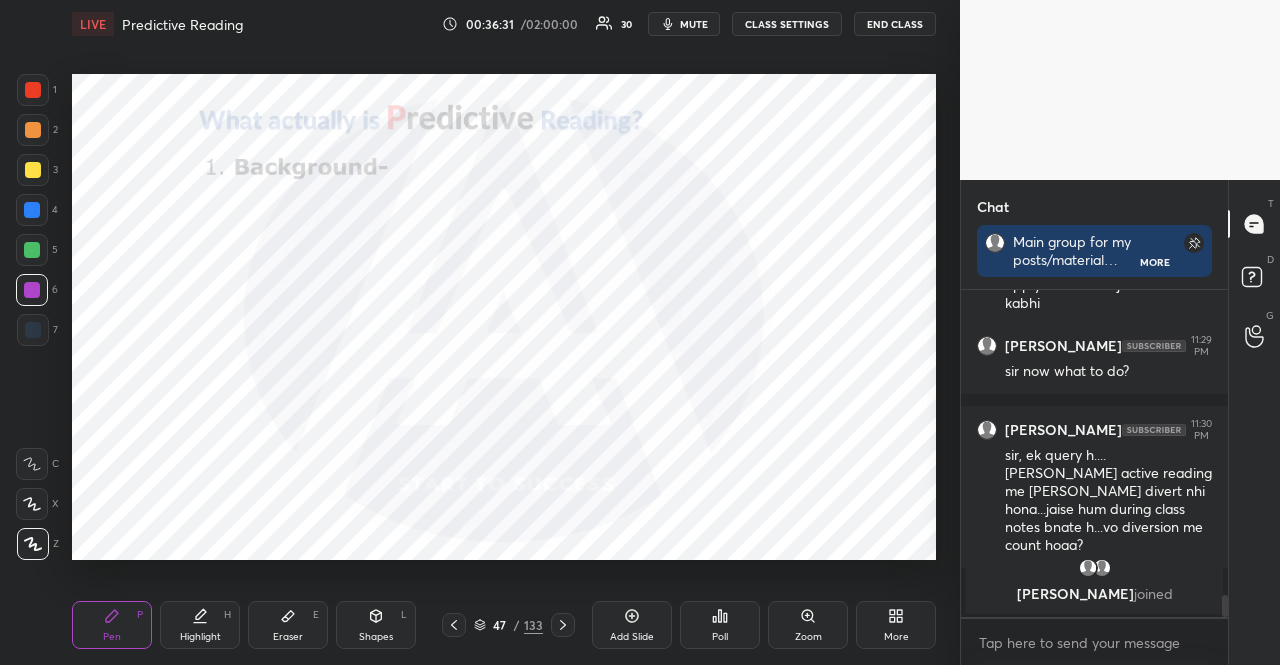 click at bounding box center [463, 433] 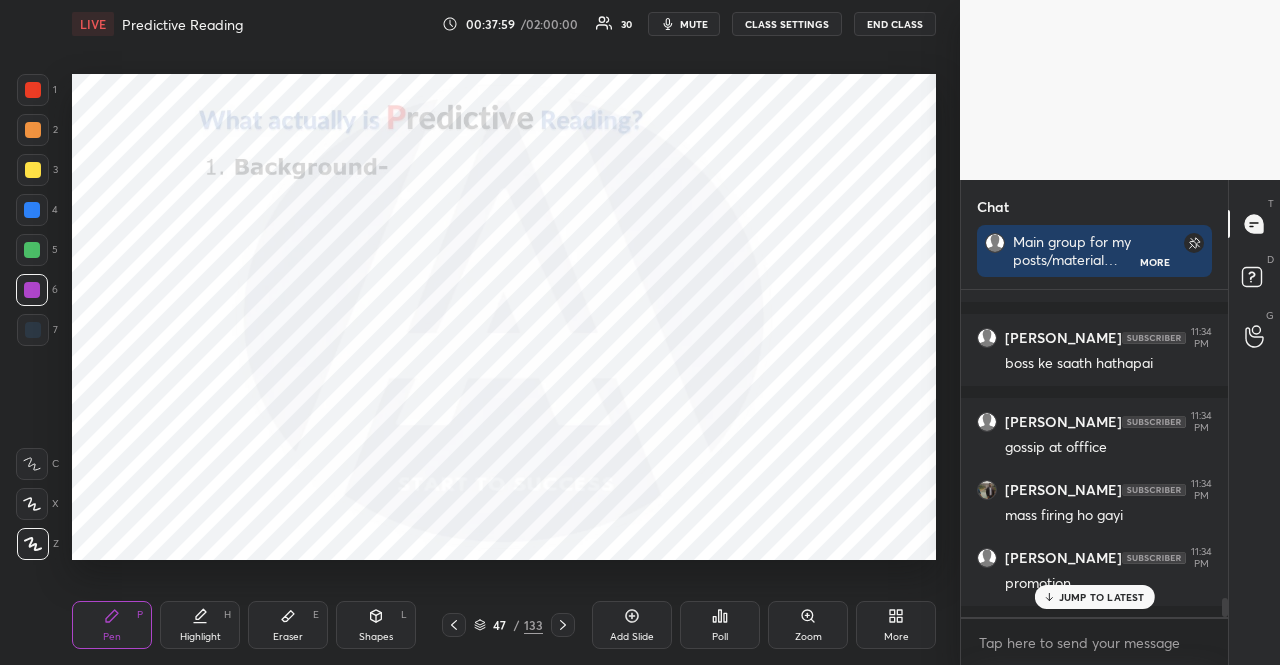 scroll, scrollTop: 5310, scrollLeft: 0, axis: vertical 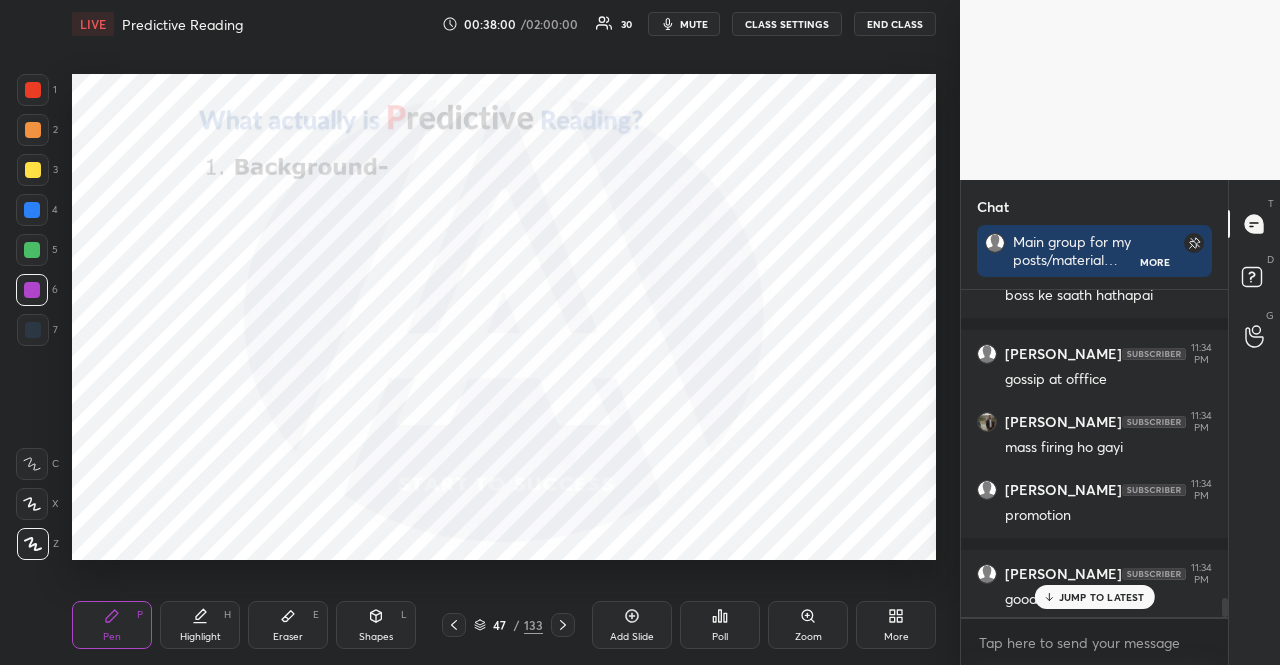 click on "JUMP TO LATEST" at bounding box center [1094, 597] 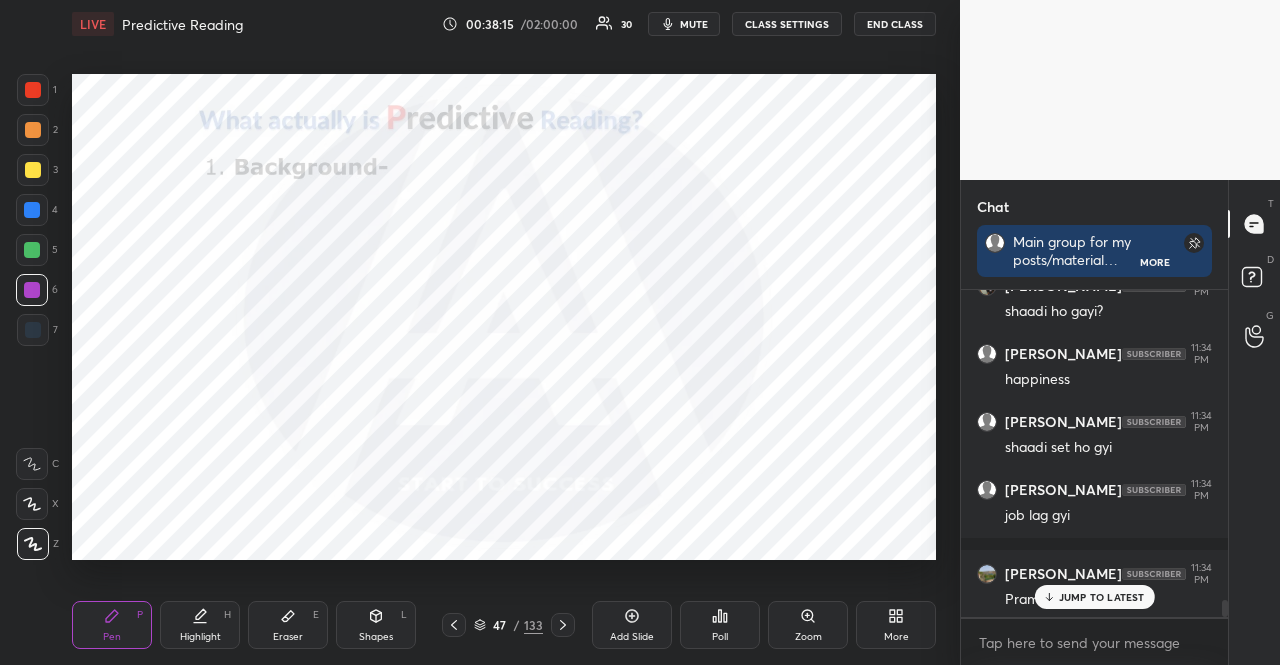 scroll, scrollTop: 5870, scrollLeft: 0, axis: vertical 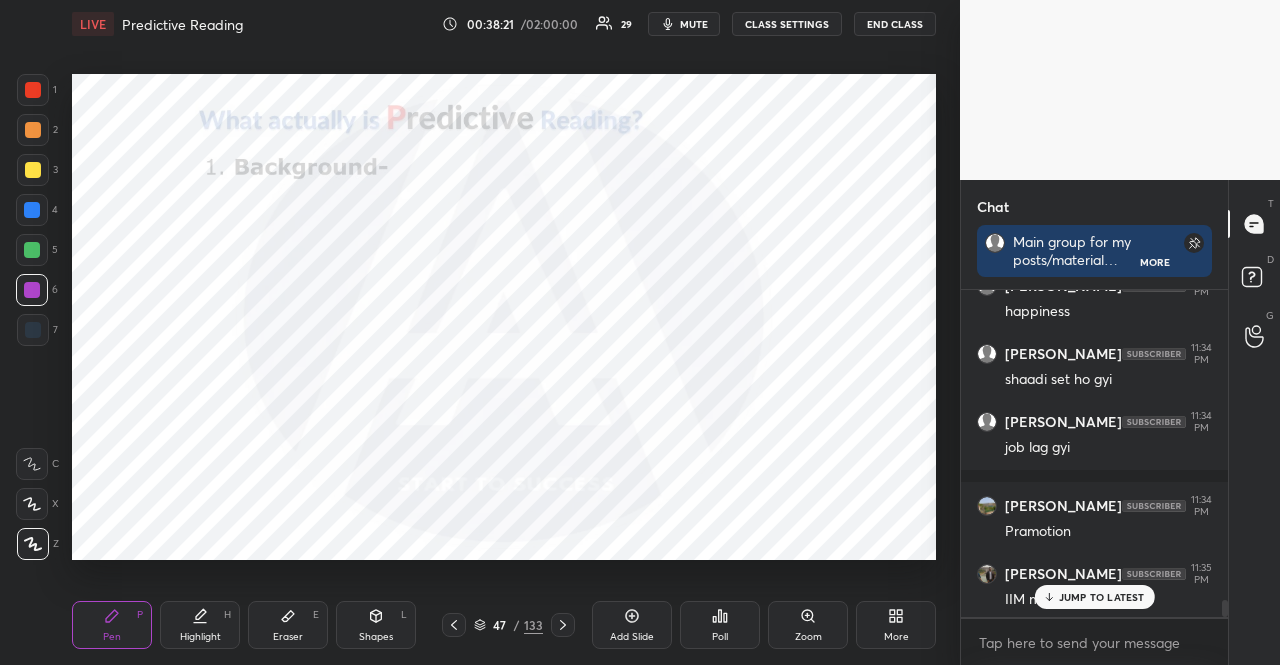 click at bounding box center (32, 210) 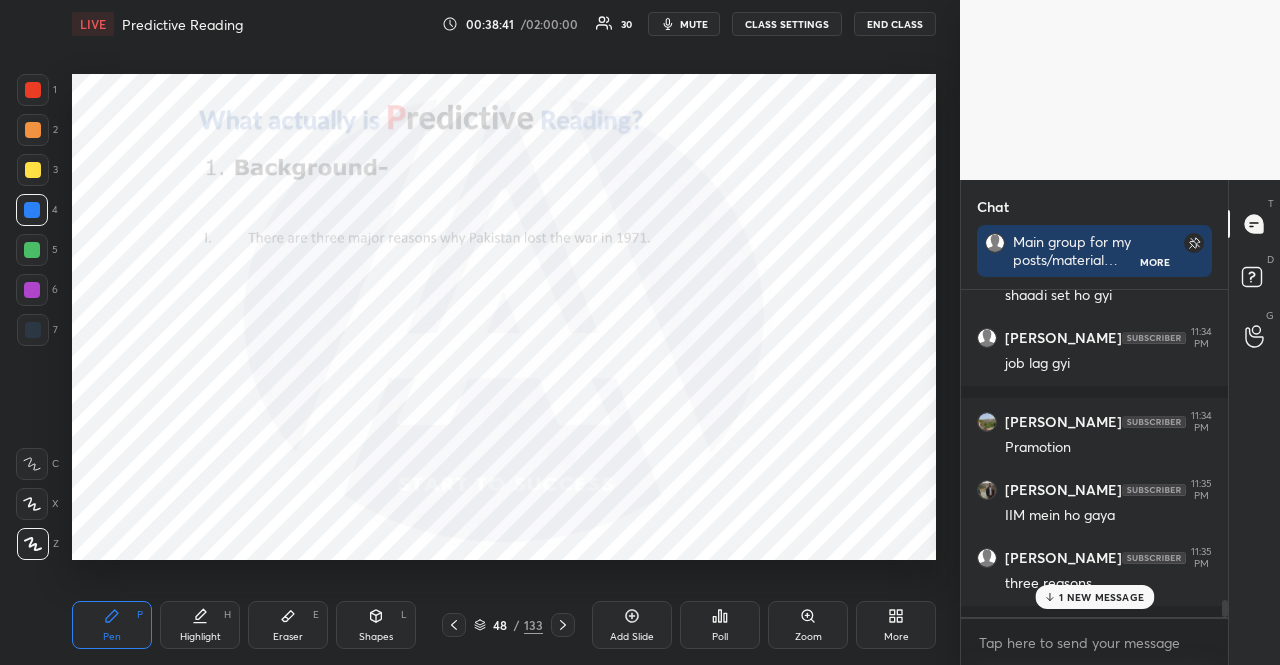 scroll, scrollTop: 6038, scrollLeft: 0, axis: vertical 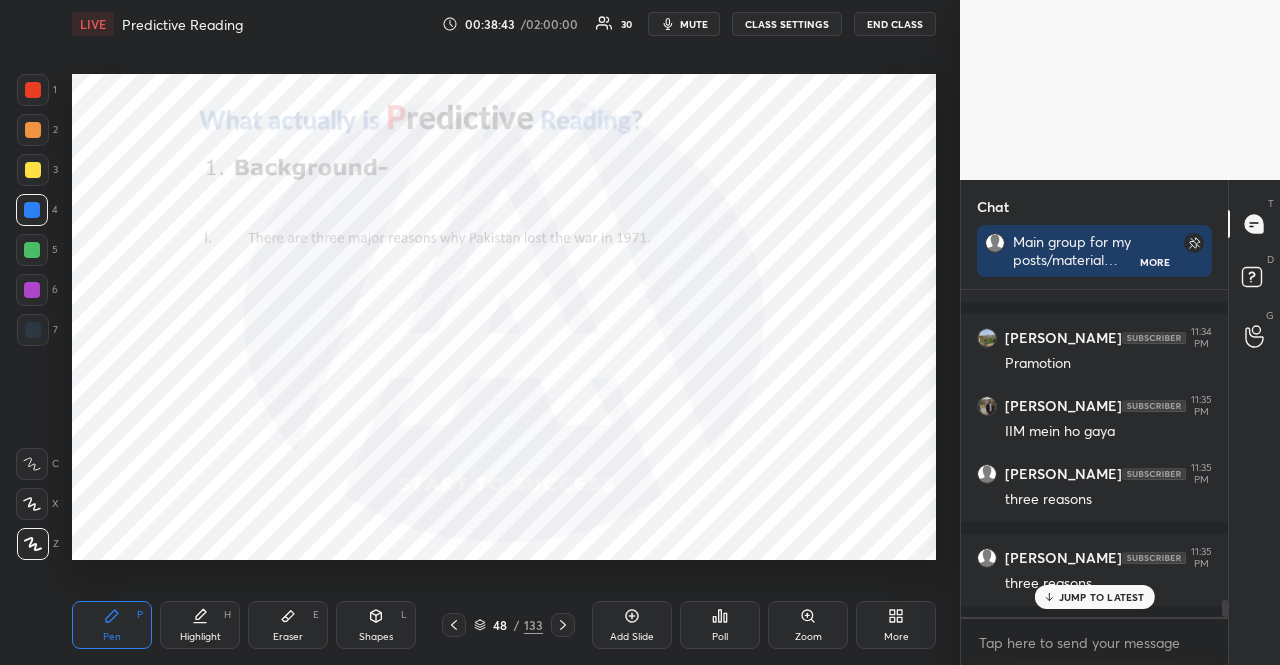 click on "JUMP TO LATEST" at bounding box center [1102, 597] 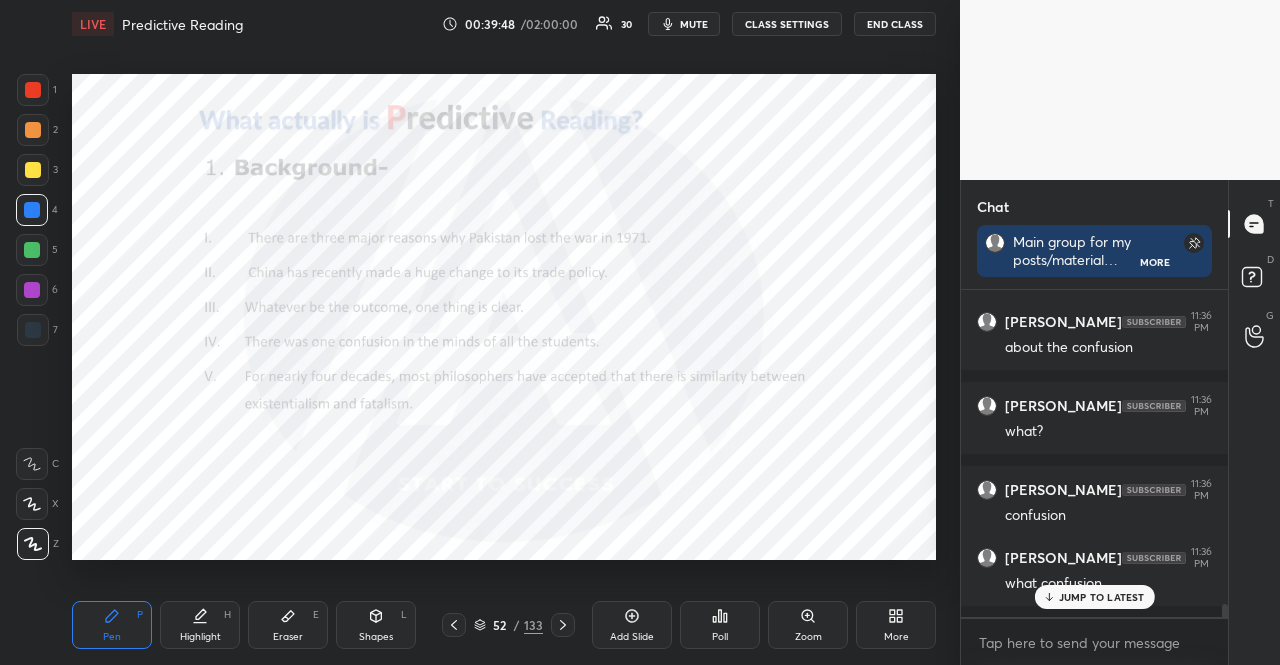 scroll, scrollTop: 8134, scrollLeft: 0, axis: vertical 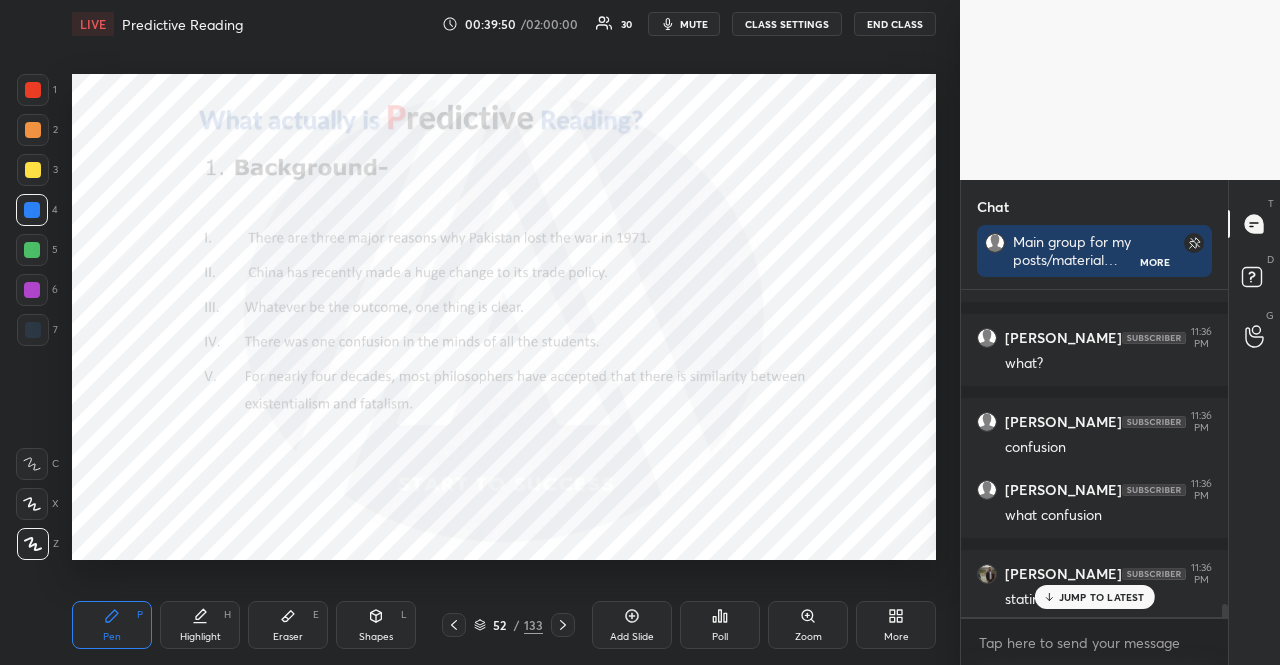 click at bounding box center (32, 290) 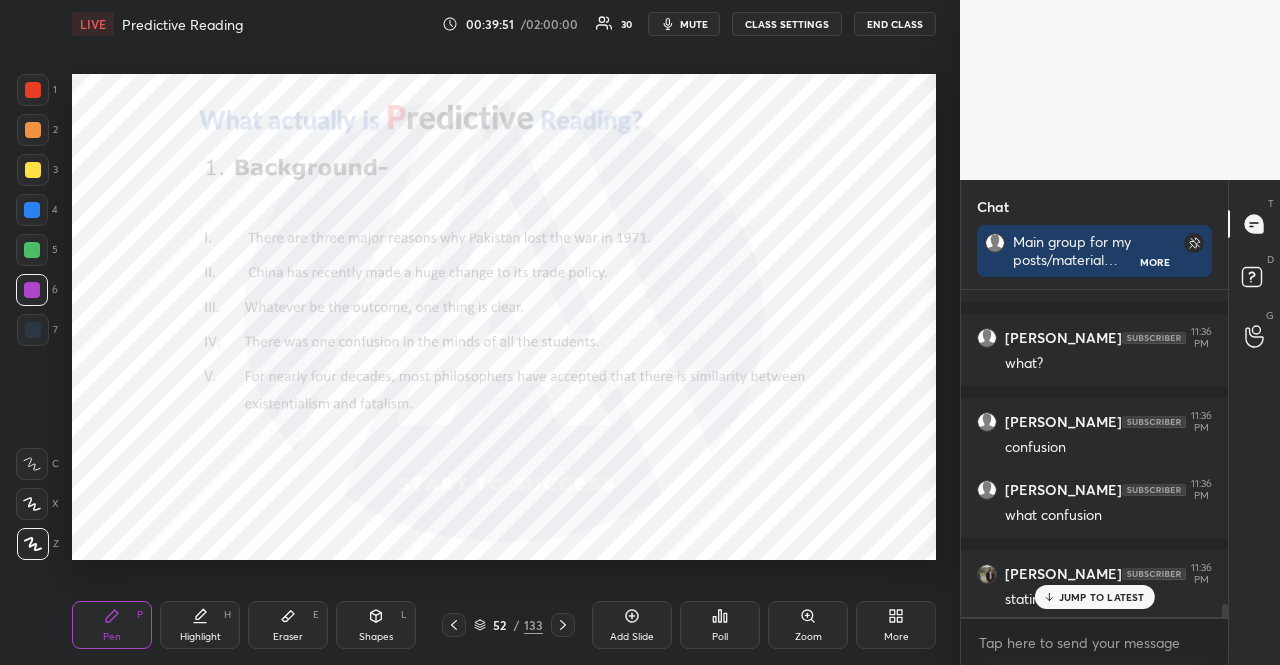 click 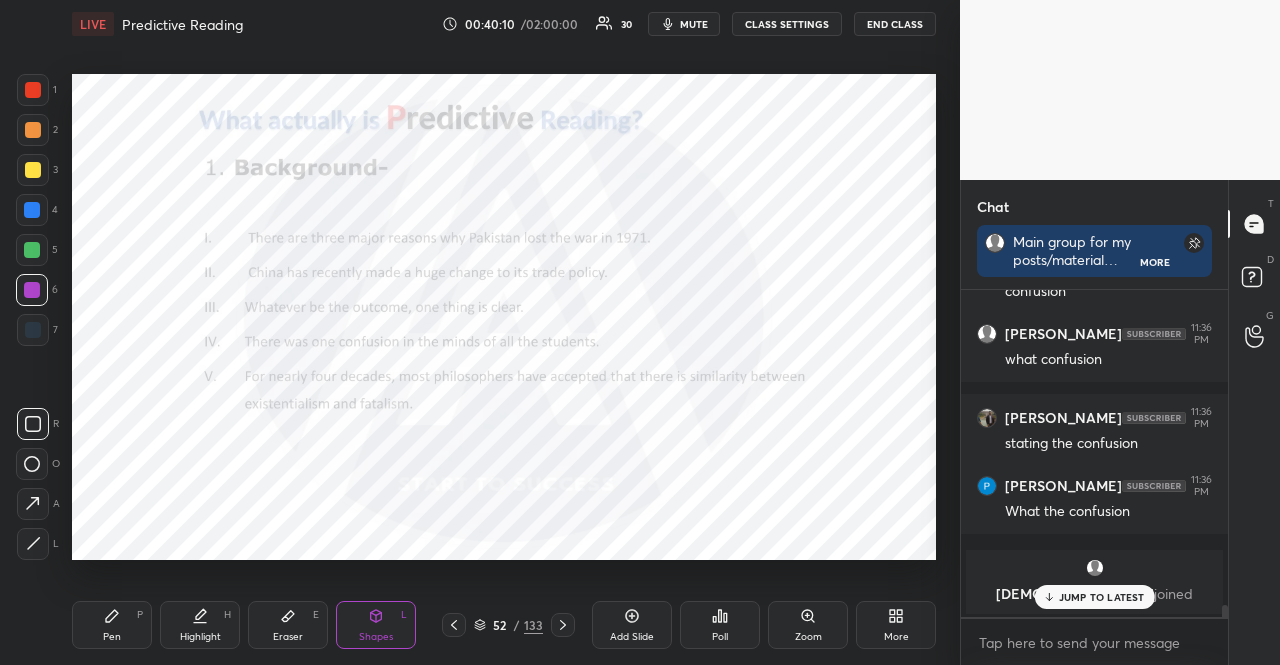scroll, scrollTop: 8374, scrollLeft: 0, axis: vertical 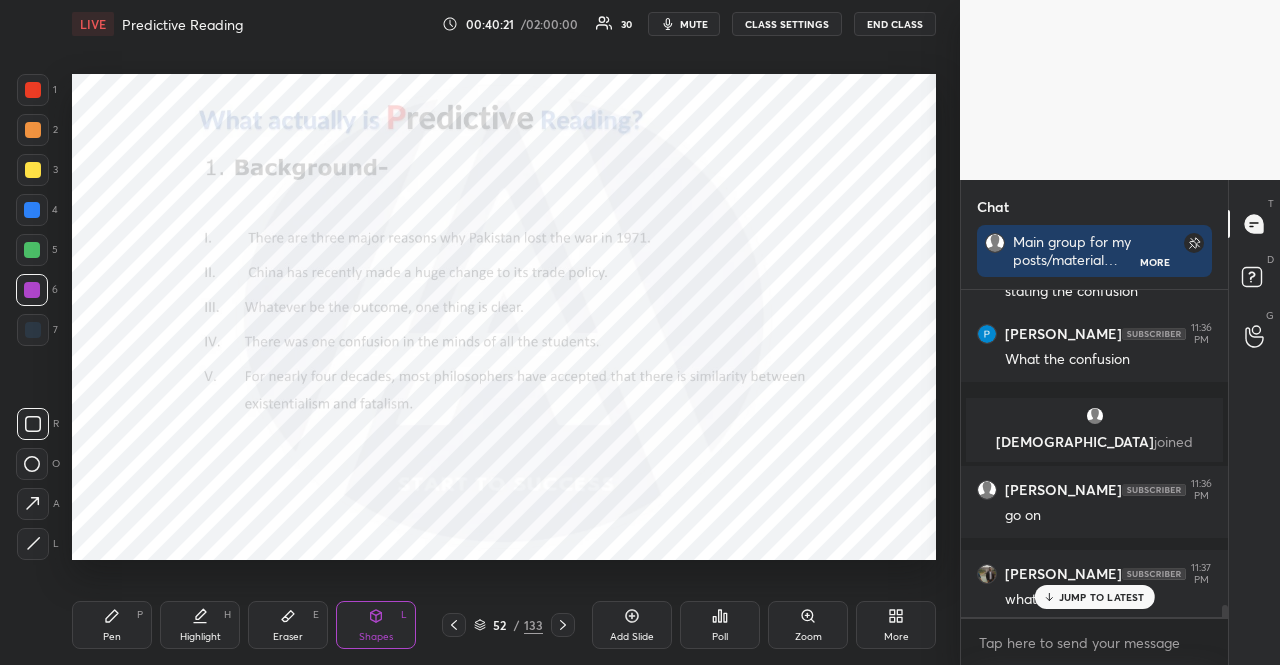 click on "JUMP TO LATEST" at bounding box center [1102, 597] 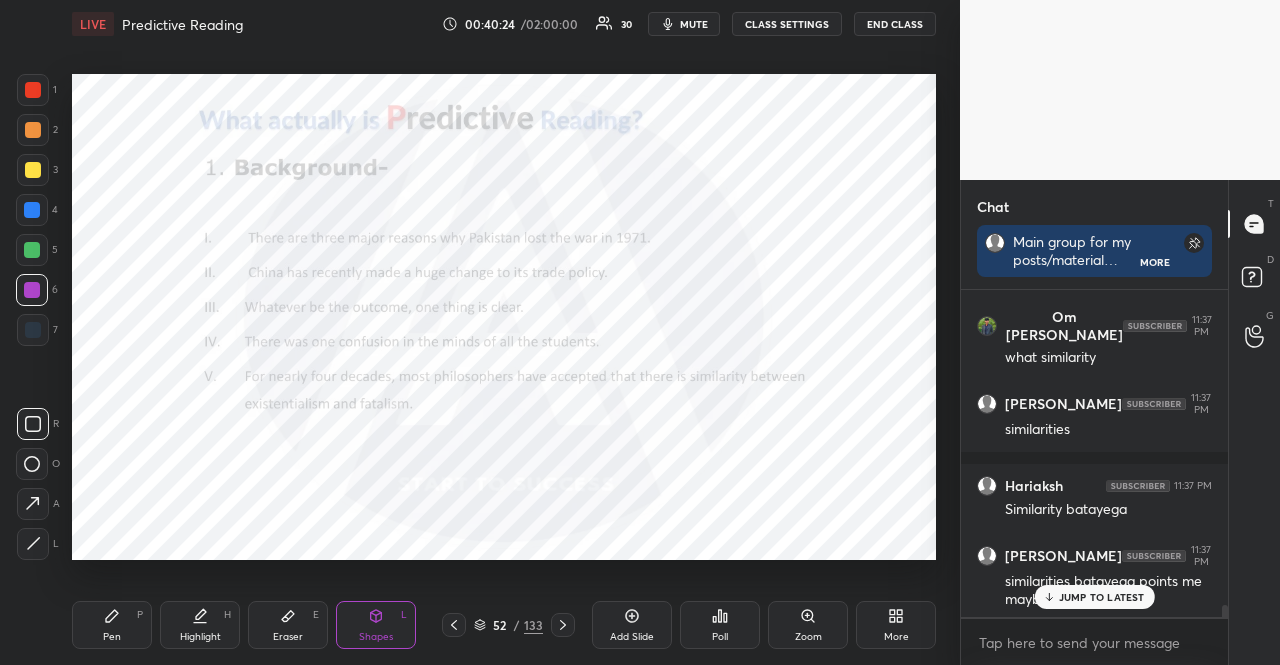 scroll, scrollTop: 8848, scrollLeft: 0, axis: vertical 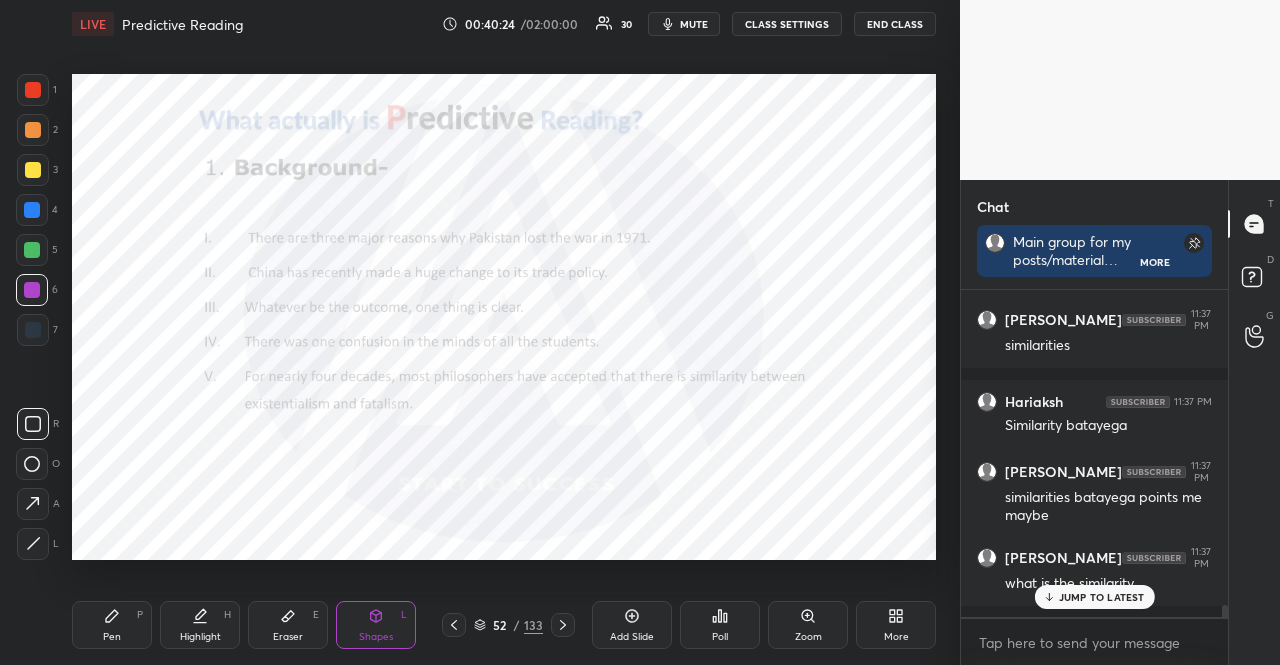click at bounding box center [32, 210] 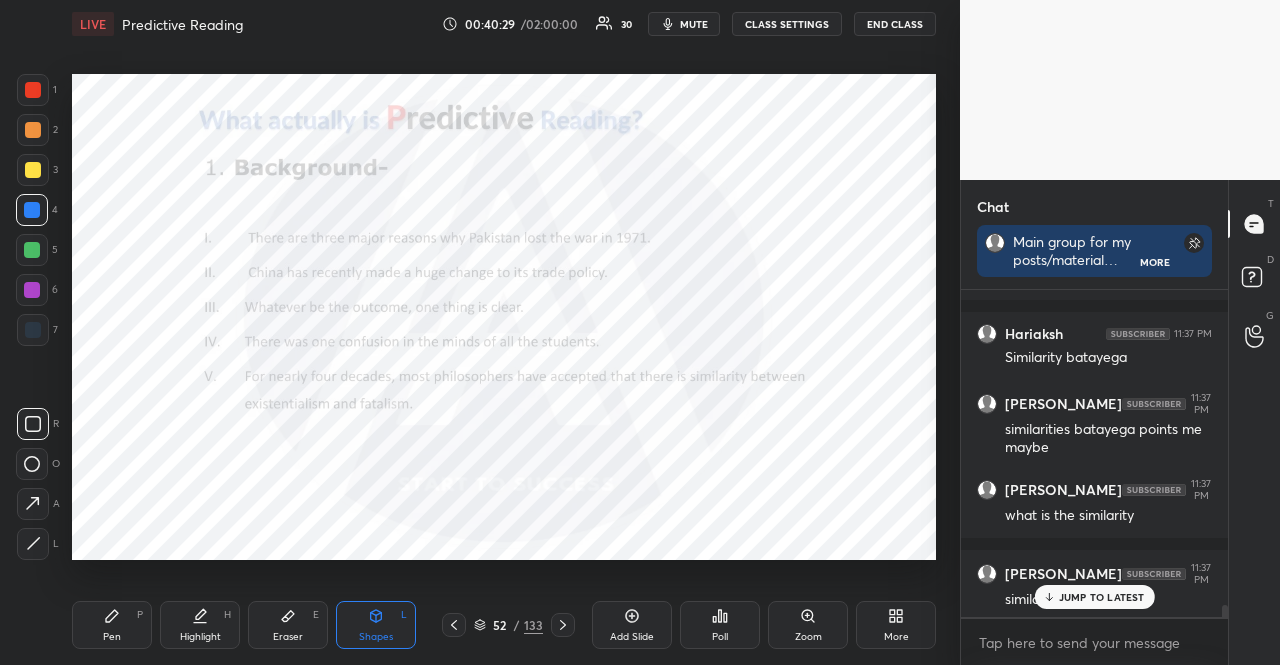 scroll, scrollTop: 8984, scrollLeft: 0, axis: vertical 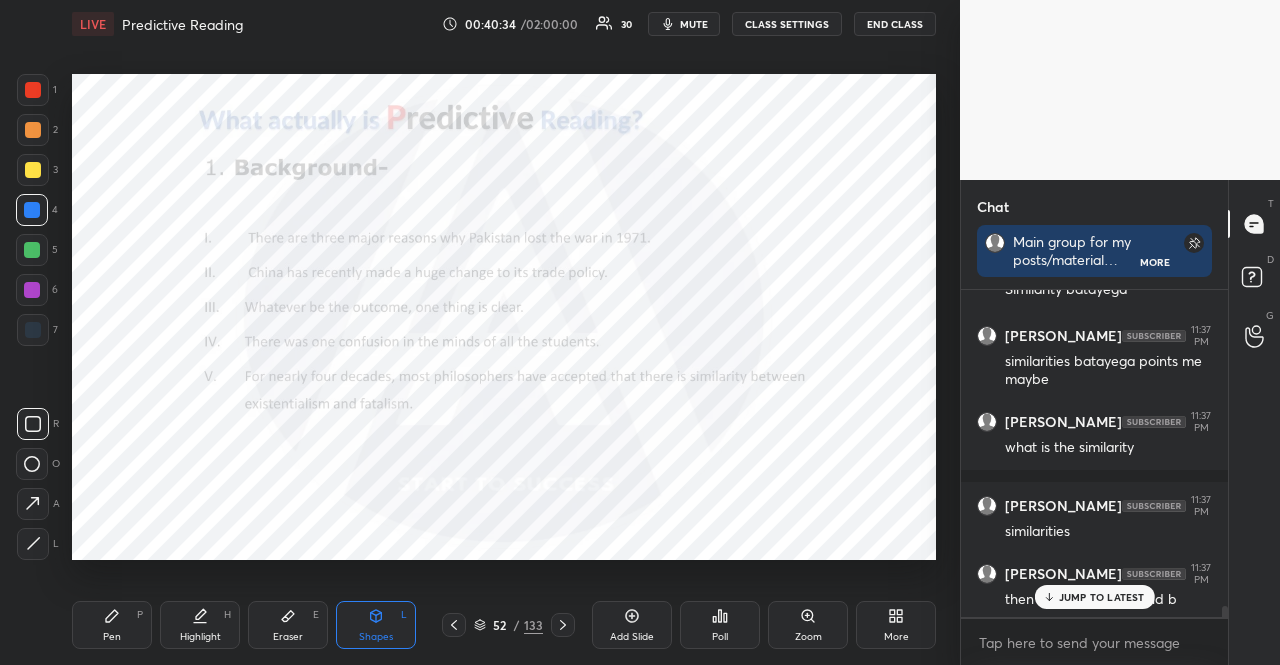 click at bounding box center (32, 250) 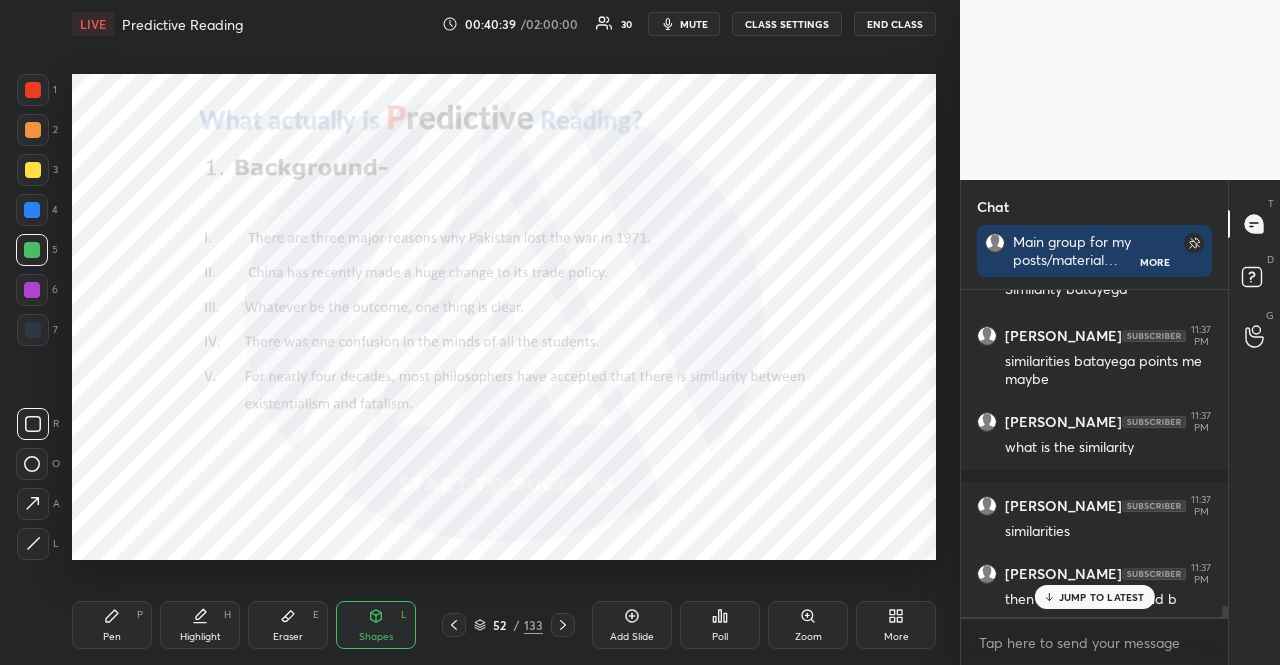 click on "Pen" at bounding box center (112, 637) 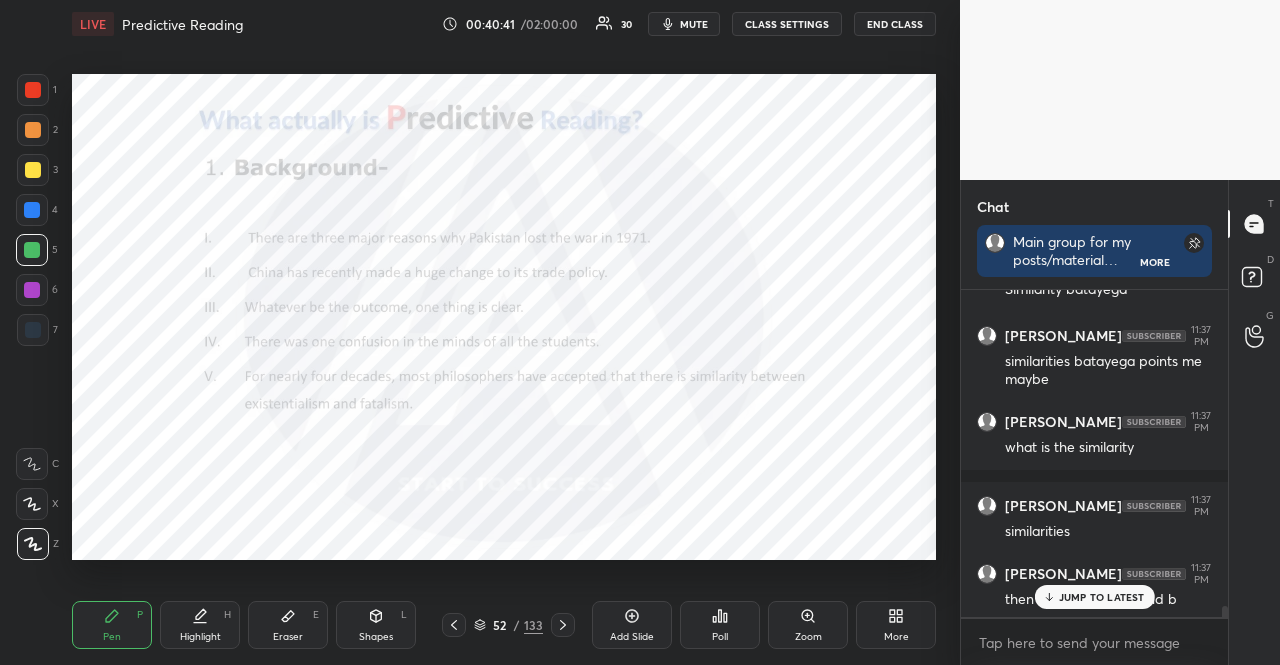 click at bounding box center [32, 290] 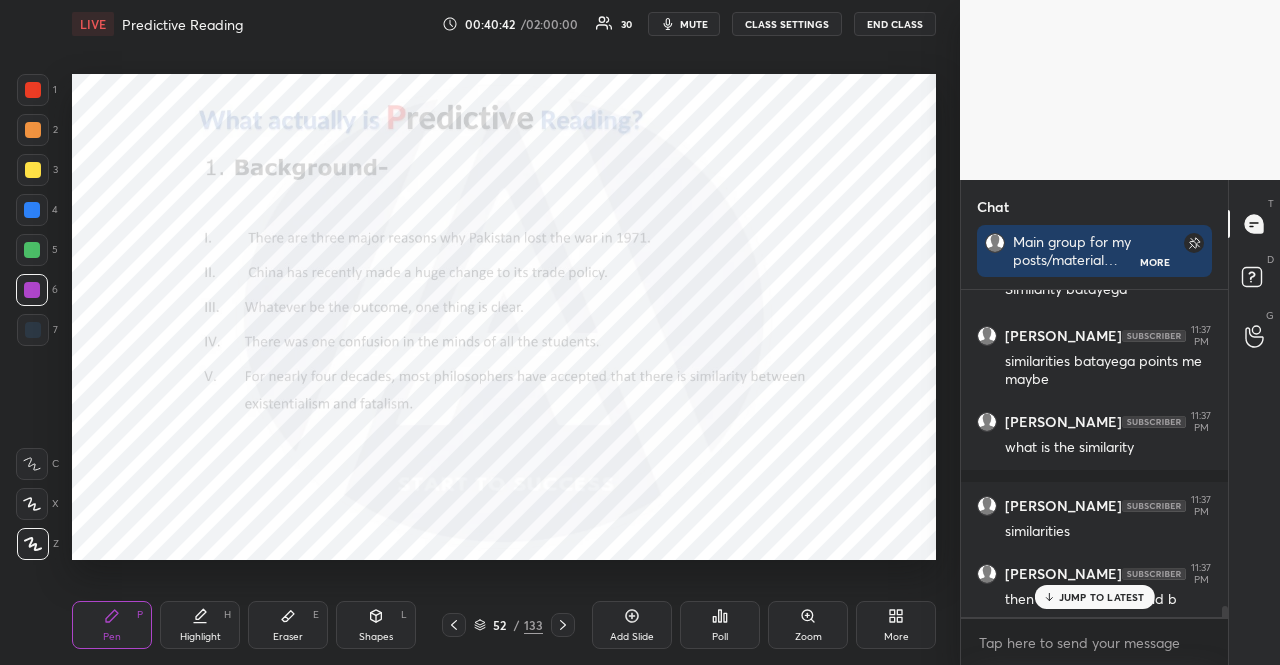 drag, startPoint x: 44, startPoint y: 504, endPoint x: 43, endPoint y: 464, distance: 40.012497 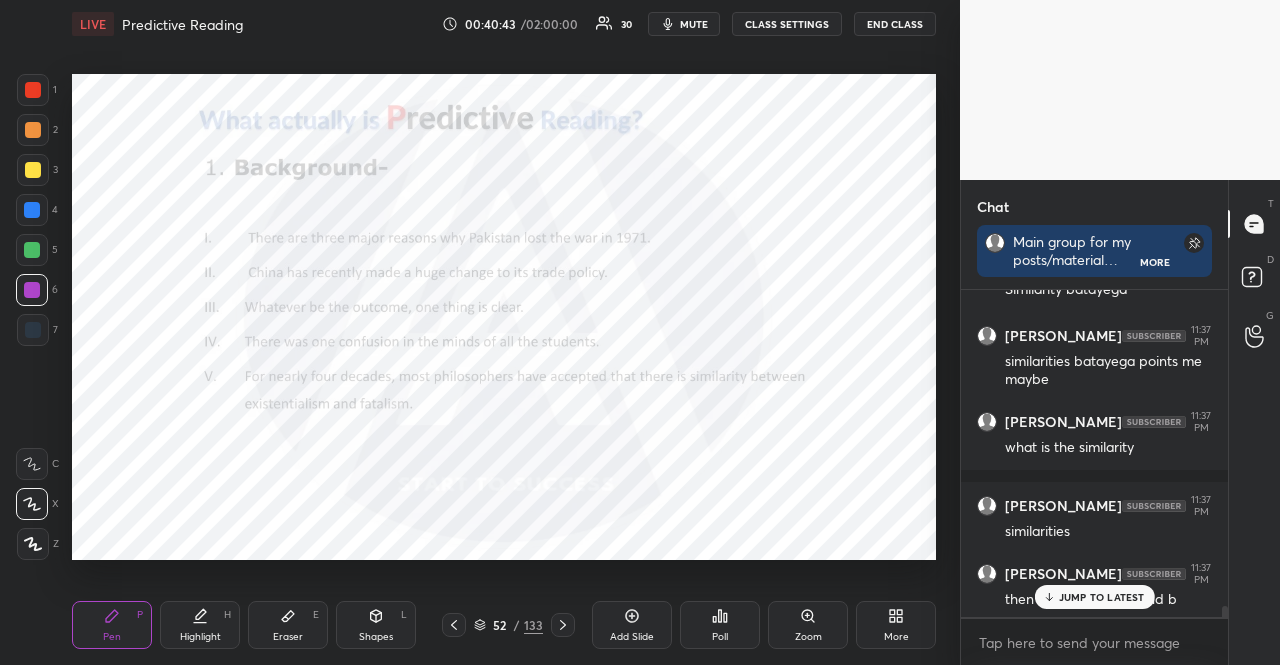 click on "1 2 3 4 5 6 7" at bounding box center [37, 214] 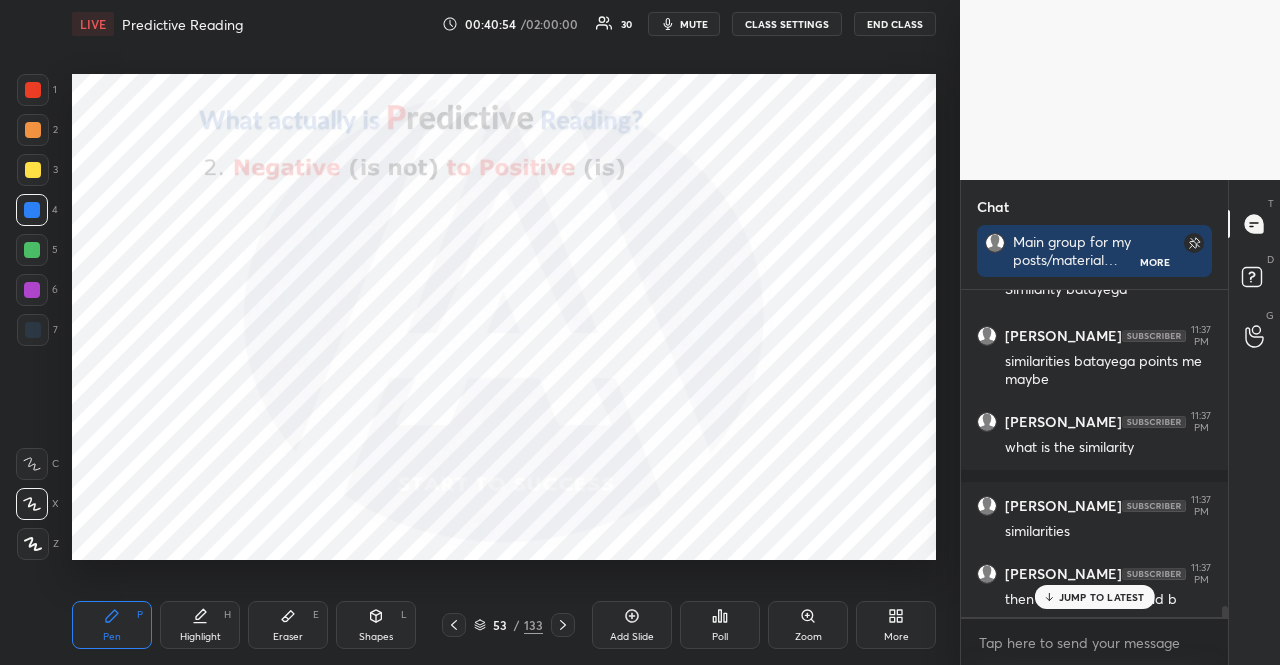 click at bounding box center (32, 210) 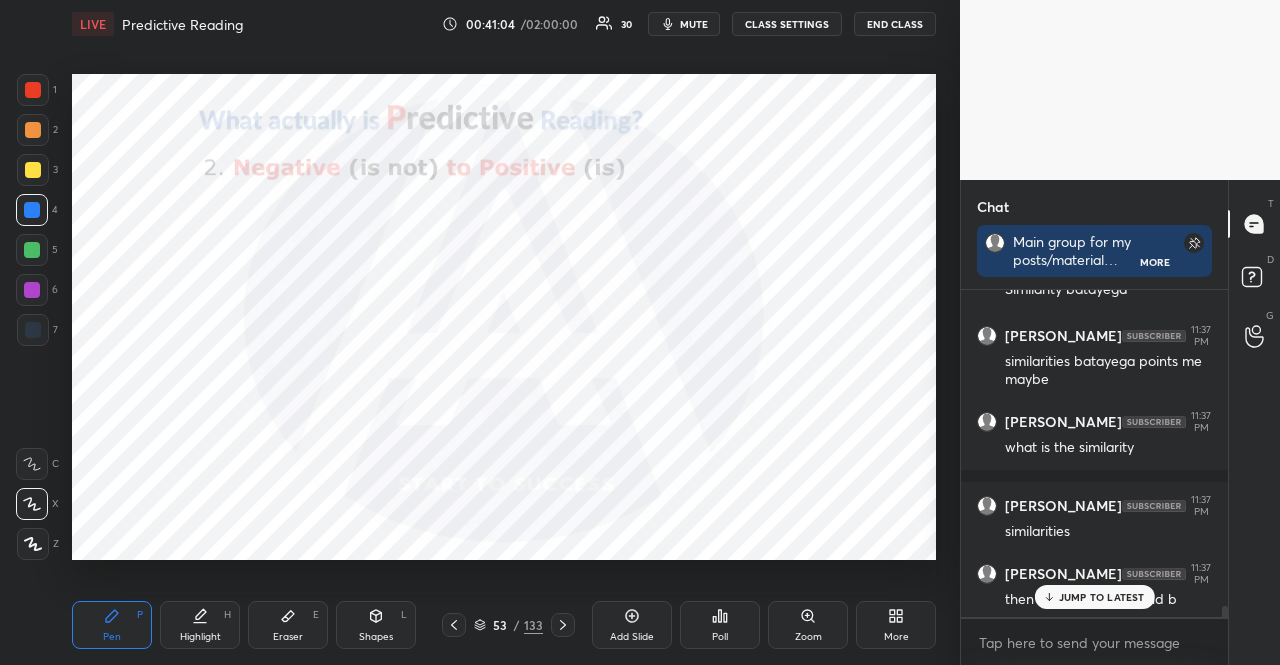 click at bounding box center [33, 90] 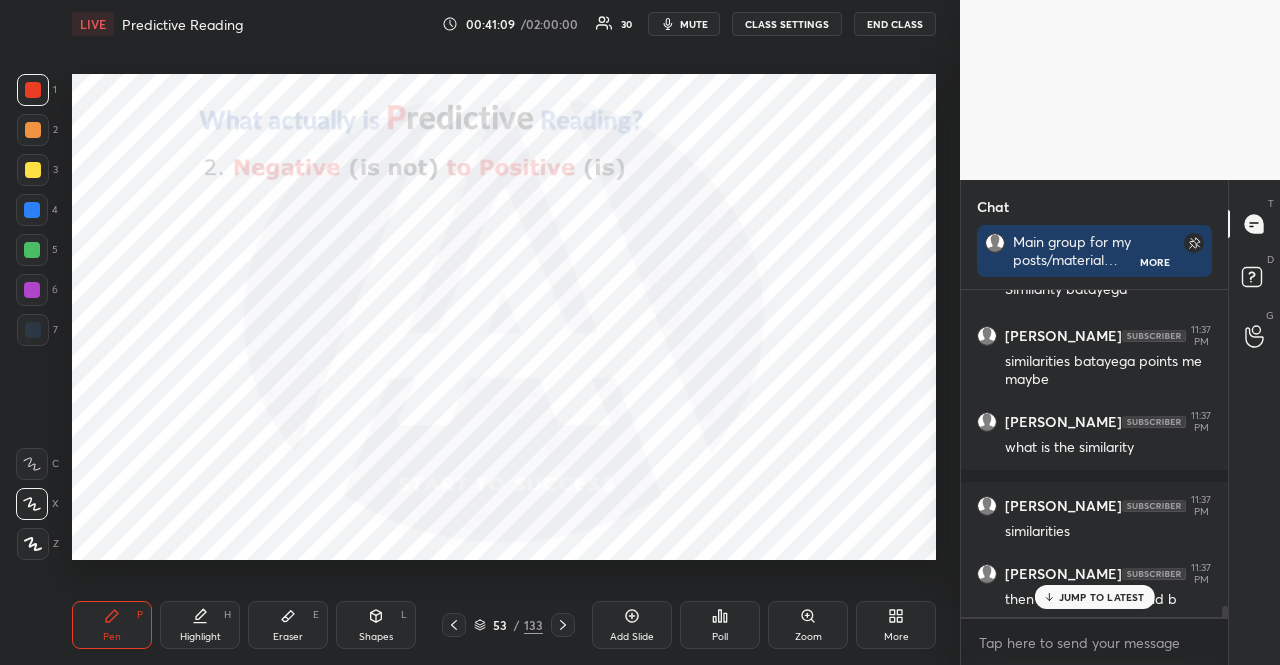 click at bounding box center (32, 290) 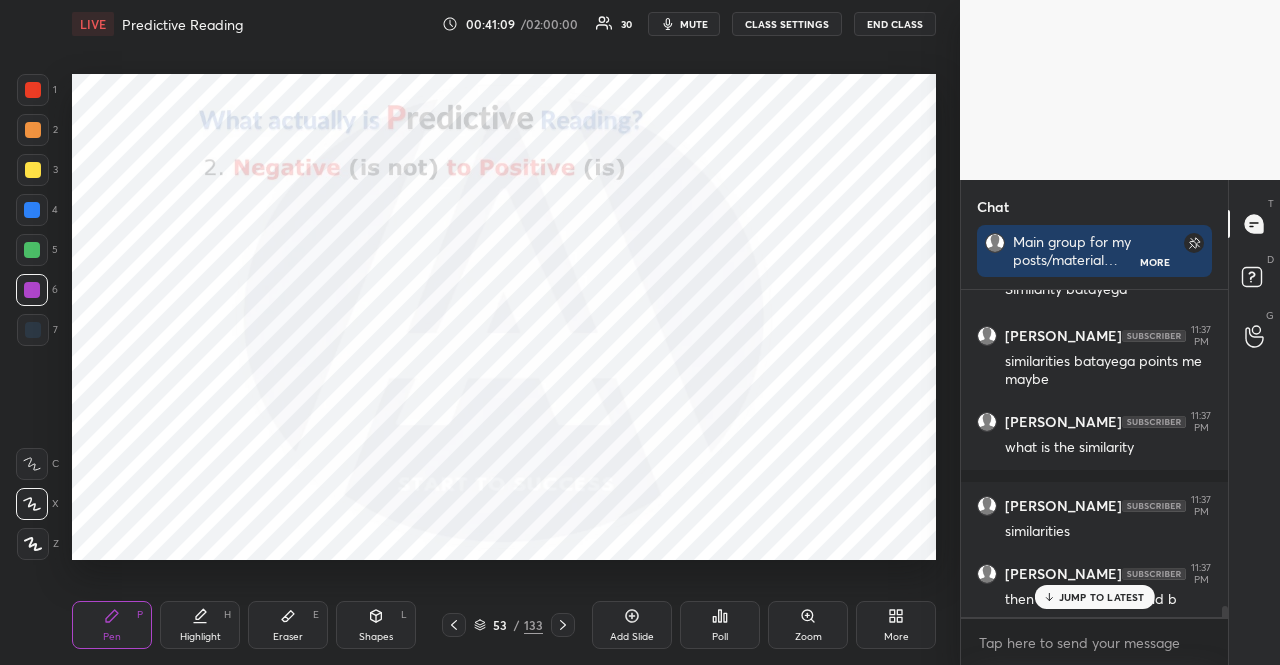 click at bounding box center [32, 290] 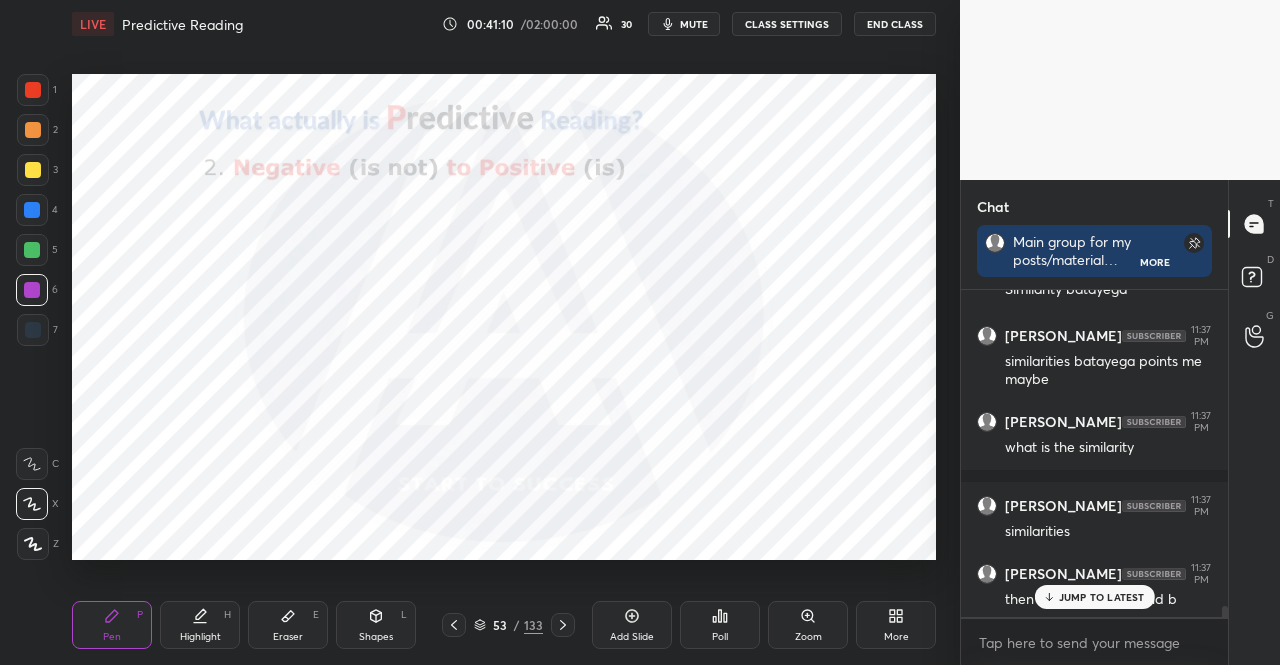 click at bounding box center [33, 90] 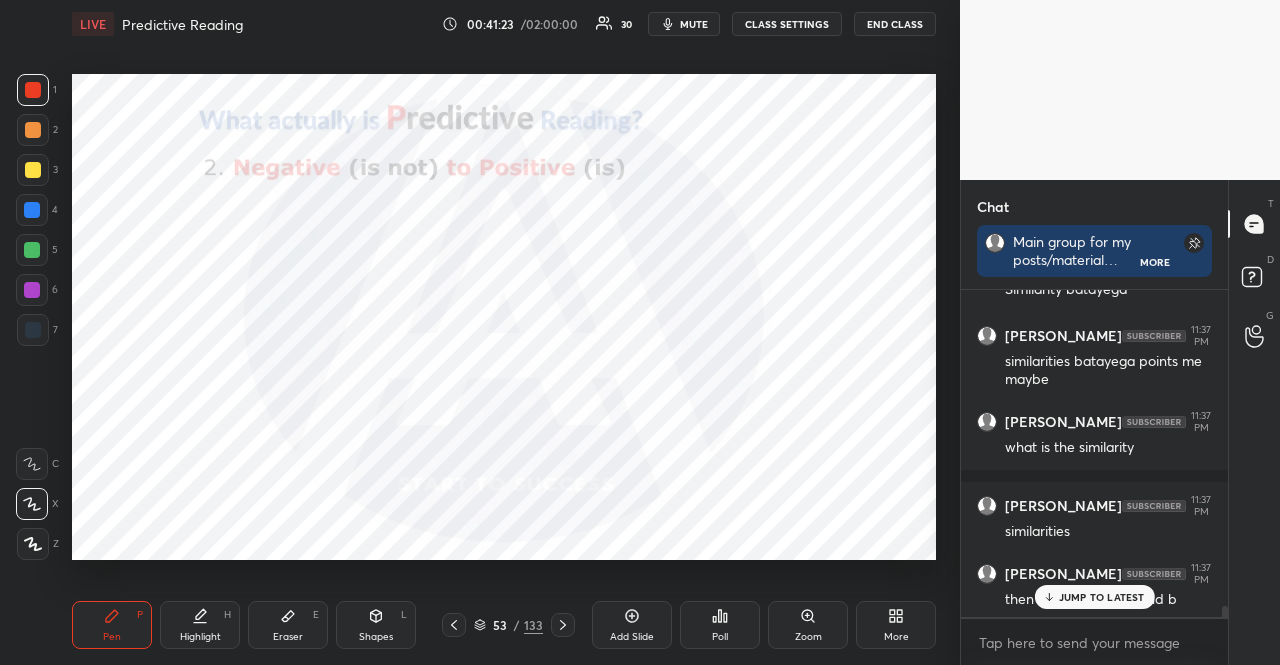 click at bounding box center [33, 330] 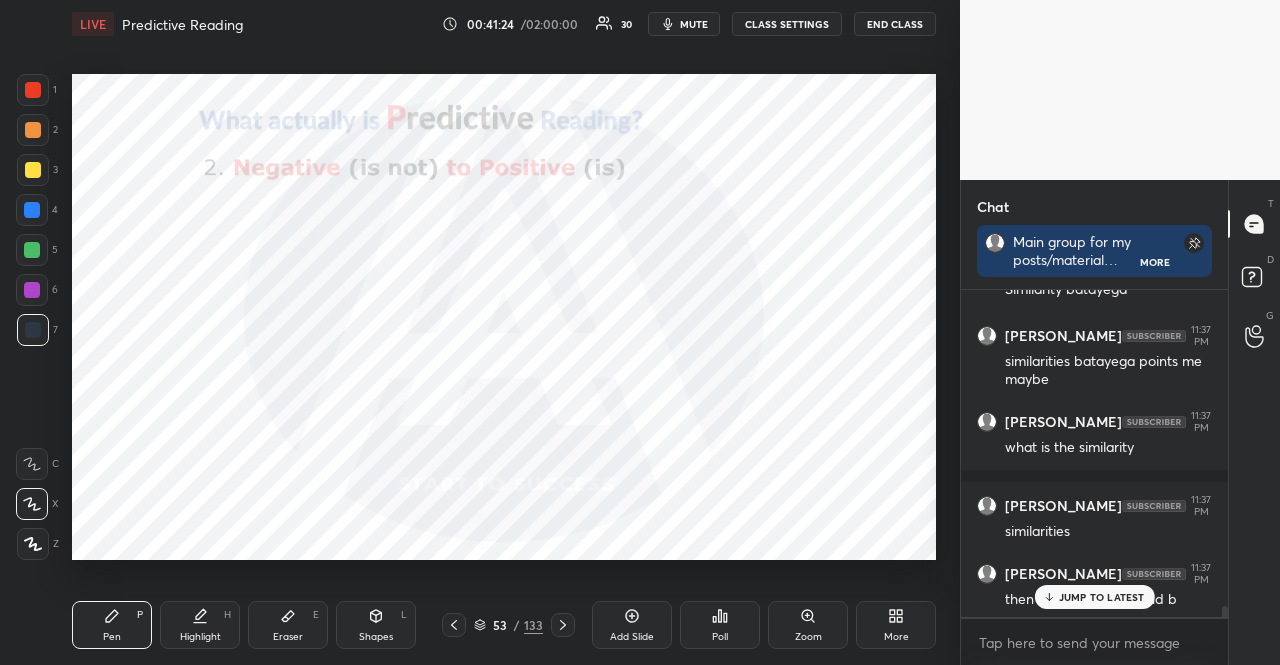 click at bounding box center (33, 330) 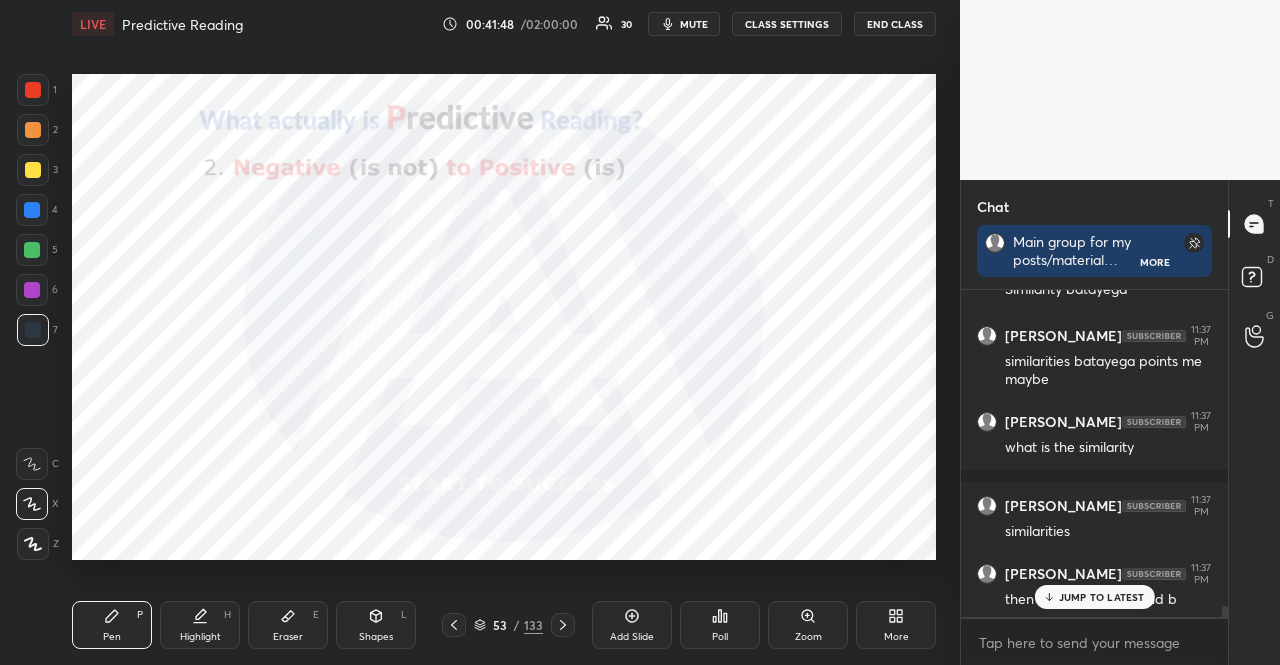 click at bounding box center [32, 290] 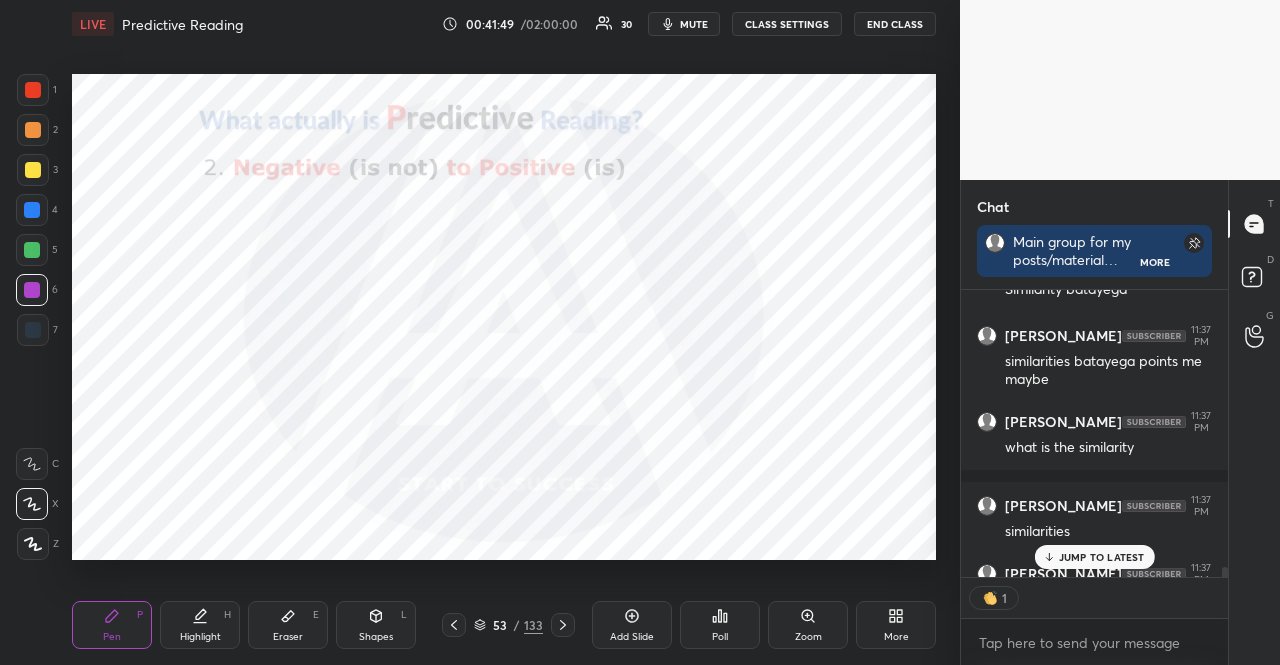 scroll, scrollTop: 281, scrollLeft: 261, axis: both 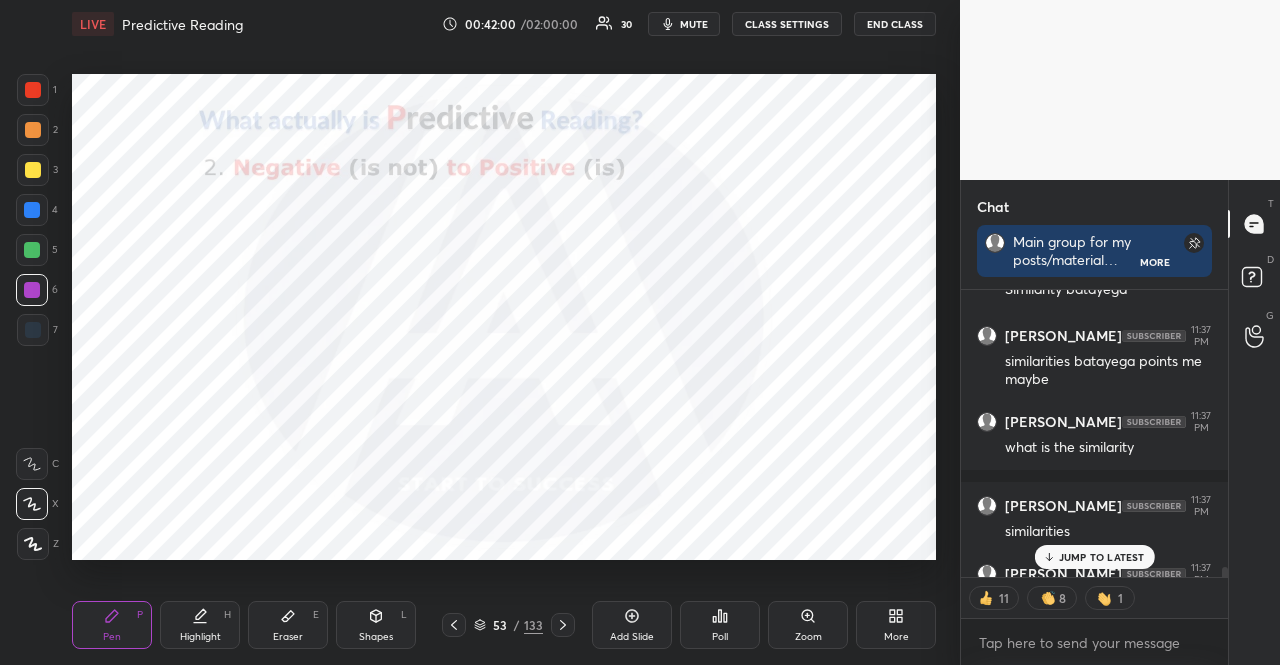 click at bounding box center [33, 330] 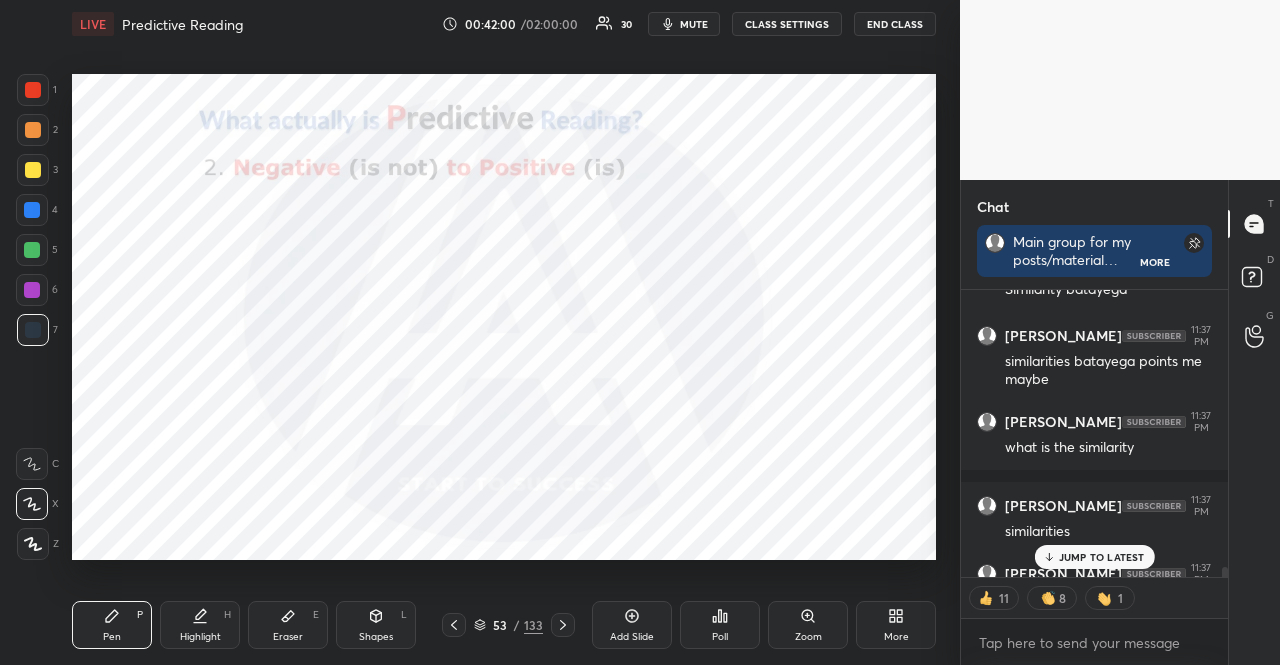 click at bounding box center (33, 330) 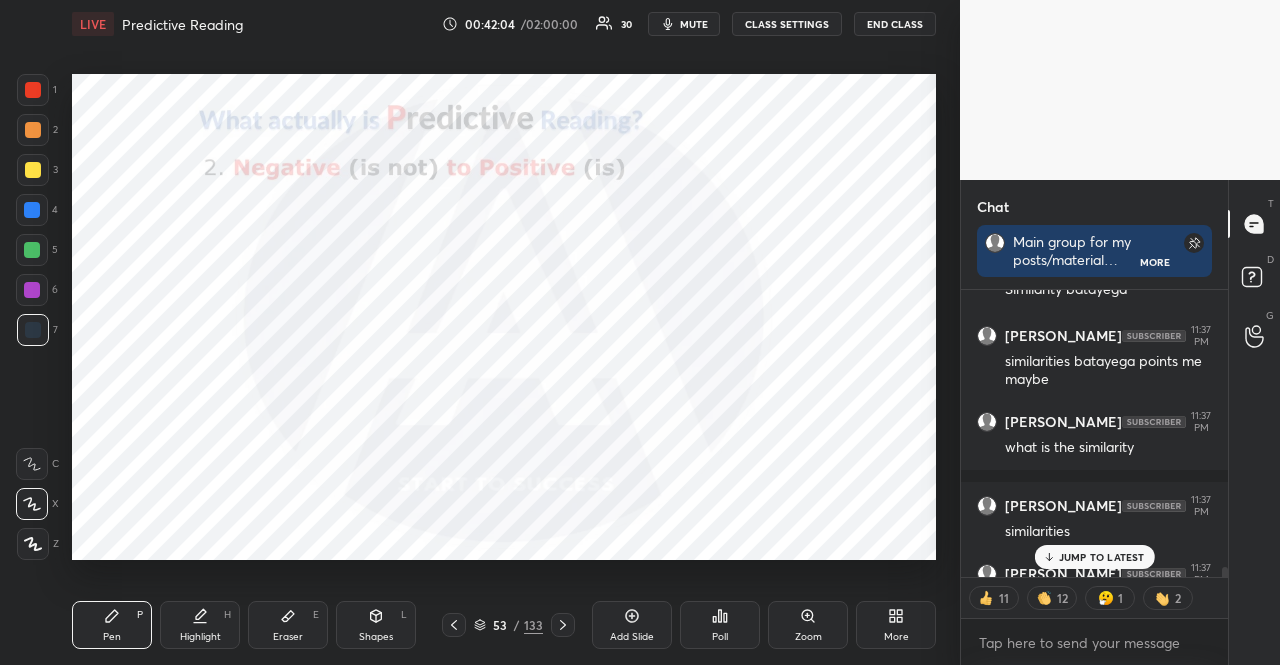 drag, startPoint x: 34, startPoint y: 90, endPoint x: 22, endPoint y: 86, distance: 12.649111 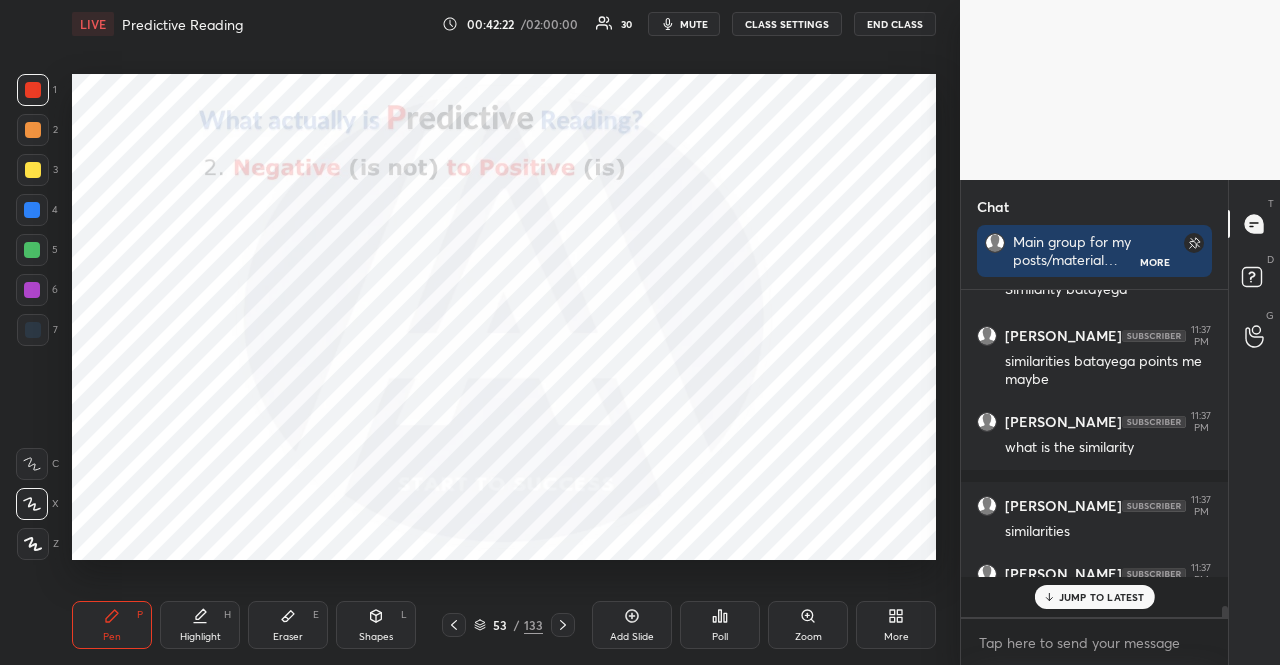 scroll, scrollTop: 6, scrollLeft: 6, axis: both 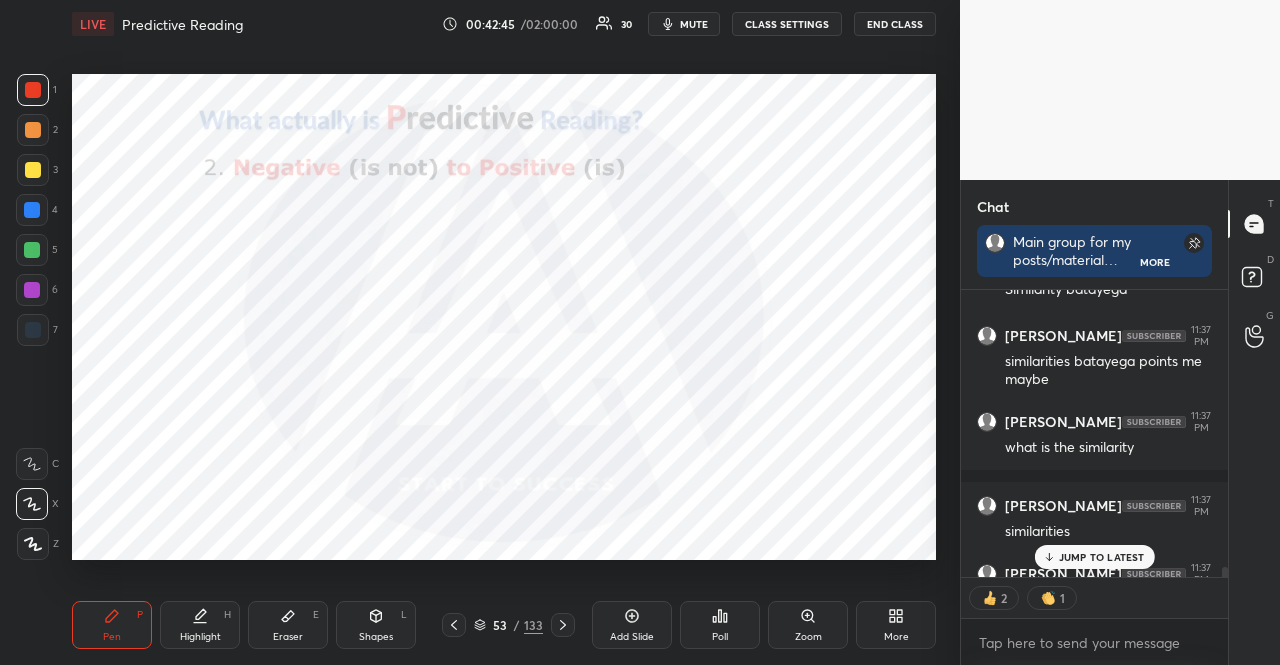 drag, startPoint x: 34, startPoint y: 217, endPoint x: 24, endPoint y: 204, distance: 16.40122 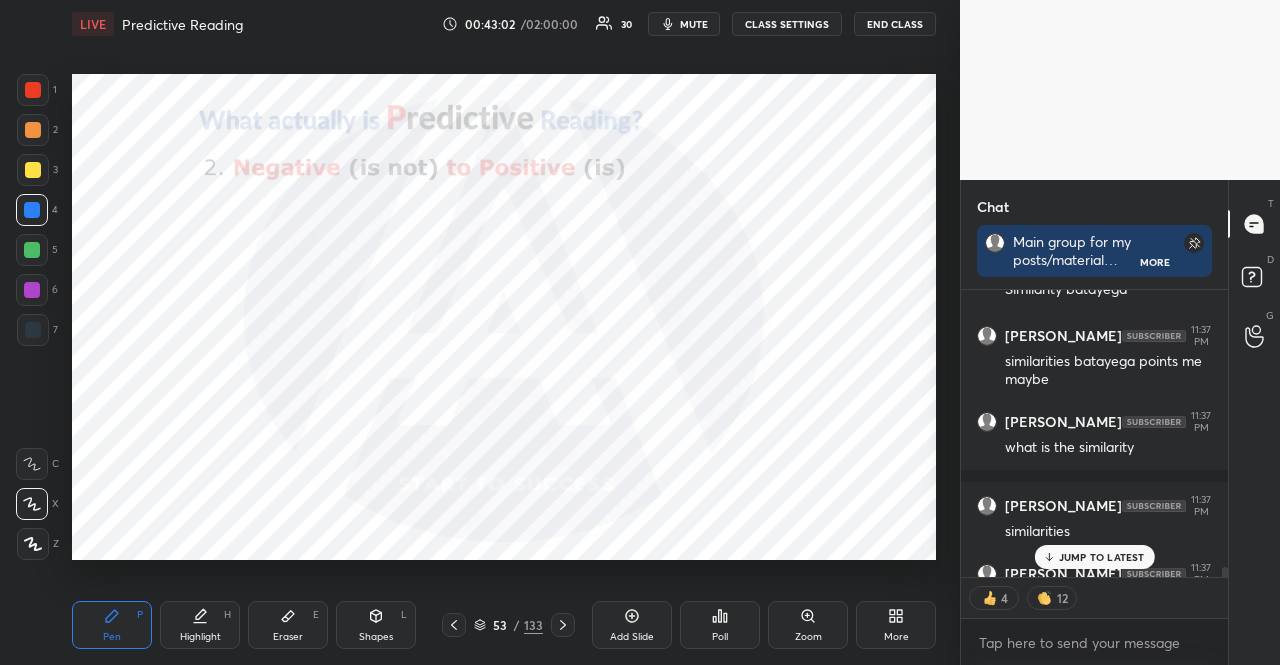 click at bounding box center [32, 250] 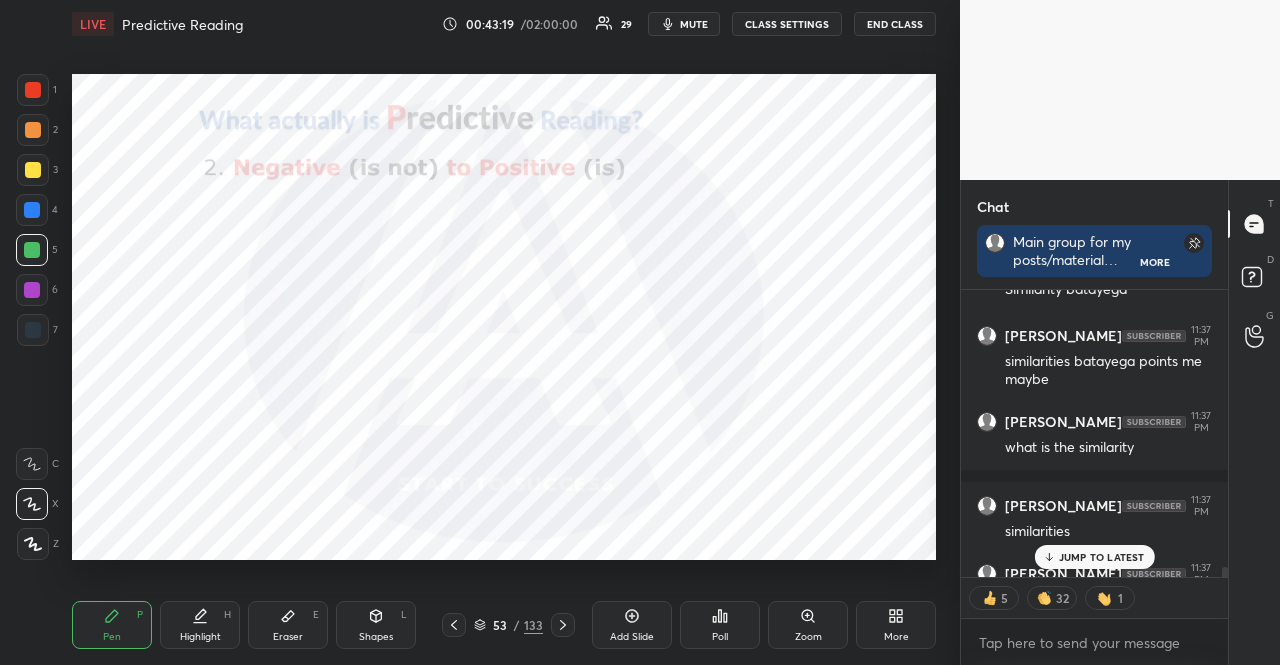 click on "1 2 3 4 5 6 7" at bounding box center (37, 214) 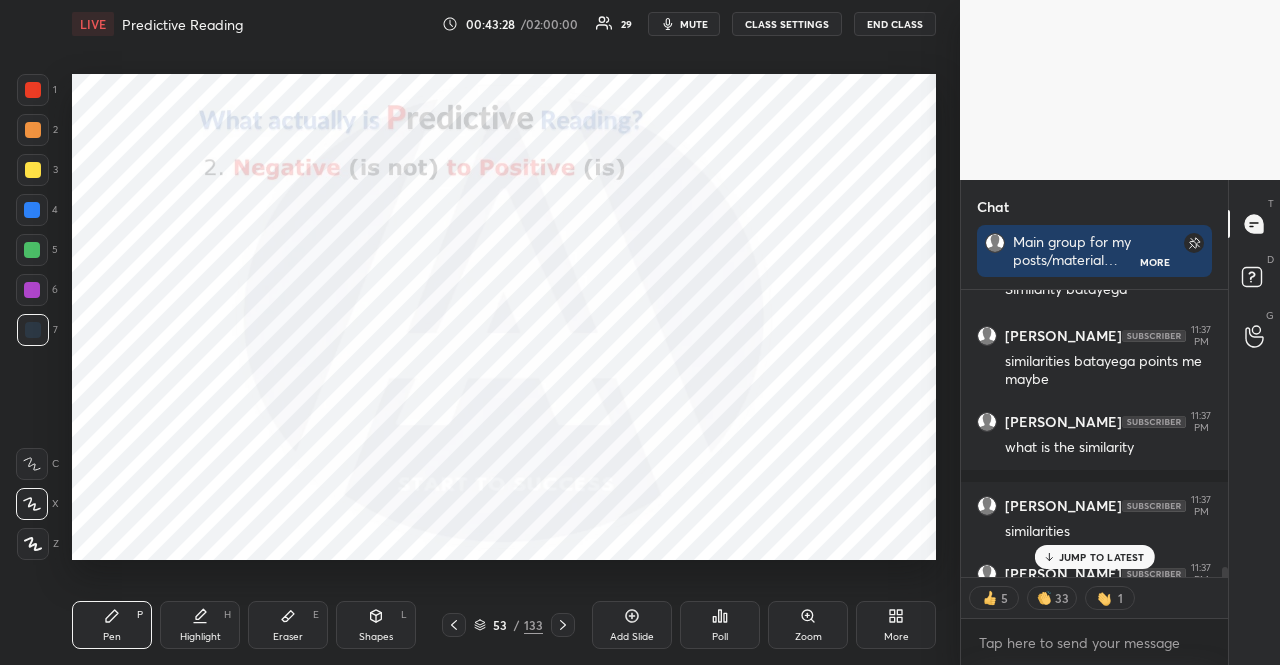 click on "Setting up your live class Poll for   secs No correct answer Start poll" at bounding box center [504, 316] 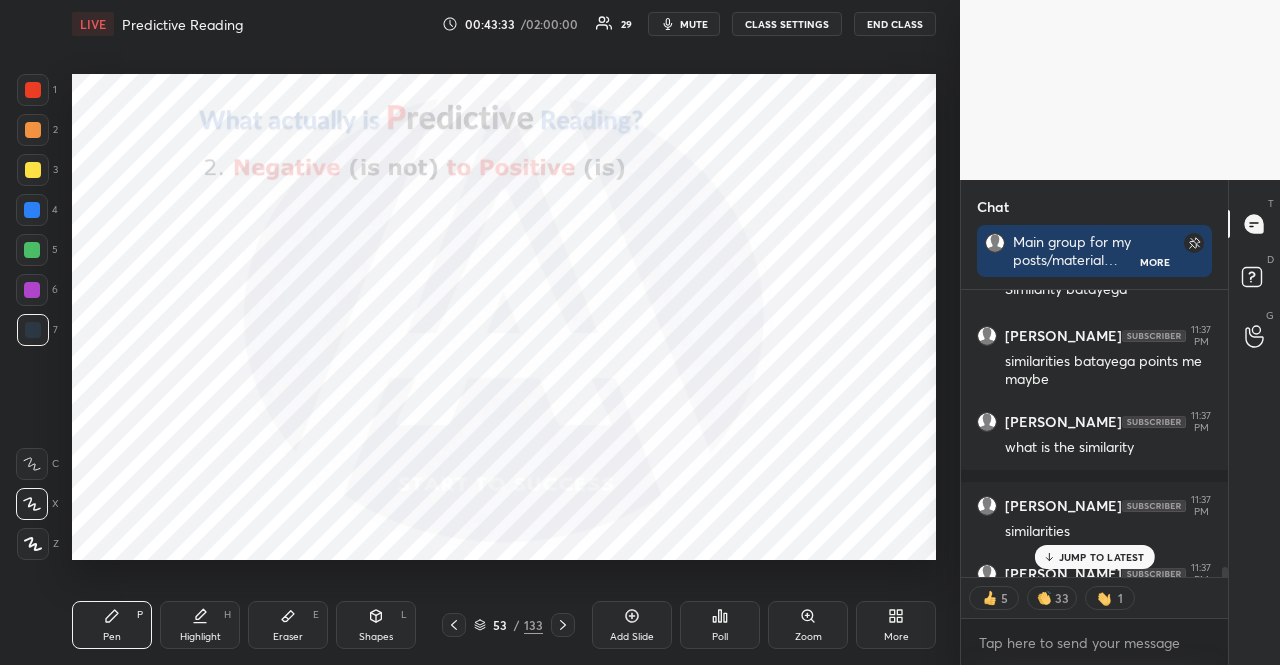 click at bounding box center [33, 90] 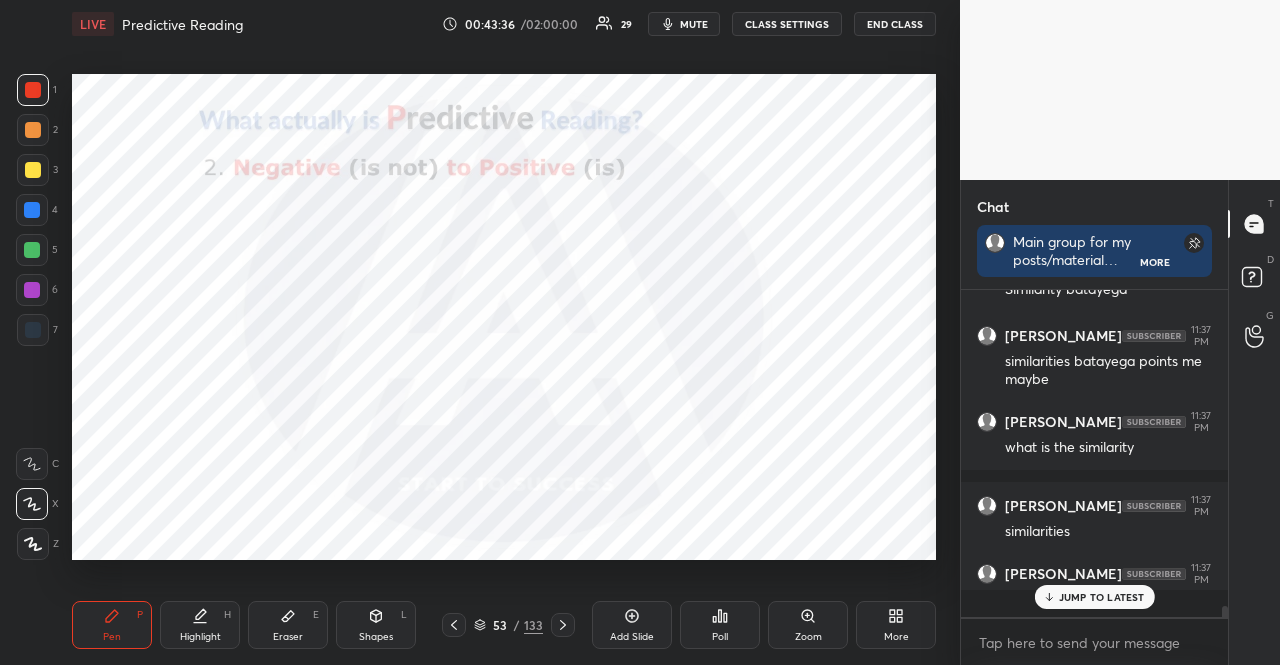 scroll, scrollTop: 6, scrollLeft: 6, axis: both 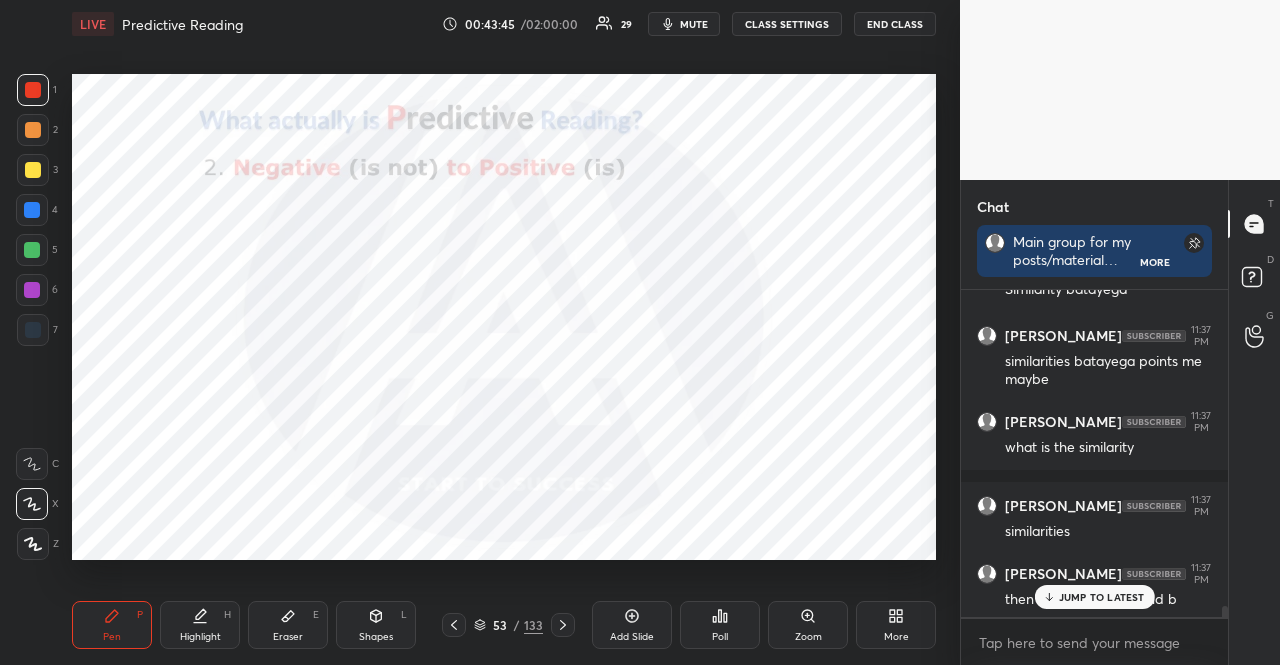 click on "JUMP TO LATEST" at bounding box center [1094, 597] 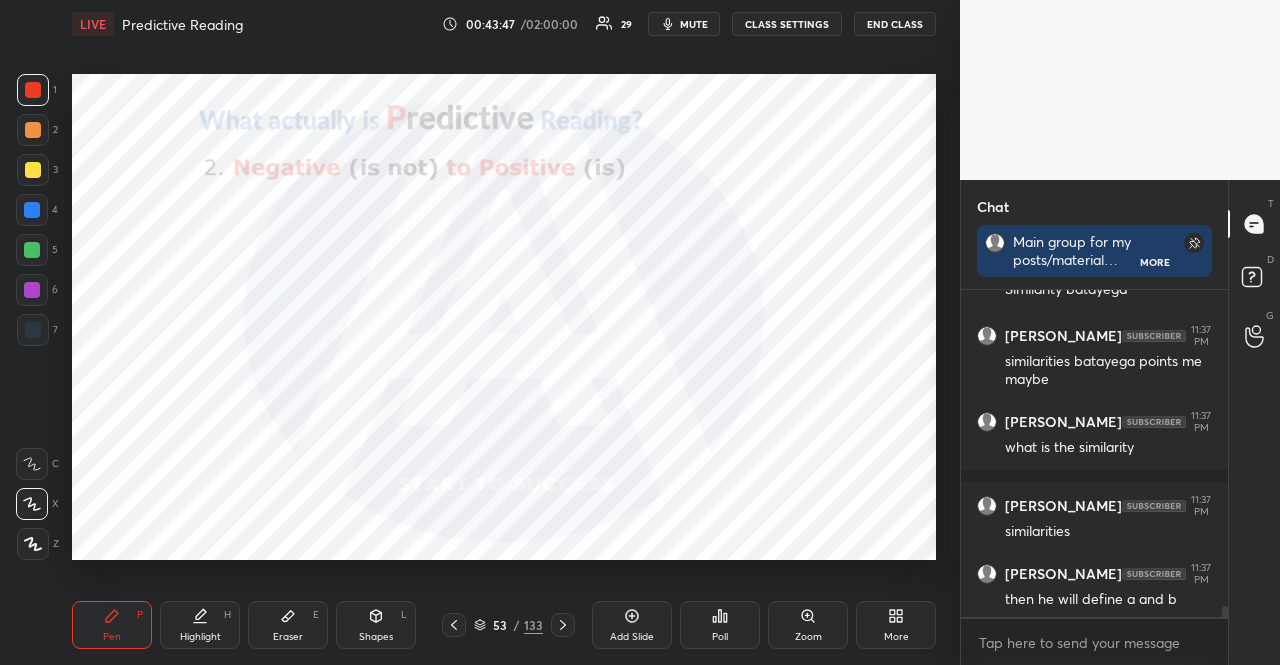 click at bounding box center (32, 210) 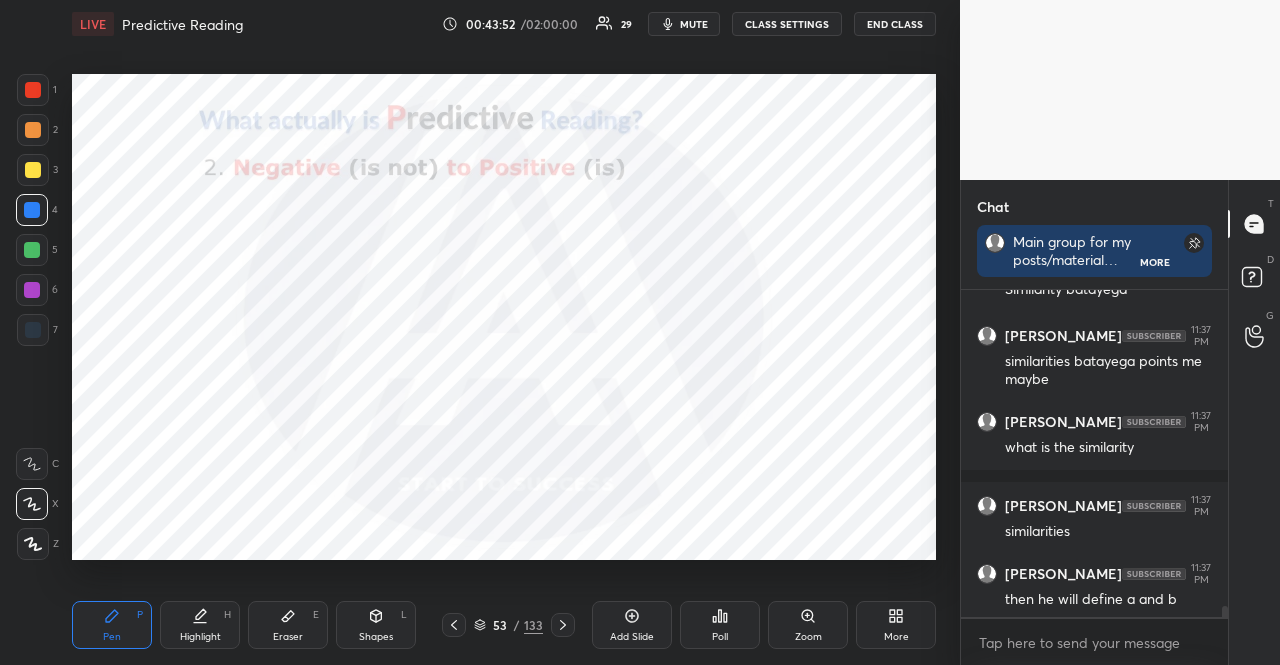 click at bounding box center (32, 250) 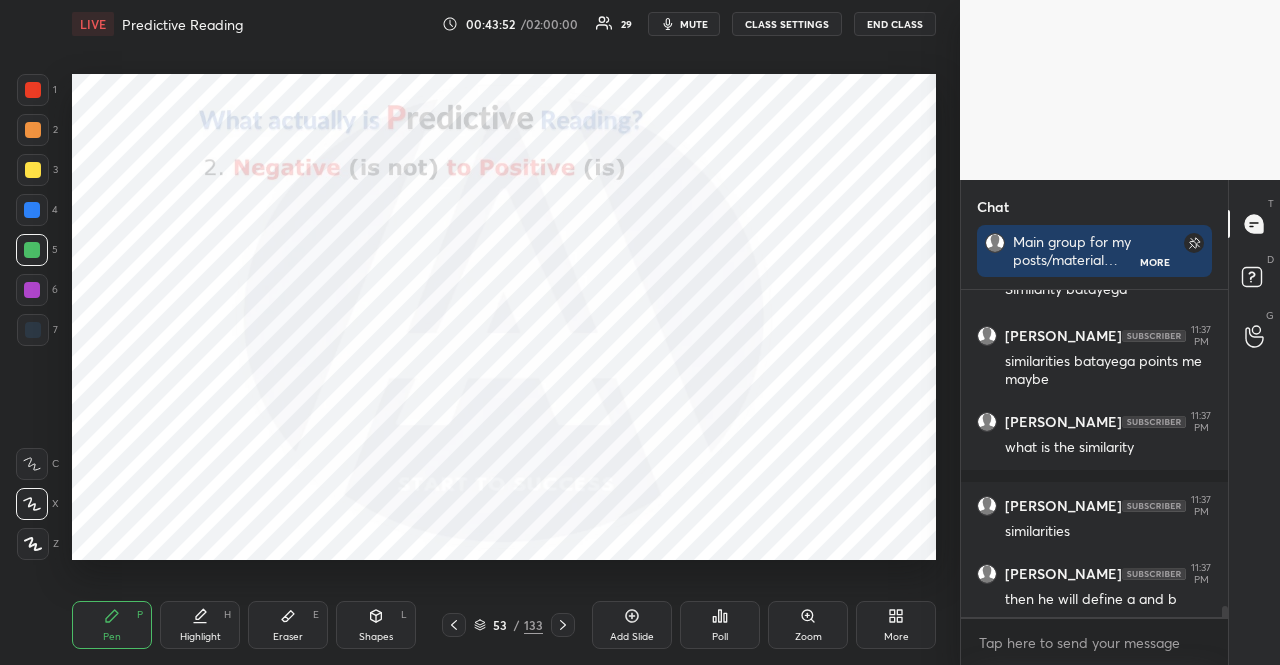click at bounding box center [32, 250] 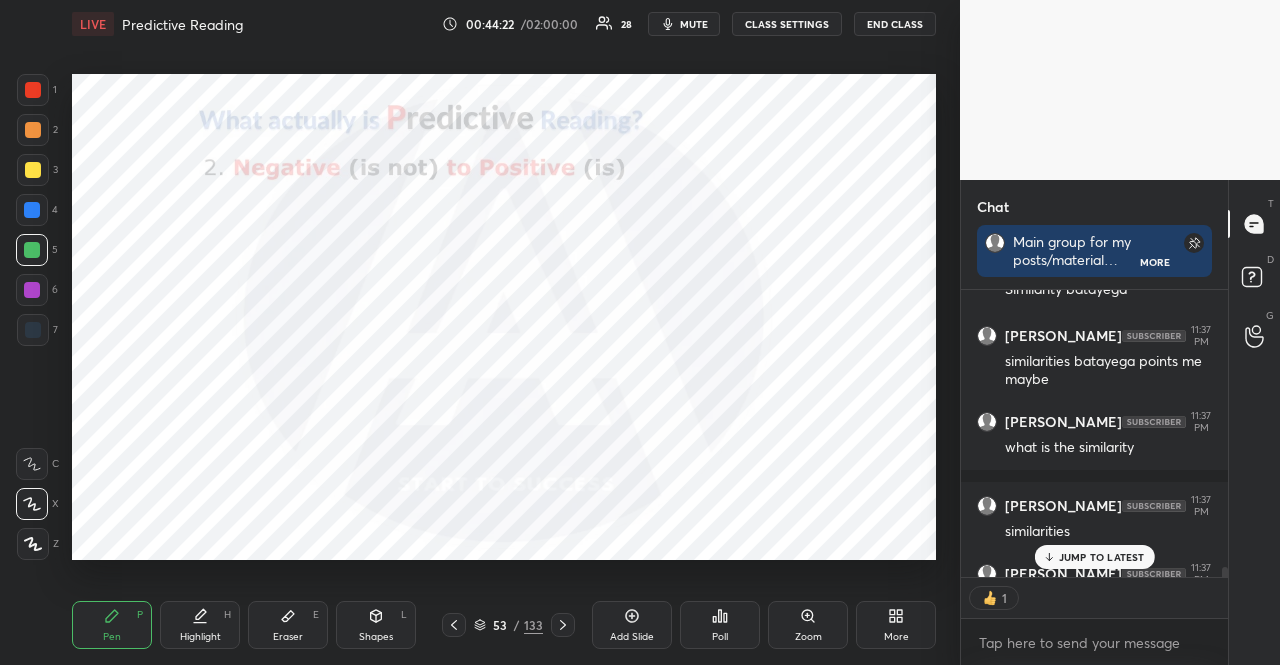 scroll, scrollTop: 281, scrollLeft: 261, axis: both 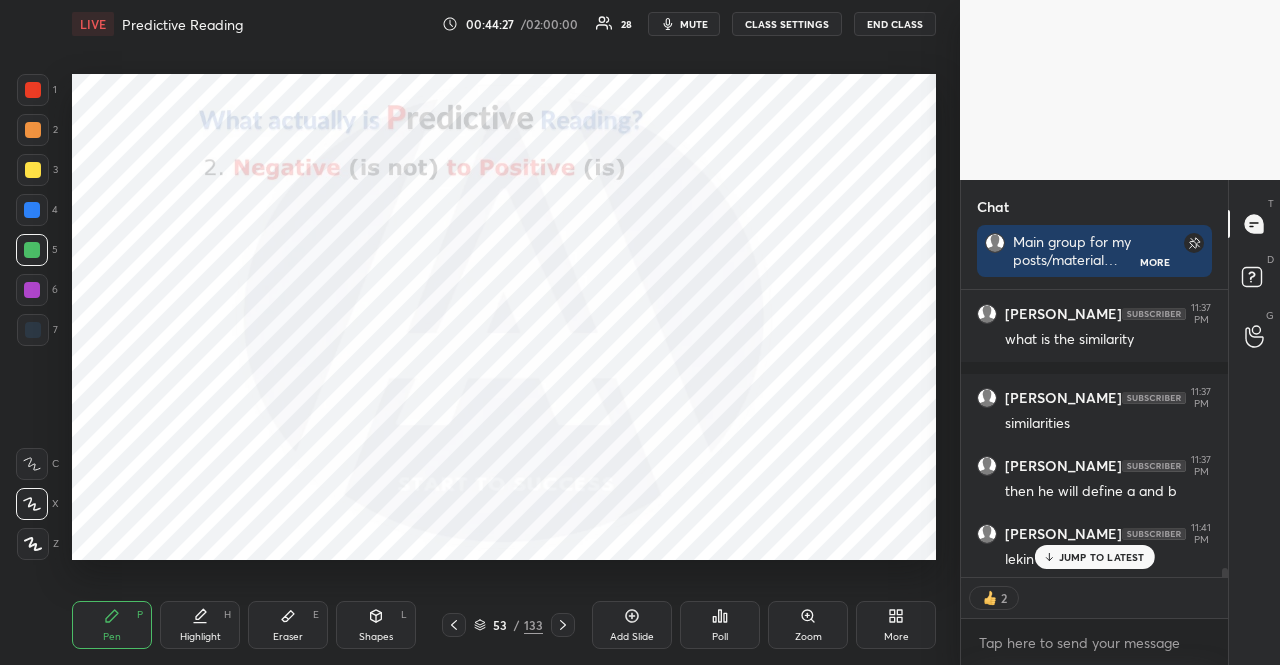 click on "JUMP TO LATEST" at bounding box center (1102, 557) 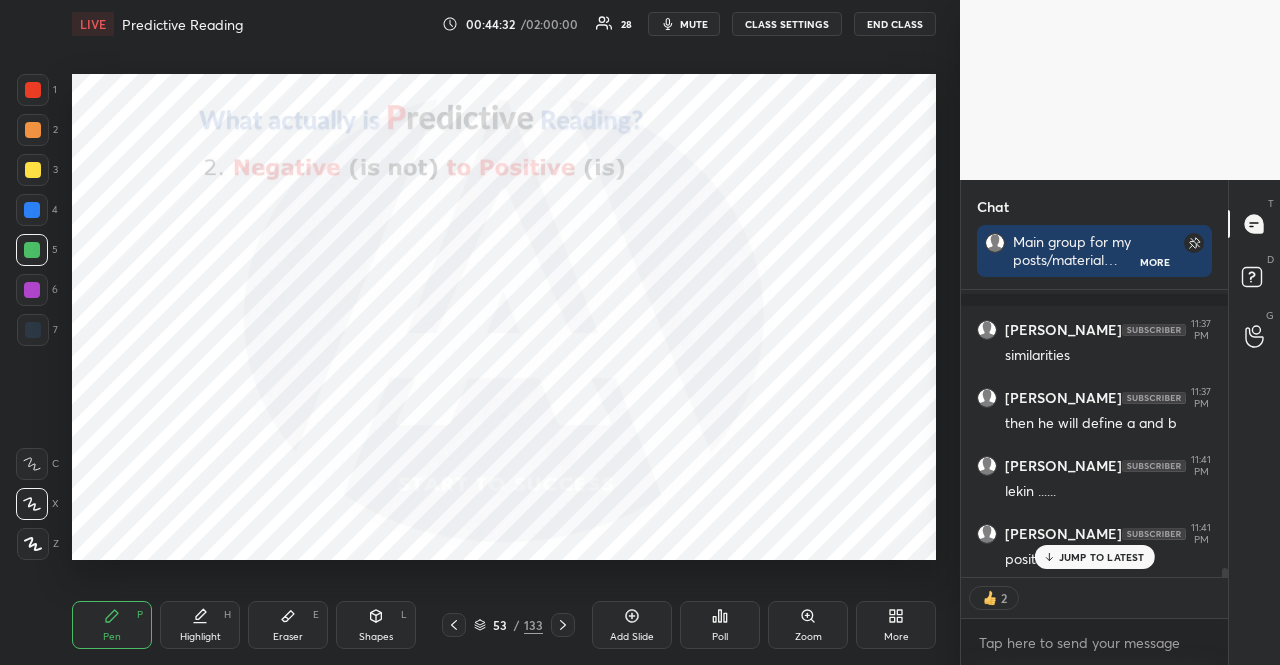 scroll, scrollTop: 9228, scrollLeft: 0, axis: vertical 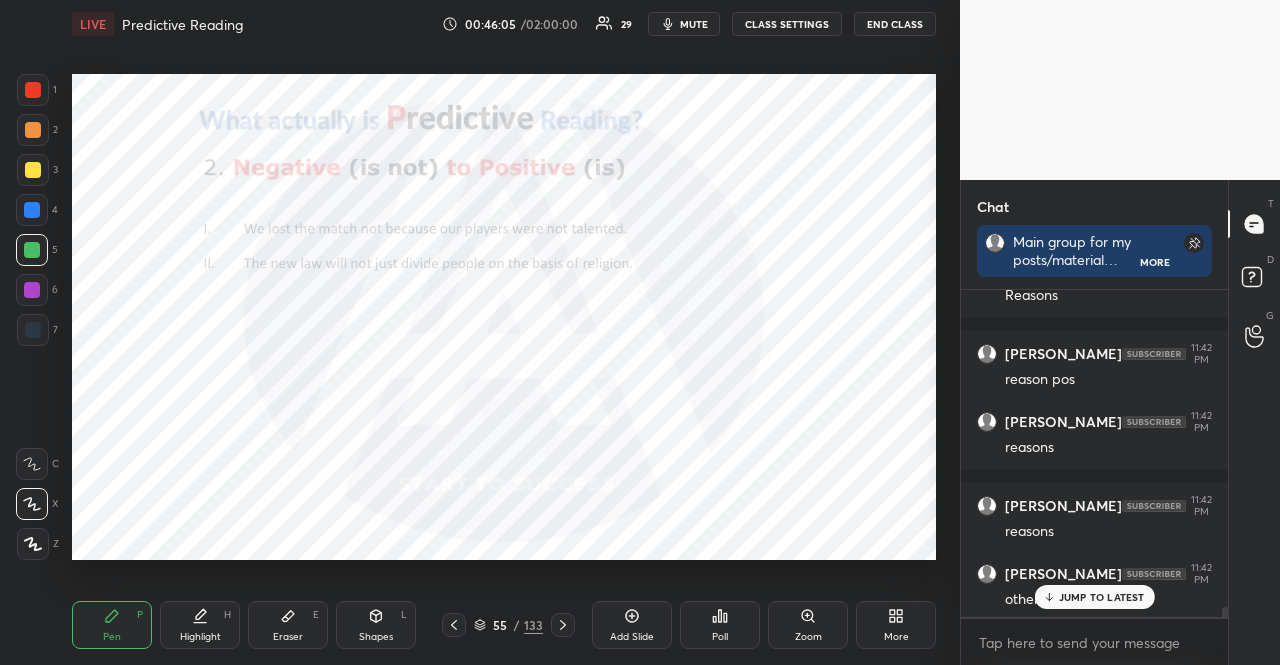 click at bounding box center (32, 210) 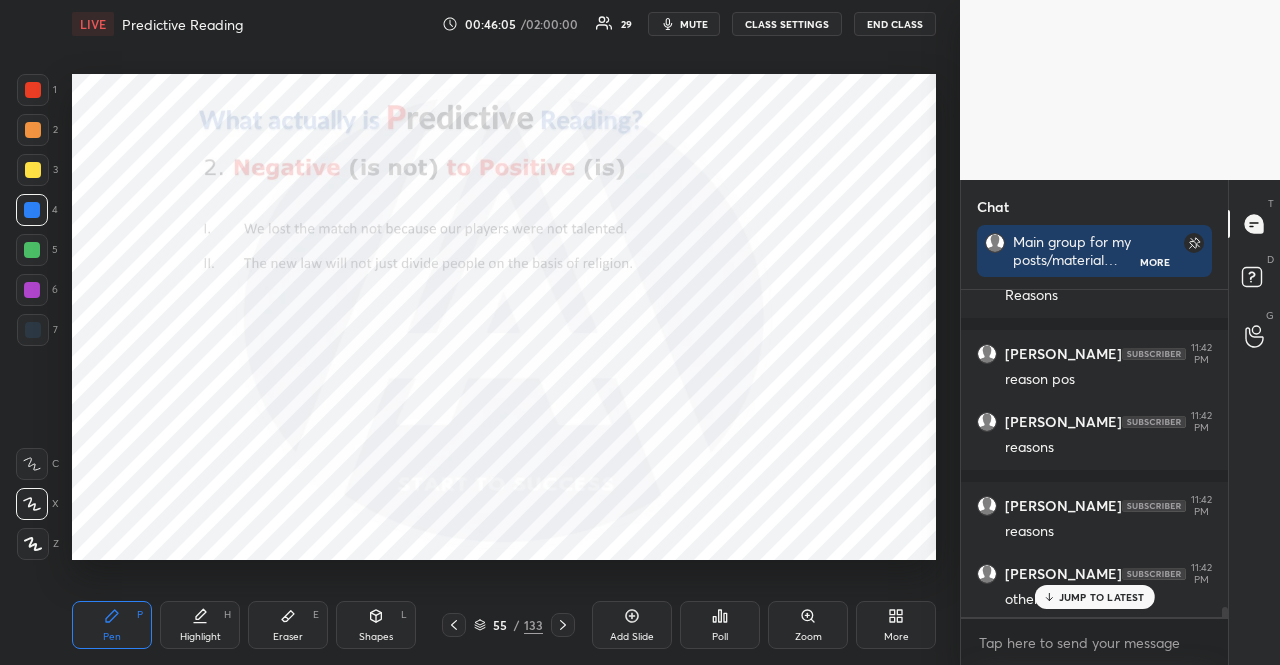 click at bounding box center [32, 210] 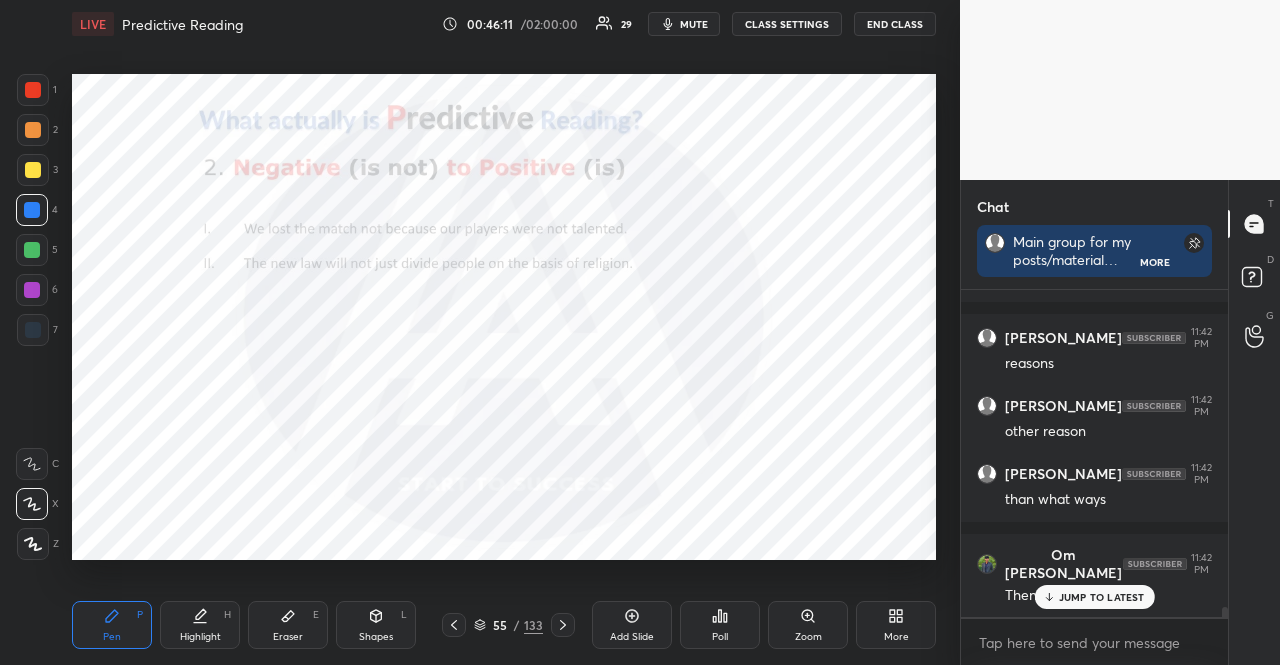 scroll, scrollTop: 10252, scrollLeft: 0, axis: vertical 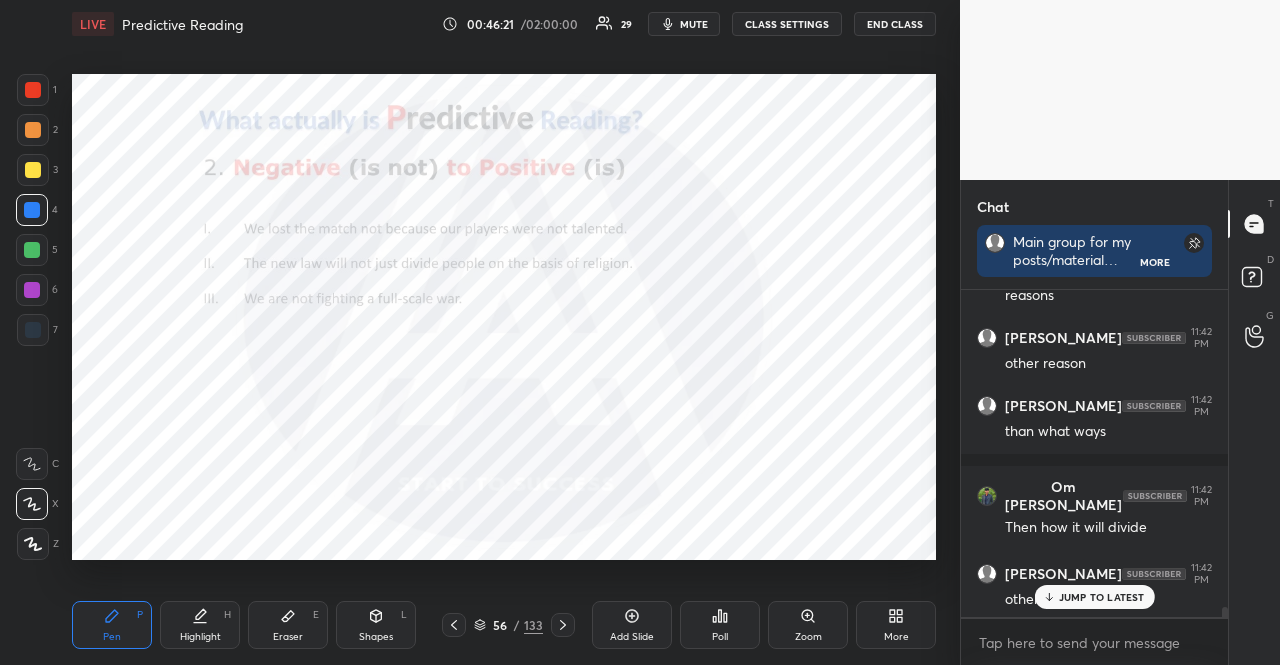click on "JUMP TO LATEST" at bounding box center (1102, 597) 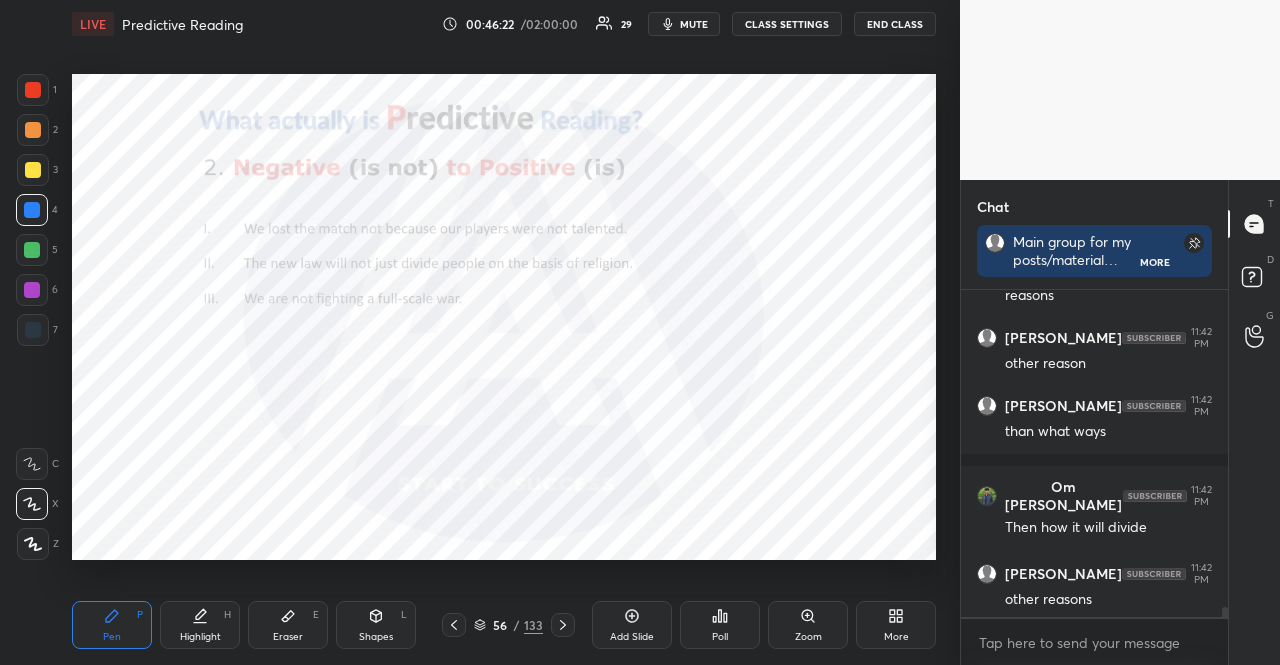 click at bounding box center (32, 210) 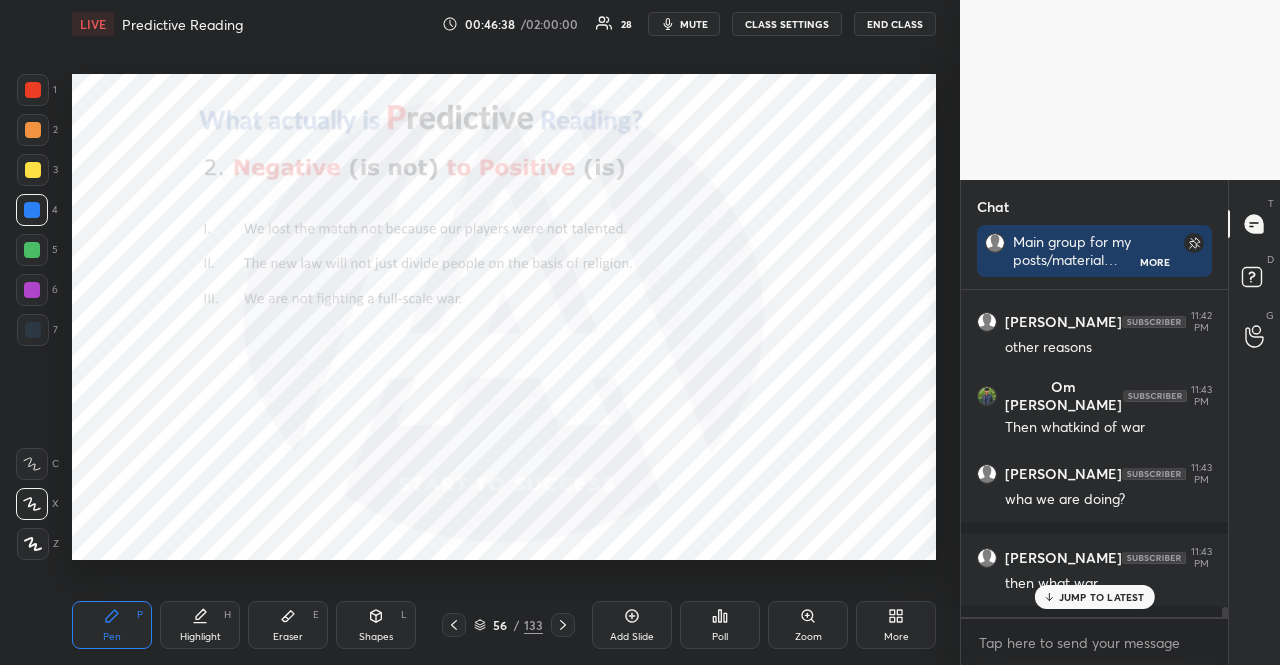 scroll, scrollTop: 10590, scrollLeft: 0, axis: vertical 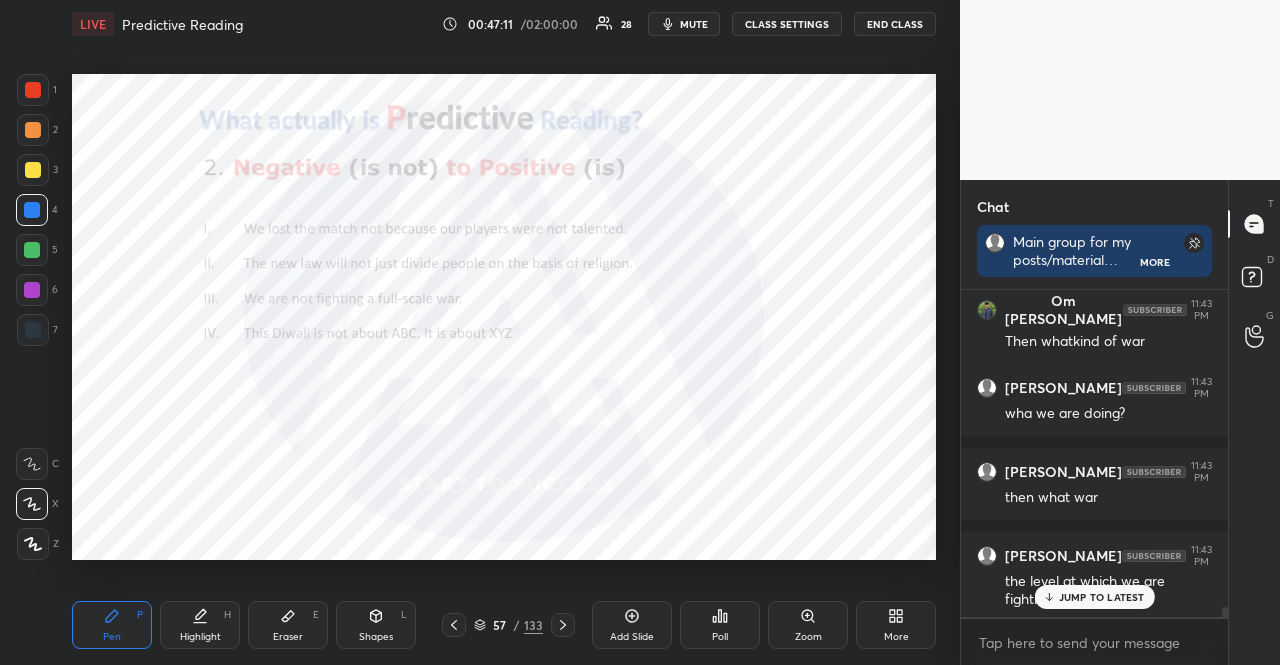 click at bounding box center (32, 250) 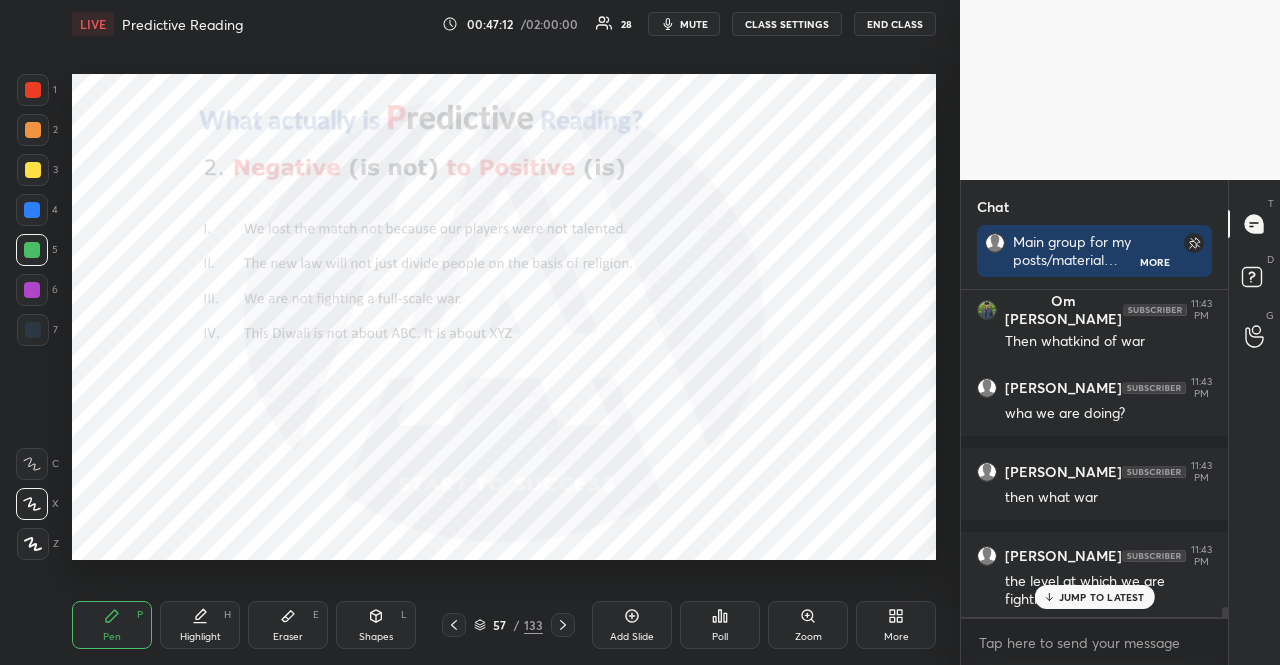 click at bounding box center (32, 290) 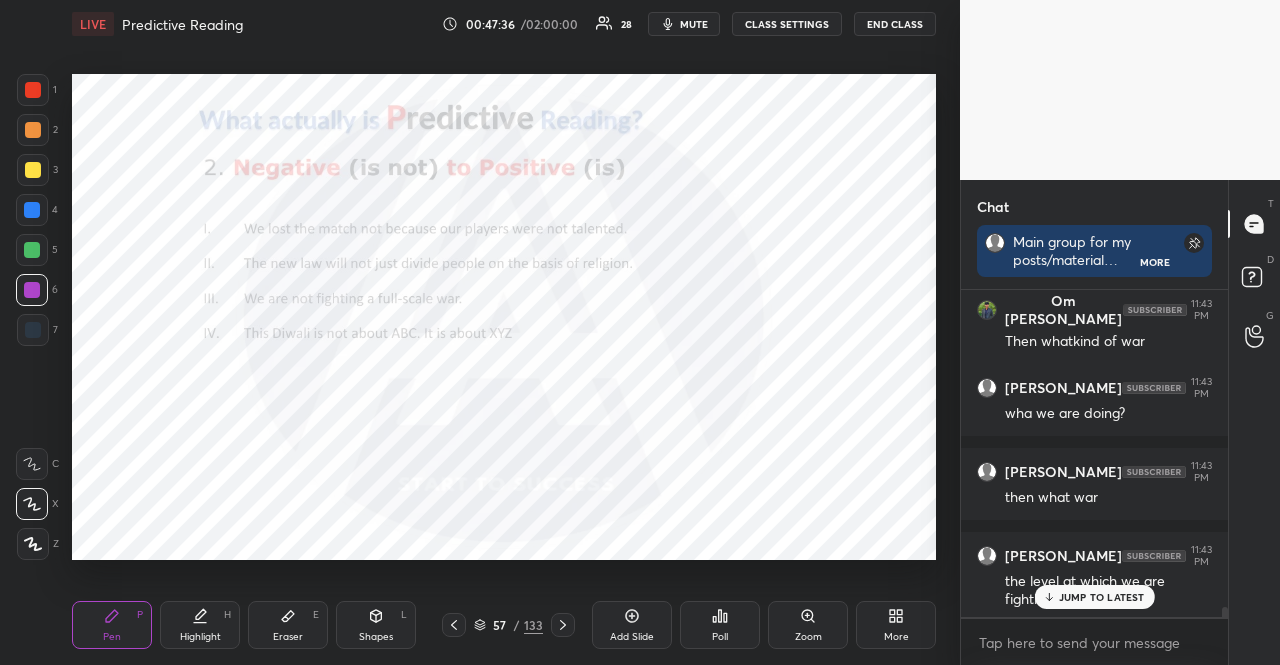 click at bounding box center [32, 250] 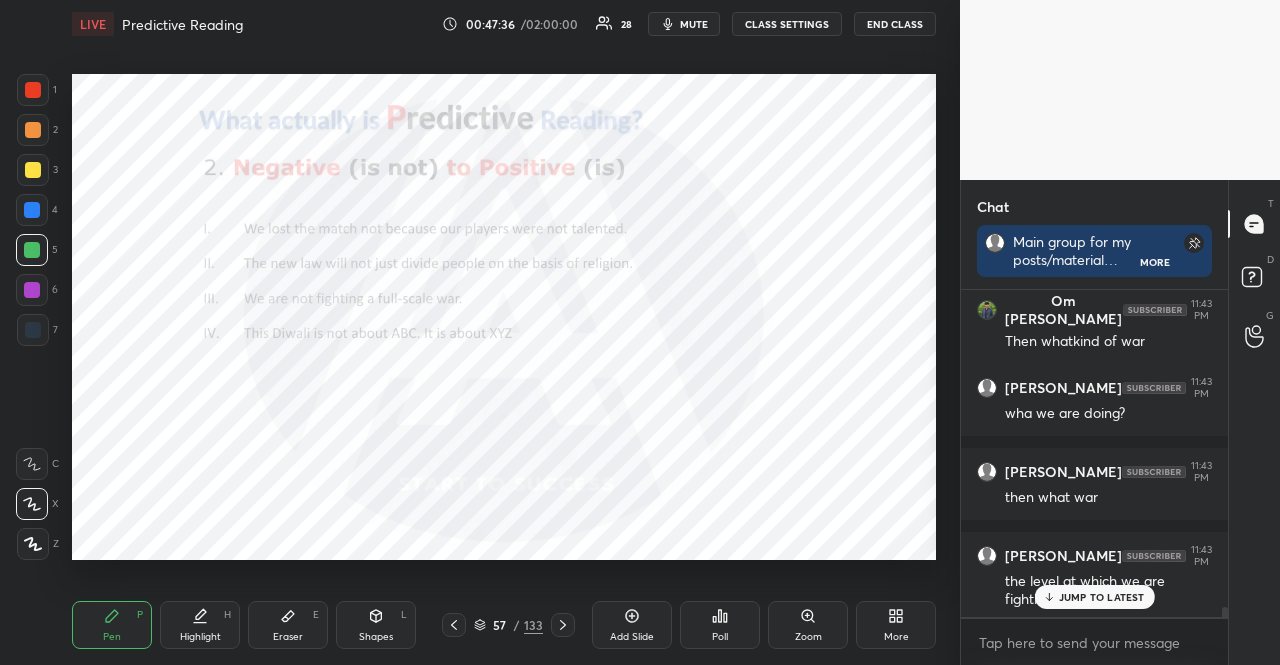 click at bounding box center [32, 250] 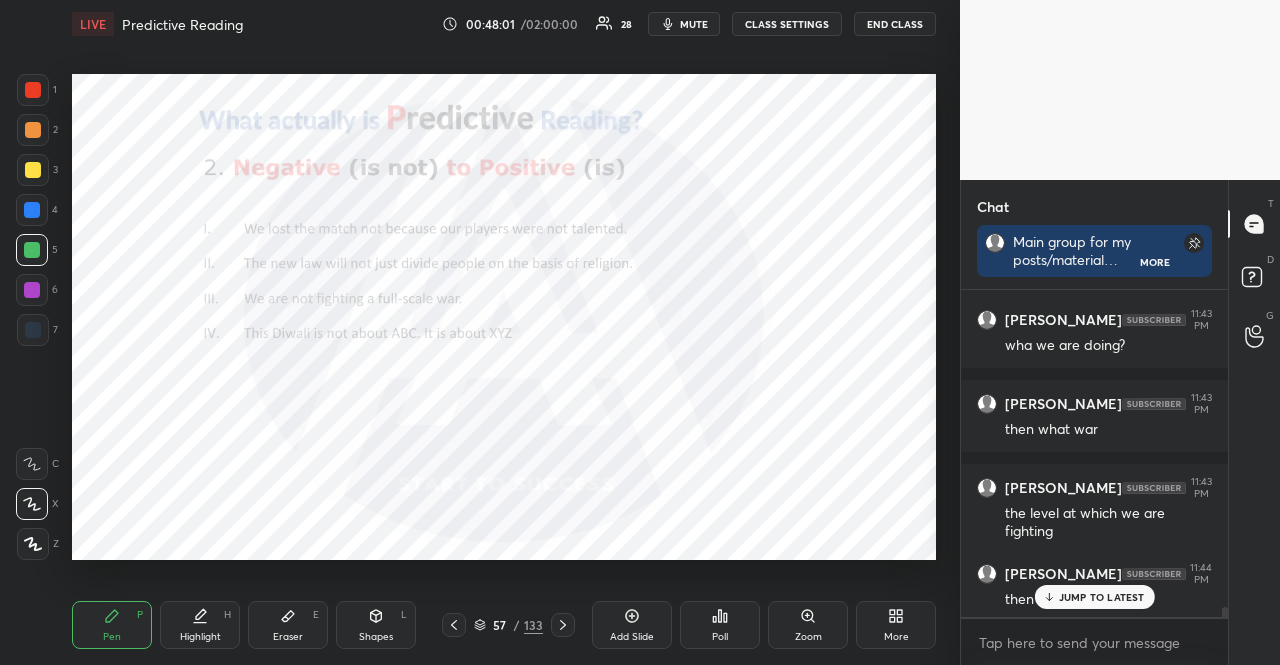 click at bounding box center [32, 290] 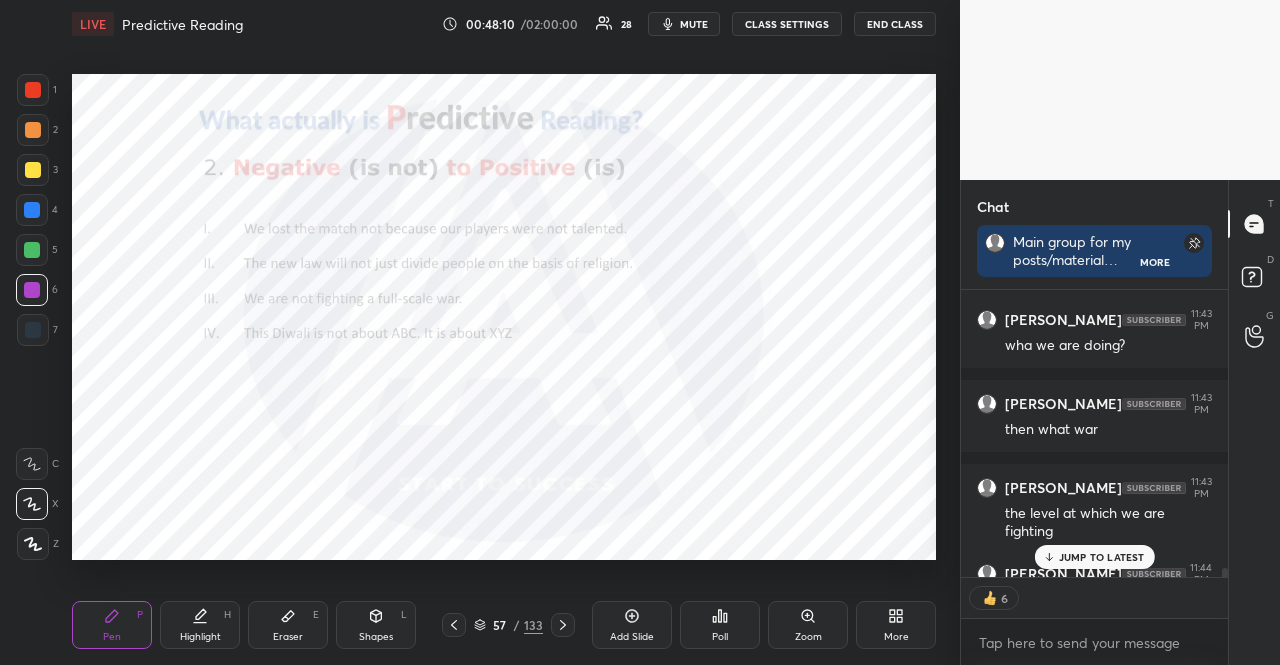scroll, scrollTop: 281, scrollLeft: 261, axis: both 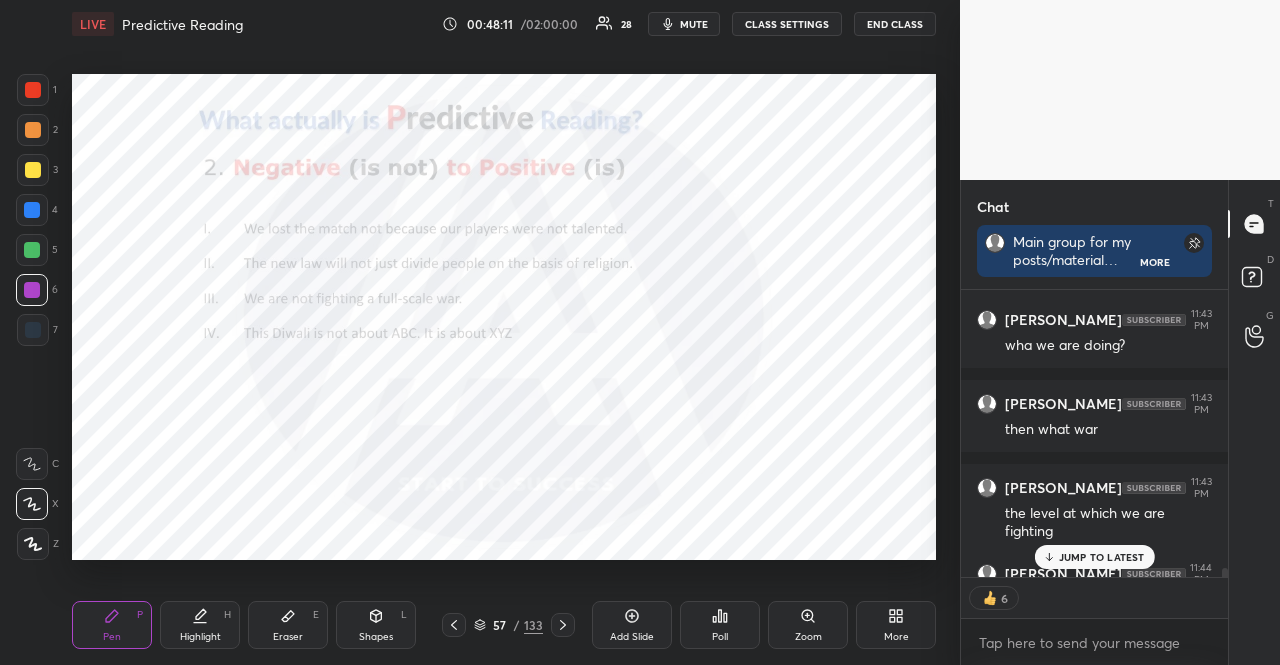 click on "JUMP TO LATEST" at bounding box center [1094, 557] 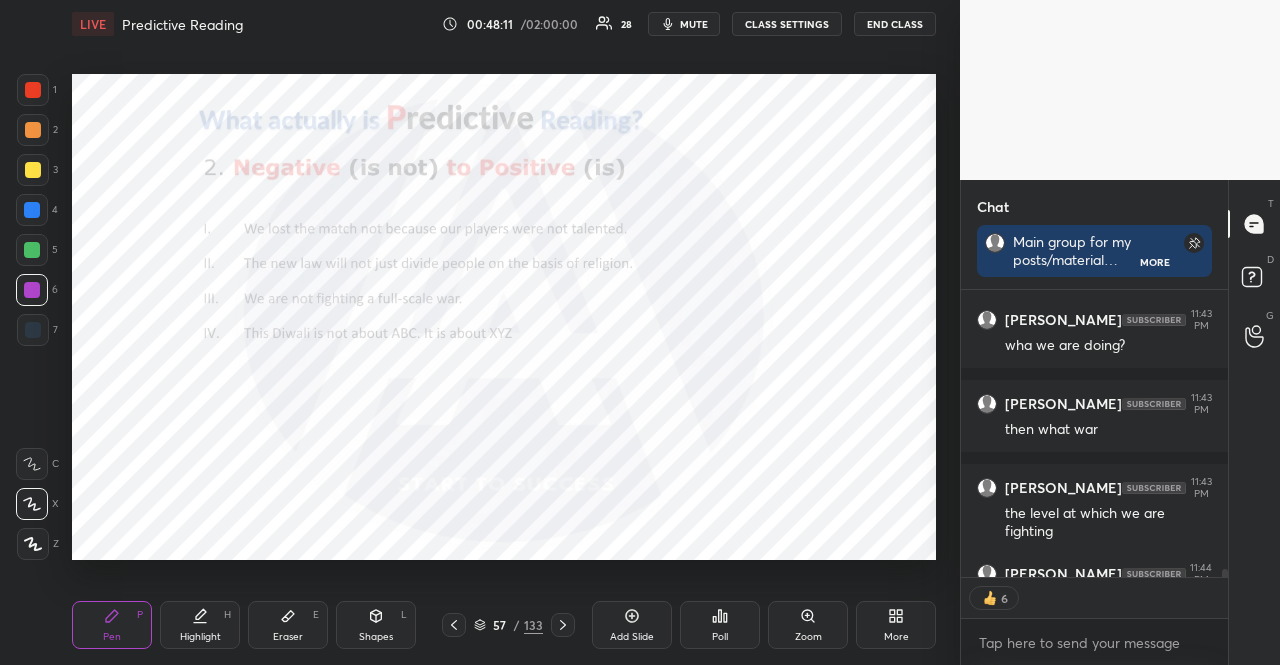 scroll, scrollTop: 10698, scrollLeft: 0, axis: vertical 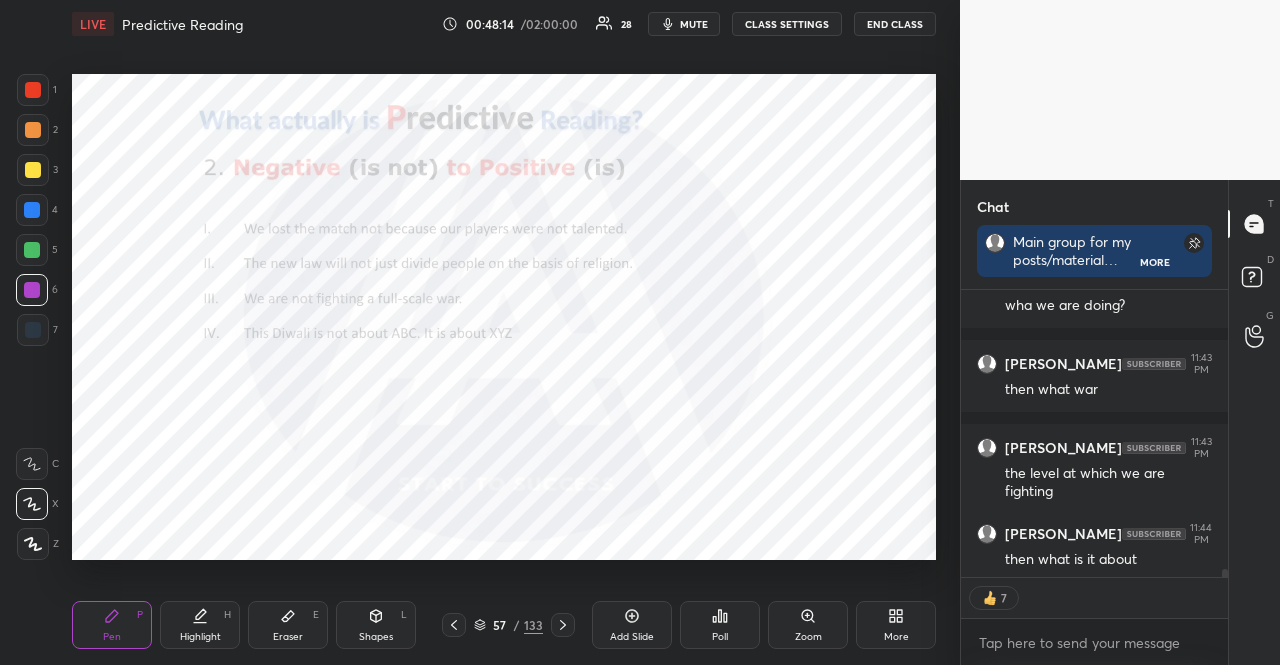 click 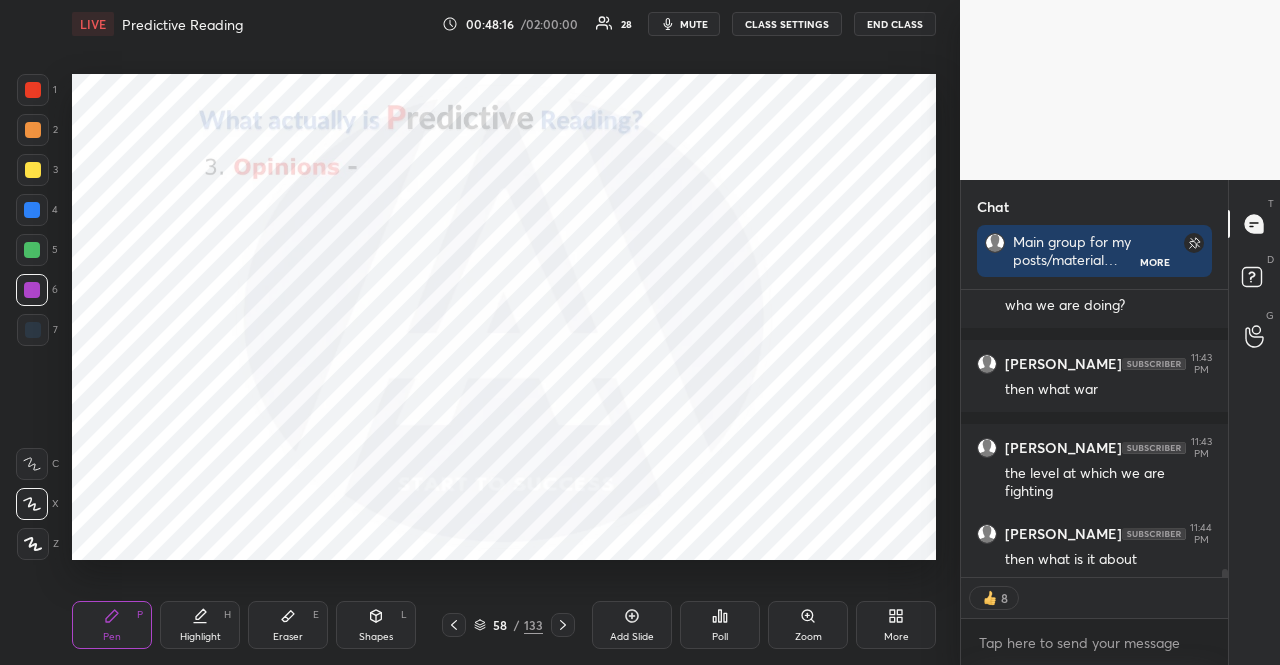 click at bounding box center [32, 250] 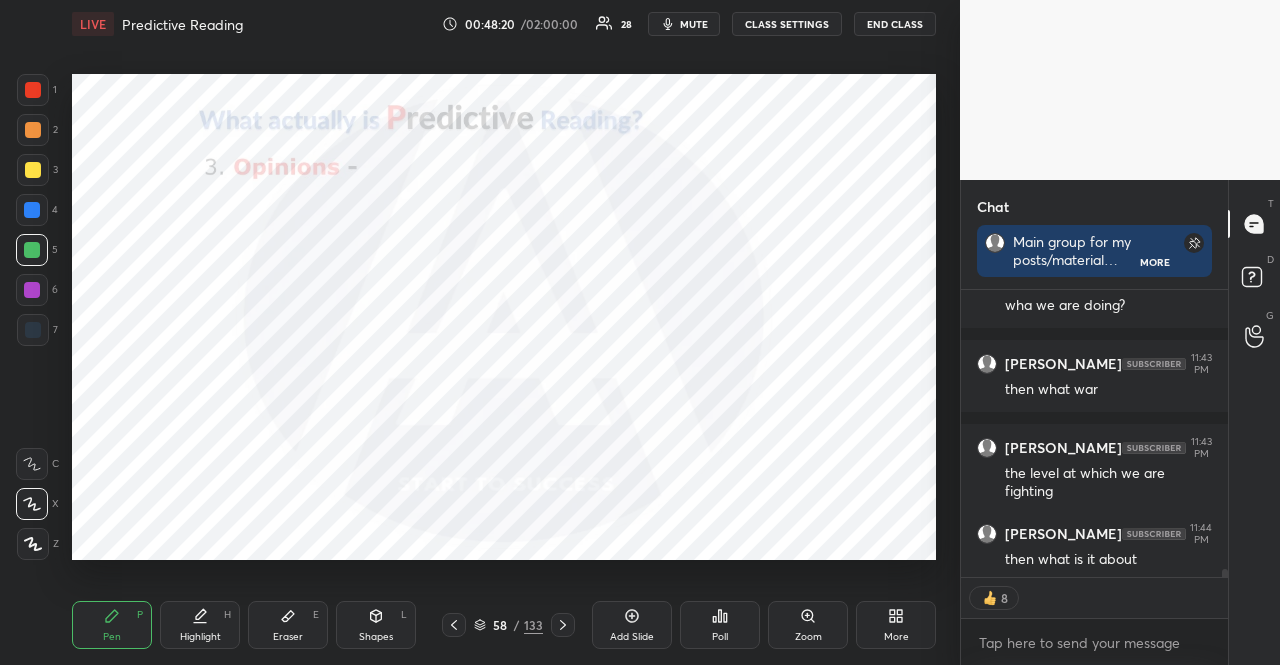 scroll, scrollTop: 10770, scrollLeft: 0, axis: vertical 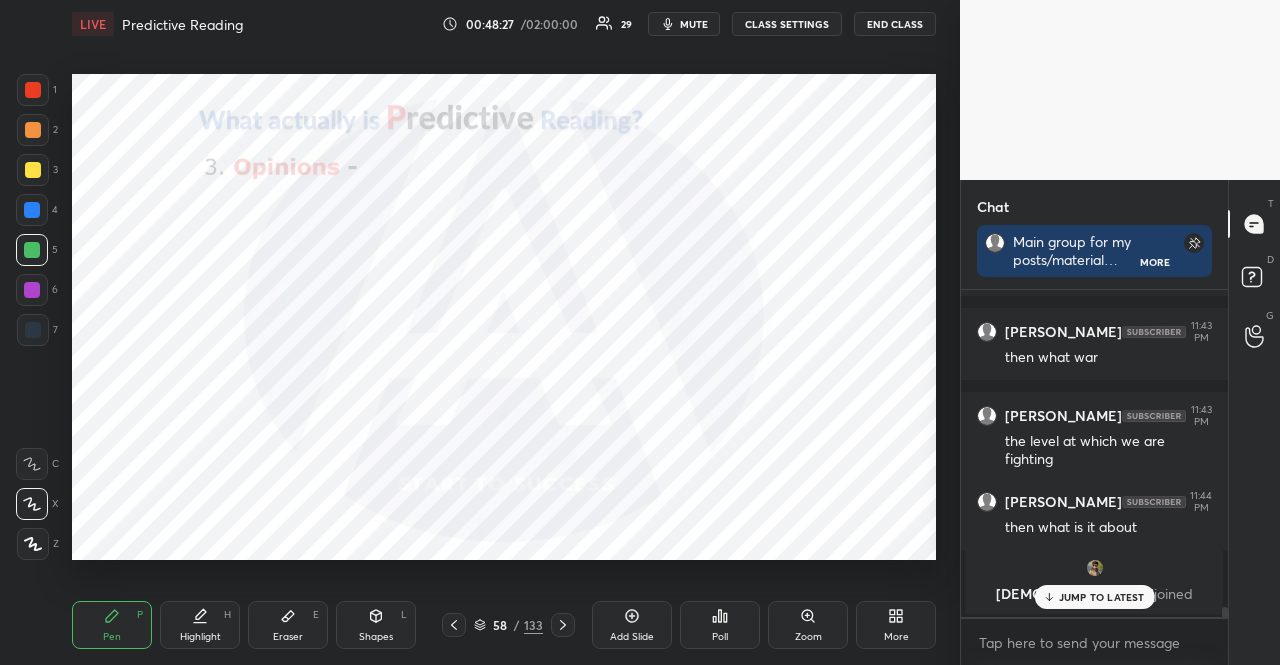 click at bounding box center (33, 330) 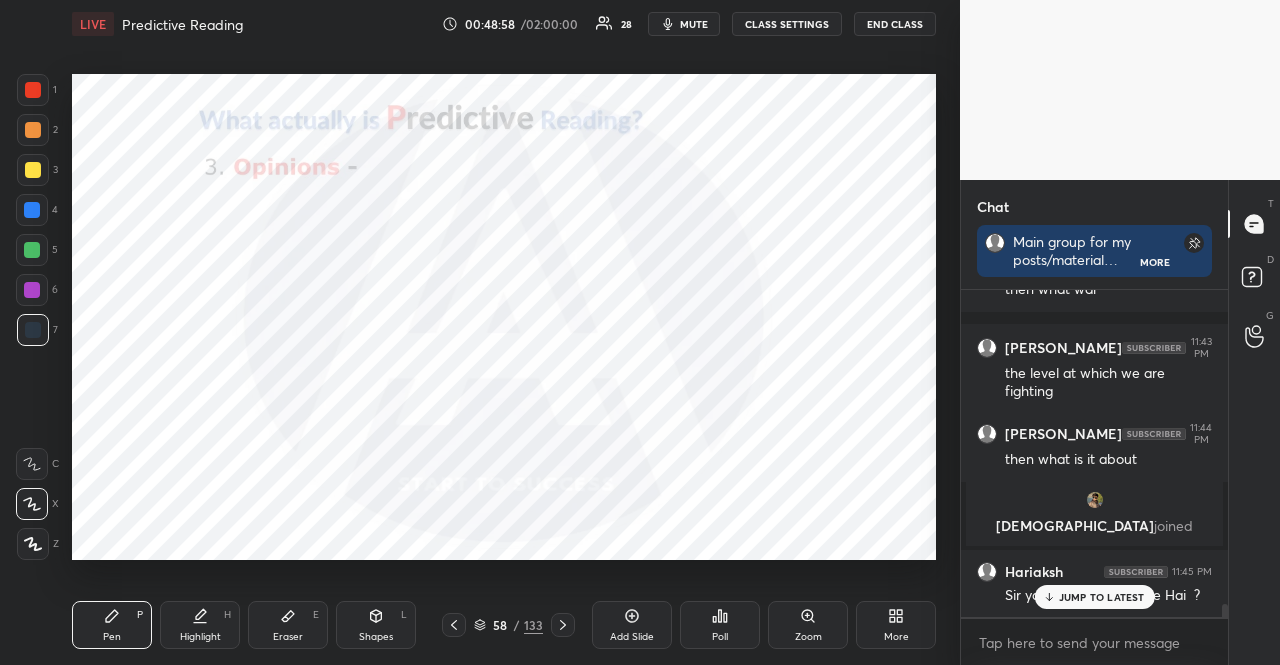 scroll, scrollTop: 8016, scrollLeft: 0, axis: vertical 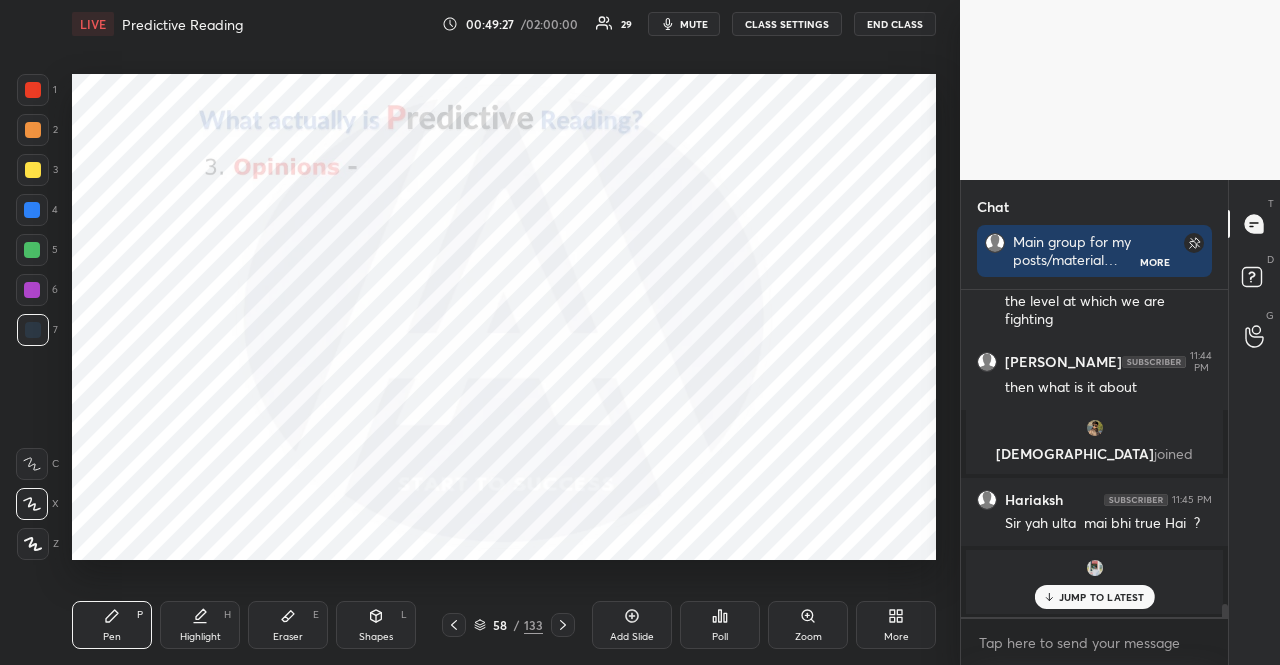 click at bounding box center (32, 210) 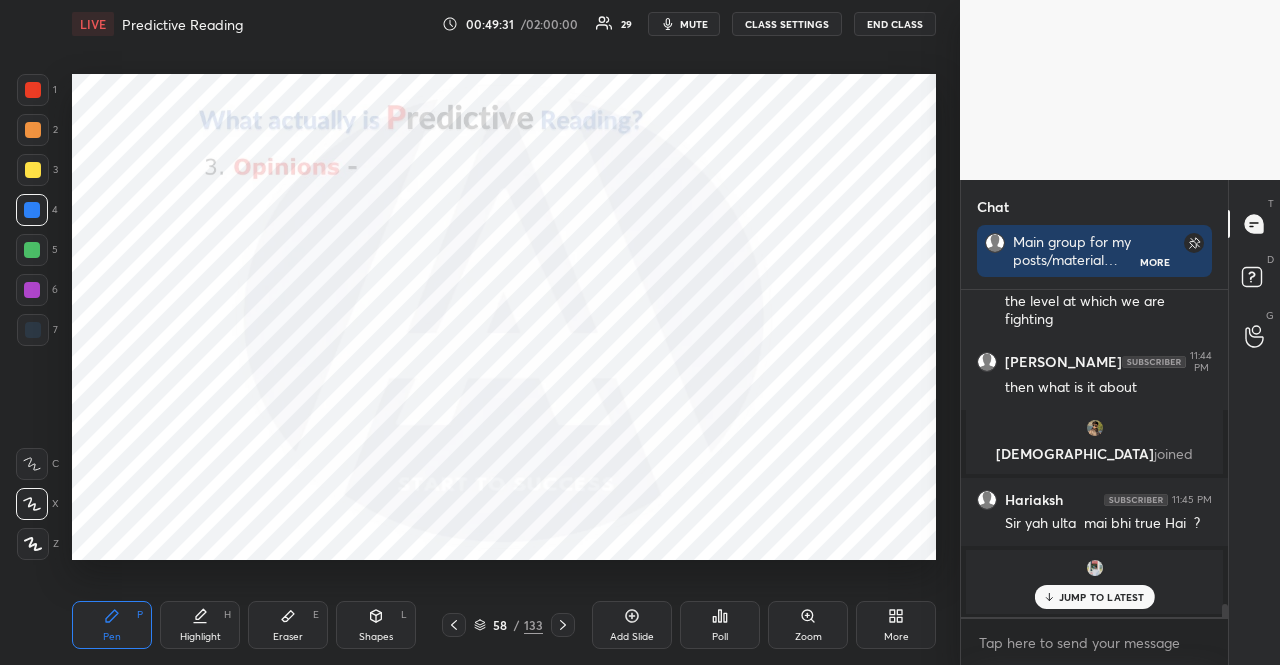 scroll, scrollTop: 8100, scrollLeft: 0, axis: vertical 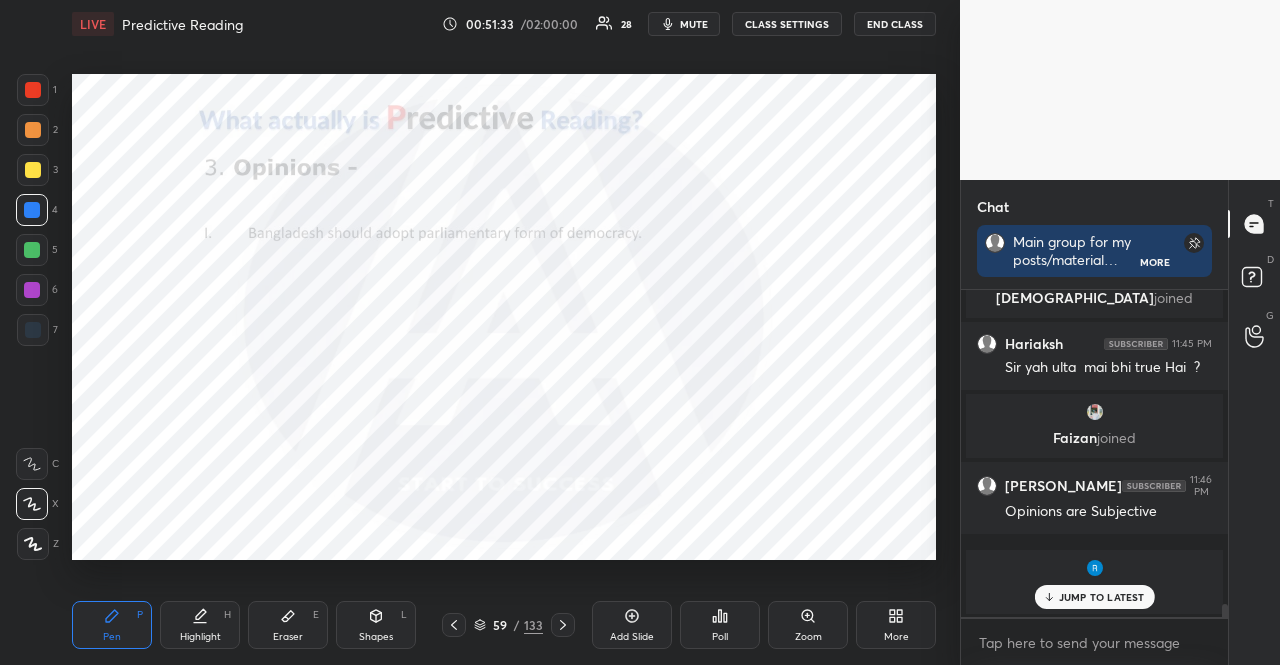 click at bounding box center (33, 90) 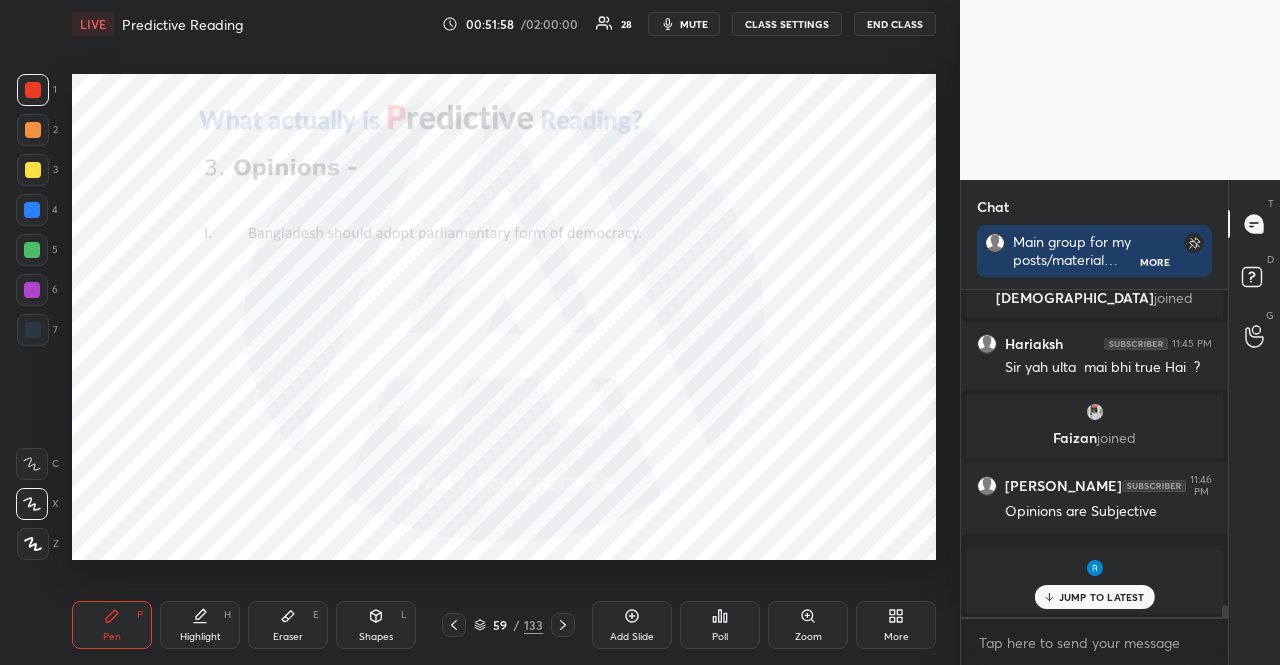 scroll, scrollTop: 8612, scrollLeft: 0, axis: vertical 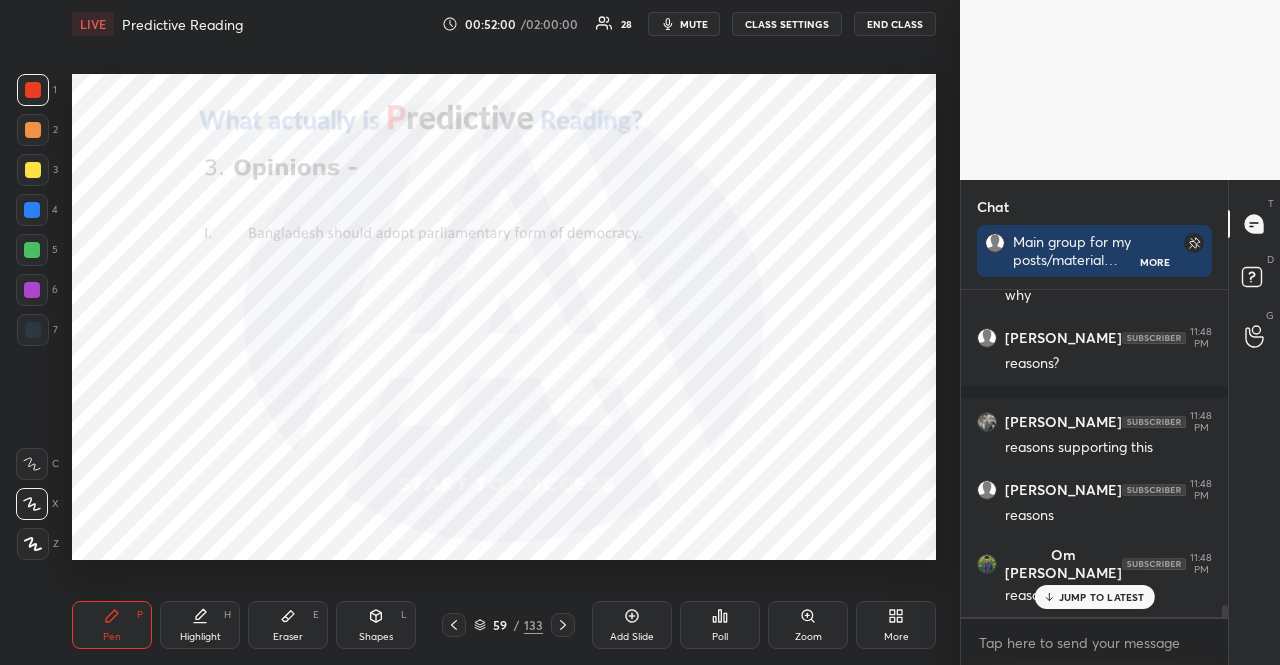 click on "JUMP TO LATEST" at bounding box center [1102, 597] 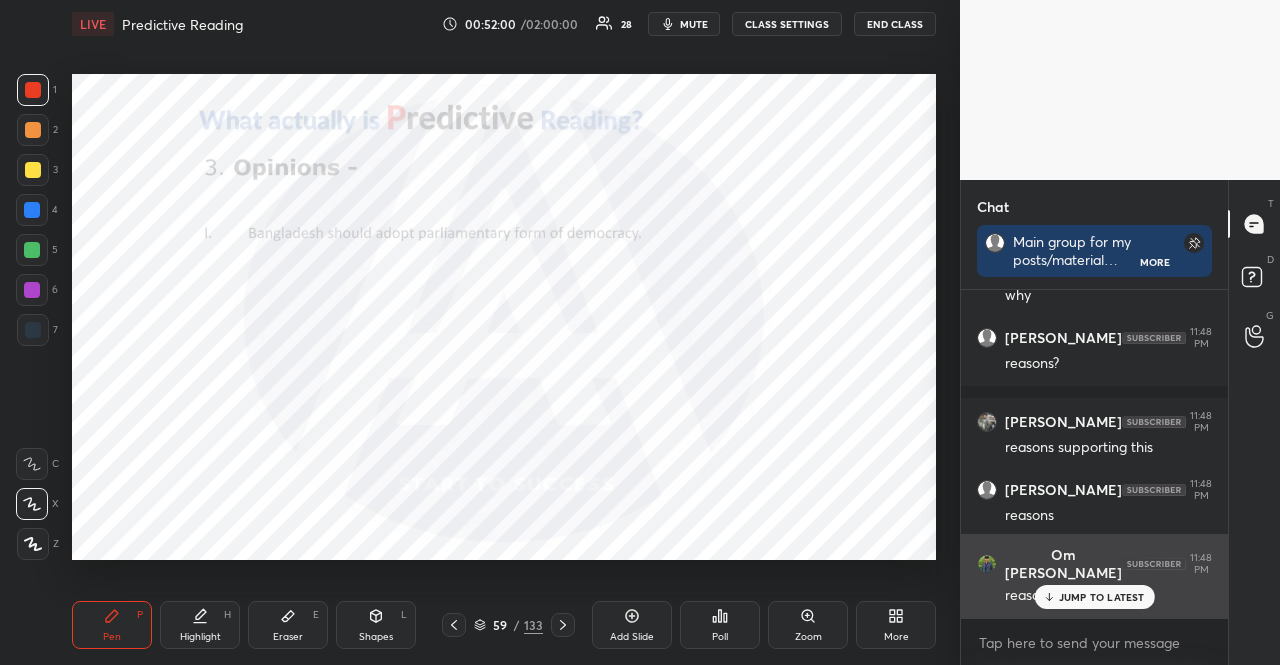 scroll, scrollTop: 8680, scrollLeft: 0, axis: vertical 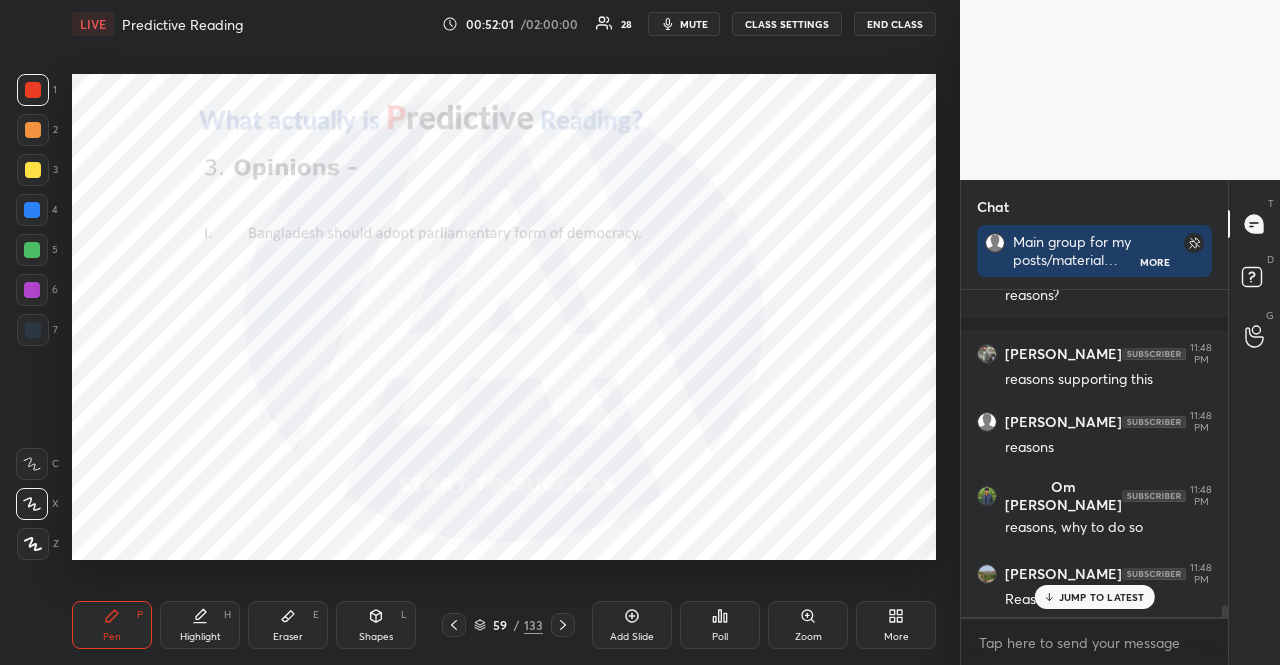 click on "JUMP TO LATEST" at bounding box center (1102, 597) 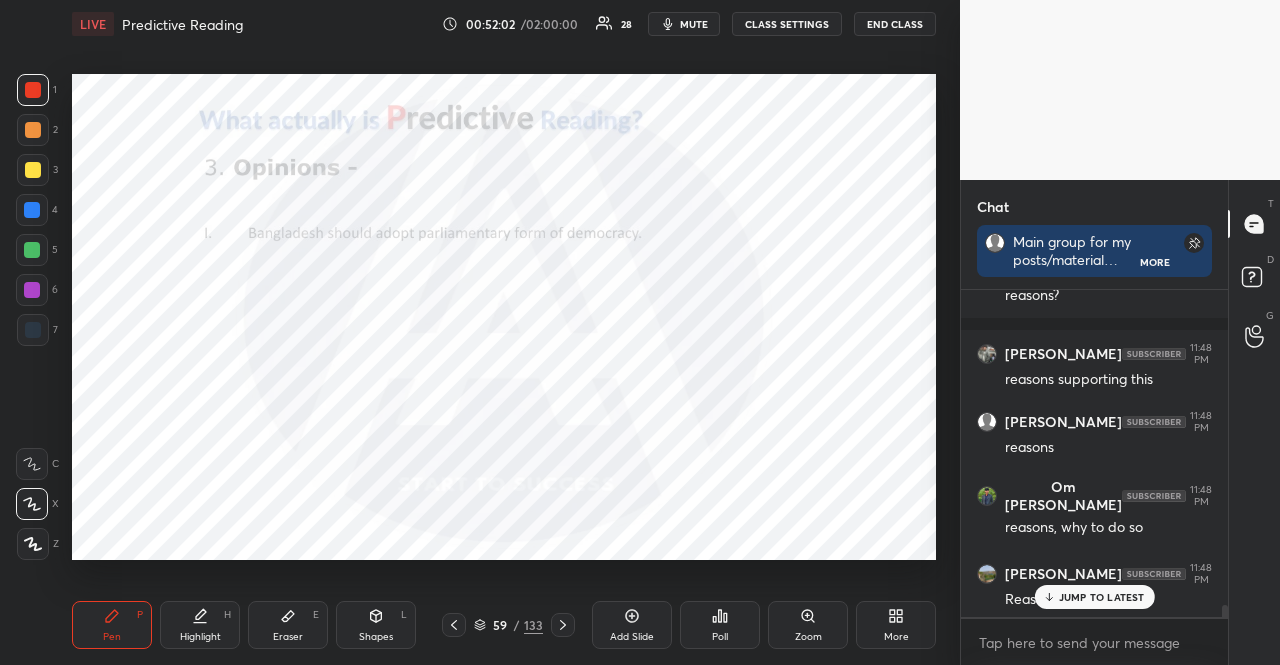scroll, scrollTop: 8748, scrollLeft: 0, axis: vertical 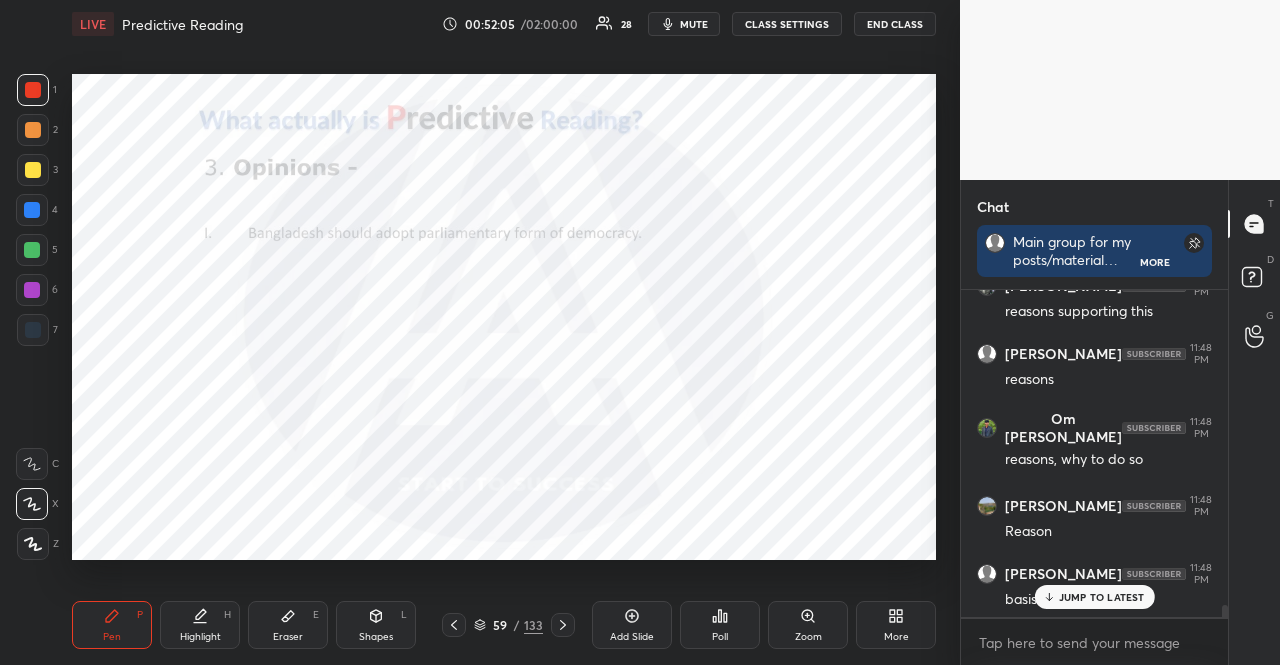drag, startPoint x: 27, startPoint y: 245, endPoint x: 30, endPoint y: 228, distance: 17.262676 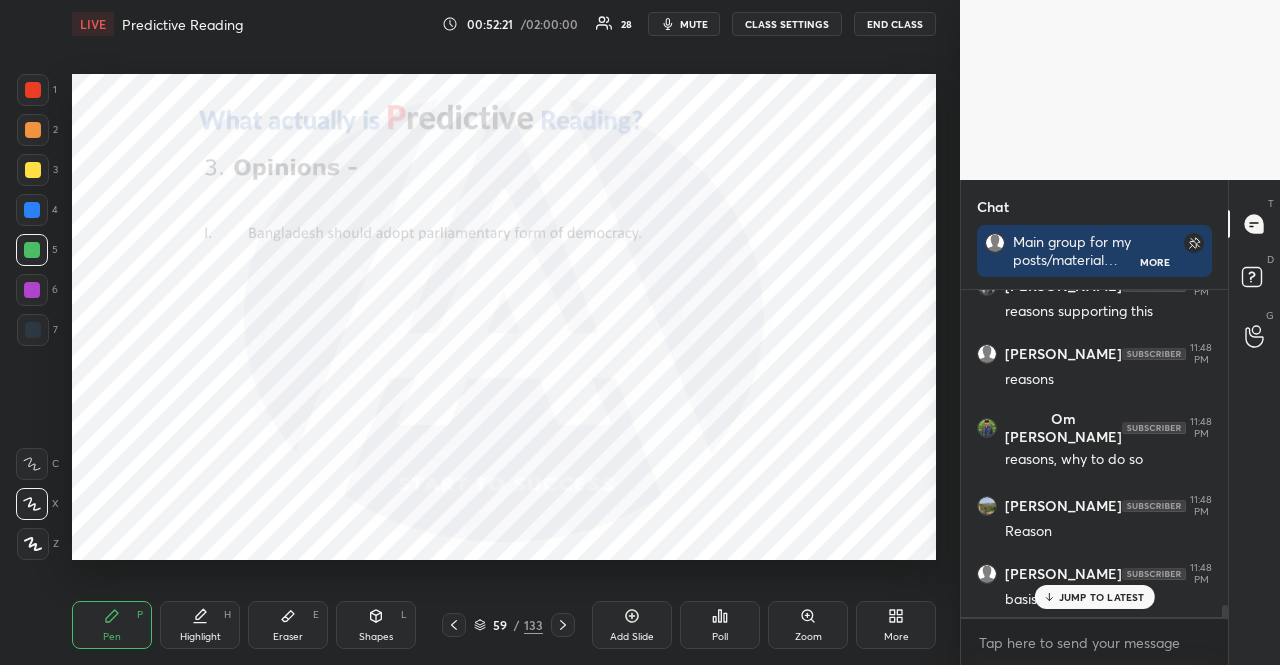 drag, startPoint x: 31, startPoint y: 337, endPoint x: 20, endPoint y: 330, distance: 13.038404 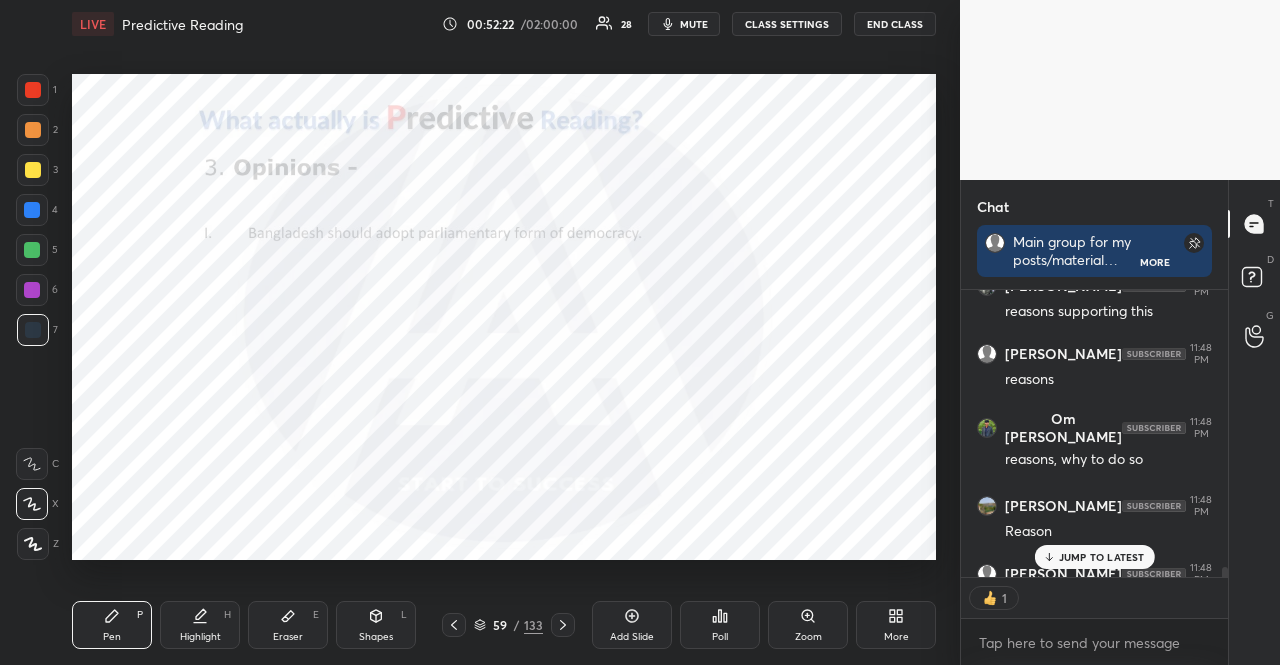 scroll, scrollTop: 281, scrollLeft: 261, axis: both 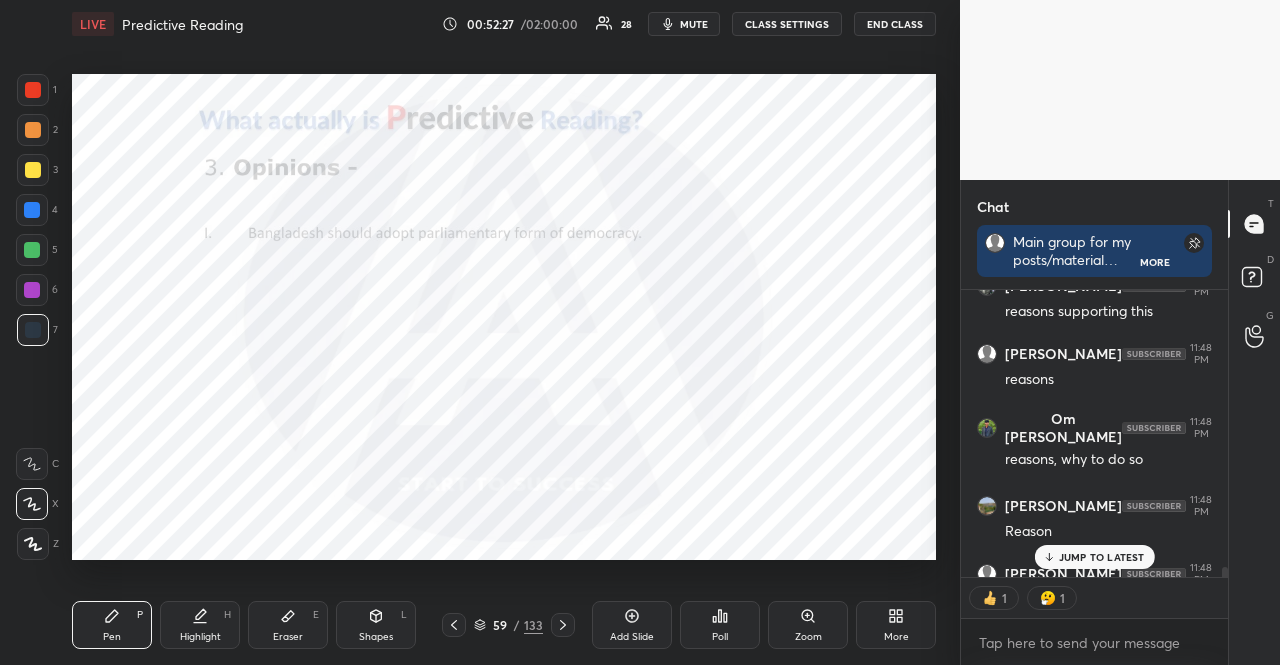 click on "Setting up your live class Poll for   secs No correct answer Start poll" at bounding box center (504, 316) 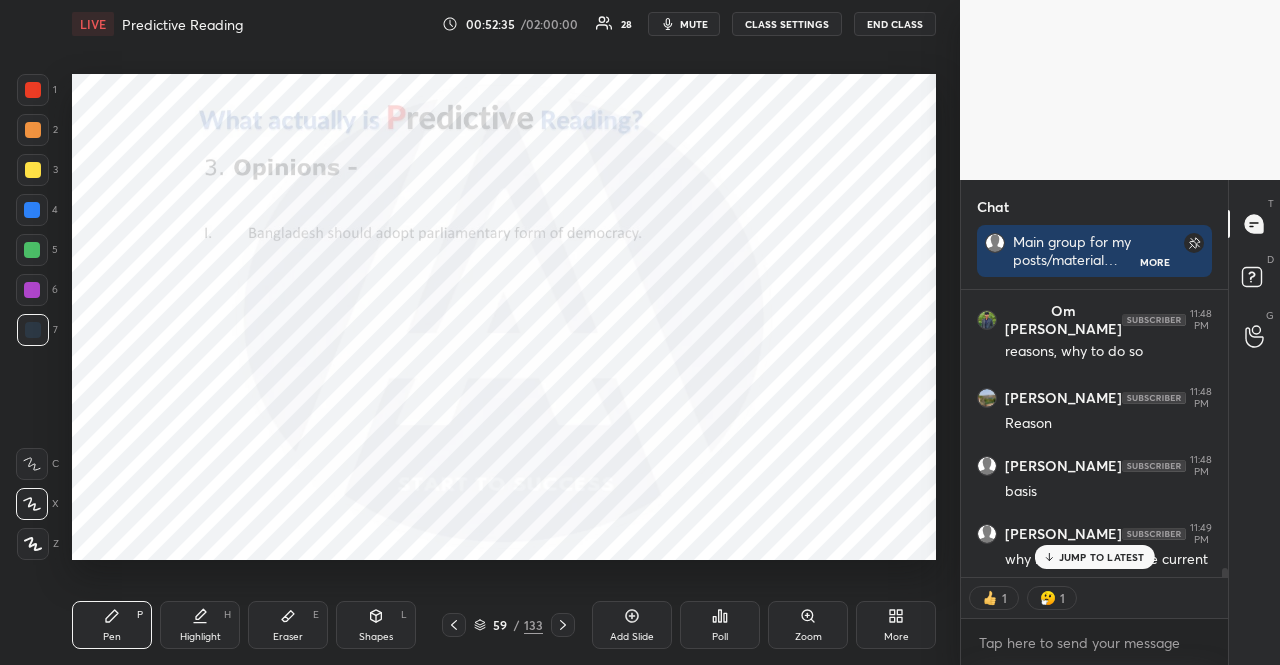 scroll, scrollTop: 9012, scrollLeft: 0, axis: vertical 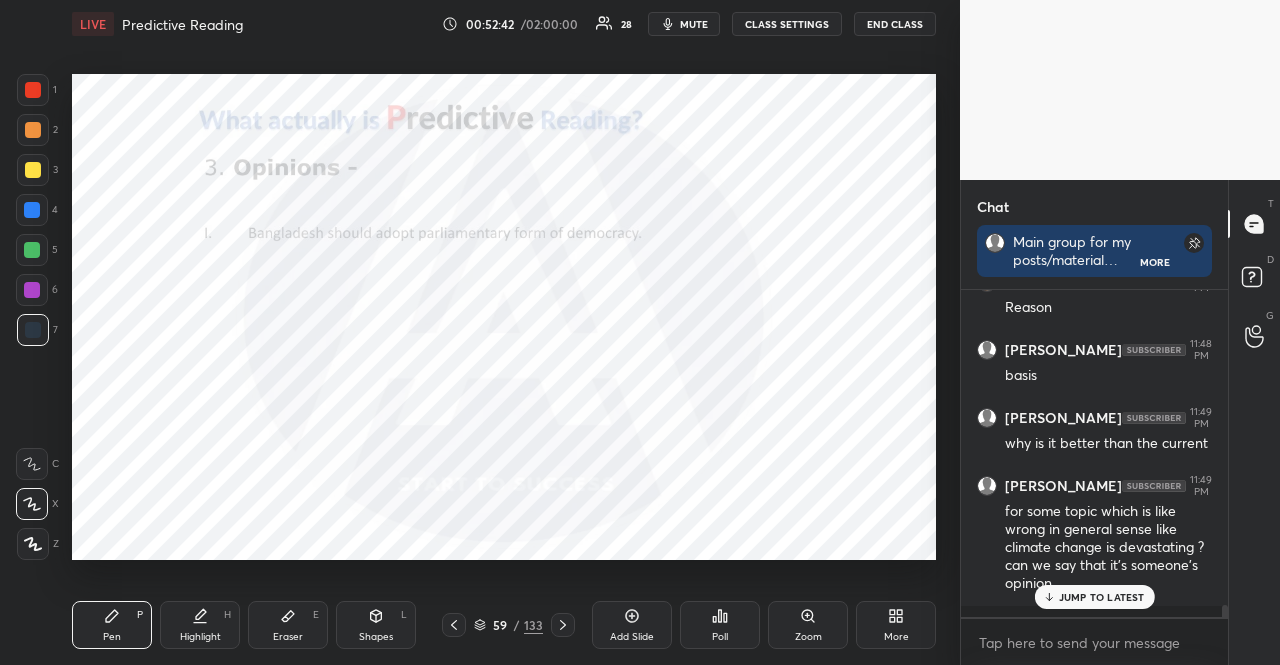 click on "Setting up your live class Poll for   secs No correct answer Start poll" at bounding box center [504, 316] 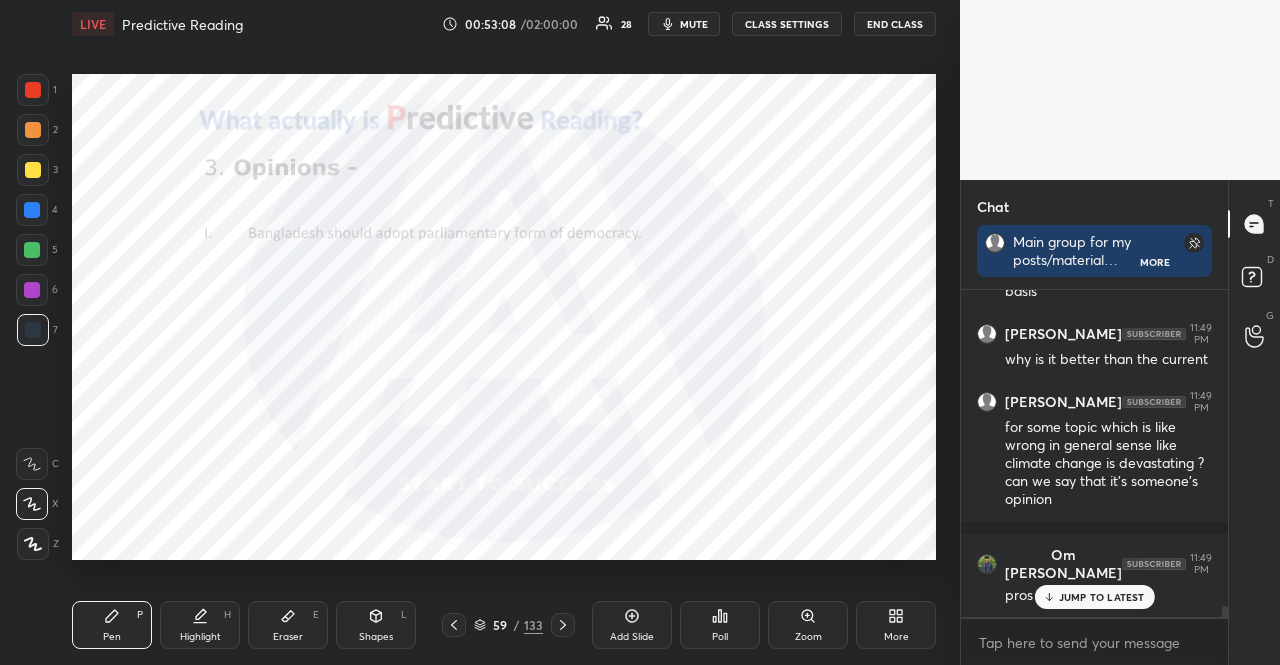 scroll, scrollTop: 9124, scrollLeft: 0, axis: vertical 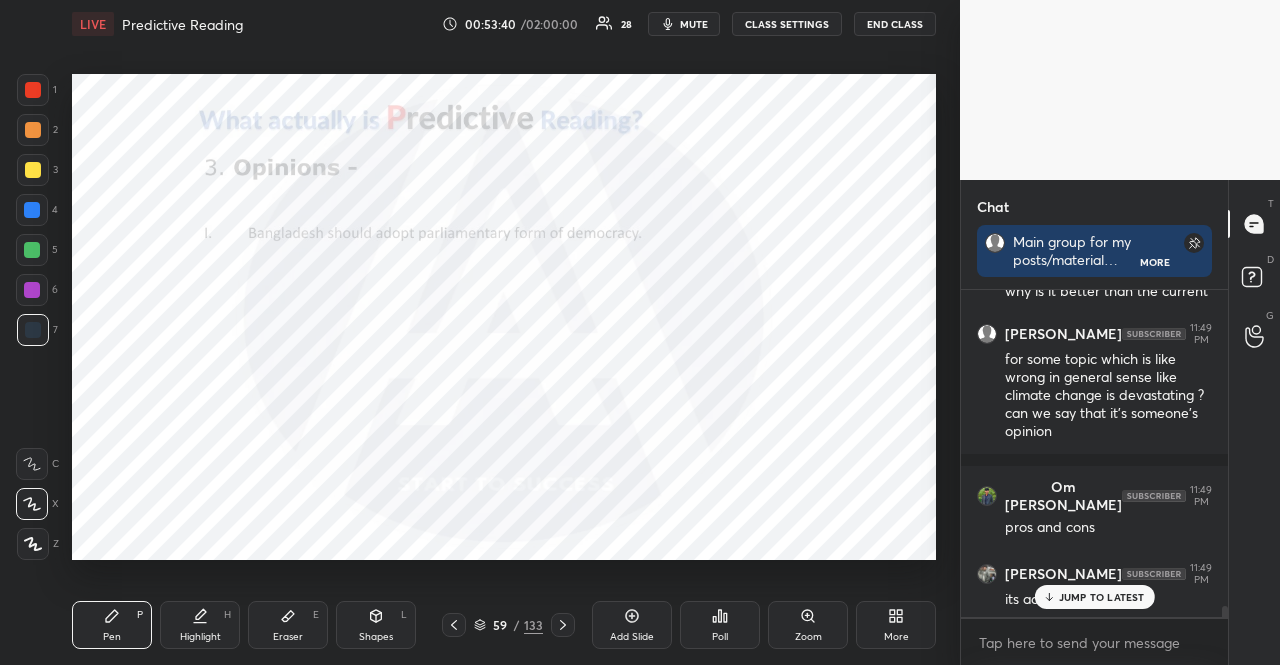 click on "JUMP TO LATEST" at bounding box center (1102, 597) 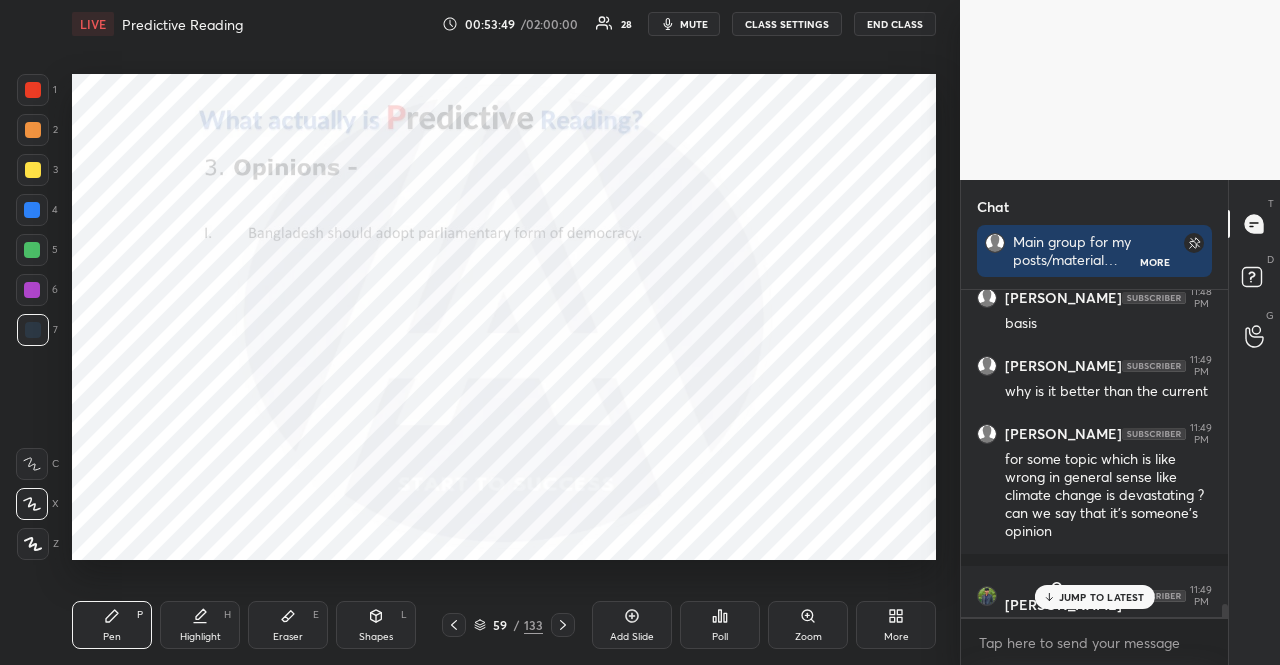 scroll, scrollTop: 9124, scrollLeft: 0, axis: vertical 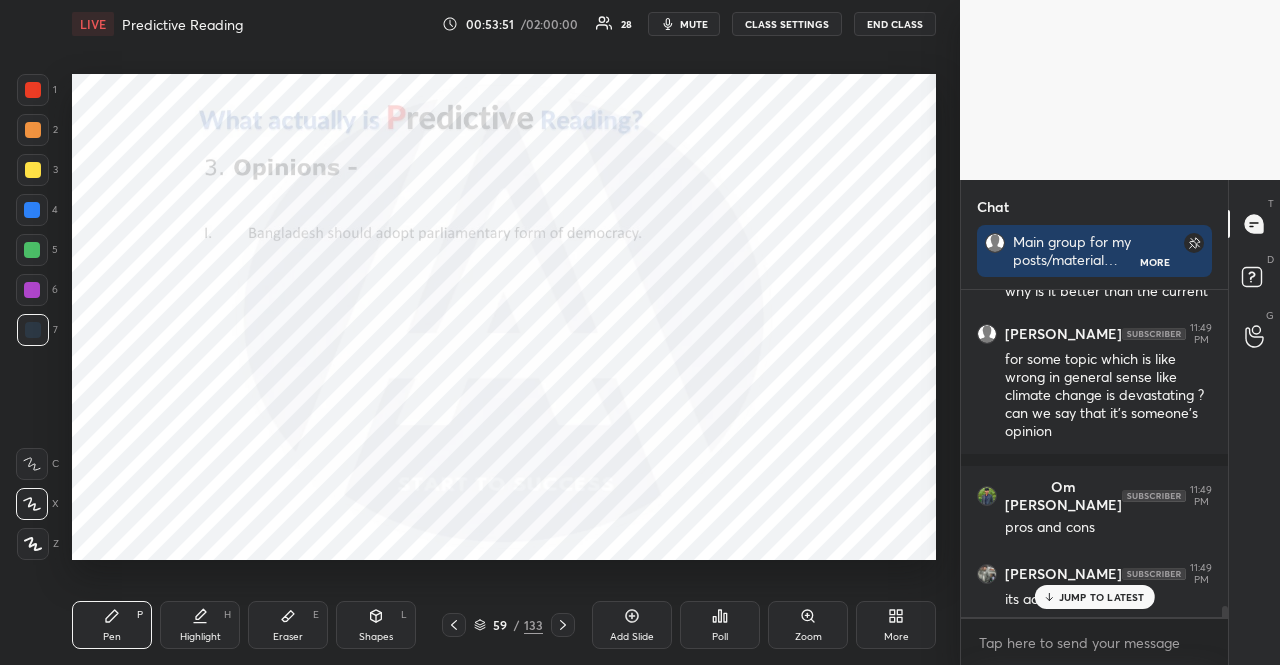 click at bounding box center (33, 90) 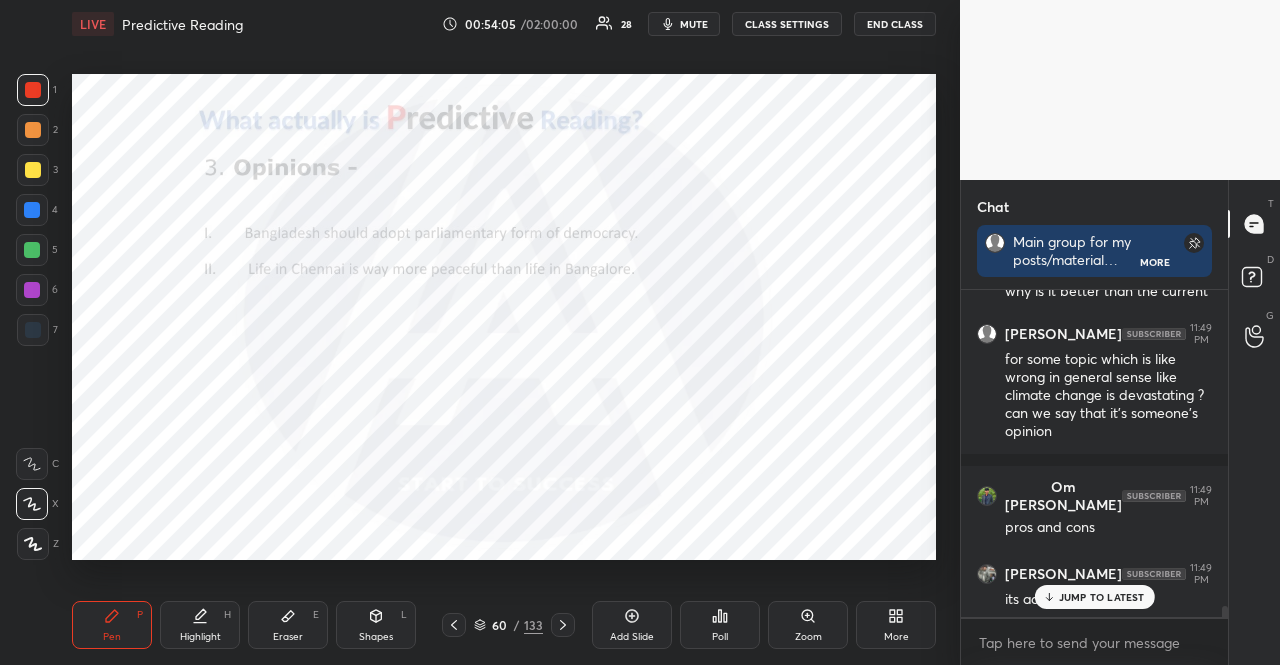 click on "JUMP TO LATEST" at bounding box center (1102, 597) 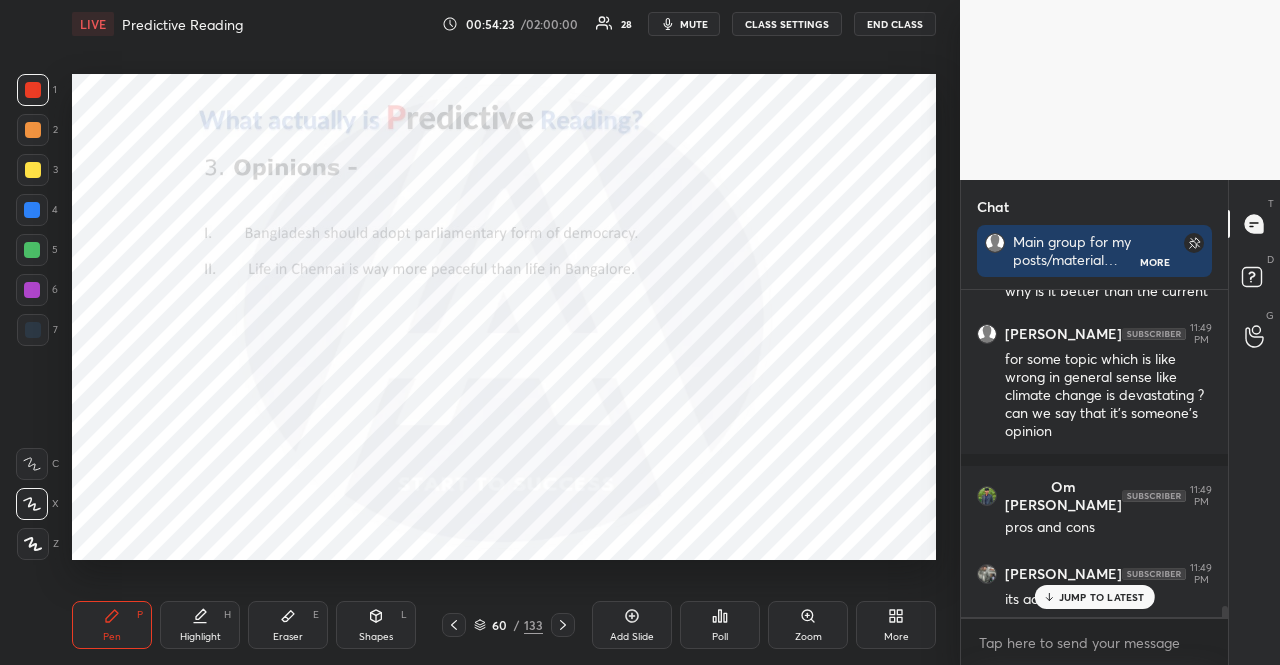 scroll, scrollTop: 9196, scrollLeft: 0, axis: vertical 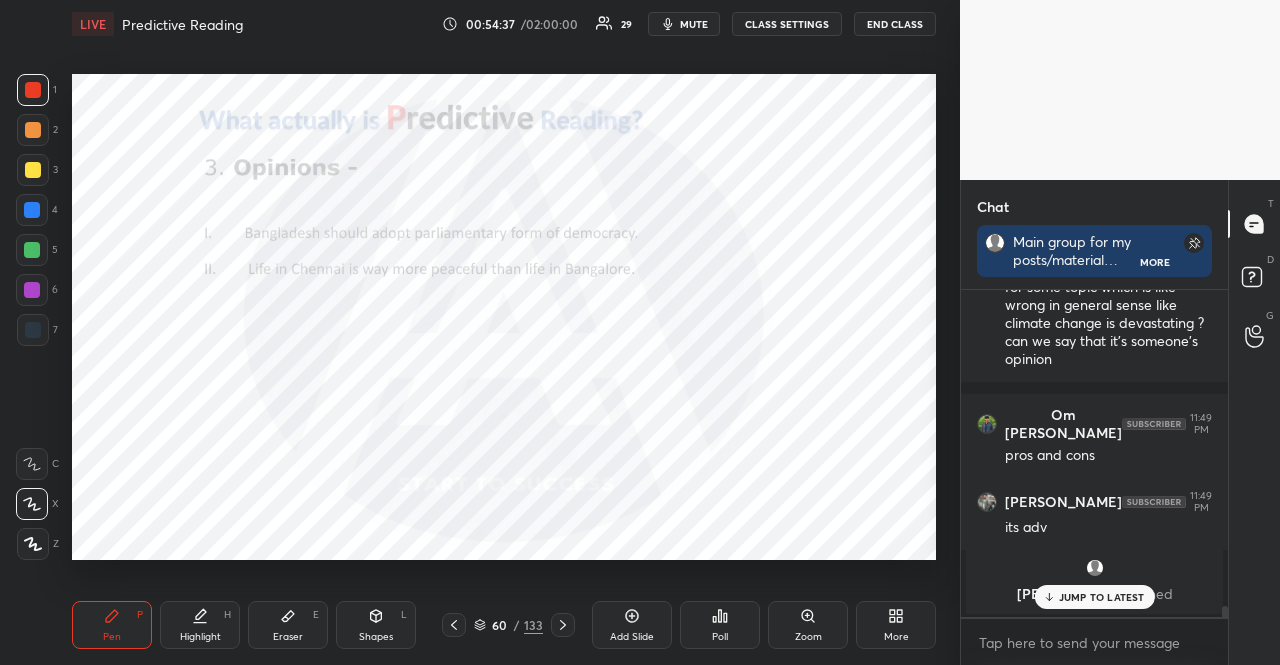 click at bounding box center (32, 290) 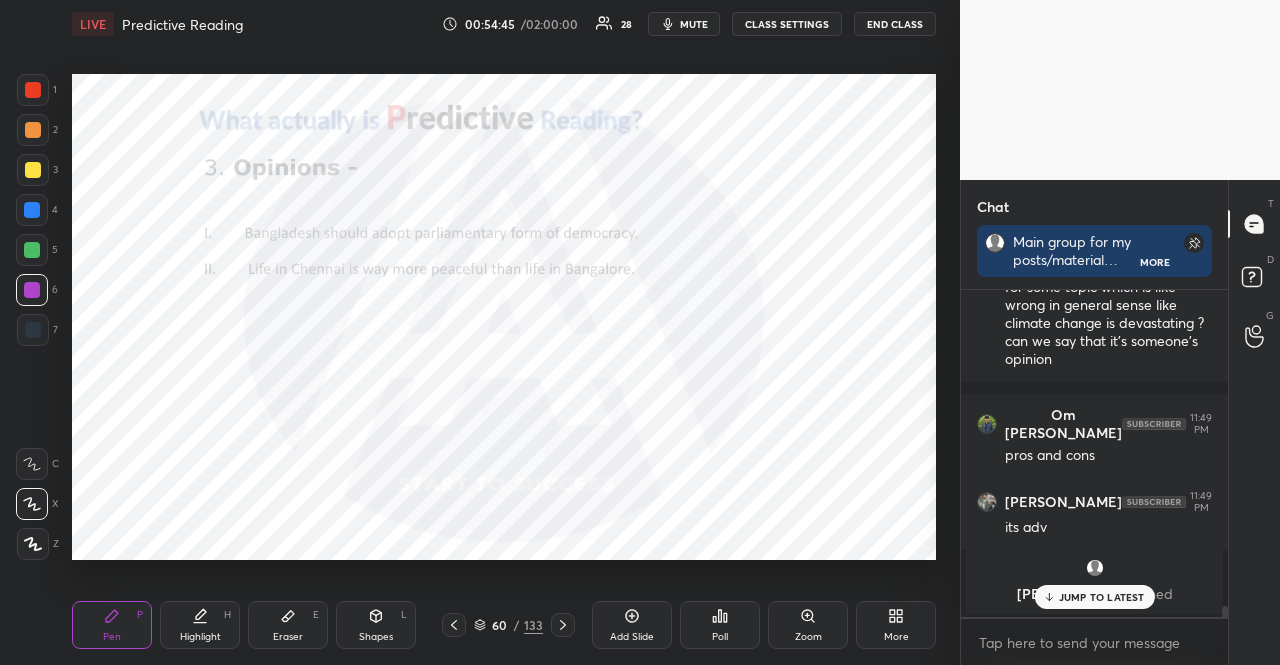 scroll, scrollTop: 8786, scrollLeft: 0, axis: vertical 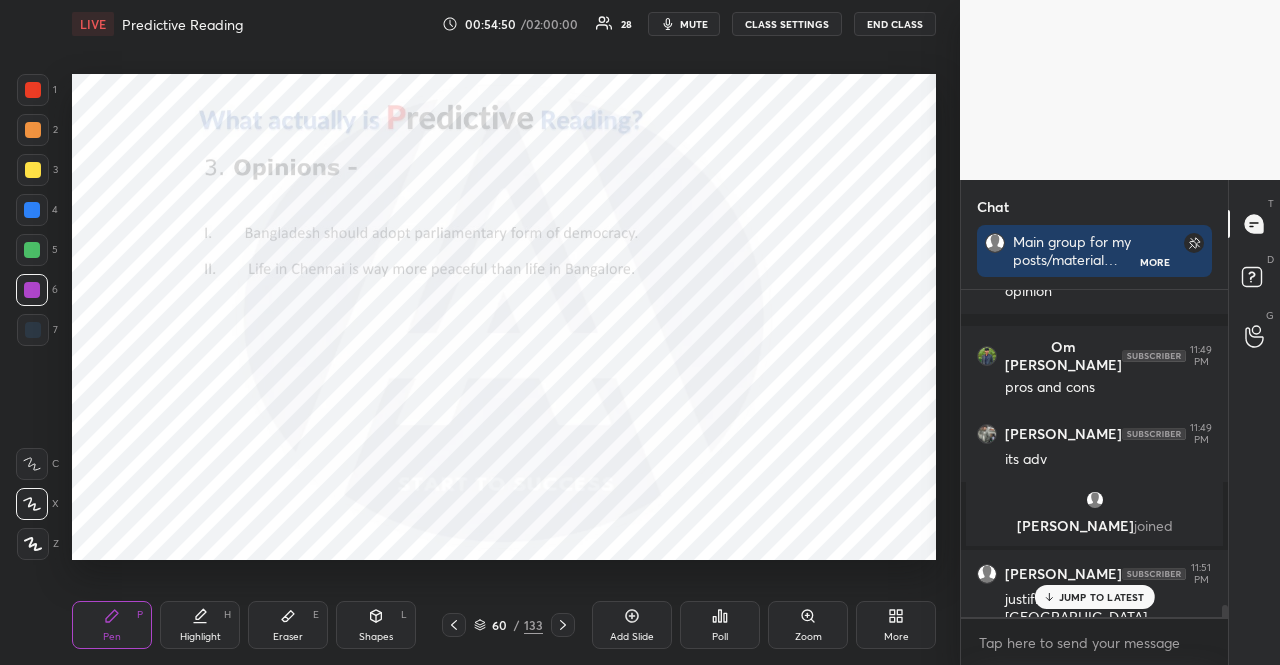 click at bounding box center [33, 330] 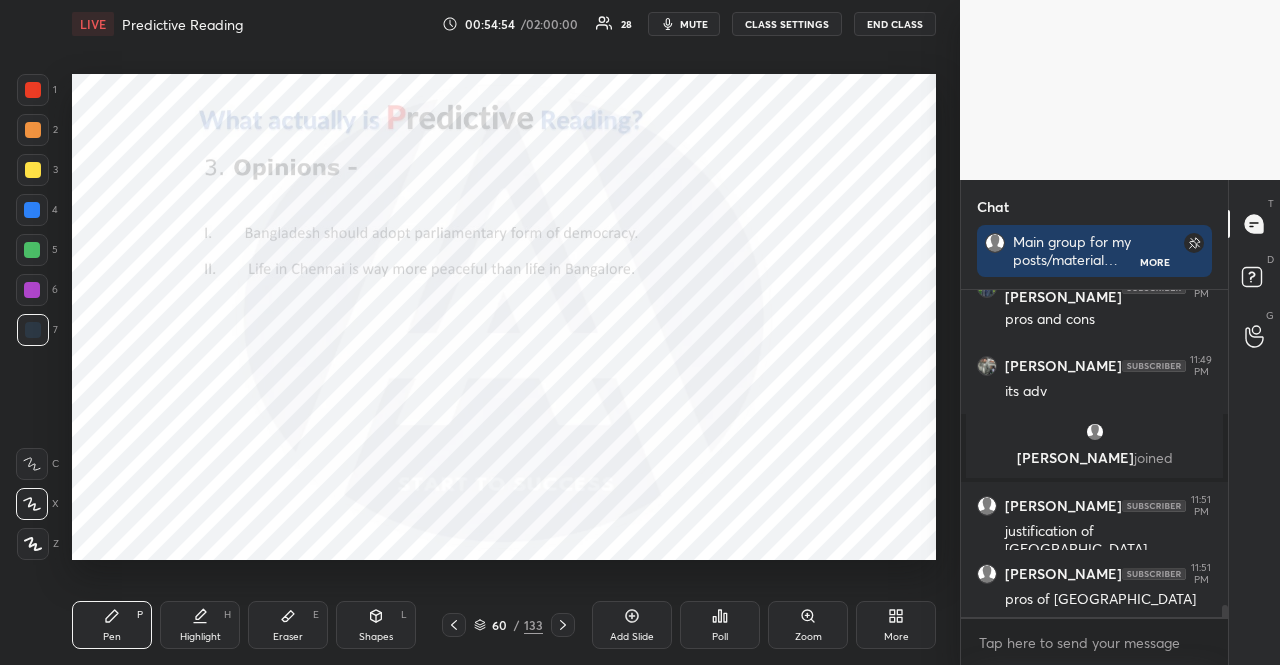 scroll, scrollTop: 8922, scrollLeft: 0, axis: vertical 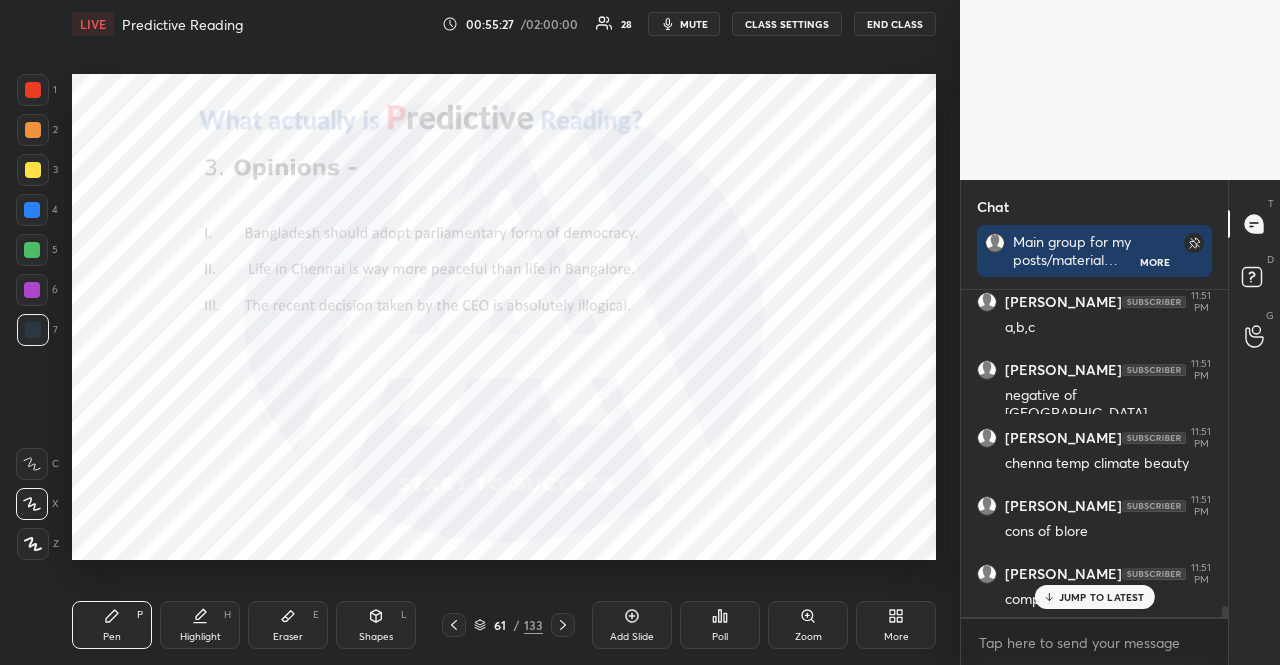 click at bounding box center [32, 210] 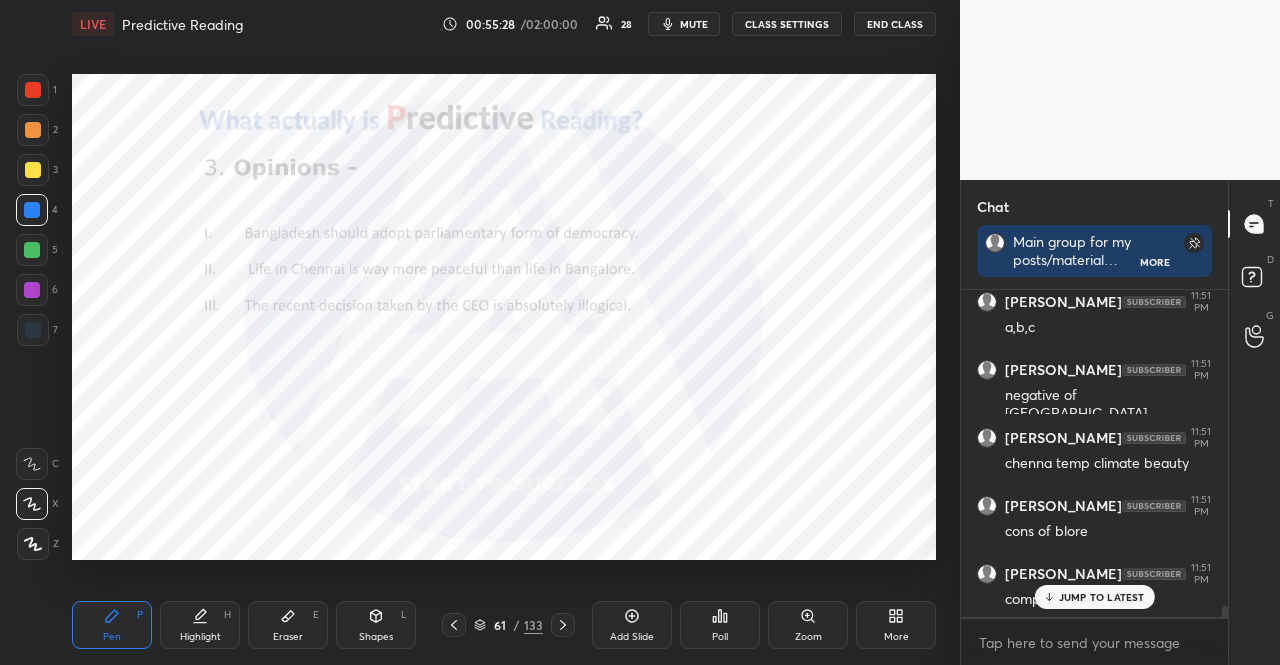 scroll, scrollTop: 9278, scrollLeft: 0, axis: vertical 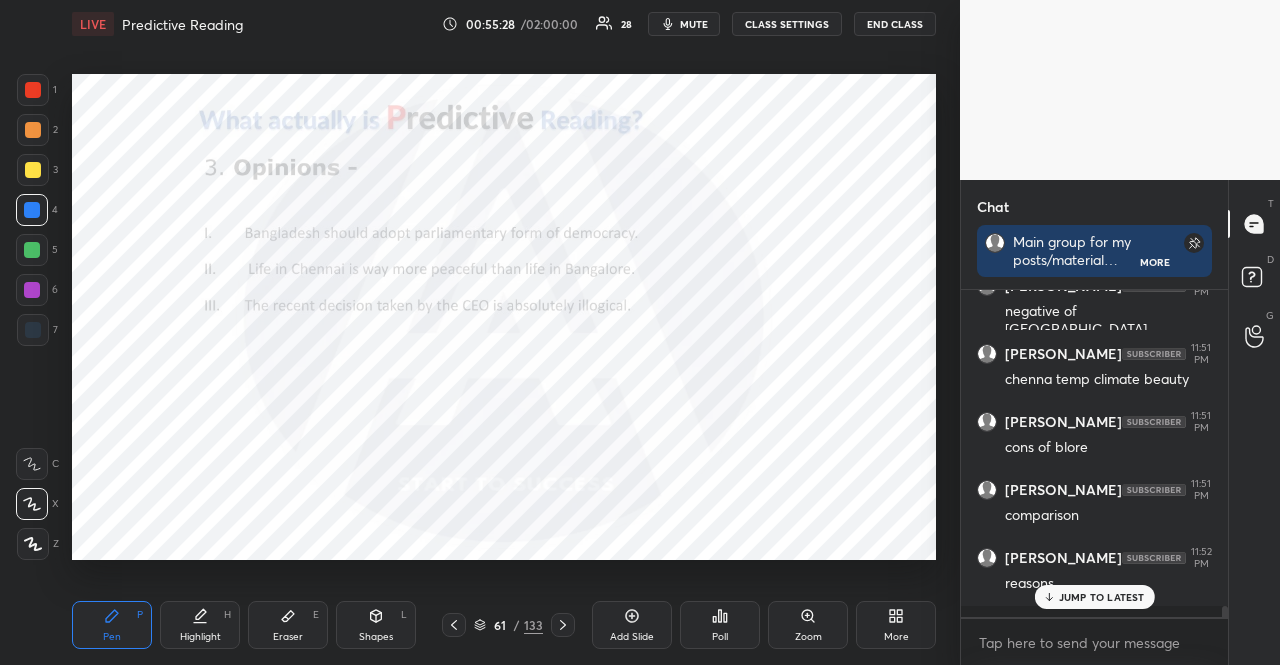 click on "JUMP TO LATEST" at bounding box center (1102, 597) 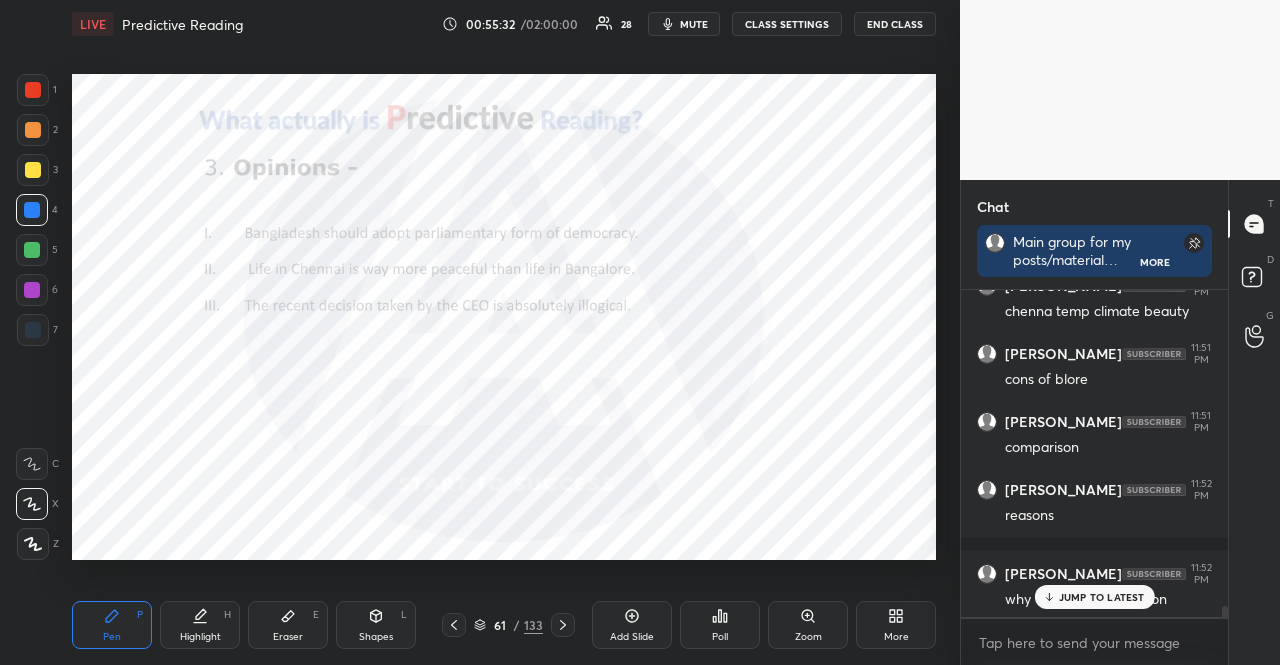 scroll, scrollTop: 9414, scrollLeft: 0, axis: vertical 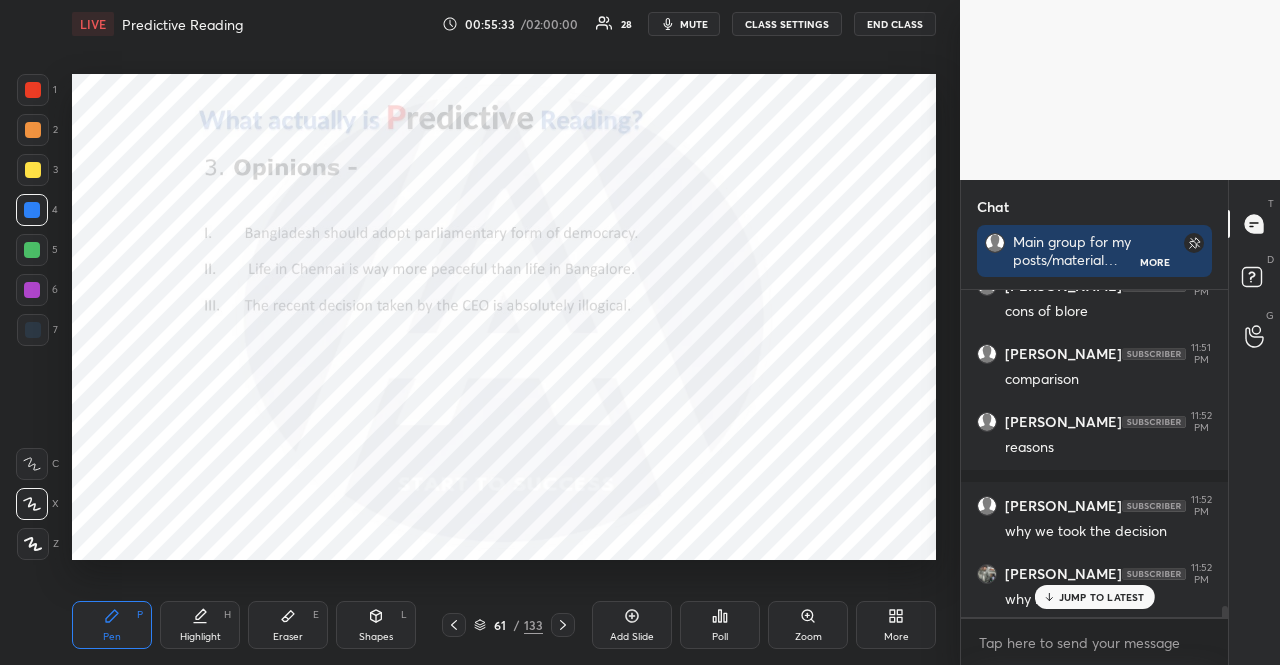 click on "JUMP TO LATEST" at bounding box center [1094, 597] 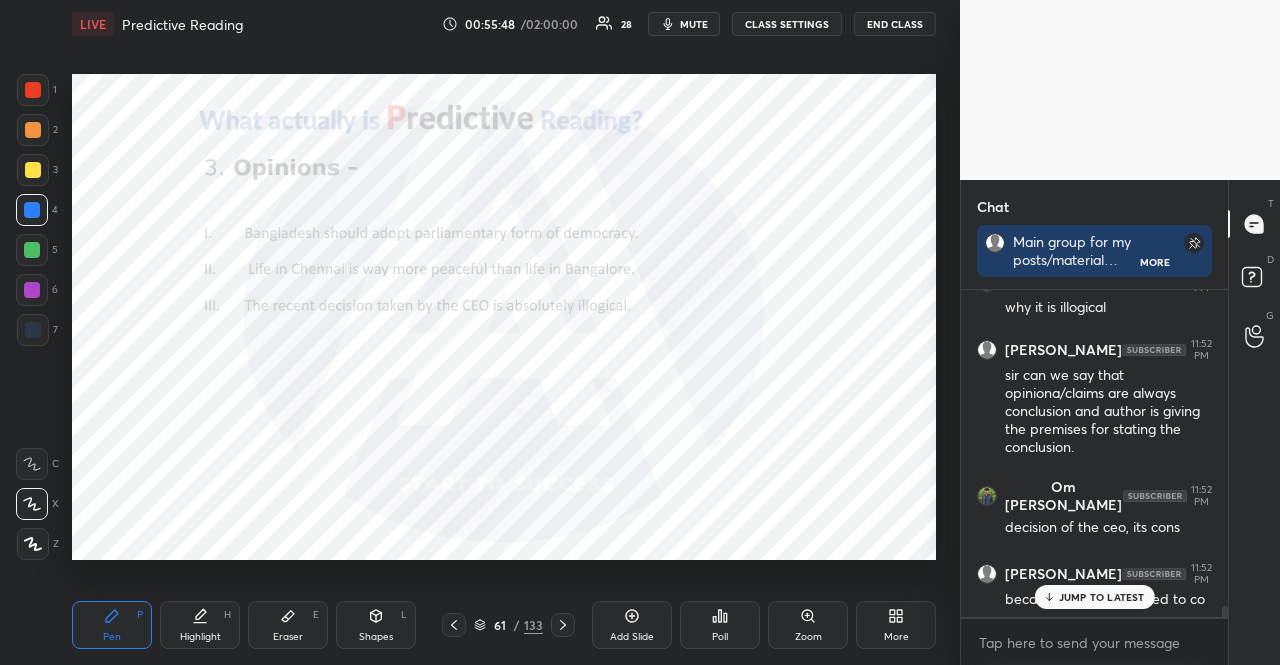 scroll, scrollTop: 9790, scrollLeft: 0, axis: vertical 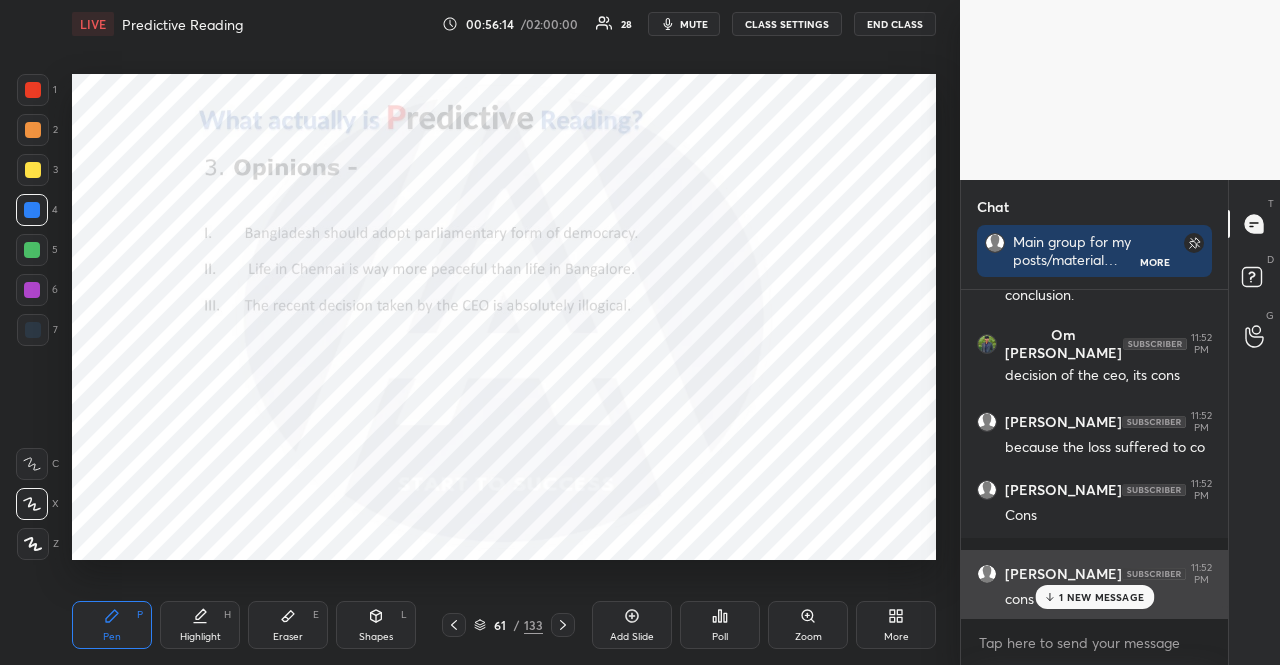 click on "1 NEW MESSAGE" at bounding box center (1101, 597) 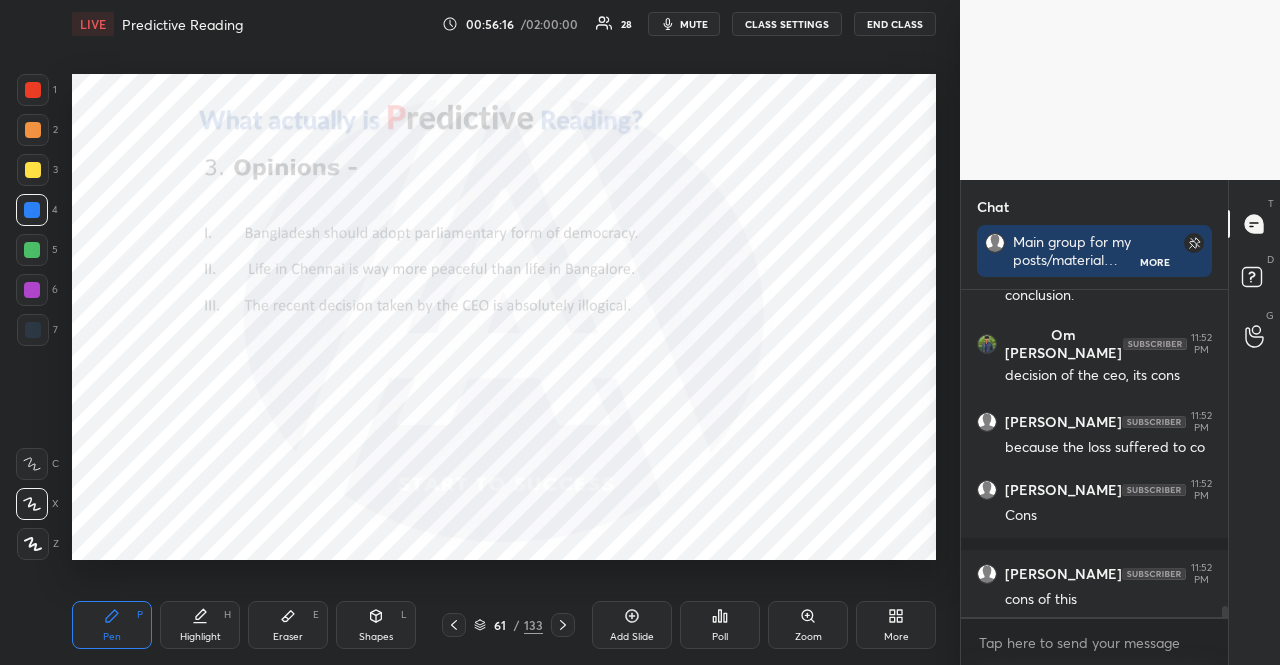 drag, startPoint x: 37, startPoint y: 297, endPoint x: 28, endPoint y: 281, distance: 18.35756 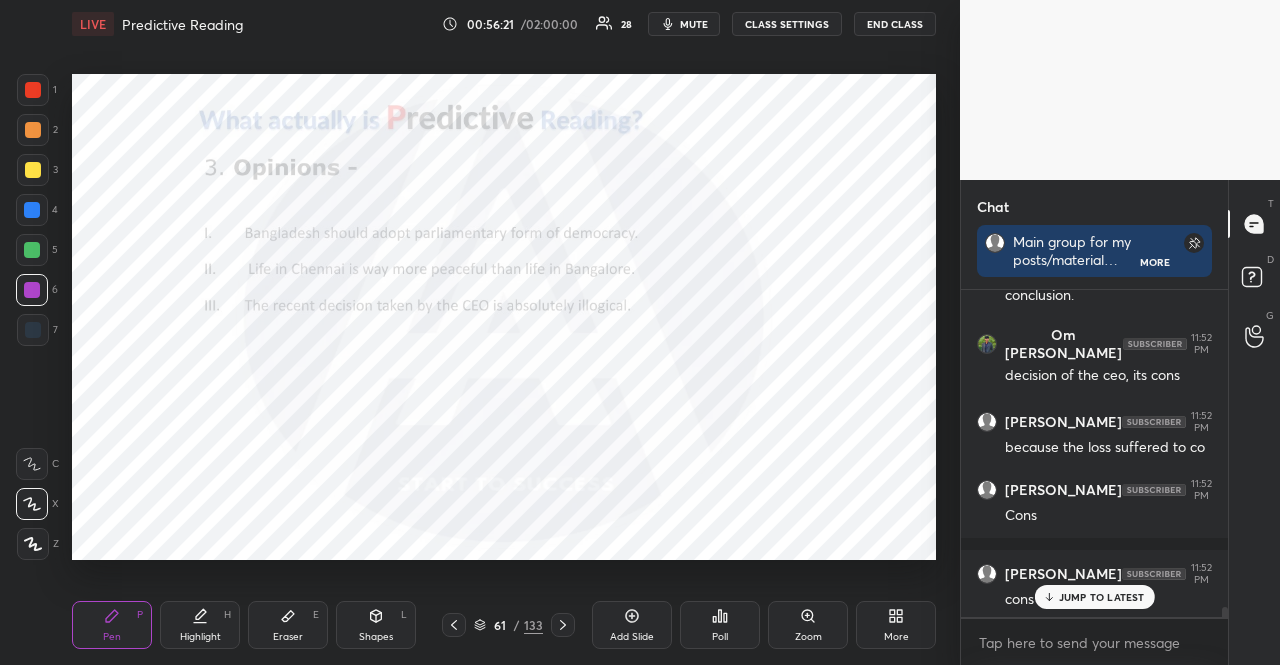 scroll, scrollTop: 9944, scrollLeft: 0, axis: vertical 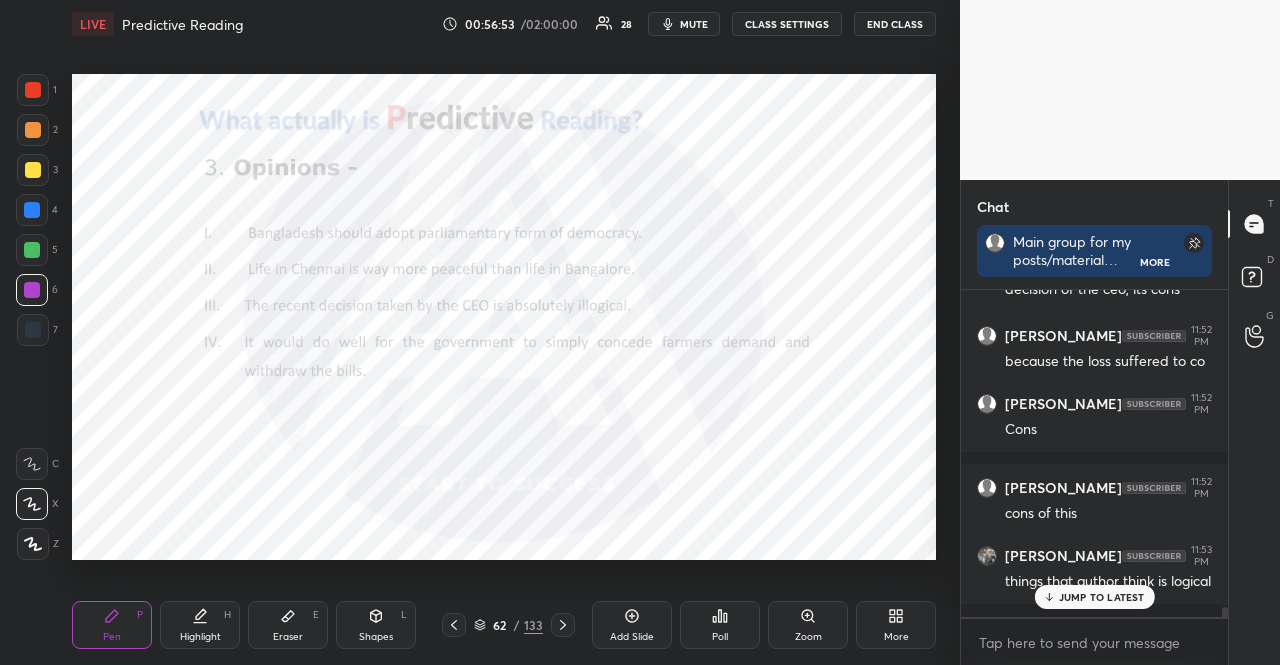 click on "1 2 3 4 5 6 7 R O A L C X Z Erase all   C X Z" at bounding box center (32, 317) 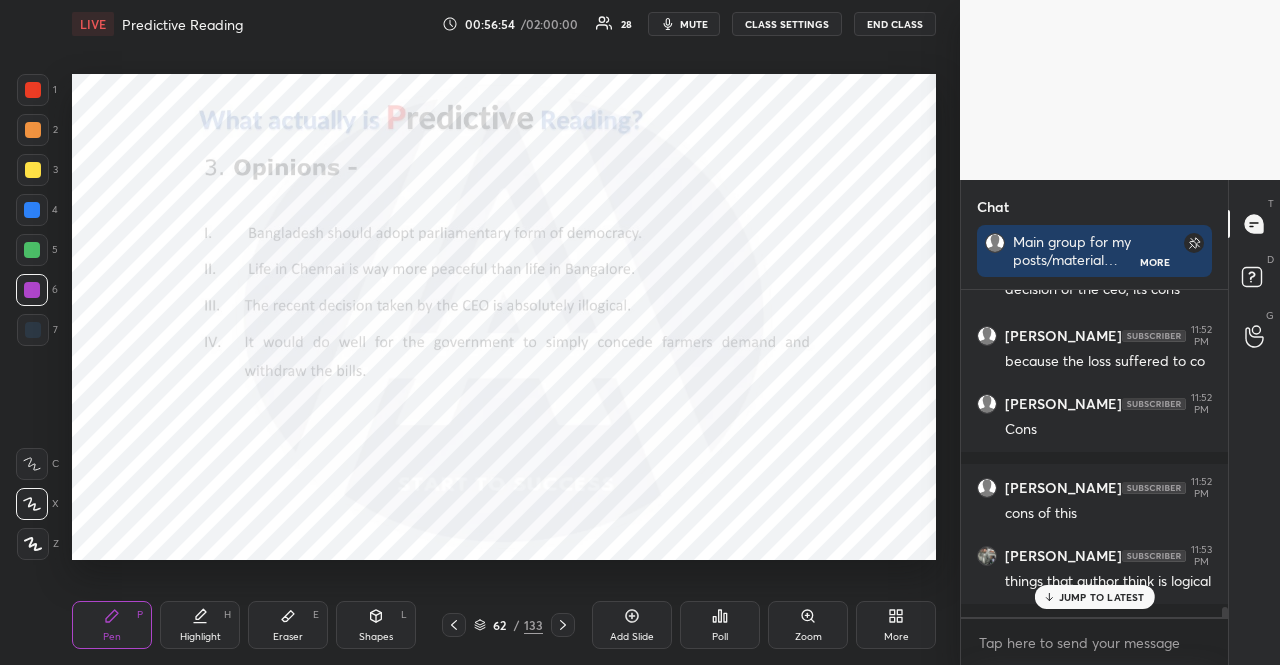 click at bounding box center [32, 250] 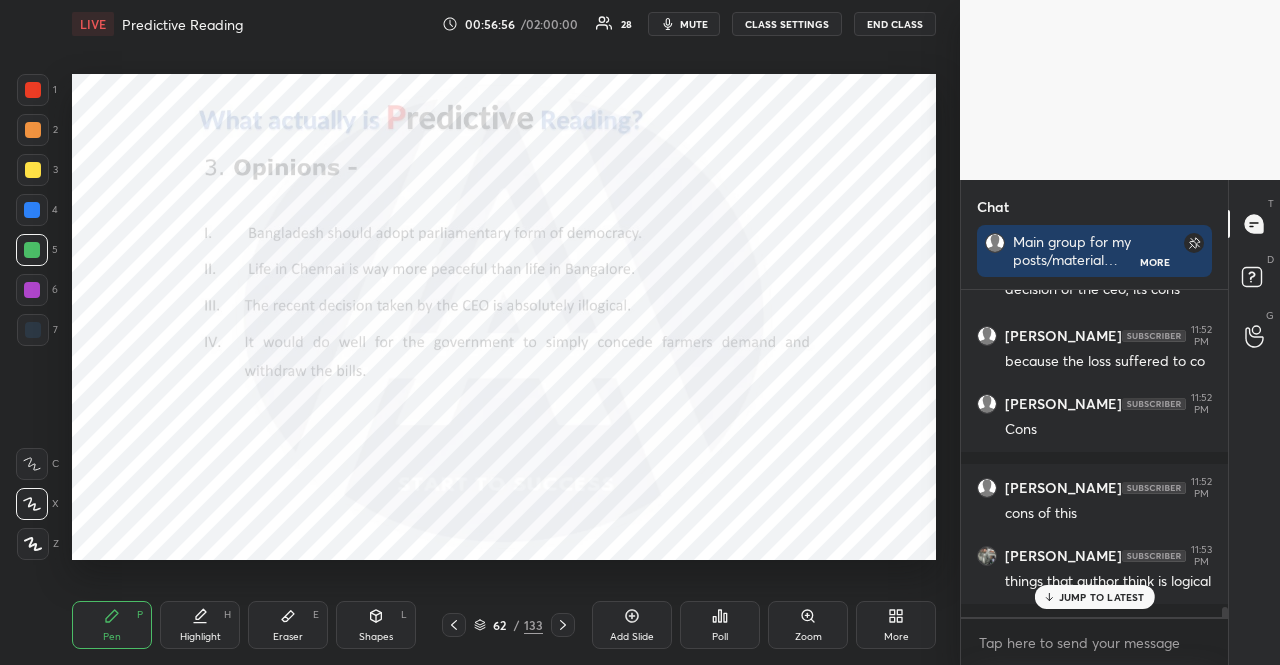 click on "Shapes L" at bounding box center [376, 625] 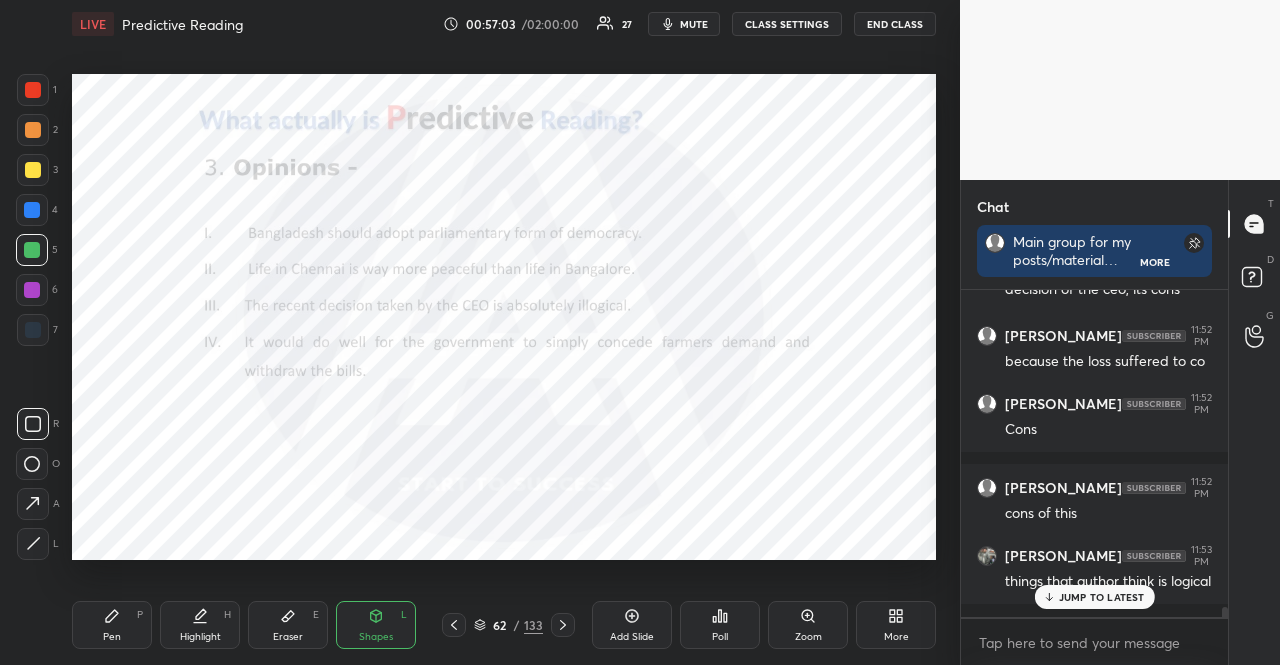 click at bounding box center (32, 290) 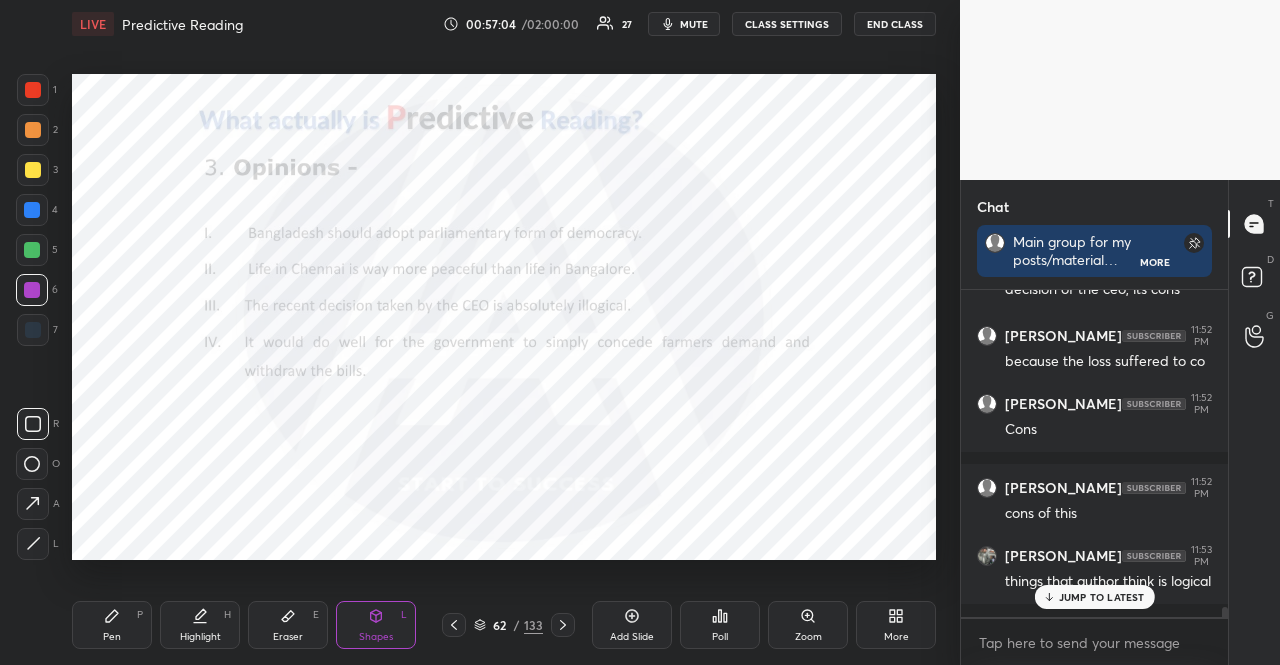 click on "Pen P" at bounding box center (112, 625) 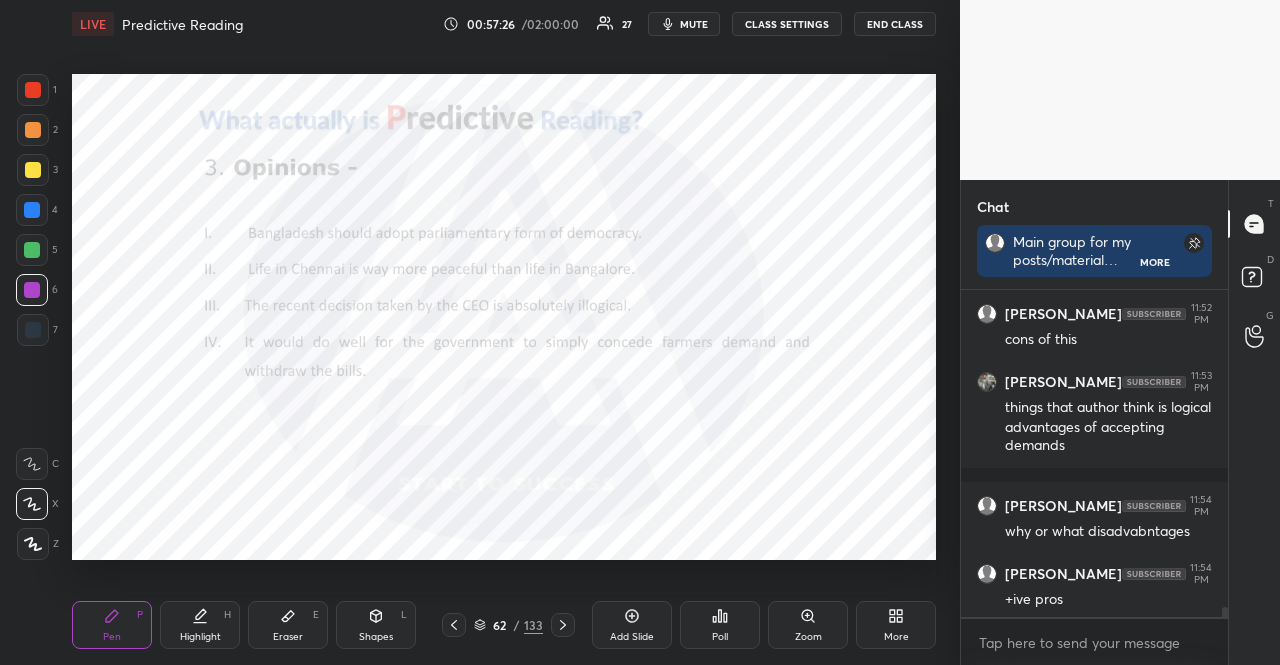 scroll, scrollTop: 10202, scrollLeft: 0, axis: vertical 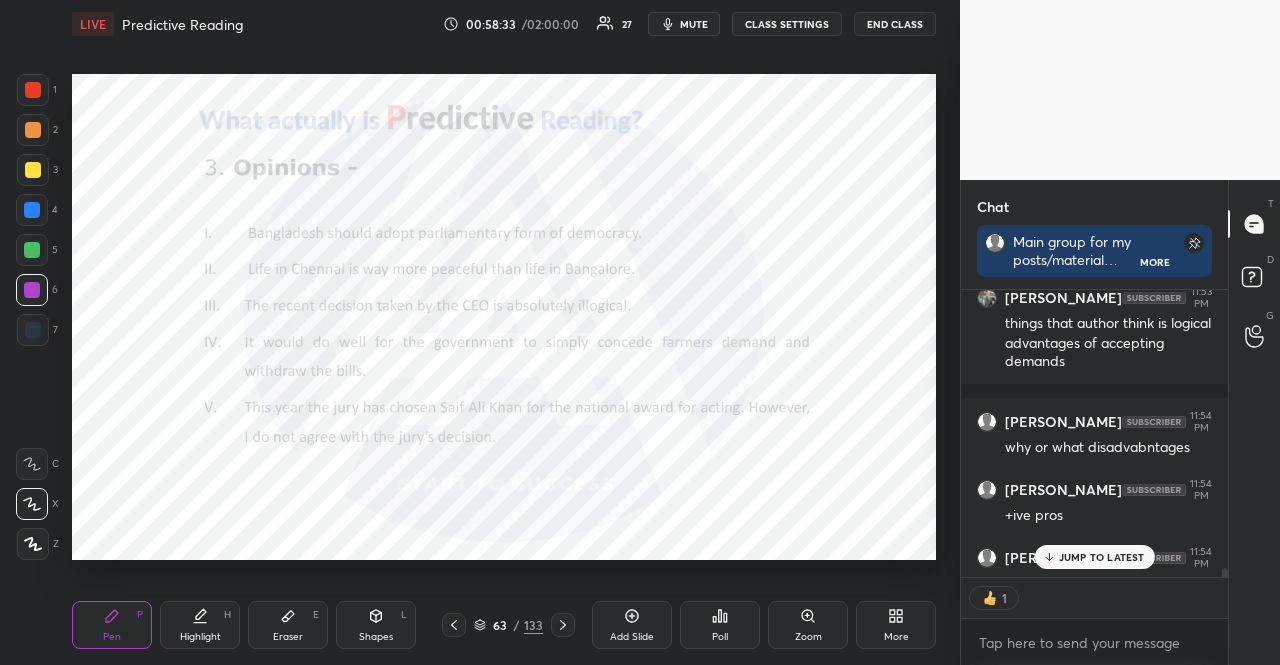 click on "Shapes L" at bounding box center (376, 625) 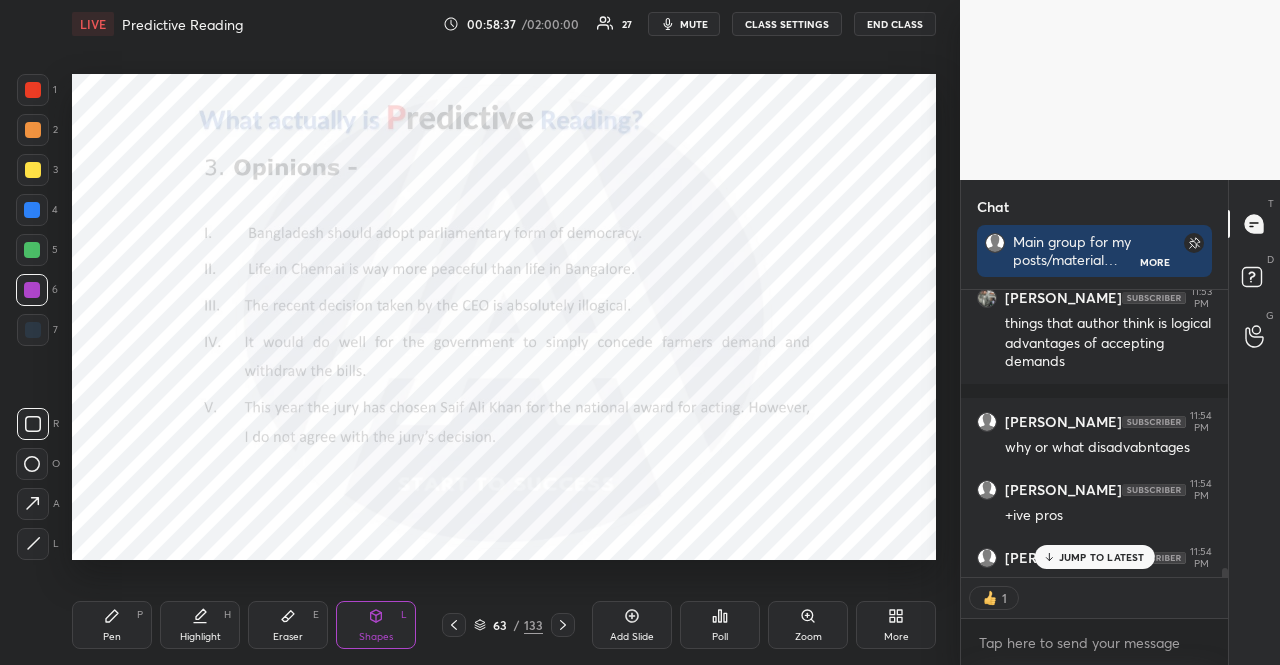 drag, startPoint x: 116, startPoint y: 603, endPoint x: 106, endPoint y: 588, distance: 18.027756 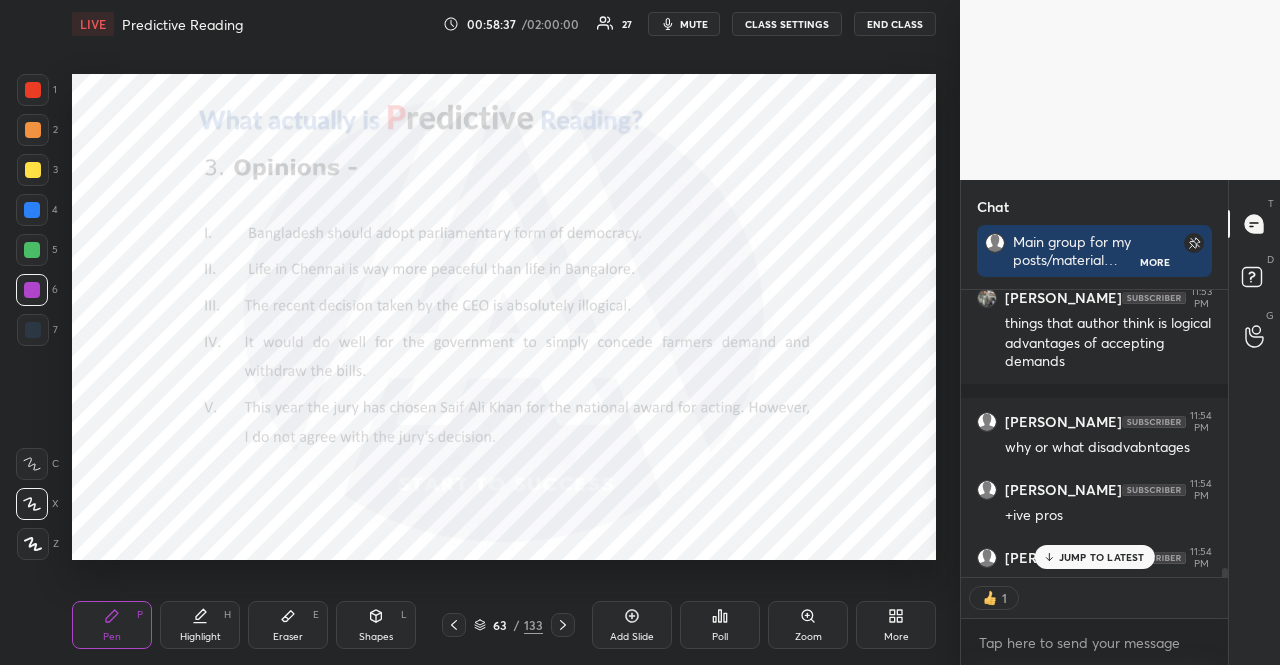 click at bounding box center (32, 210) 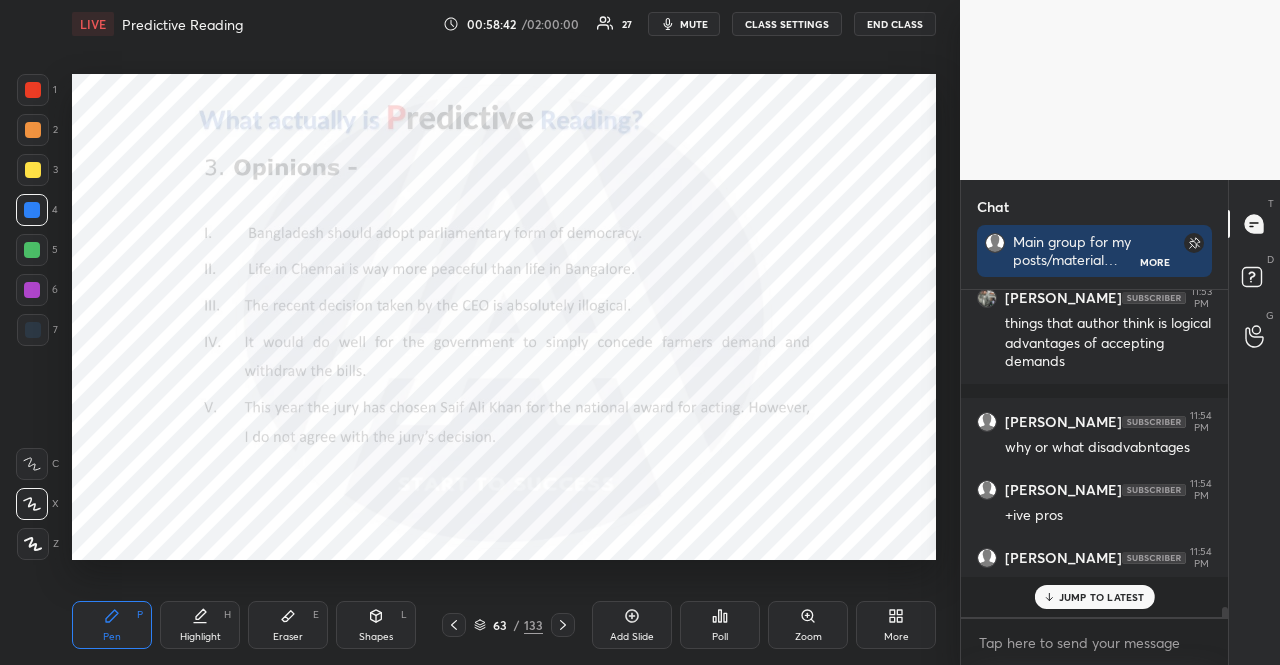 scroll, scrollTop: 6, scrollLeft: 6, axis: both 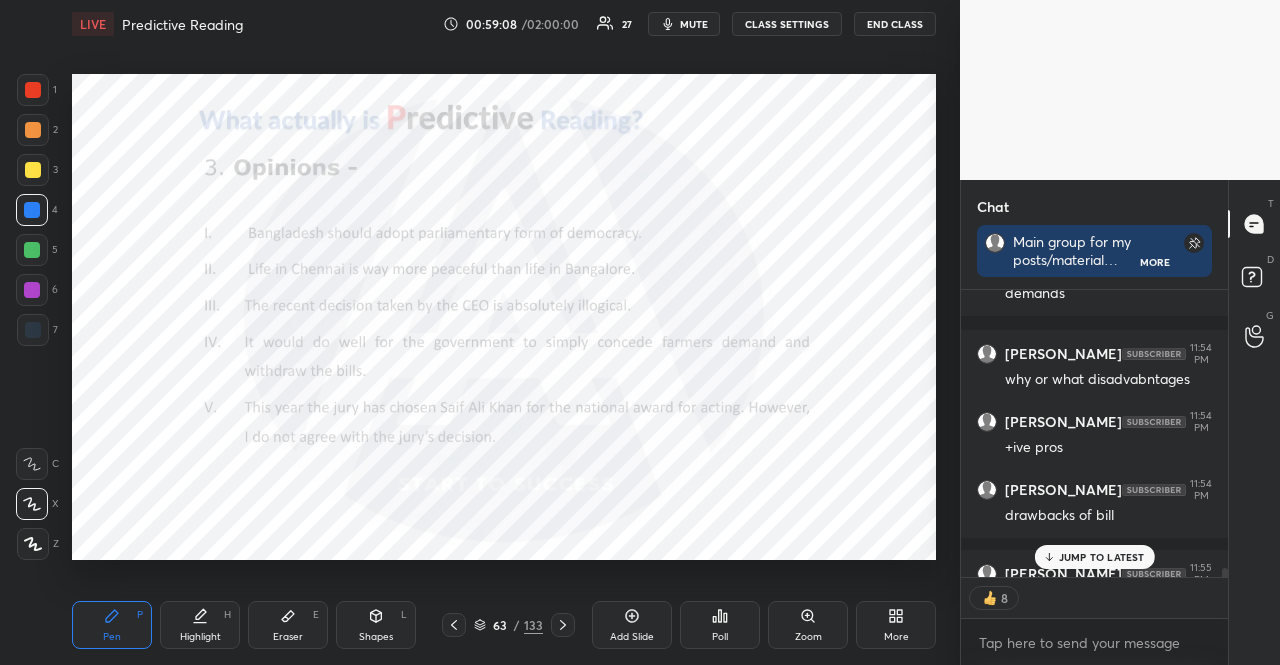 click on "63 / 133" at bounding box center (508, 625) 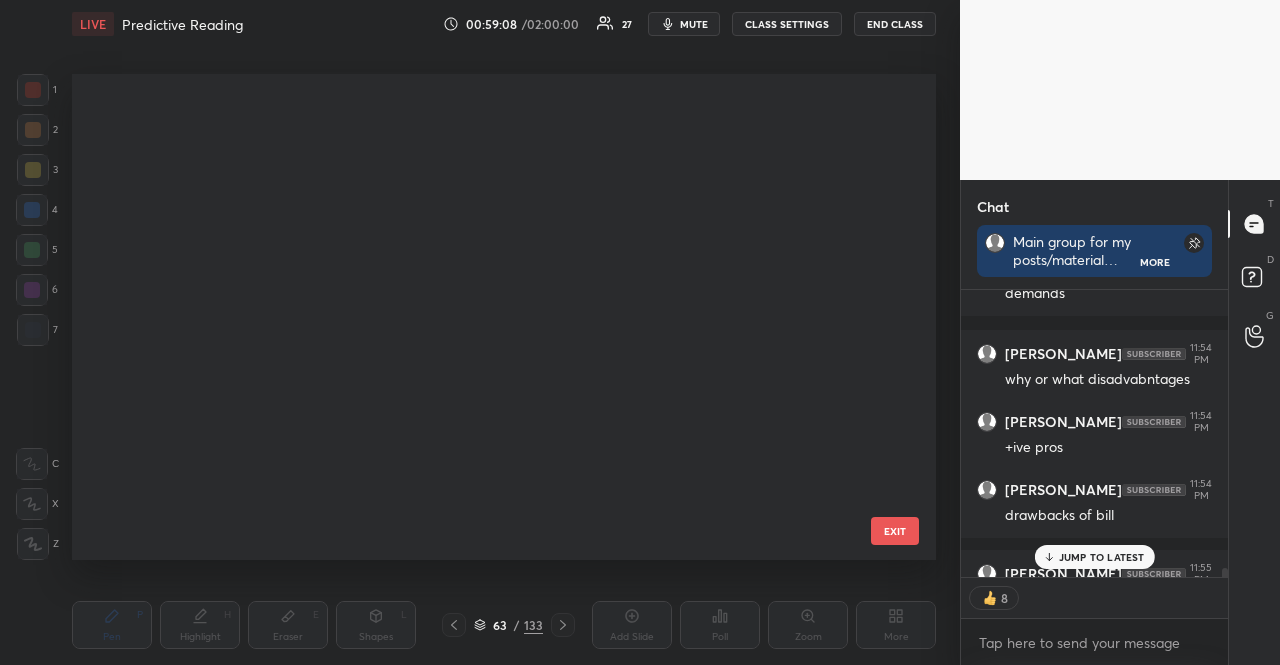 scroll, scrollTop: 2601, scrollLeft: 0, axis: vertical 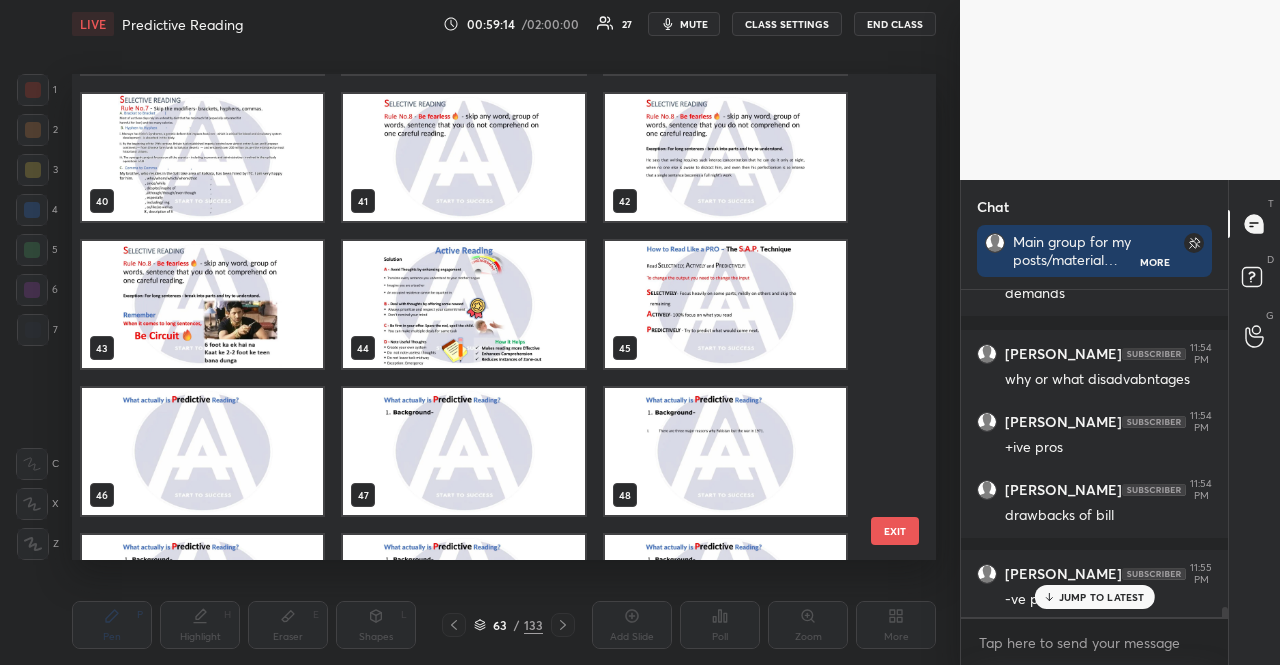 click at bounding box center (725, 304) 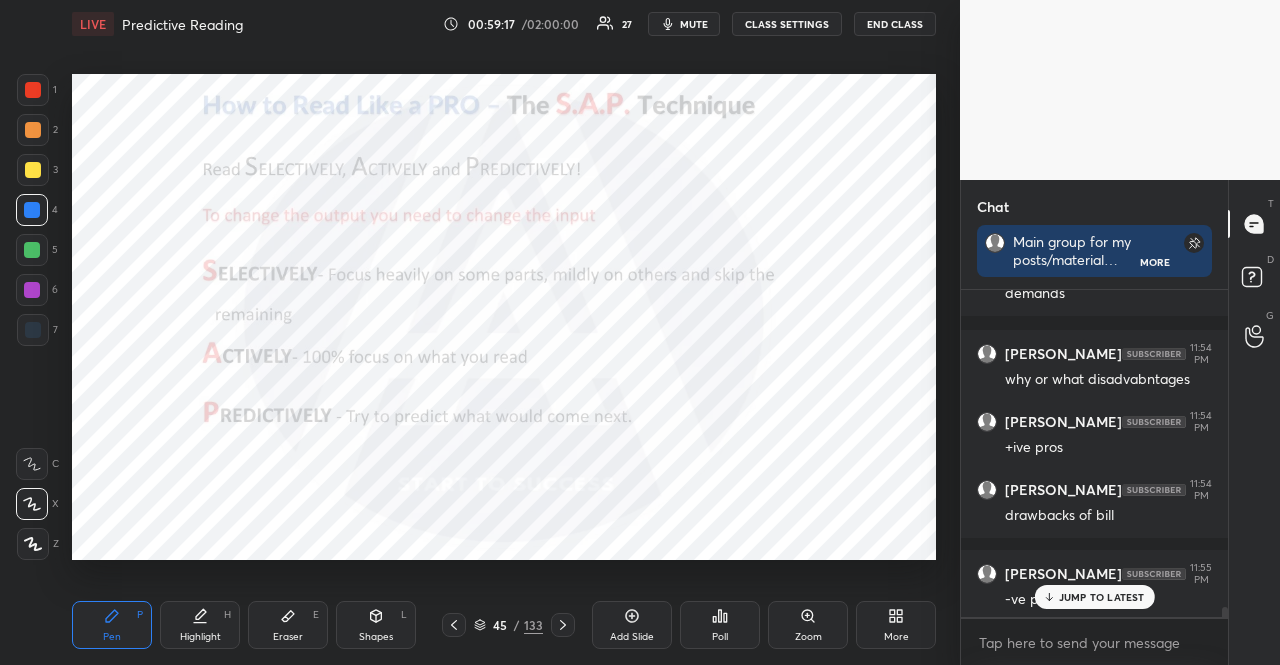click 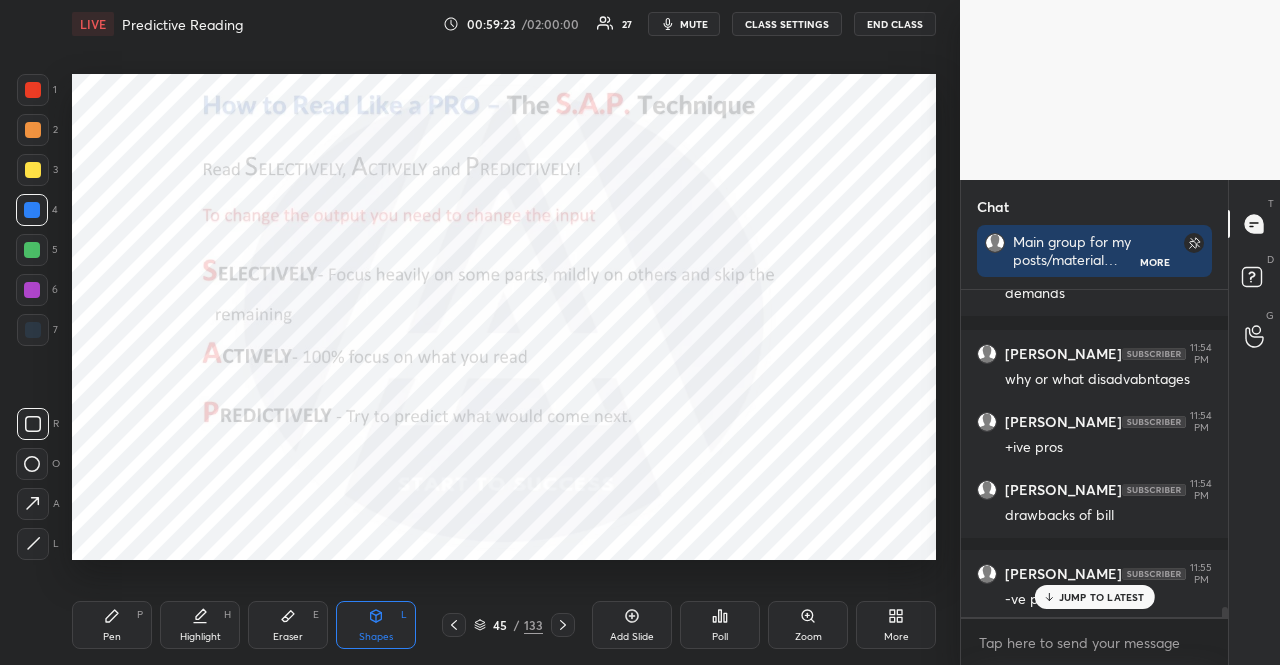 click at bounding box center (32, 290) 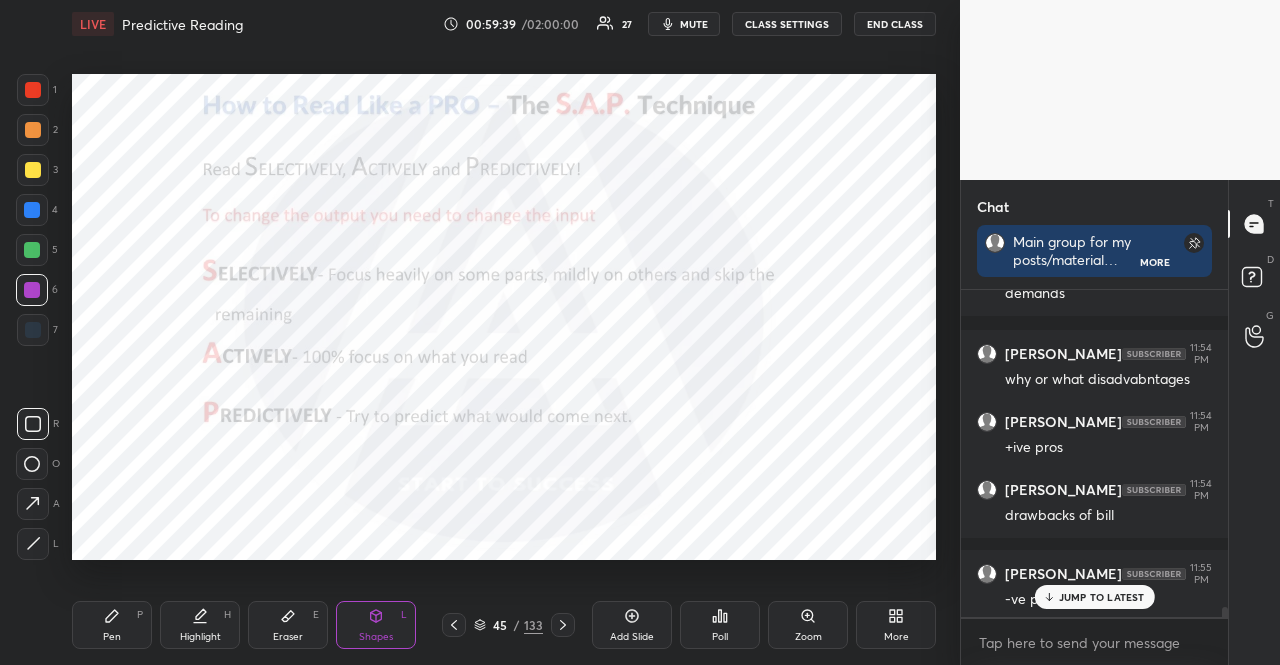 click 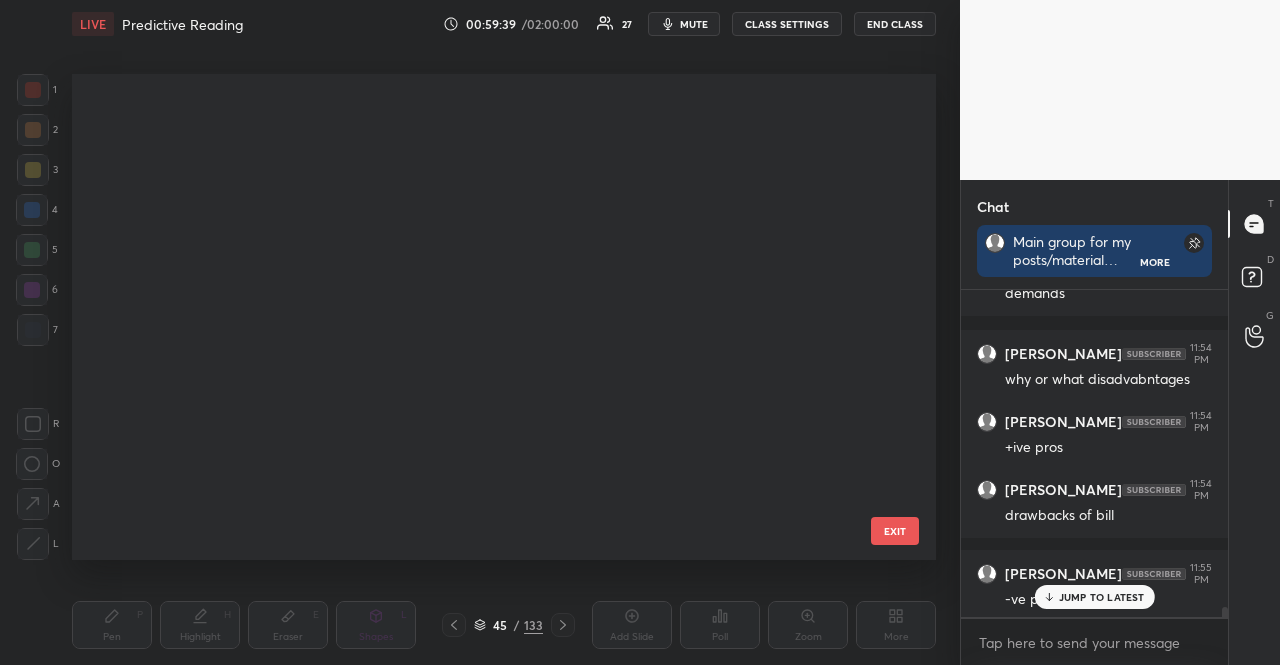 scroll, scrollTop: 1719, scrollLeft: 0, axis: vertical 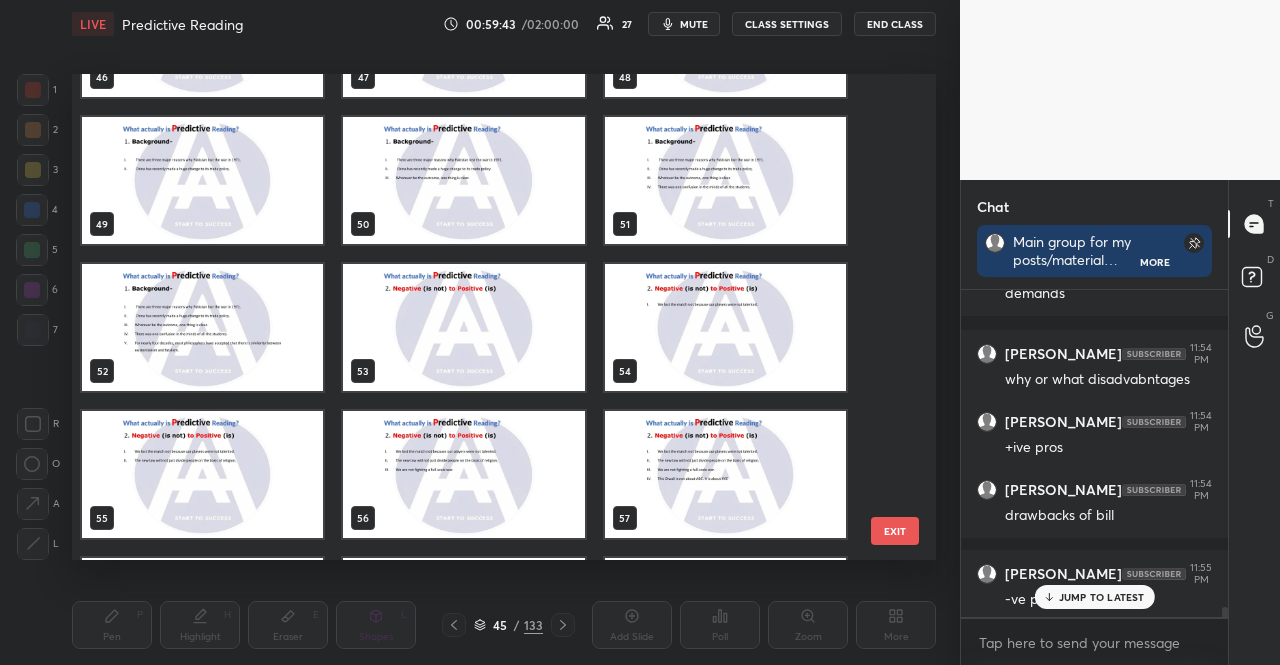click at bounding box center (202, 327) 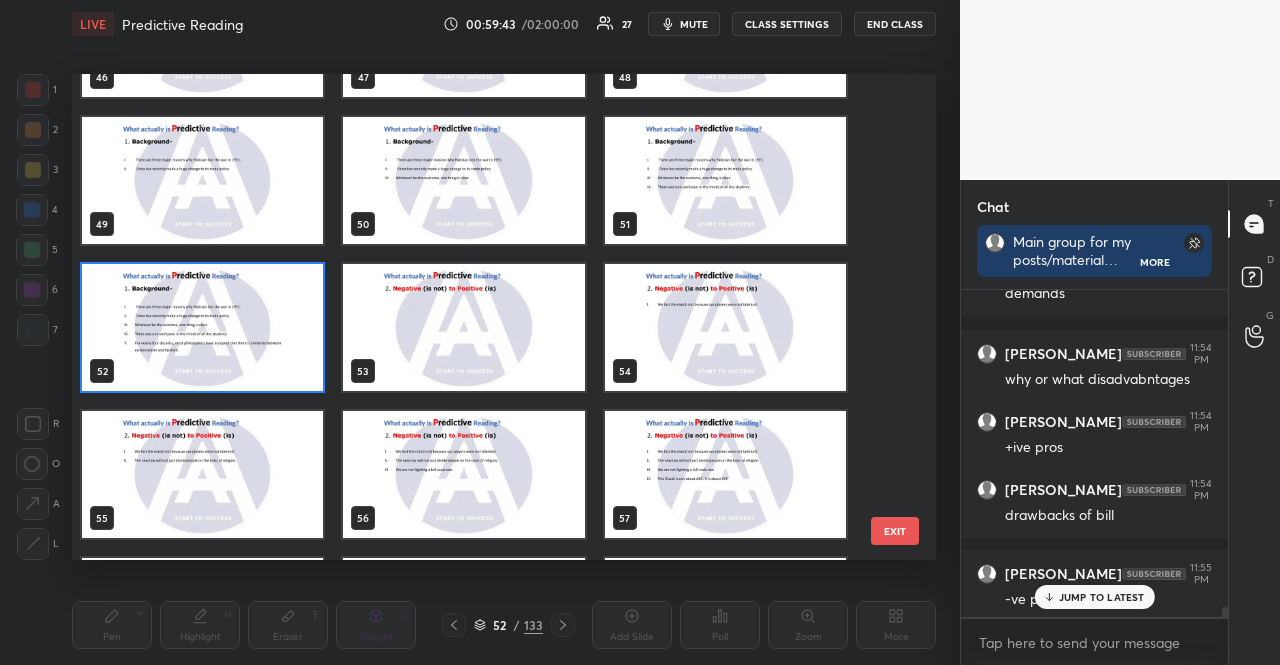 click at bounding box center [202, 327] 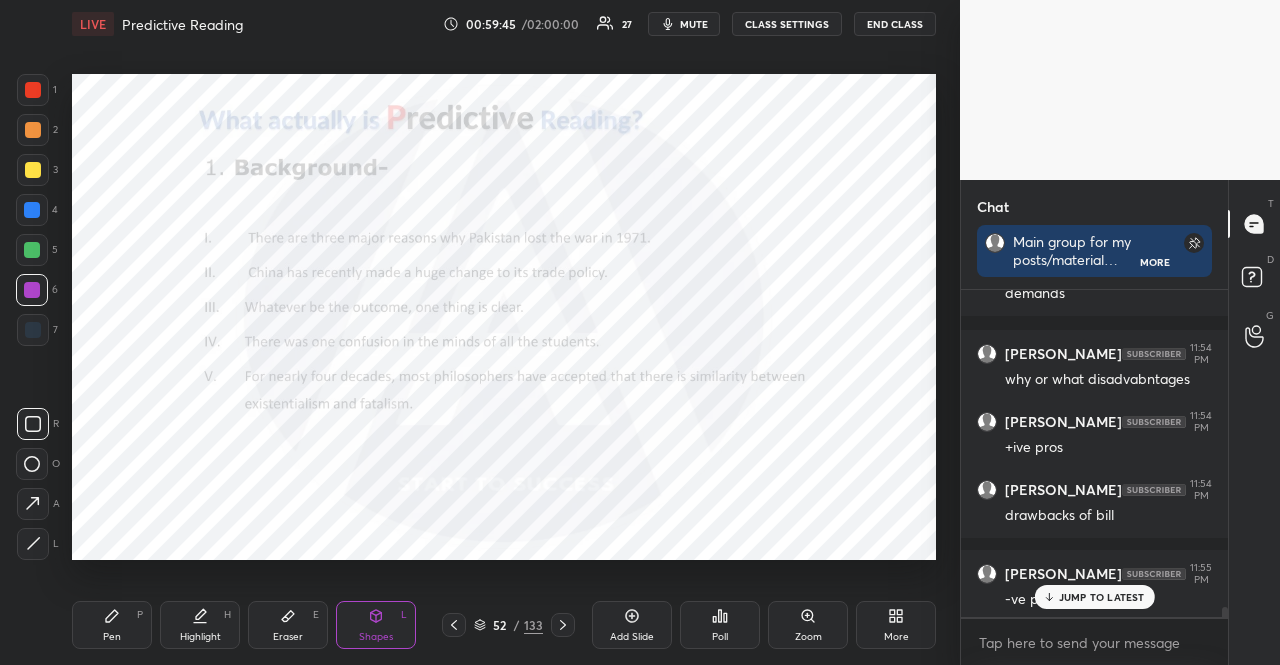 scroll, scrollTop: 281, scrollLeft: 261, axis: both 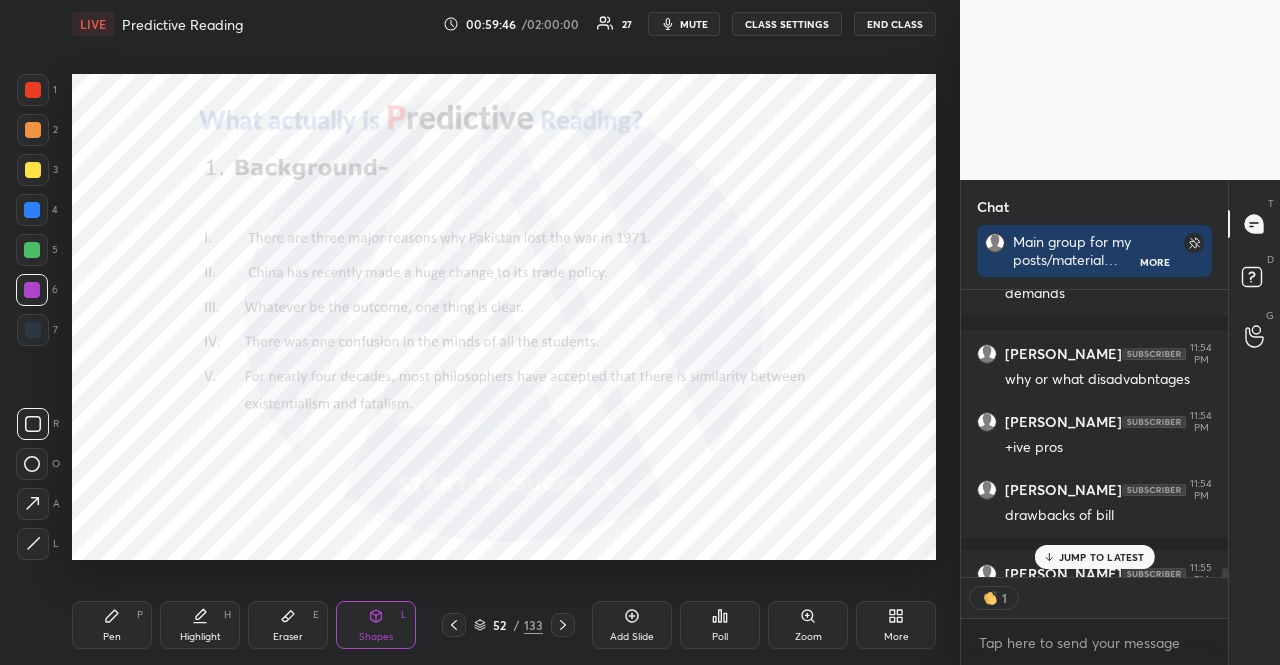 click at bounding box center (32, 250) 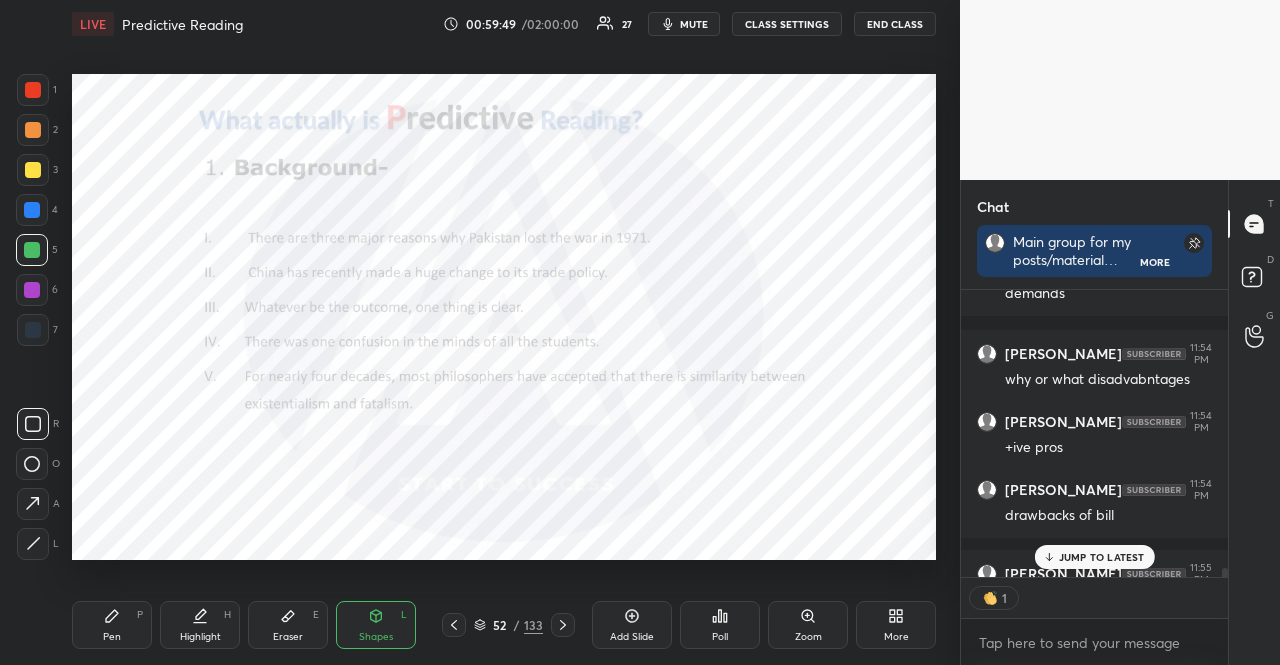 click on "52 / 133" at bounding box center [508, 625] 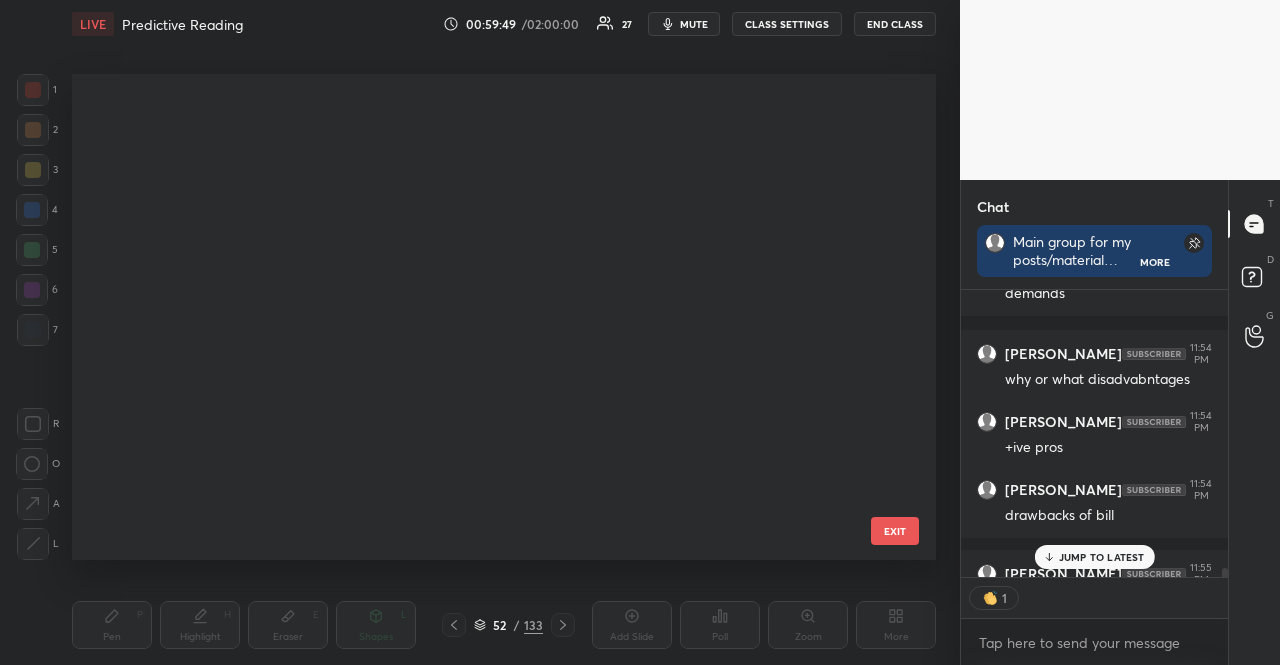 scroll, scrollTop: 2160, scrollLeft: 0, axis: vertical 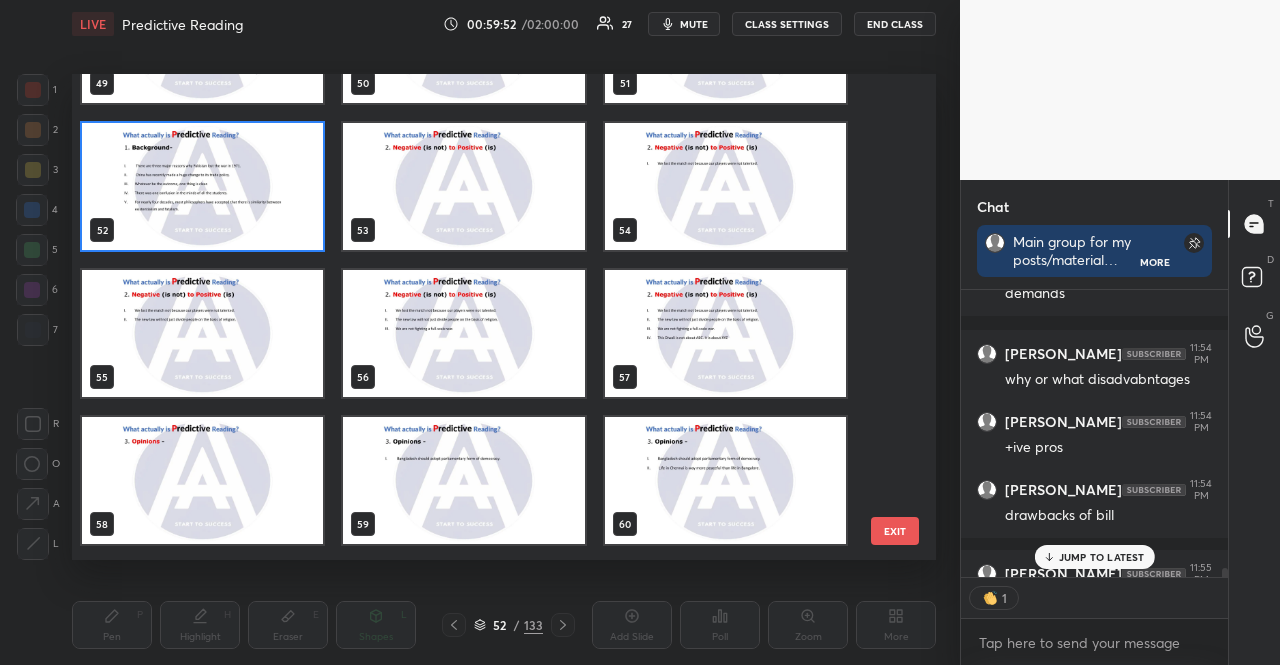 click at bounding box center (725, 333) 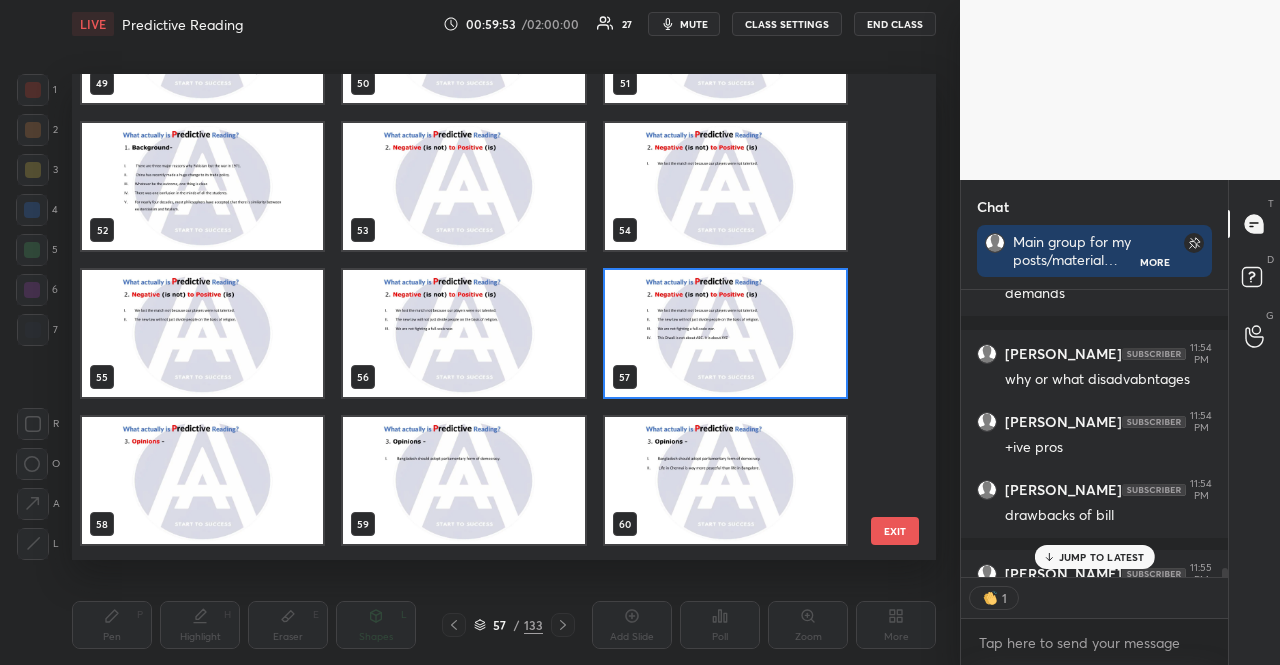 click at bounding box center [725, 333] 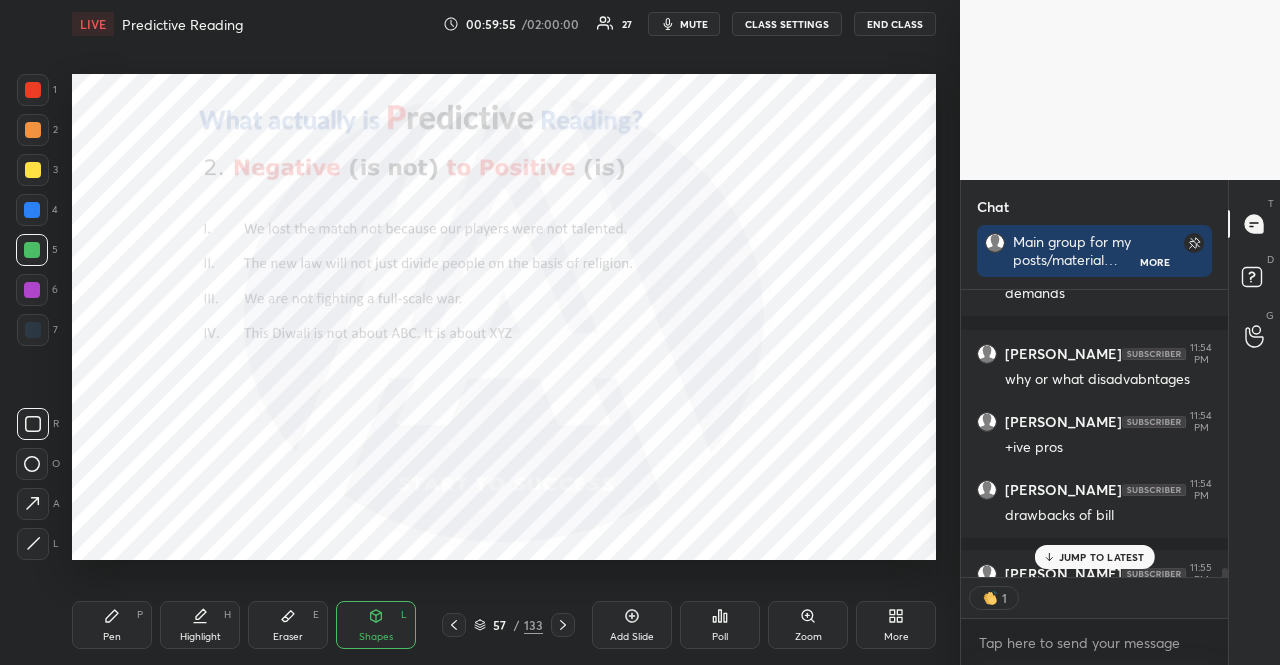 scroll, scrollTop: 6, scrollLeft: 6, axis: both 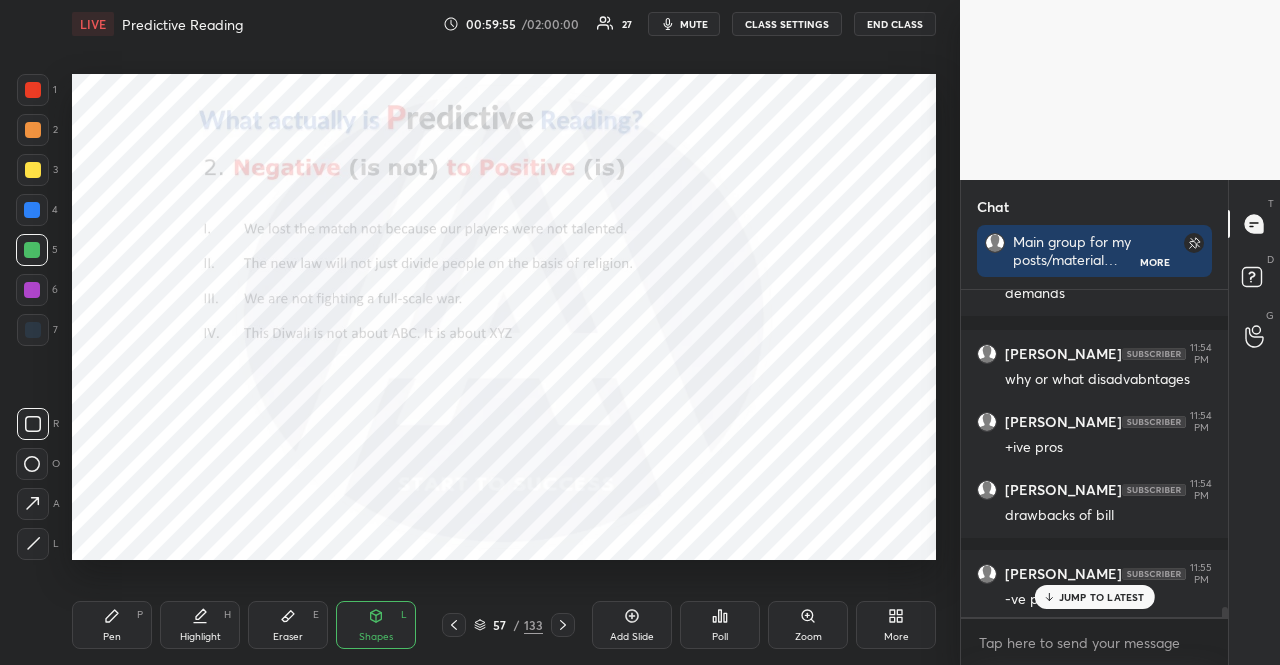 click at bounding box center [32, 290] 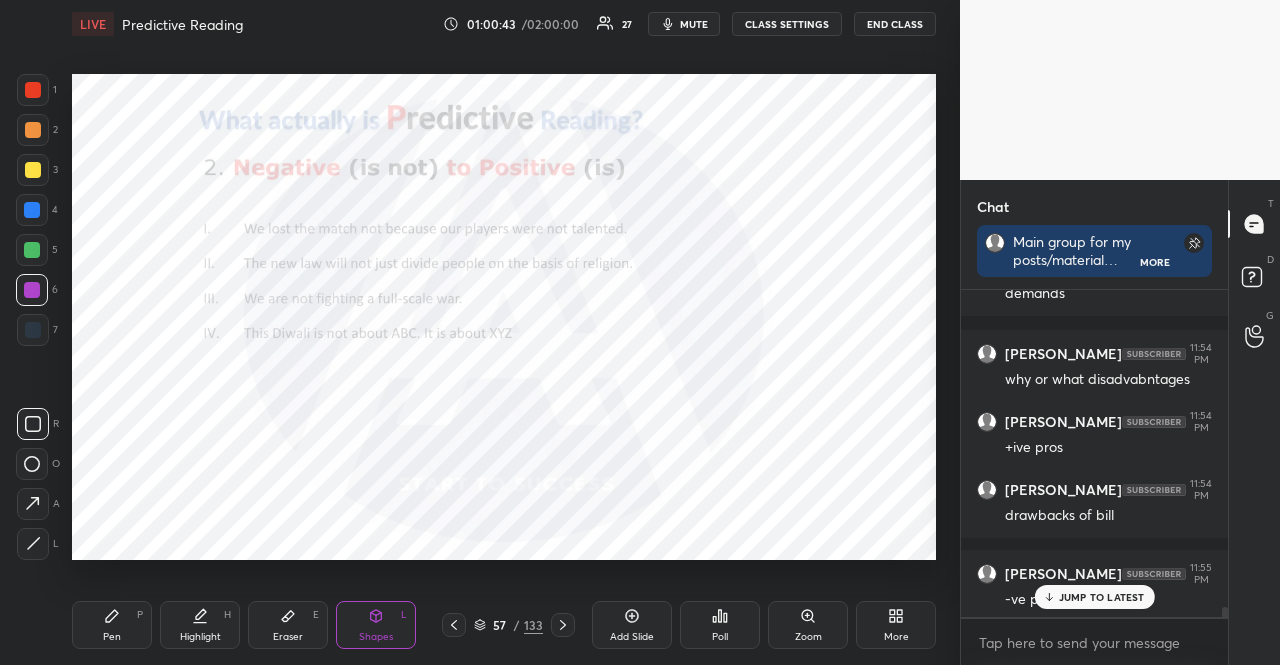 click on "57 / 133" at bounding box center [508, 625] 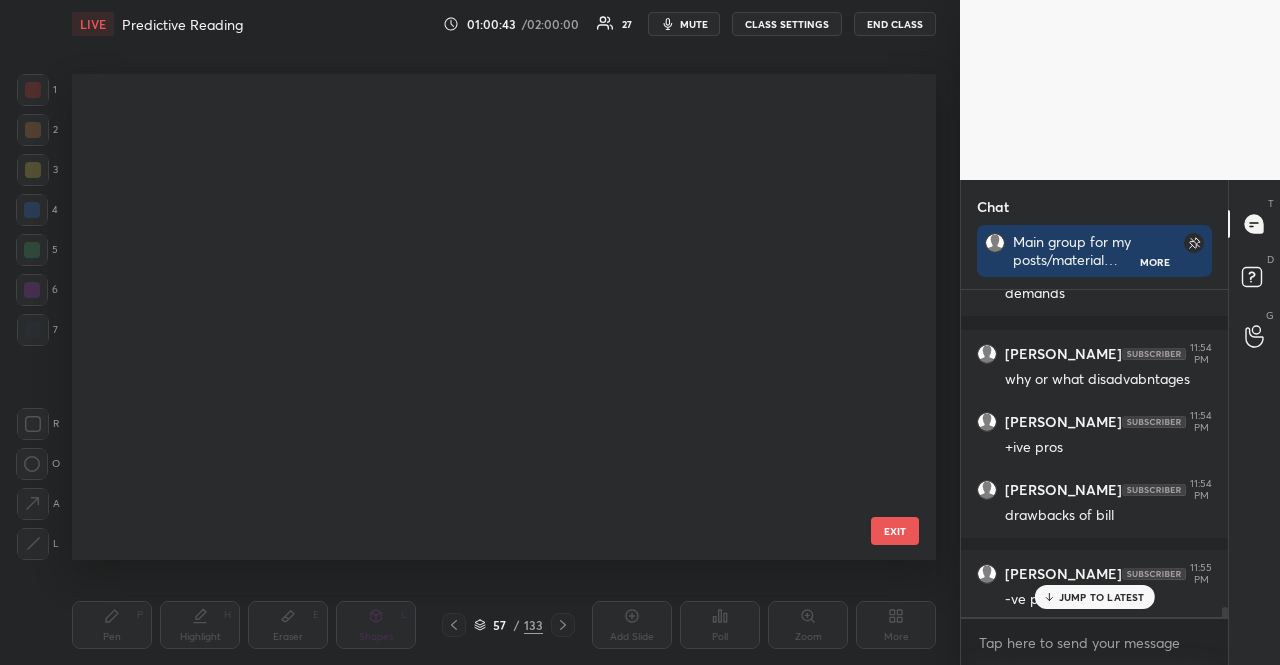scroll, scrollTop: 2307, scrollLeft: 0, axis: vertical 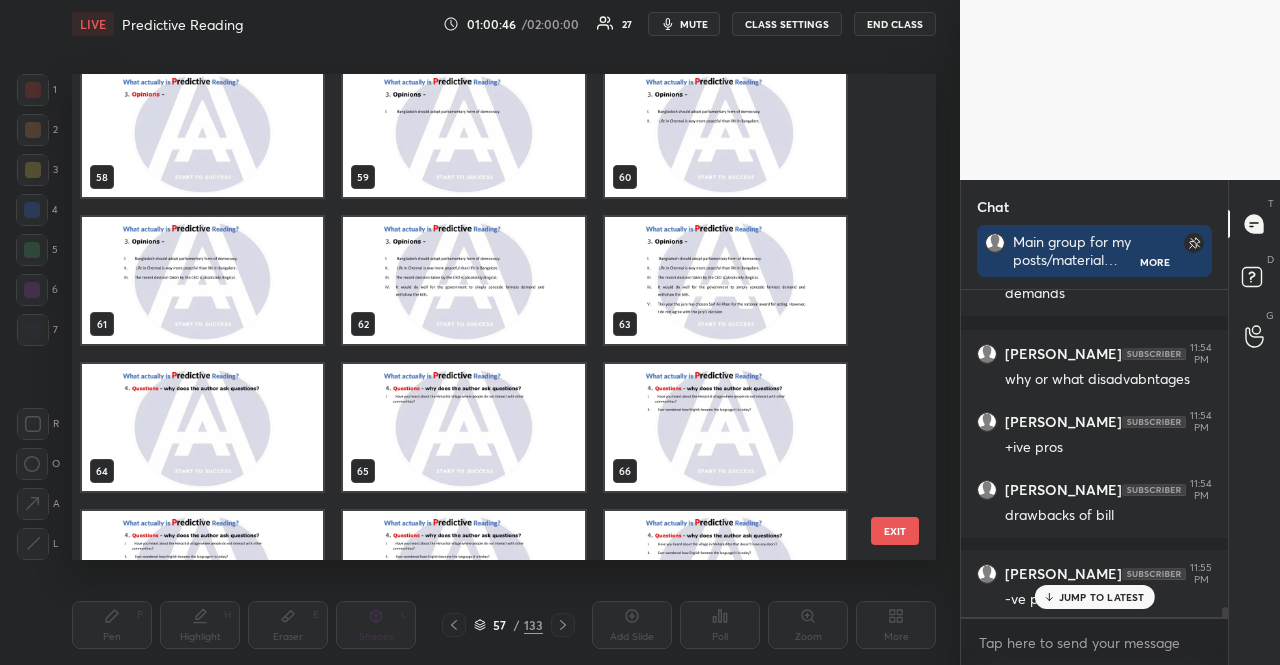 click at bounding box center (725, 280) 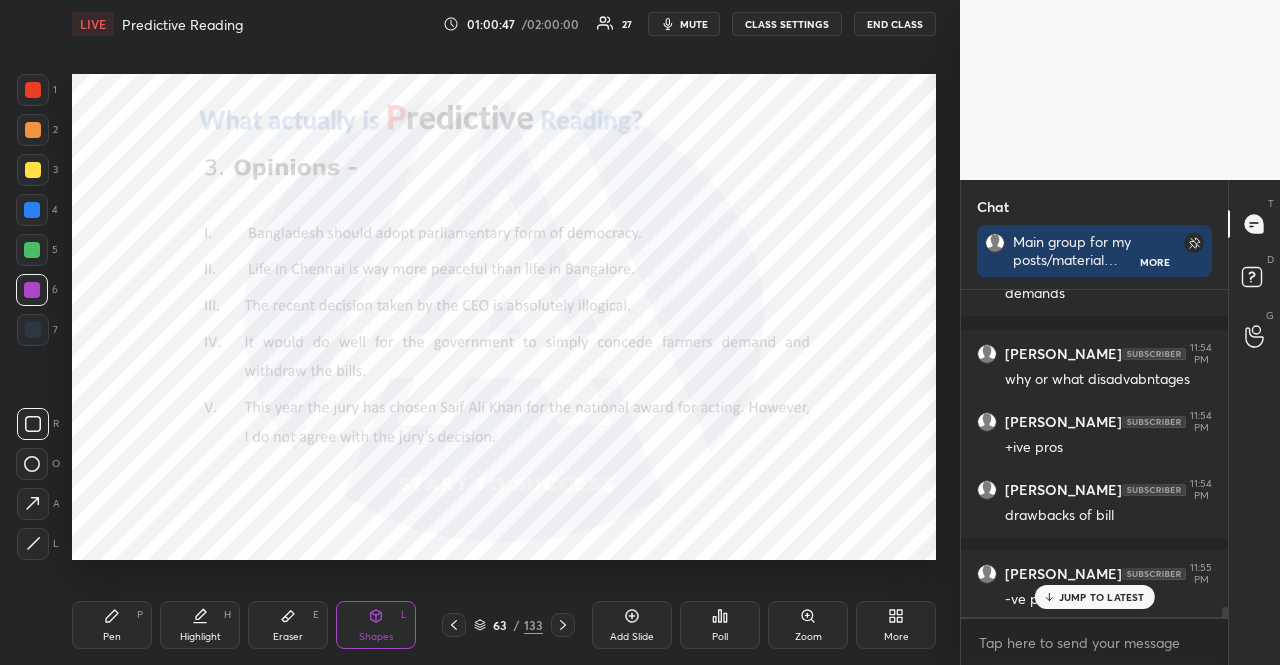 click at bounding box center [32, 210] 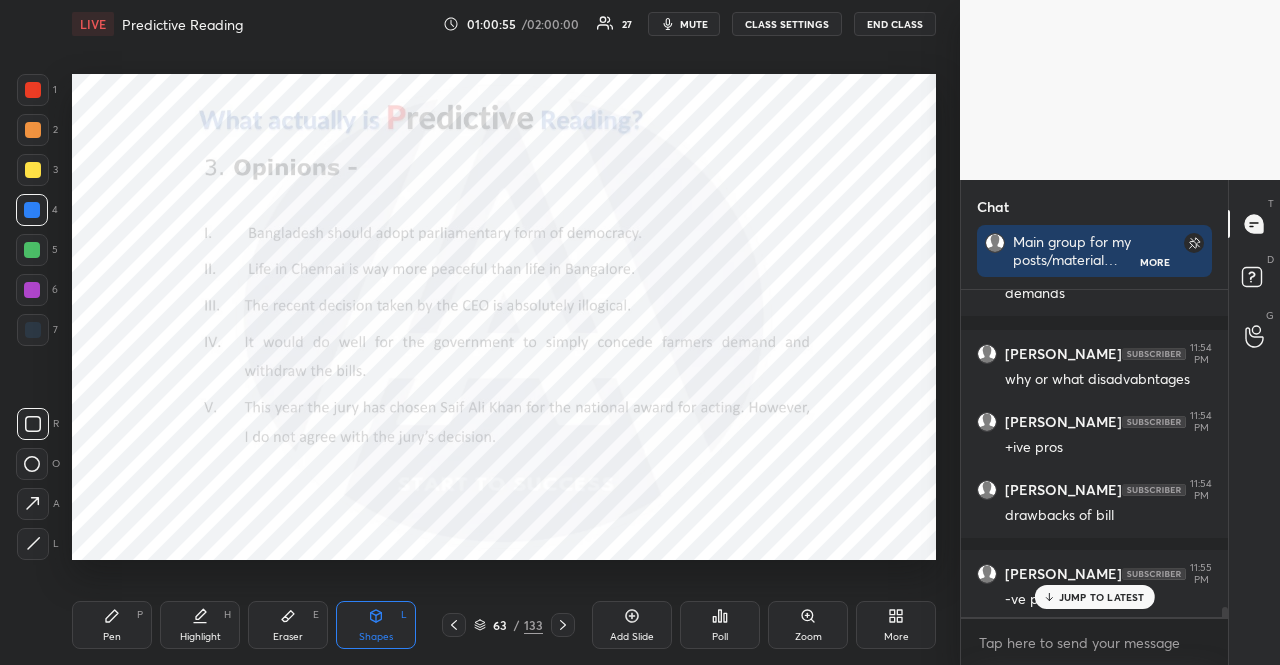 click at bounding box center (32, 250) 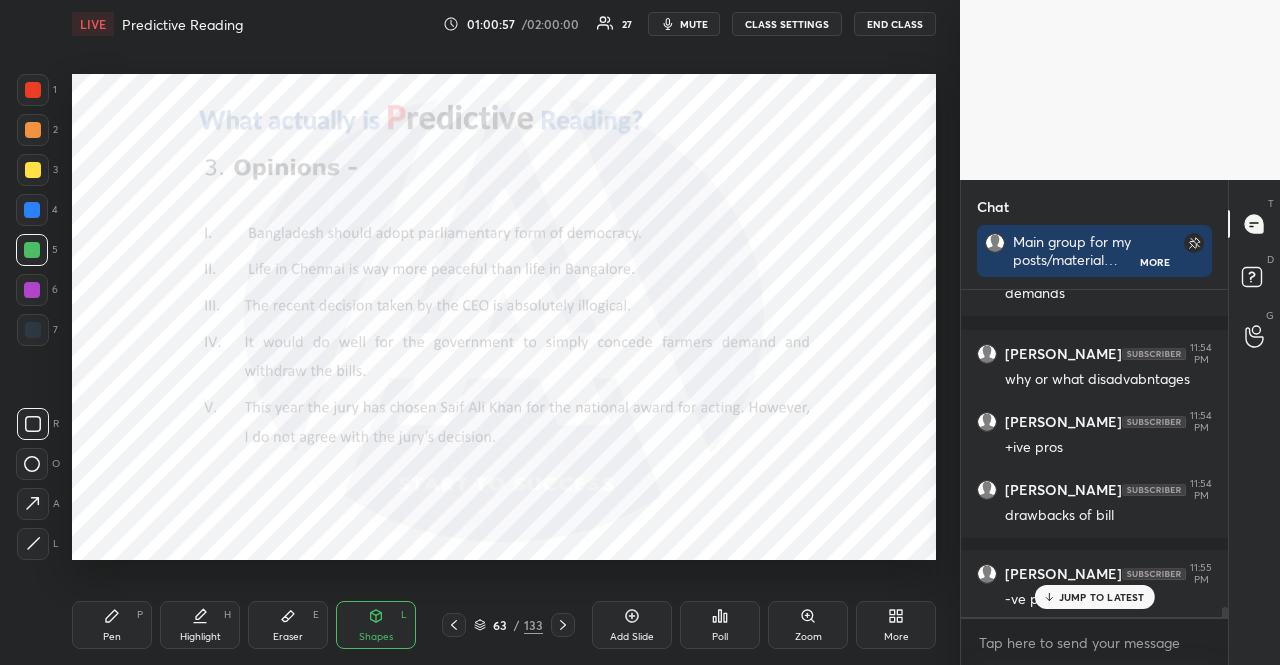 drag, startPoint x: 100, startPoint y: 647, endPoint x: 102, endPoint y: 633, distance: 14.142136 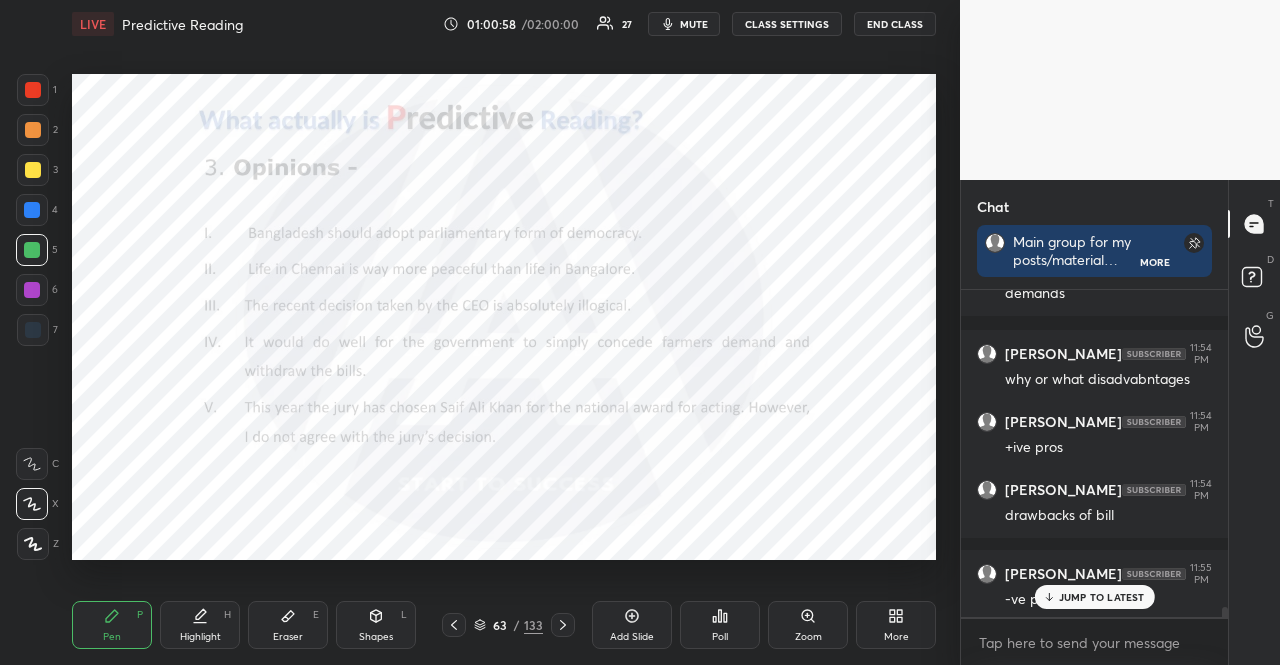 click on "Pen P" at bounding box center [112, 625] 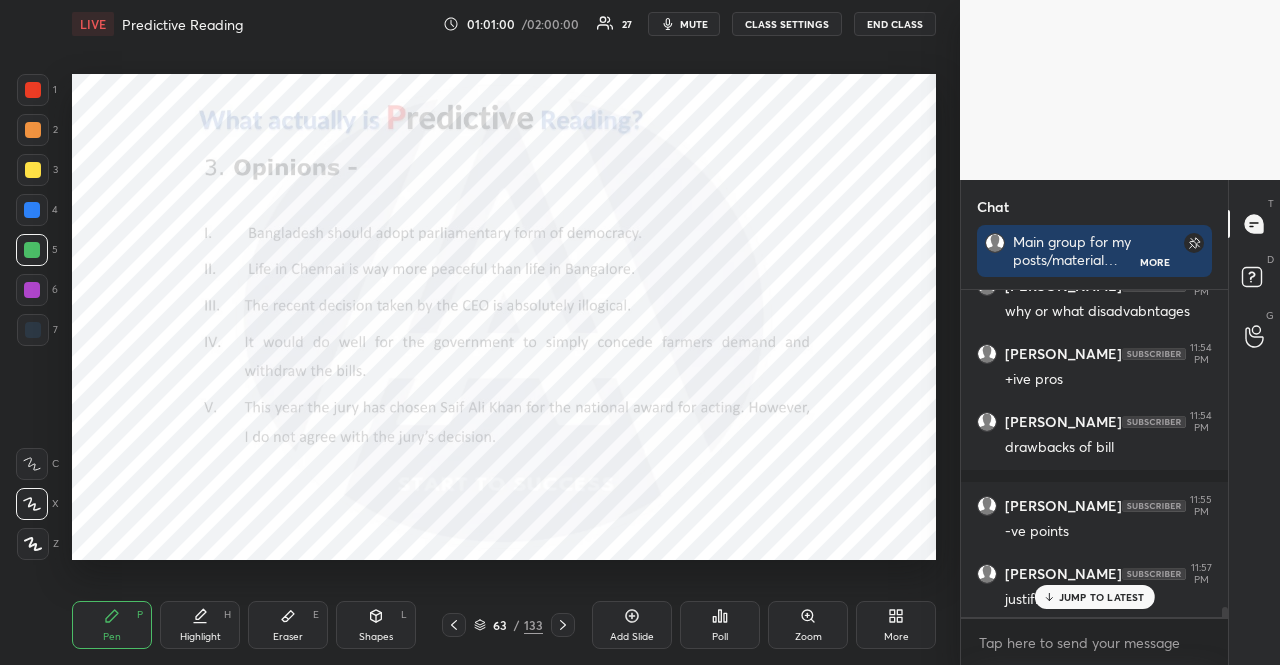 click 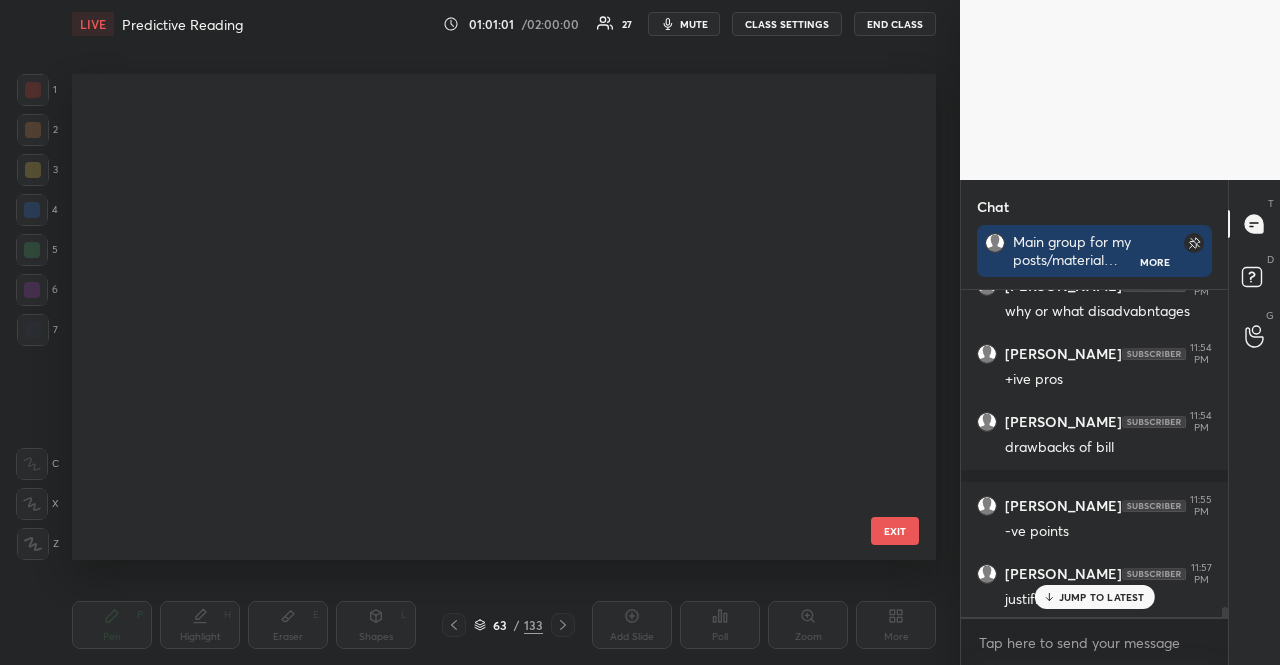 scroll, scrollTop: 2601, scrollLeft: 0, axis: vertical 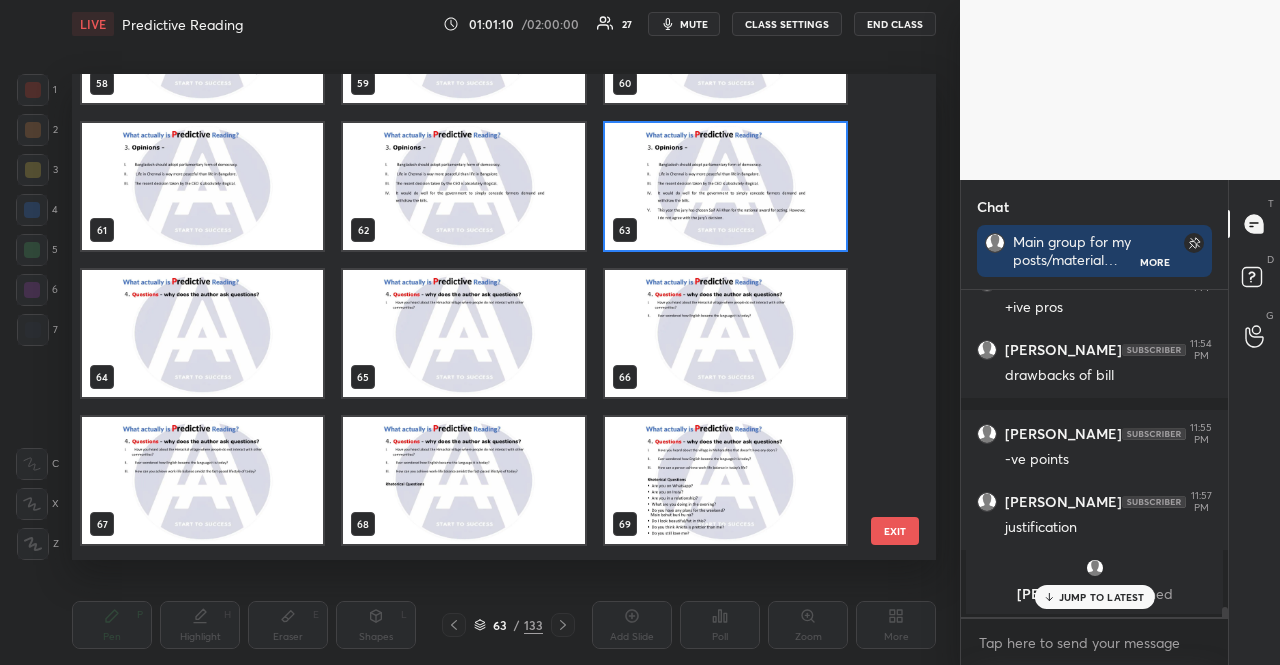 click at bounding box center (202, 333) 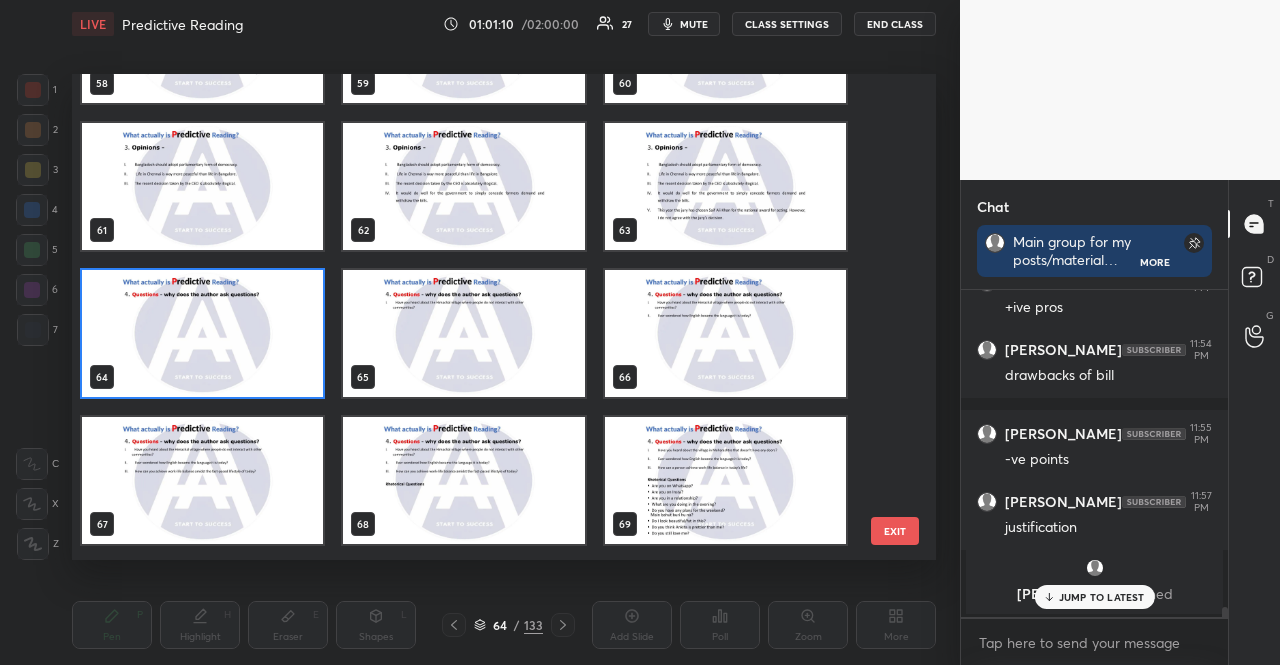 click at bounding box center (202, 333) 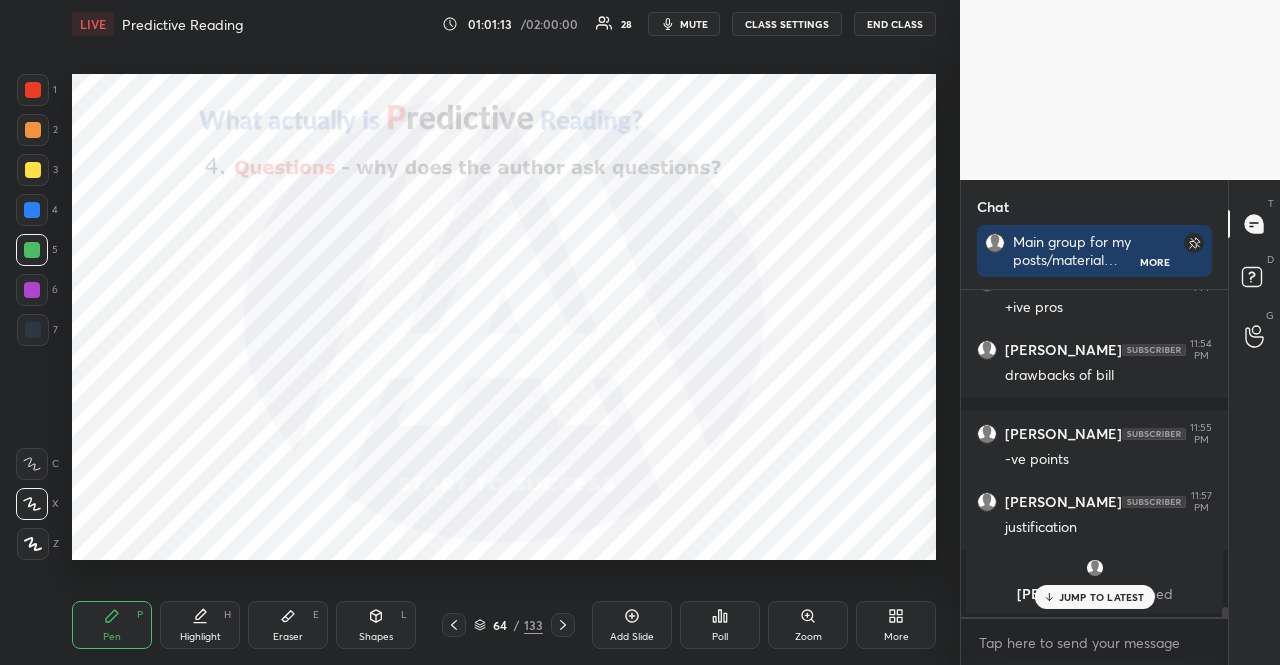click at bounding box center [32, 250] 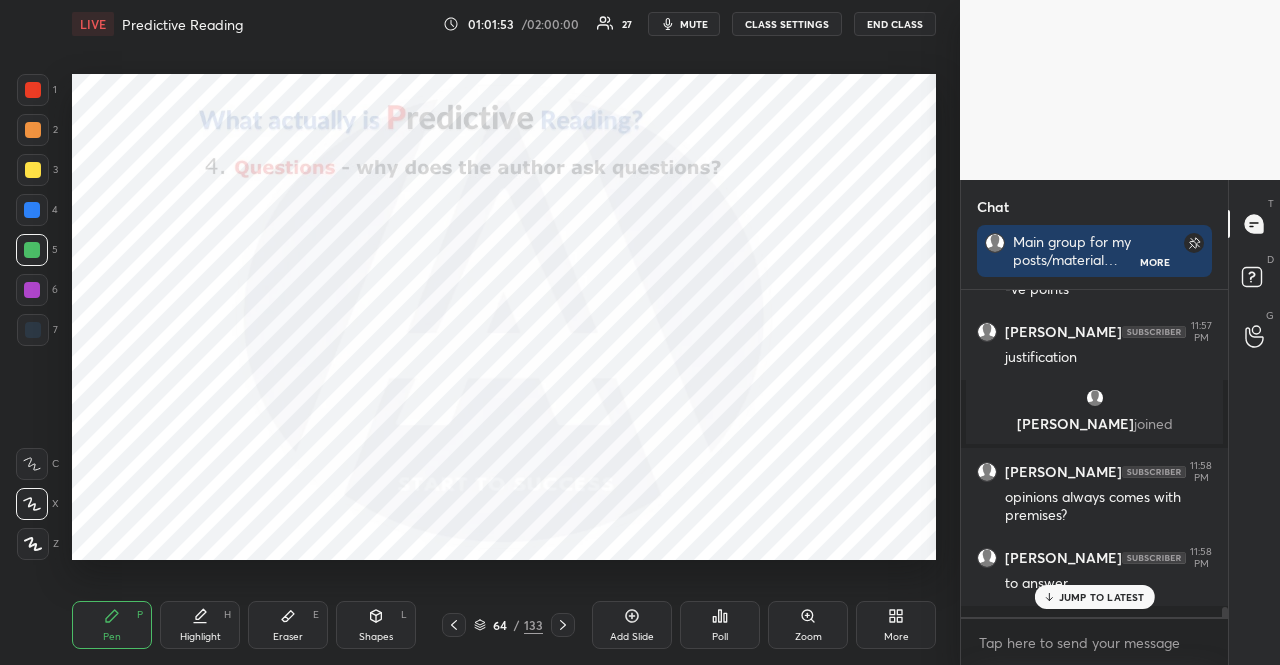 scroll, scrollTop: 10648, scrollLeft: 0, axis: vertical 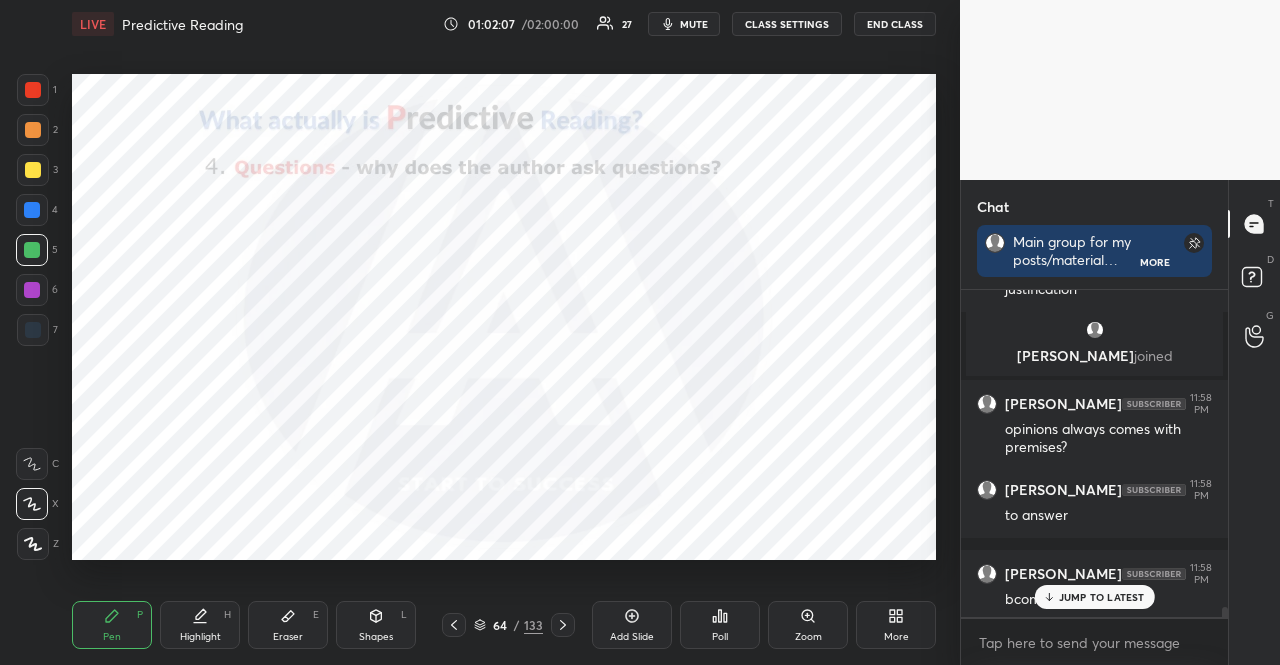 click on "JUMP TO LATEST" at bounding box center [1102, 597] 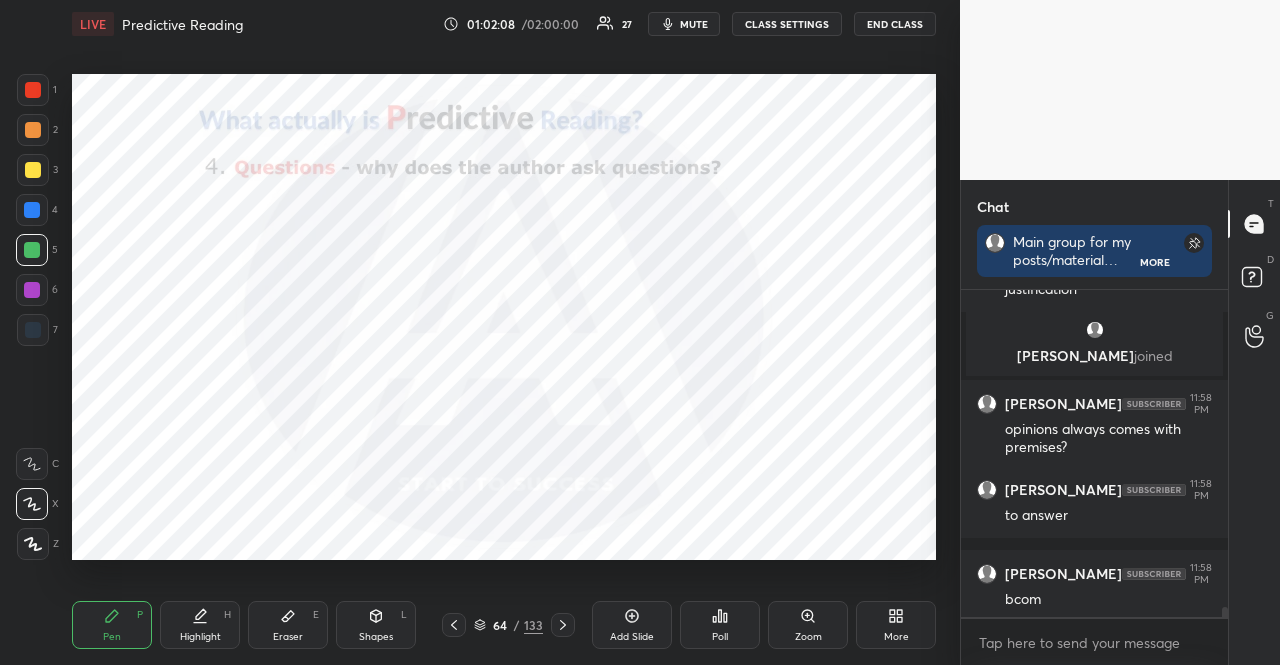 click at bounding box center [32, 210] 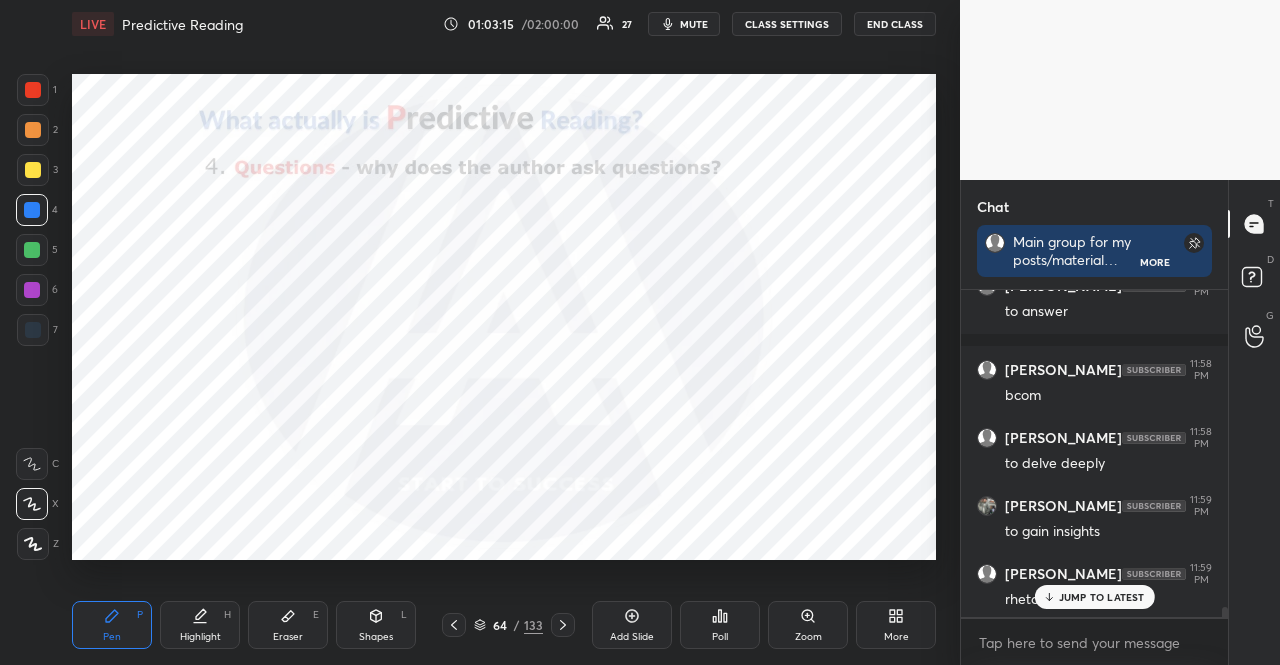 scroll, scrollTop: 10920, scrollLeft: 0, axis: vertical 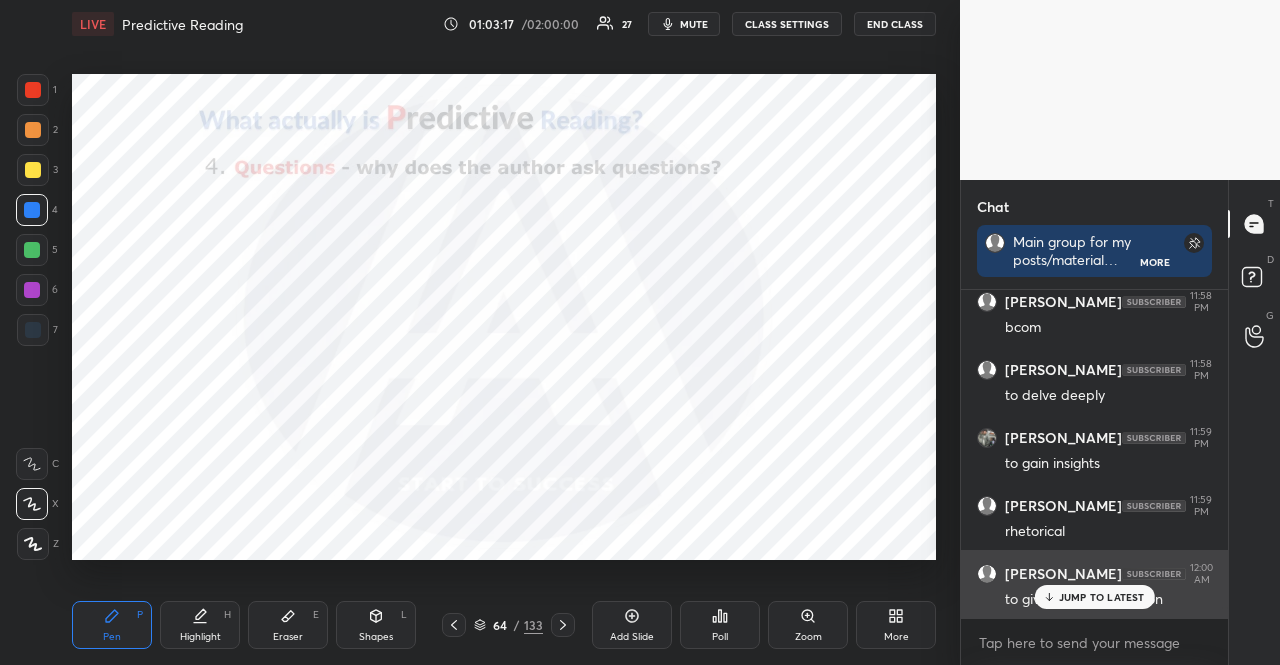 drag, startPoint x: 1064, startPoint y: 597, endPoint x: 1052, endPoint y: 587, distance: 15.6205 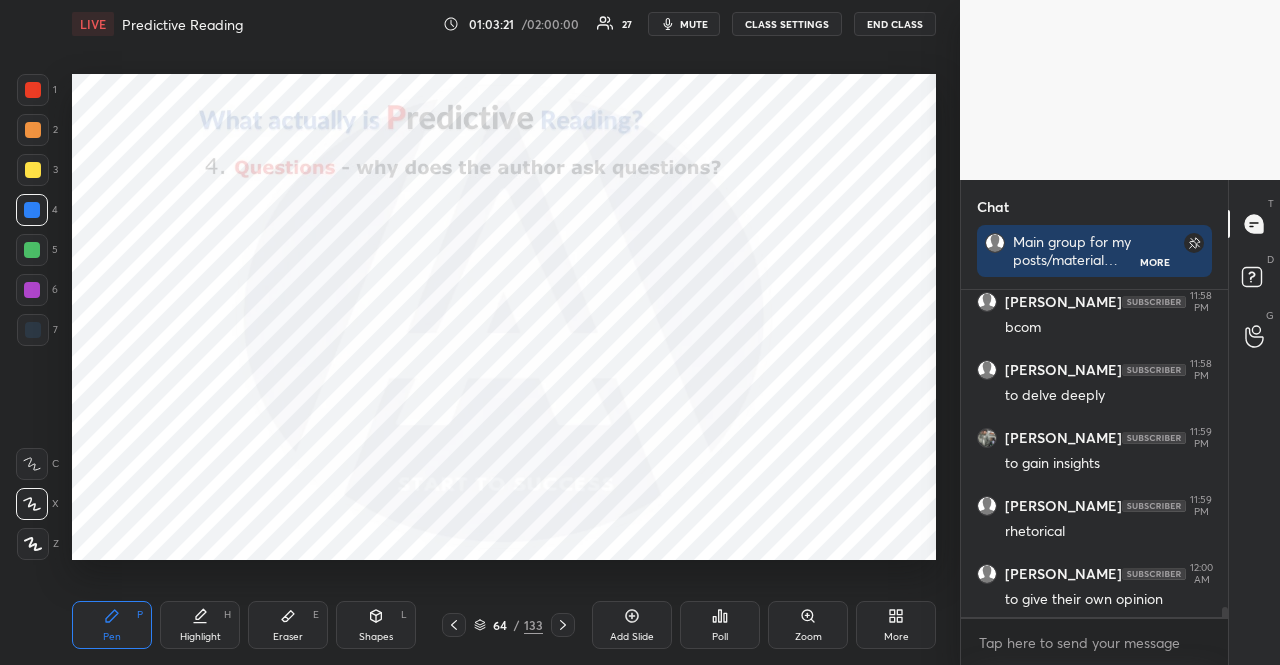scroll, scrollTop: 11004, scrollLeft: 0, axis: vertical 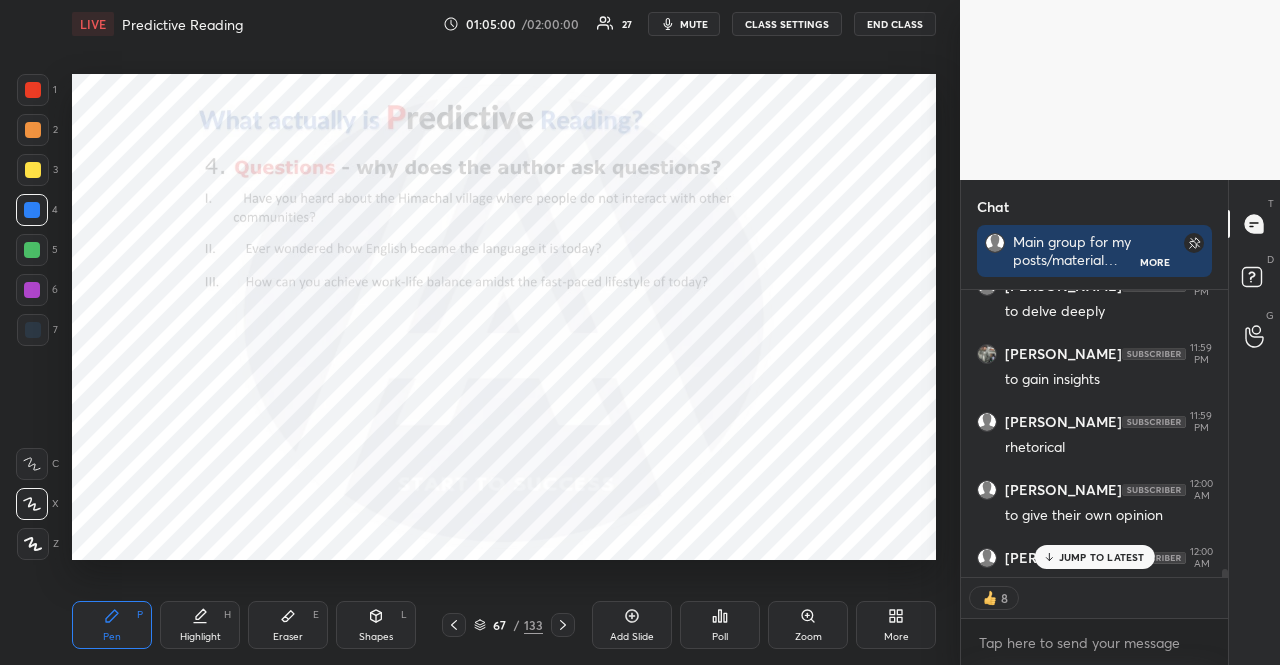 click on "Shapes L" at bounding box center (376, 625) 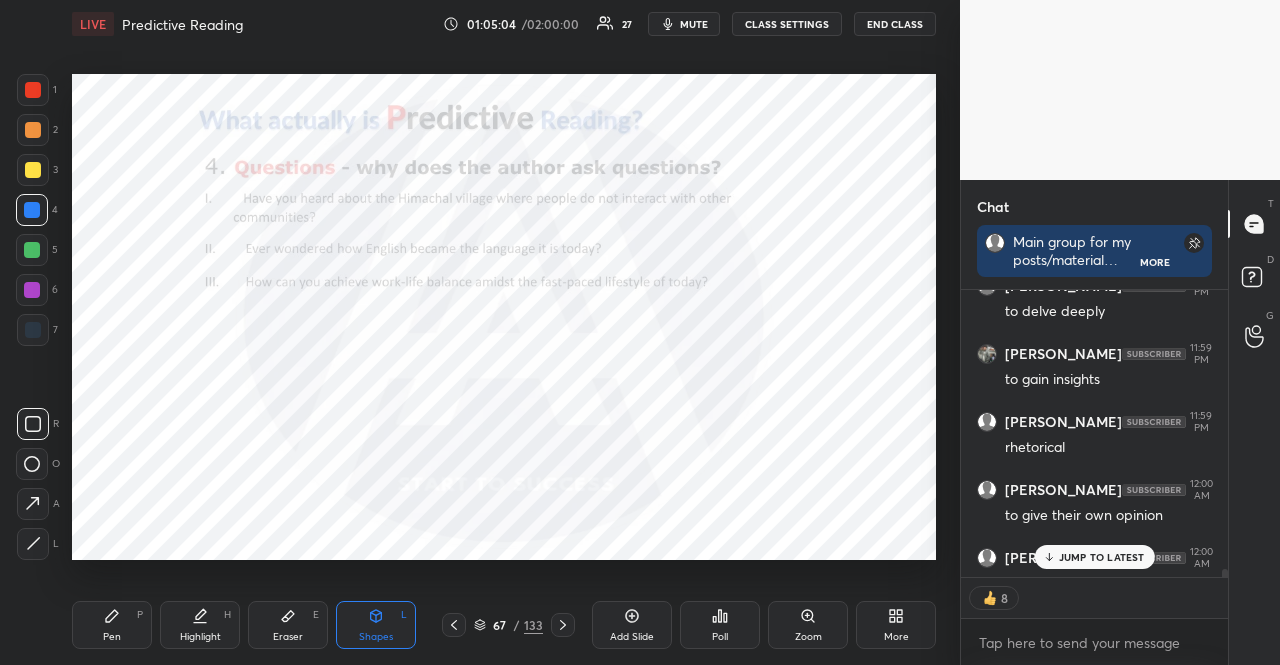 scroll, scrollTop: 6, scrollLeft: 6, axis: both 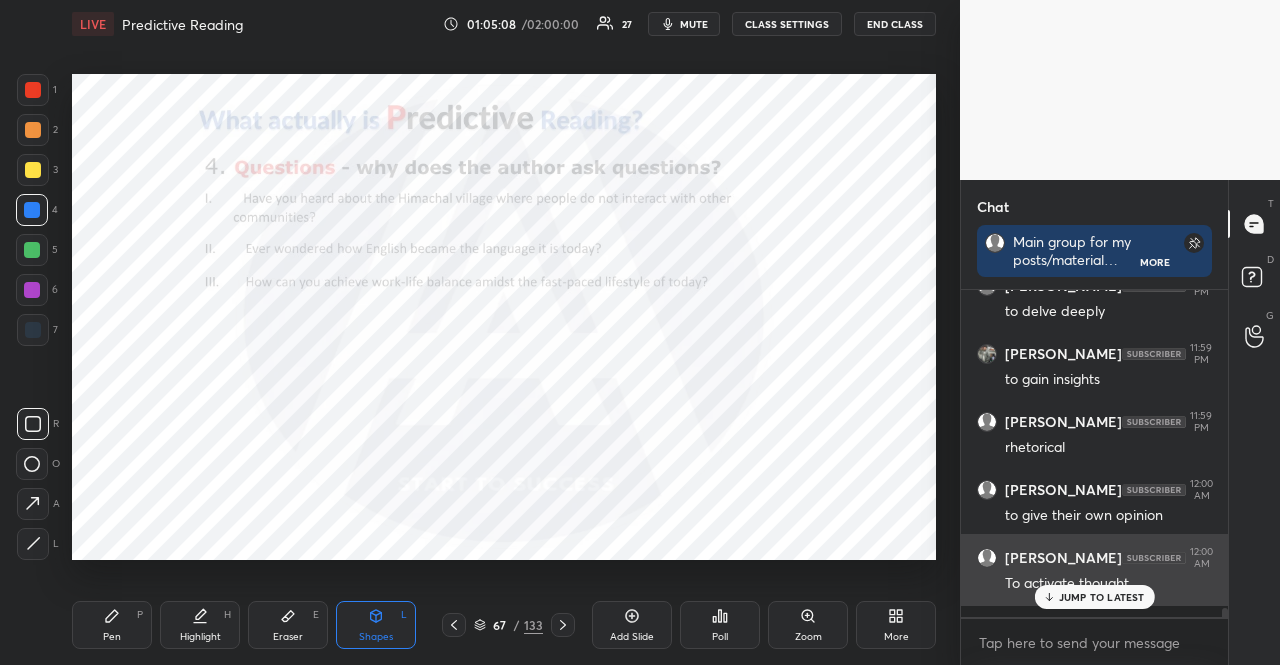 click on "To activate thought" at bounding box center (1108, 584) 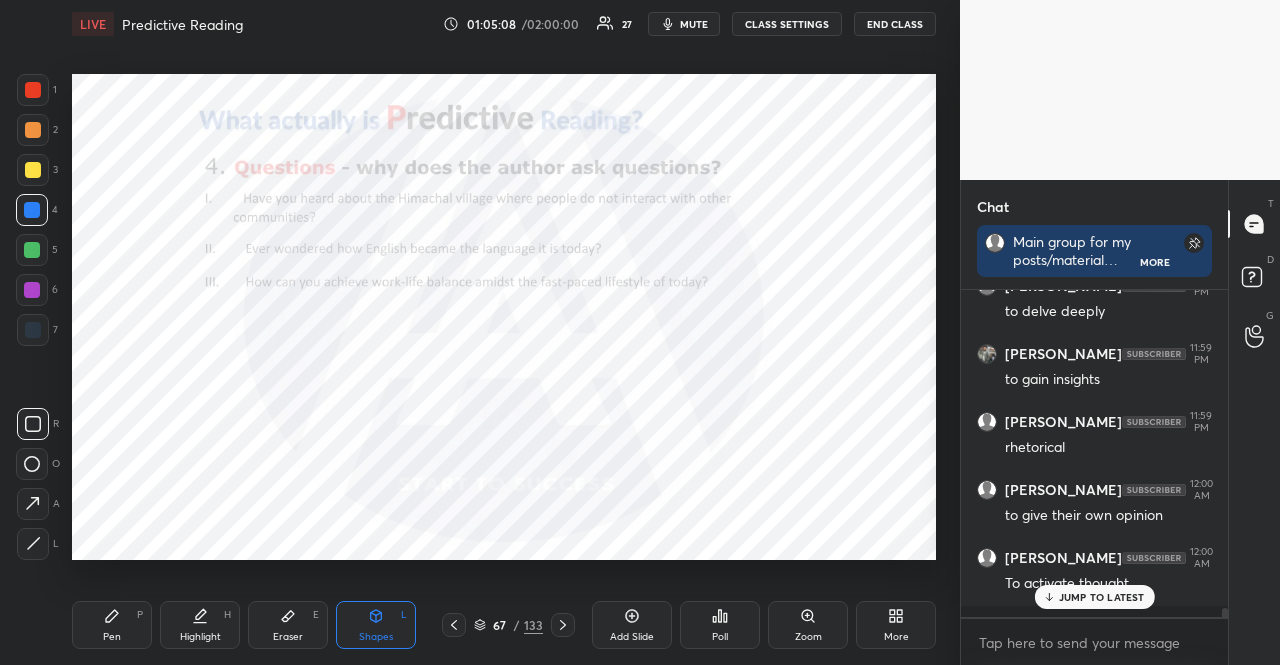 click on "JUMP TO LATEST" at bounding box center [1094, 597] 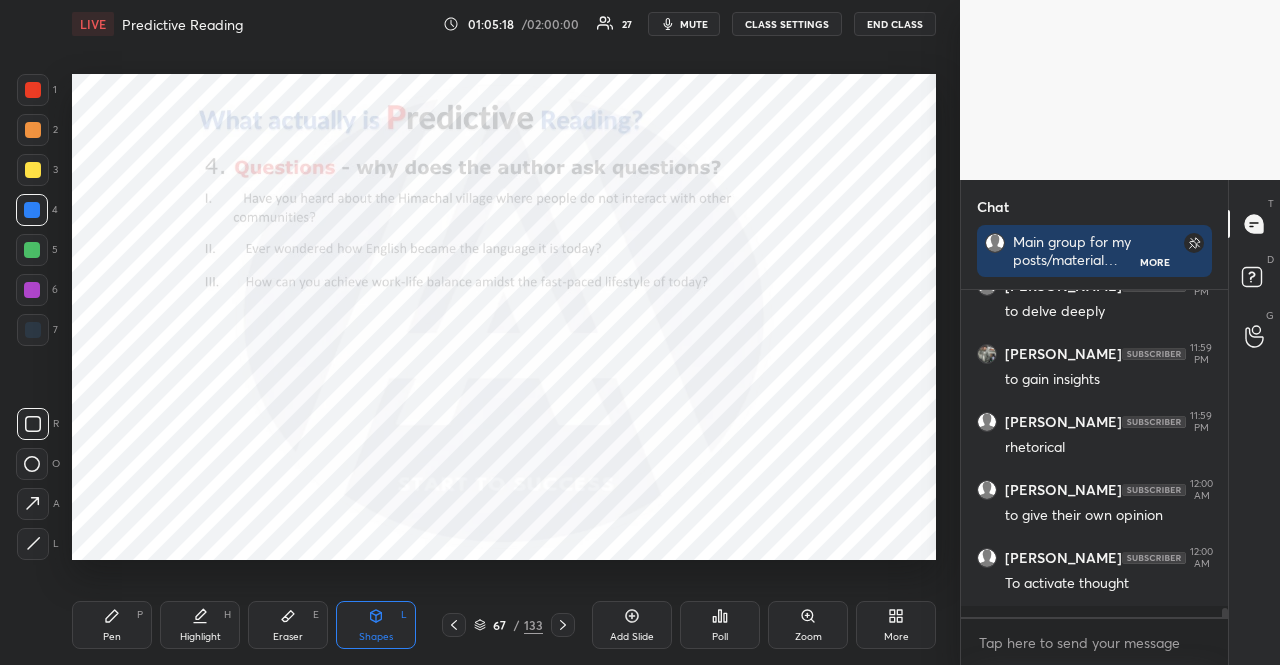 click on "Pen P" at bounding box center [112, 625] 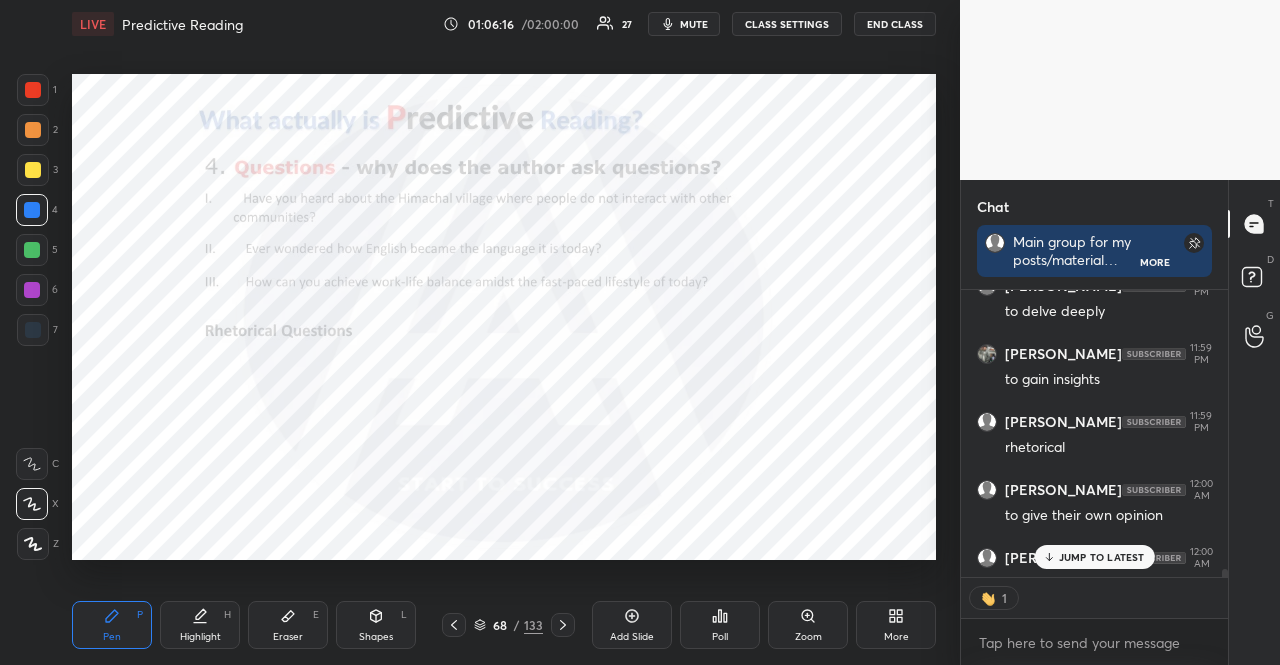 scroll, scrollTop: 281, scrollLeft: 261, axis: both 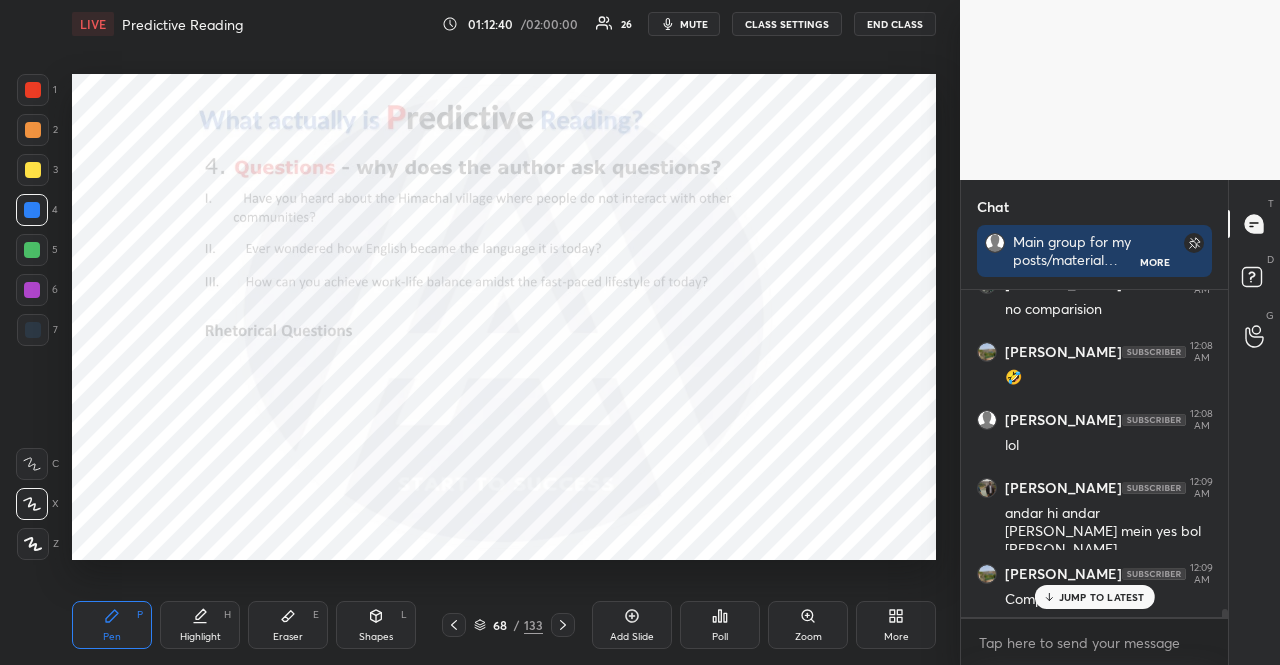 click 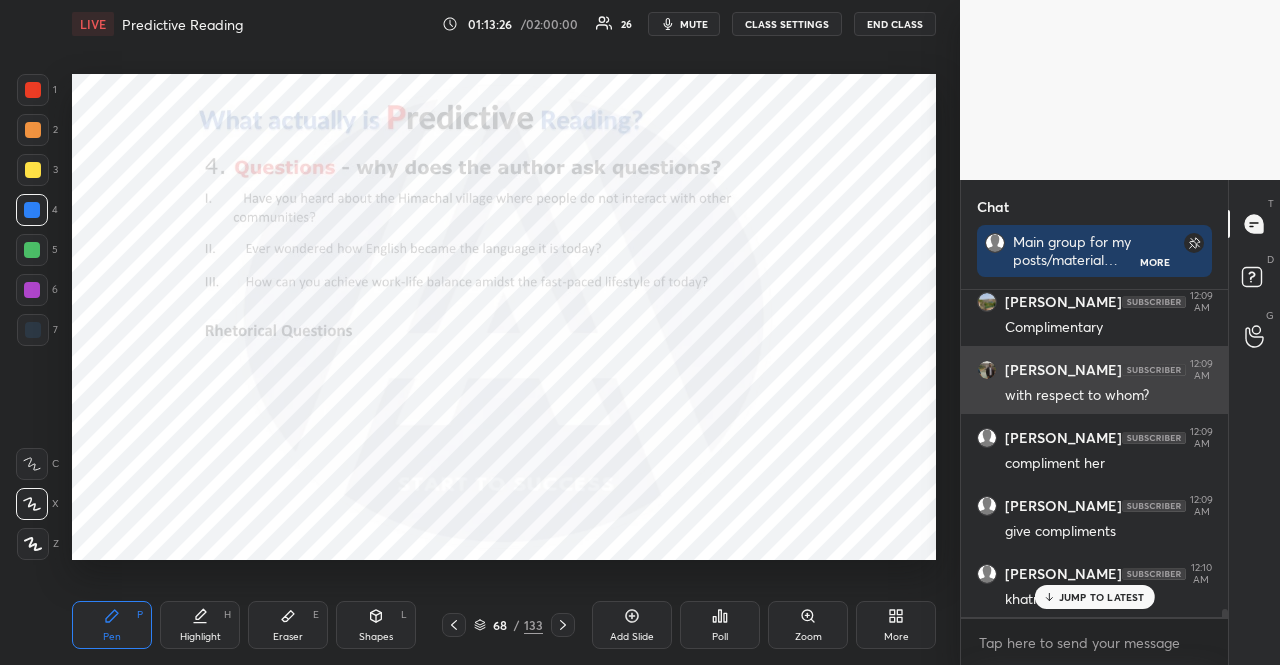 scroll, scrollTop: 12956, scrollLeft: 0, axis: vertical 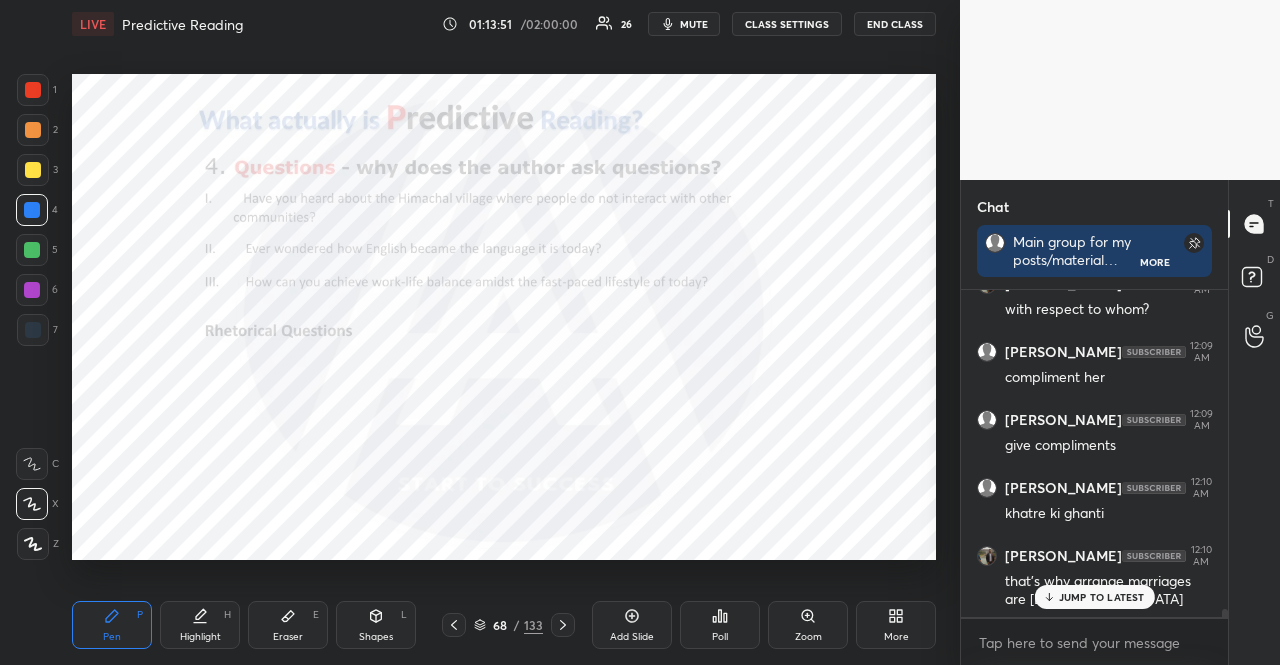 click on "68 / 133" at bounding box center [508, 625] 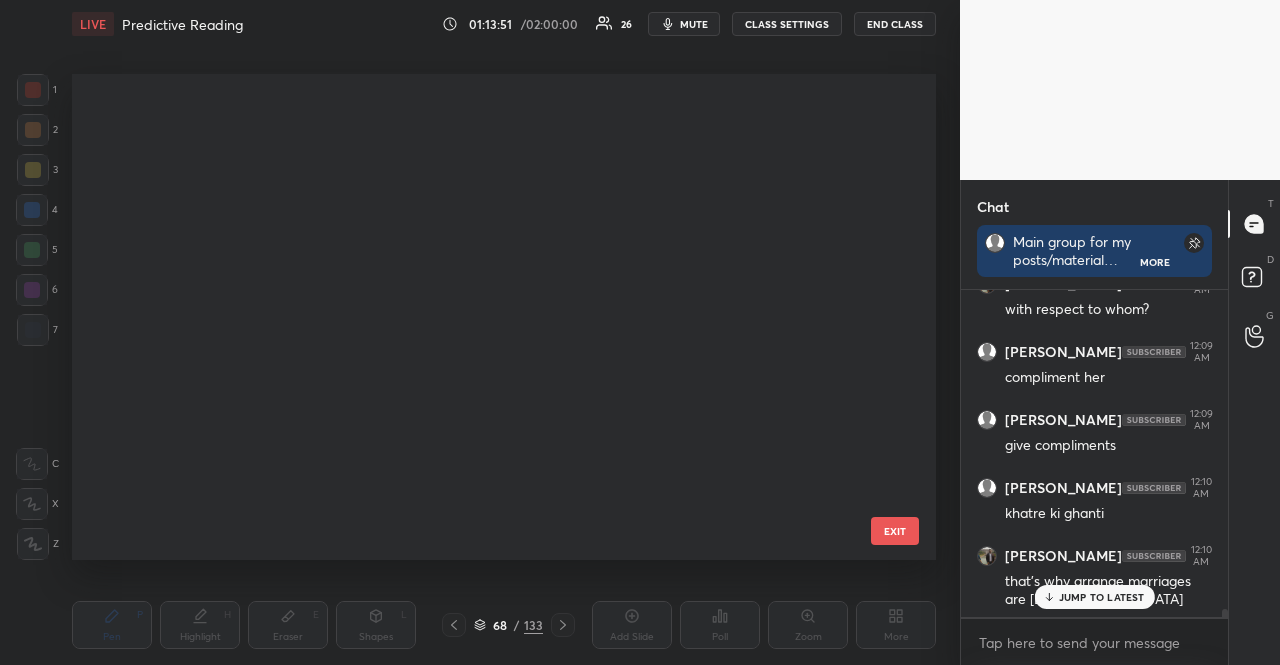 scroll, scrollTop: 2895, scrollLeft: 0, axis: vertical 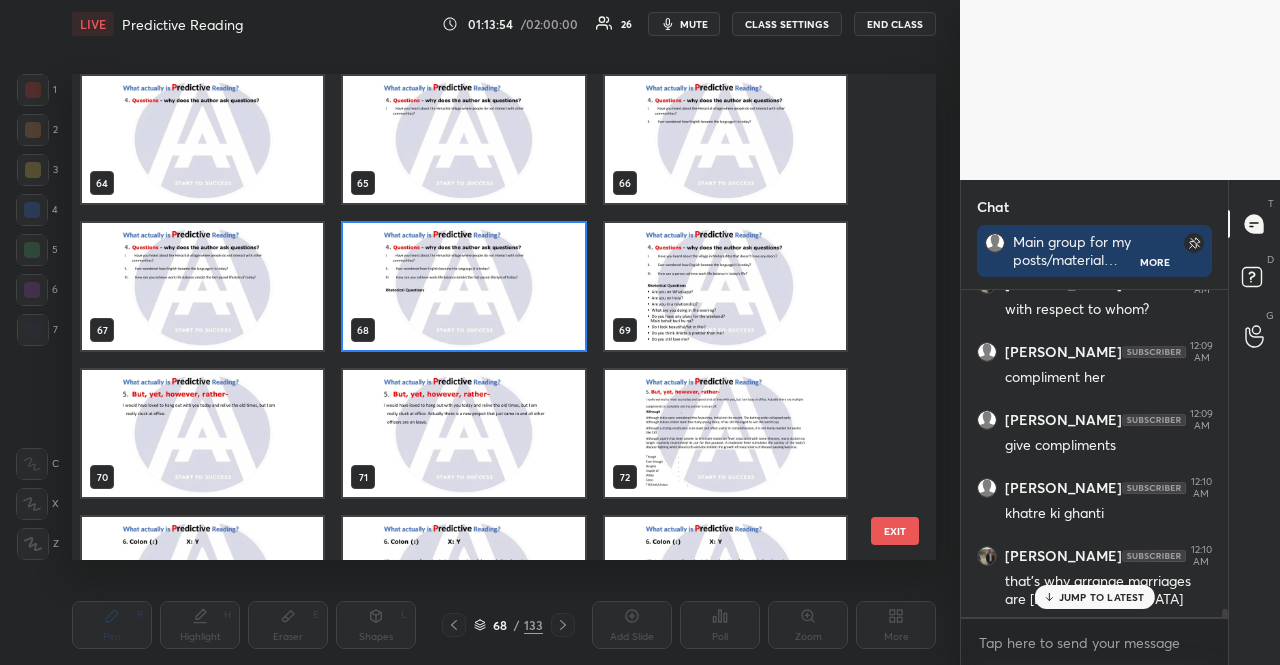 click at bounding box center [202, 433] 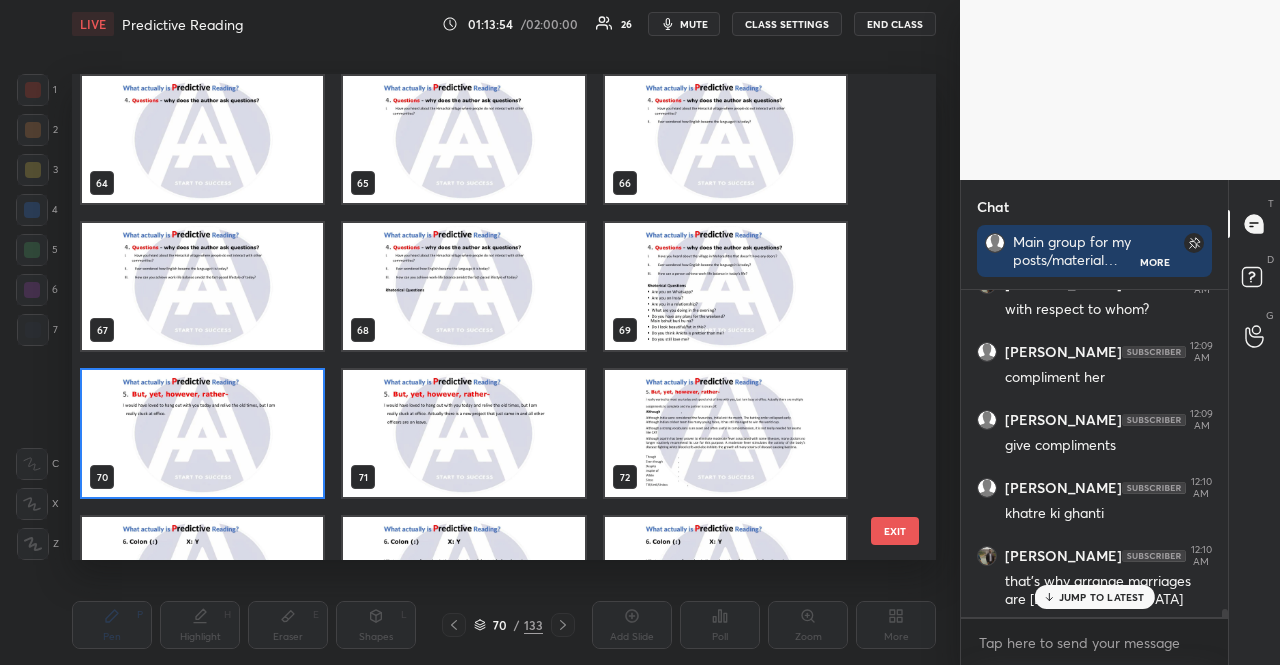 click at bounding box center (202, 433) 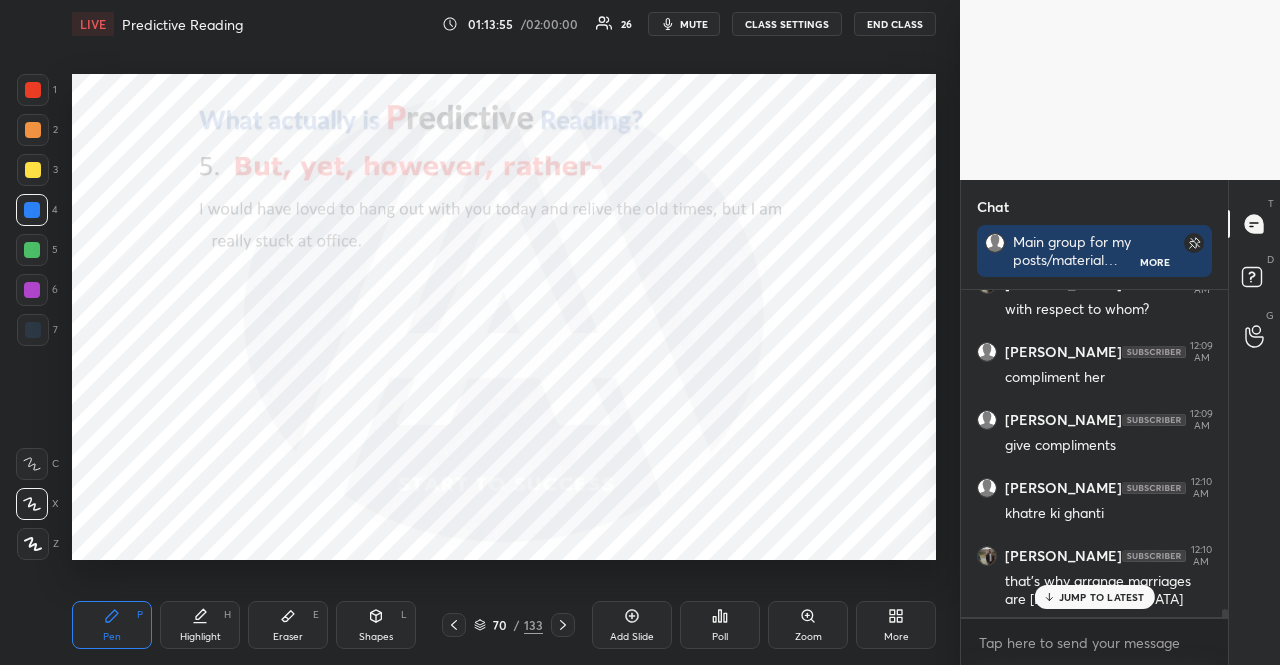 scroll, scrollTop: 13028, scrollLeft: 0, axis: vertical 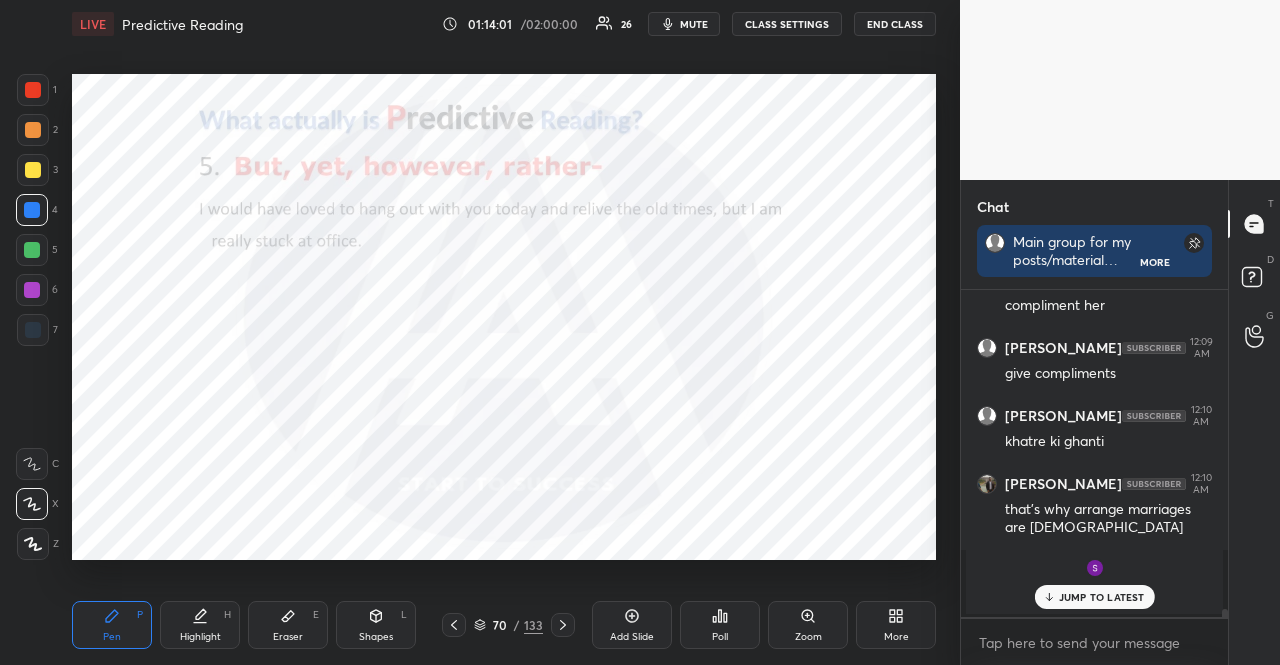 click at bounding box center [32, 290] 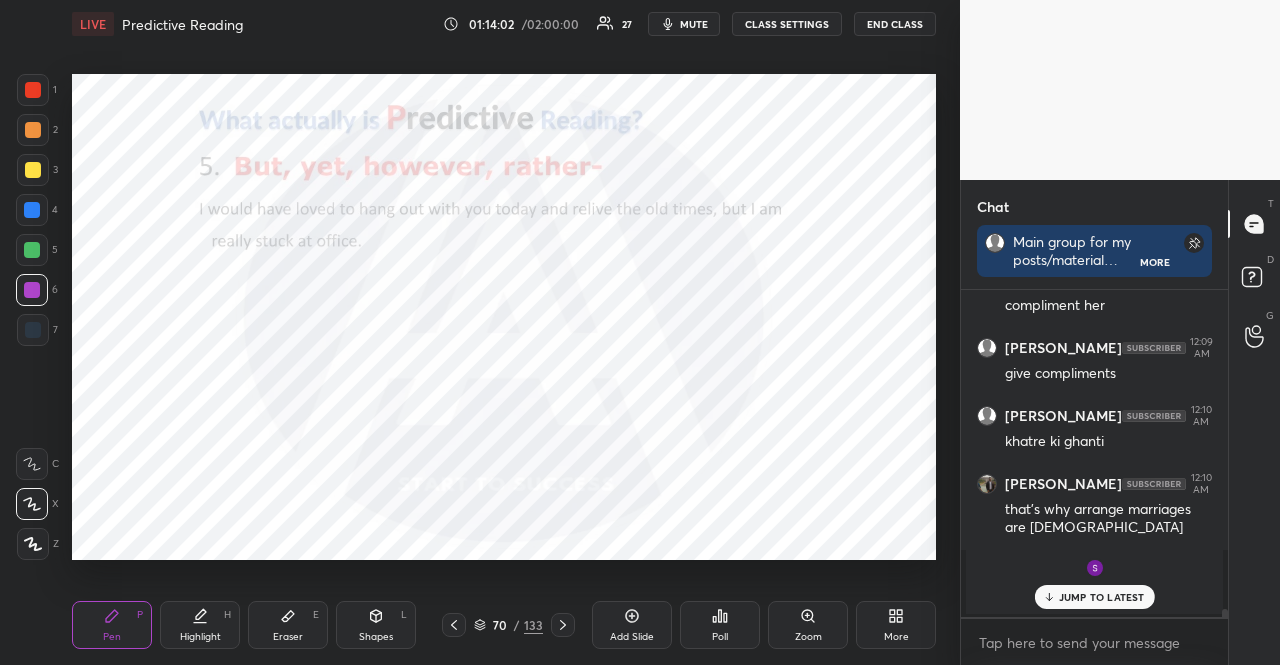 click on "Shapes L" at bounding box center (376, 625) 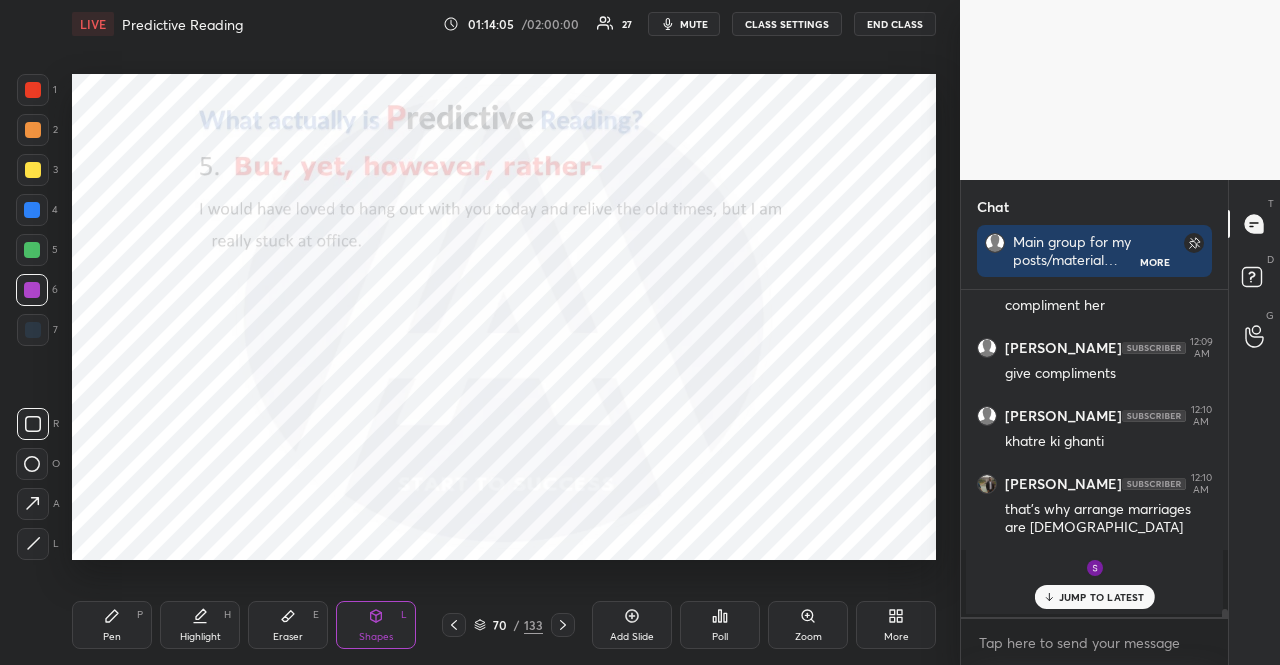 click at bounding box center [33, 90] 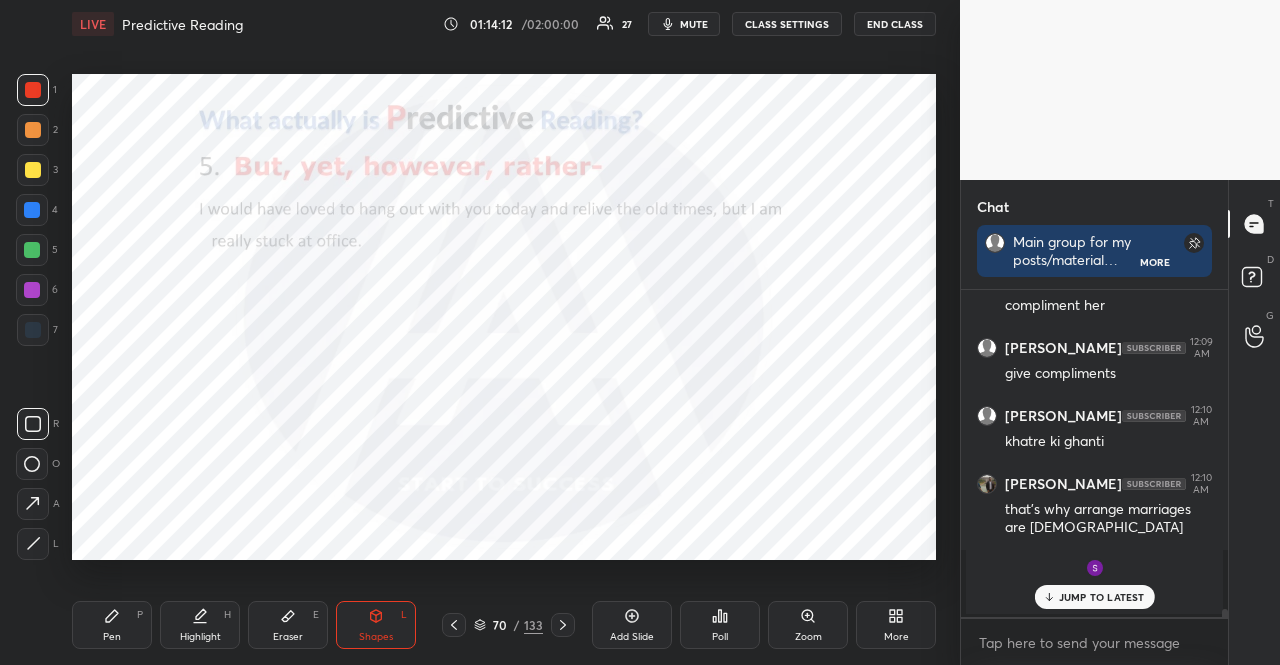 click on "Pen P" at bounding box center (112, 625) 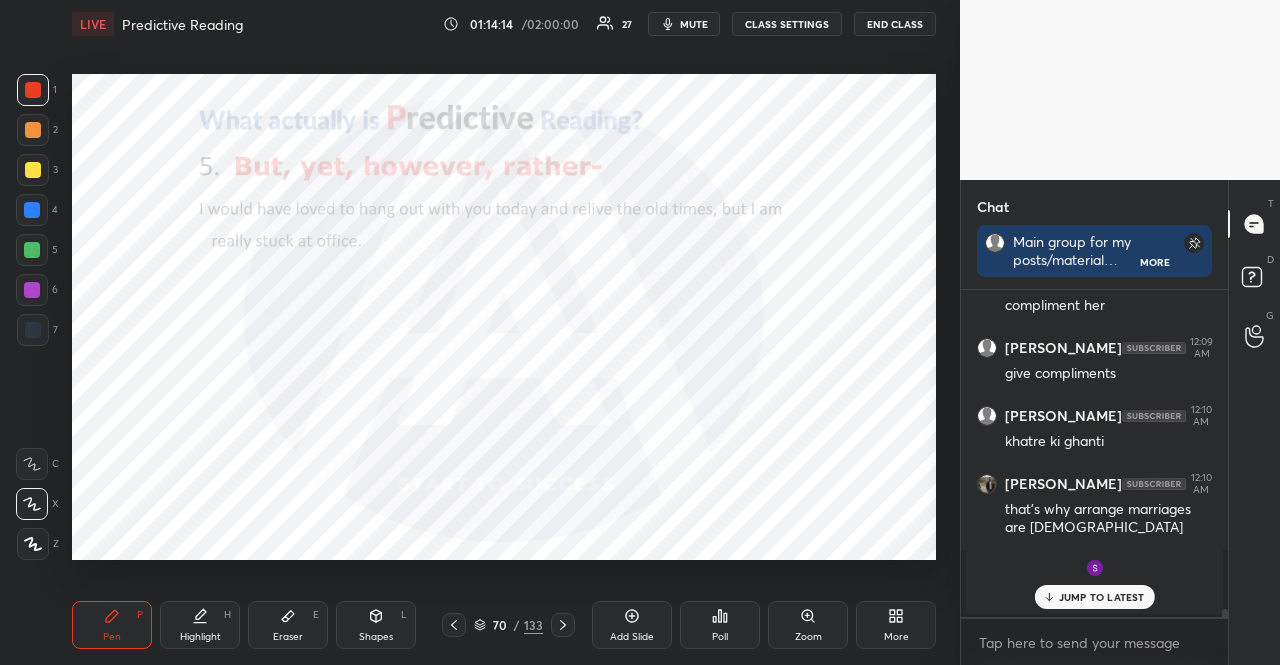 click at bounding box center [32, 250] 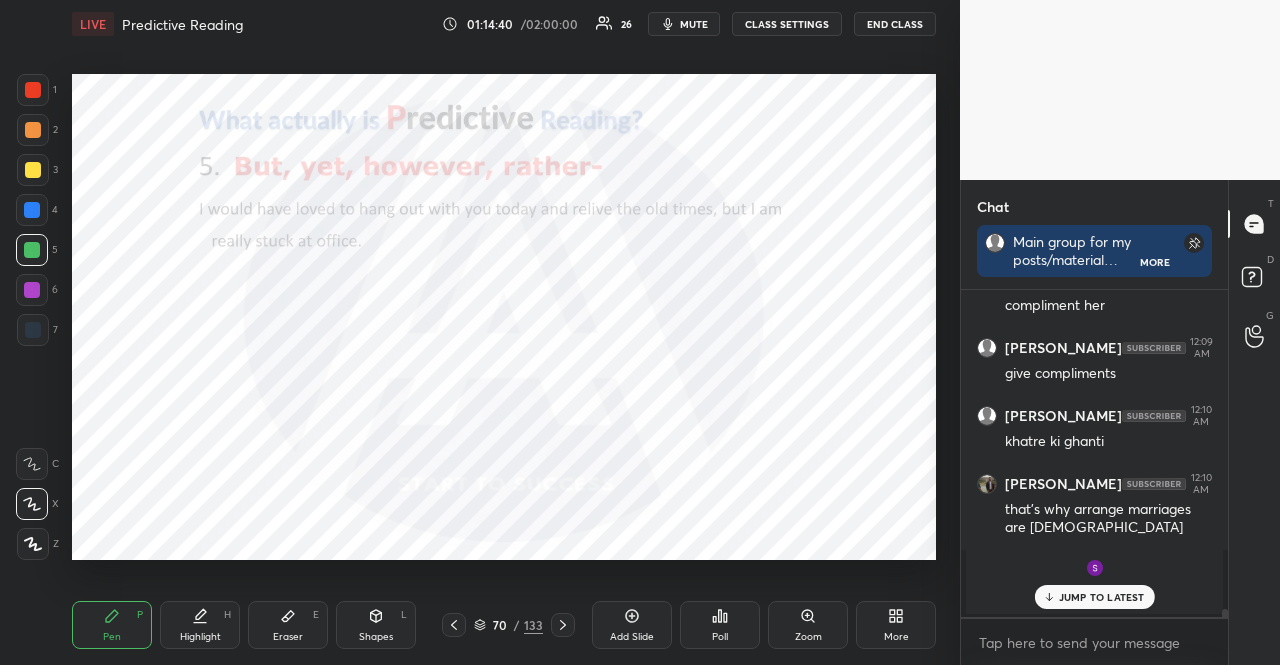 click at bounding box center (32, 210) 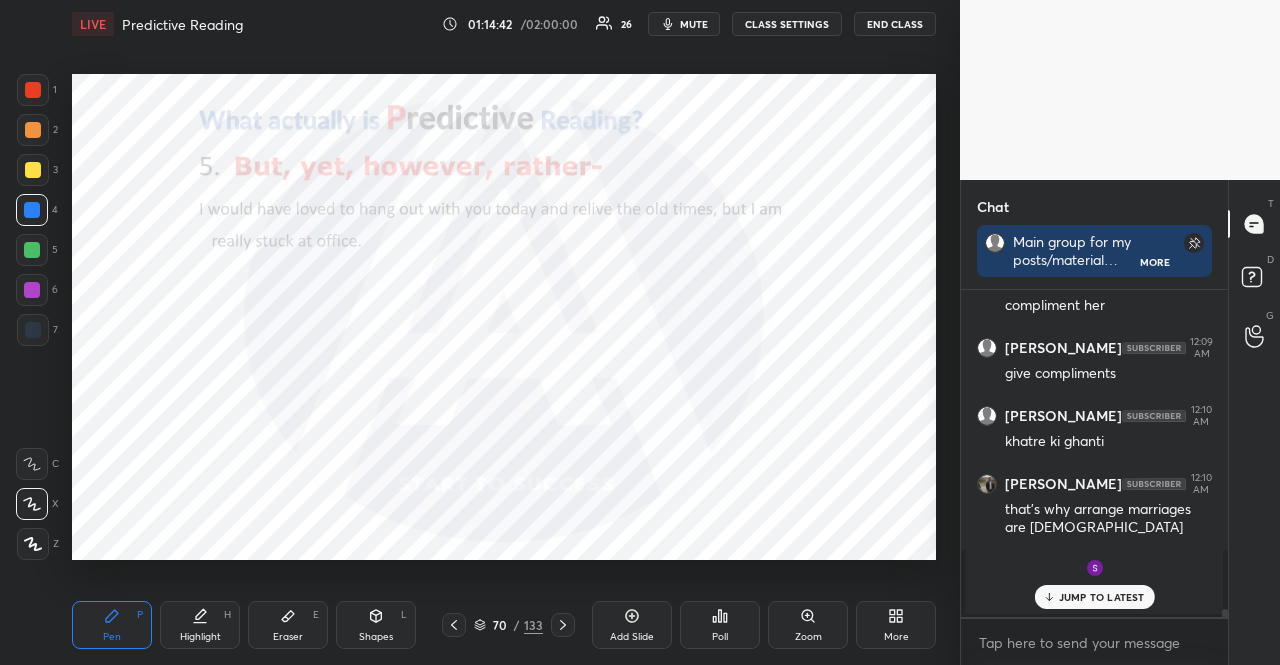 click on "Shapes L" at bounding box center [376, 625] 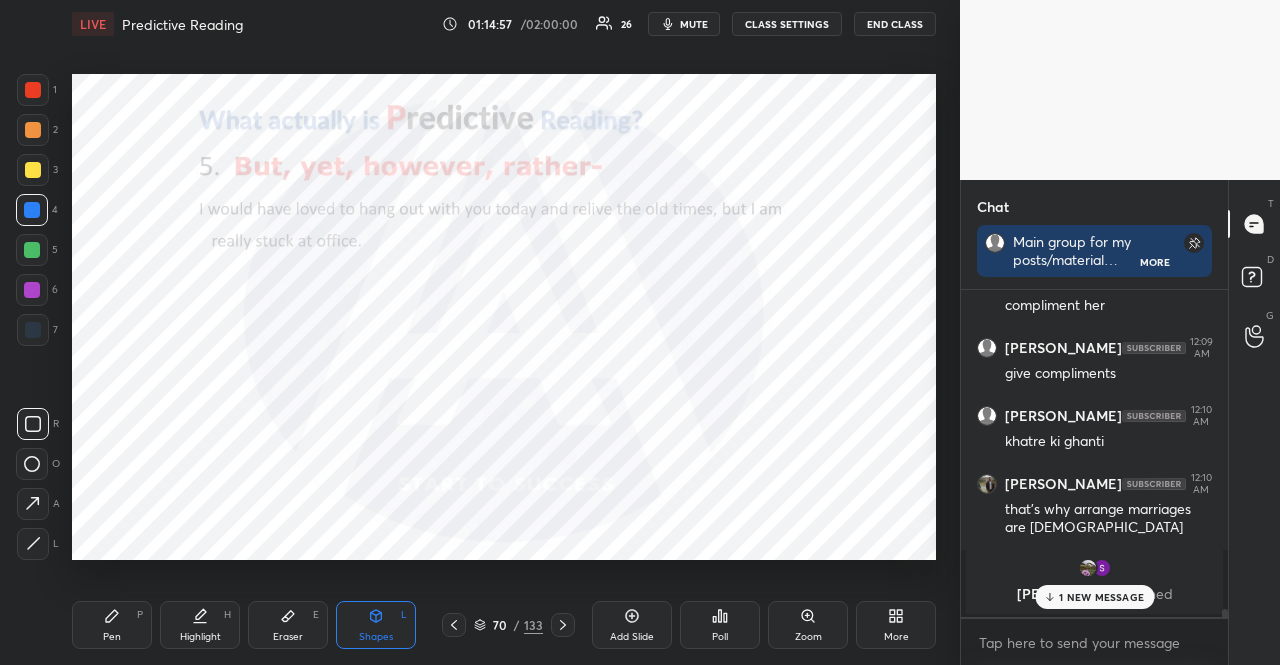 click 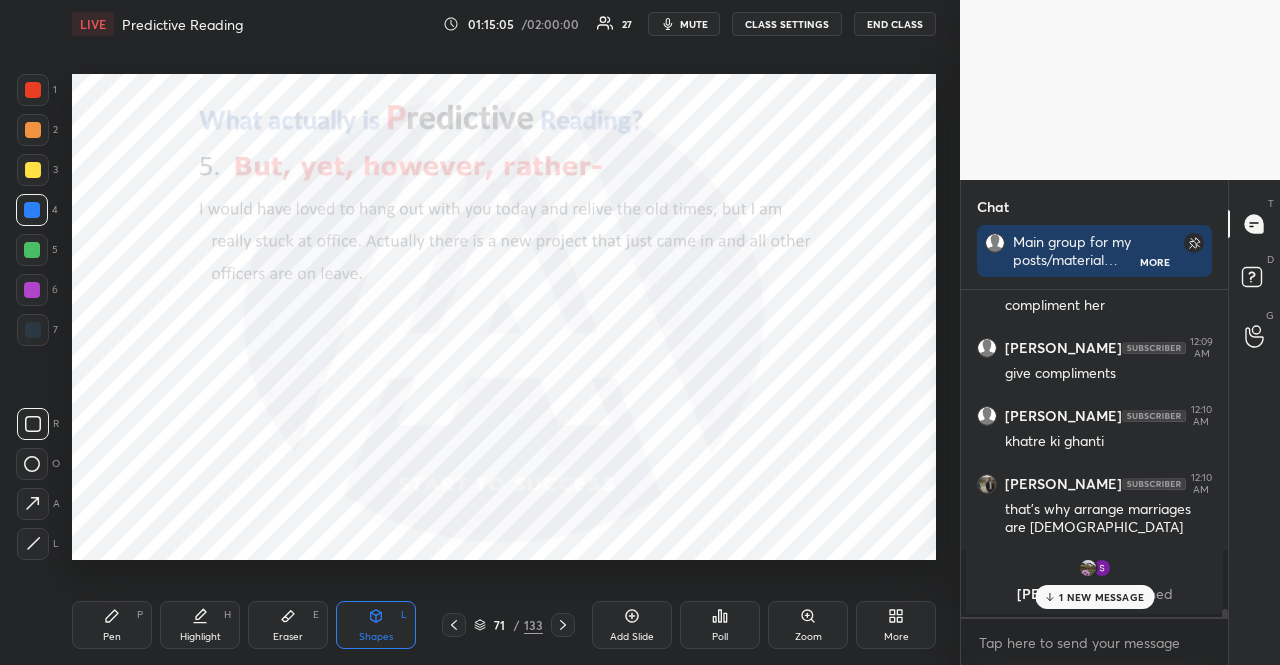 click at bounding box center (33, 90) 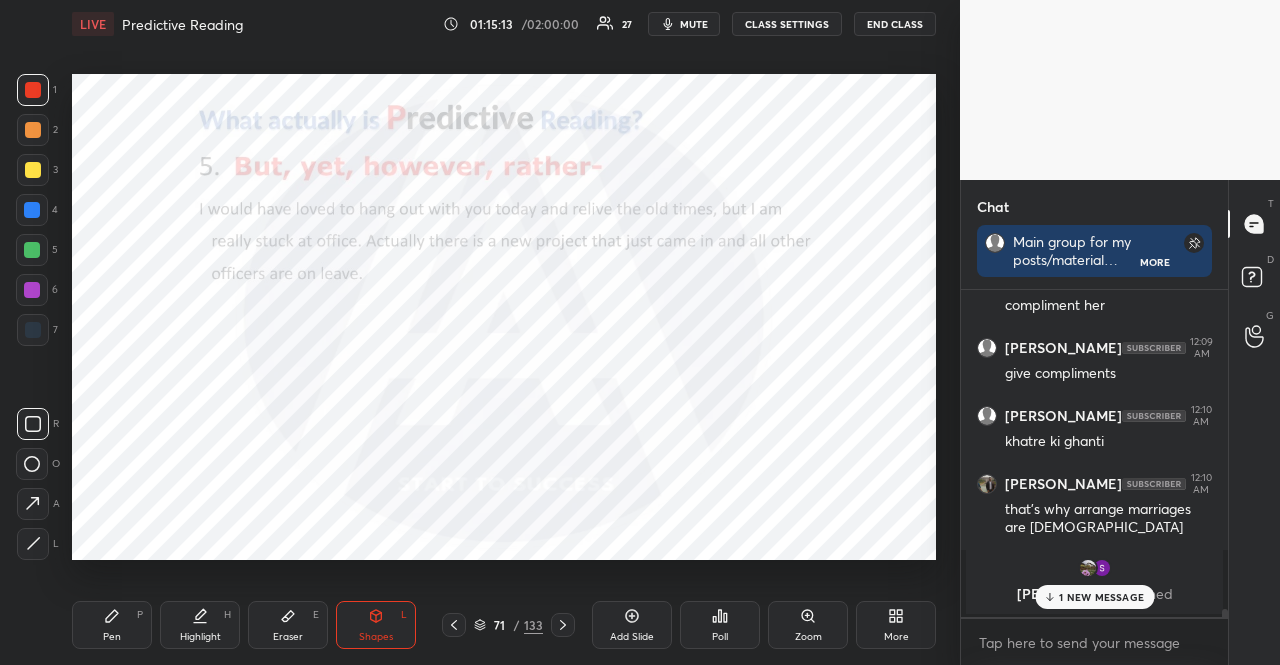 click on "1 NEW MESSAGE" at bounding box center [1101, 597] 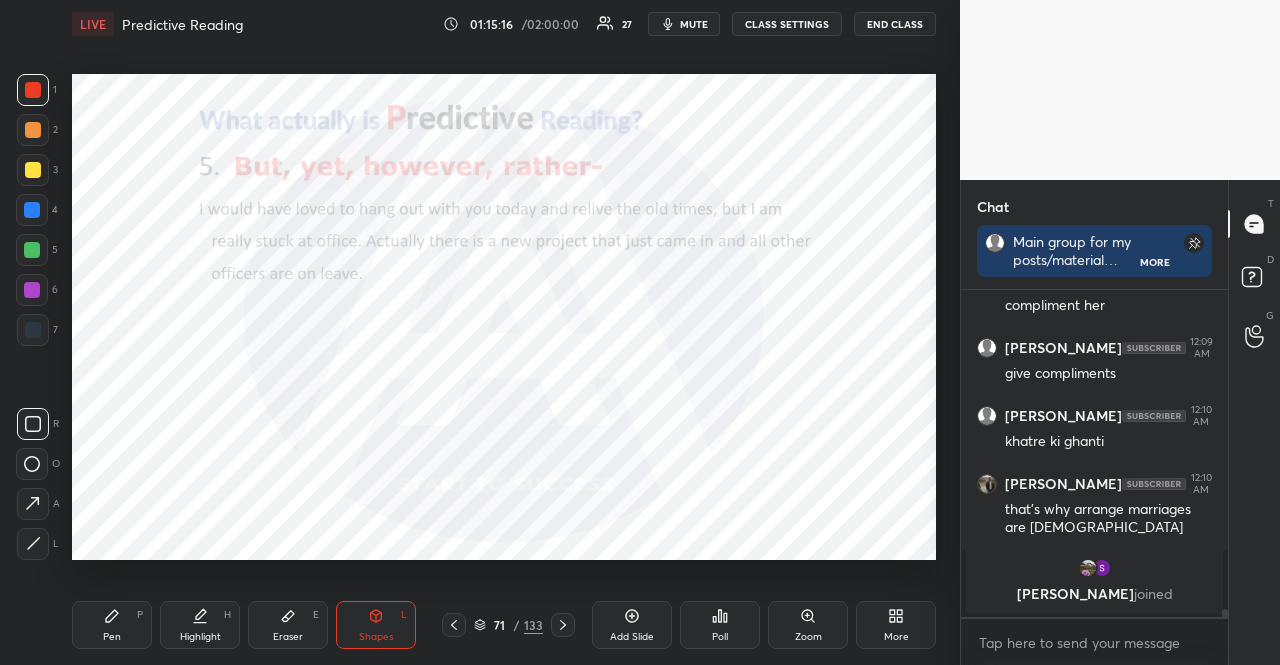 click 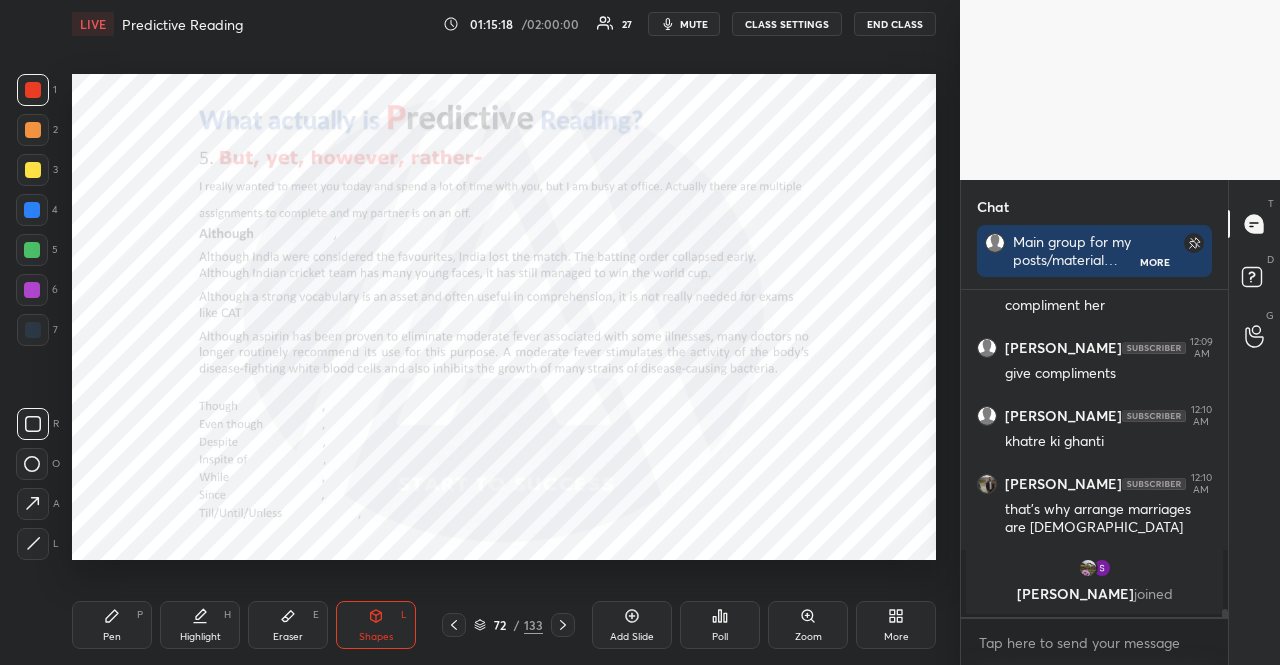 click at bounding box center [32, 210] 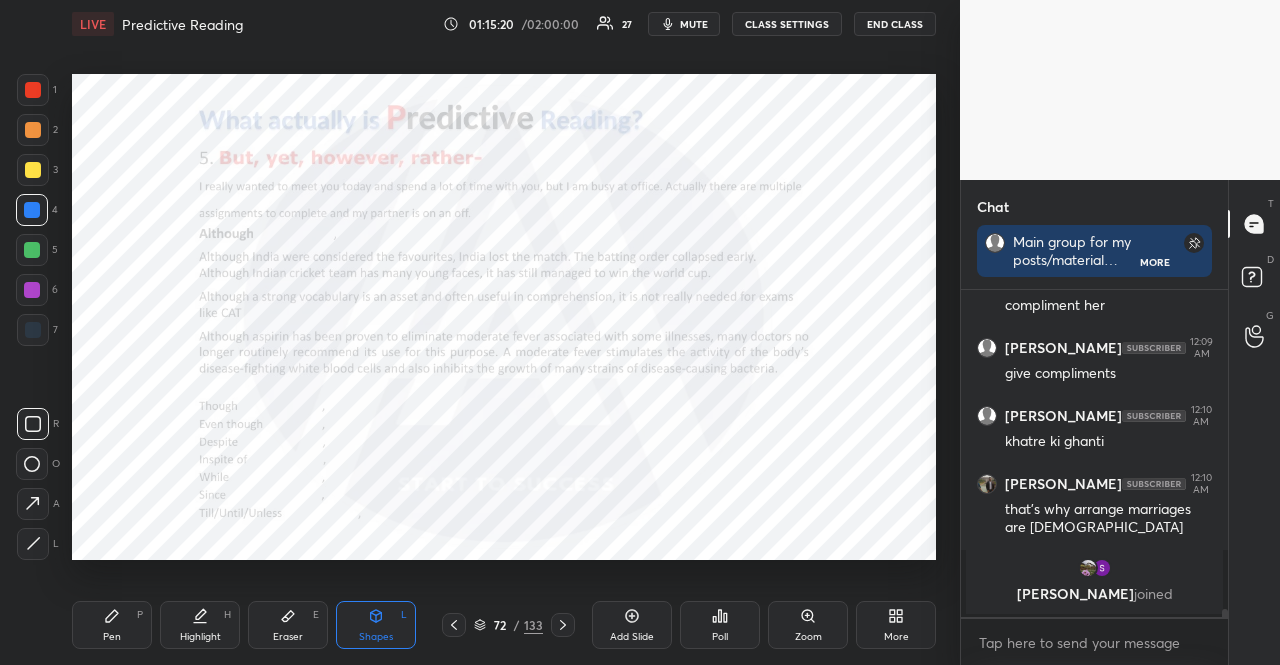 click on "Shapes L" at bounding box center (376, 625) 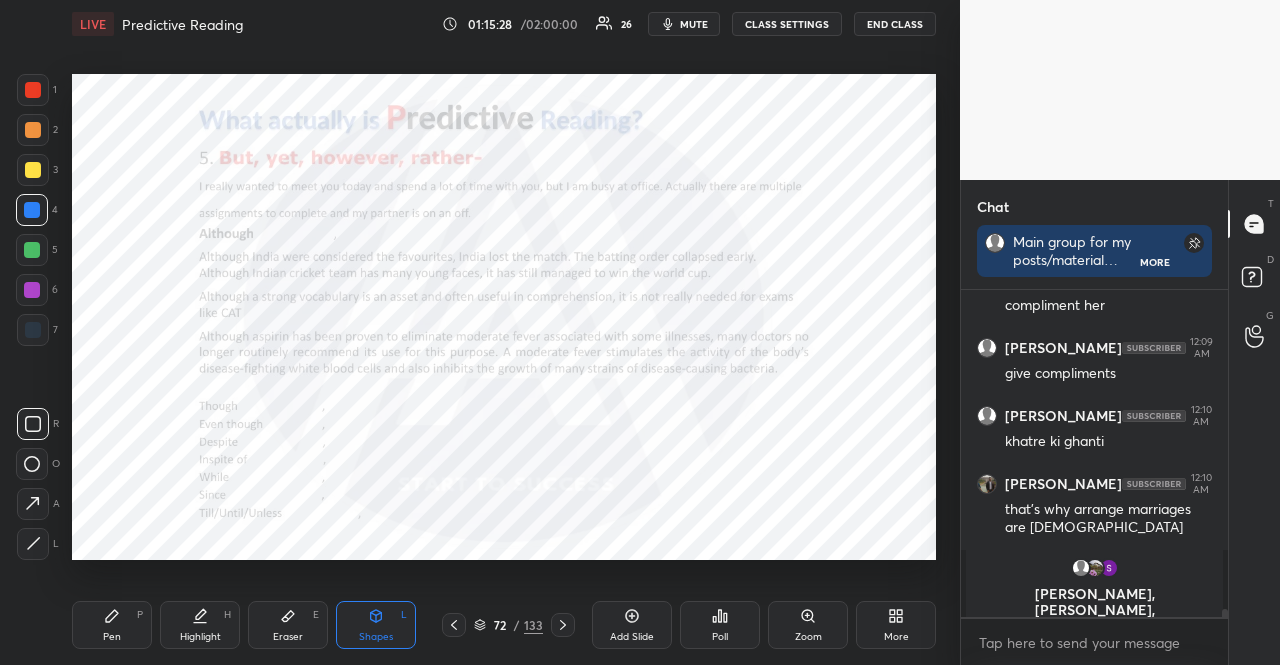 click at bounding box center [33, 90] 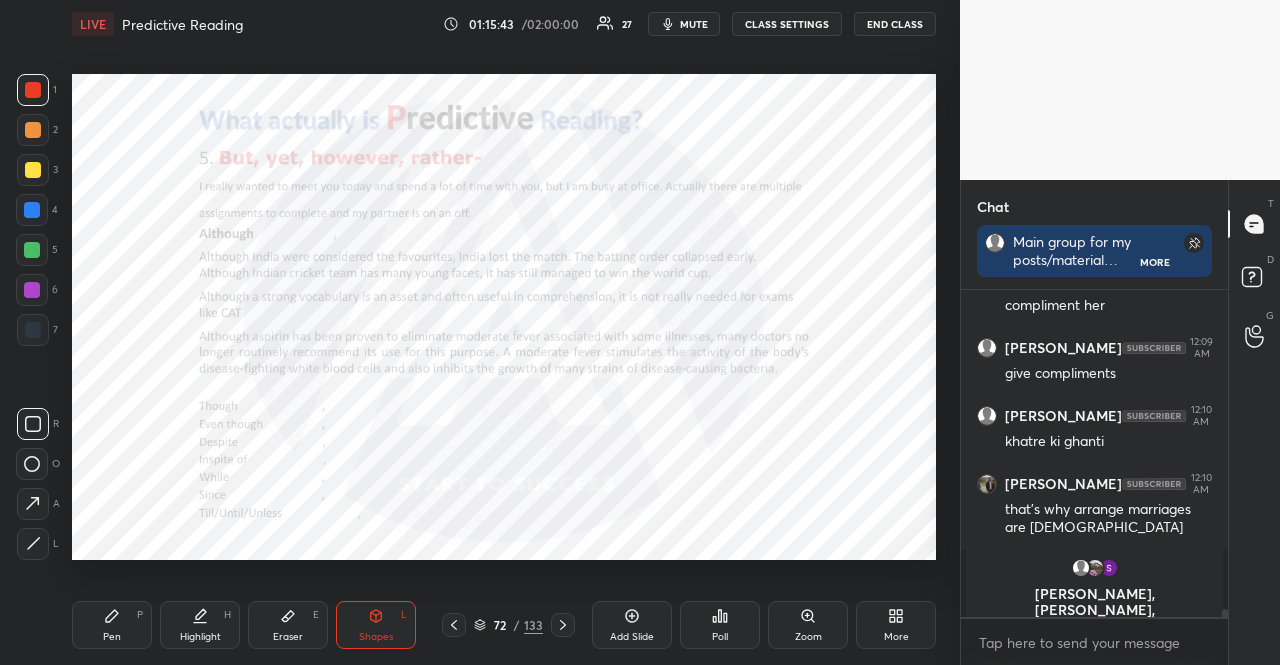 click at bounding box center [32, 210] 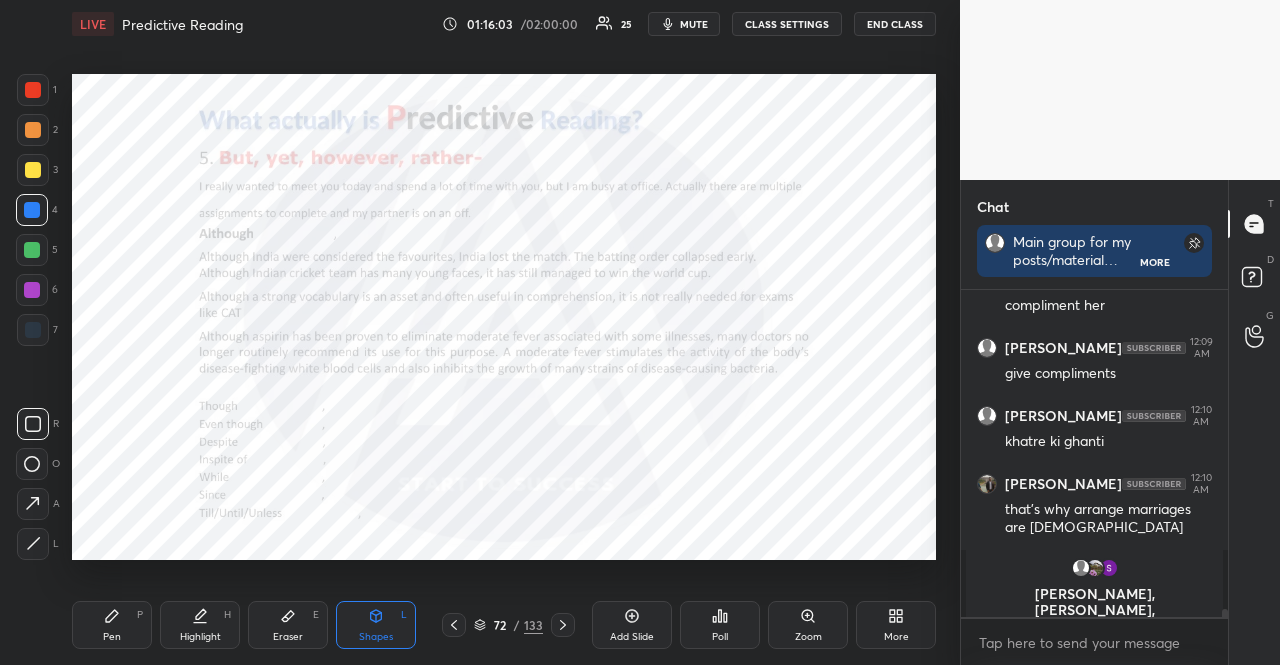 click at bounding box center (33, 90) 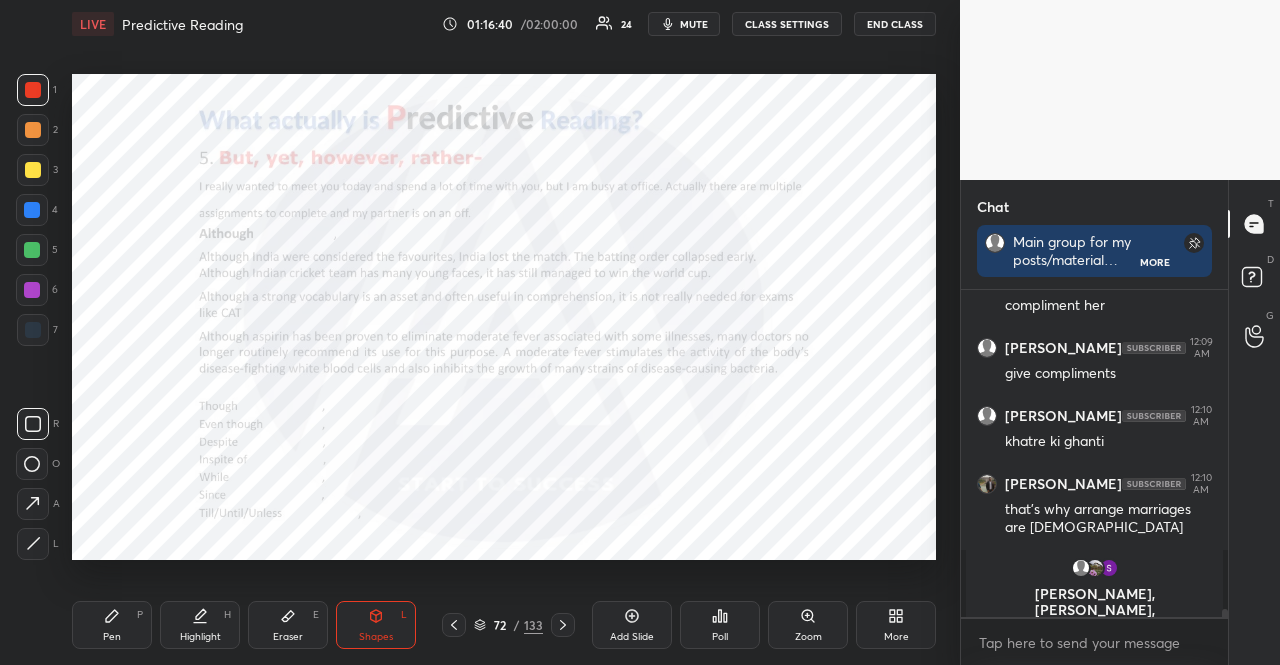 click at bounding box center (33, 330) 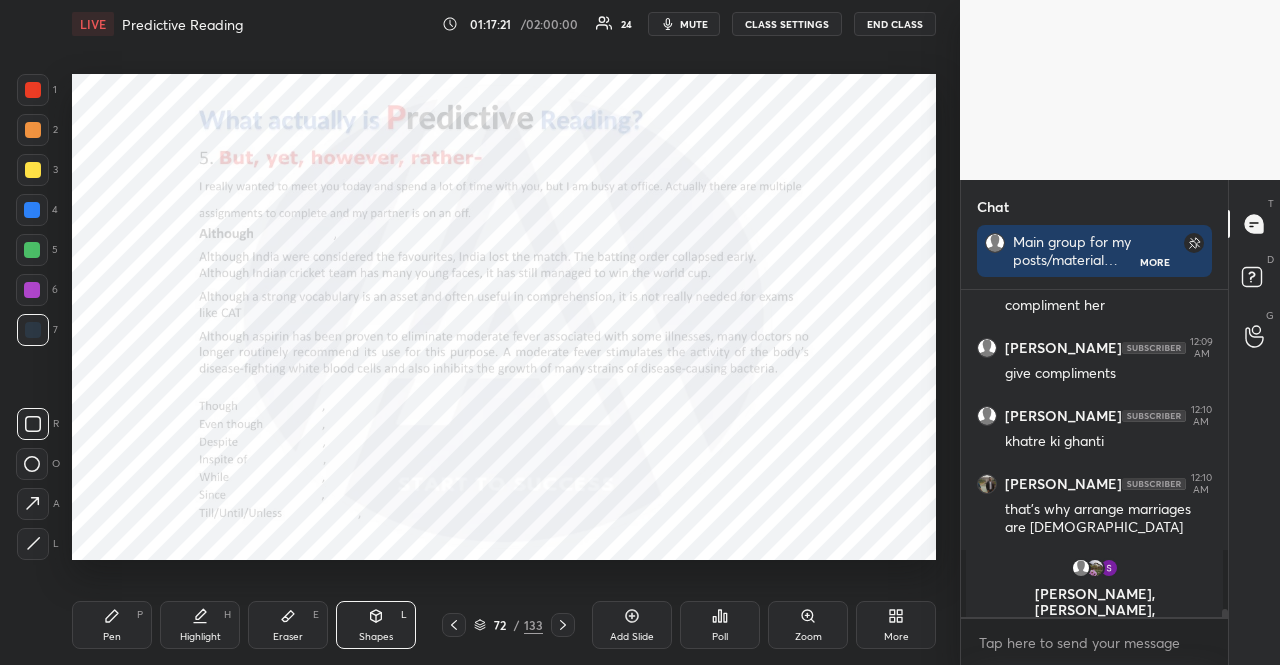 click at bounding box center [33, 90] 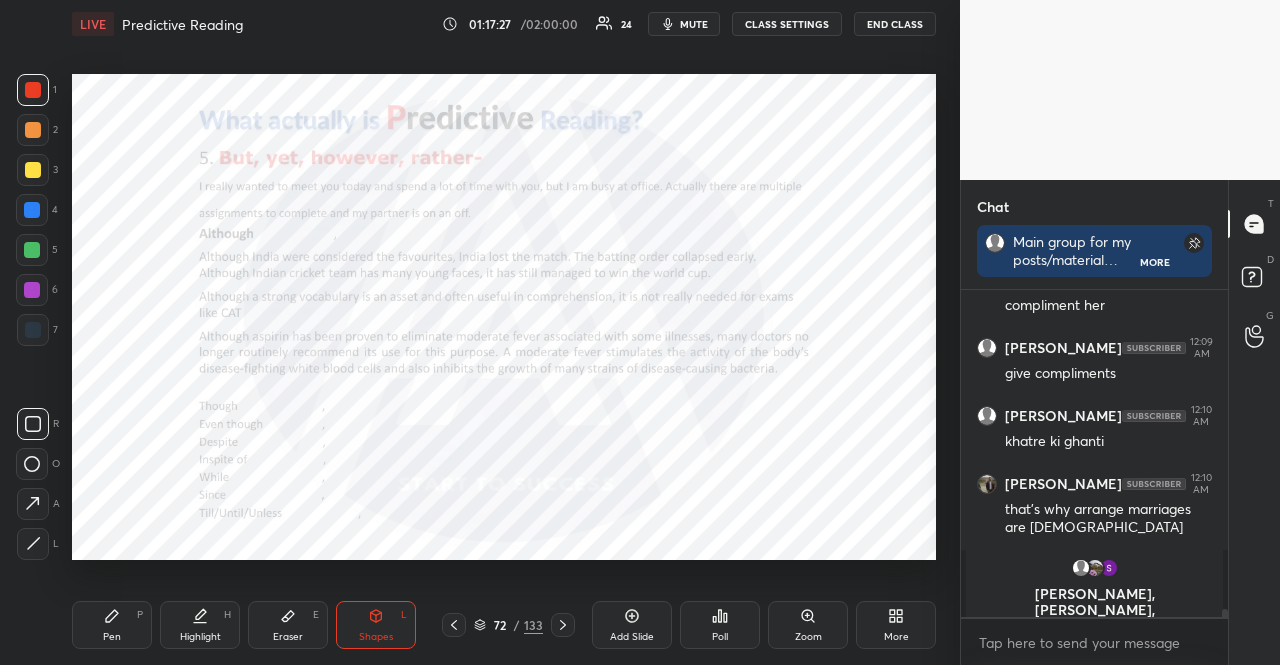 click on "Pen P" at bounding box center (112, 625) 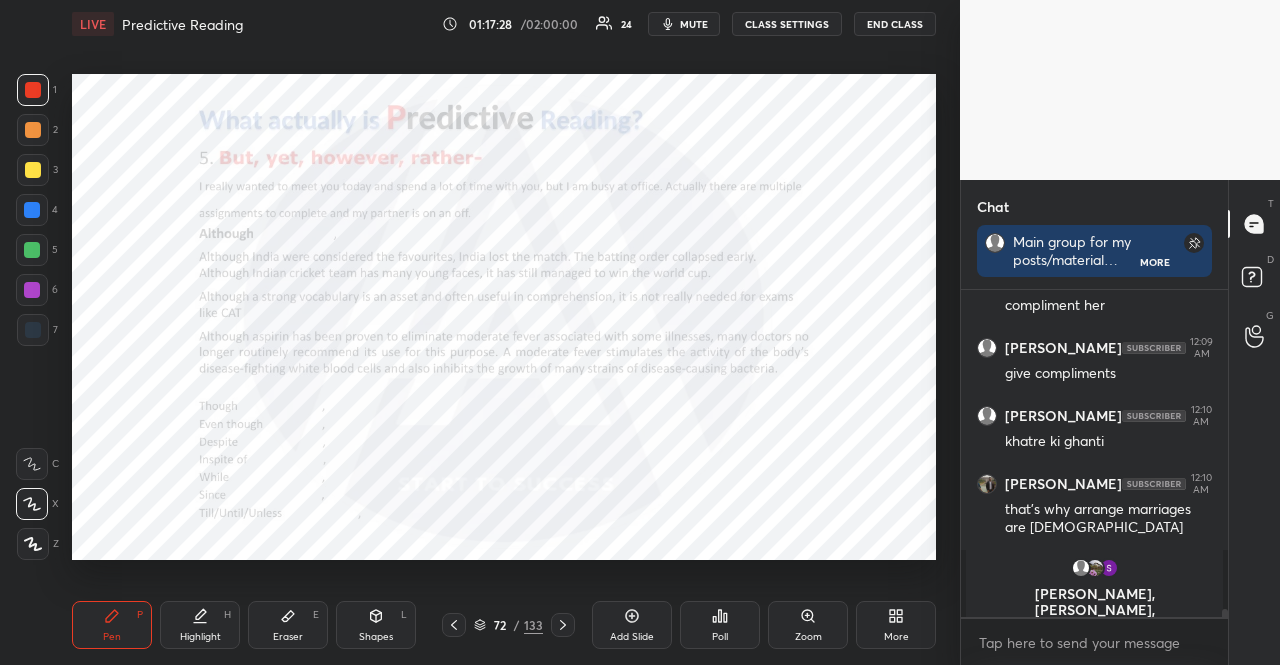 click at bounding box center (32, 250) 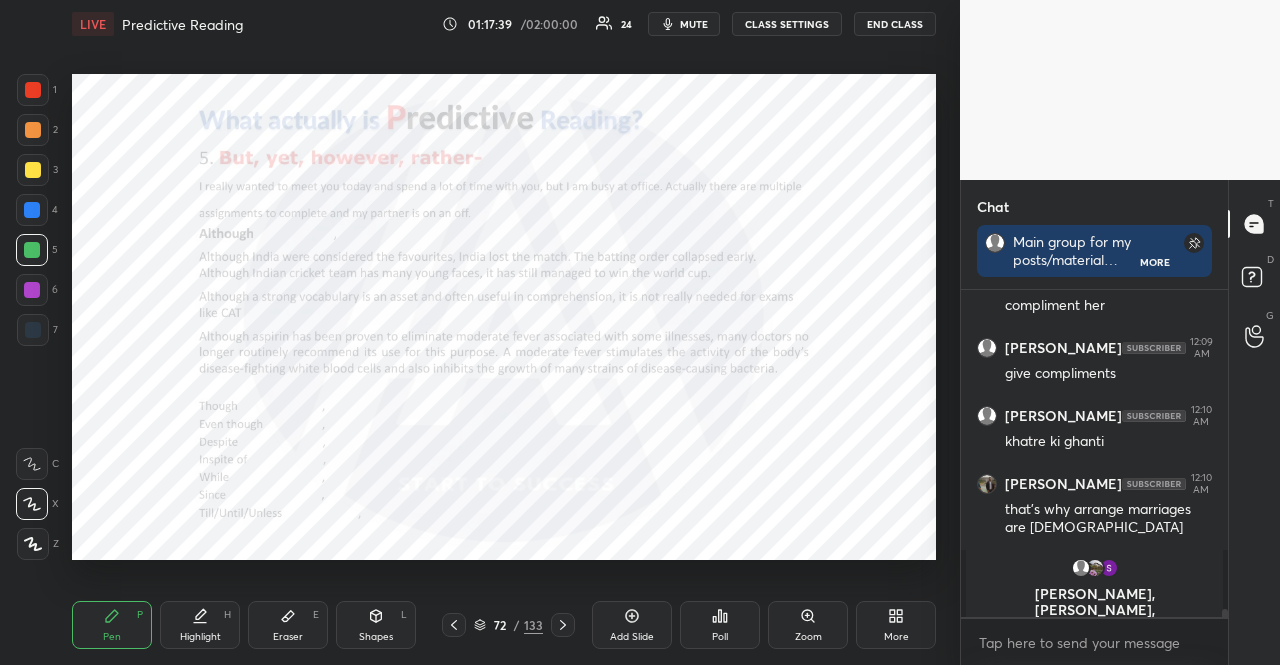 click on "72 / 133" at bounding box center (508, 625) 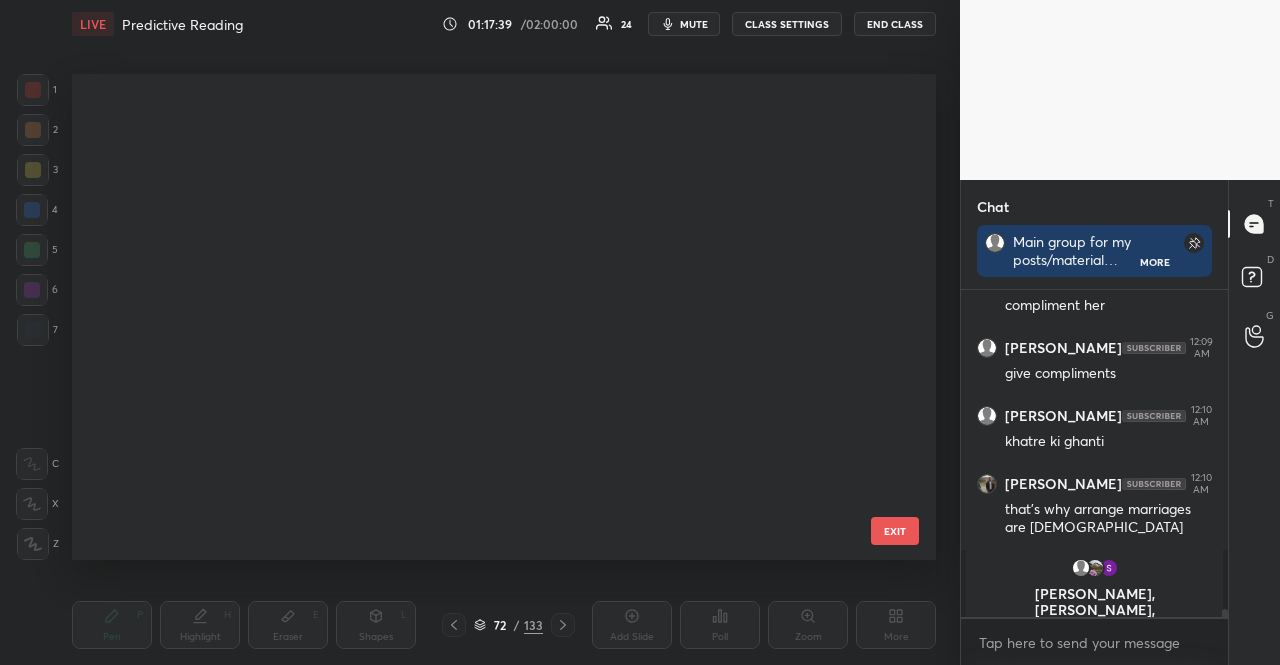 scroll, scrollTop: 3042, scrollLeft: 0, axis: vertical 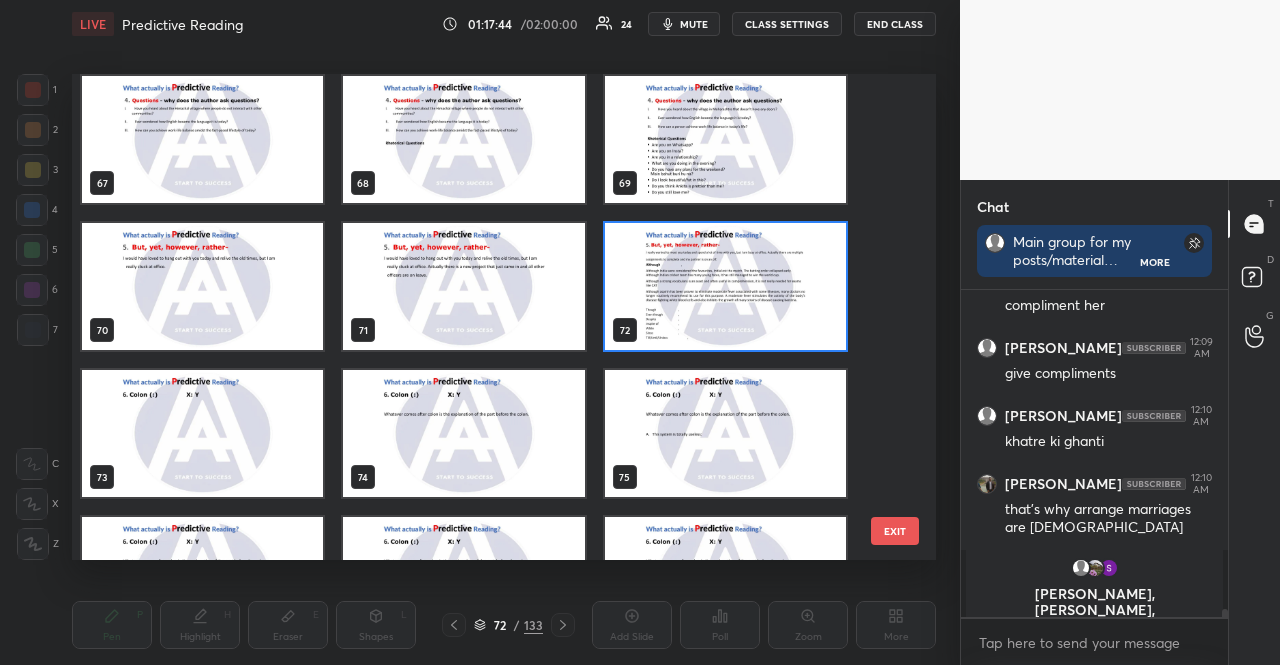 click at bounding box center (202, 433) 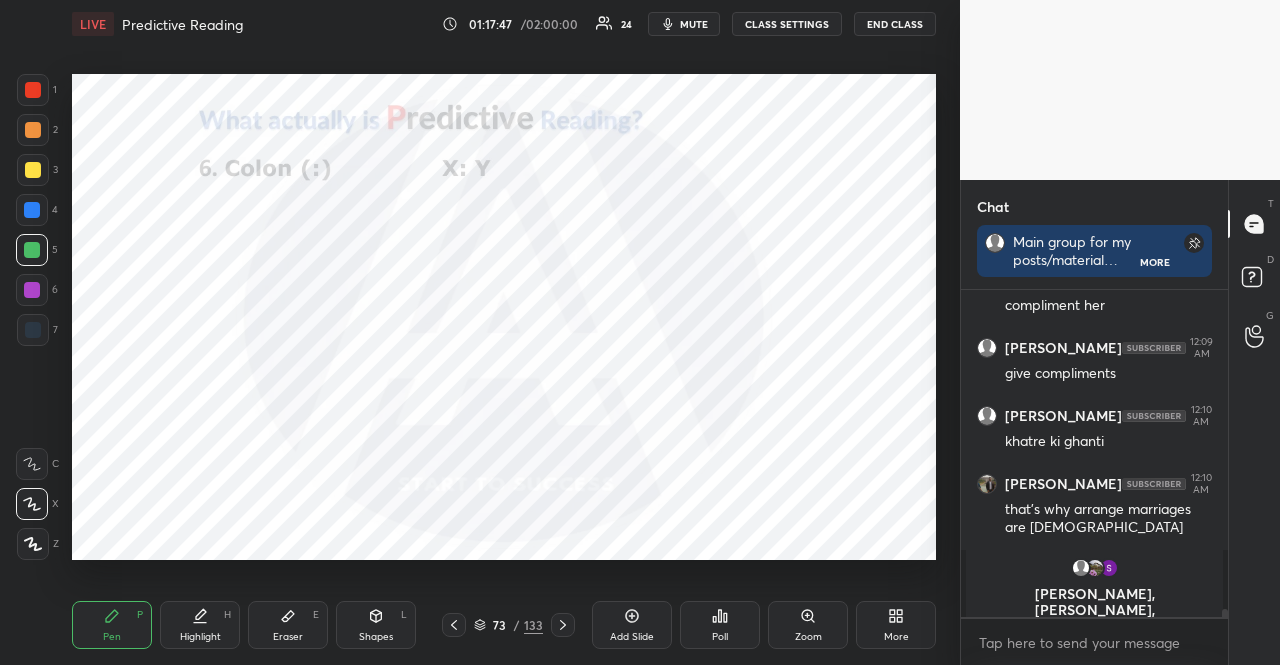 click on "1 2 3 4 5 6 7" at bounding box center (37, 214) 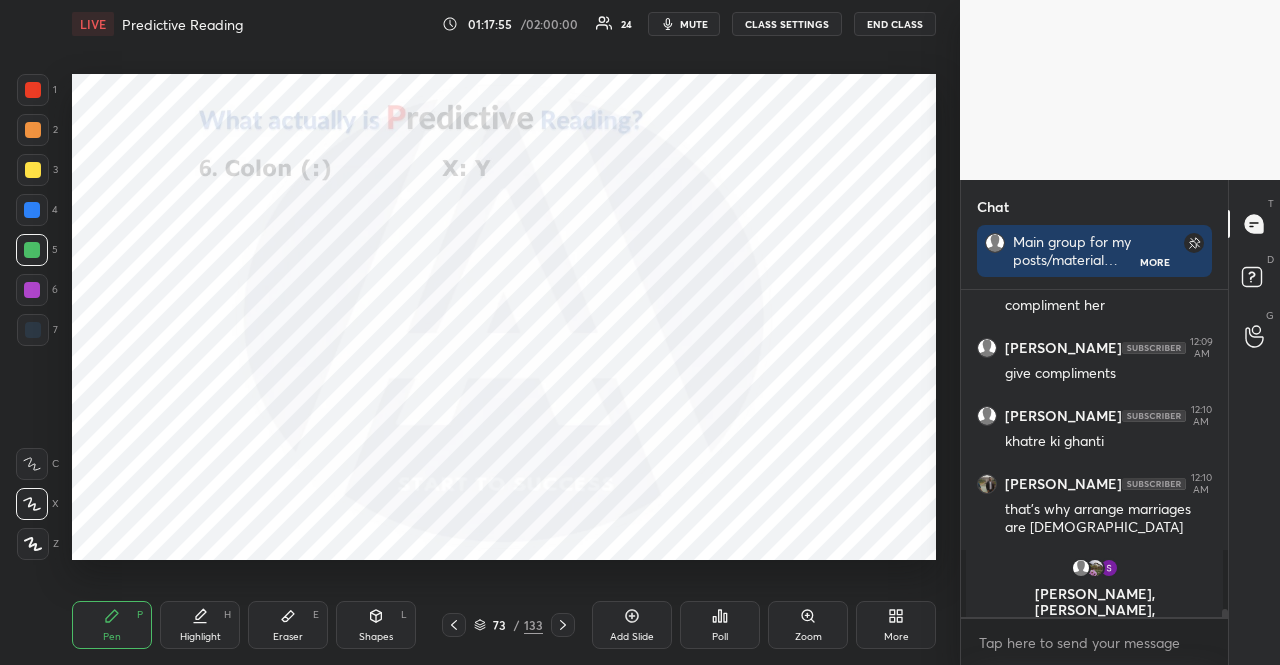 click at bounding box center (32, 290) 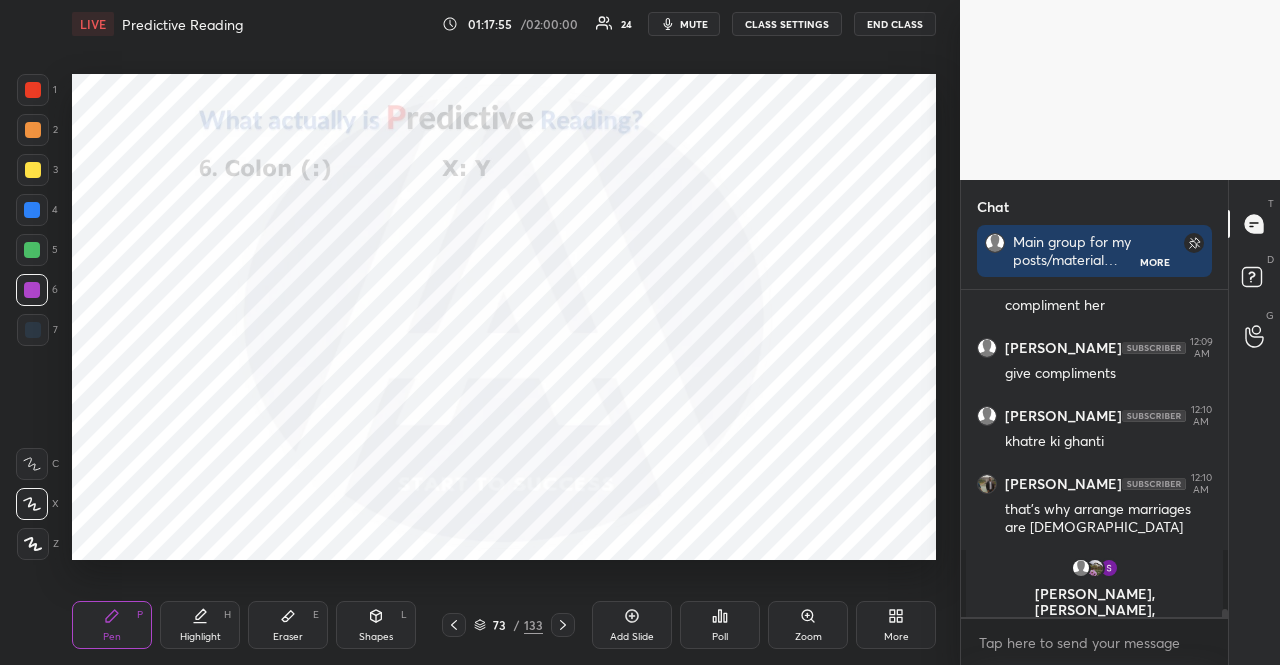 click at bounding box center [32, 290] 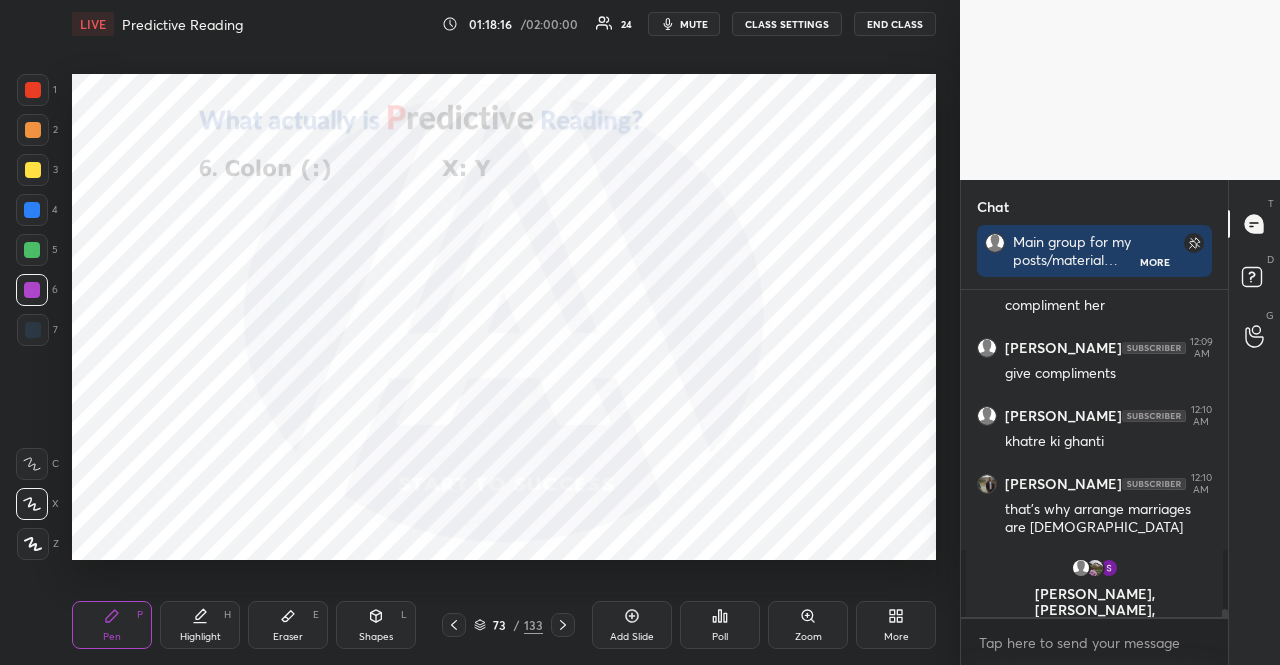 click at bounding box center (32, 210) 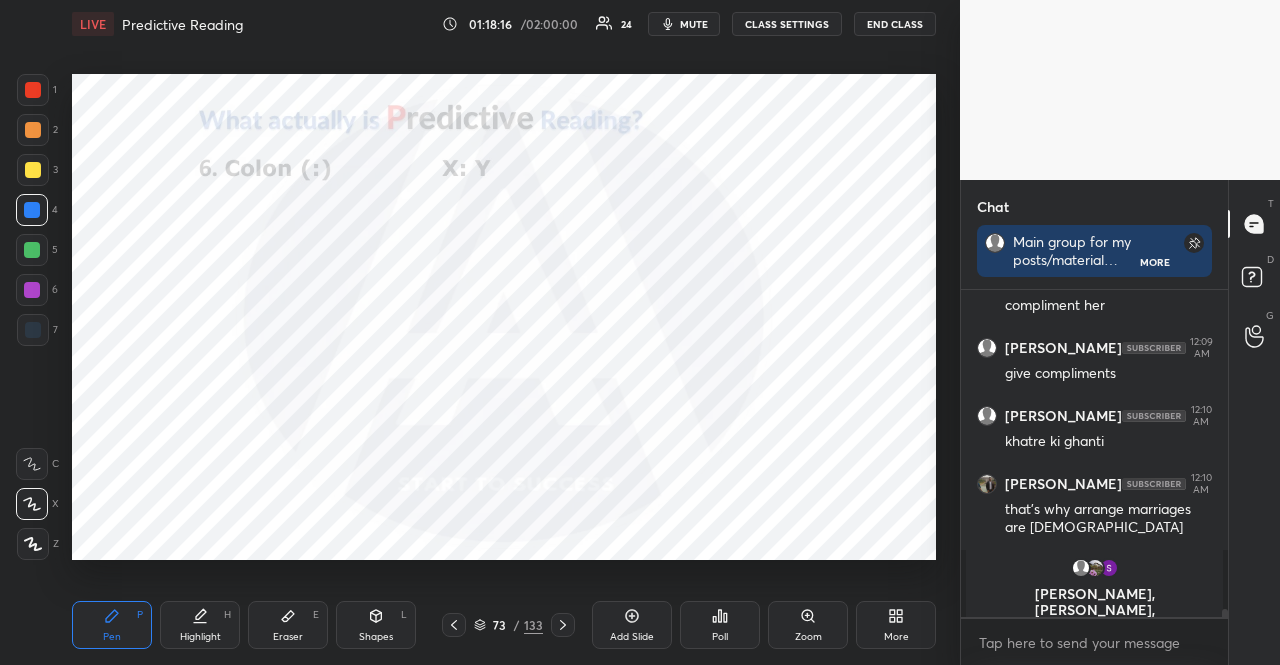 click at bounding box center (32, 210) 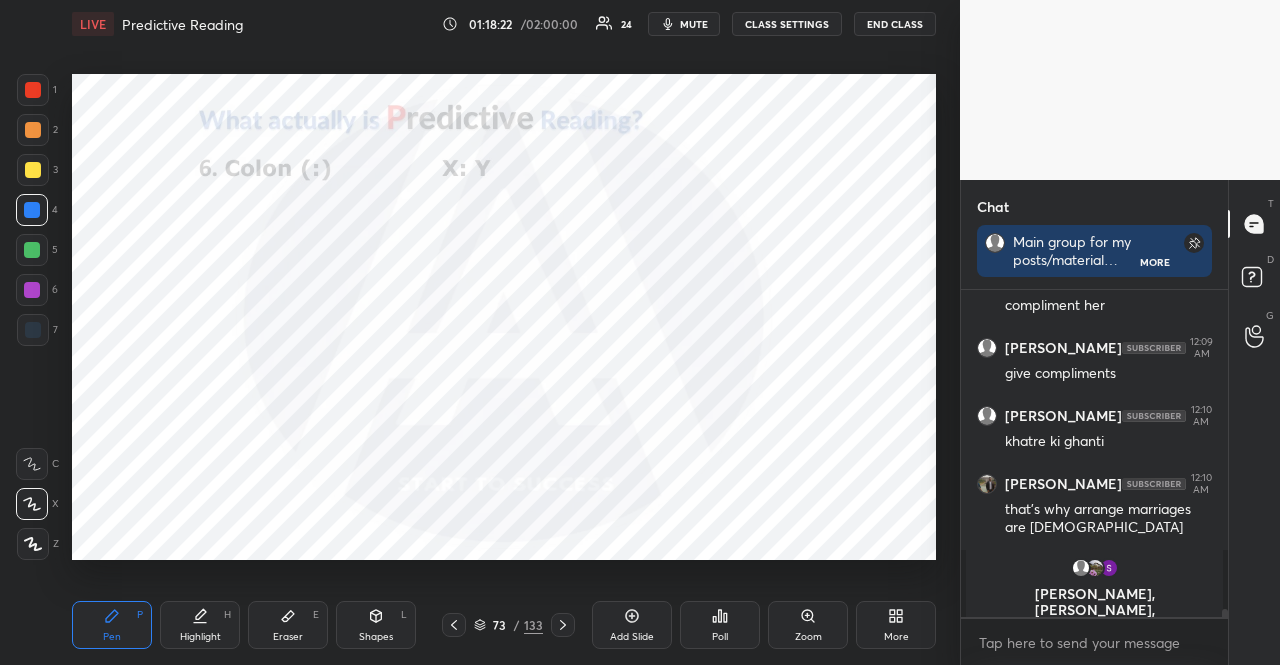 click at bounding box center [32, 290] 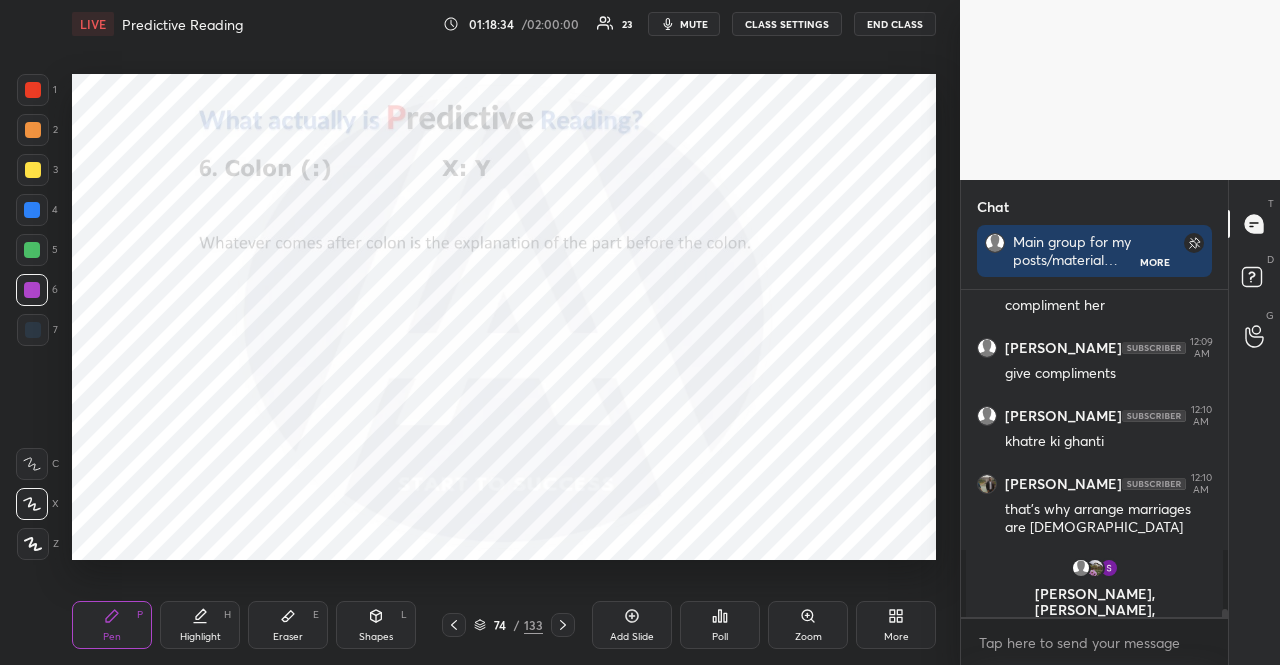 click on "Shapes L" at bounding box center [376, 625] 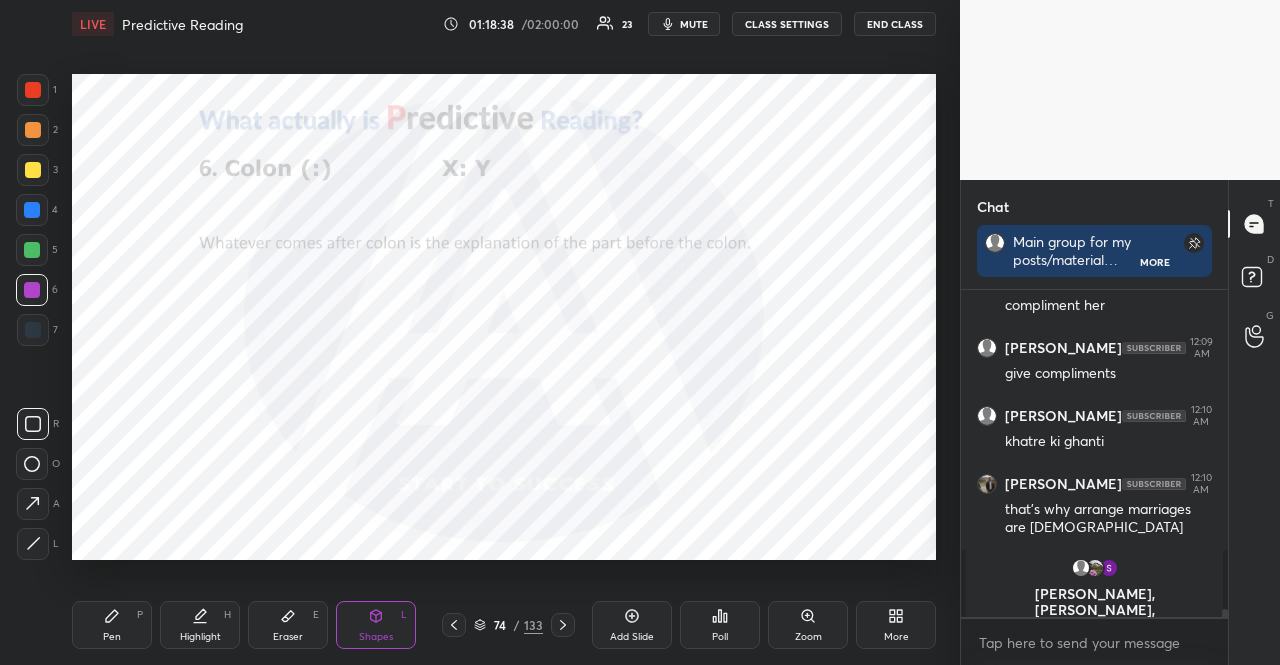 drag, startPoint x: 120, startPoint y: 621, endPoint x: 67, endPoint y: 491, distance: 140.38875 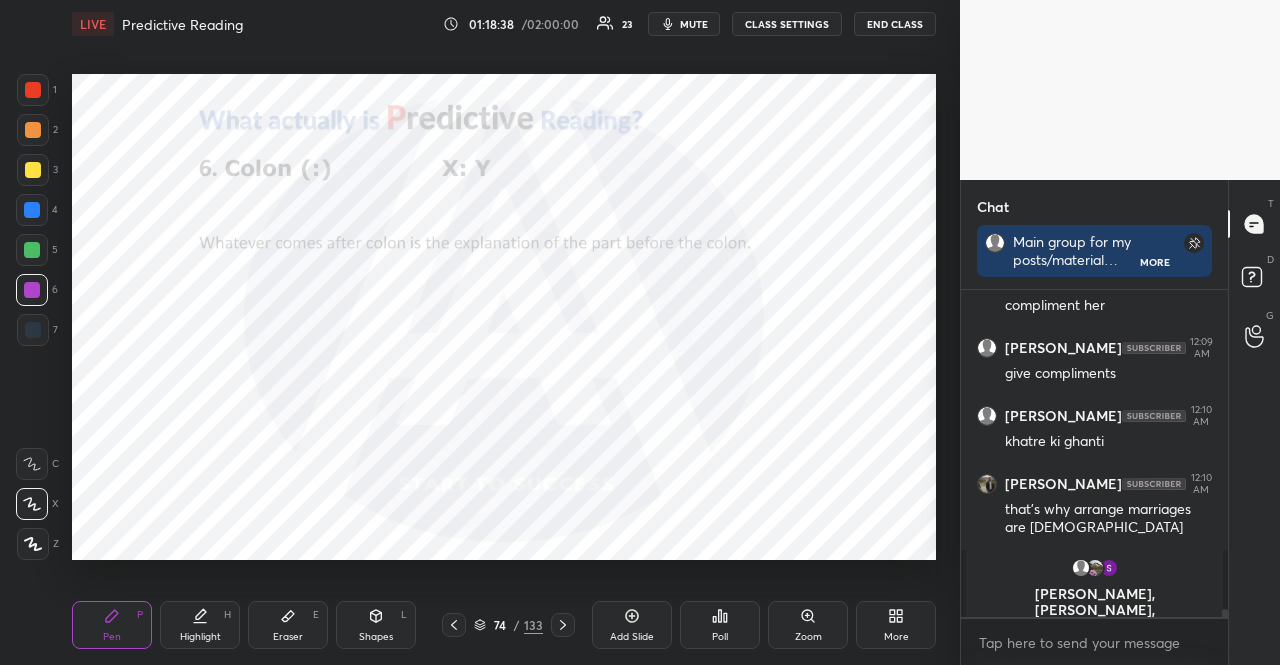 click at bounding box center (33, 90) 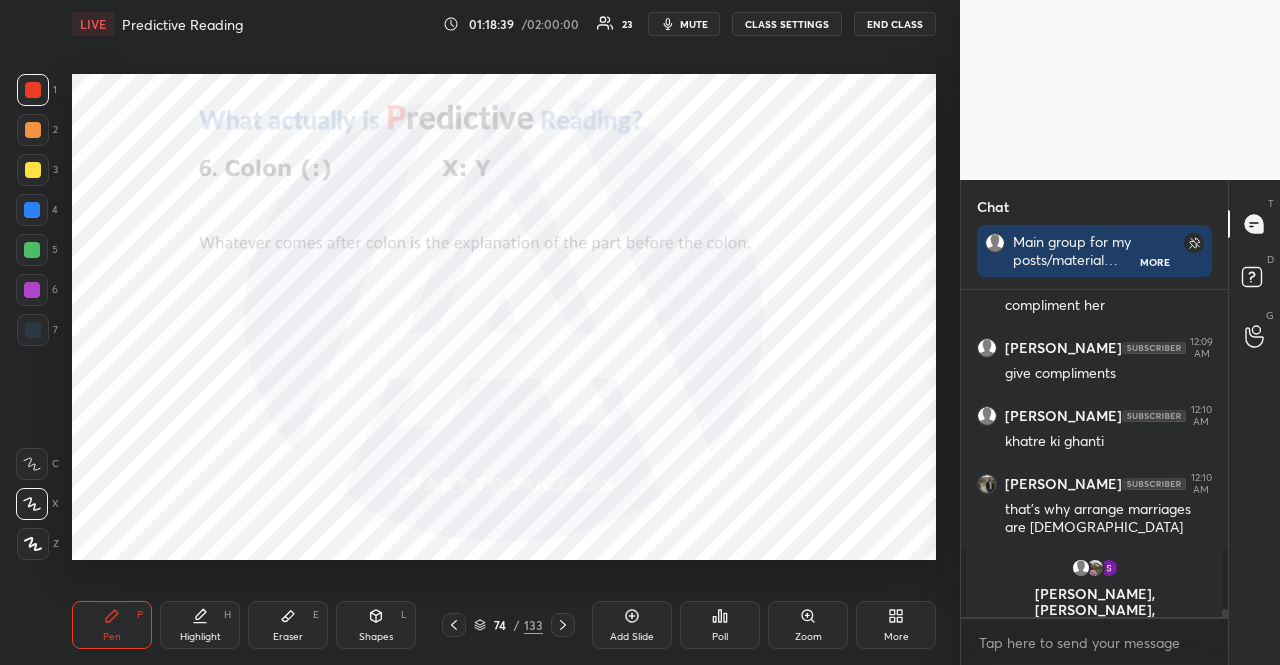 drag, startPoint x: 36, startPoint y: 89, endPoint x: 60, endPoint y: 83, distance: 24.738634 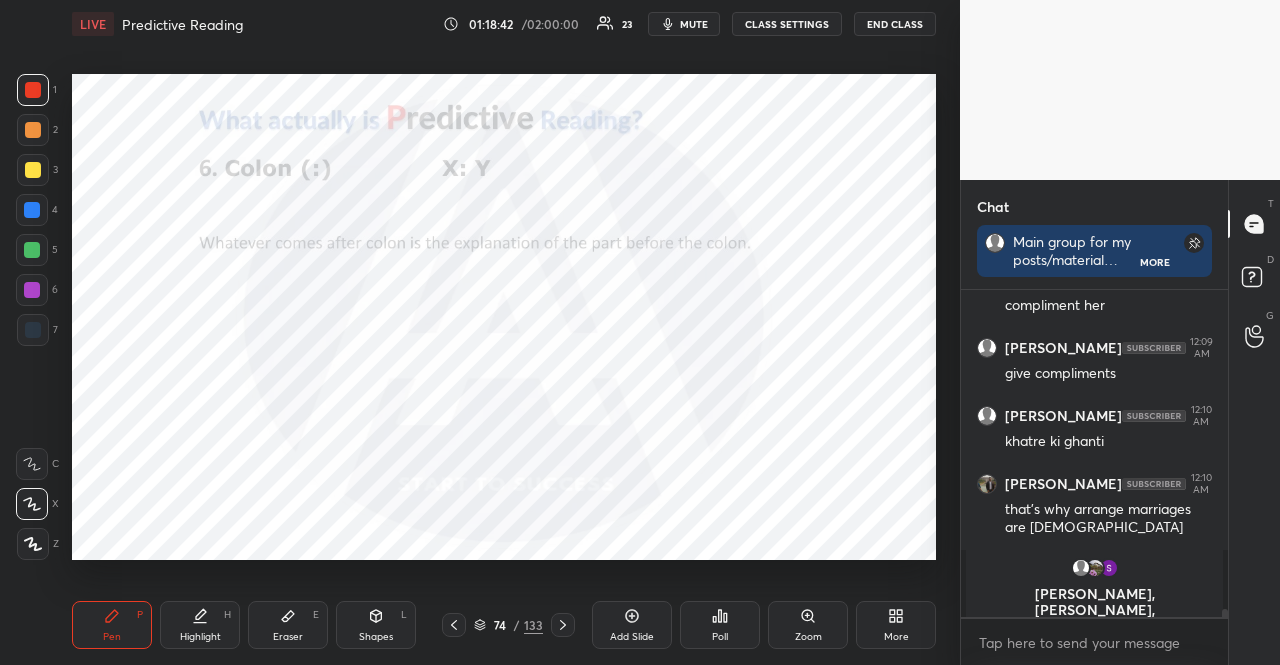 click on "Pen P Highlight H Eraser E Shapes L 74 / 133 Add Slide Poll Zoom More" at bounding box center [504, 625] 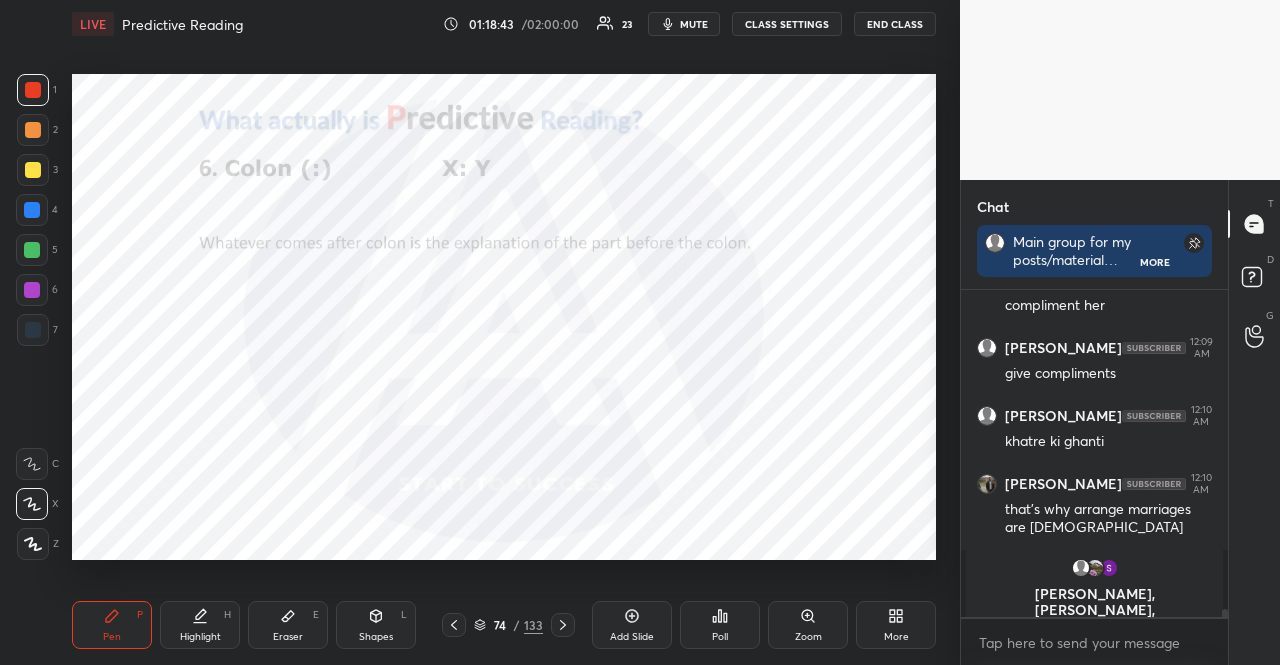 click on "74 / 133" at bounding box center (508, 625) 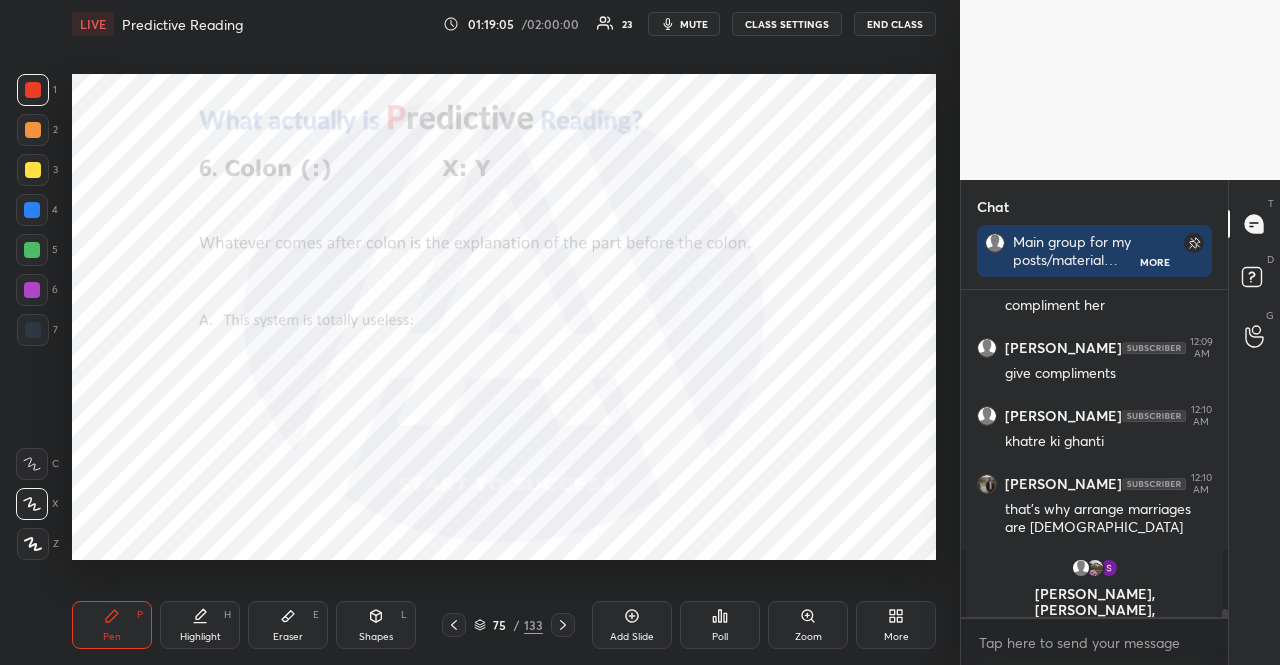 scroll, scrollTop: 13252, scrollLeft: 0, axis: vertical 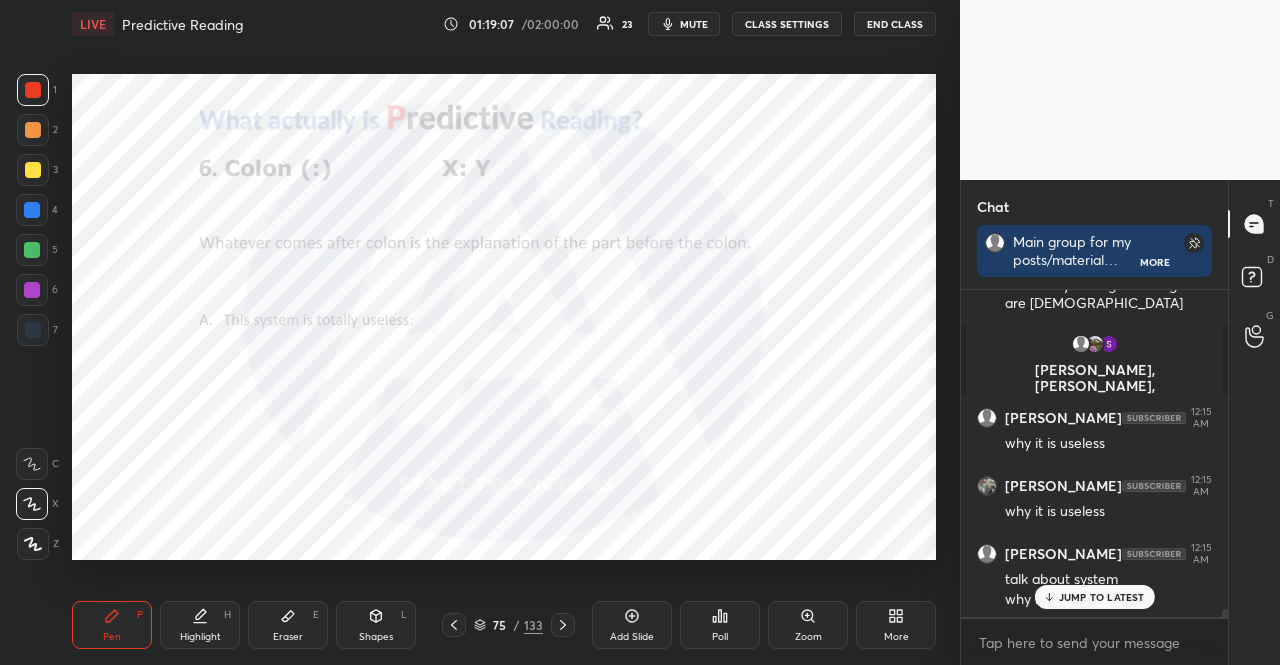 click on "JUMP TO LATEST" at bounding box center [1102, 597] 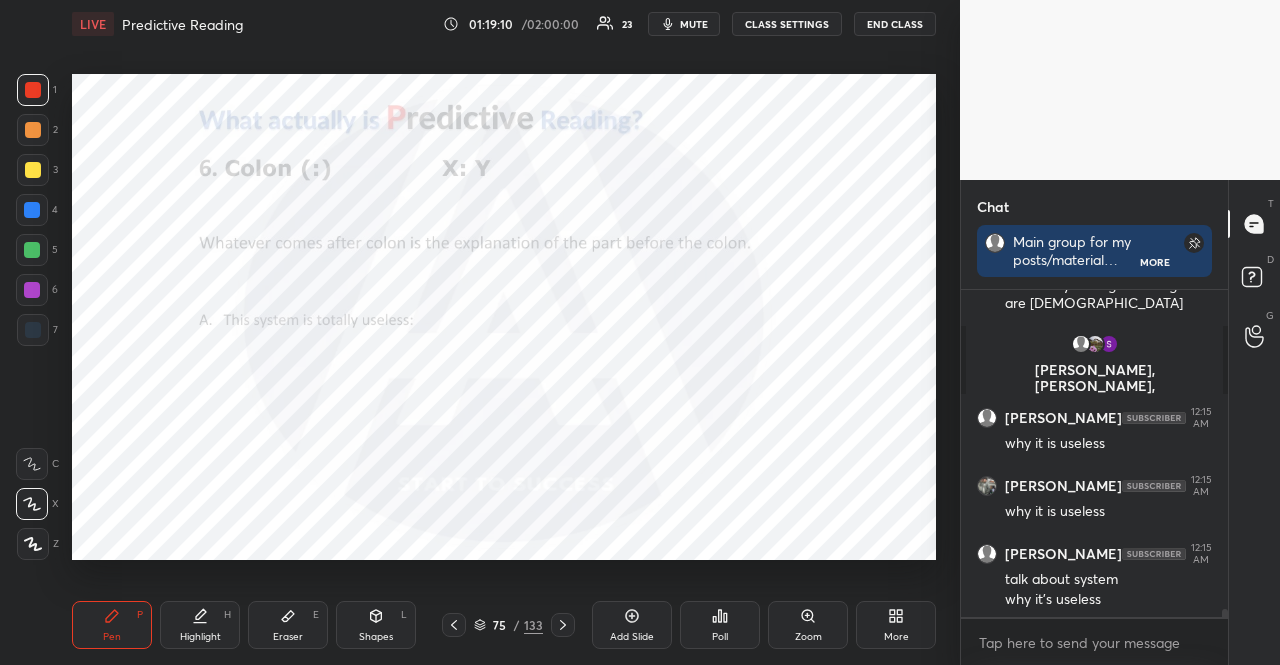 click 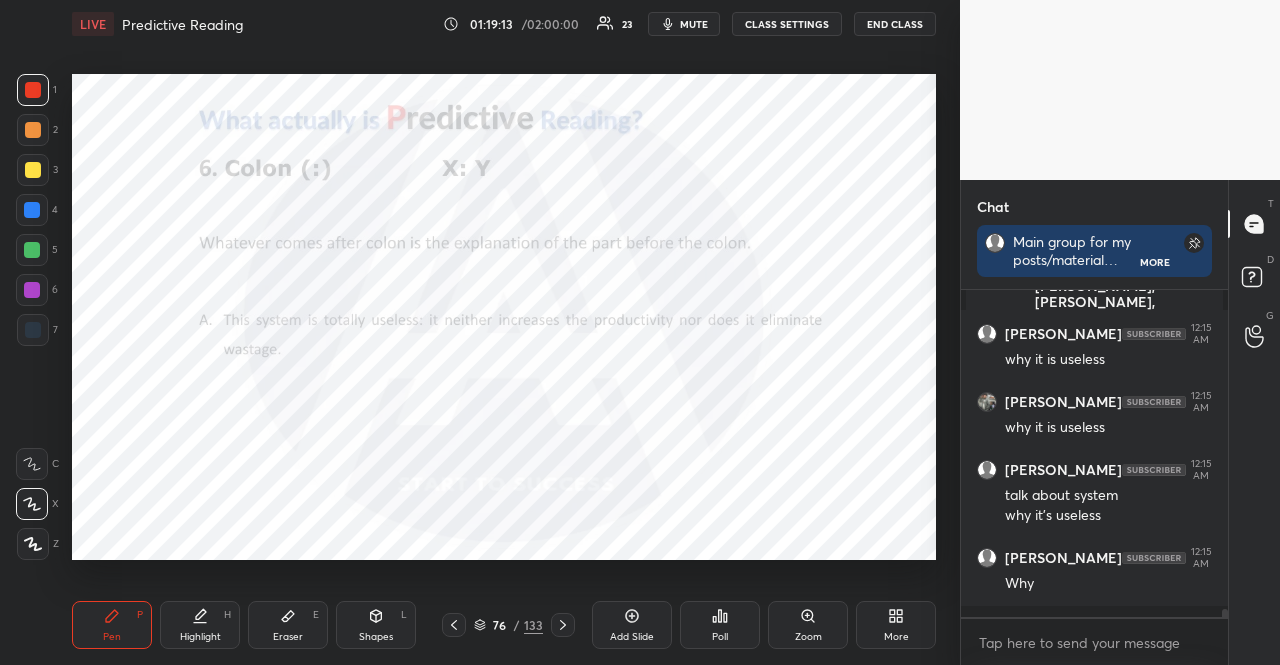 scroll, scrollTop: 13408, scrollLeft: 0, axis: vertical 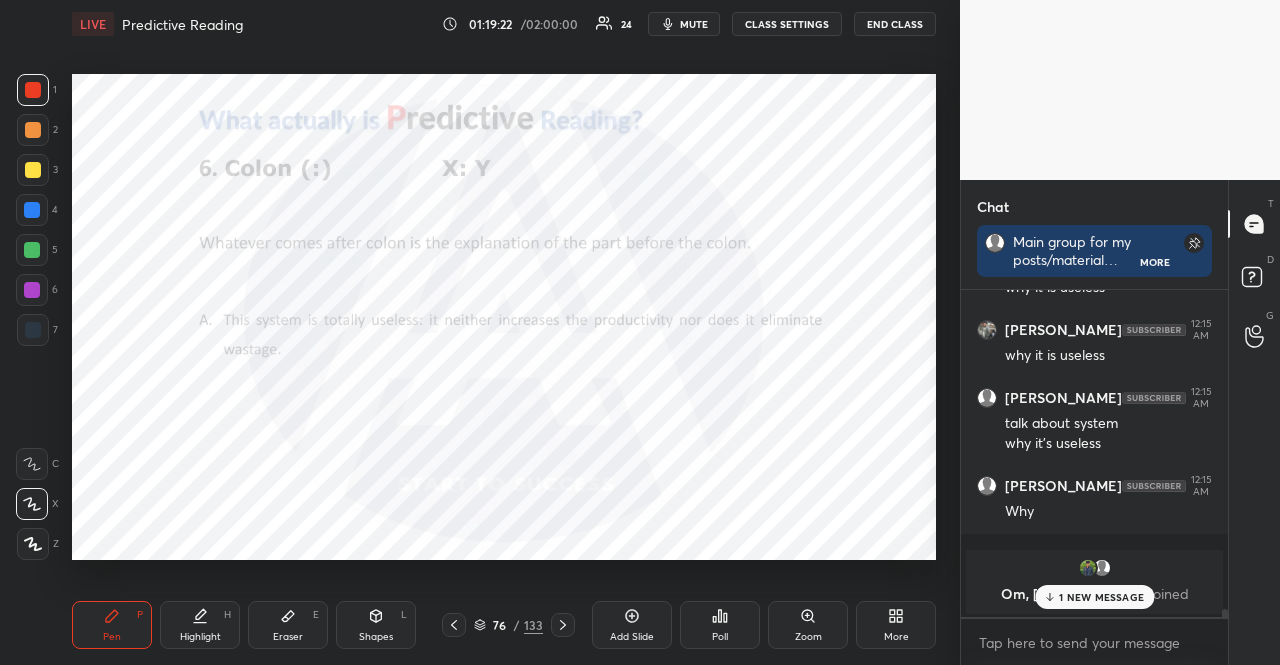 click 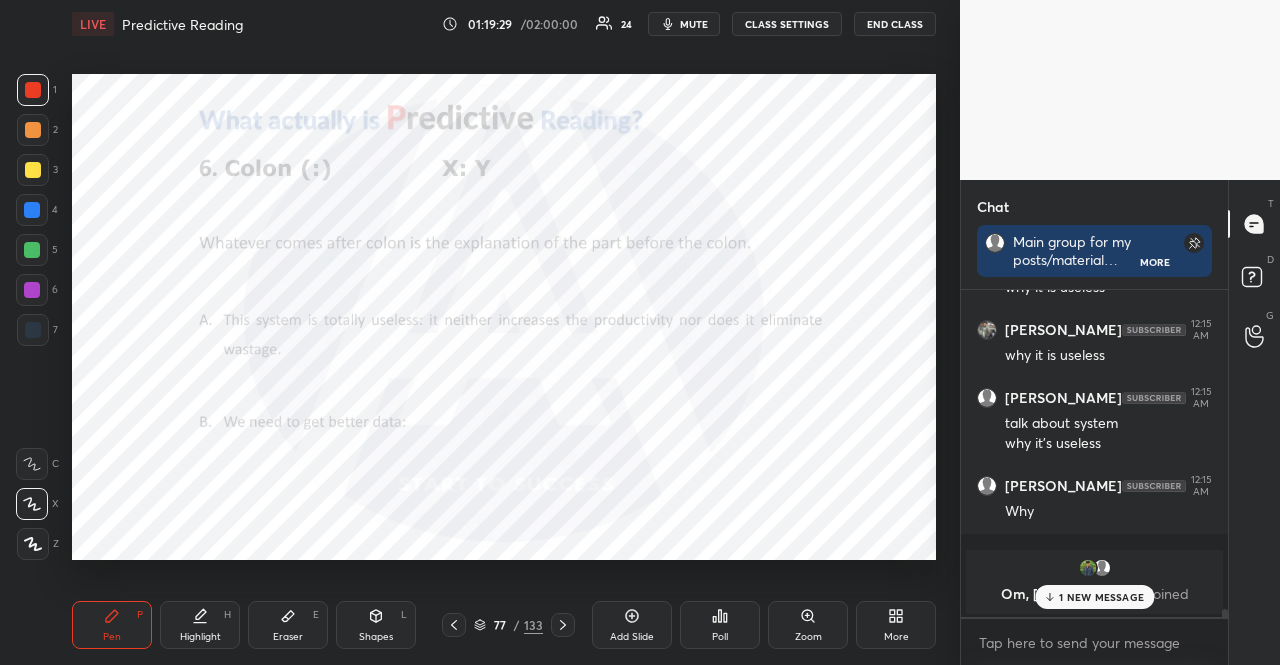 click at bounding box center [32, 210] 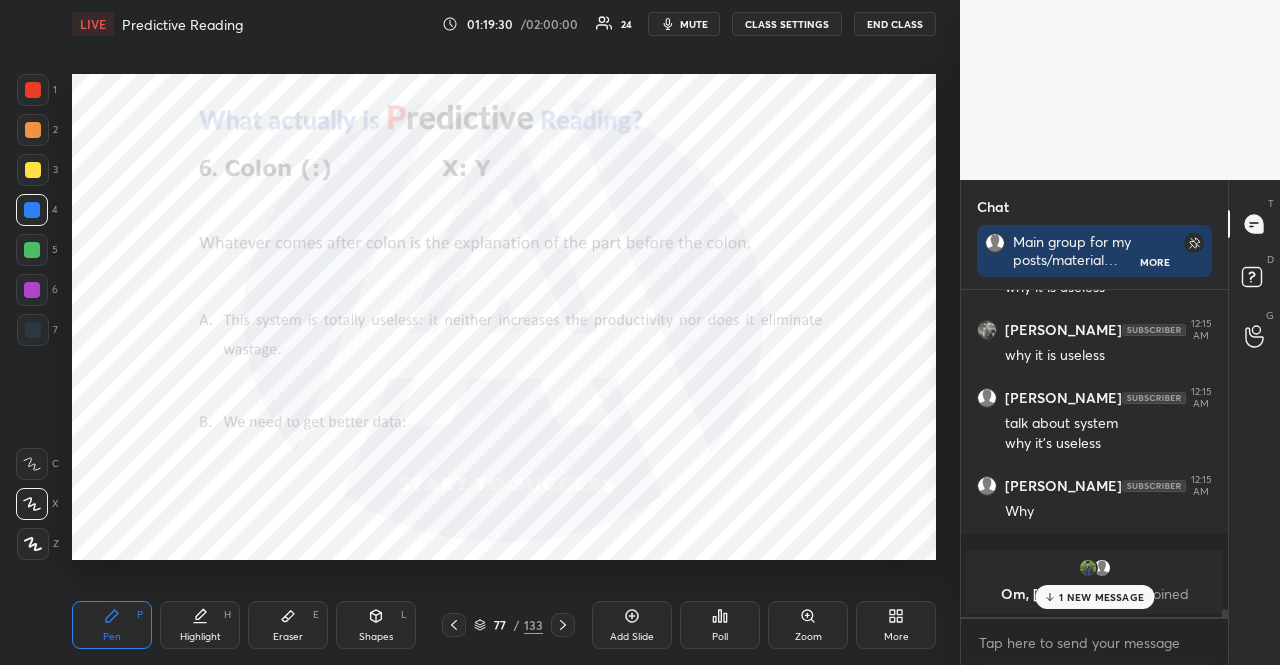 click at bounding box center [33, 544] 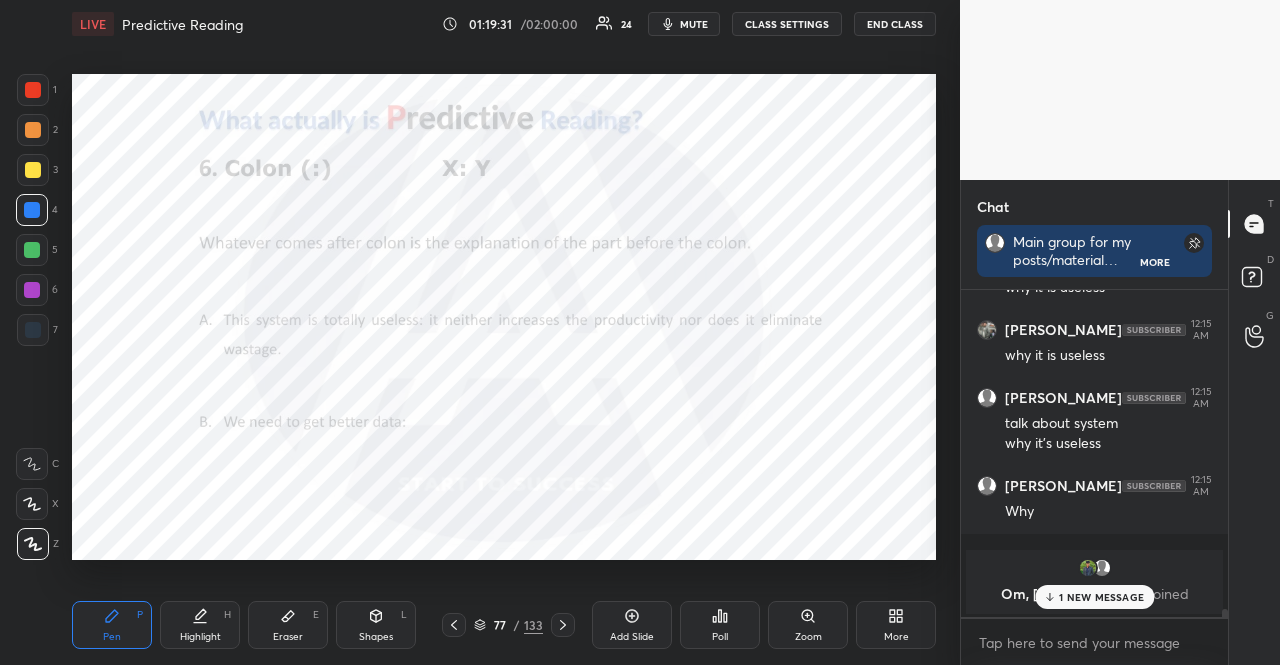 click on "Shapes L" at bounding box center (376, 625) 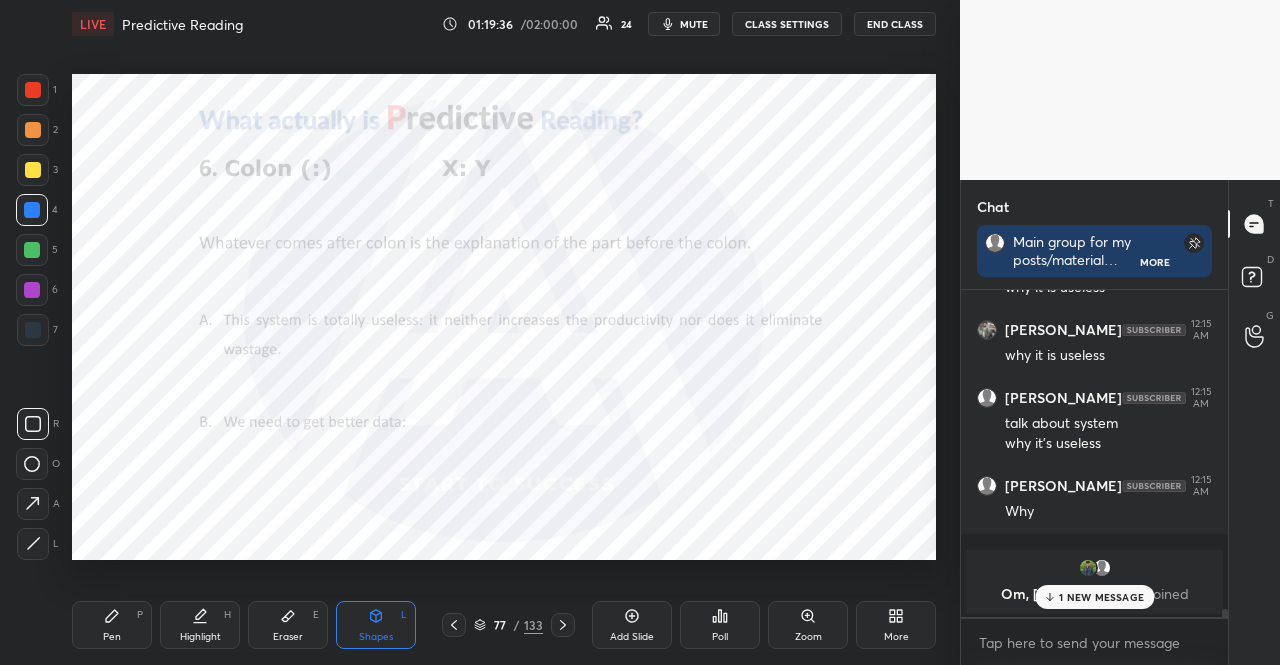 click on "1 NEW MESSAGE" at bounding box center [1101, 597] 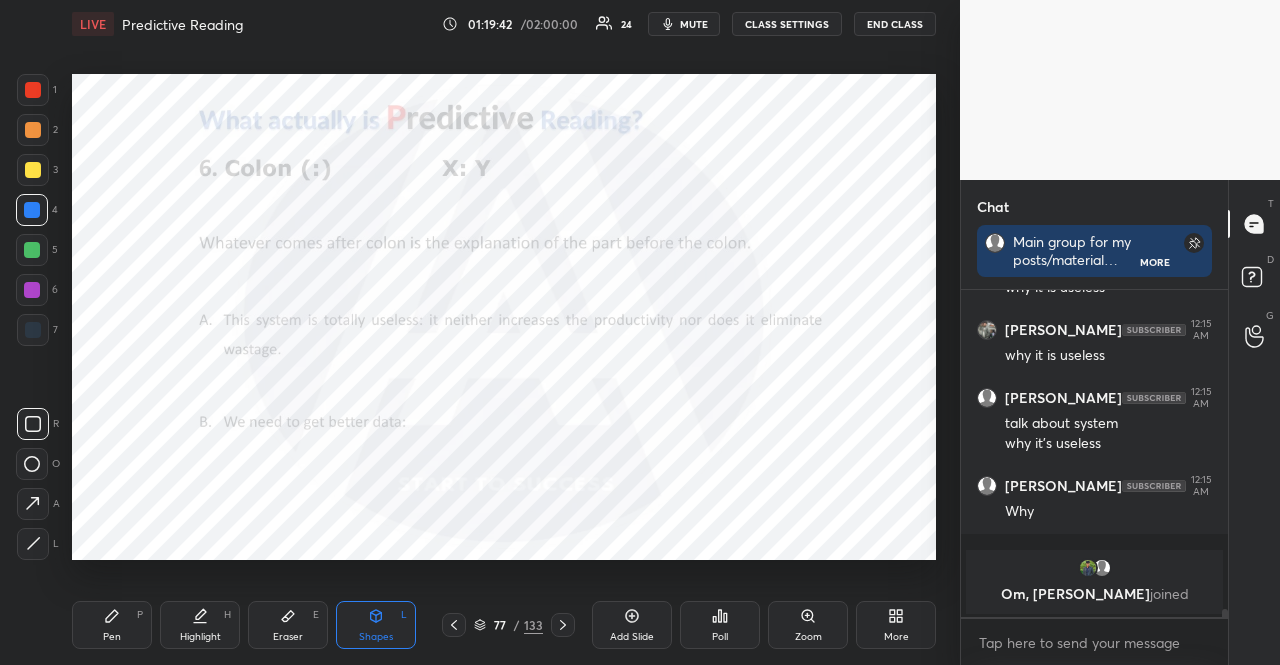 click on "Shapes" at bounding box center (376, 637) 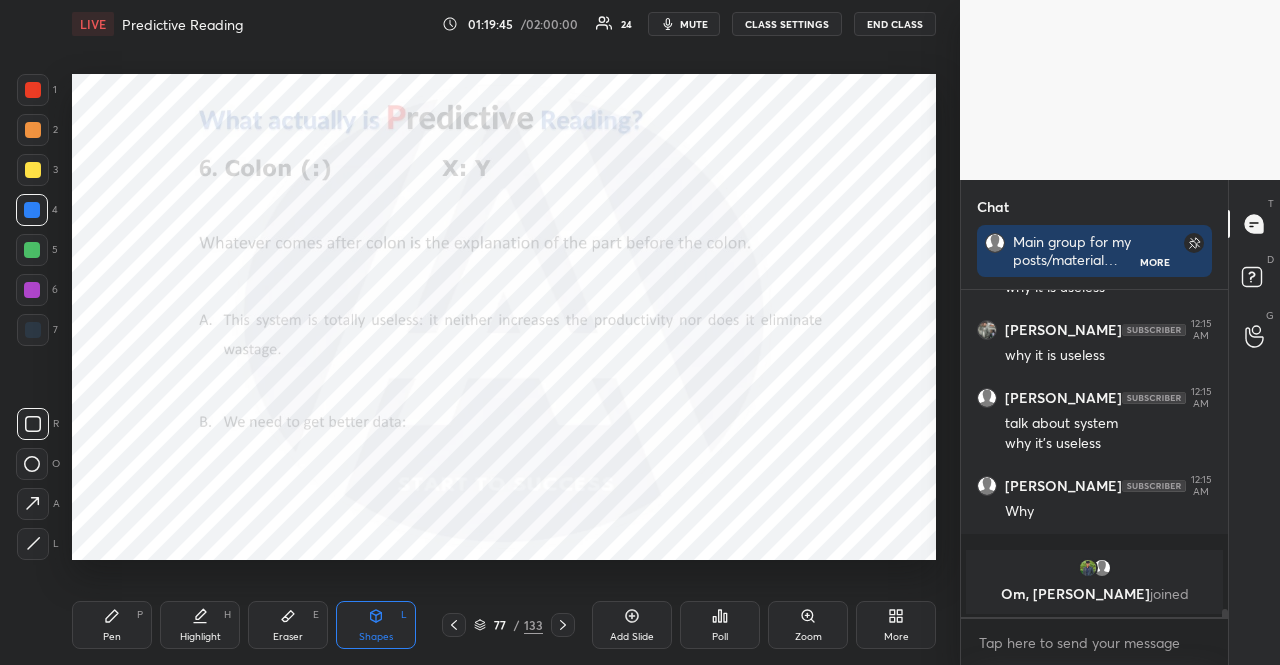 scroll, scrollTop: 13476, scrollLeft: 0, axis: vertical 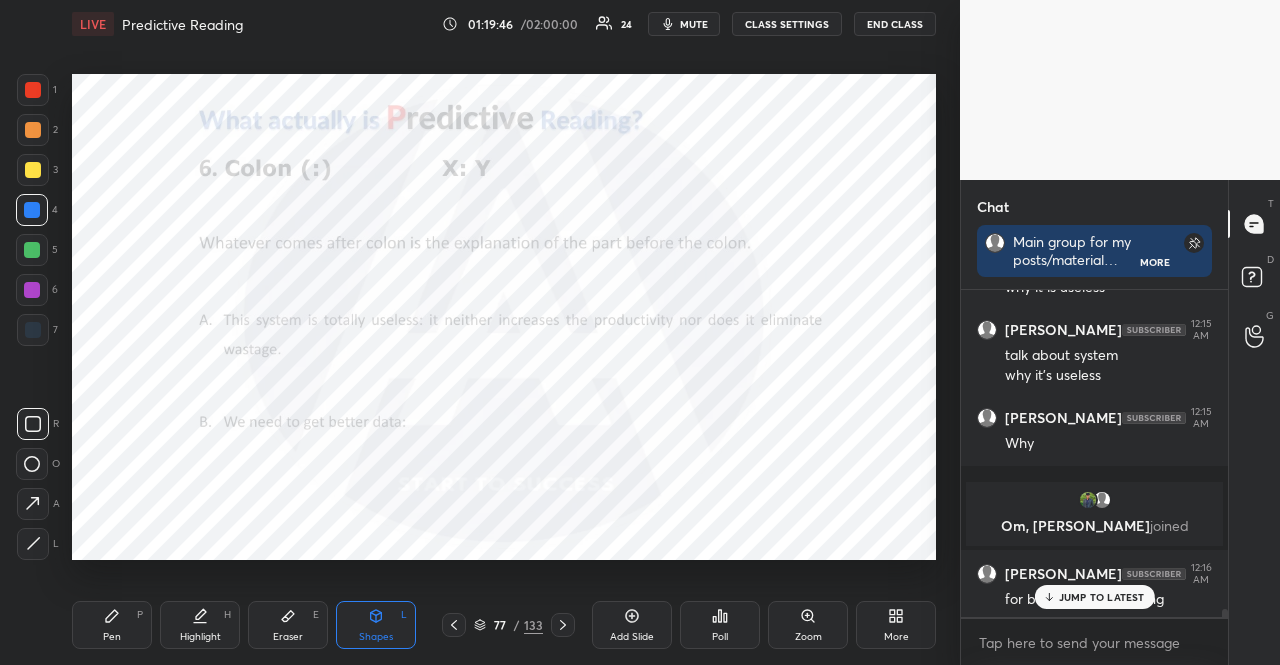 click on "JUMP TO LATEST" at bounding box center [1102, 597] 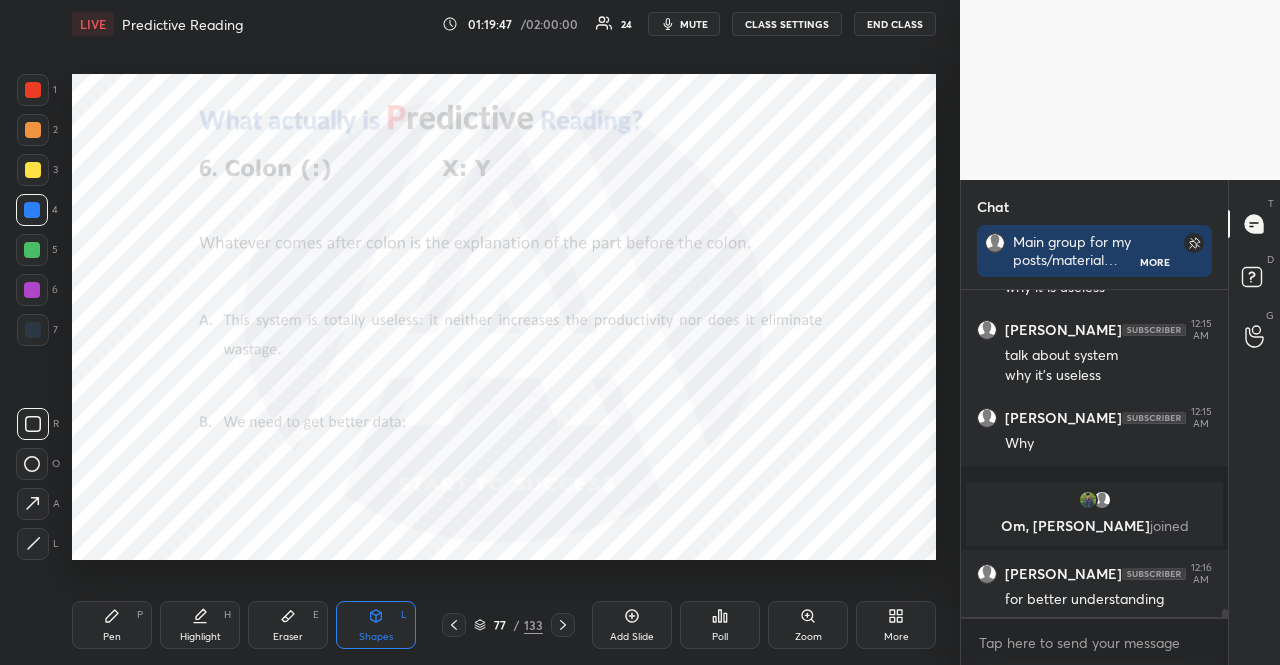 scroll, scrollTop: 13544, scrollLeft: 0, axis: vertical 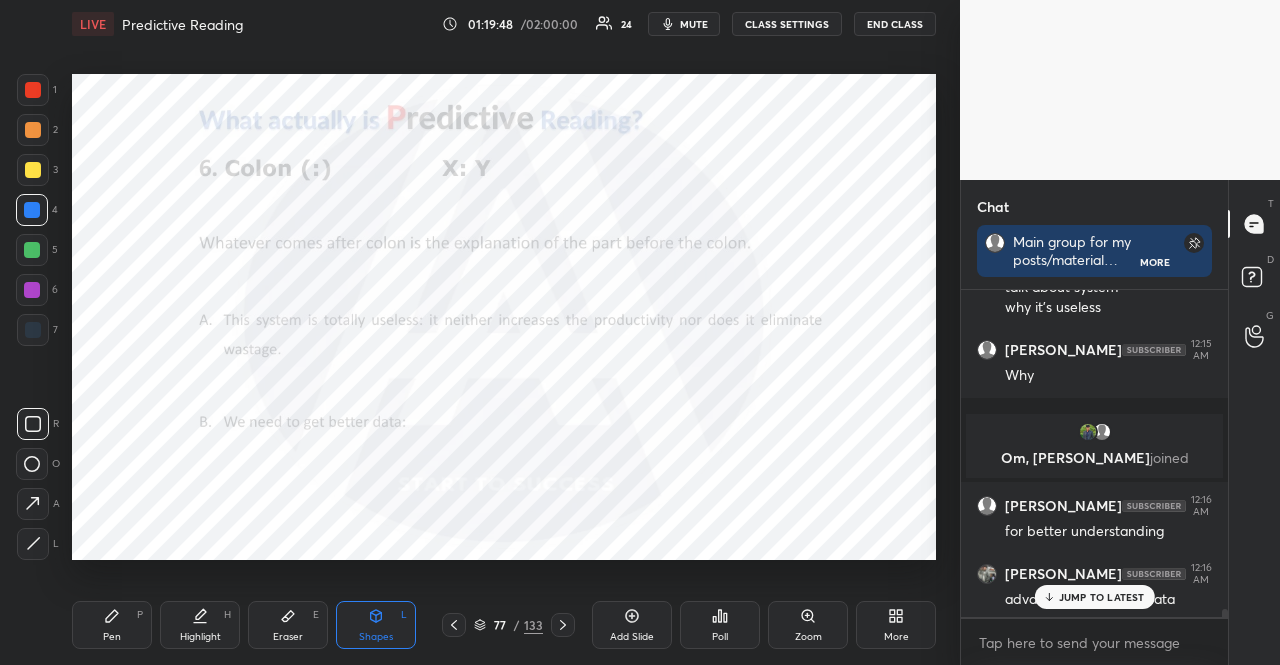 click 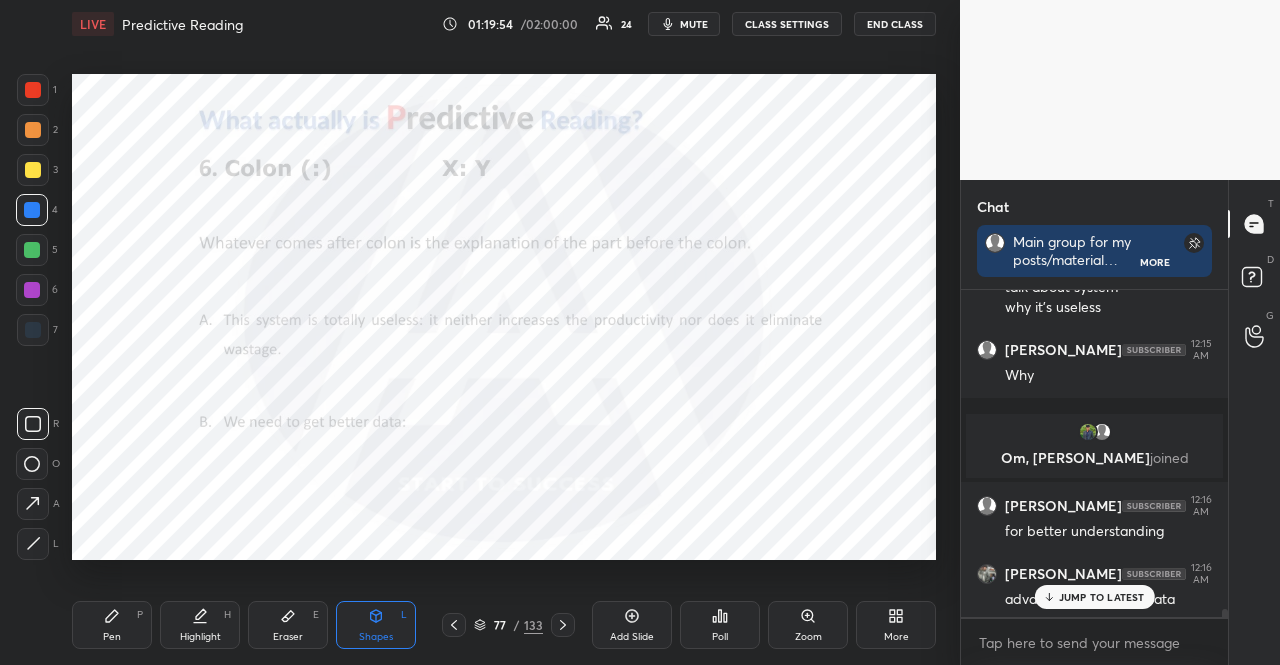 scroll, scrollTop: 13612, scrollLeft: 0, axis: vertical 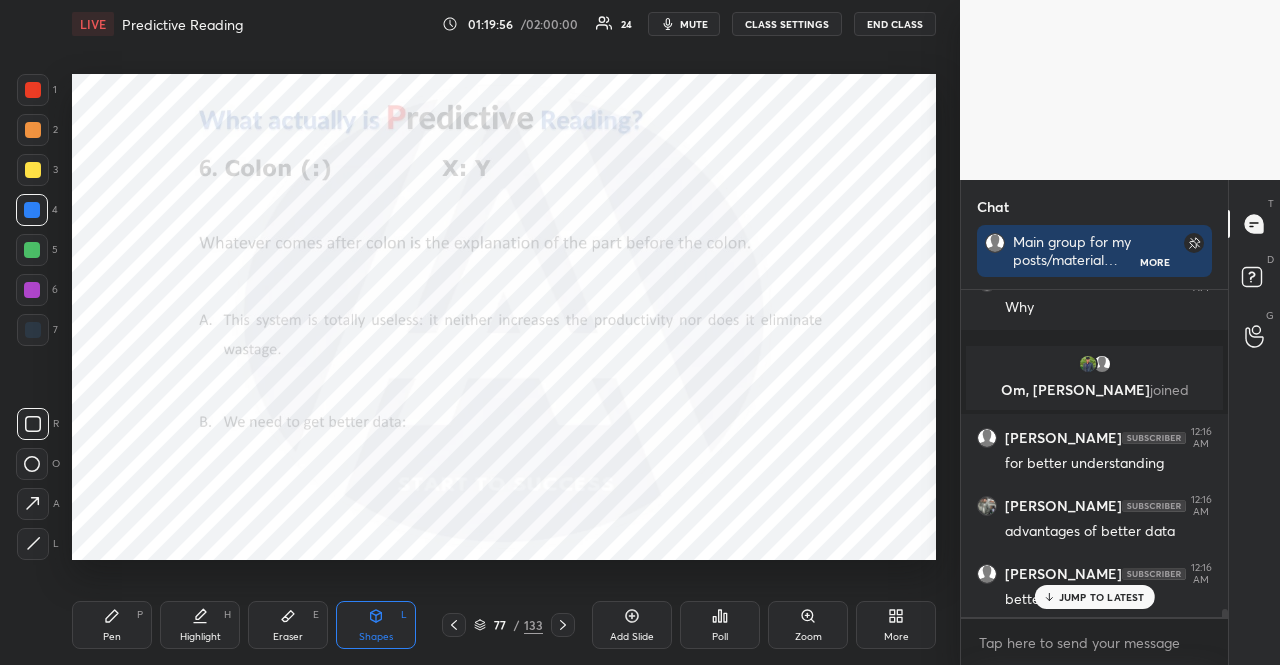 click on "JUMP TO LATEST" at bounding box center [1102, 597] 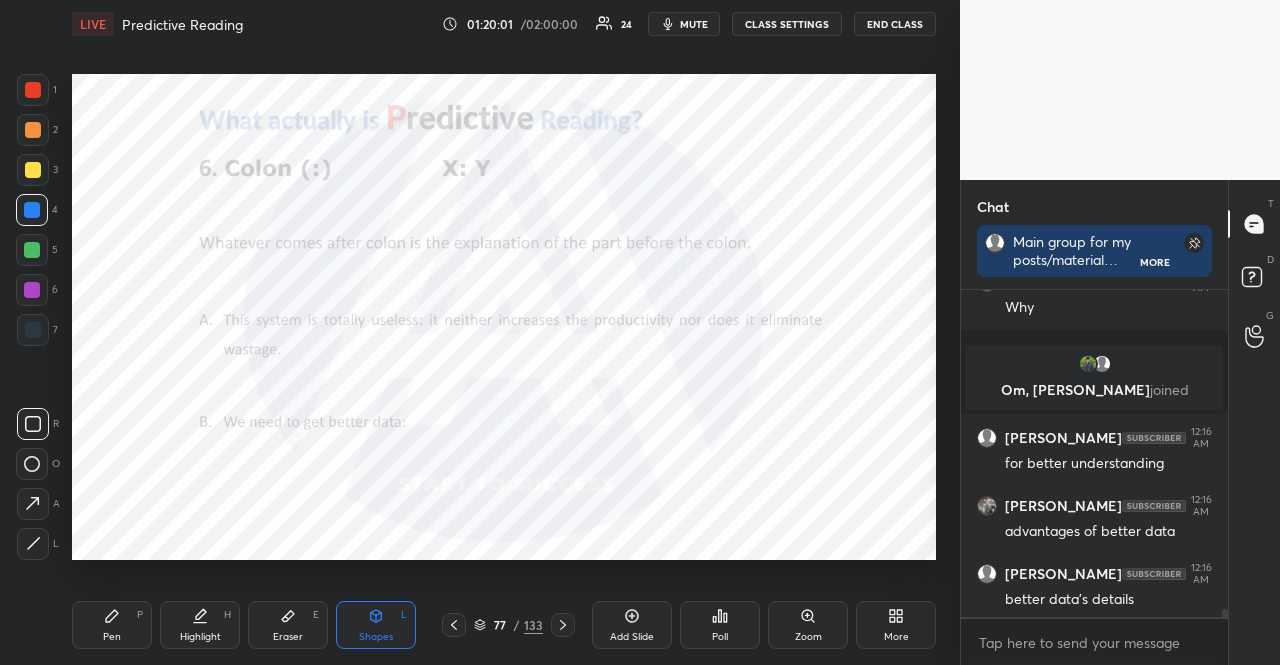scroll, scrollTop: 13680, scrollLeft: 0, axis: vertical 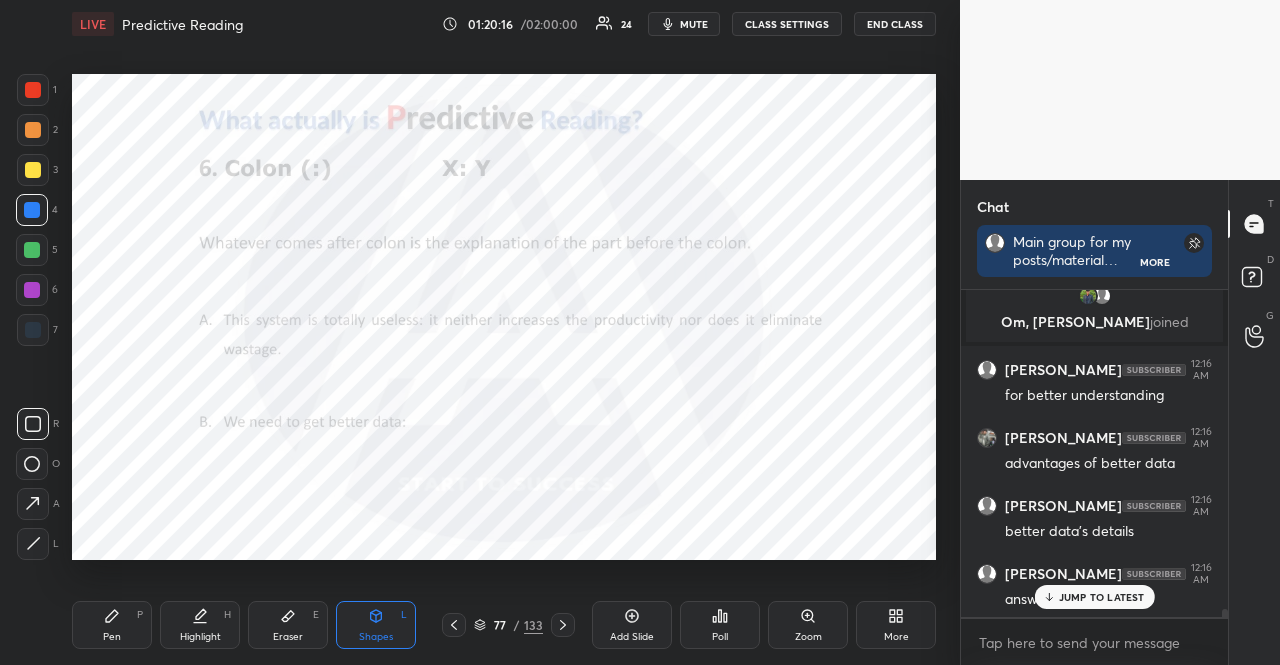 click 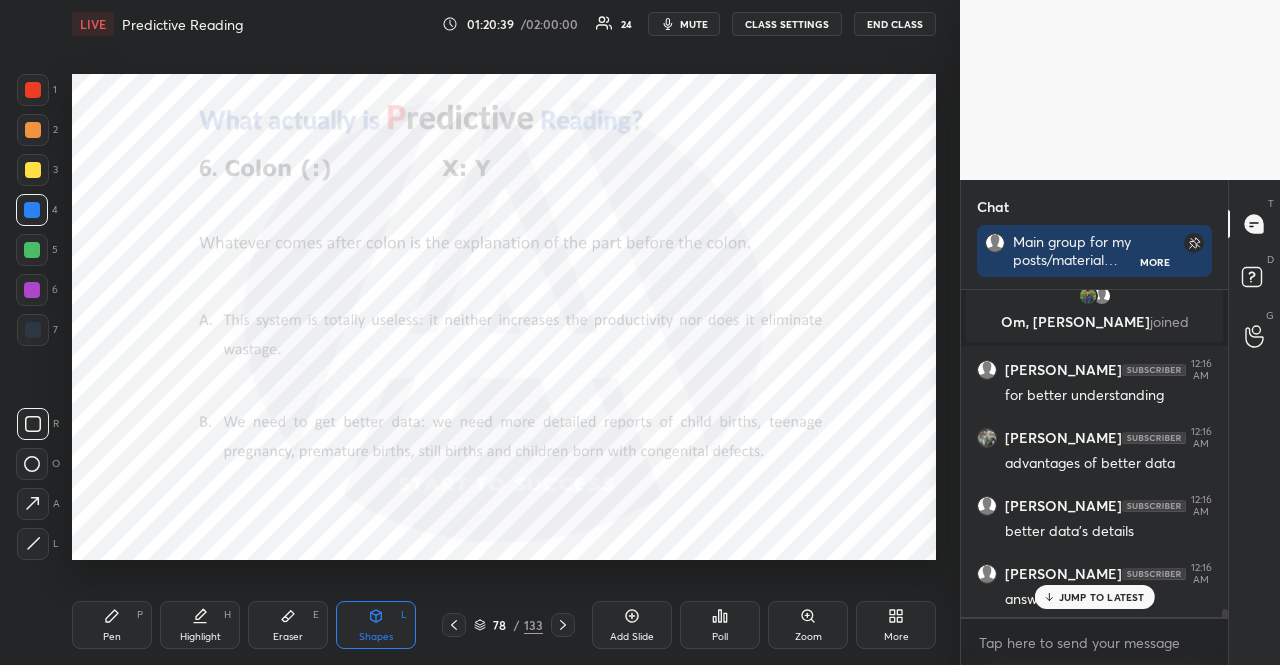 click 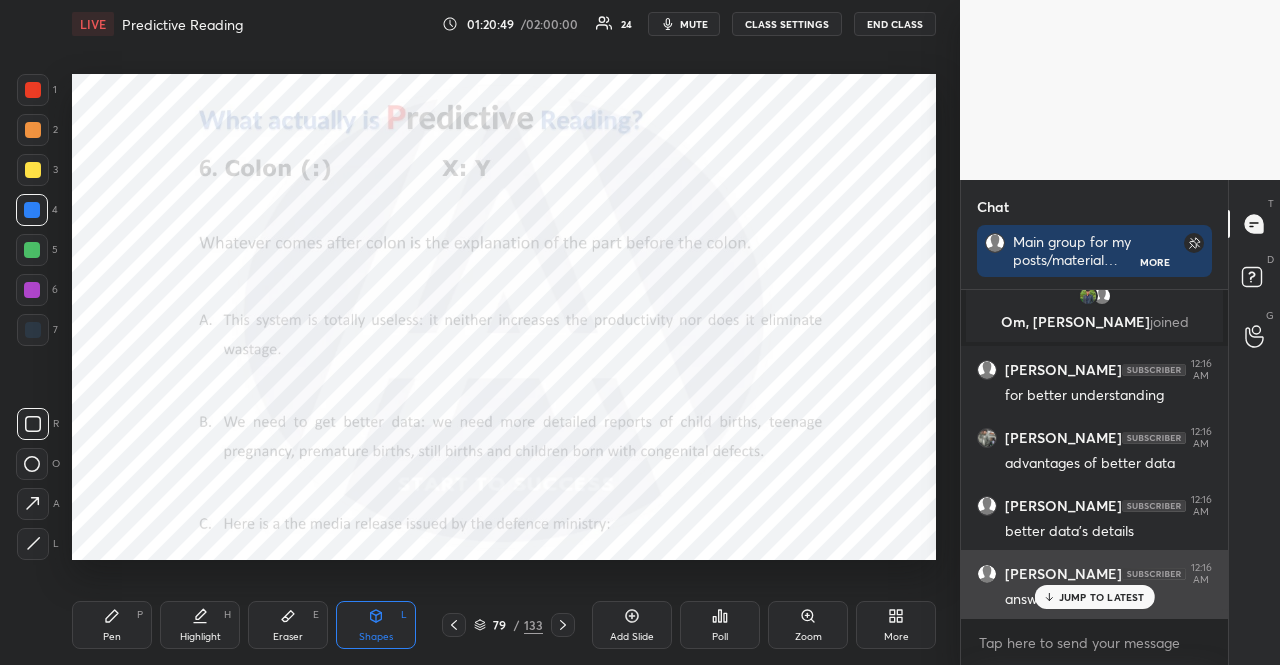 drag, startPoint x: 1099, startPoint y: 593, endPoint x: 1057, endPoint y: 599, distance: 42.426407 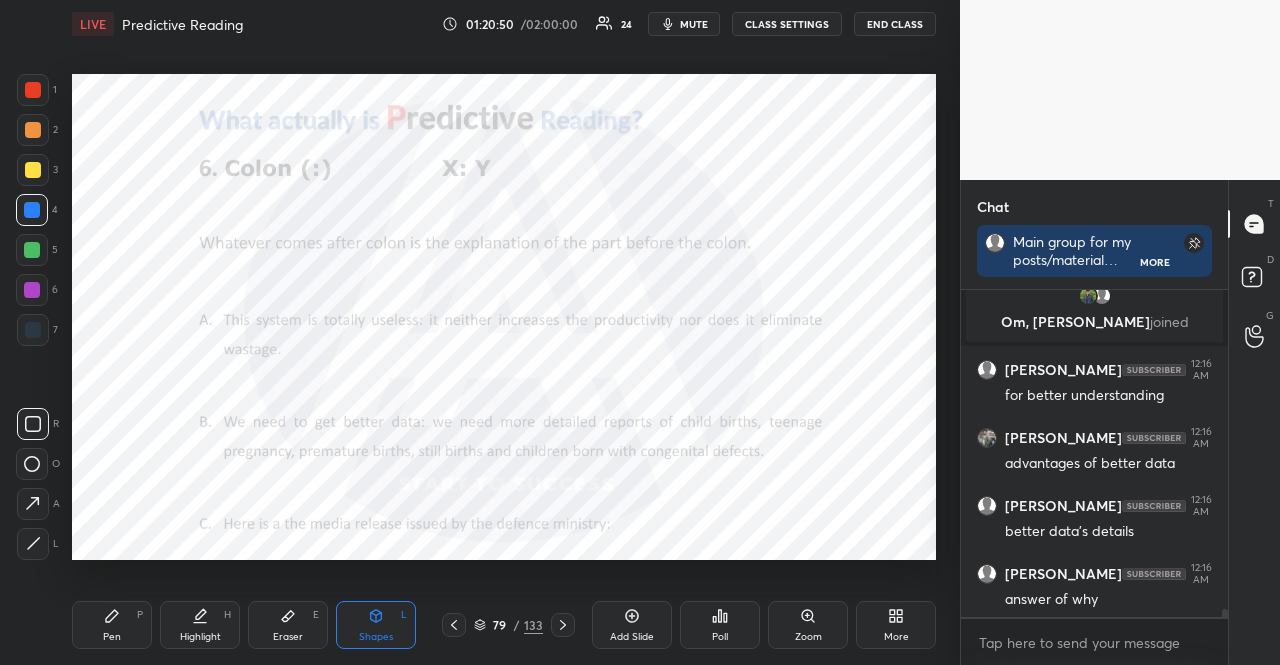 click 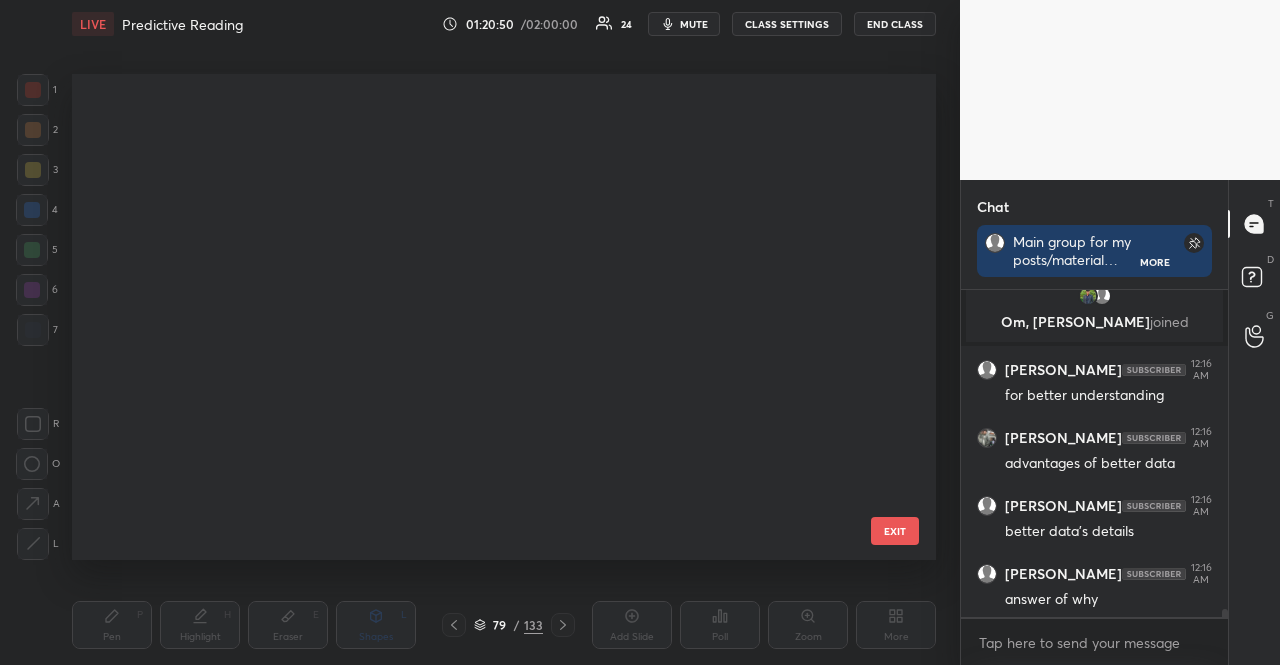 scroll, scrollTop: 3483, scrollLeft: 0, axis: vertical 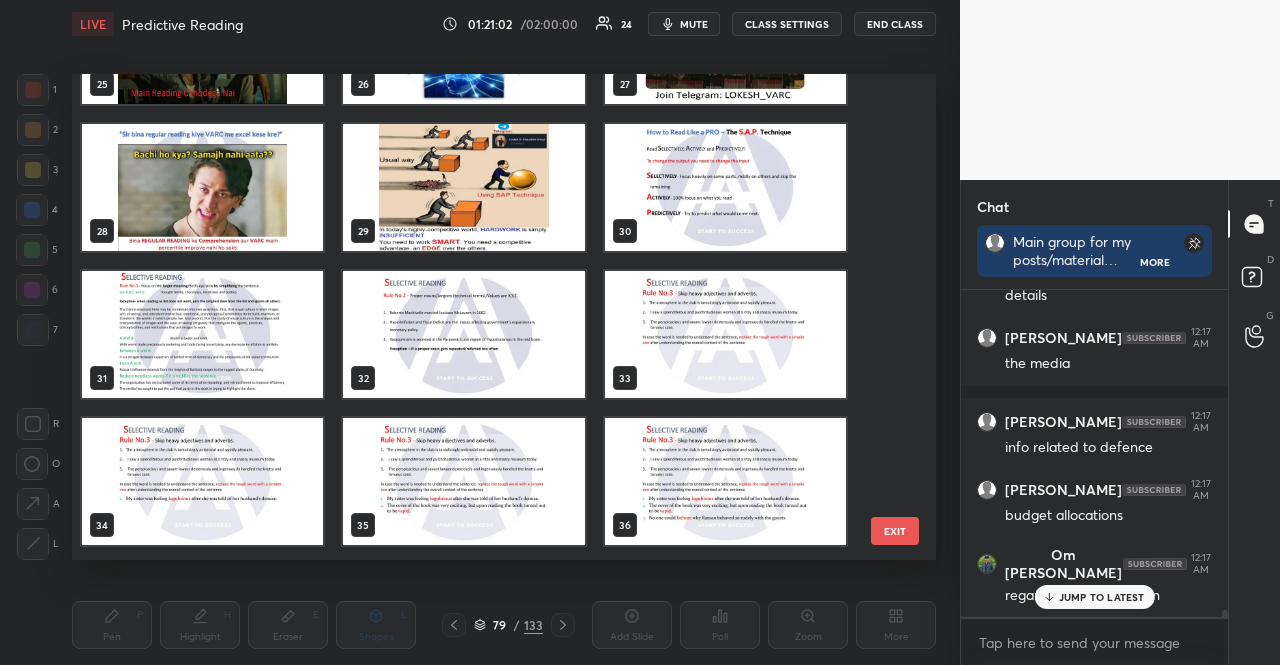 click at bounding box center [202, 334] 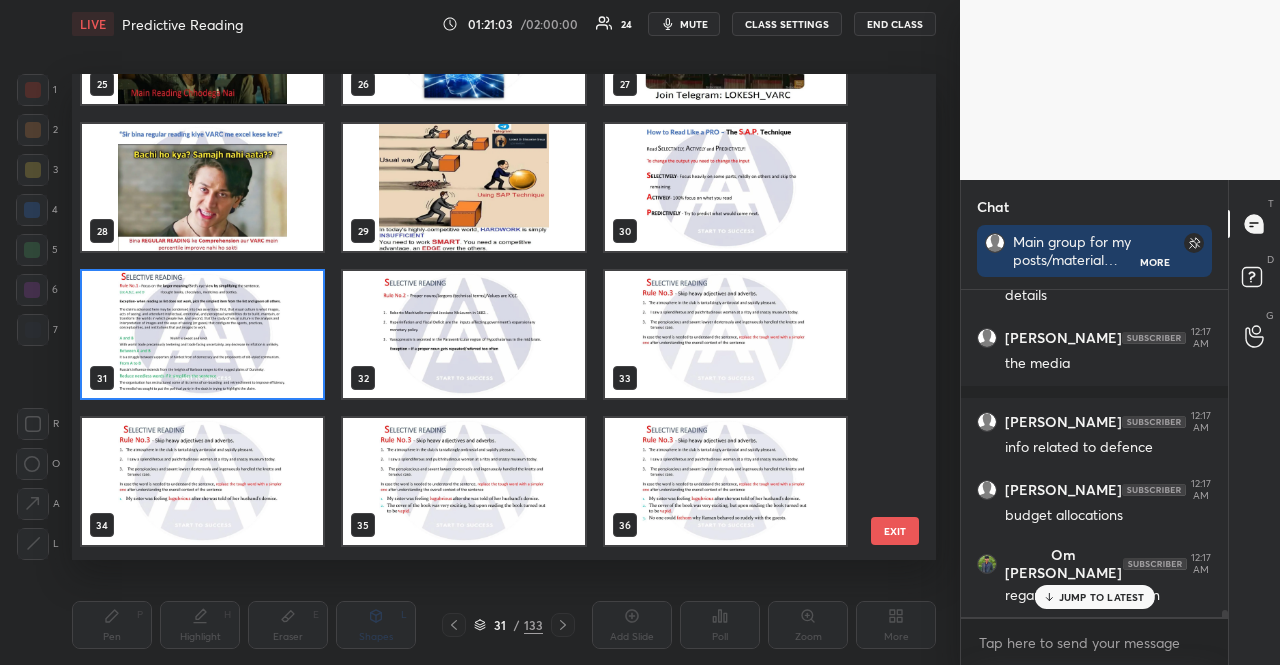 click at bounding box center [202, 334] 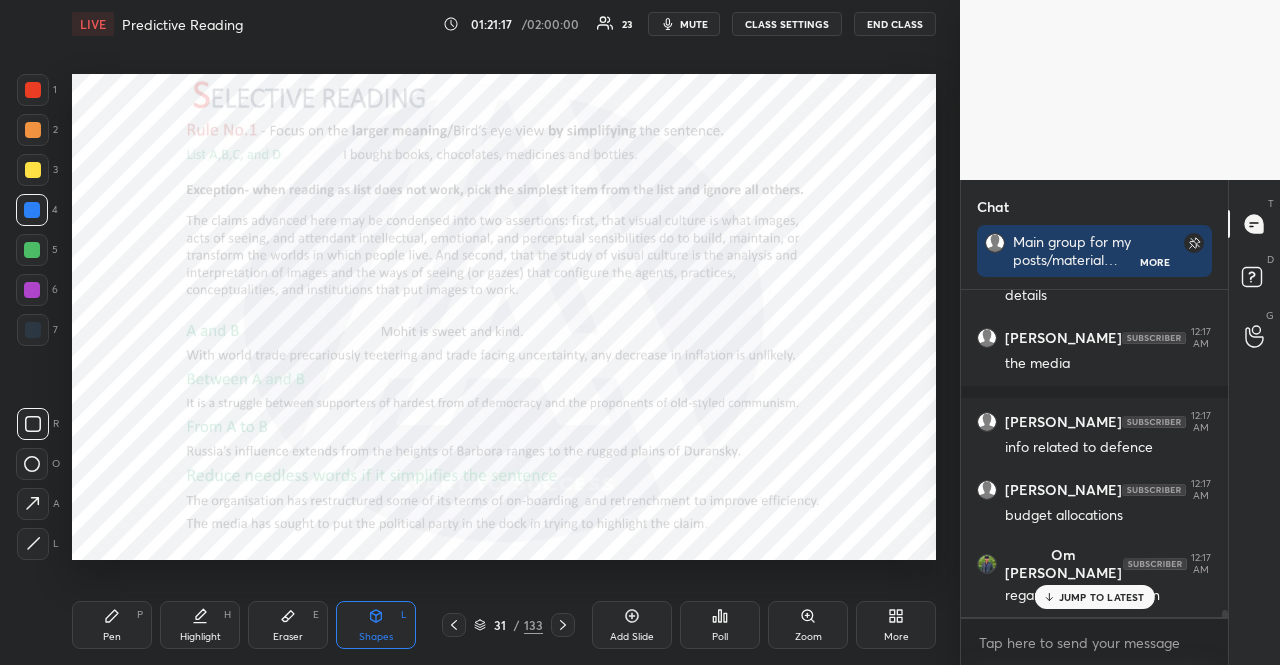 click 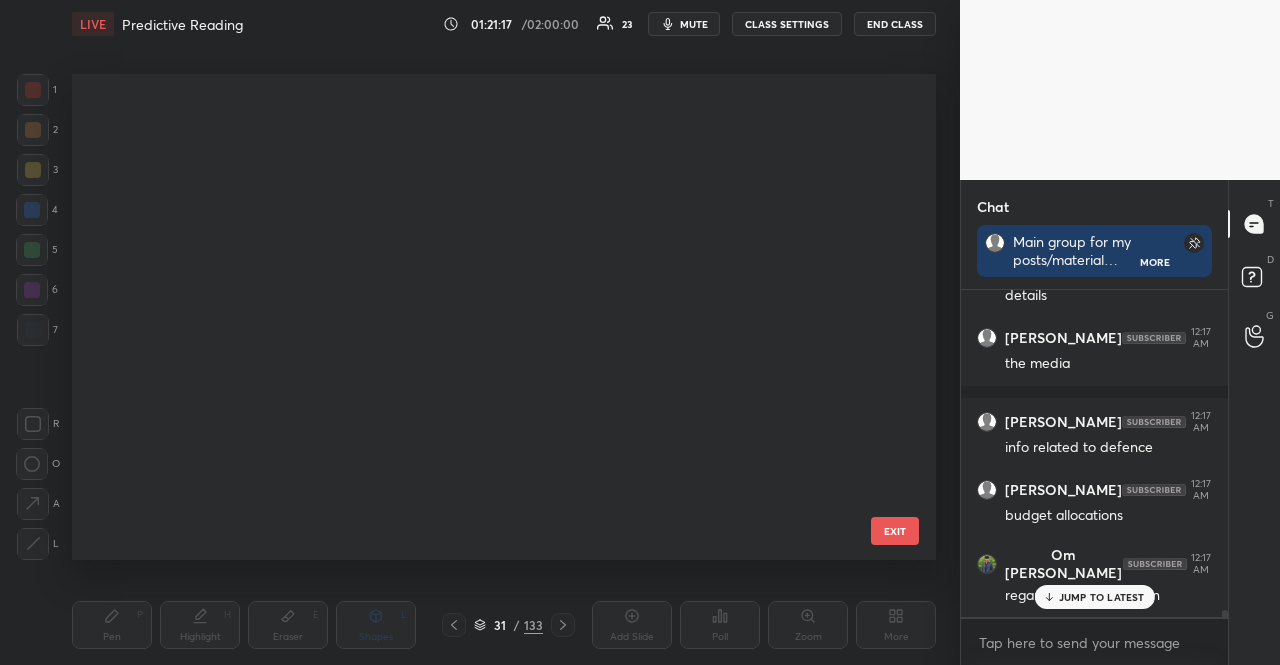 scroll, scrollTop: 1131, scrollLeft: 0, axis: vertical 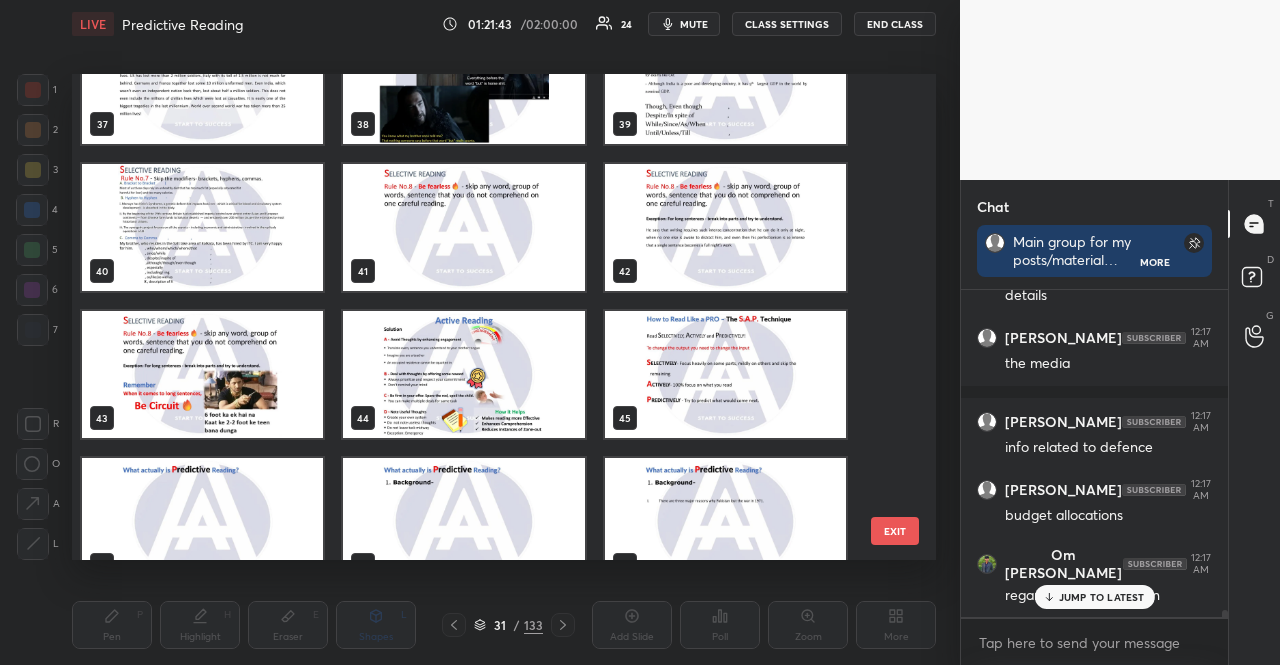 click at bounding box center [725, 374] 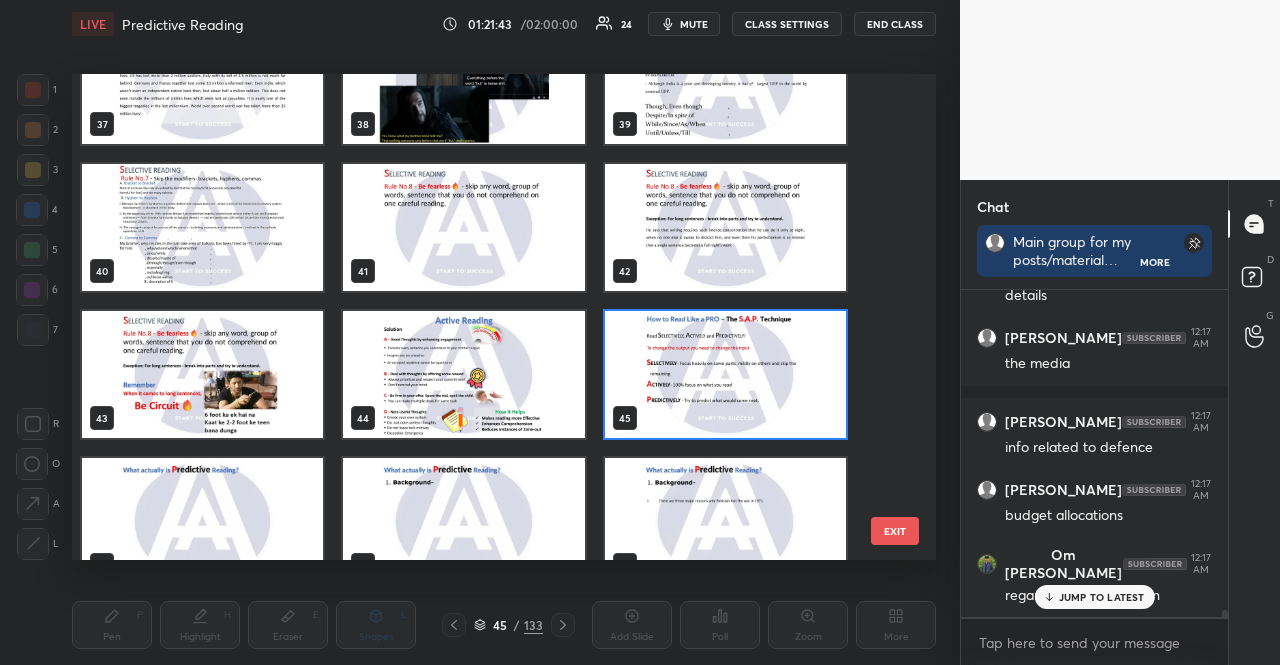 click at bounding box center (725, 374) 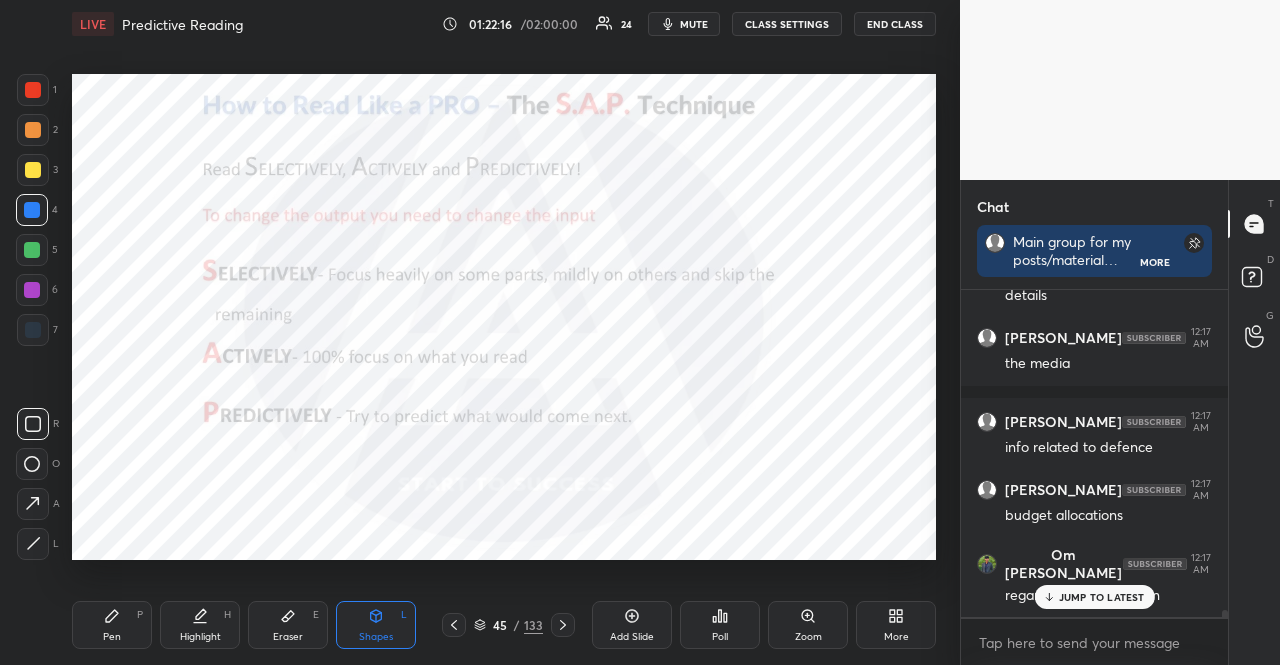click at bounding box center [33, 130] 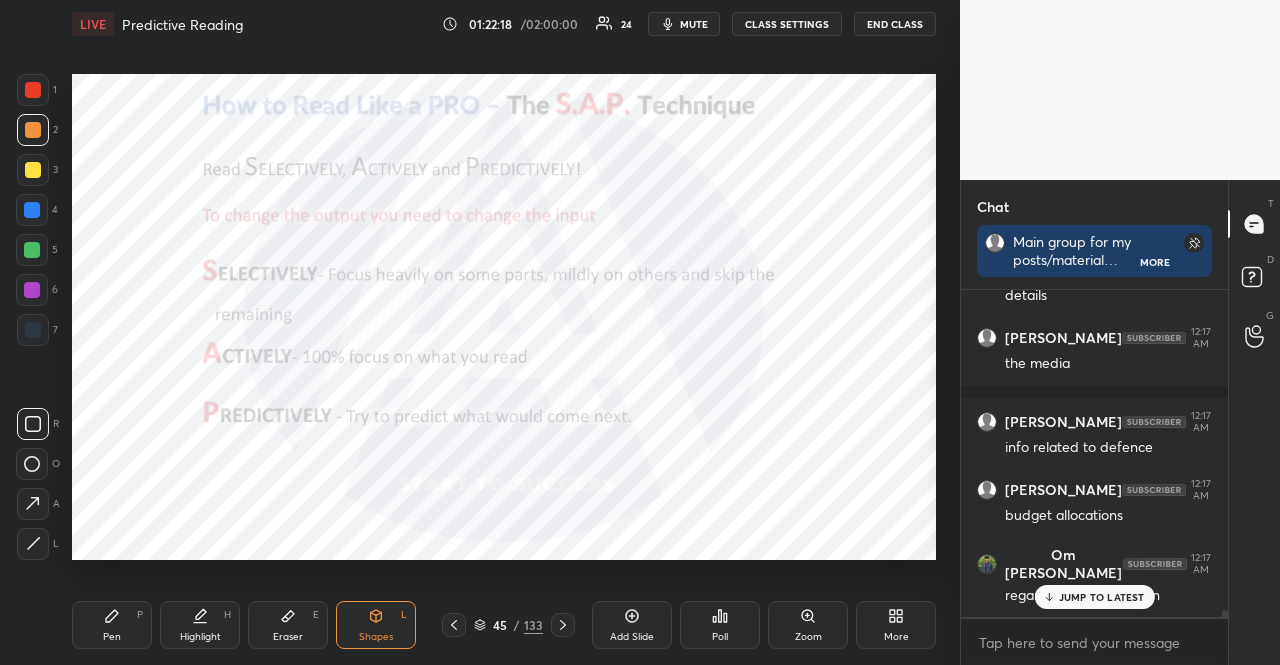click on "Pen P" at bounding box center [112, 625] 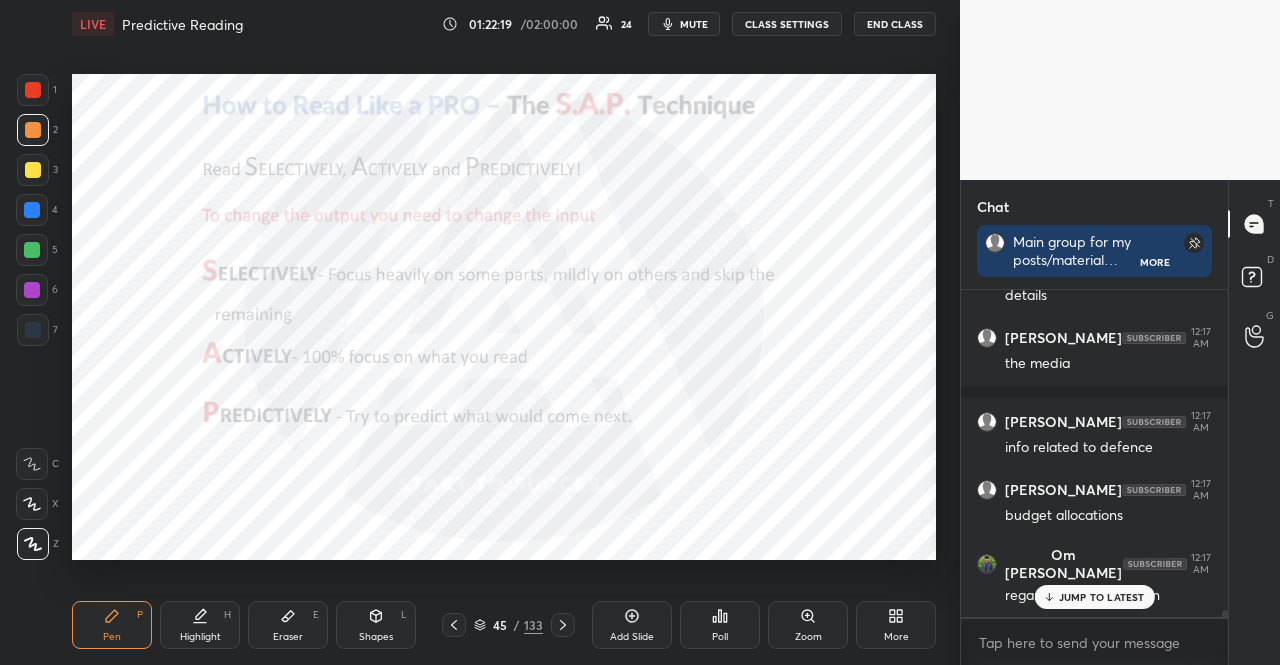 click 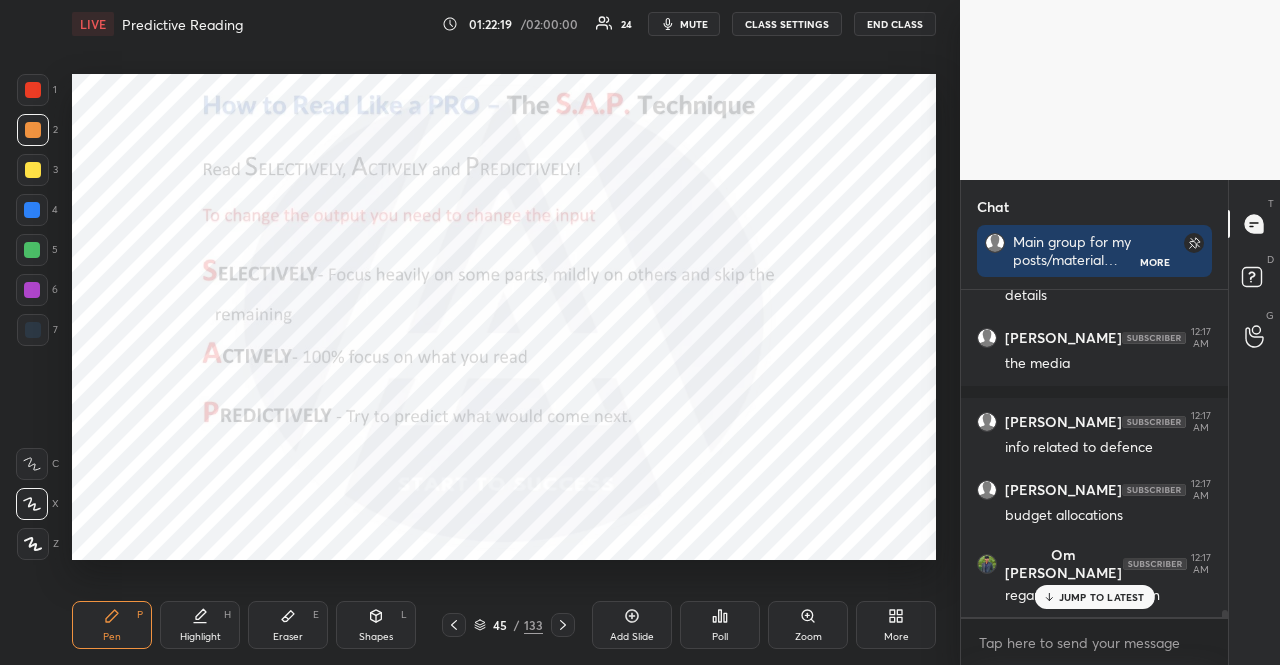 scroll, scrollTop: 281, scrollLeft: 261, axis: both 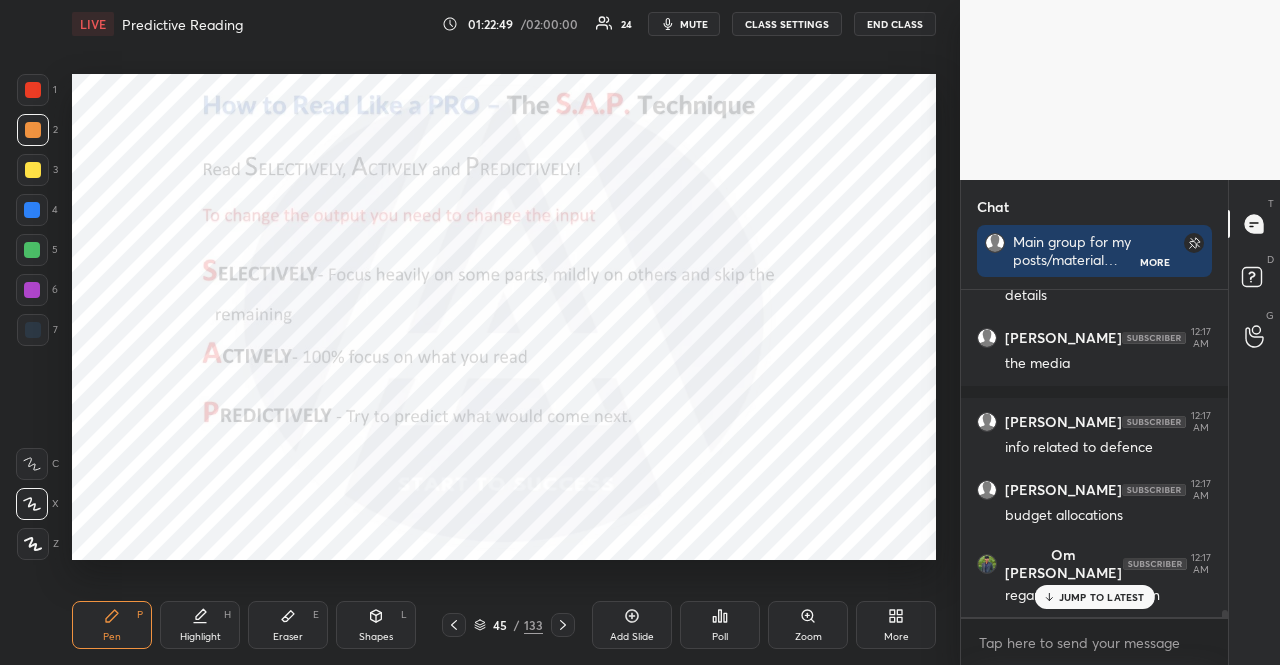 click at bounding box center [32, 250] 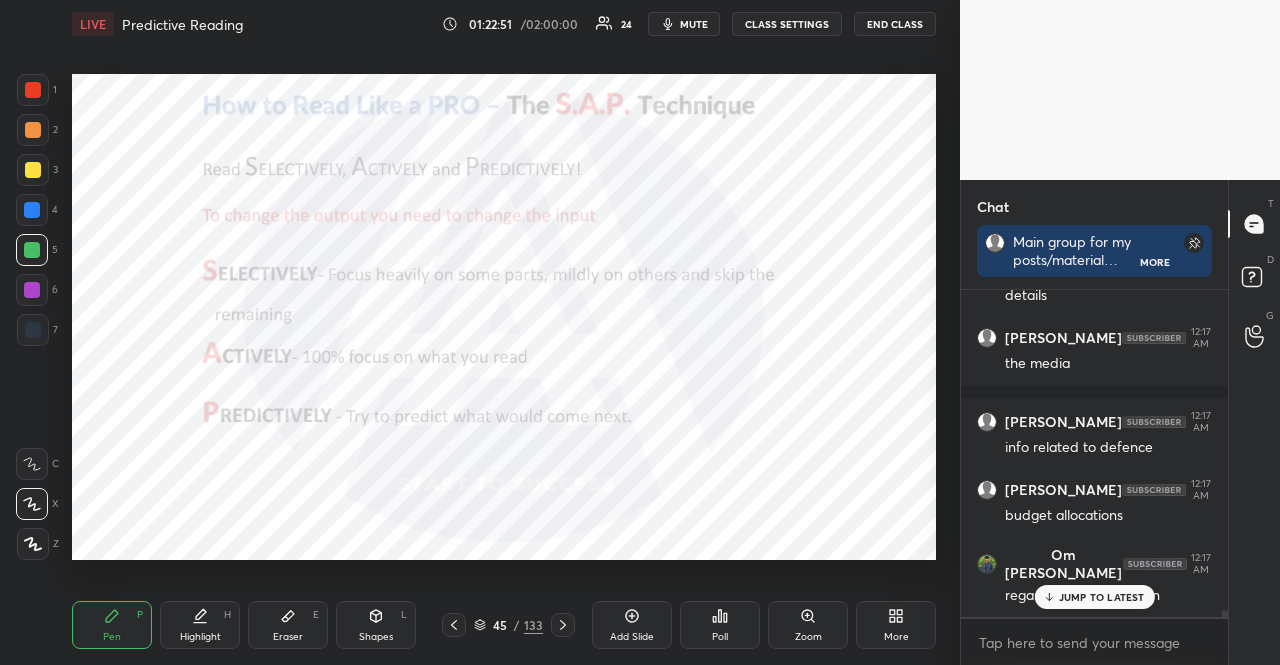 click 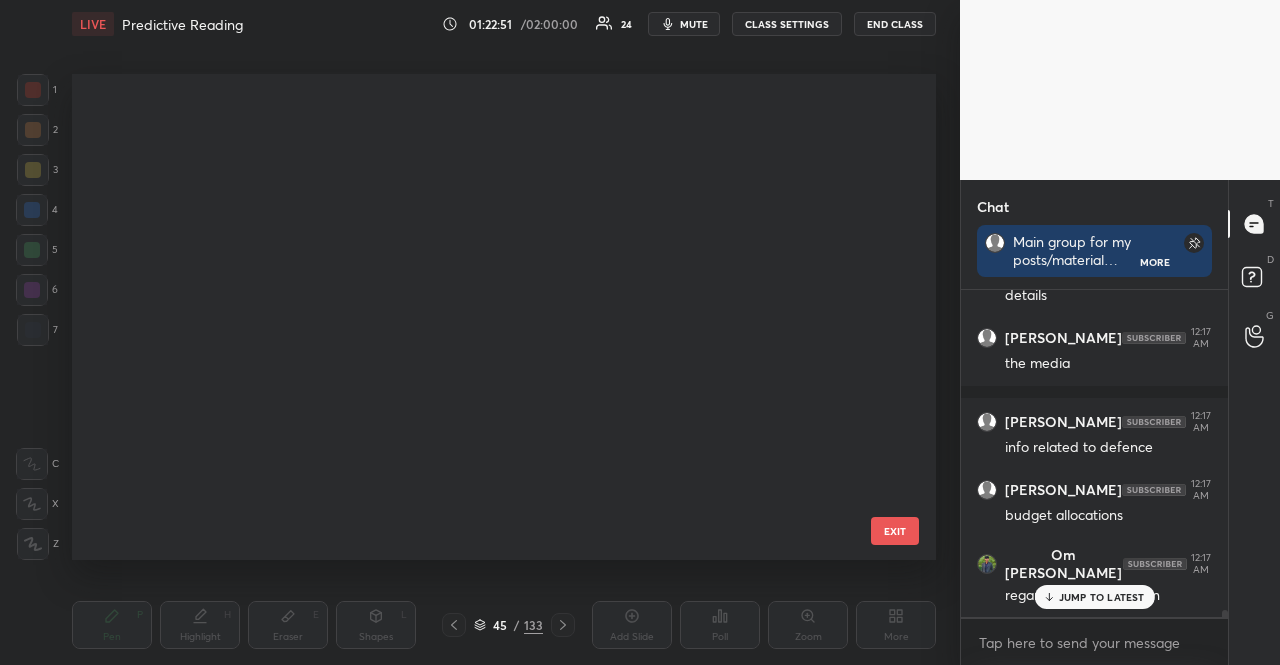 scroll, scrollTop: 1719, scrollLeft: 0, axis: vertical 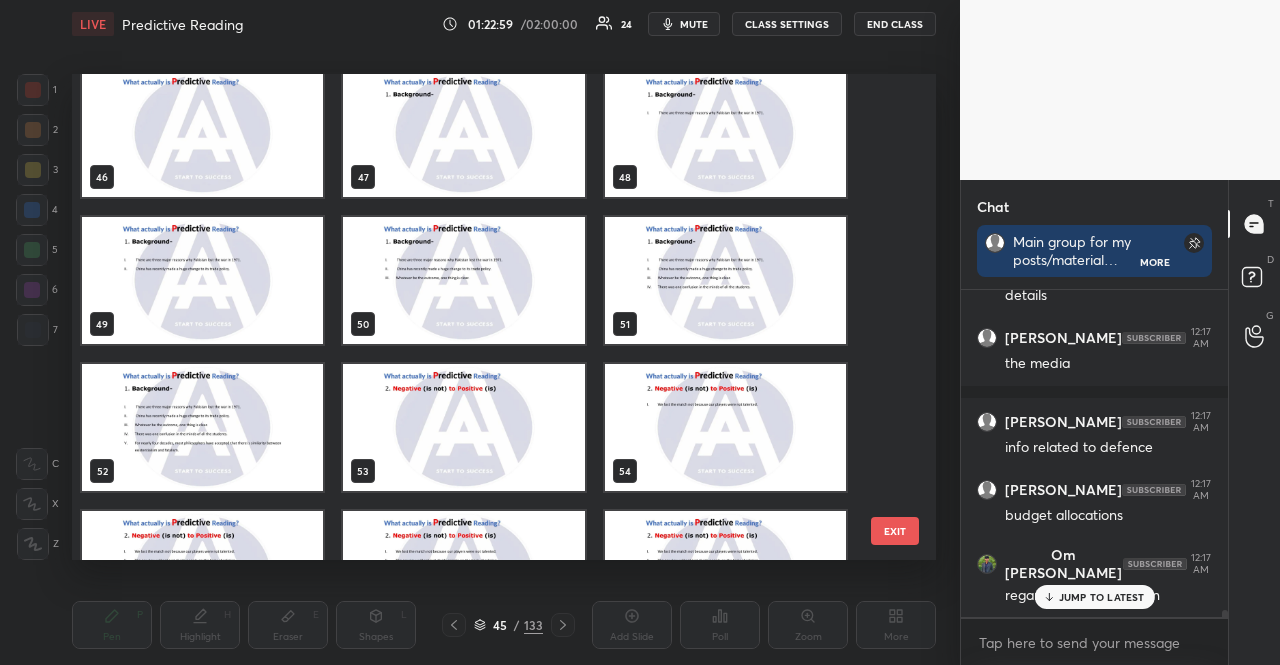 click at bounding box center (202, 427) 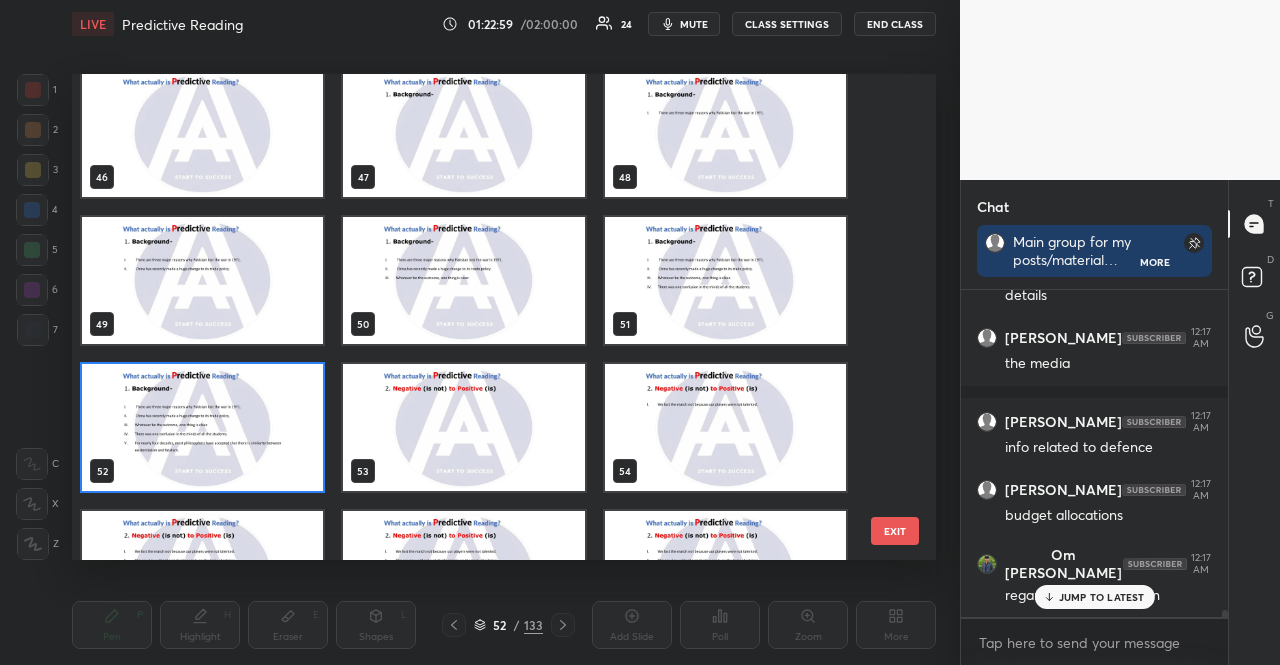 click at bounding box center [202, 427] 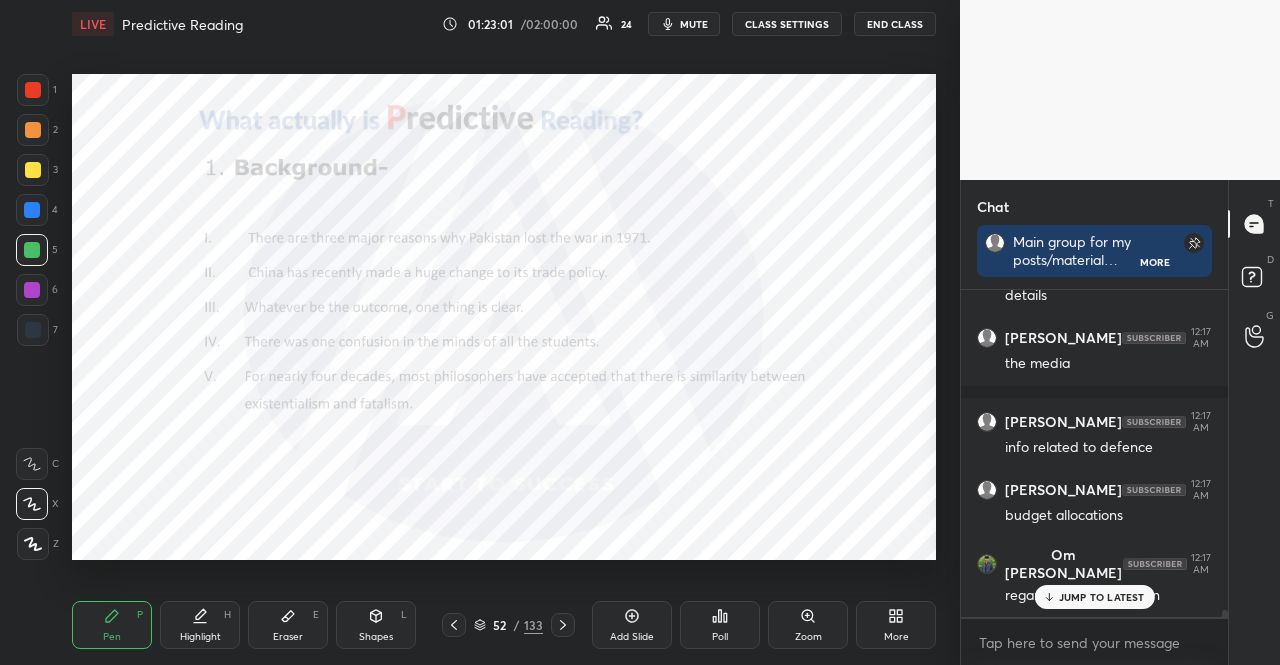 click at bounding box center [32, 290] 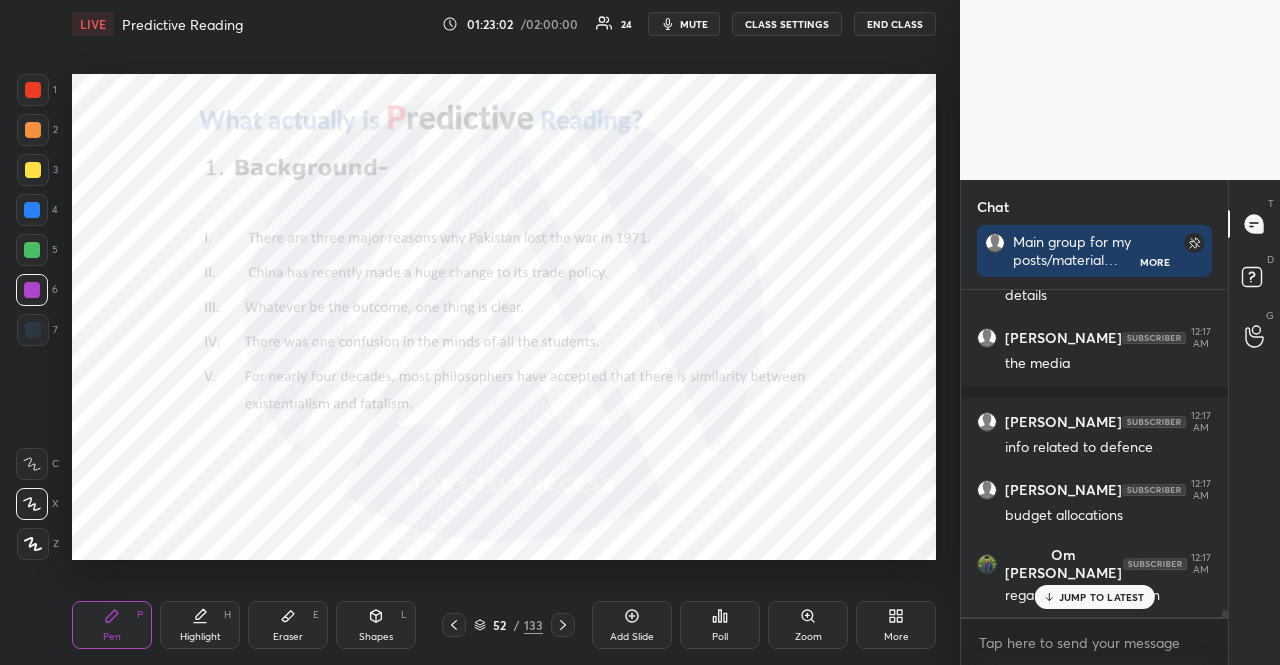 click 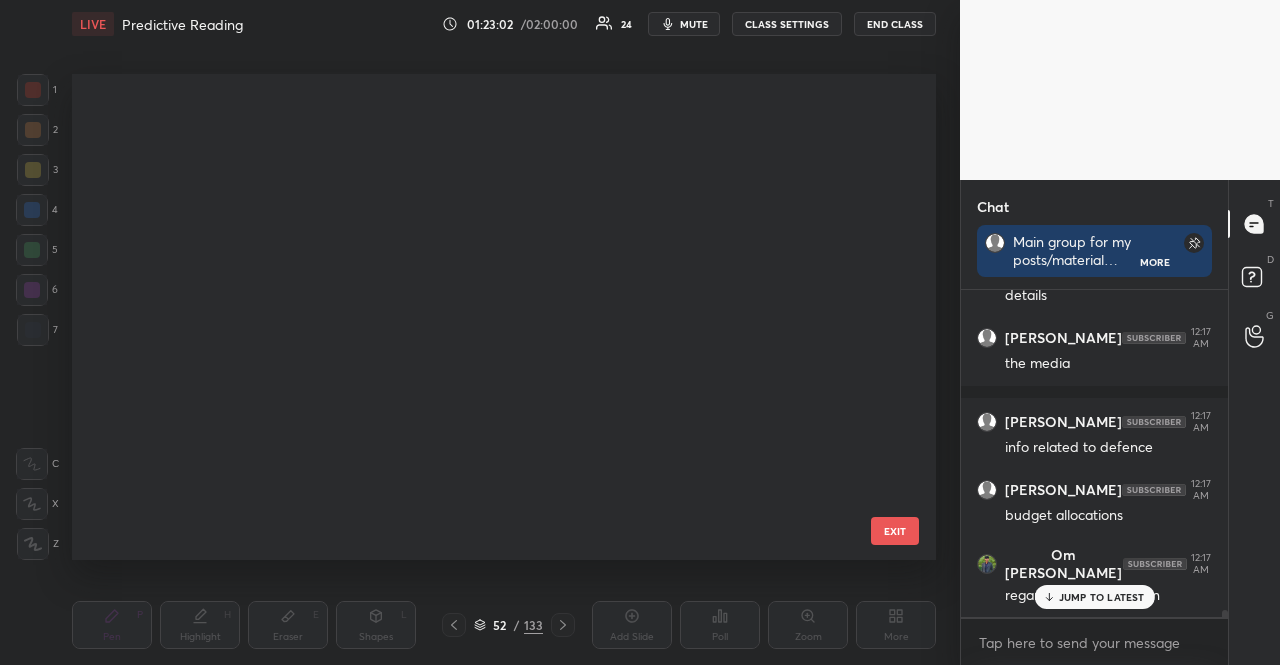 scroll, scrollTop: 2160, scrollLeft: 0, axis: vertical 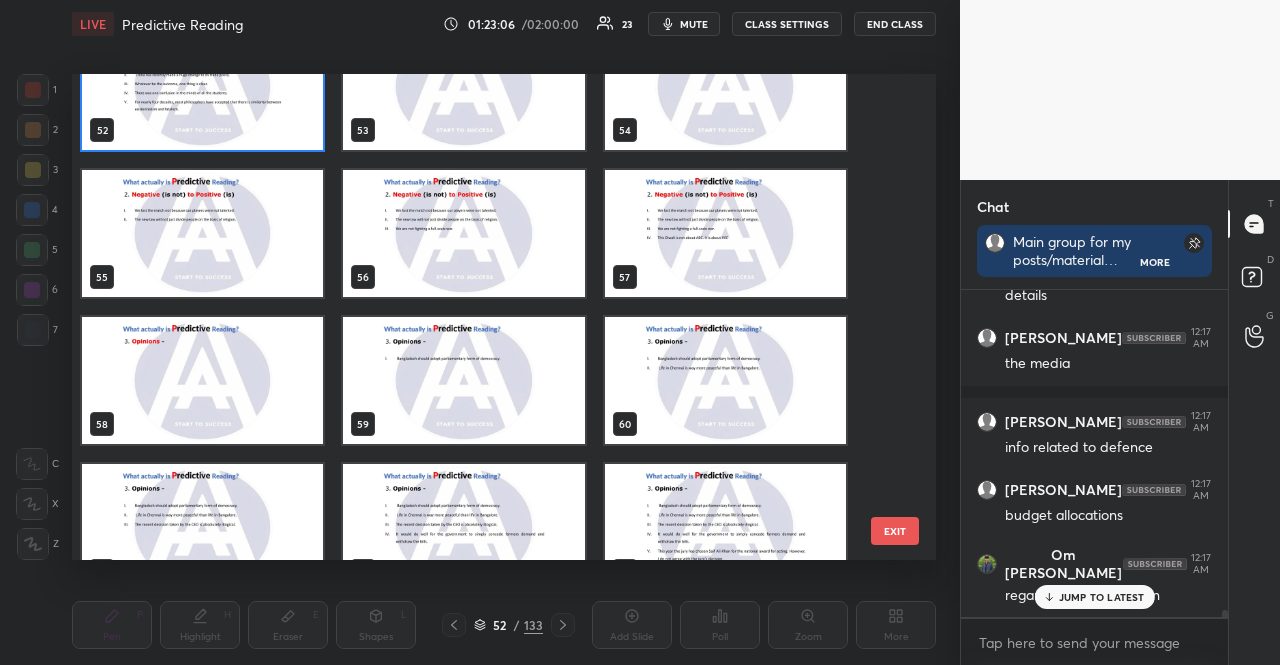 click at bounding box center [463, 233] 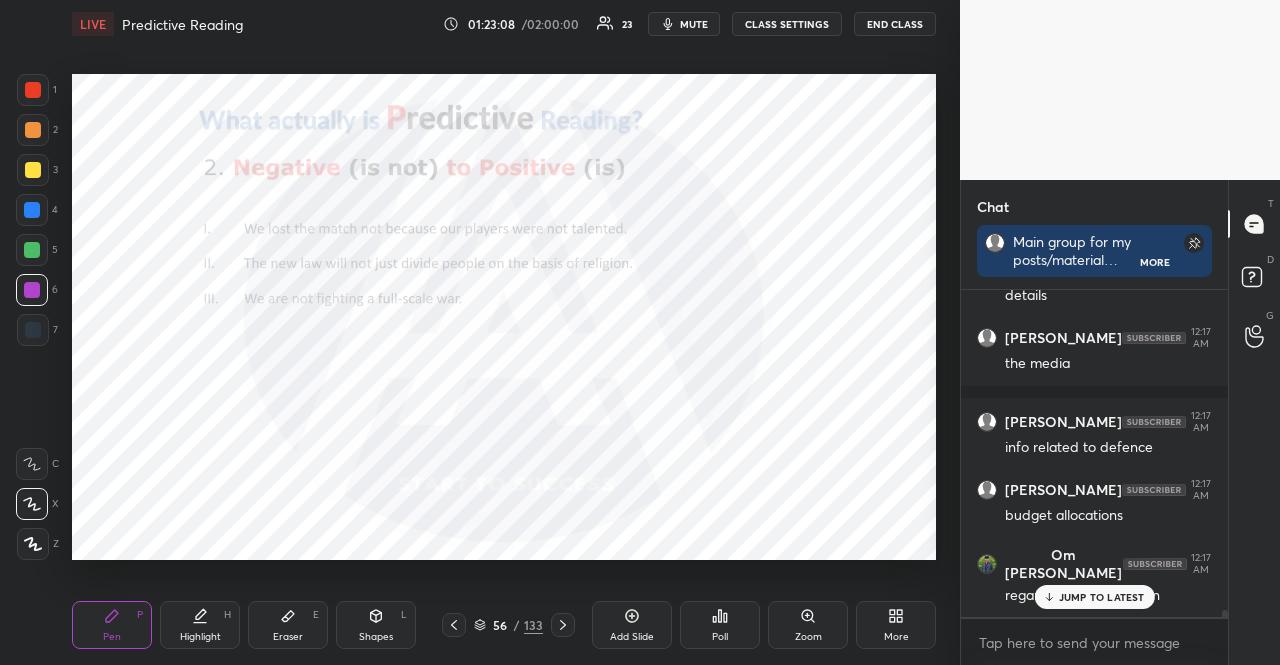 click on "56 / 133" at bounding box center [508, 625] 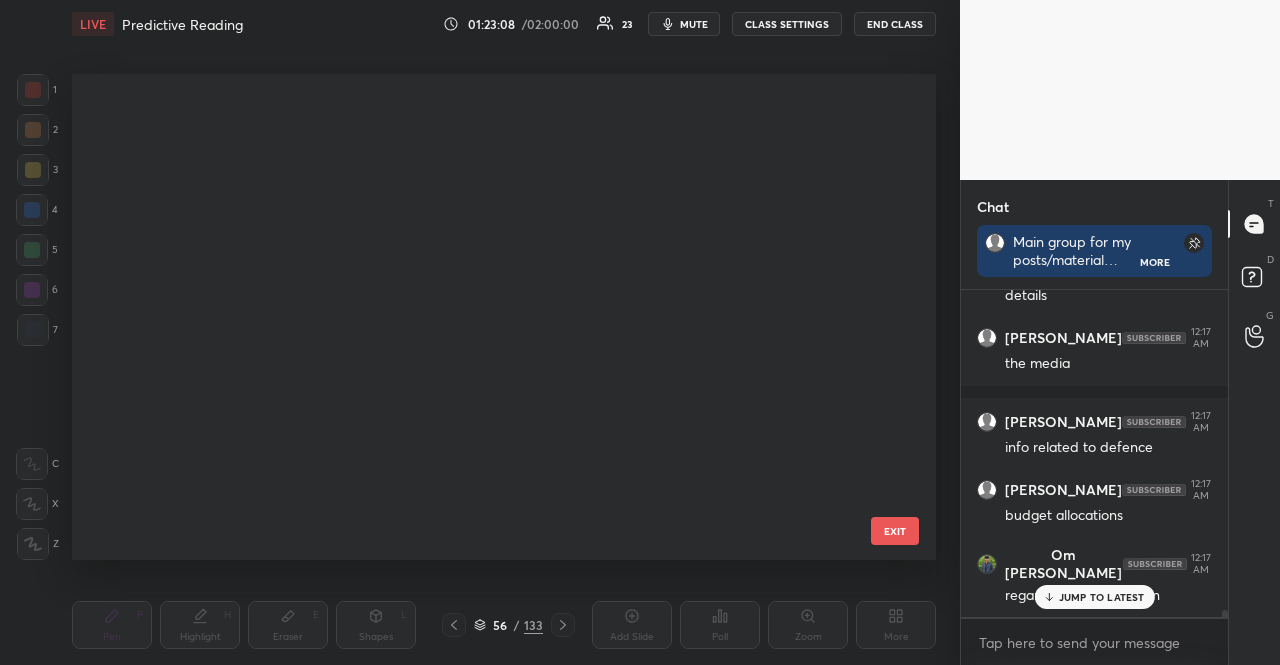 scroll, scrollTop: 2307, scrollLeft: 0, axis: vertical 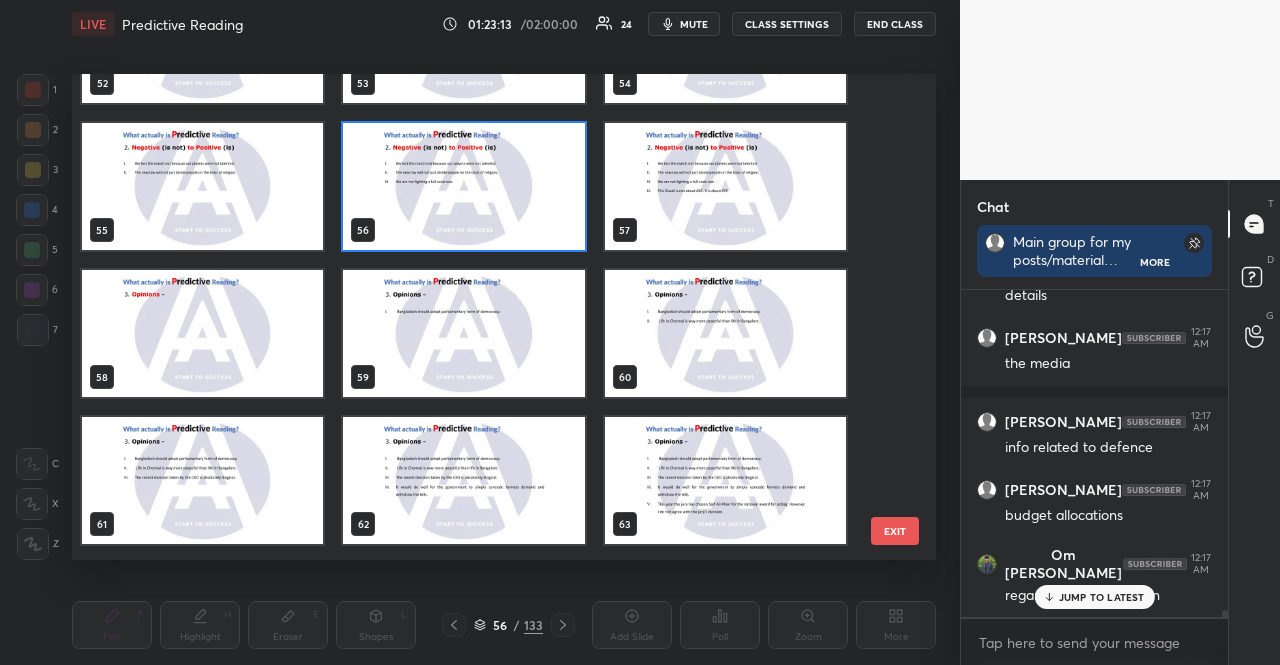 click at bounding box center [725, 480] 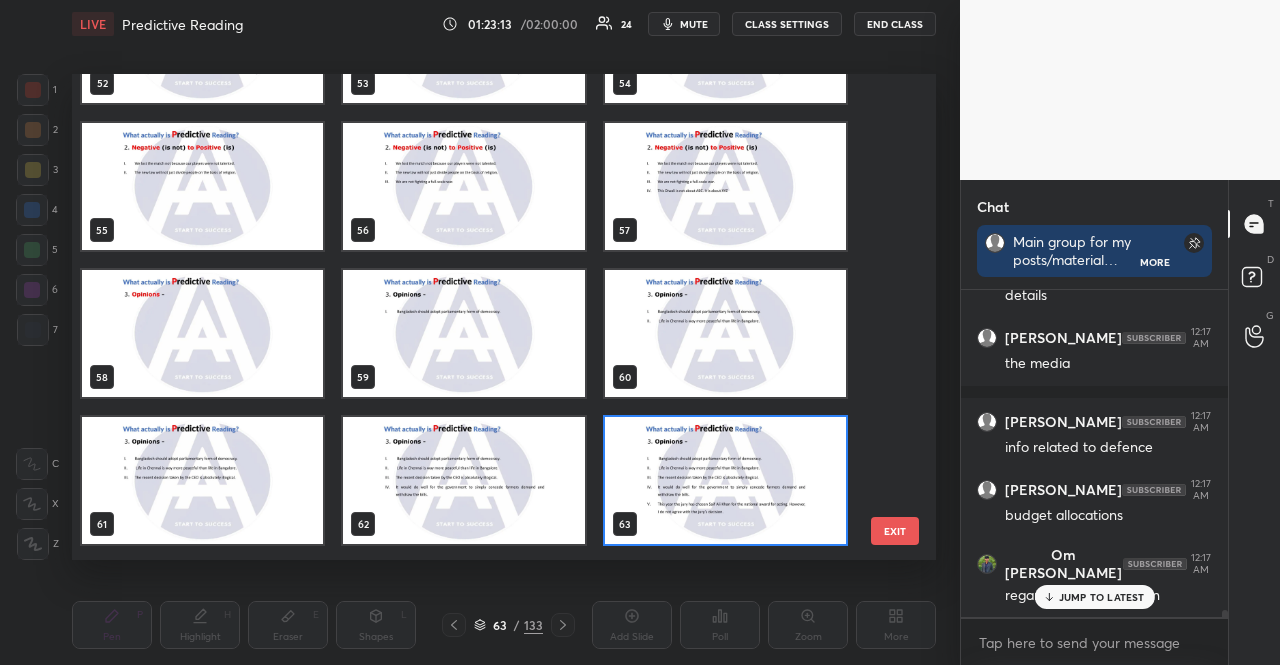 click at bounding box center [725, 480] 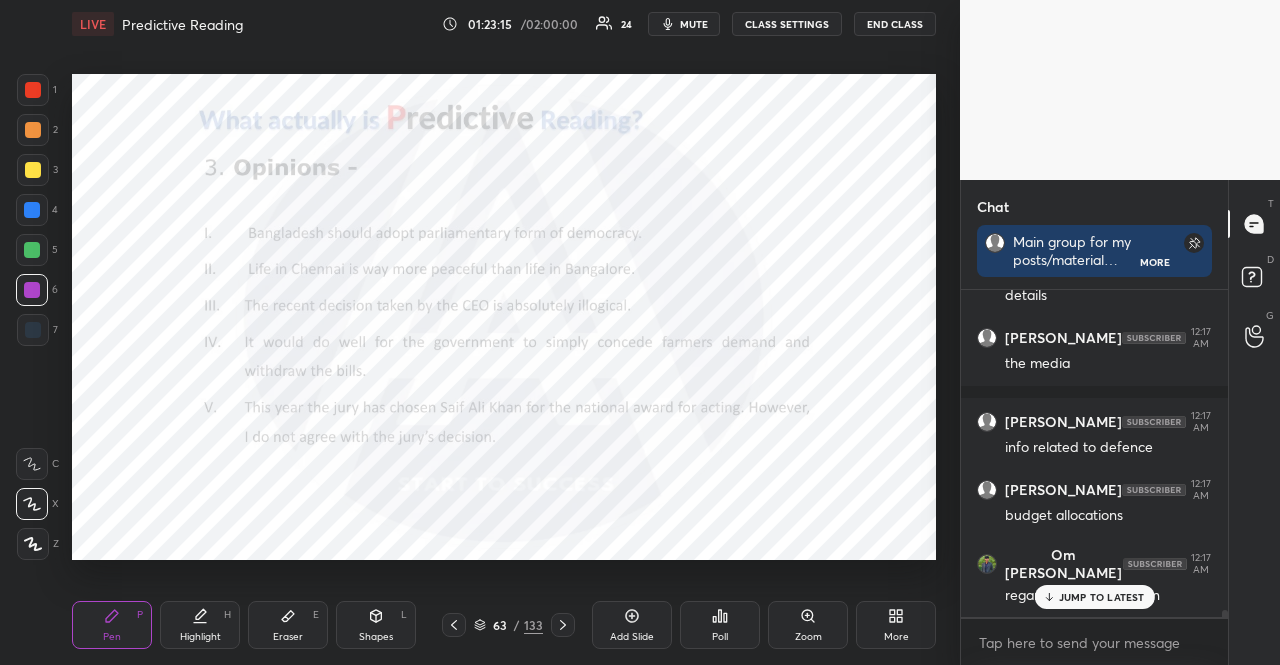 click 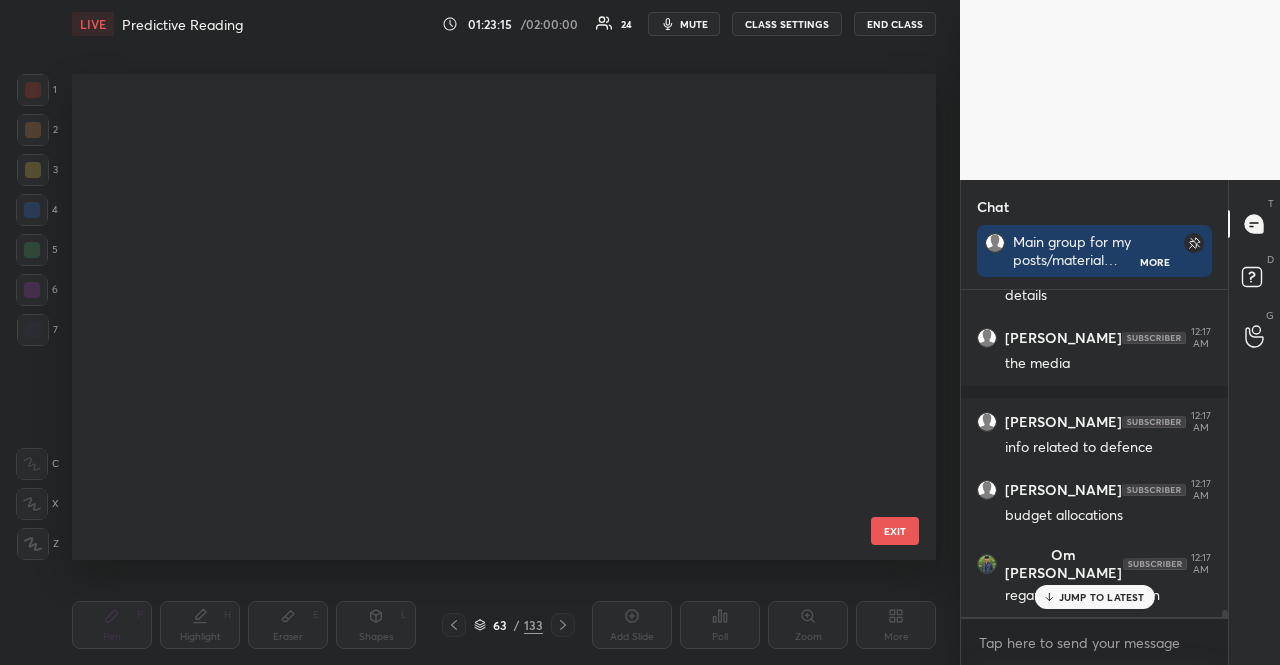 scroll, scrollTop: 2601, scrollLeft: 0, axis: vertical 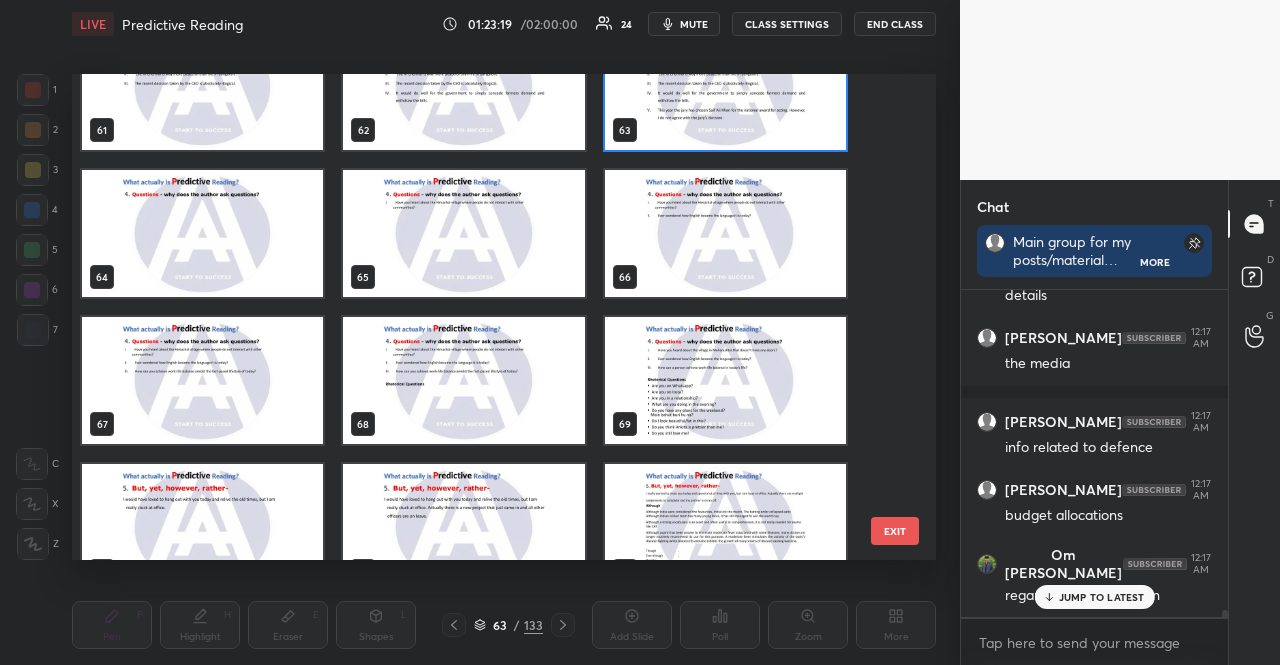 click at bounding box center [725, 380] 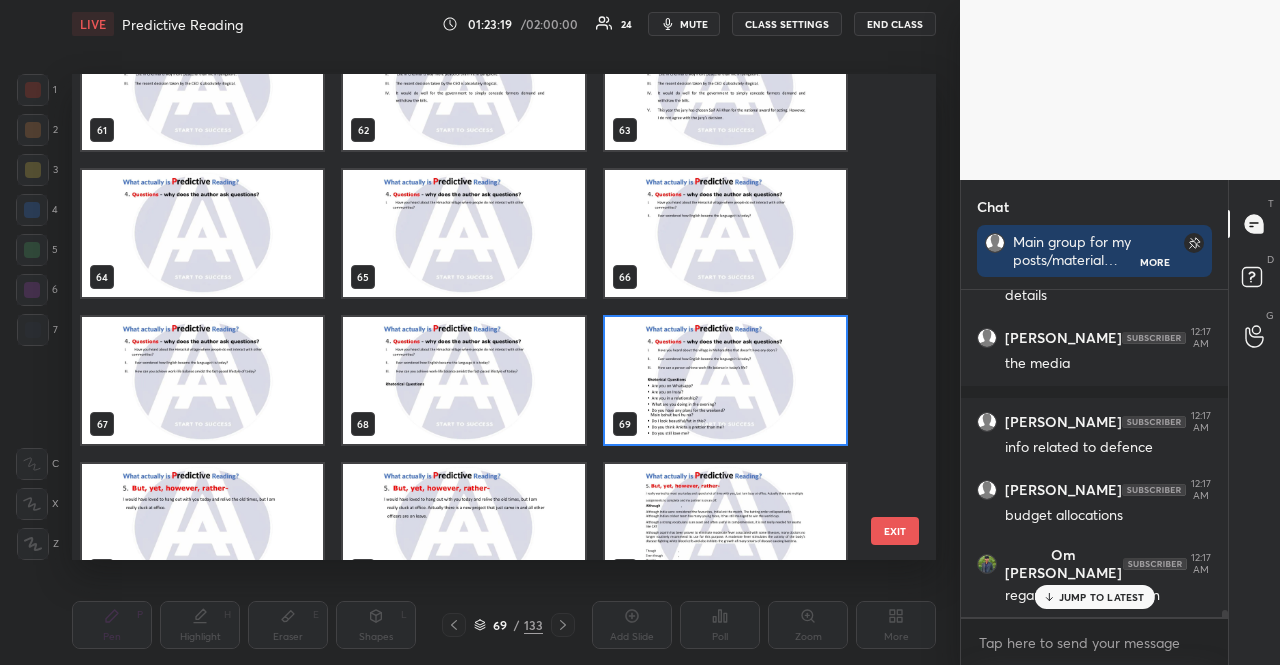 click at bounding box center [463, 380] 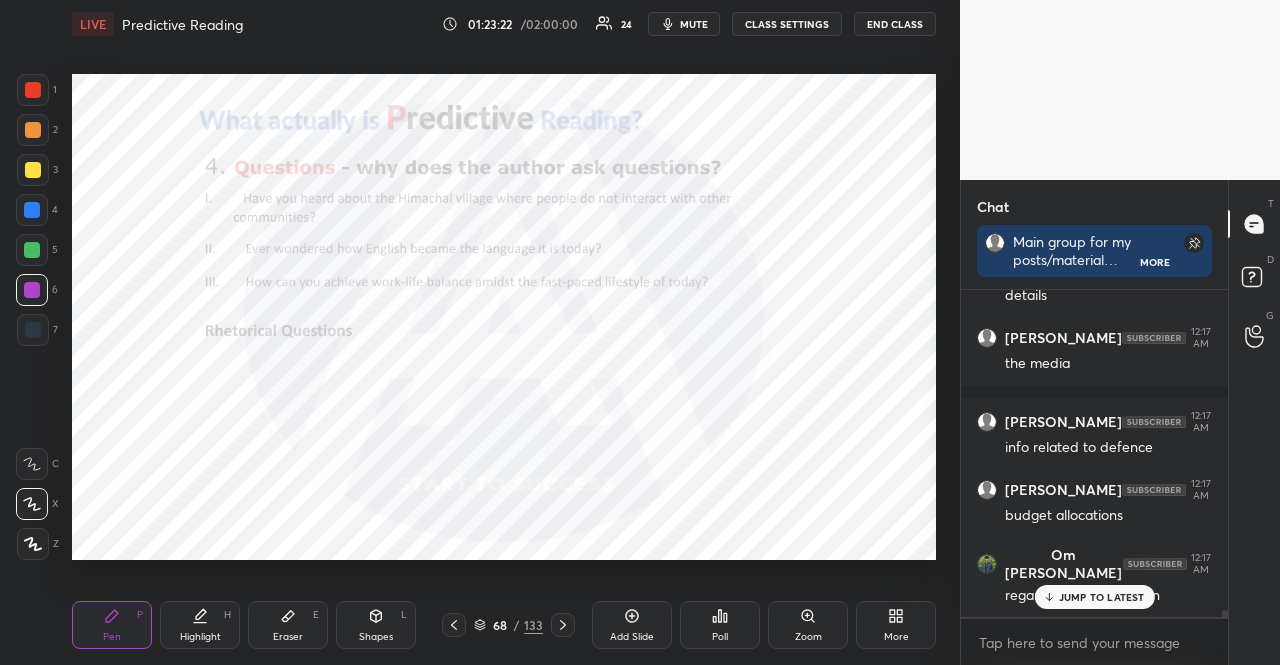 click on "Shapes L" at bounding box center [376, 625] 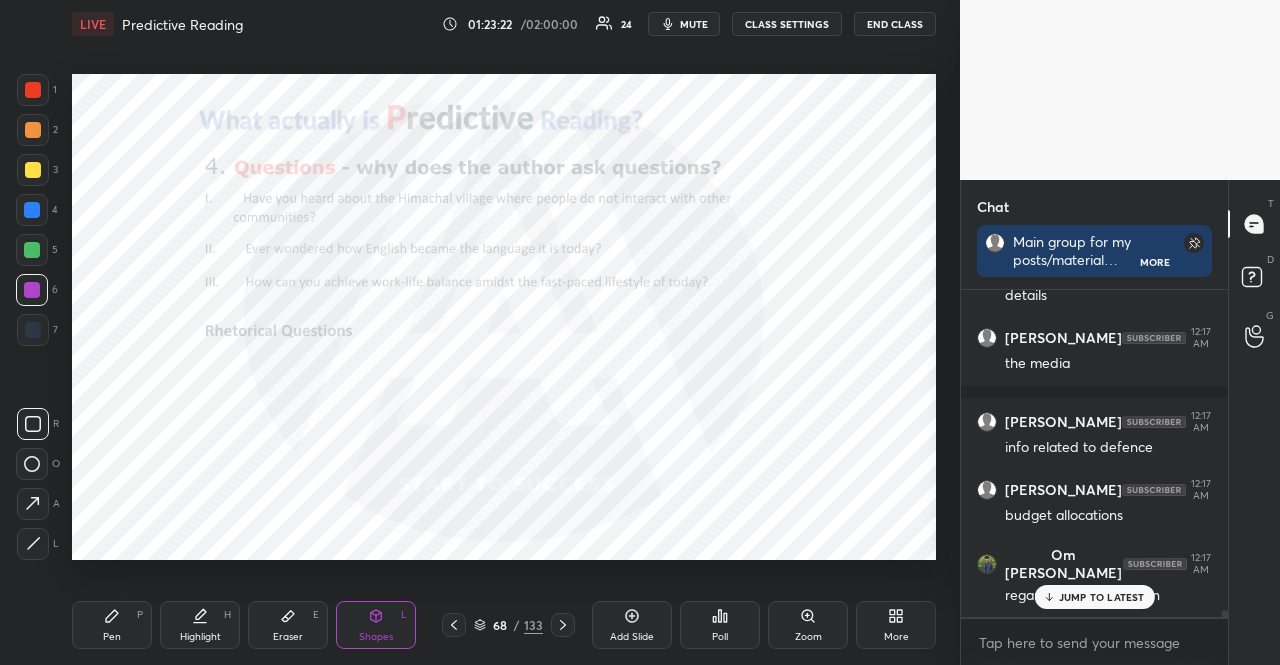 click at bounding box center [32, 210] 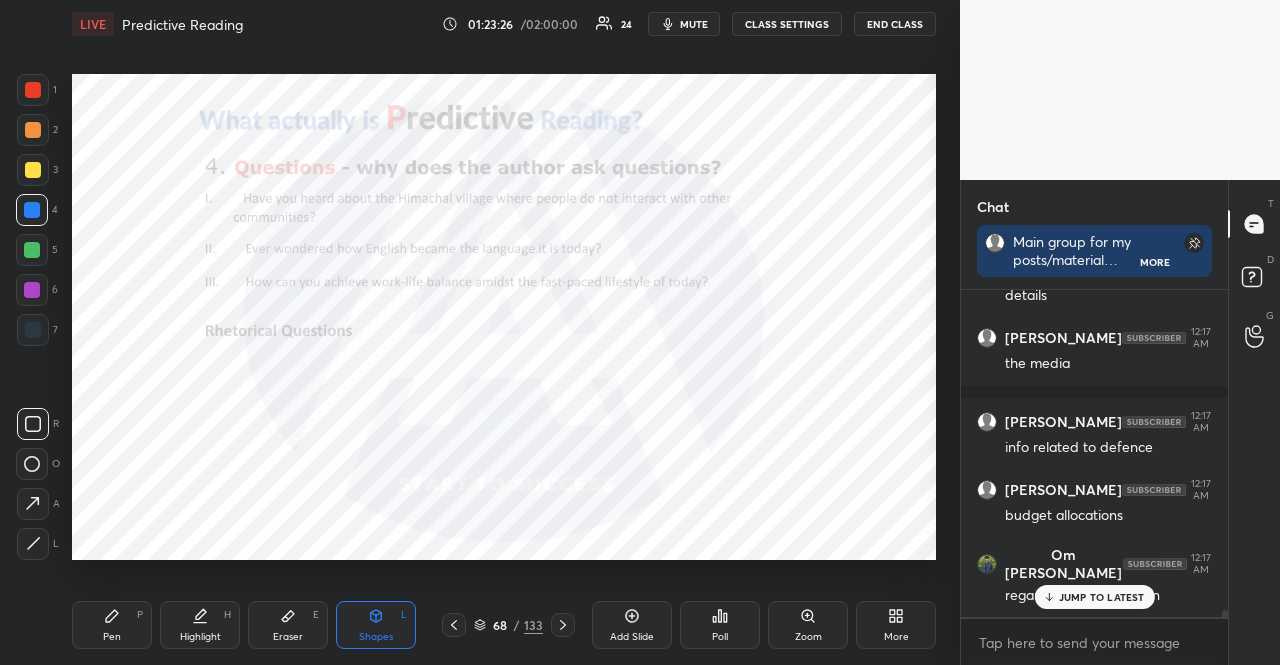 click at bounding box center (32, 290) 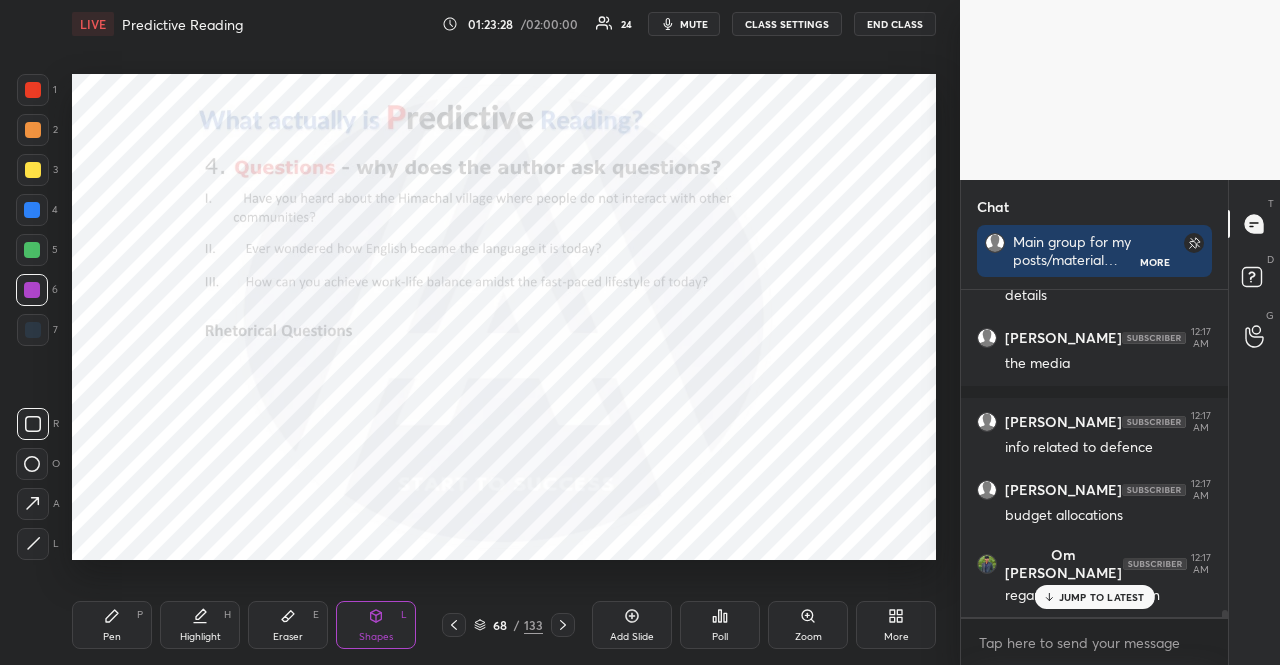 click 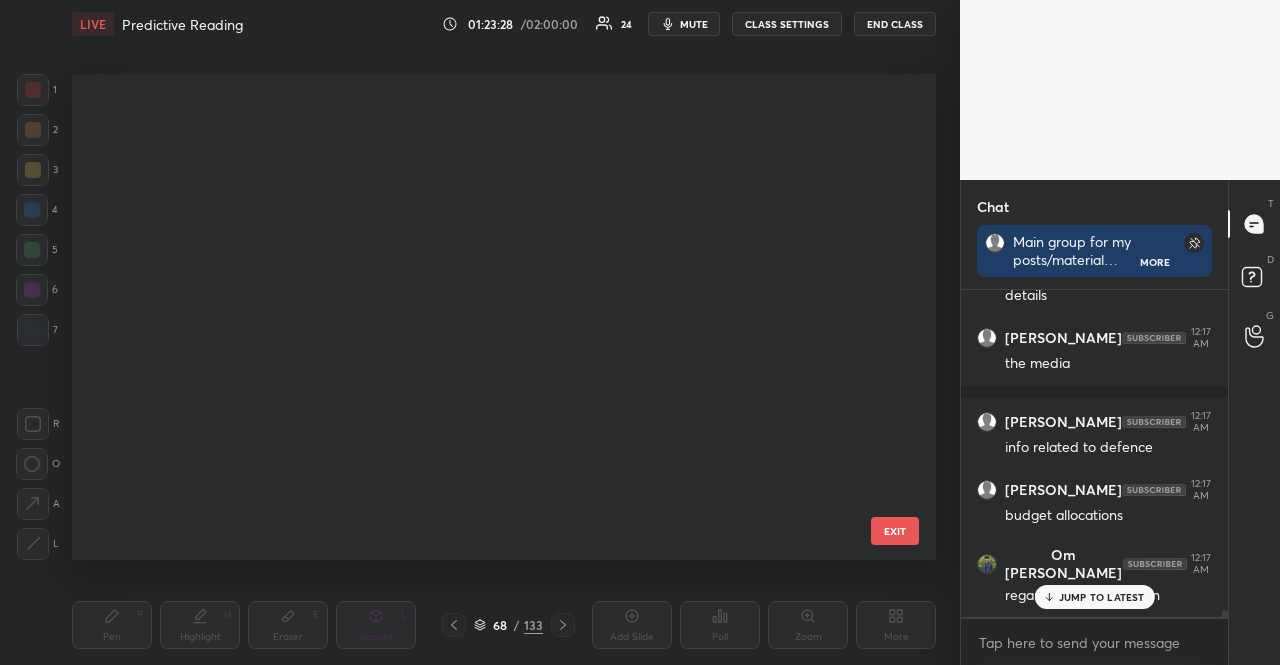 scroll, scrollTop: 2895, scrollLeft: 0, axis: vertical 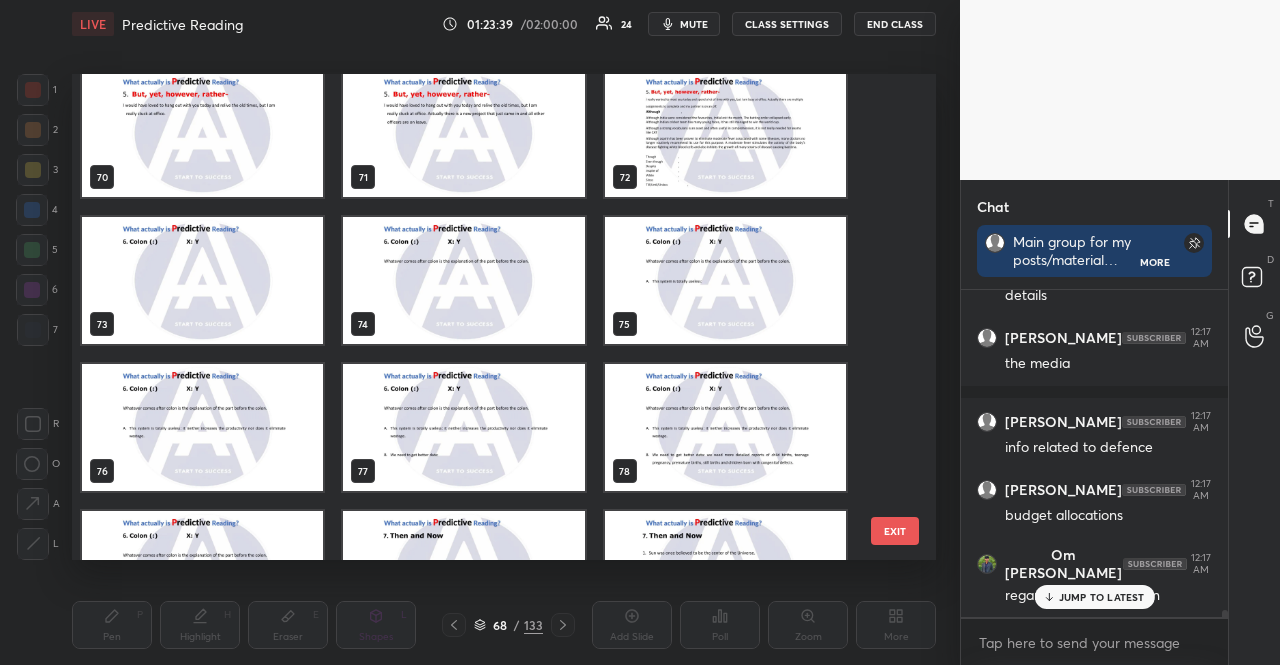 click at bounding box center [725, 133] 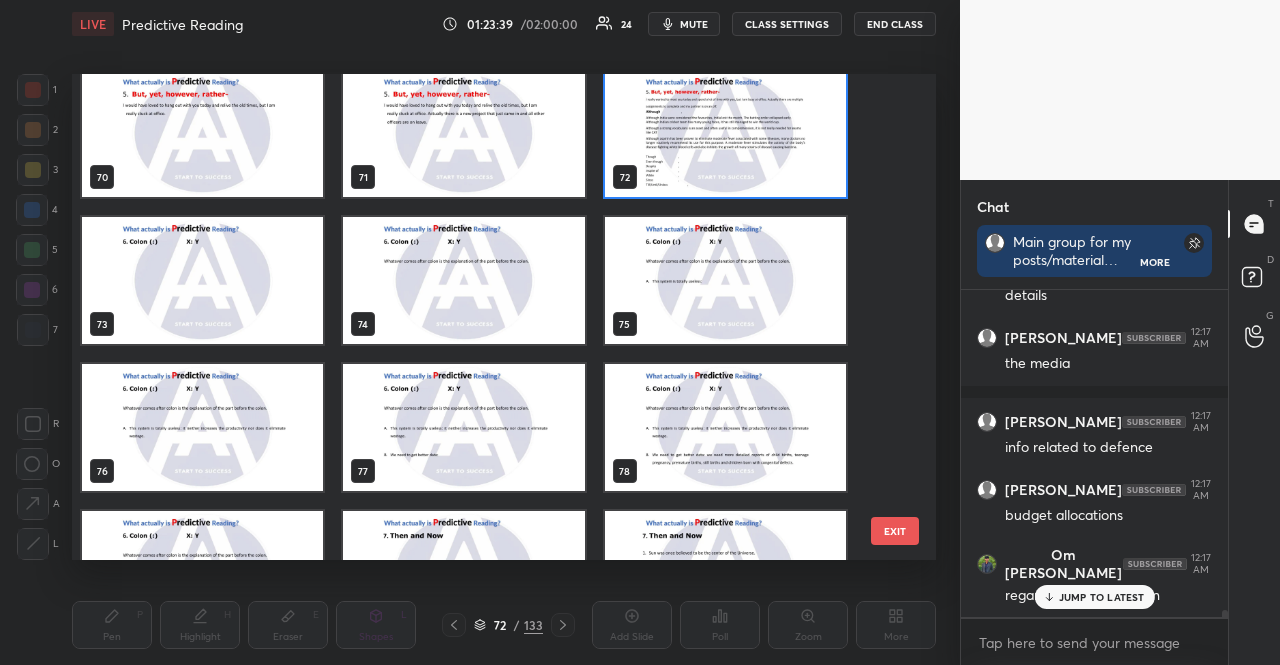 scroll, scrollTop: 3381, scrollLeft: 0, axis: vertical 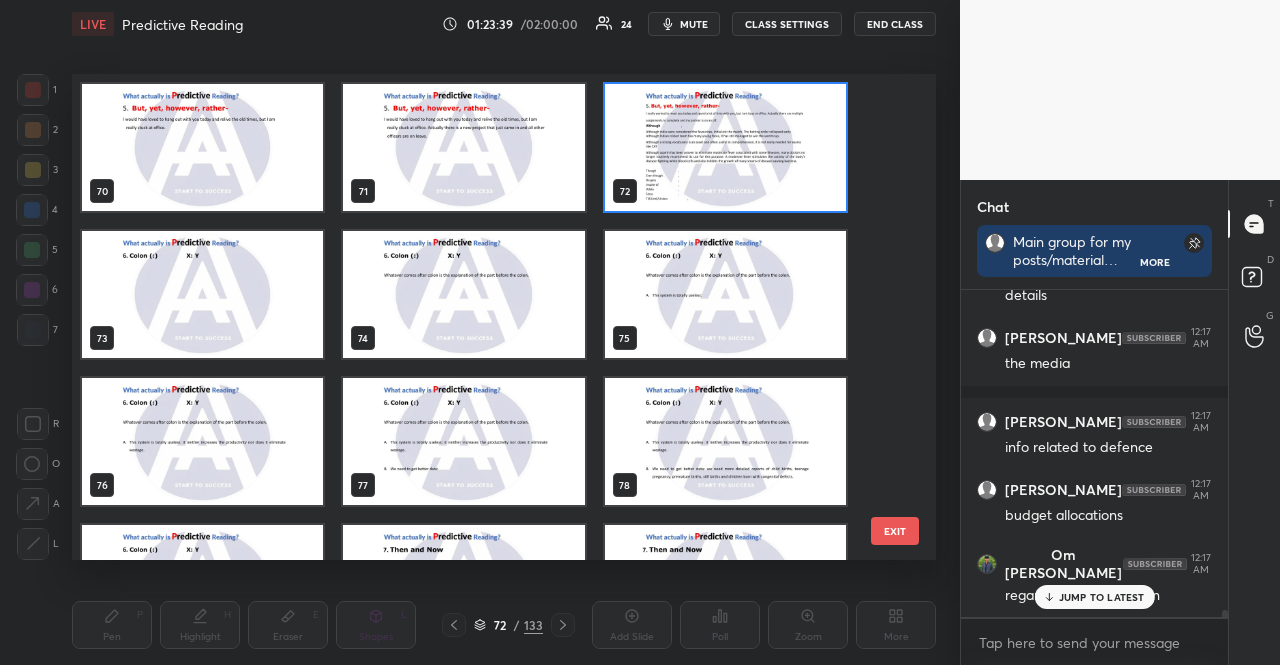 click on "70 71 72 73 74 75 76 77 78 79 80 81 82 83 84" at bounding box center (486, 317) 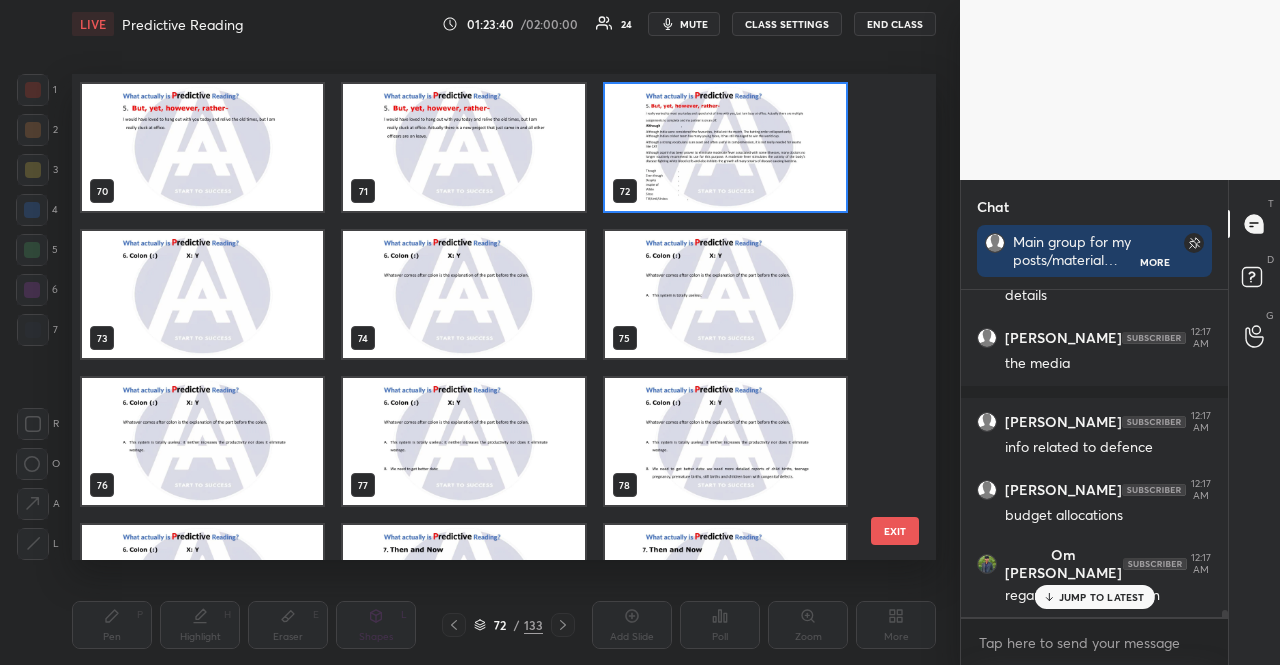 click at bounding box center (725, 147) 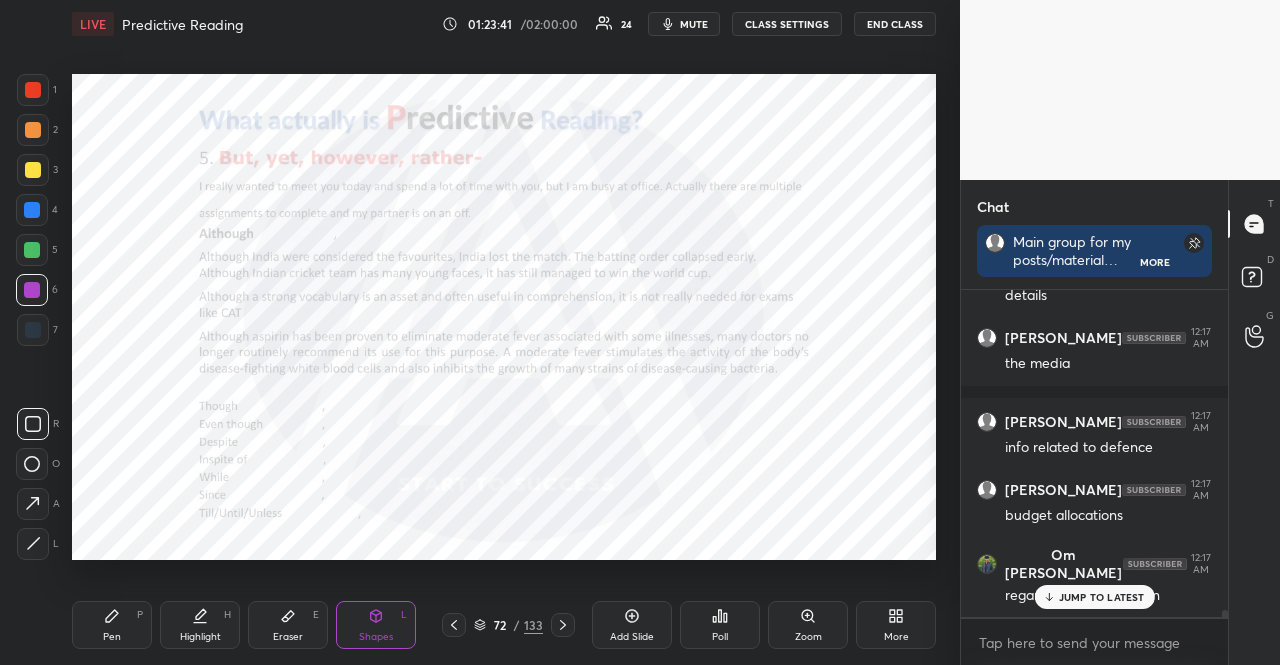 click at bounding box center [725, 147] 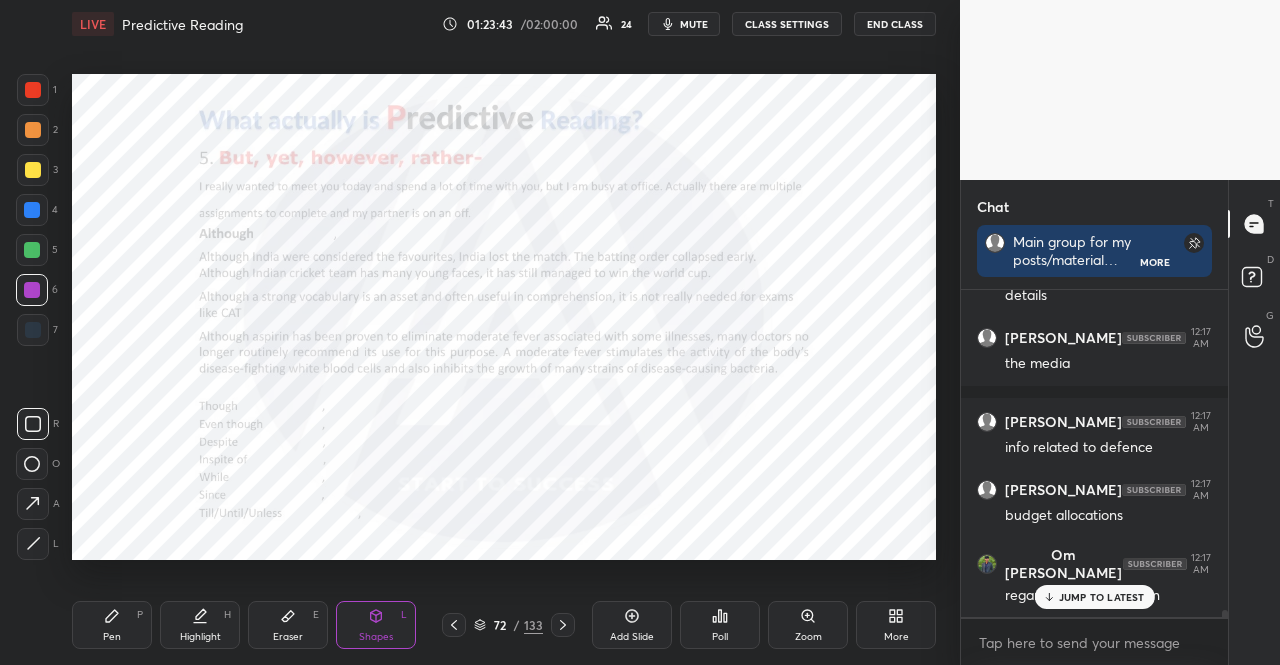 click at bounding box center [32, 250] 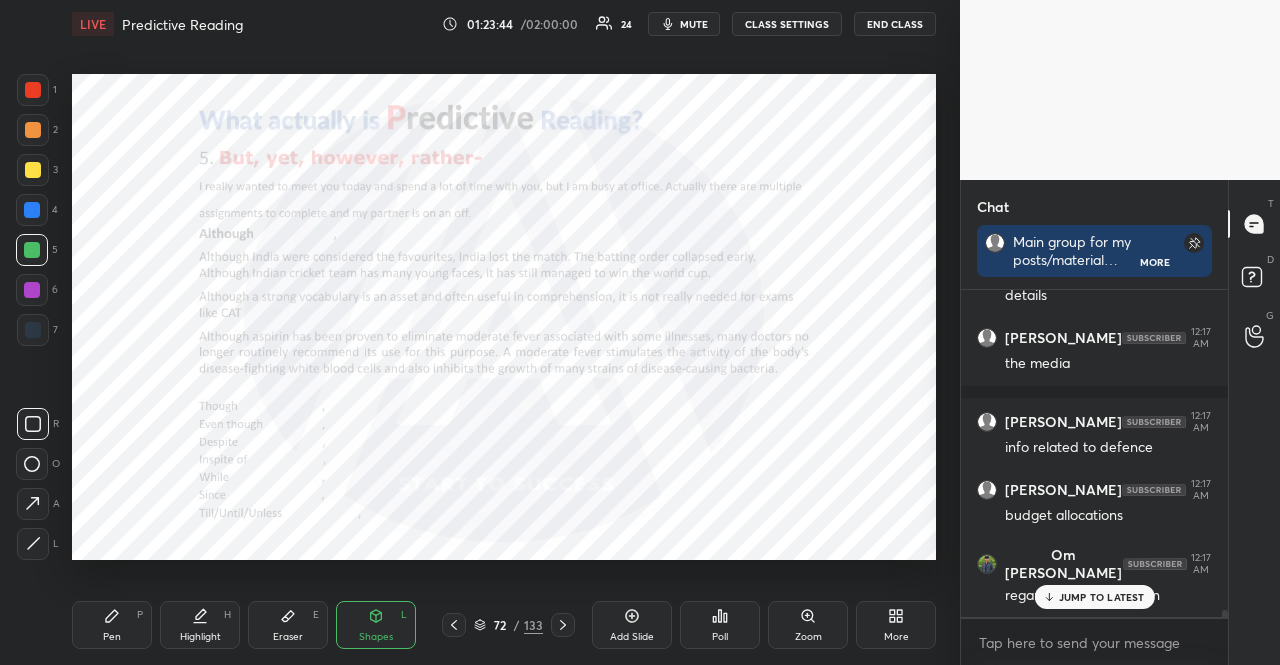 click at bounding box center (32, 250) 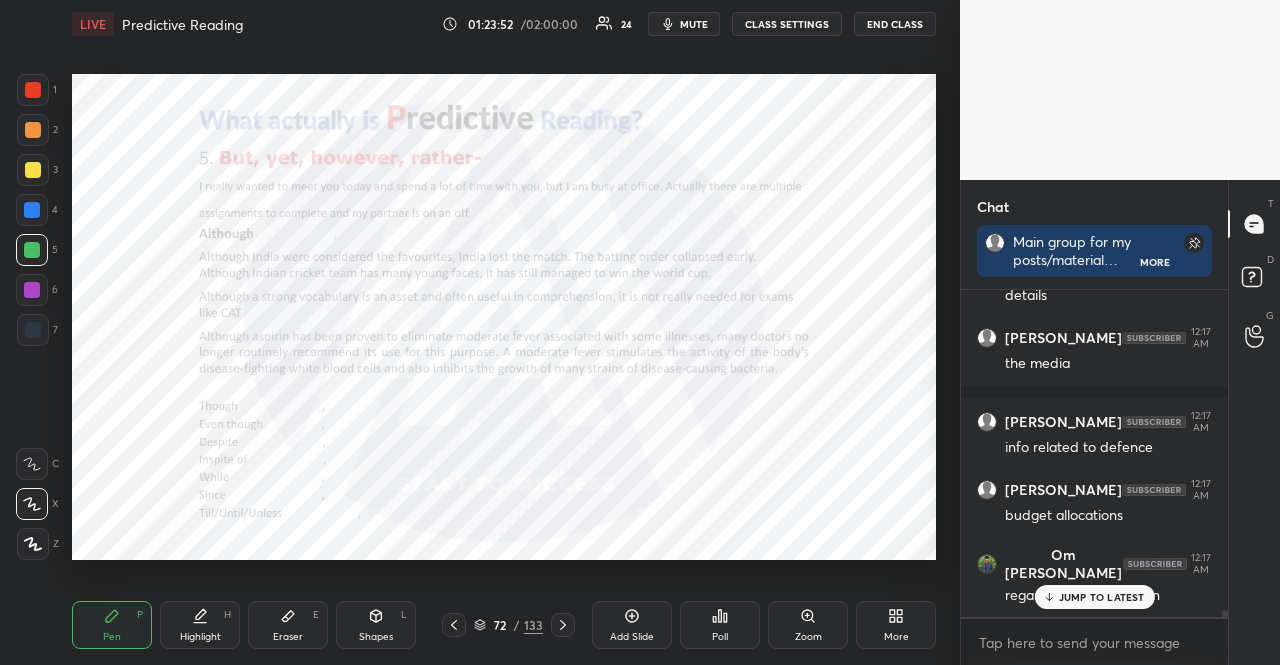 click on "72 / 133" at bounding box center (508, 625) 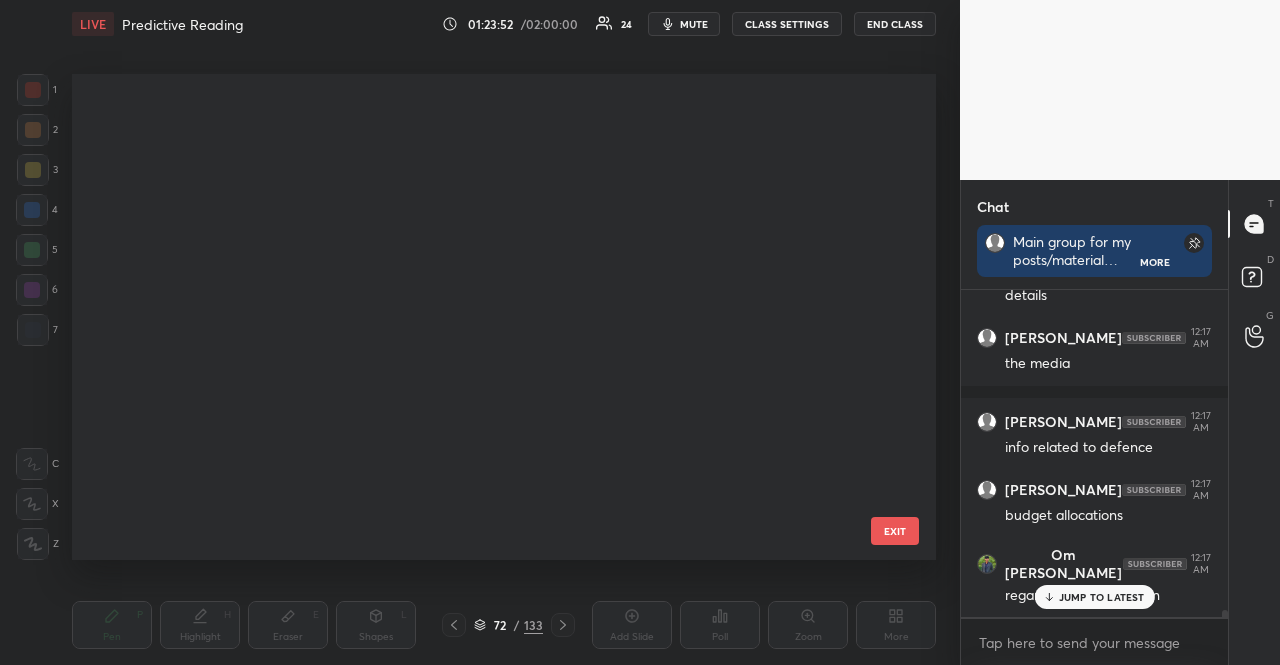 scroll, scrollTop: 3042, scrollLeft: 0, axis: vertical 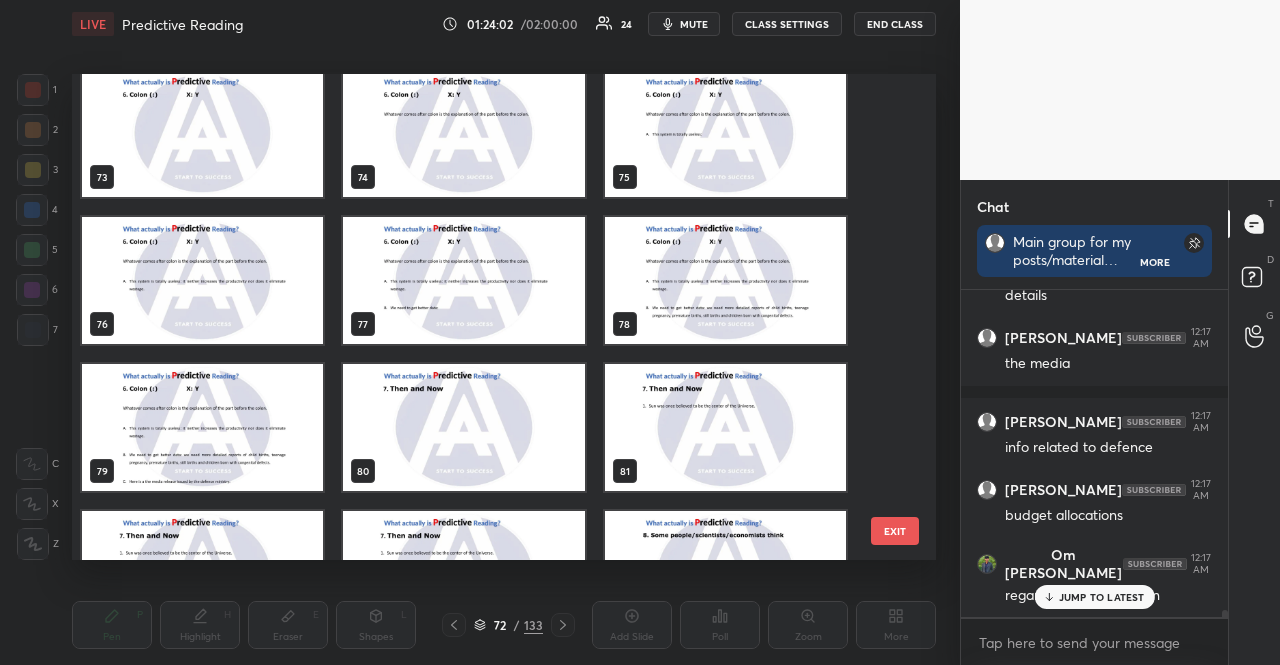 click at bounding box center (202, 427) 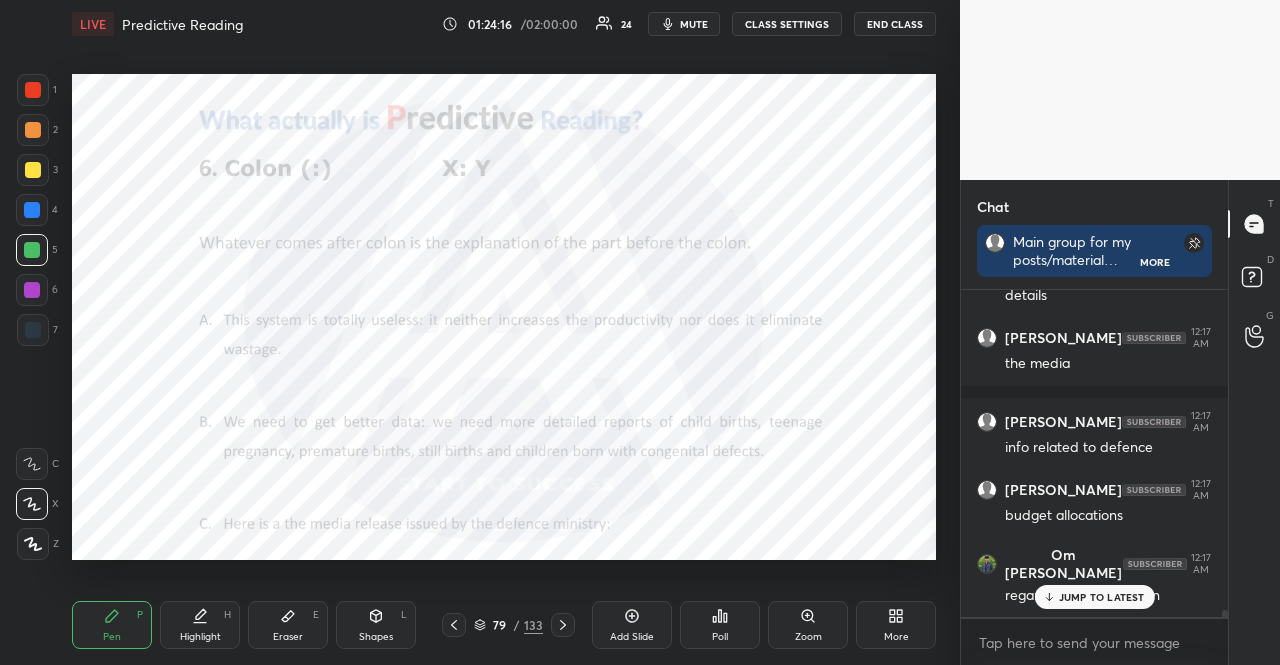 click 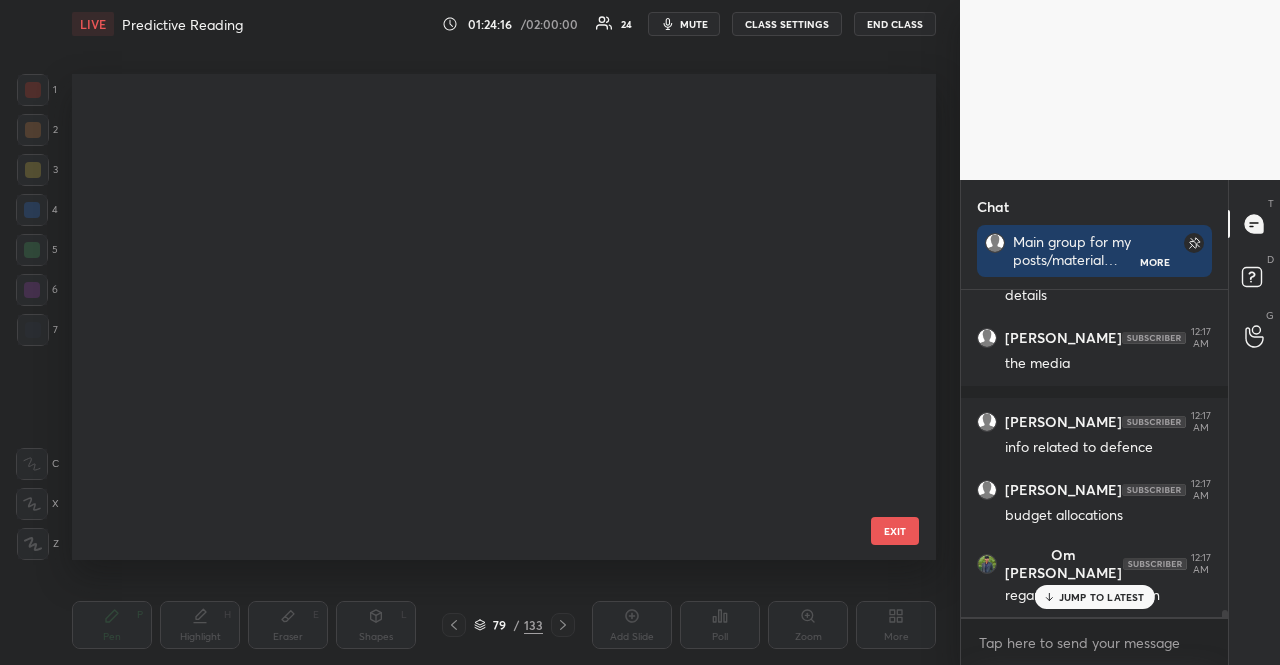scroll, scrollTop: 3483, scrollLeft: 0, axis: vertical 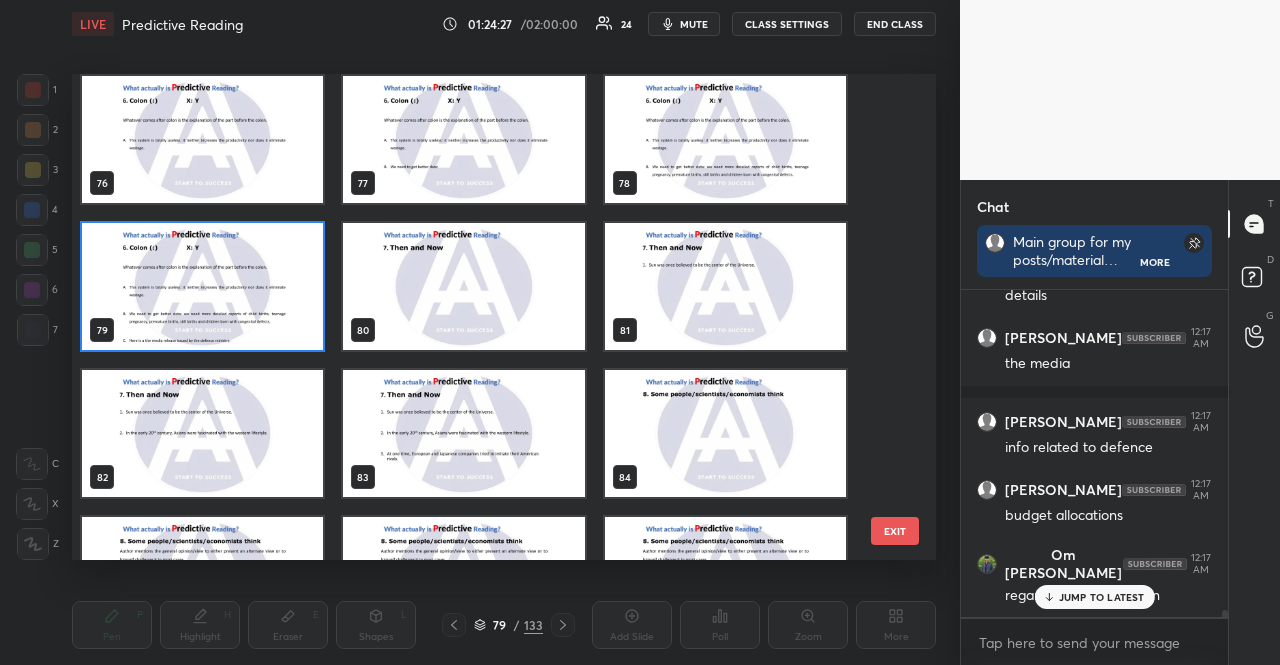 click at bounding box center (463, 286) 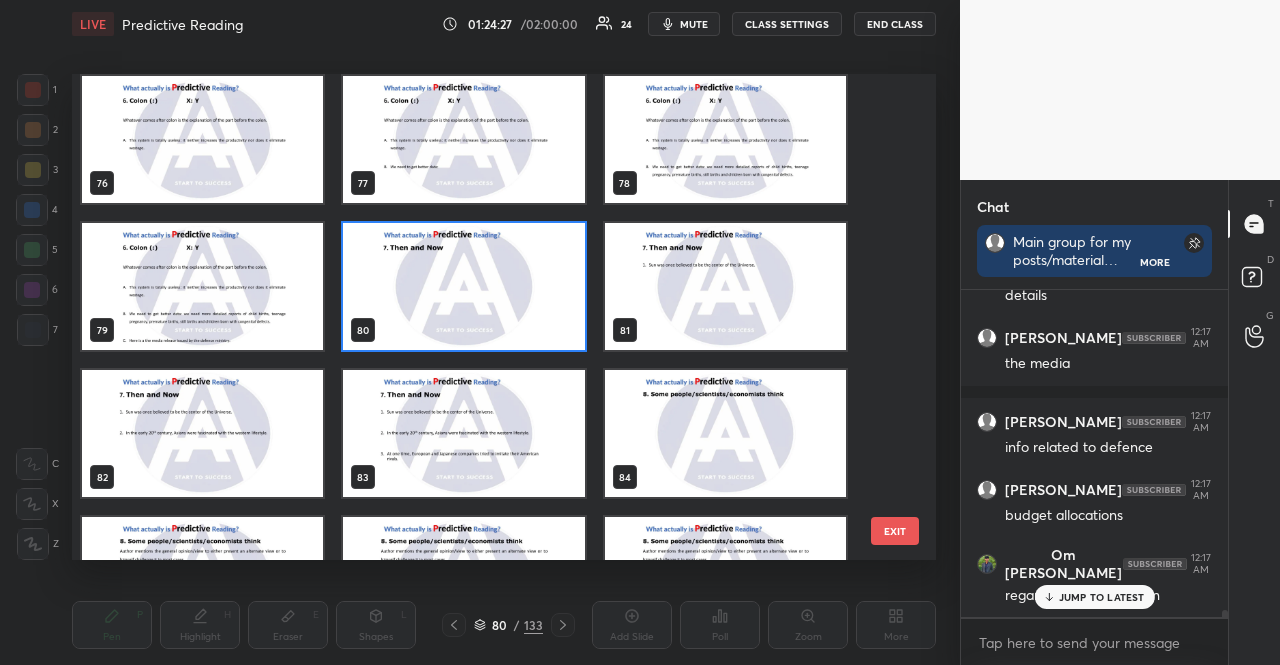 click at bounding box center [463, 286] 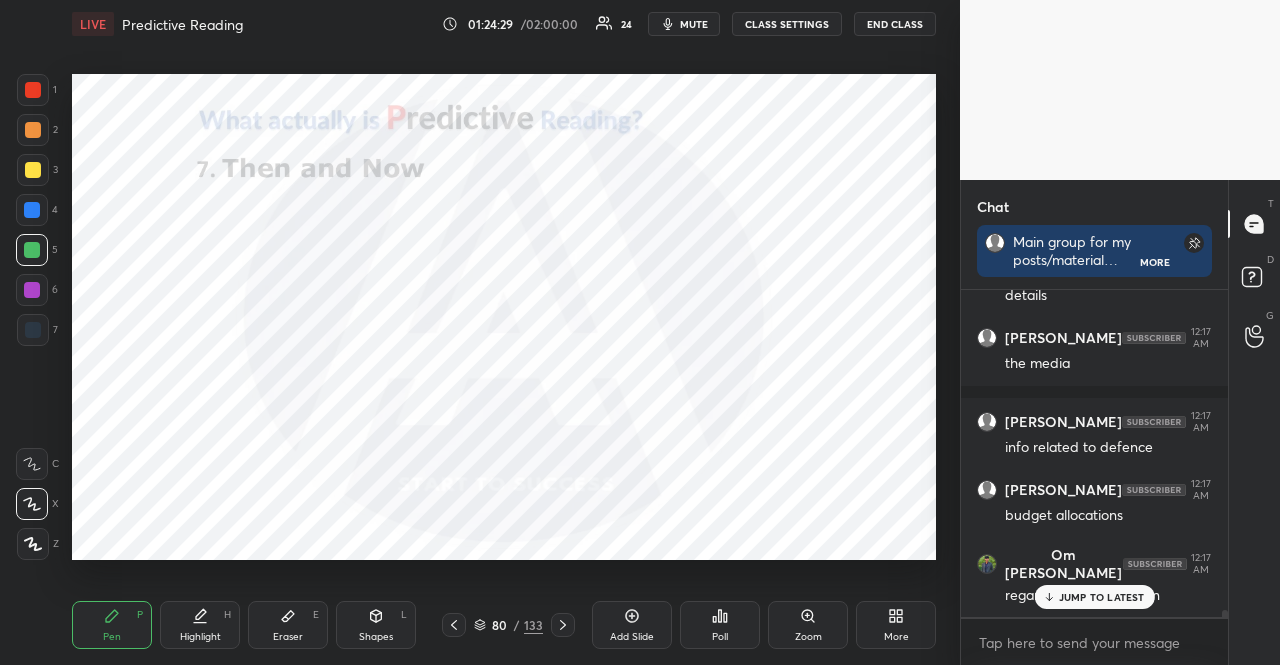 click at bounding box center [32, 210] 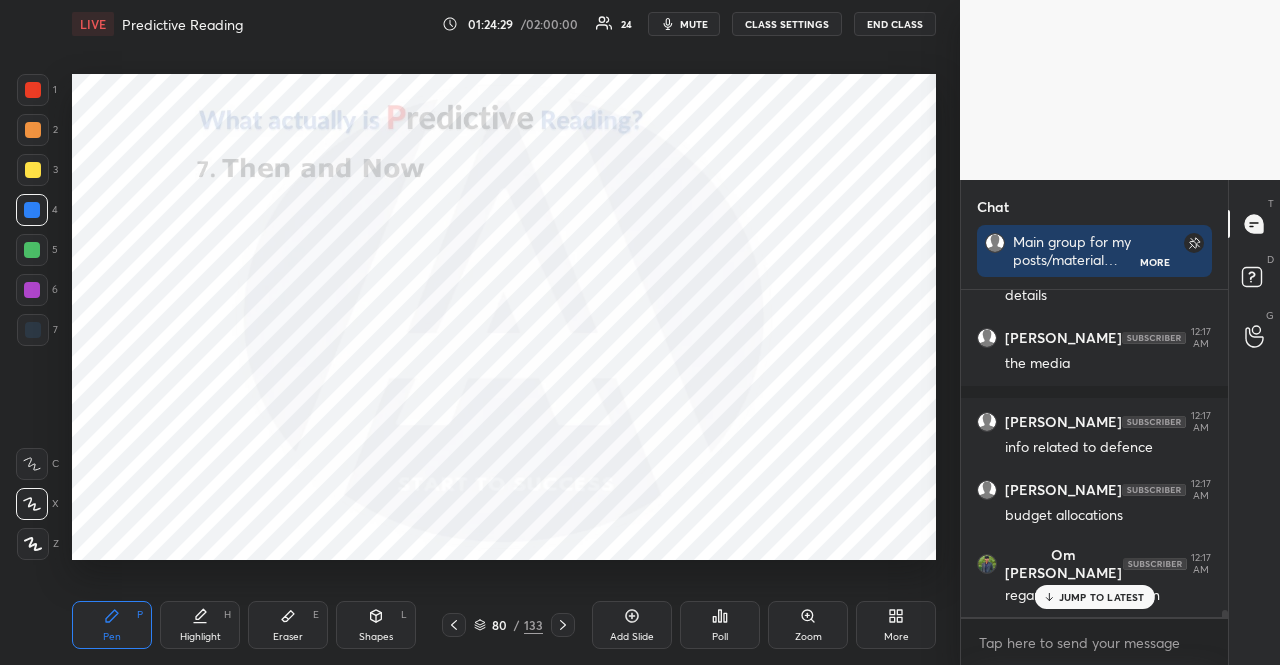 drag, startPoint x: 36, startPoint y: 208, endPoint x: 62, endPoint y: 208, distance: 26 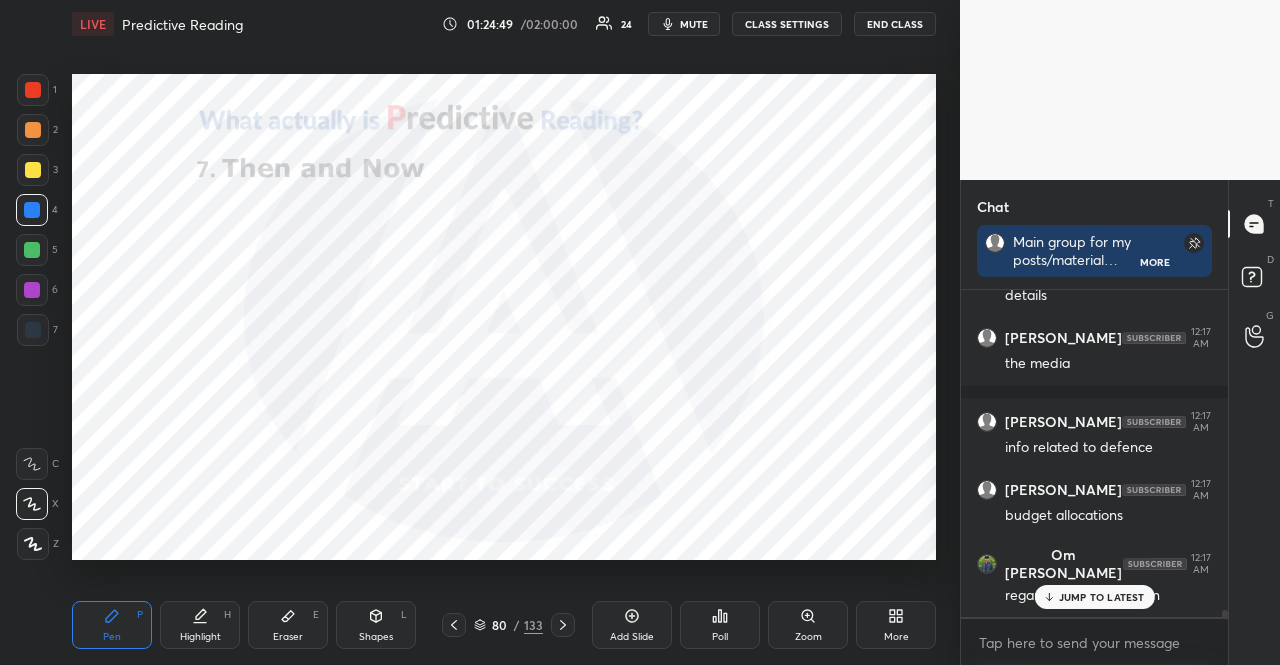 click at bounding box center [32, 250] 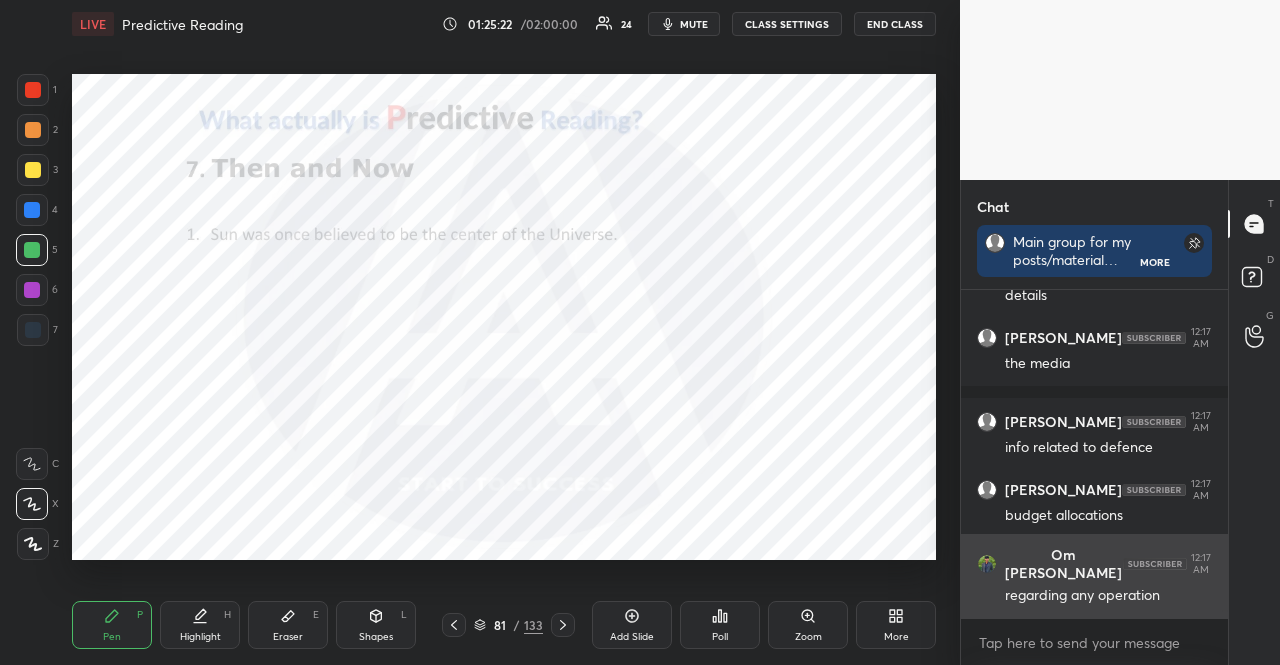 scroll, scrollTop: 14120, scrollLeft: 0, axis: vertical 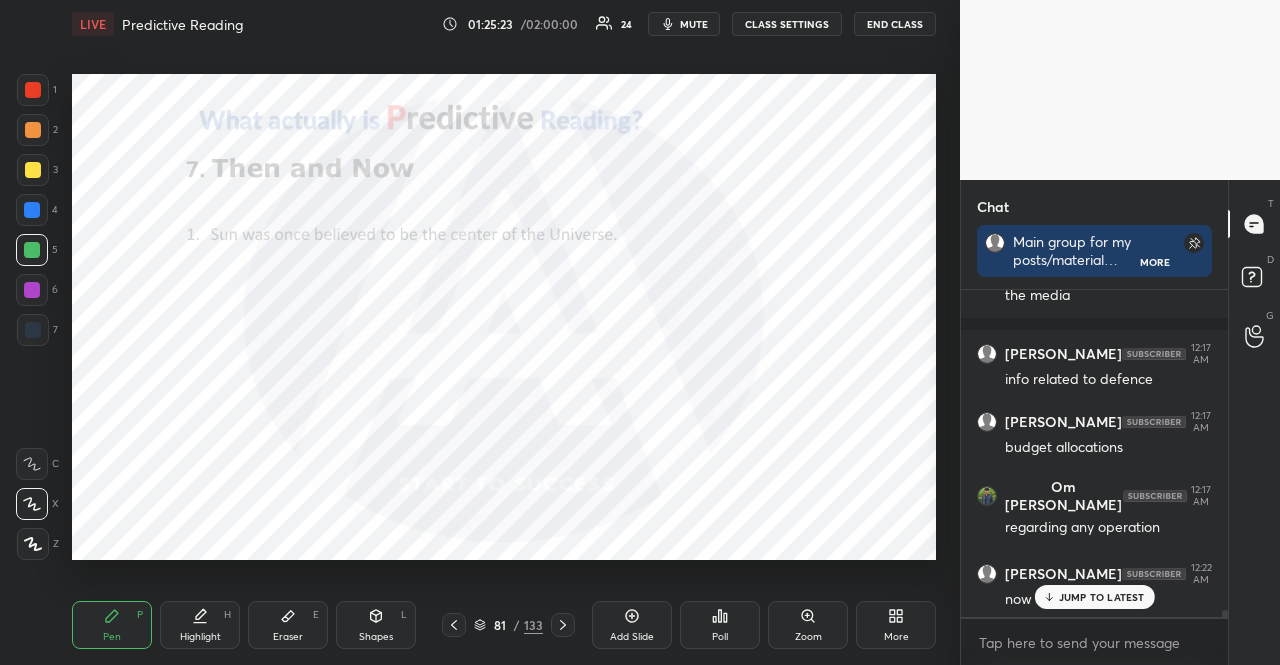click on "JUMP TO LATEST" at bounding box center [1094, 597] 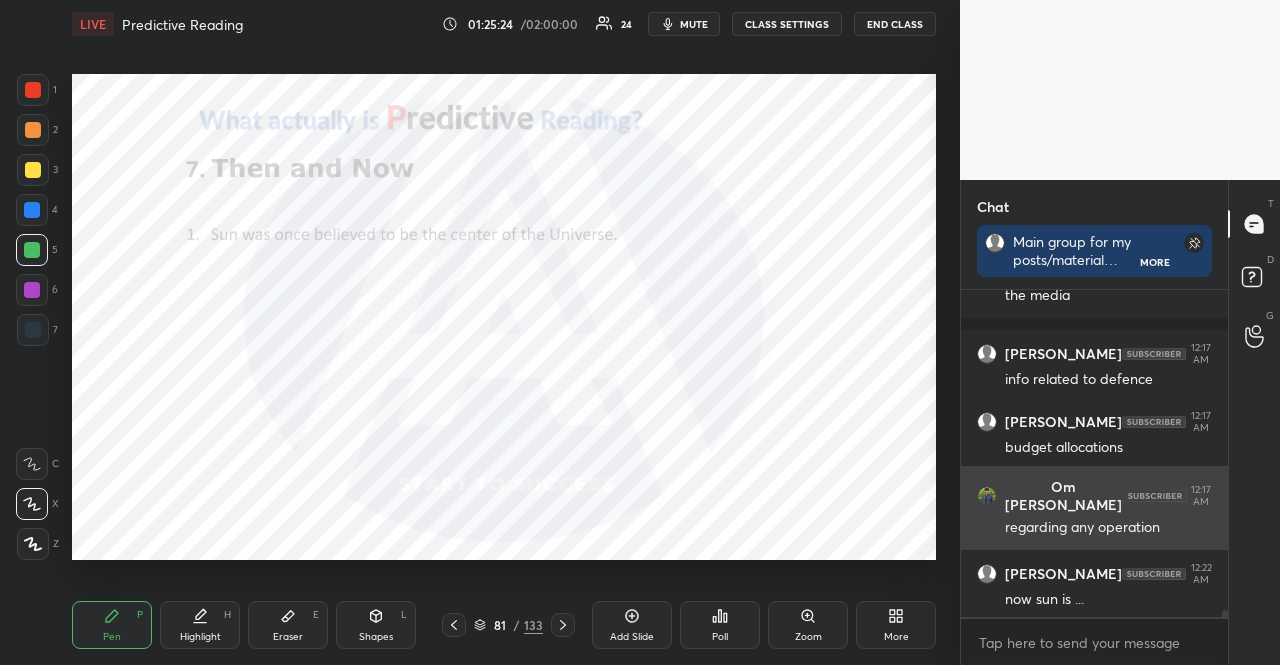 scroll, scrollTop: 14188, scrollLeft: 0, axis: vertical 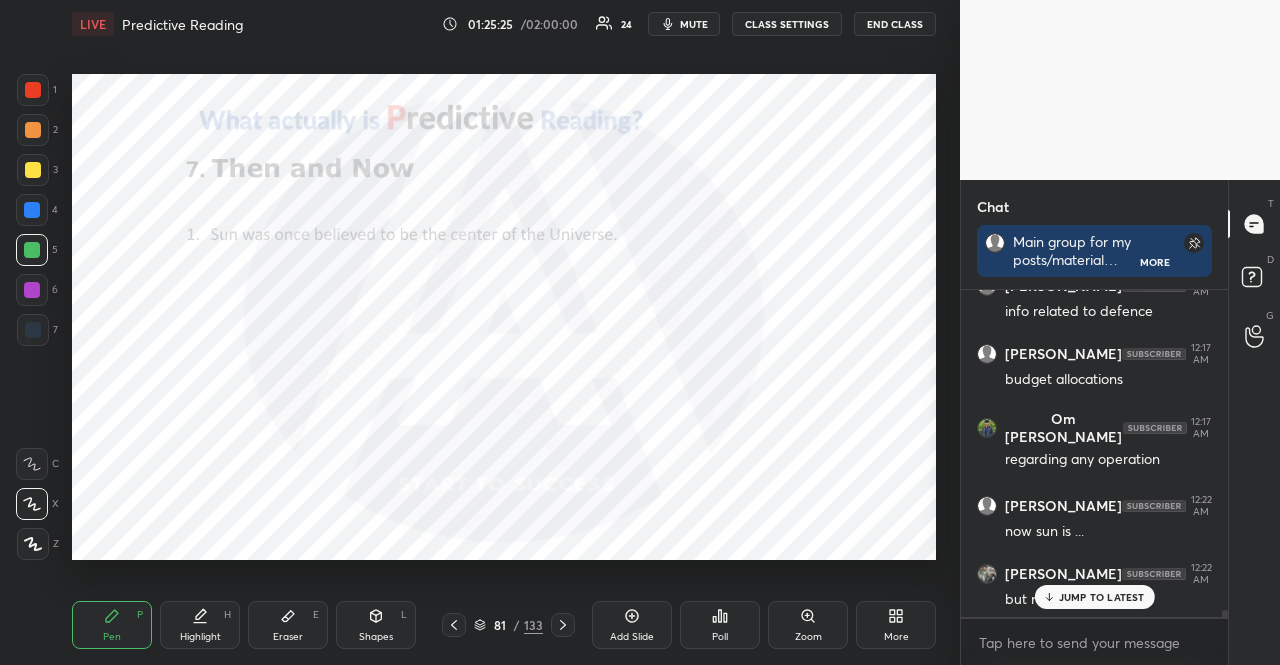 click at bounding box center (32, 290) 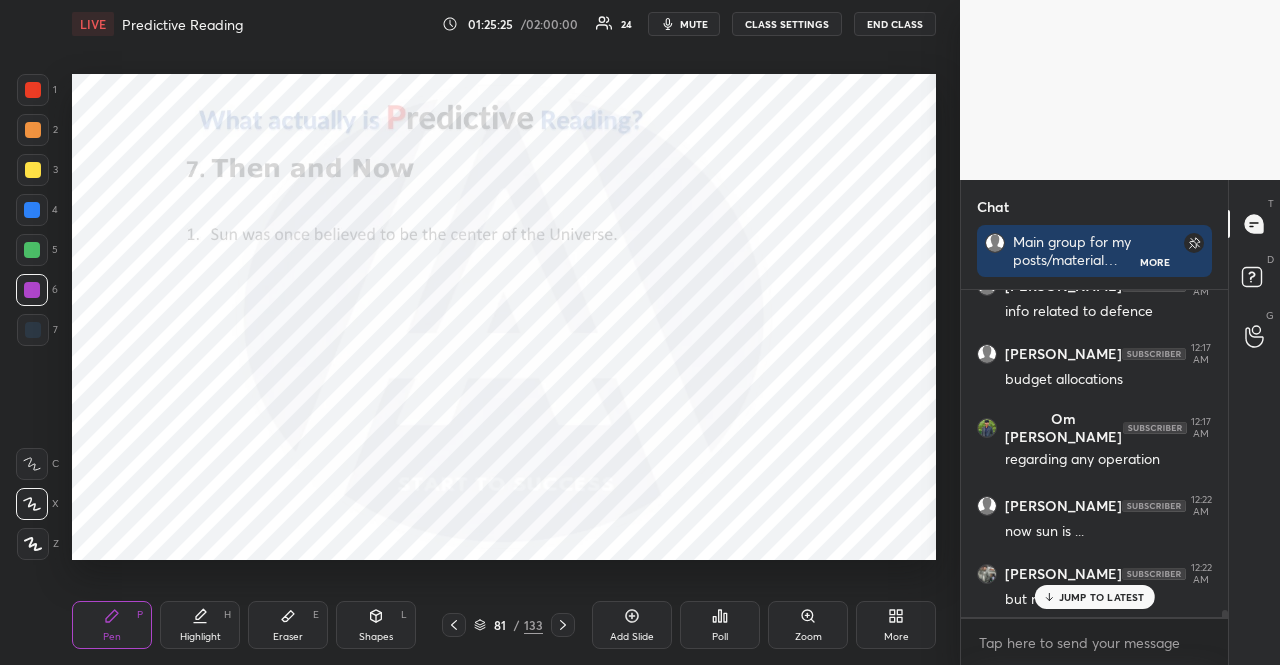 scroll, scrollTop: 14256, scrollLeft: 0, axis: vertical 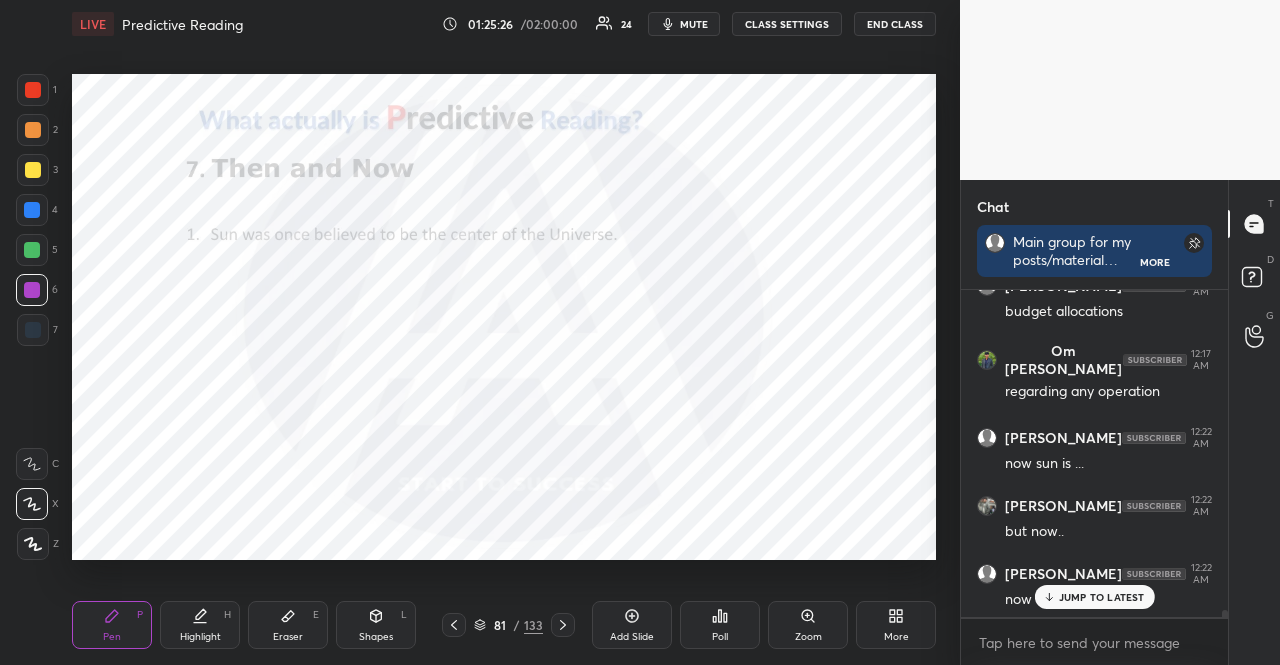 click on "JUMP TO LATEST" at bounding box center (1094, 597) 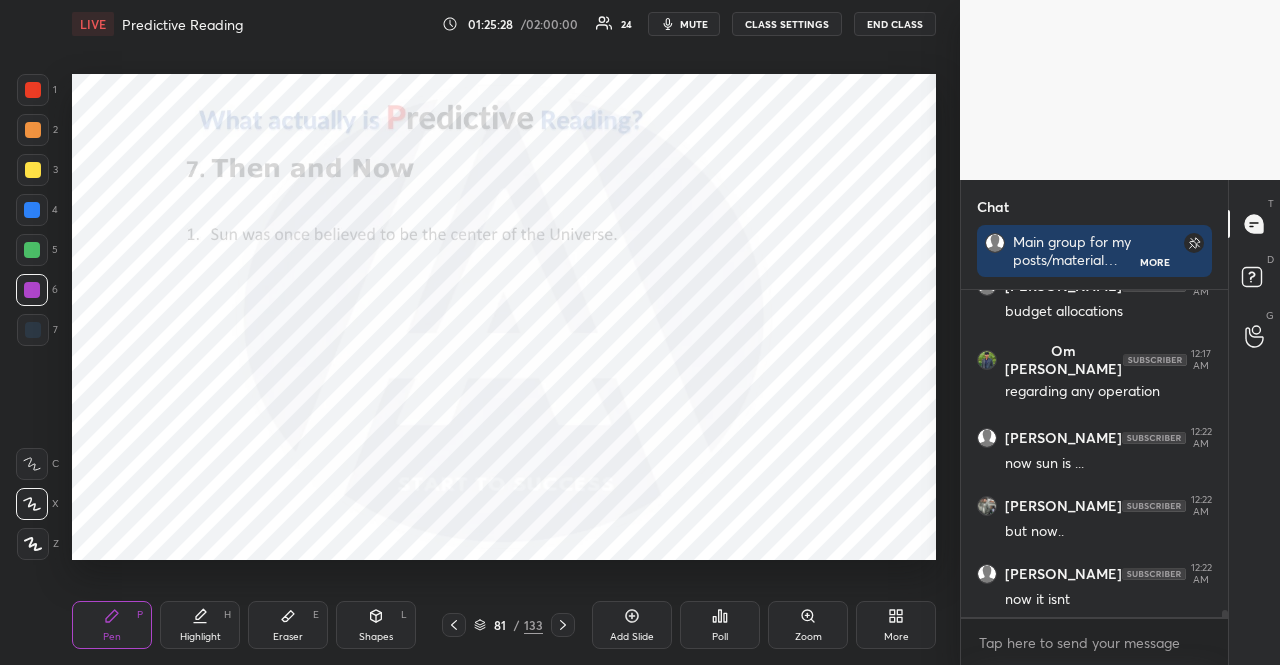 click 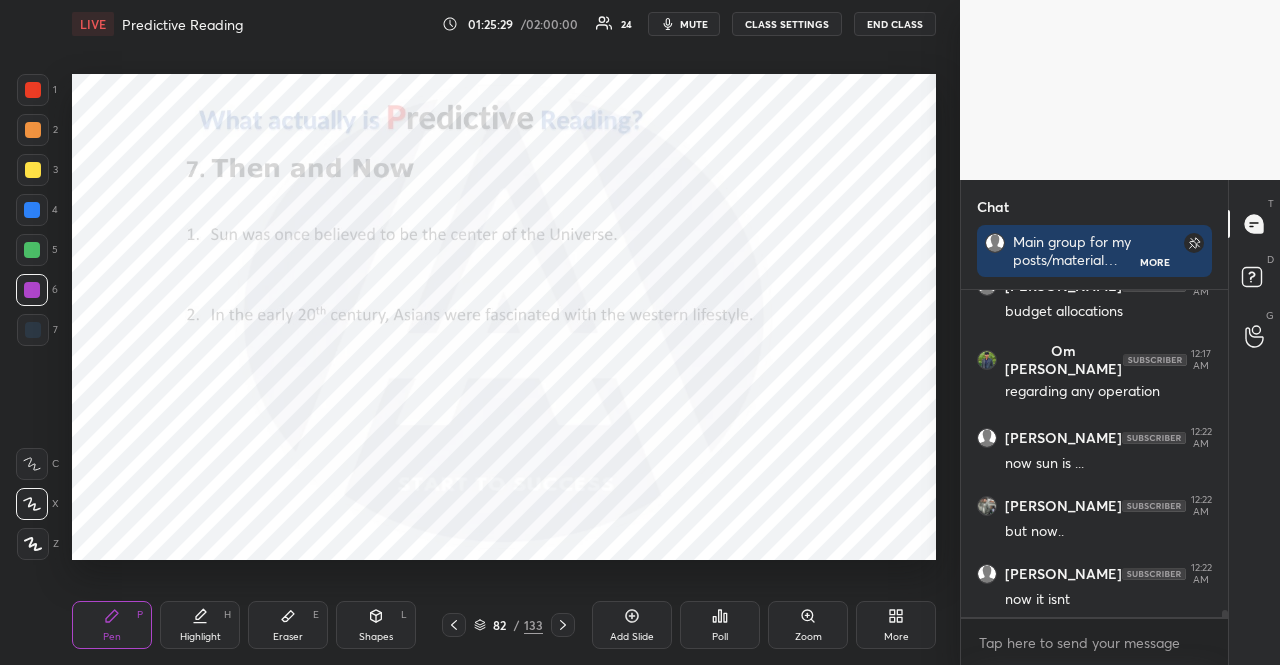scroll, scrollTop: 14324, scrollLeft: 0, axis: vertical 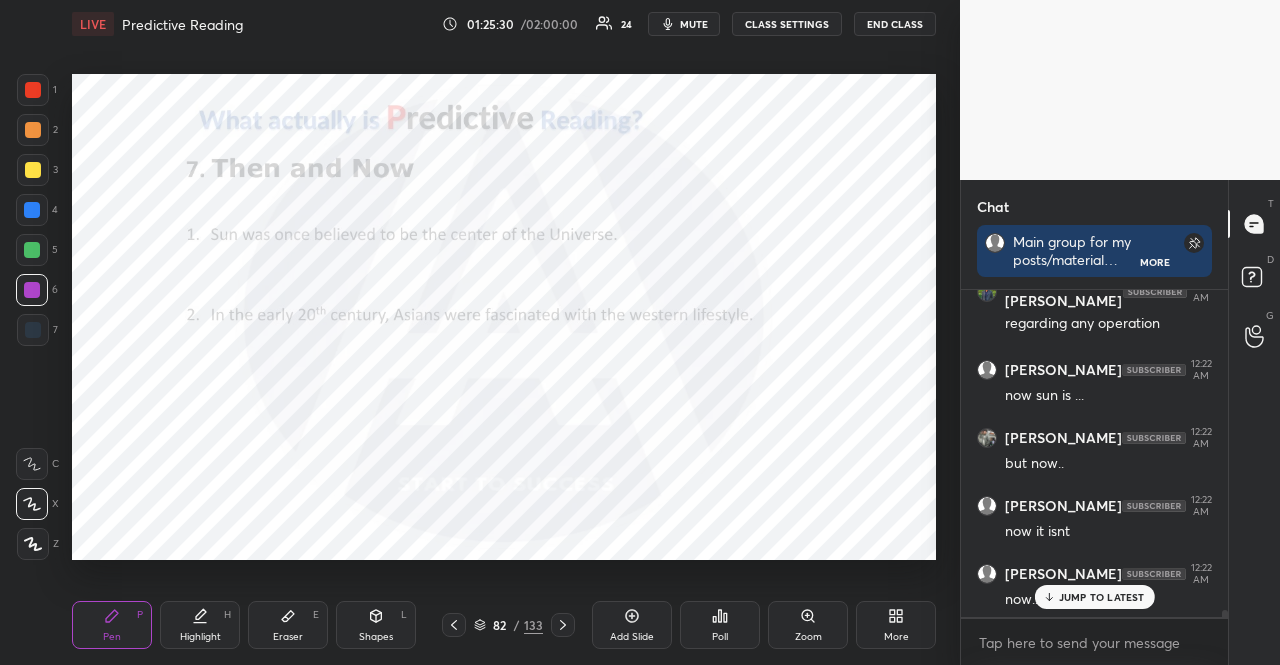 click on "Shapes" at bounding box center [376, 637] 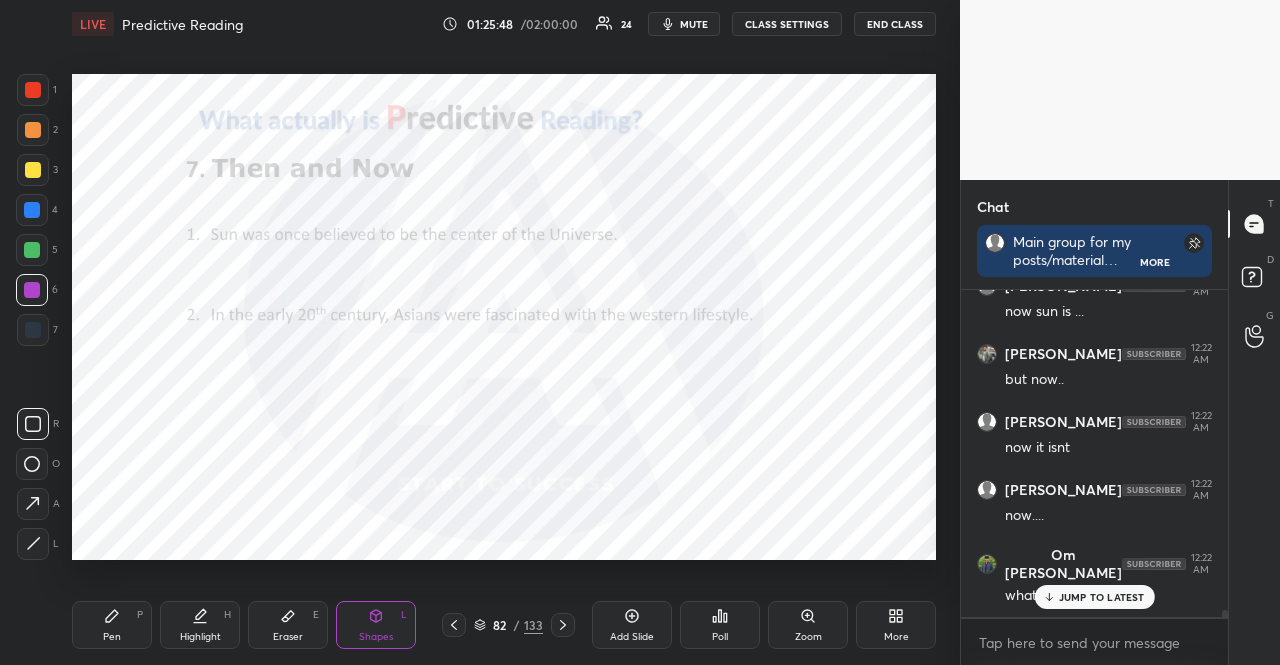 scroll, scrollTop: 14476, scrollLeft: 0, axis: vertical 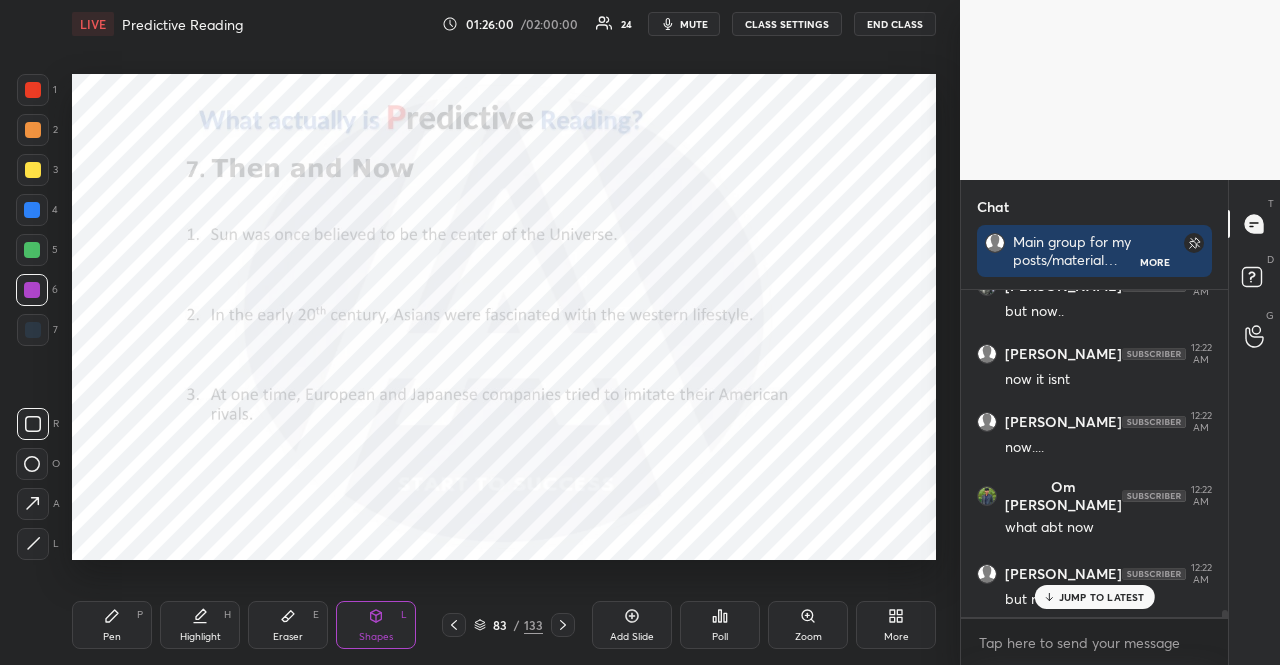 click at bounding box center (32, 210) 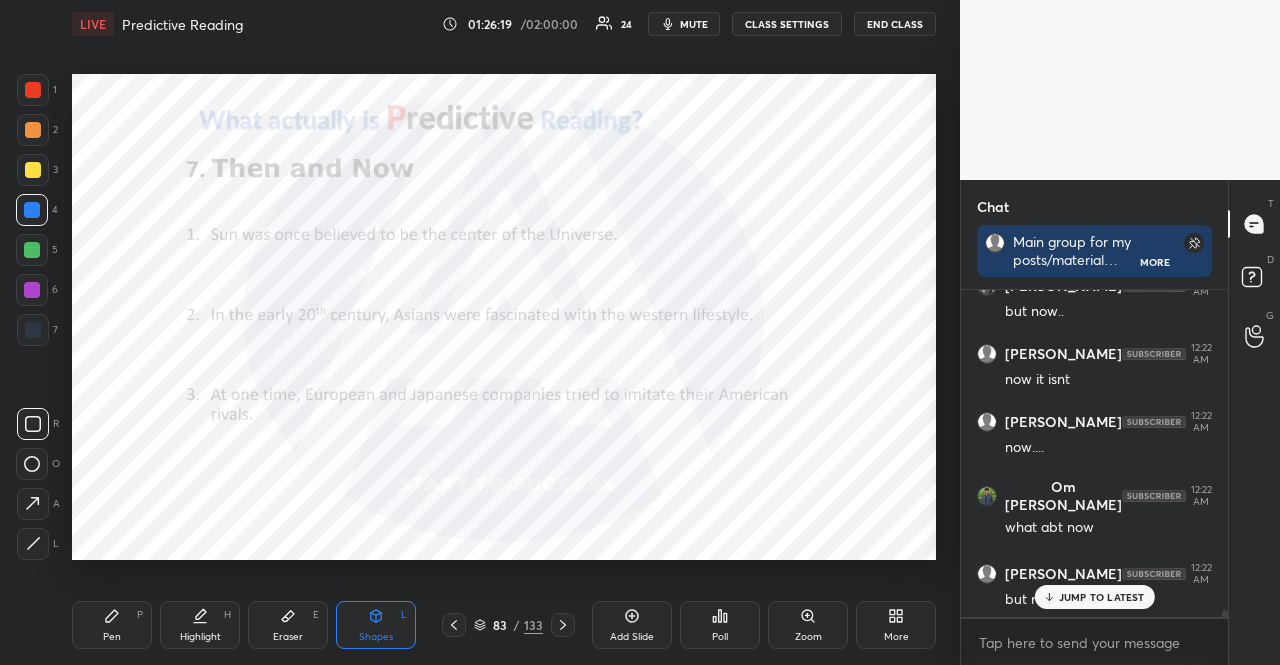 click 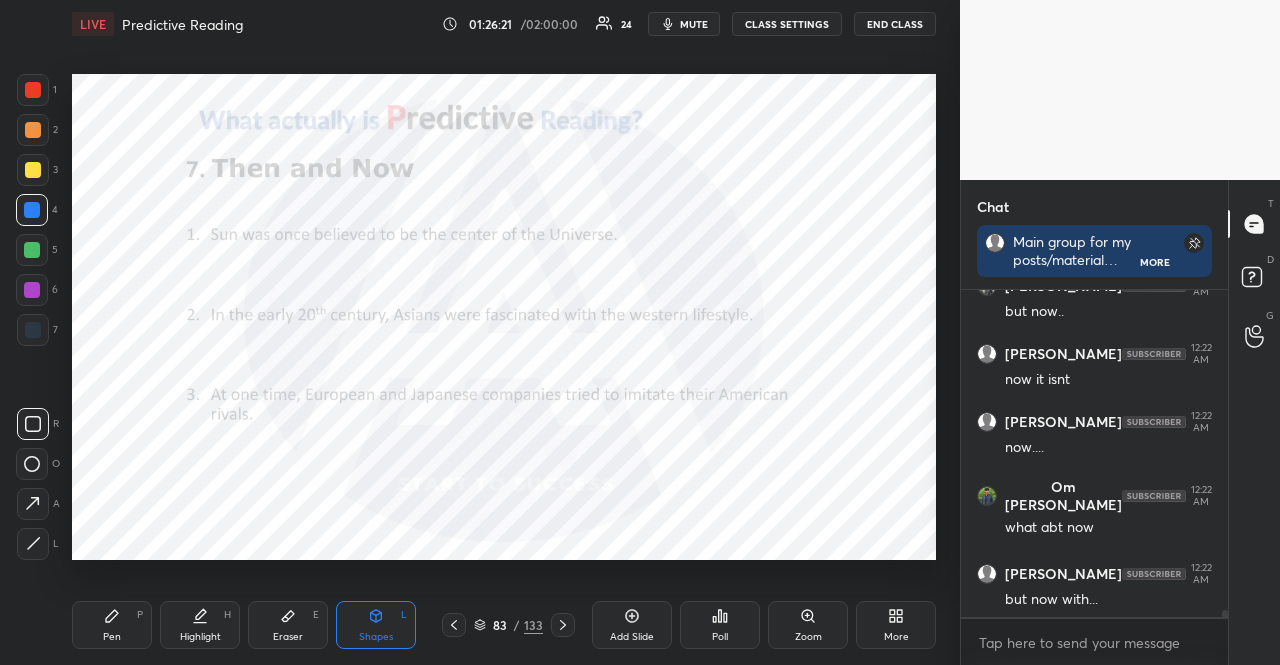 click at bounding box center (563, 625) 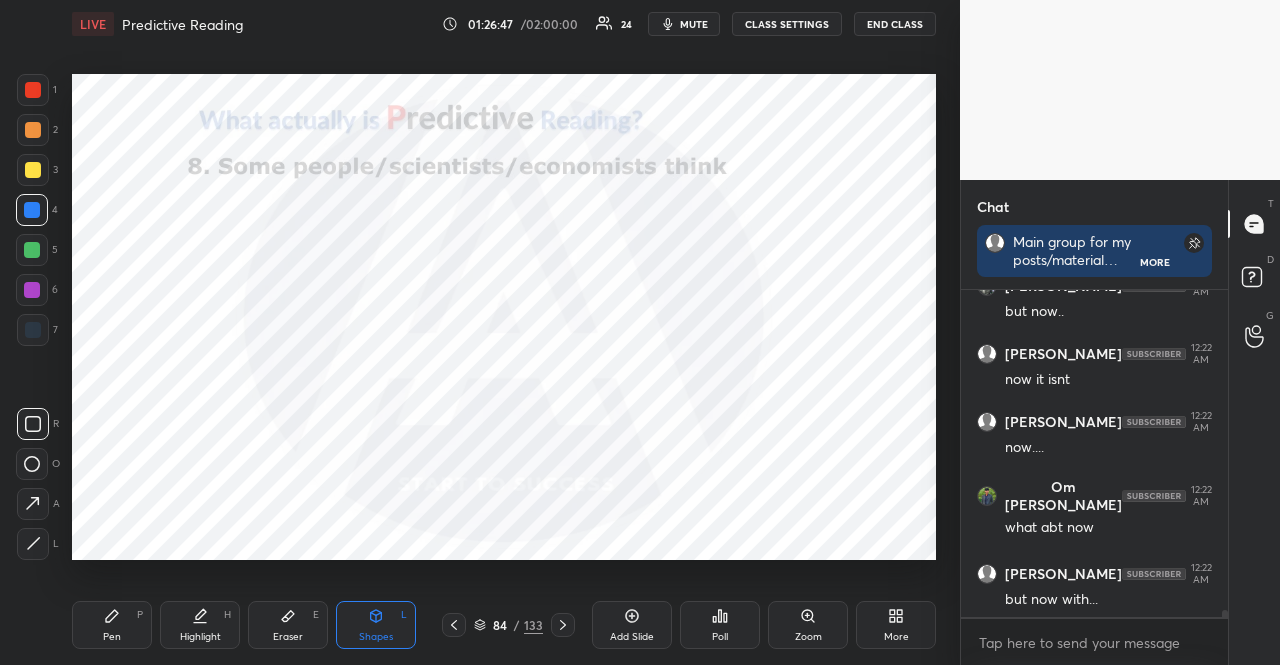 click on "Pen P Highlight H Eraser E Shapes L 84 / 133 Add Slide Poll Zoom More" at bounding box center [504, 625] 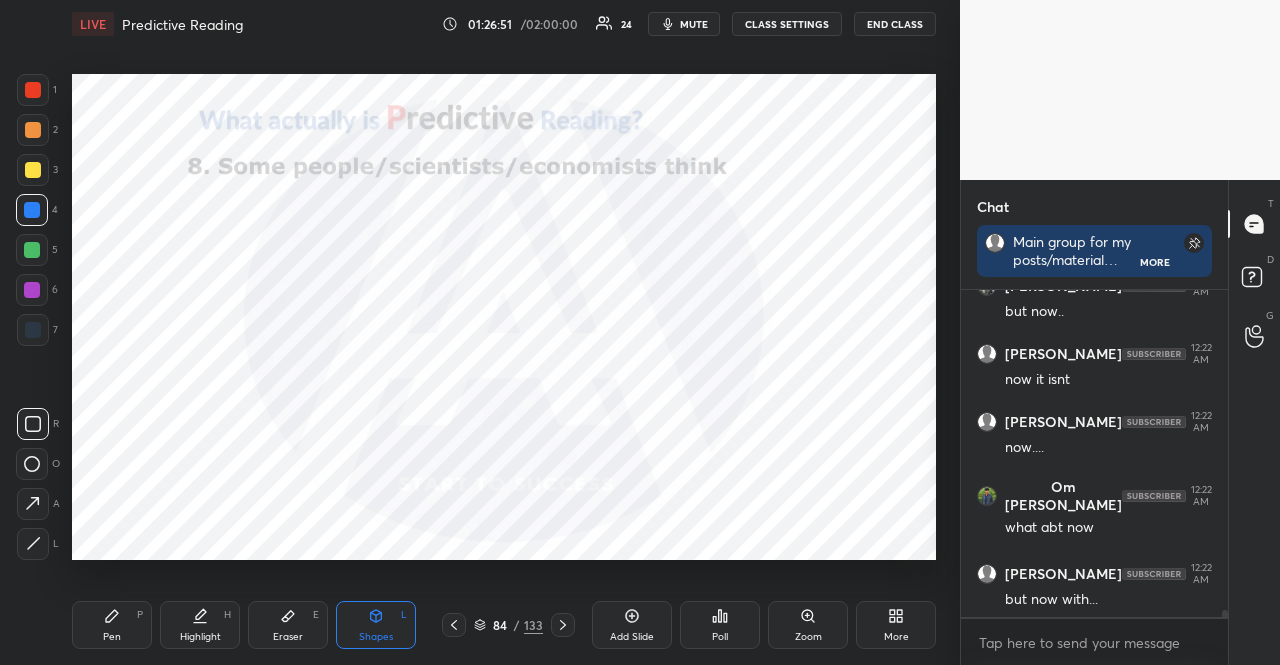 click at bounding box center (33, 90) 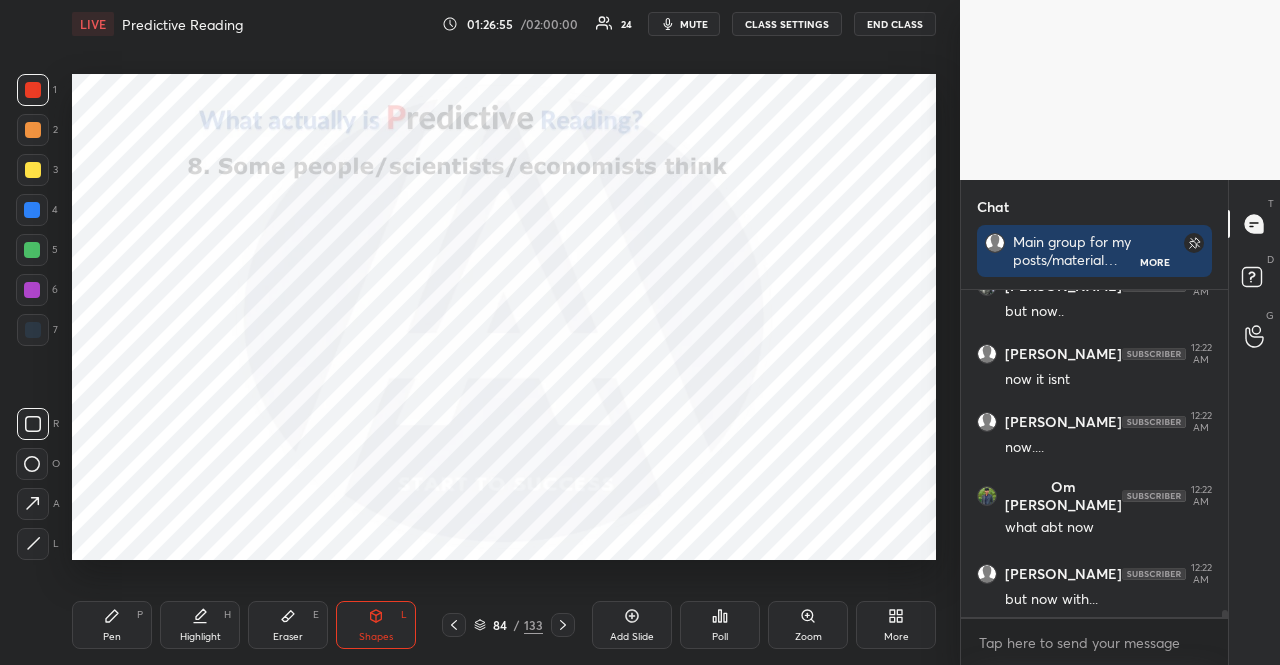 drag, startPoint x: 81, startPoint y: 654, endPoint x: 79, endPoint y: 637, distance: 17.117243 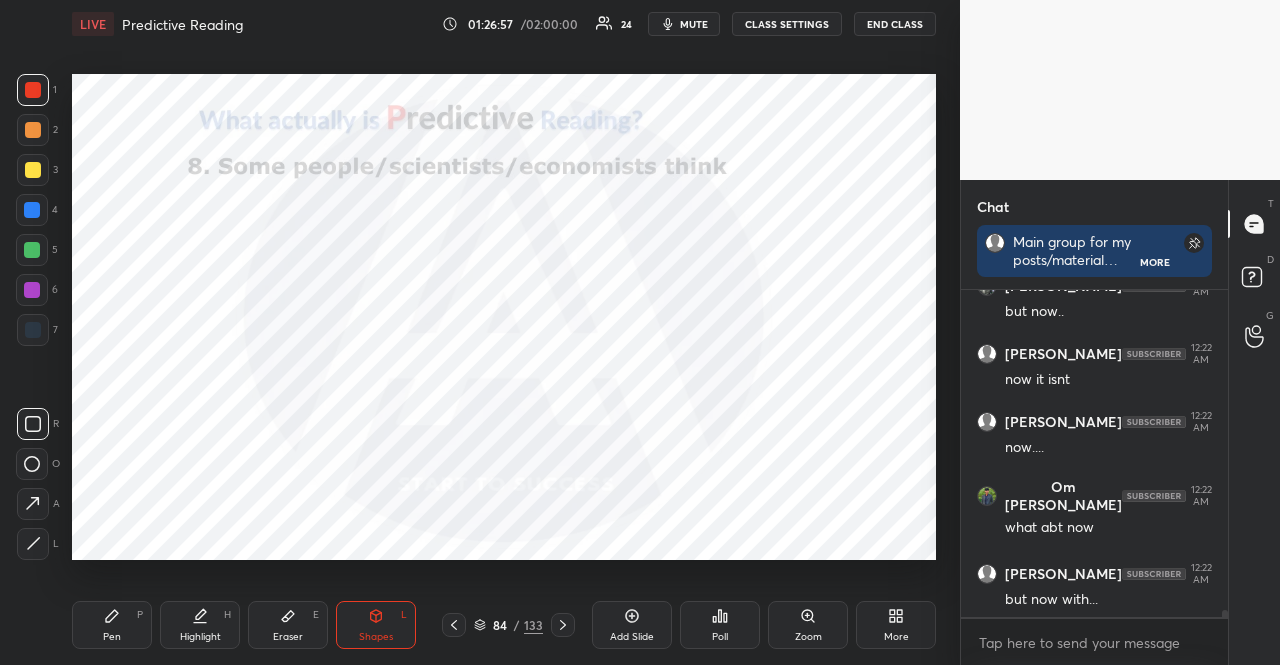 click at bounding box center [32, 210] 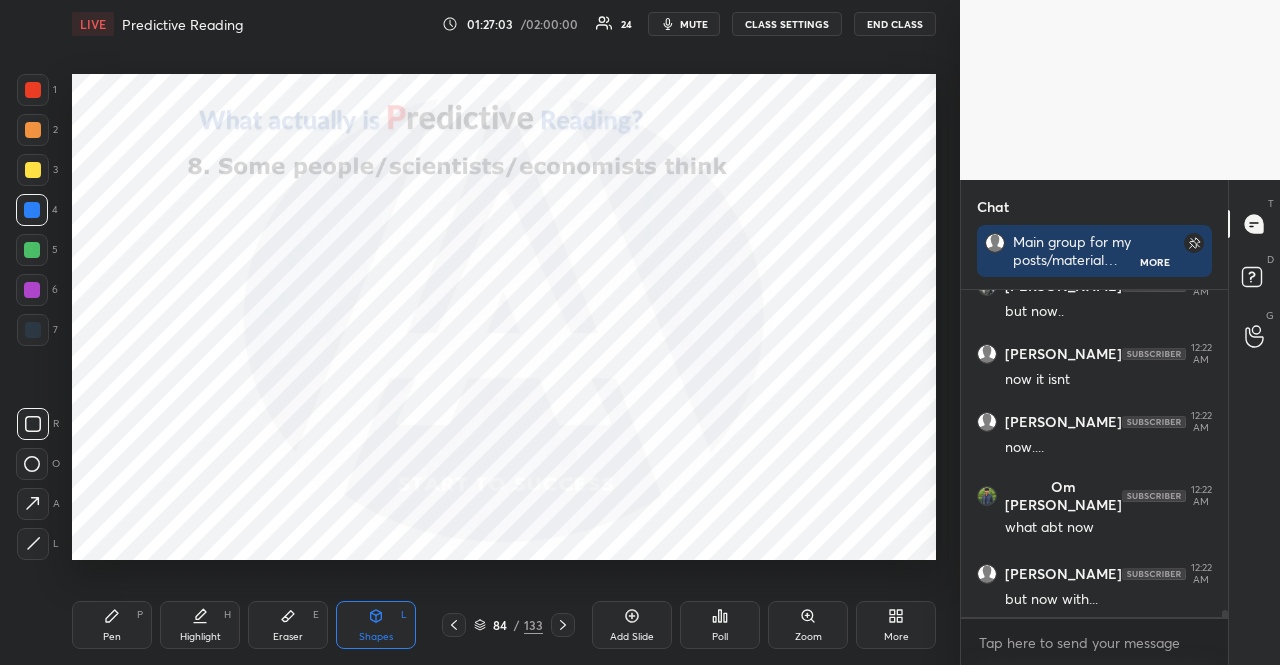 click on "Pen P" at bounding box center (112, 625) 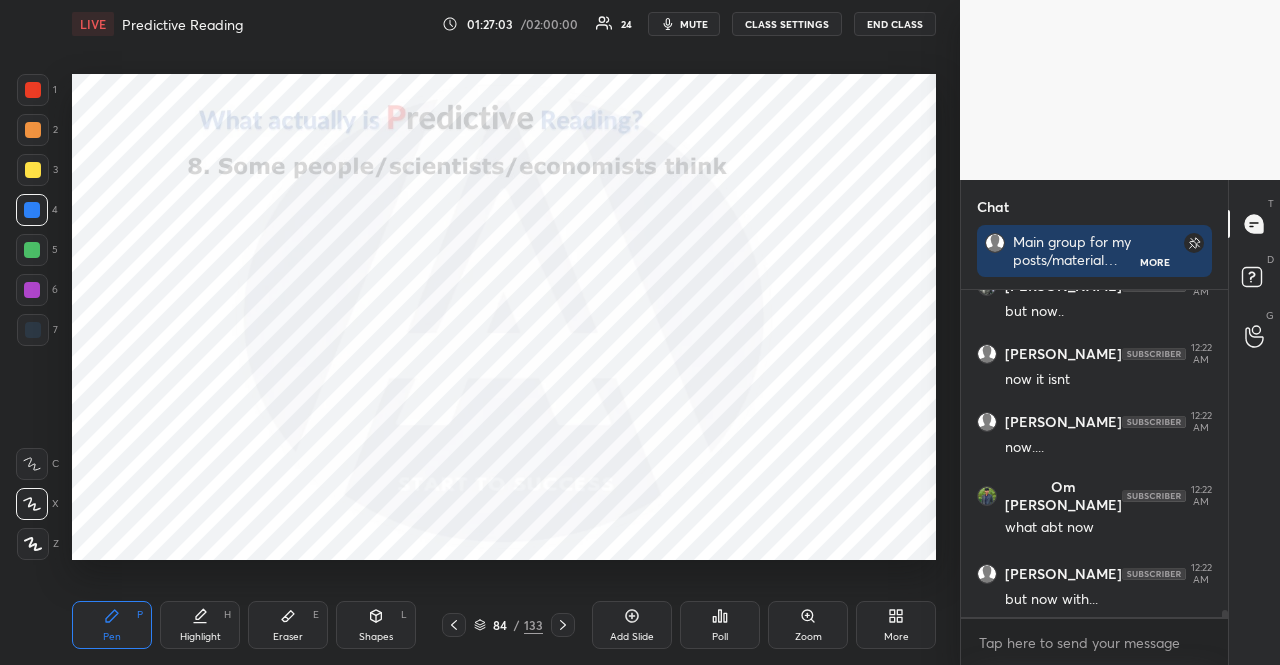 click 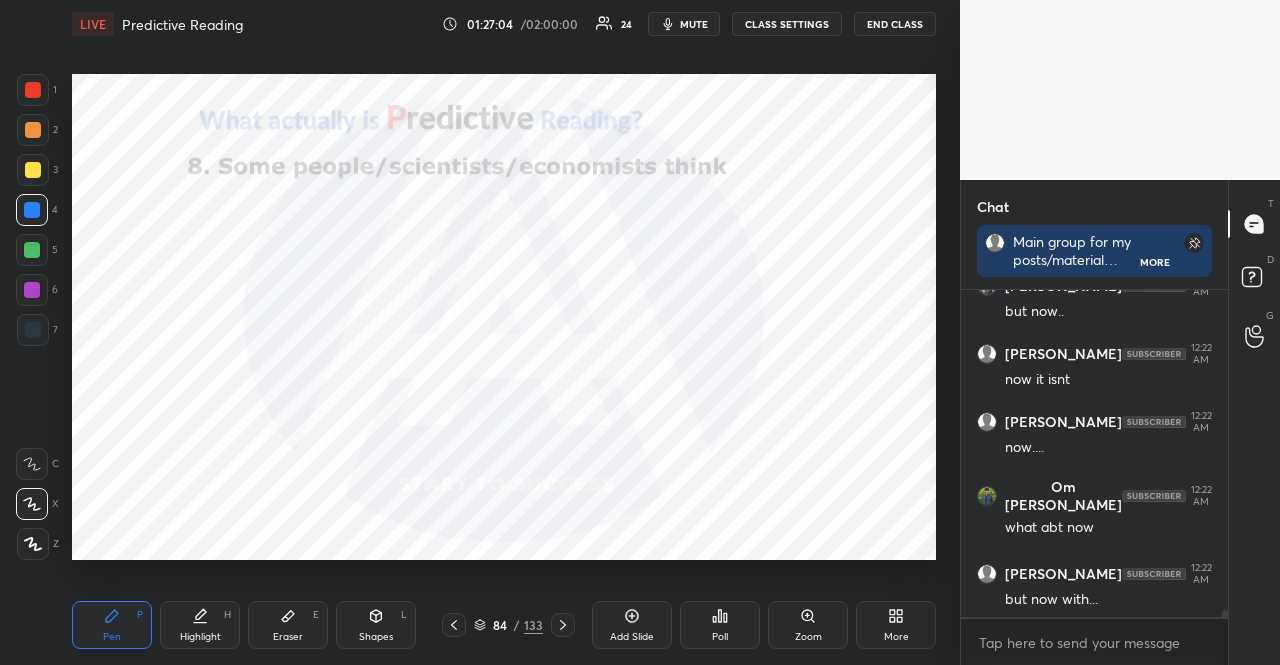 click 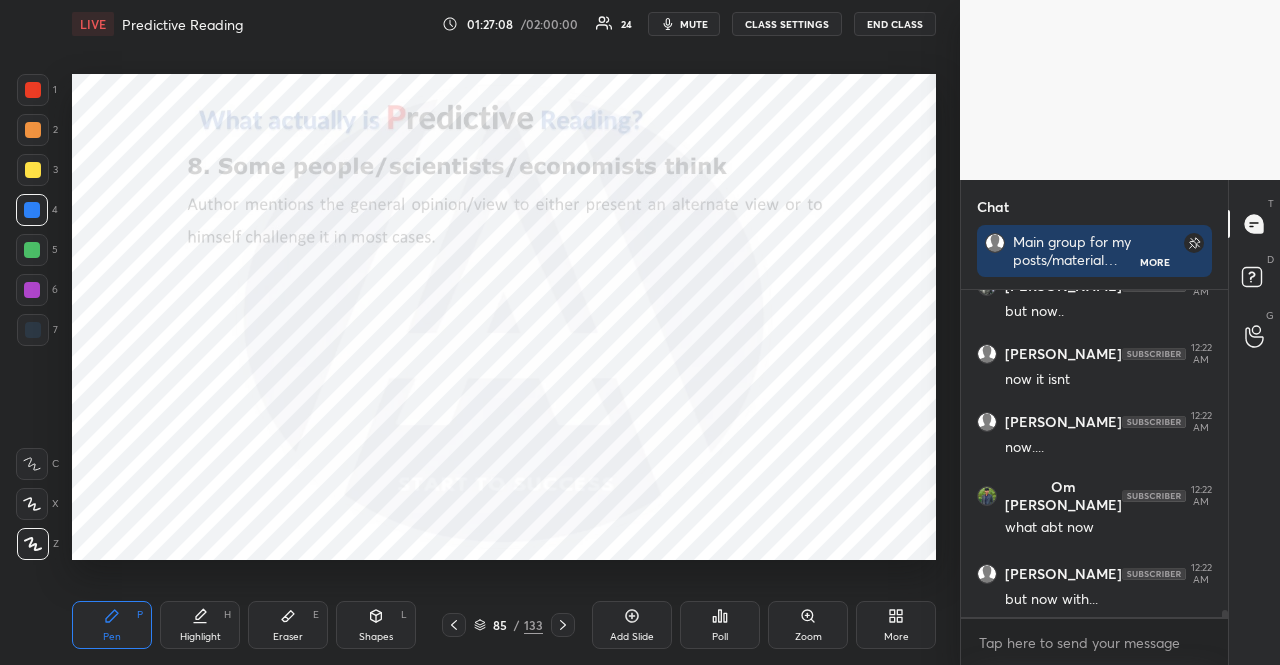 click on "Shapes L" at bounding box center [376, 625] 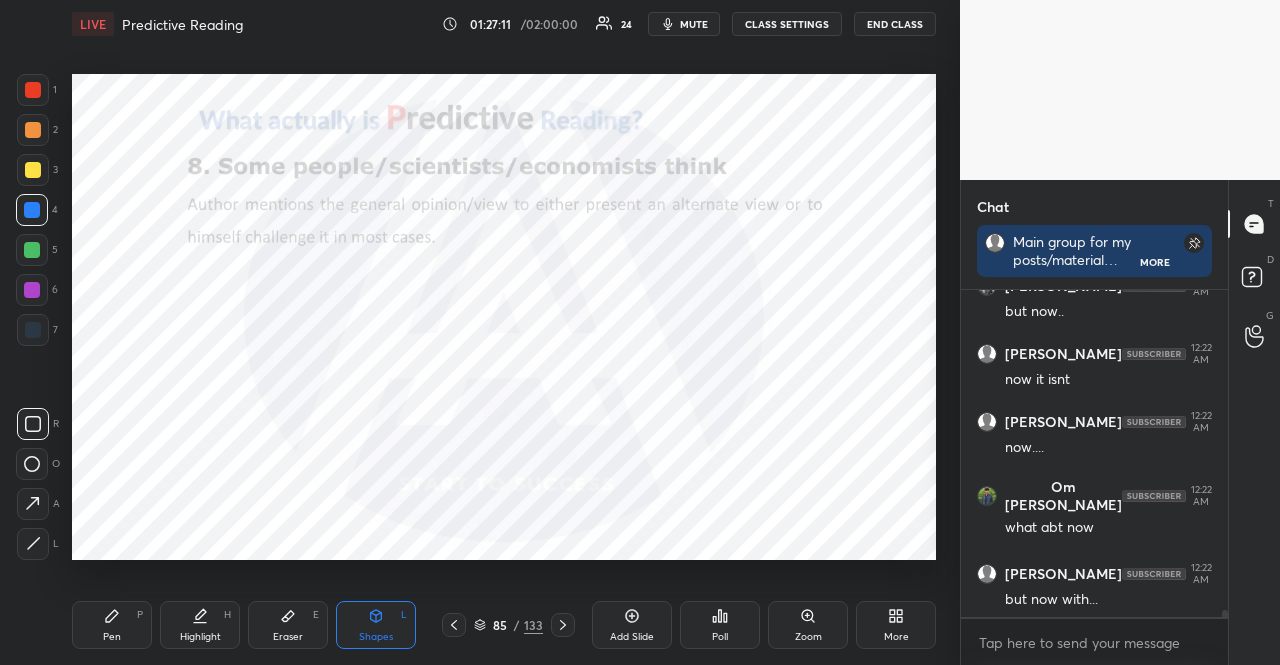 click at bounding box center [33, 130] 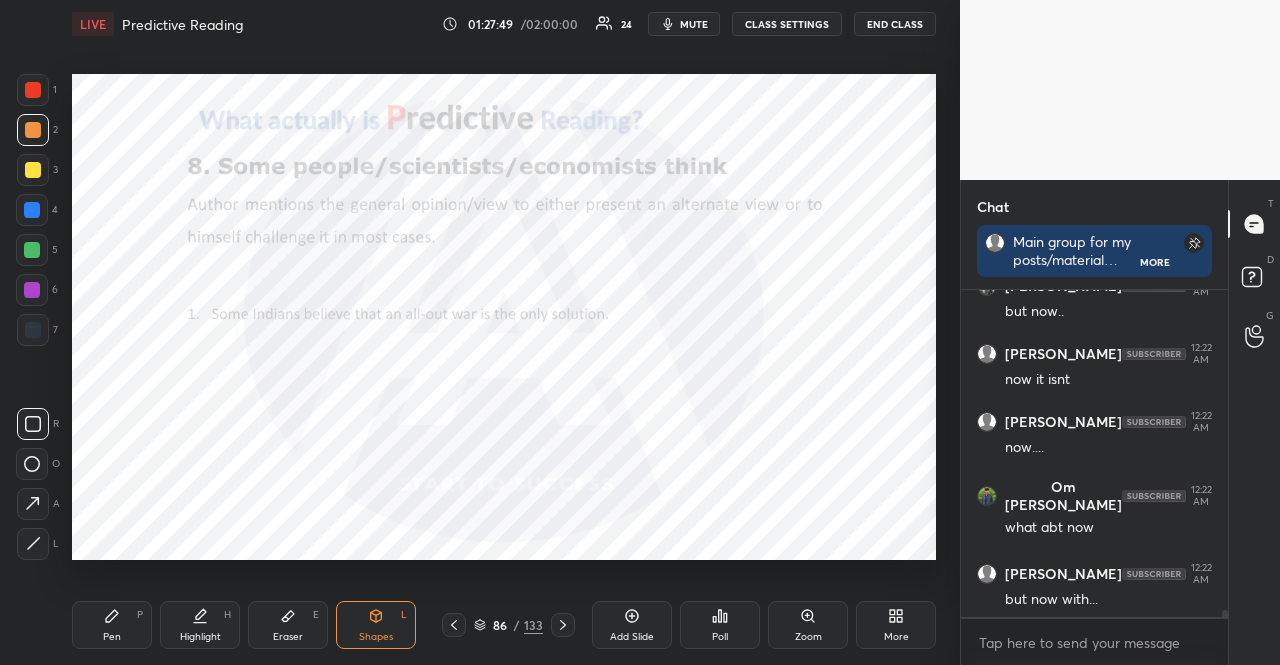 click at bounding box center [32, 210] 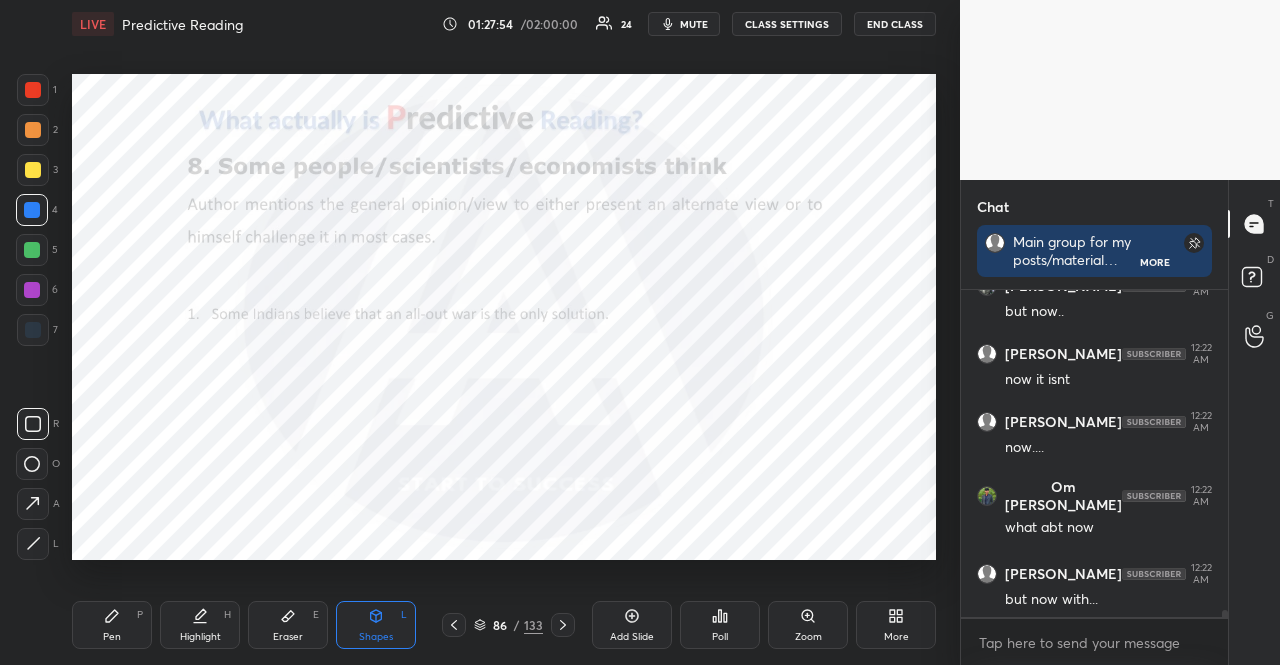 click on "Pen P" at bounding box center (112, 625) 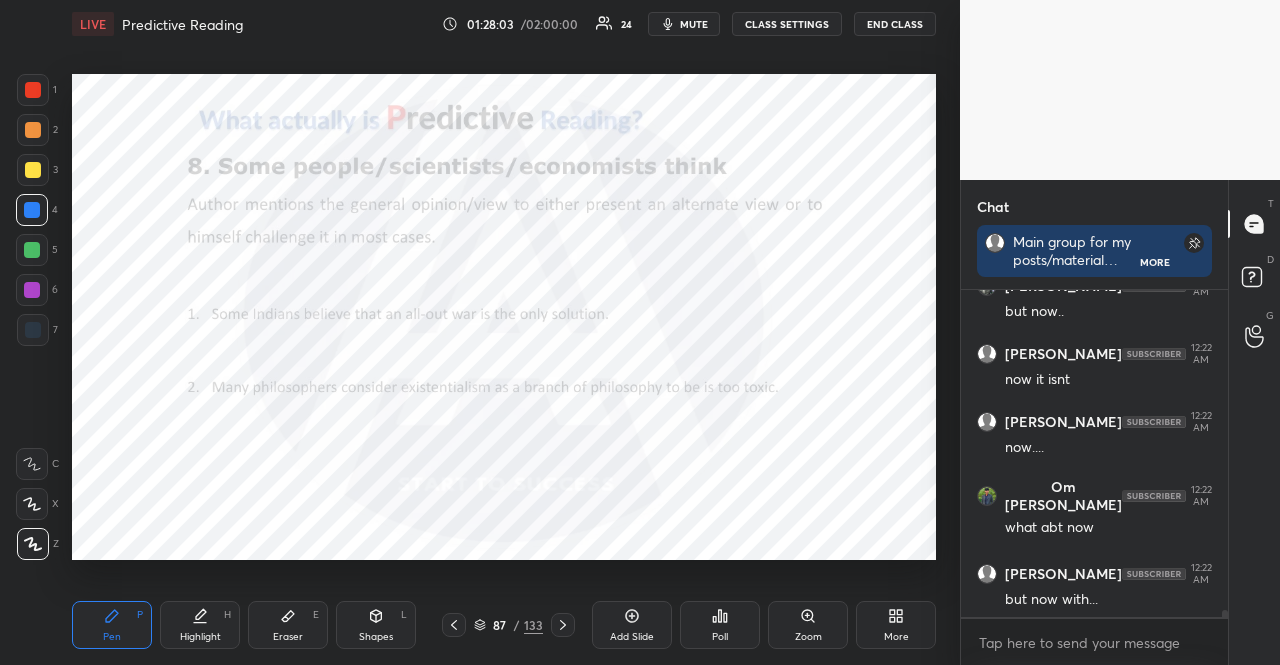 click on "Shapes L" at bounding box center (376, 625) 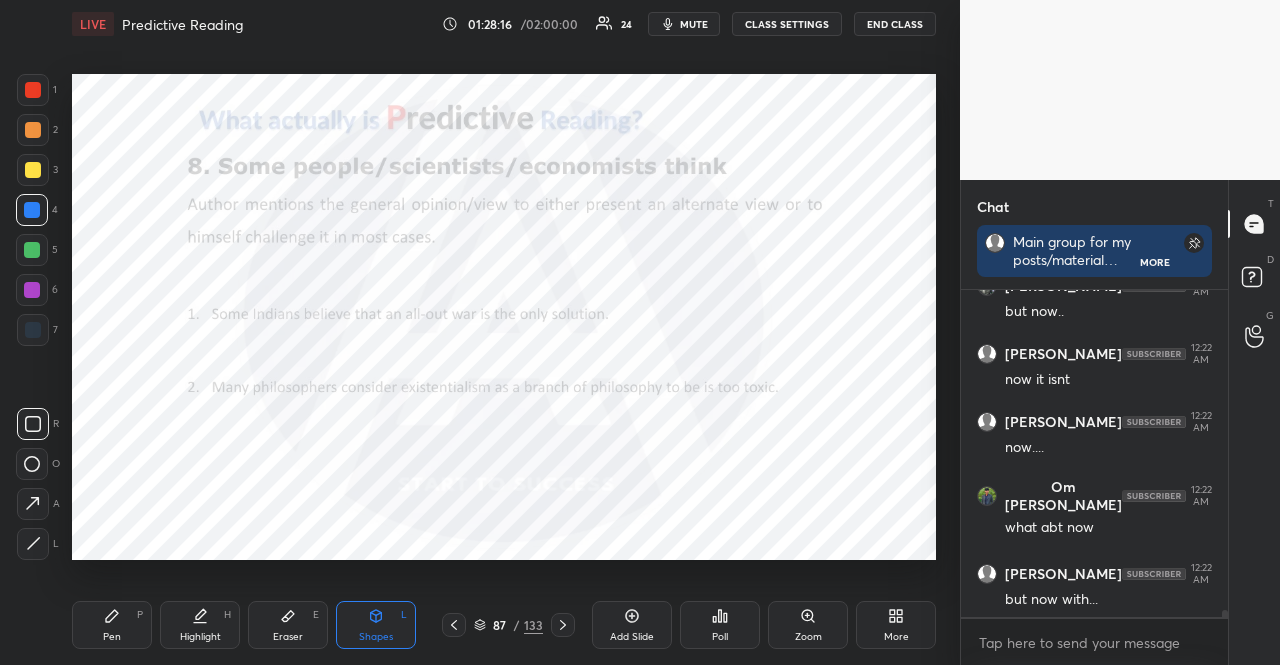 click on "1 2 3 4 5 6 7" at bounding box center [37, 214] 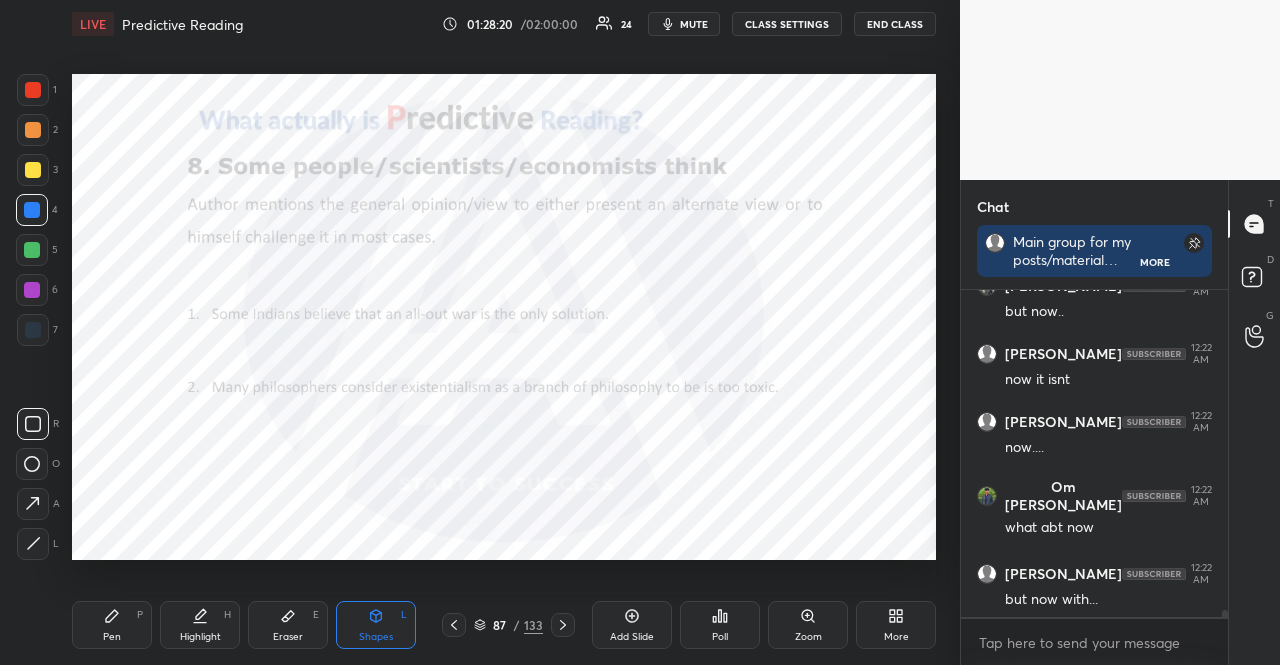click on "Pen P Highlight H Eraser E Shapes L 87 / 133 Add Slide Poll Zoom More" at bounding box center [504, 625] 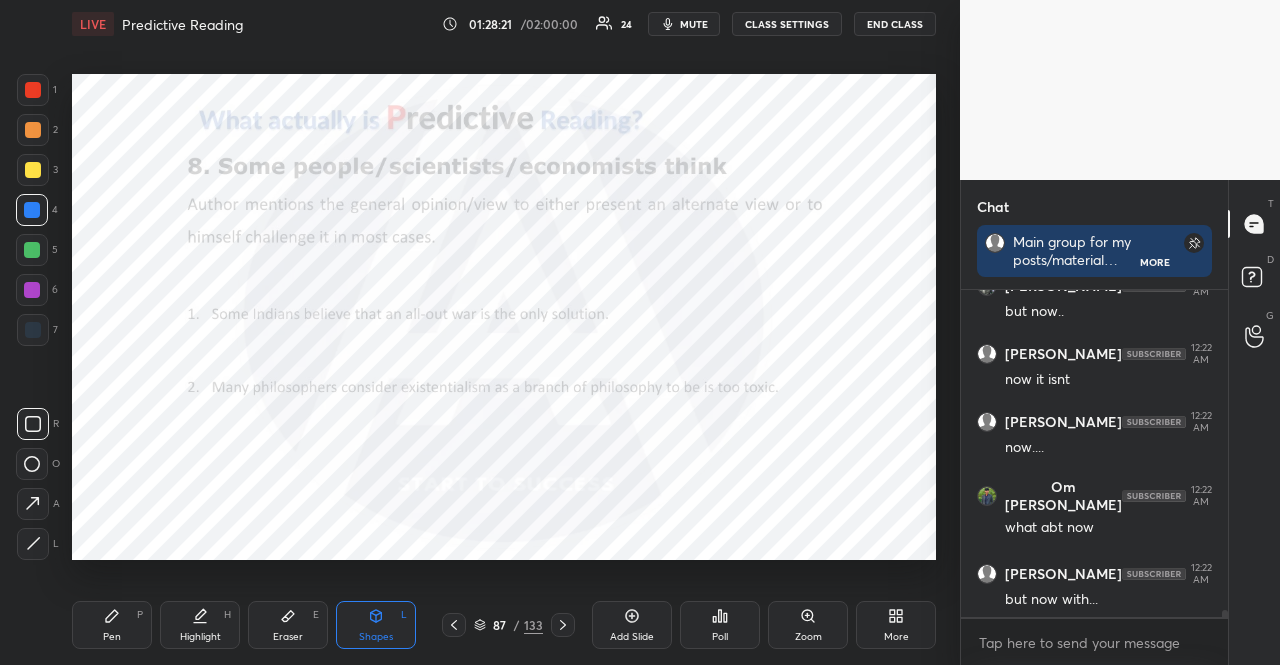 click on "P" at bounding box center [140, 615] 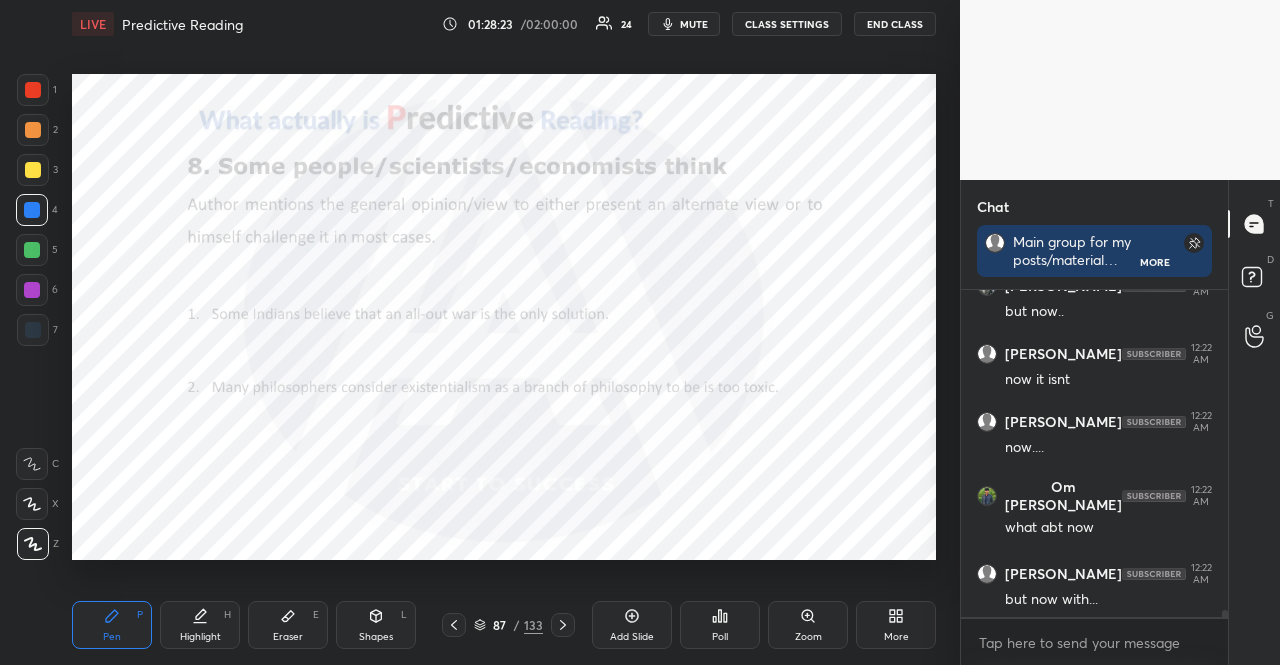 scroll, scrollTop: 14578, scrollLeft: 0, axis: vertical 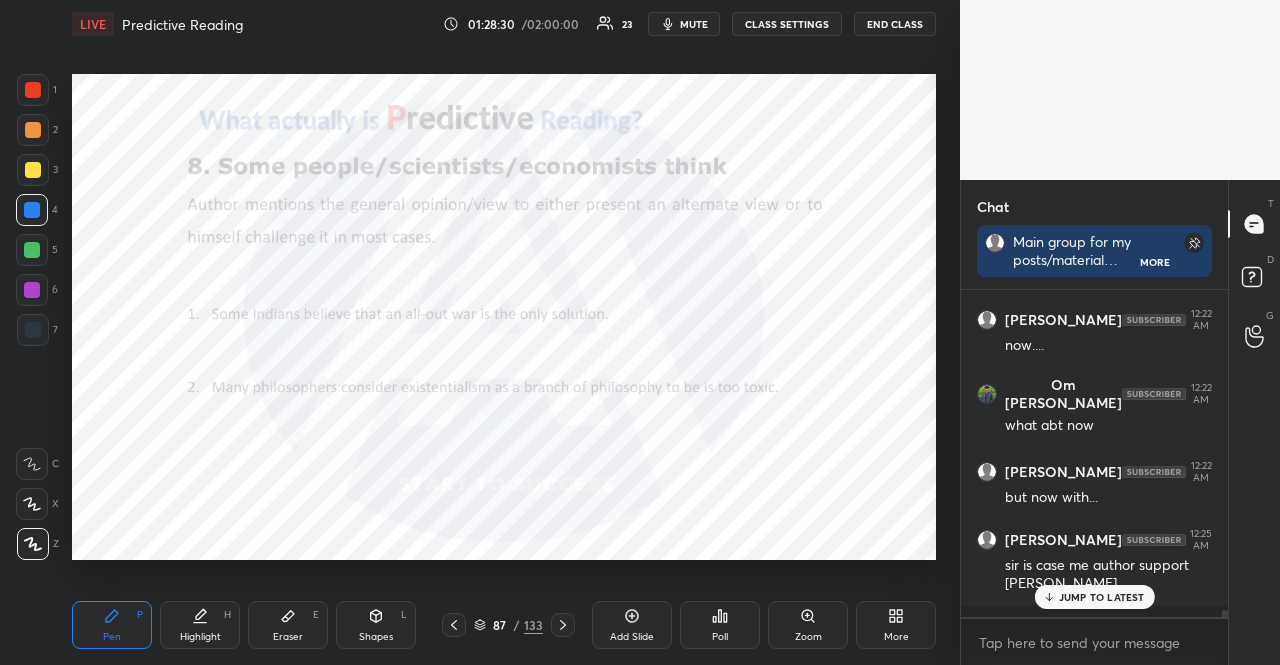 click at bounding box center (32, 250) 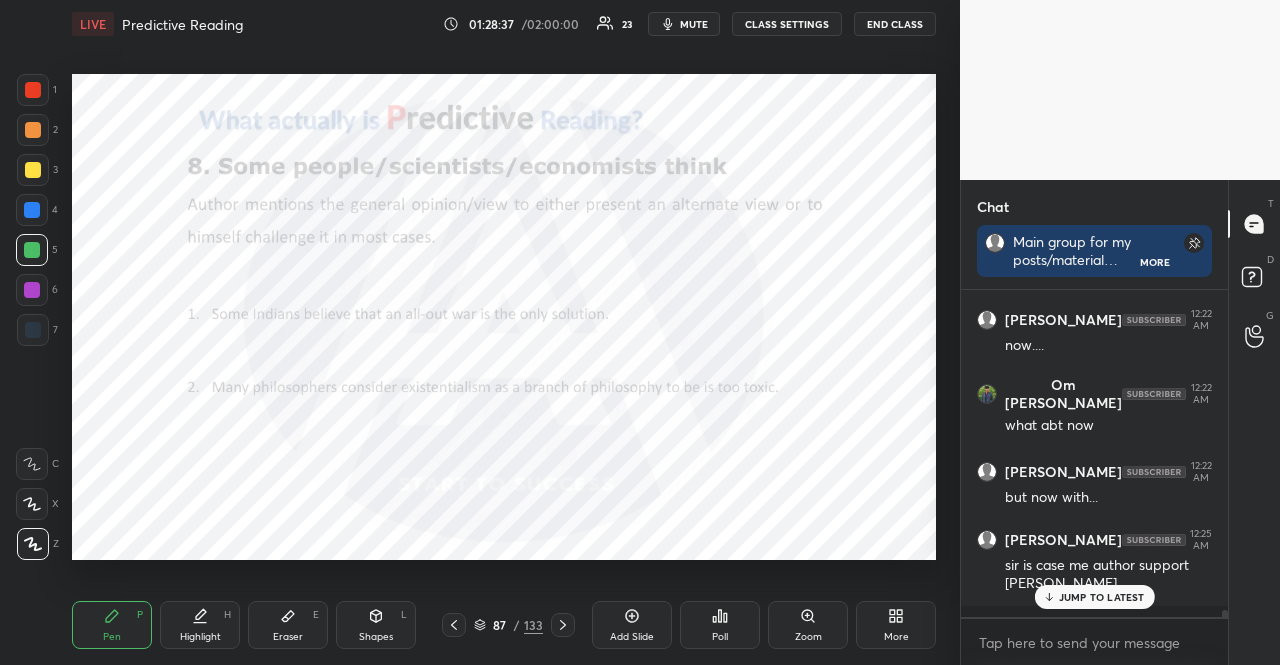 scroll, scrollTop: 297, scrollLeft: 255, axis: both 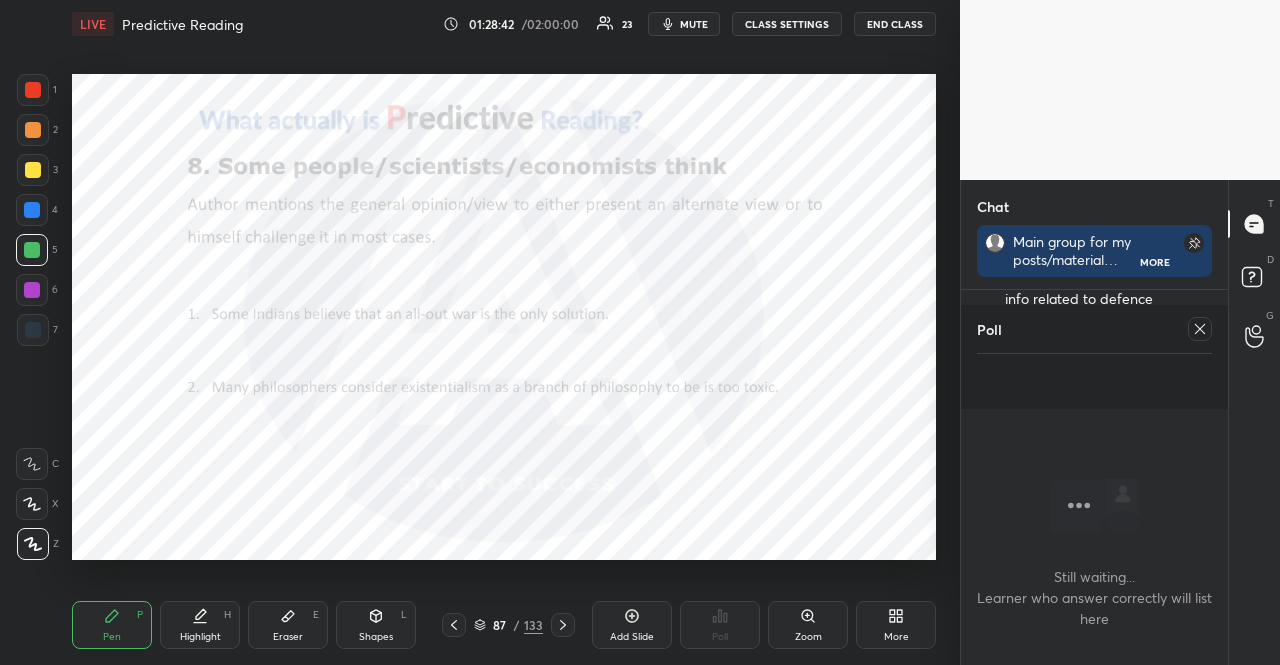 click at bounding box center [1200, 329] 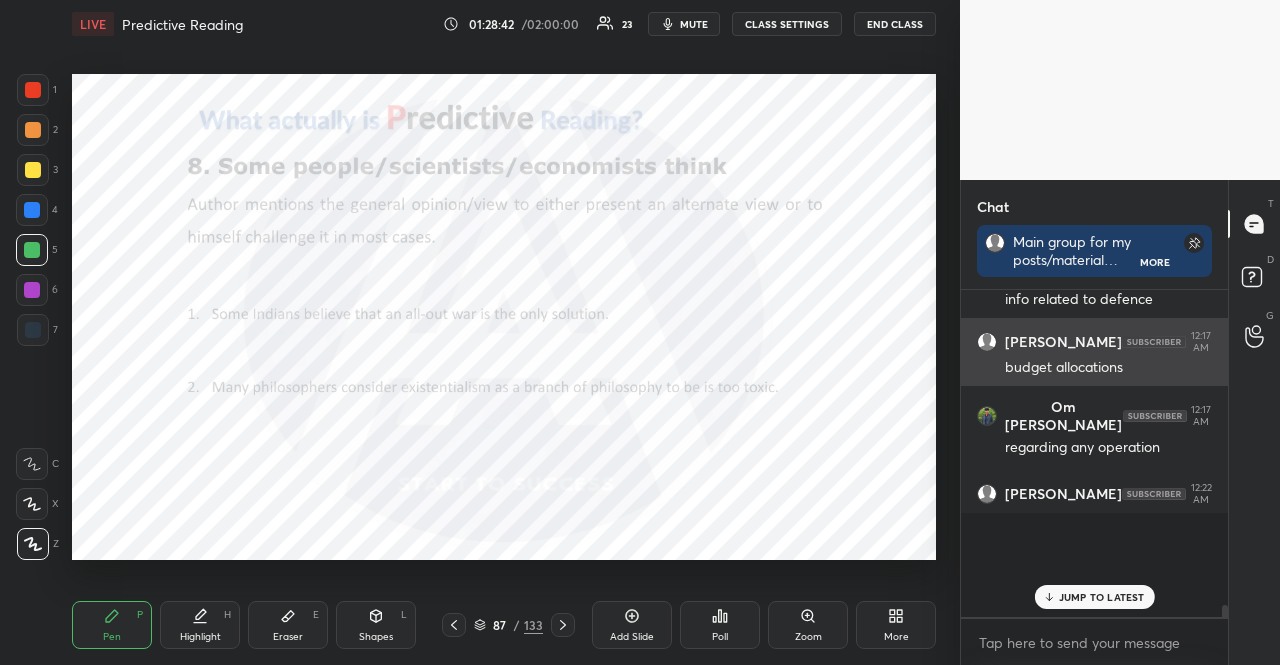 scroll, scrollTop: 250, scrollLeft: 255, axis: both 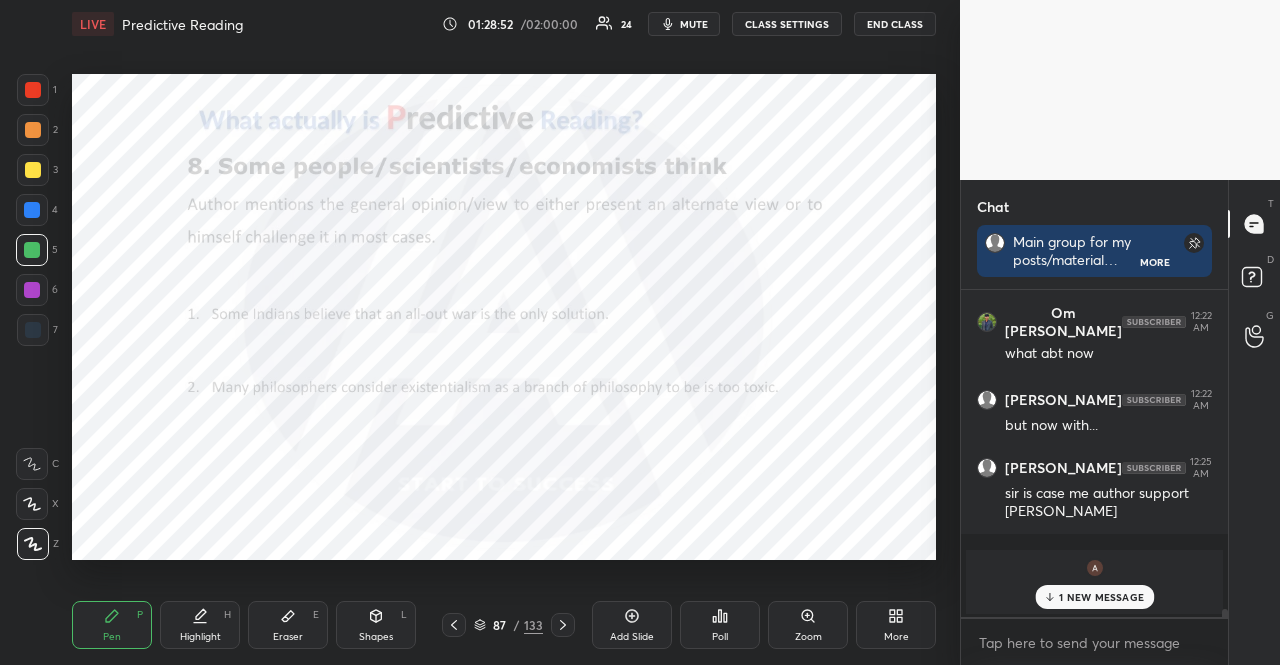 drag, startPoint x: 1113, startPoint y: 594, endPoint x: 1098, endPoint y: 594, distance: 15 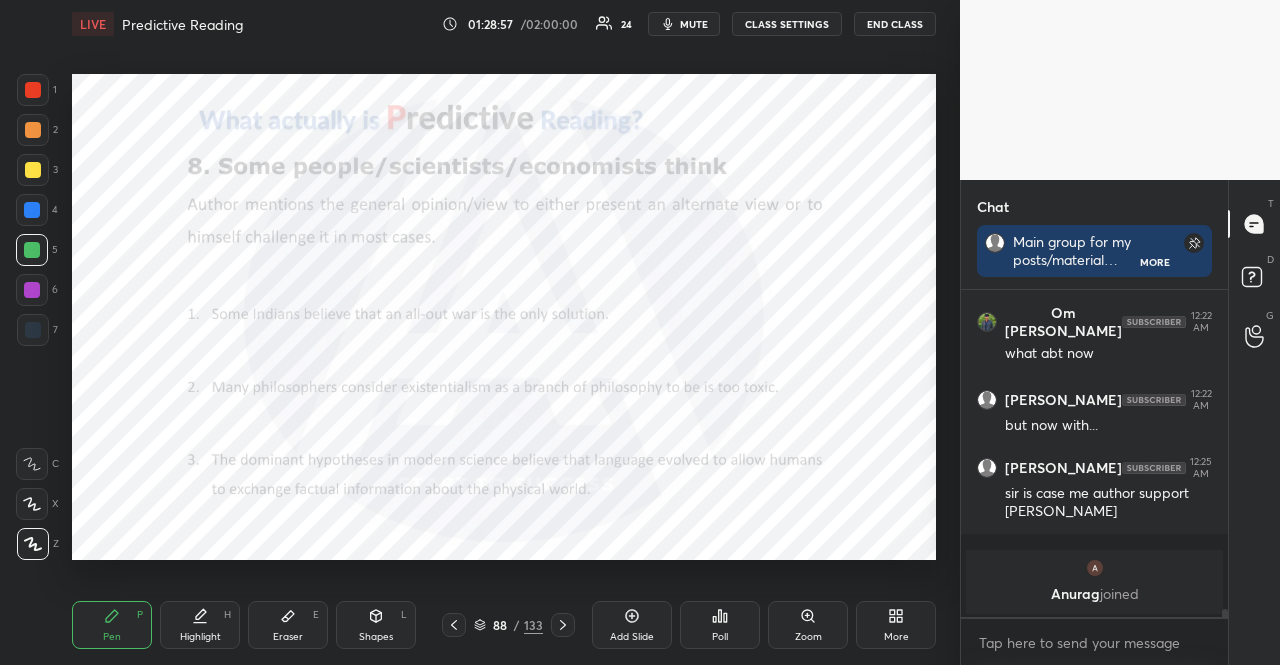 click on "Shapes" at bounding box center [376, 637] 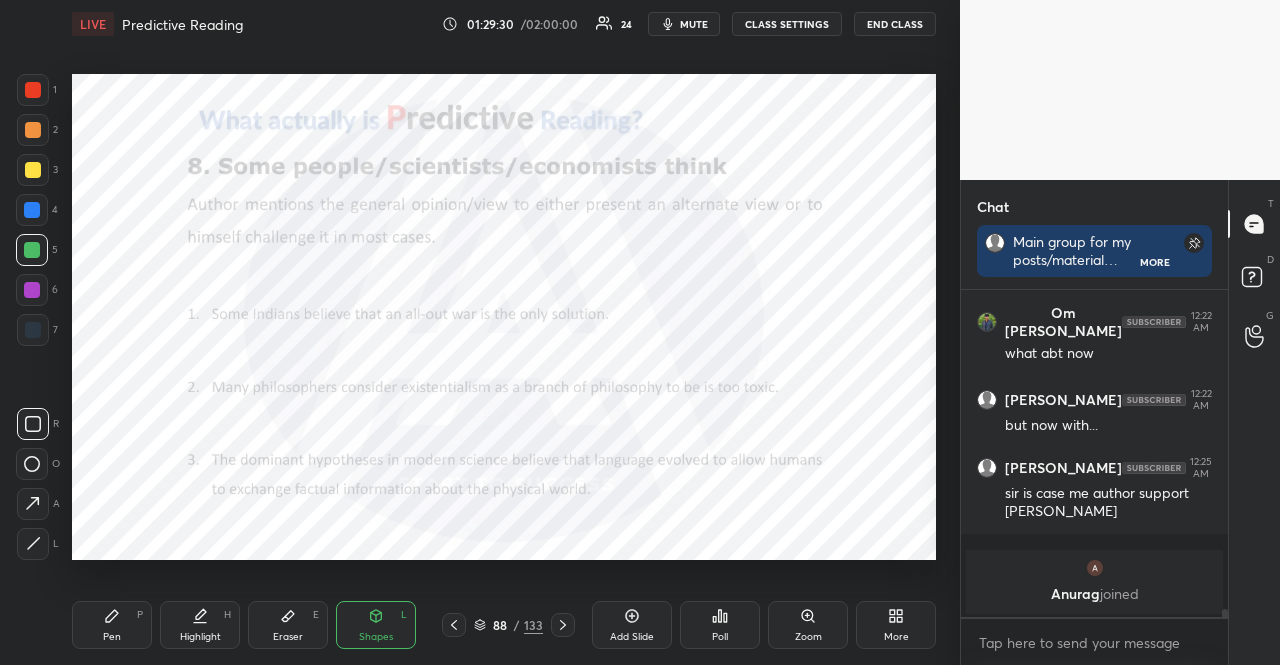 drag, startPoint x: 40, startPoint y: 203, endPoint x: 24, endPoint y: 190, distance: 20.615528 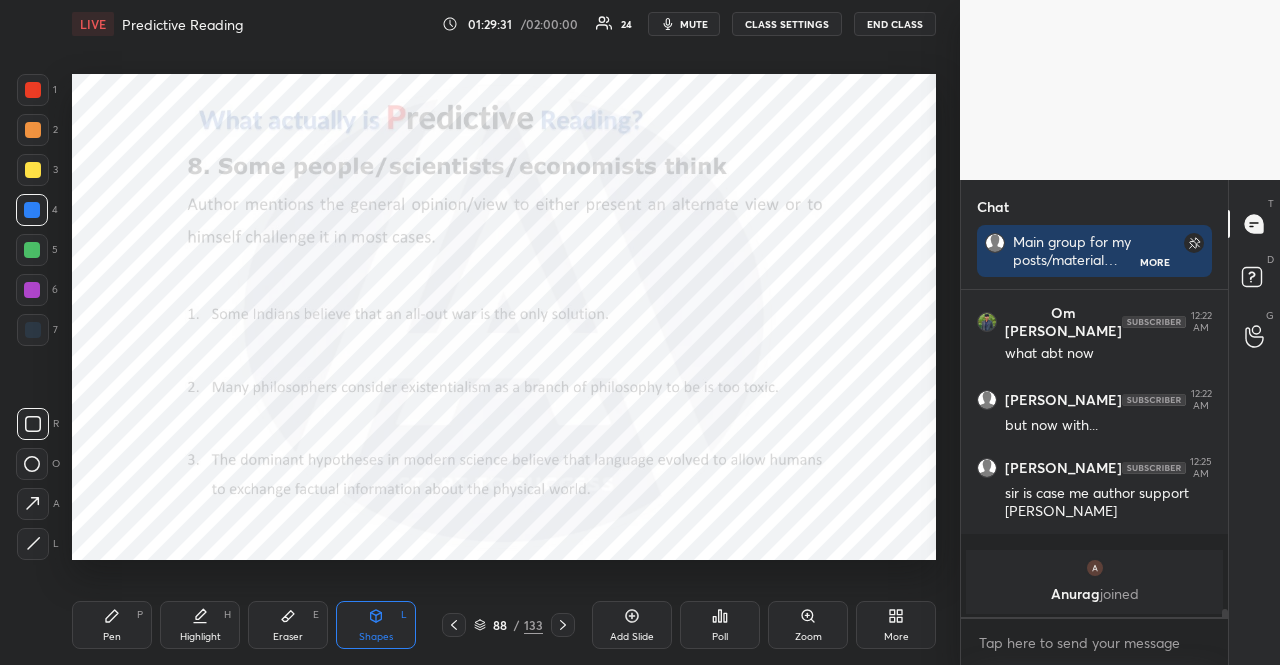 scroll, scrollTop: 12898, scrollLeft: 0, axis: vertical 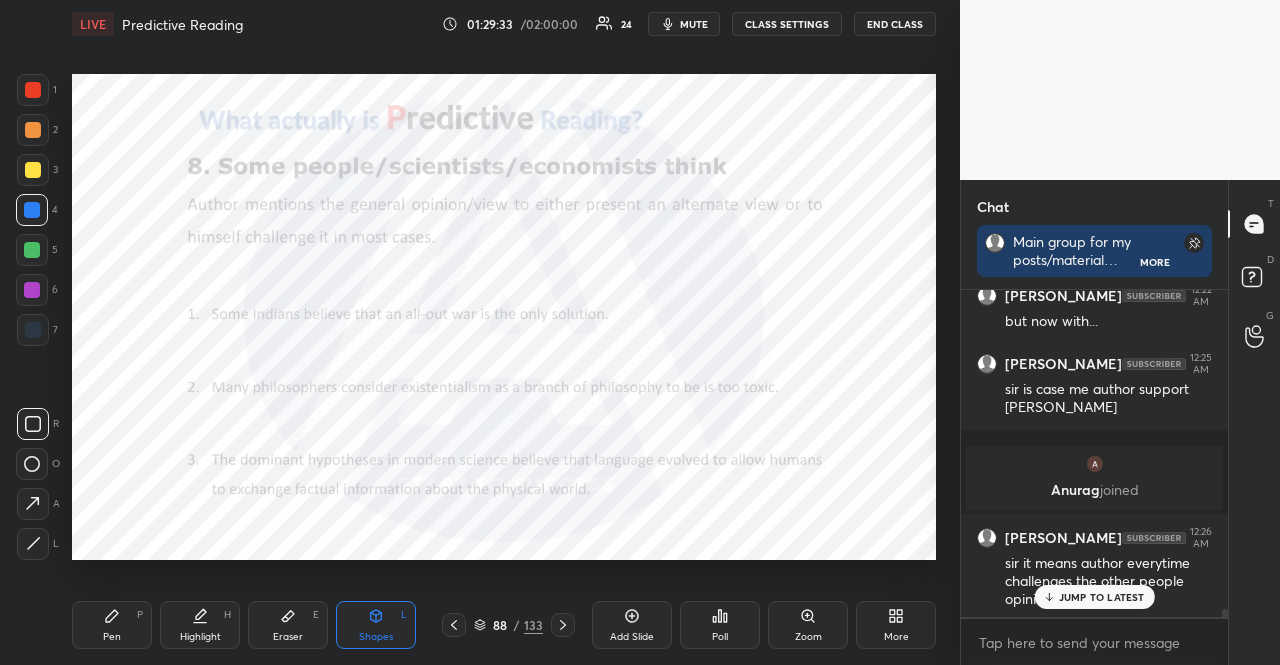 drag, startPoint x: 138, startPoint y: 626, endPoint x: 124, endPoint y: 605, distance: 25.23886 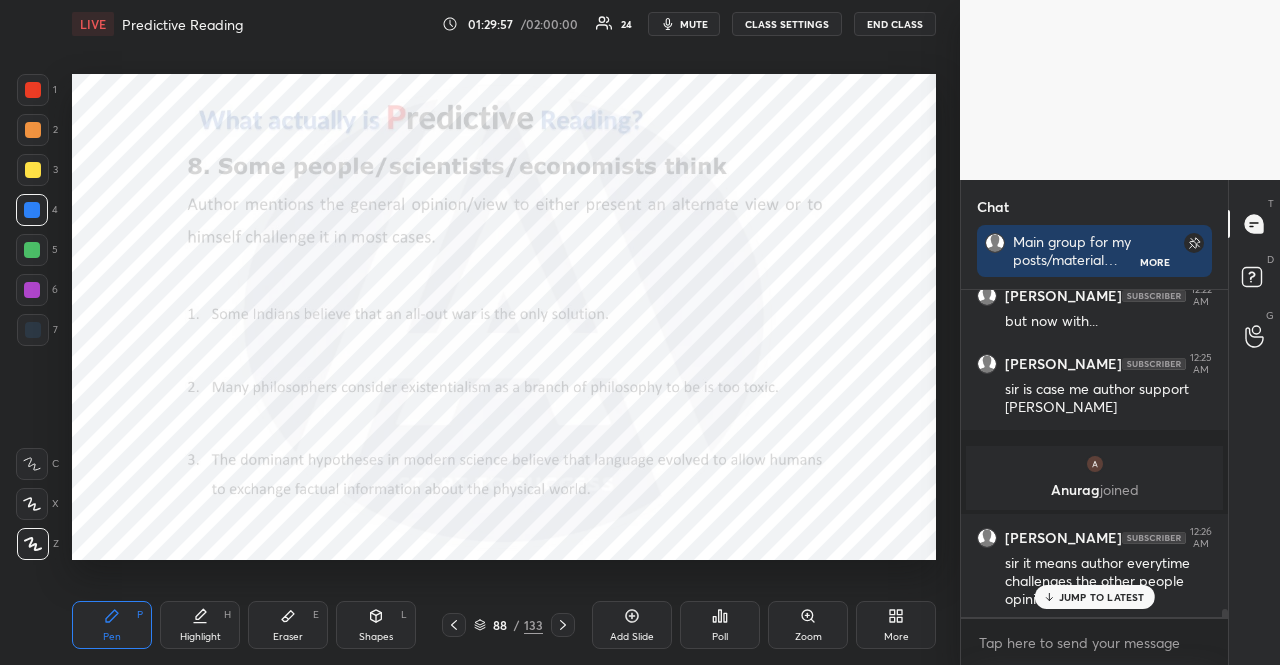 click on "JUMP TO LATEST" at bounding box center [1102, 597] 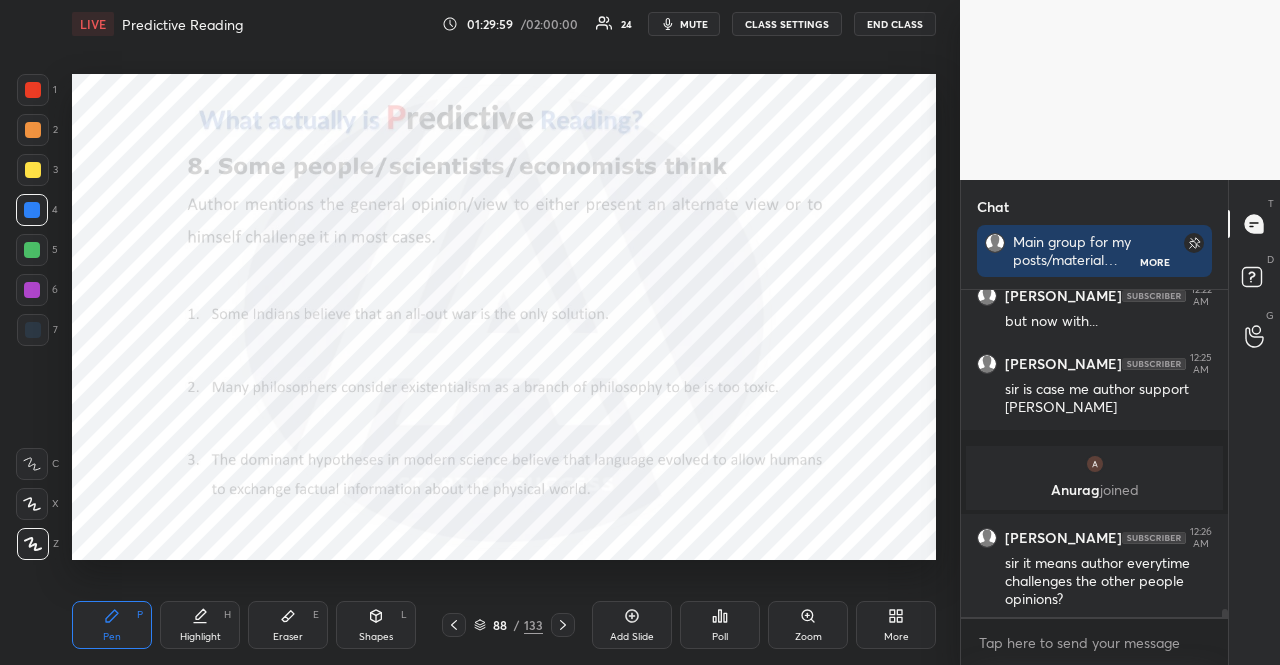 click at bounding box center [32, 250] 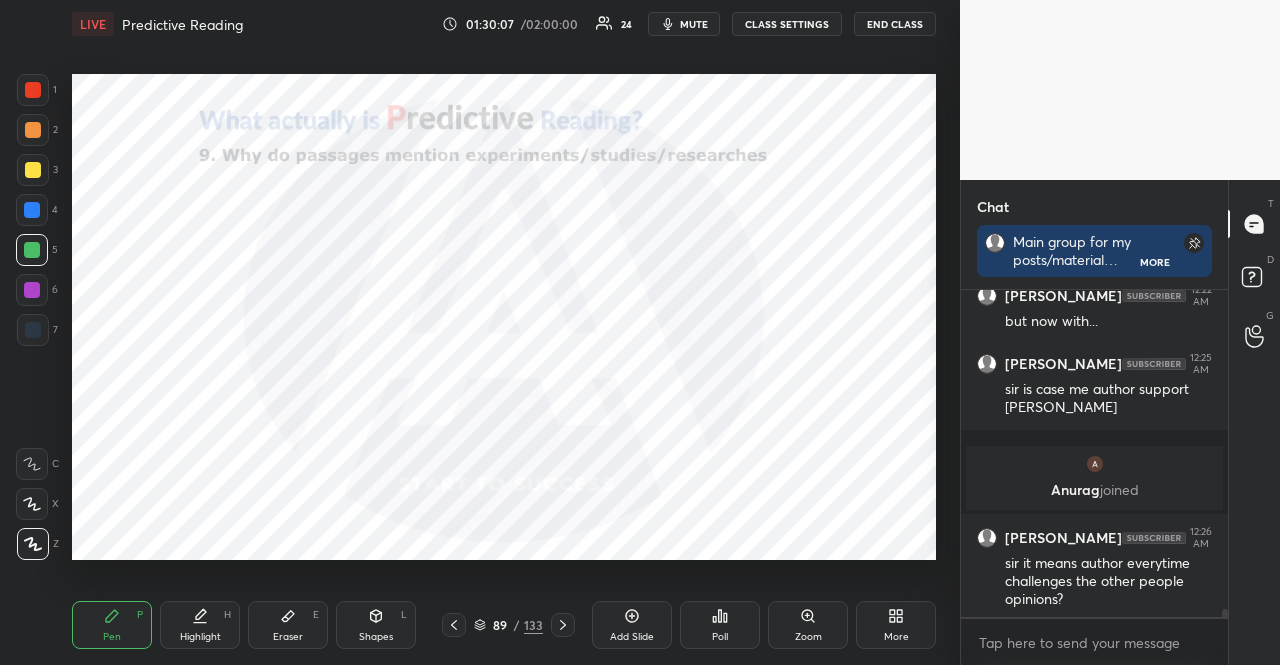 click at bounding box center [32, 210] 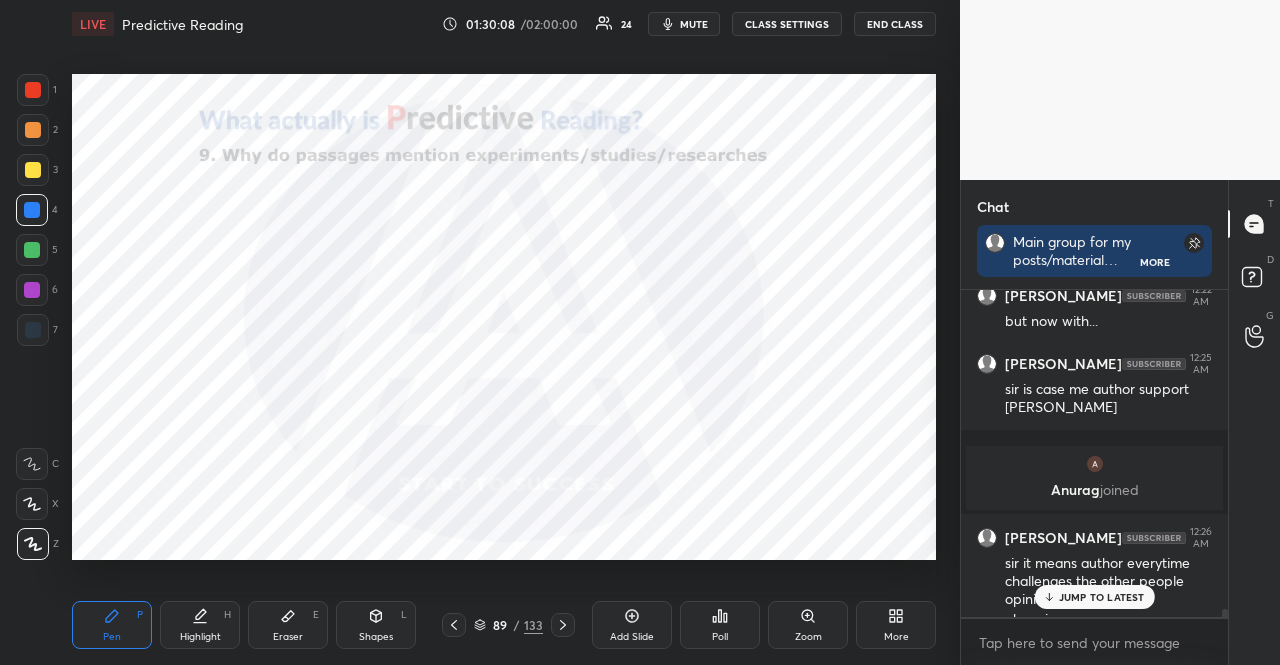 scroll, scrollTop: 12918, scrollLeft: 0, axis: vertical 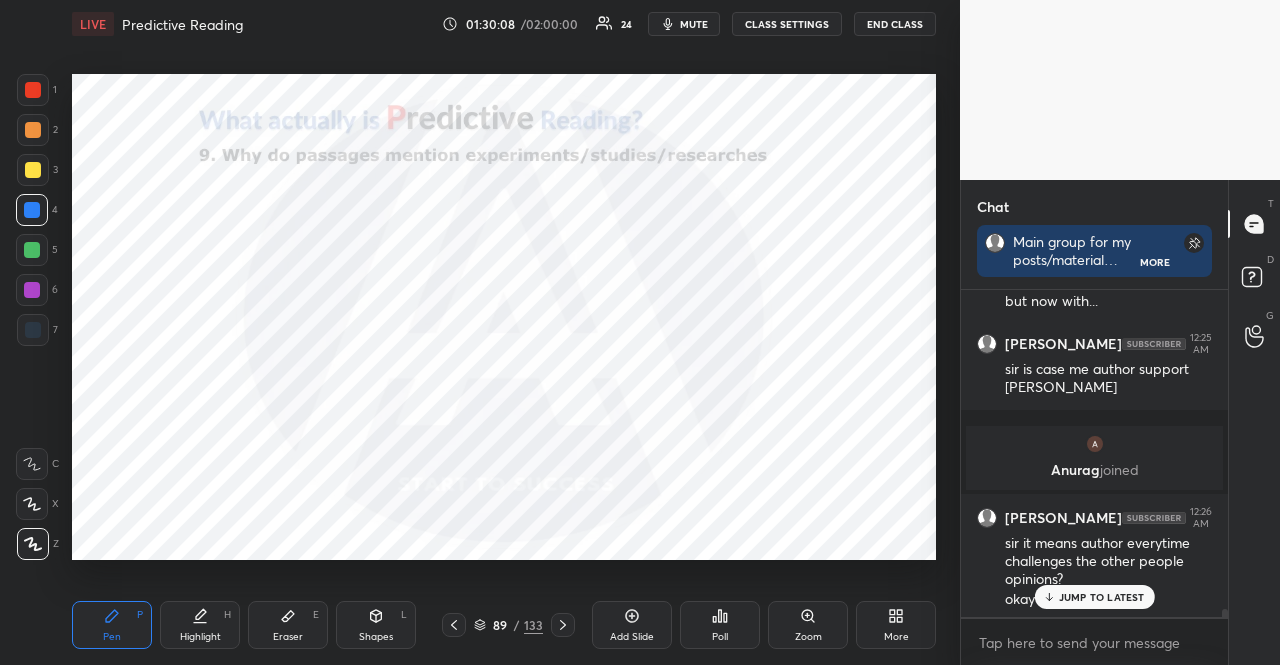 click on "Shapes L" at bounding box center [376, 625] 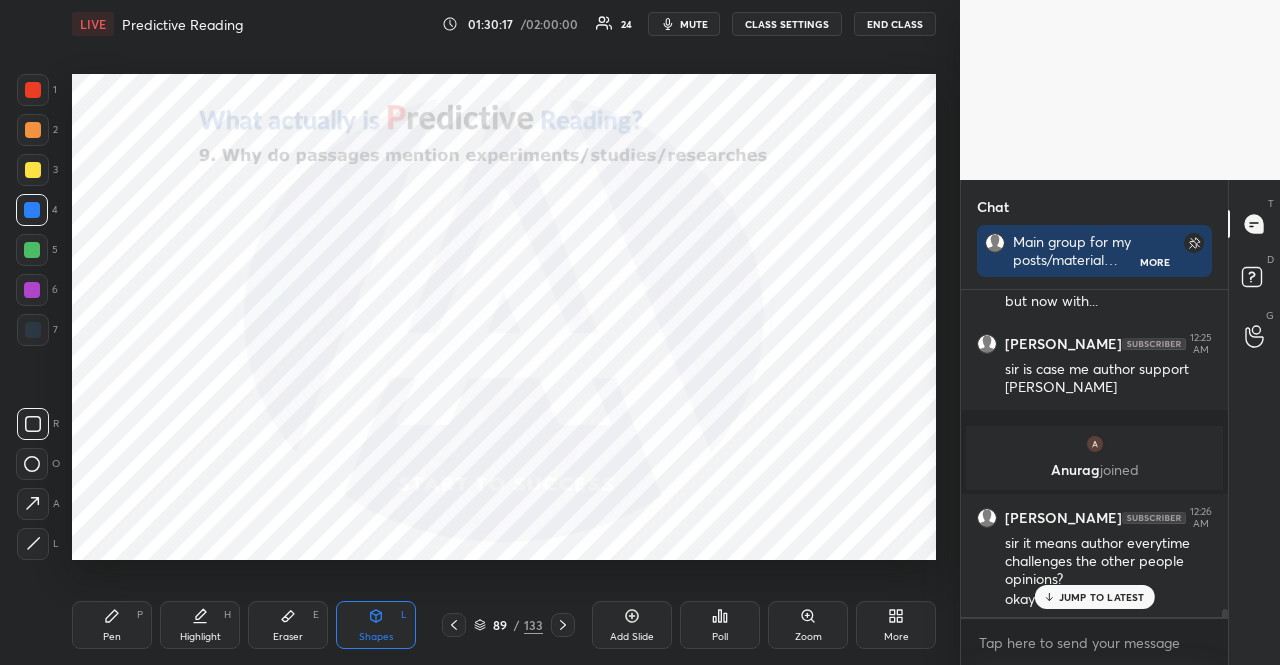 click at bounding box center [33, 90] 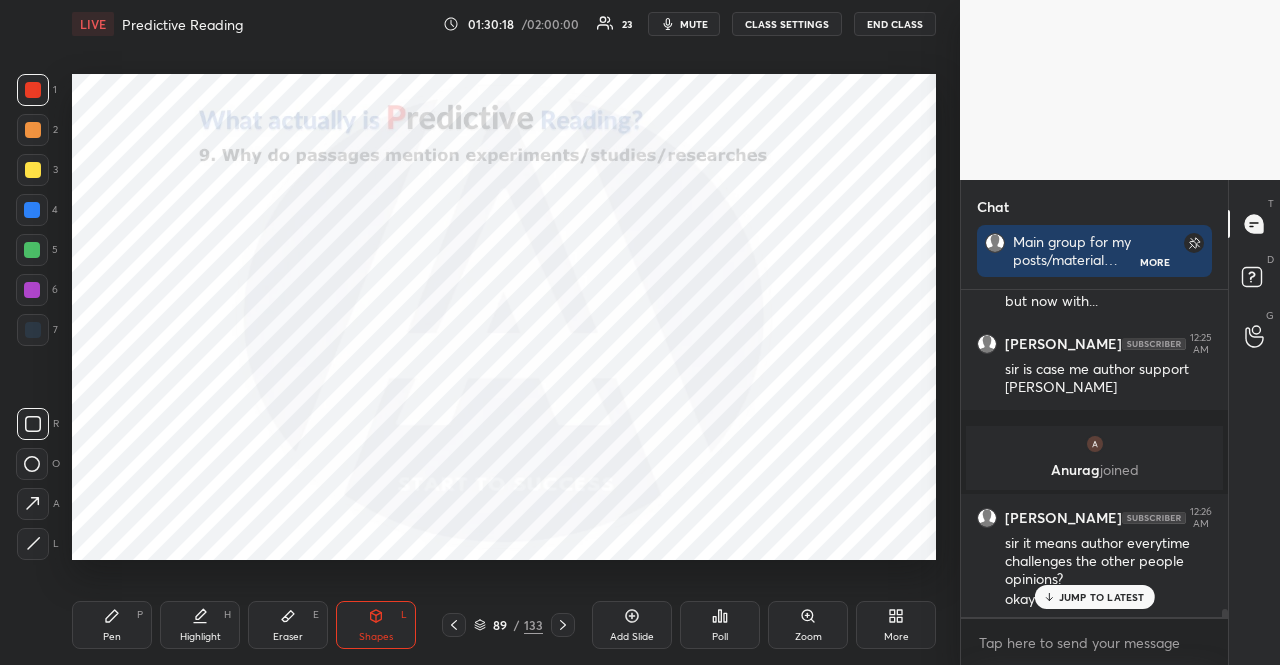 click on "Setting up your live class Poll for   secs No correct answer Start poll" at bounding box center [504, 316] 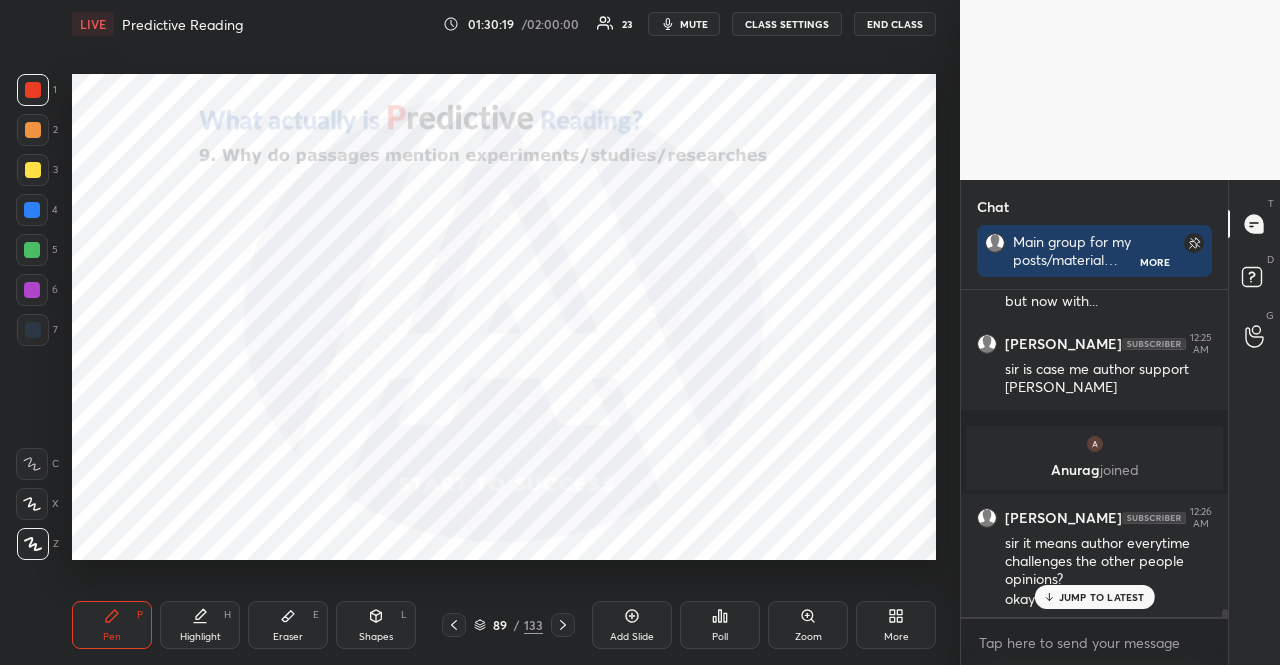 click 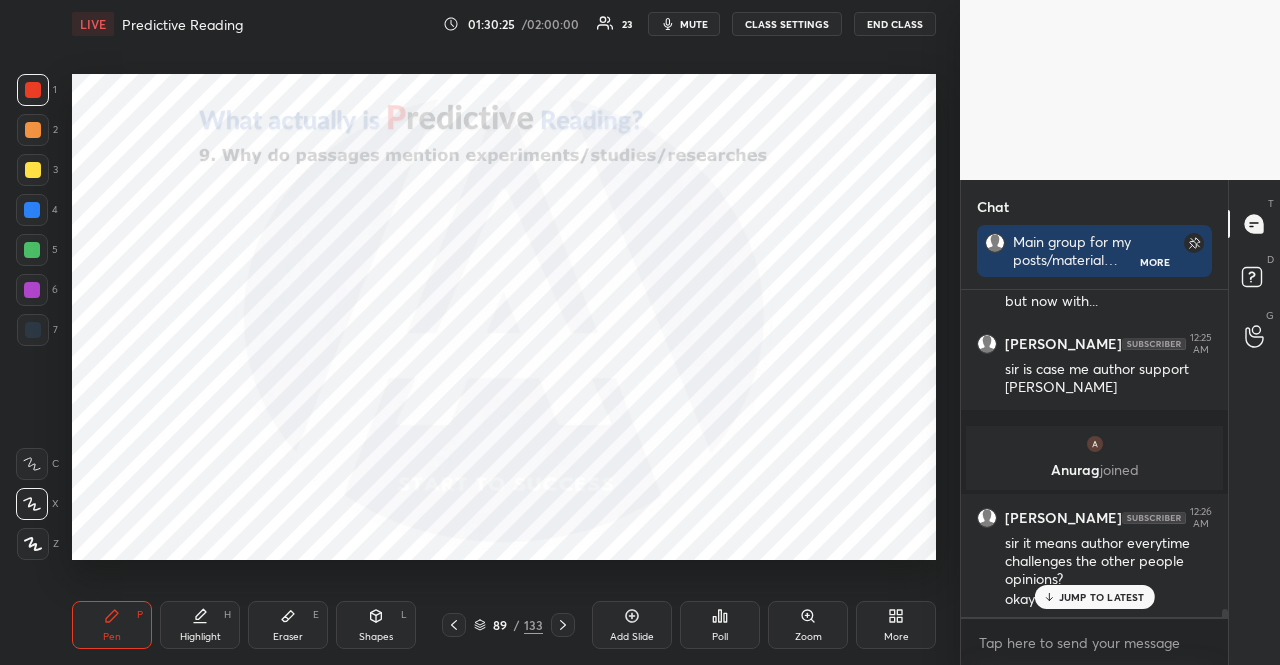 scroll, scrollTop: 12986, scrollLeft: 0, axis: vertical 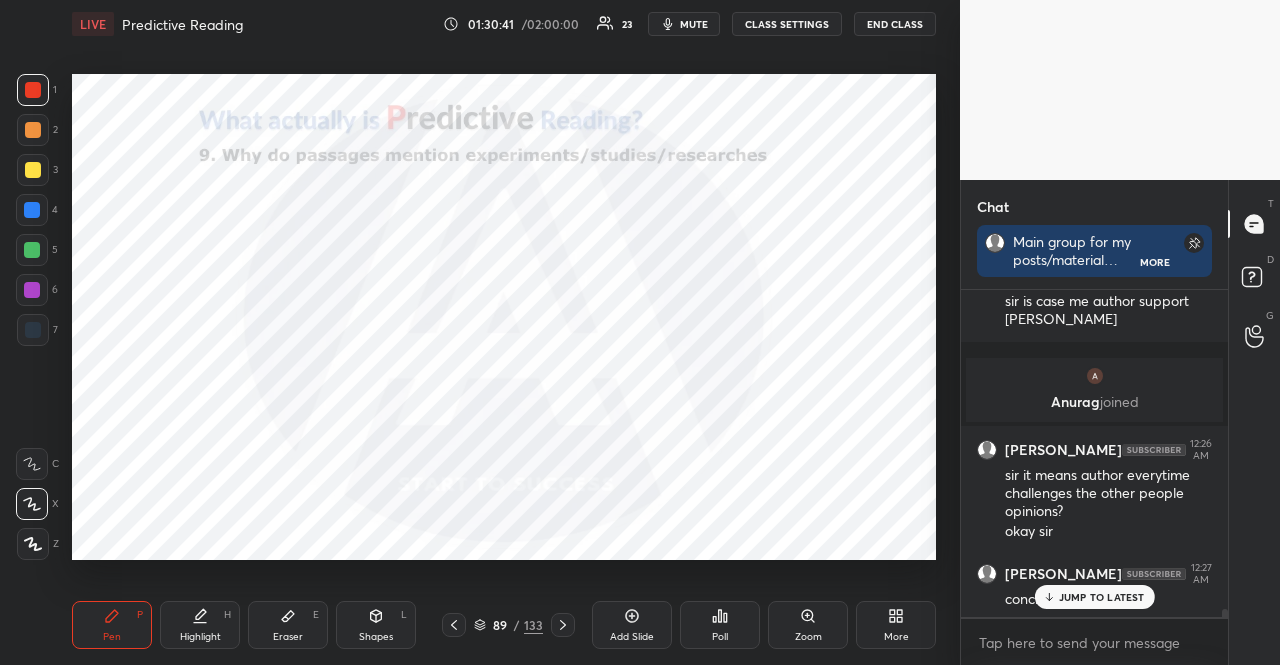 click at bounding box center [33, 330] 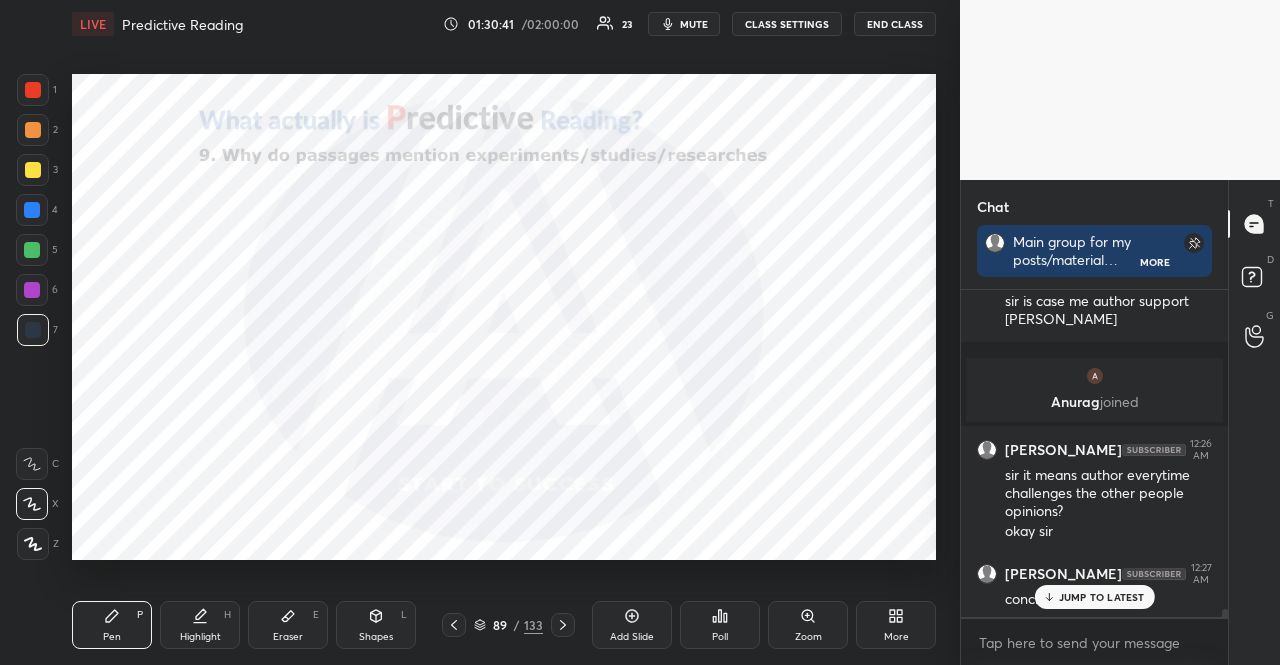 click at bounding box center (33, 330) 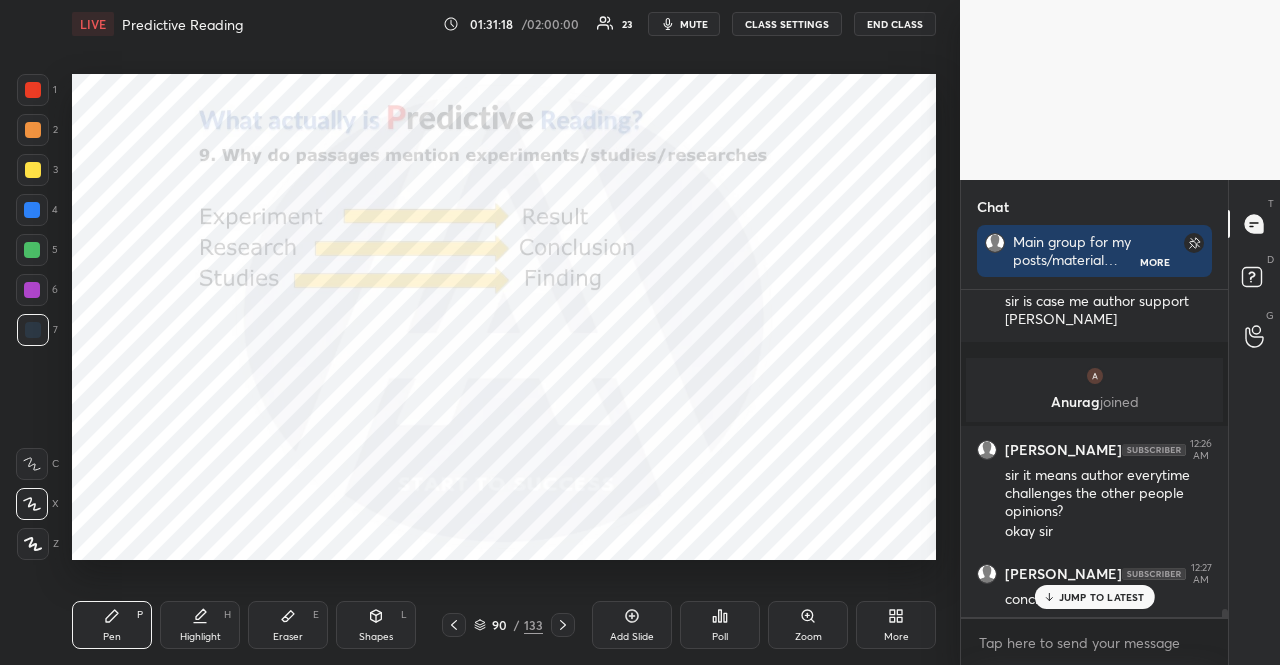 drag, startPoint x: 42, startPoint y: 245, endPoint x: 53, endPoint y: 259, distance: 17.804493 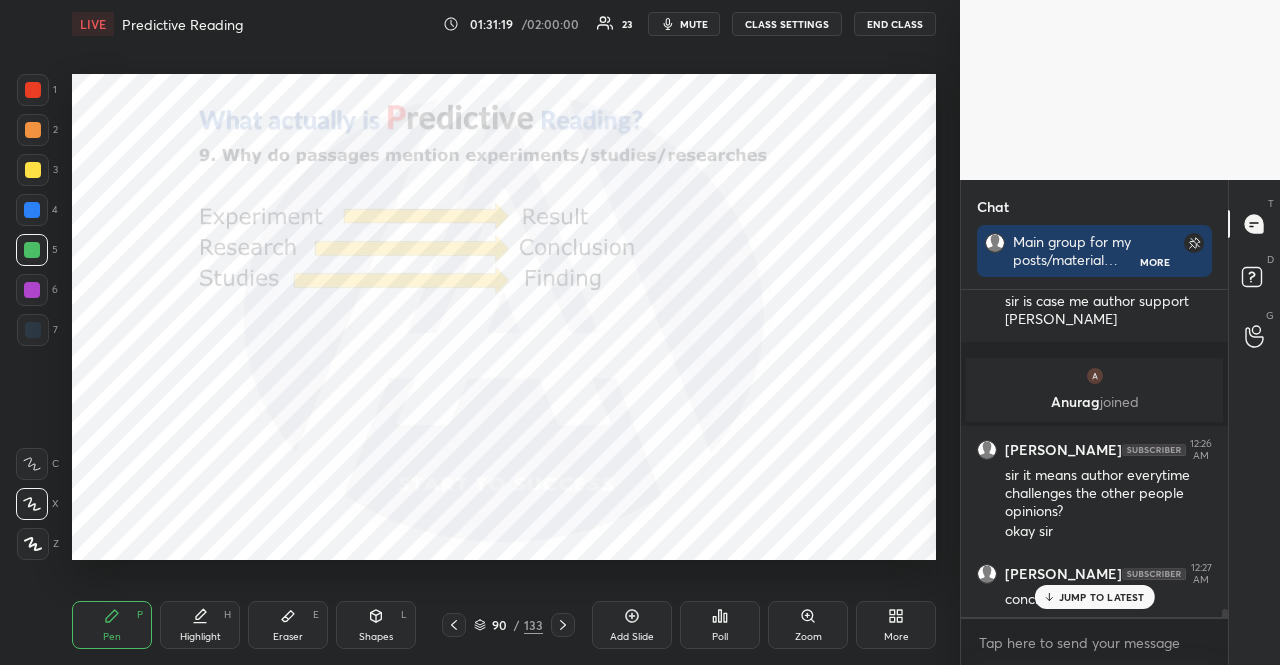 click on "Shapes L" at bounding box center [376, 625] 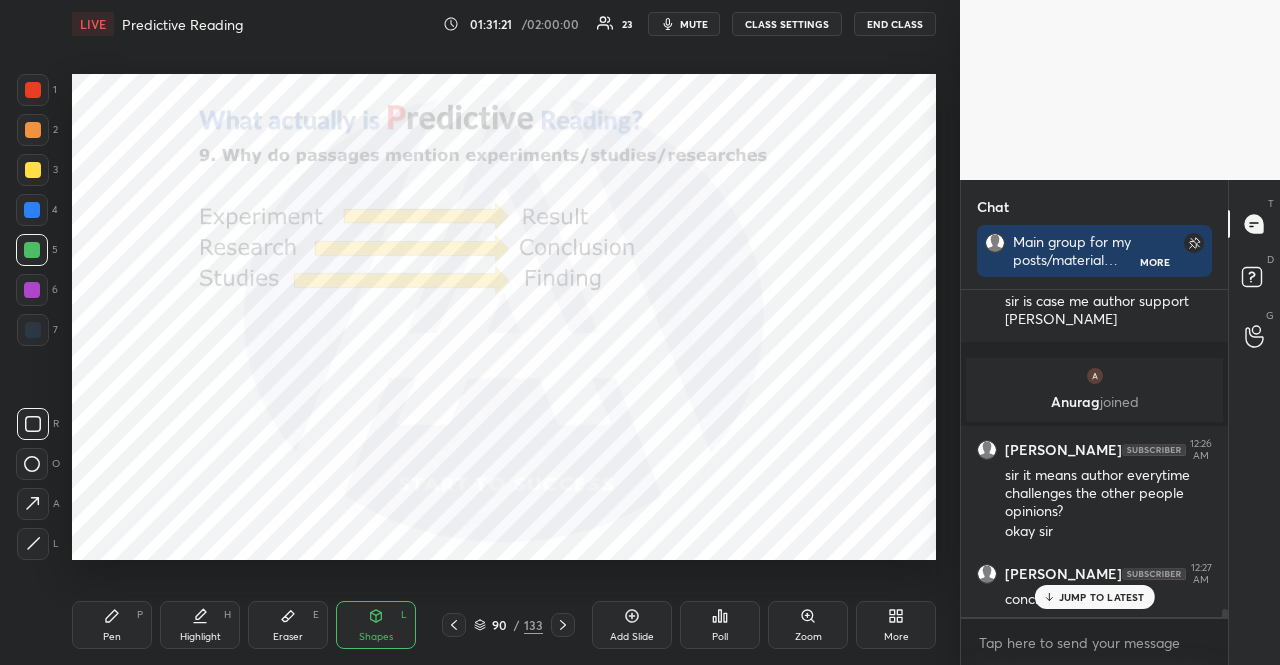 click at bounding box center [563, 625] 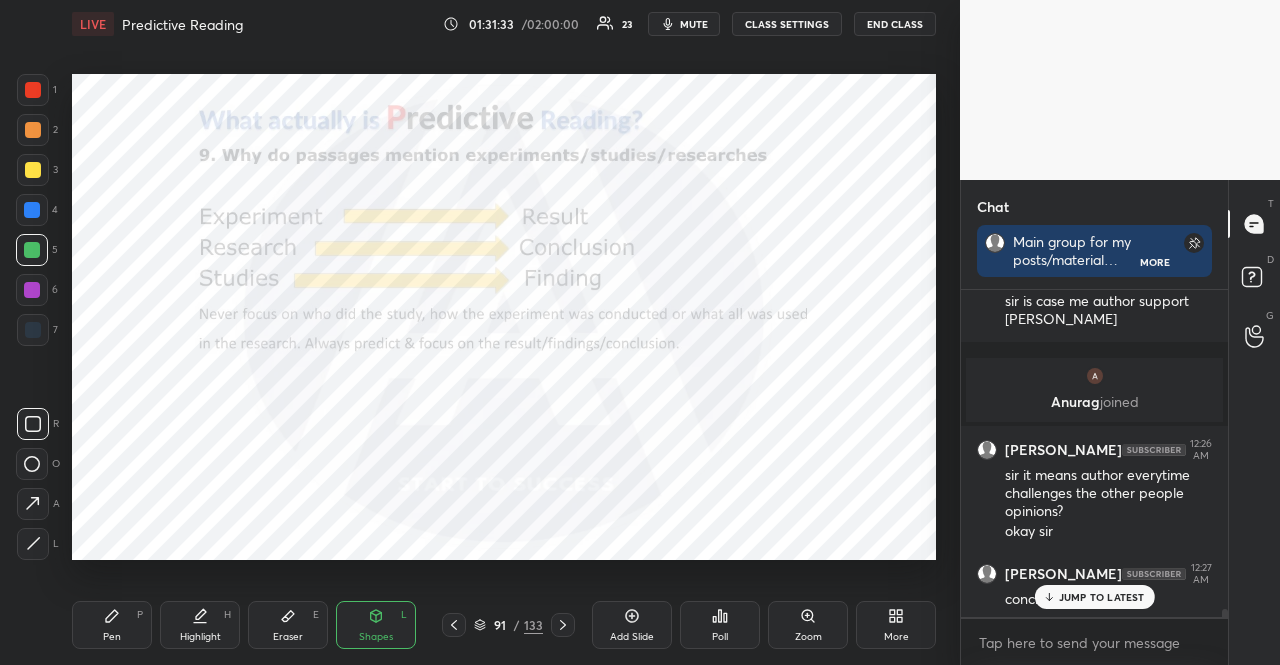 click at bounding box center (33, 90) 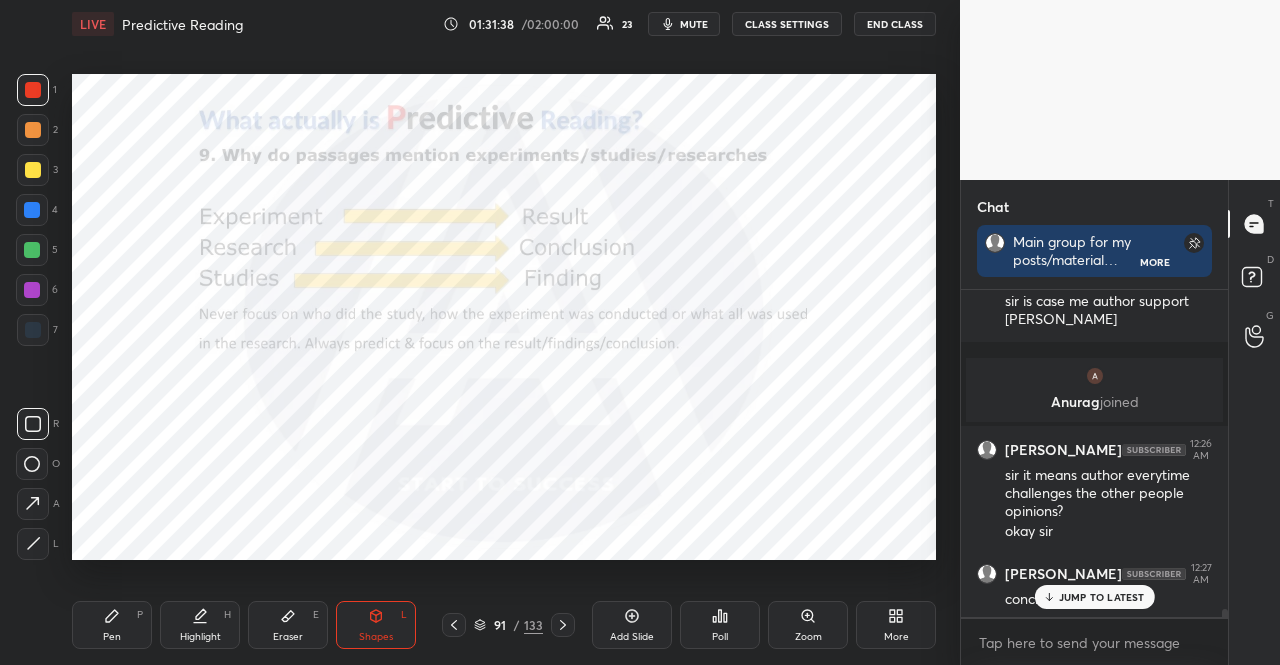 click 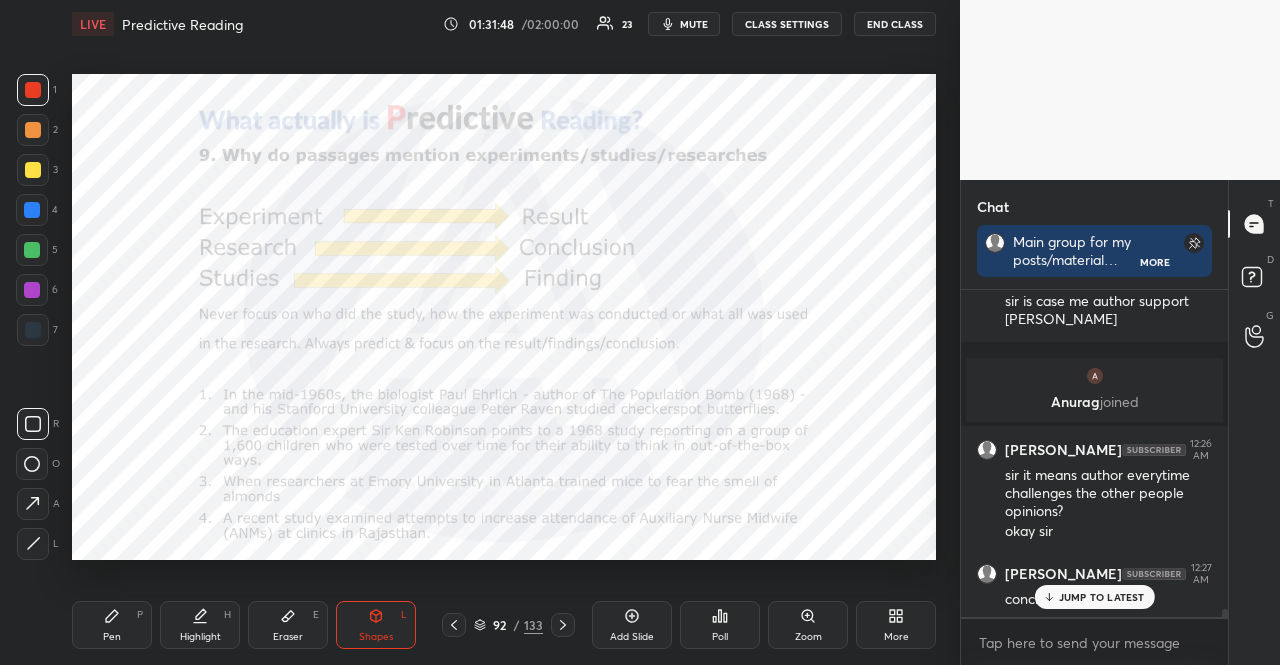 click on "JUMP TO LATEST" at bounding box center [1102, 597] 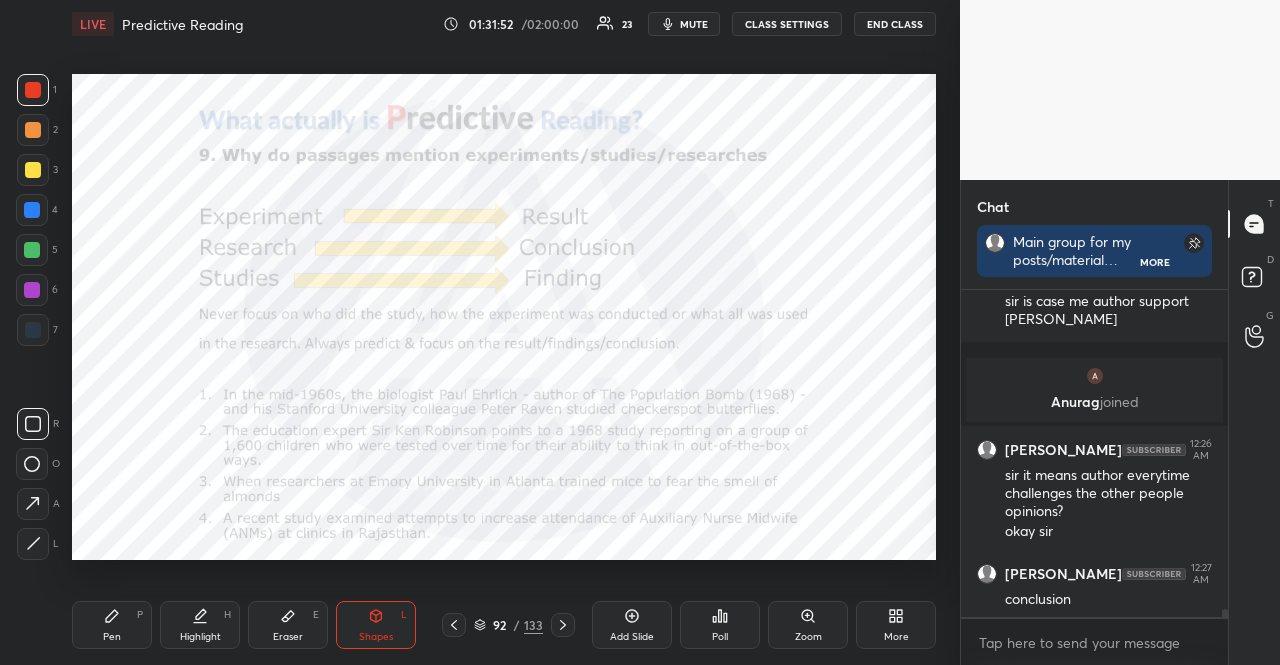 click 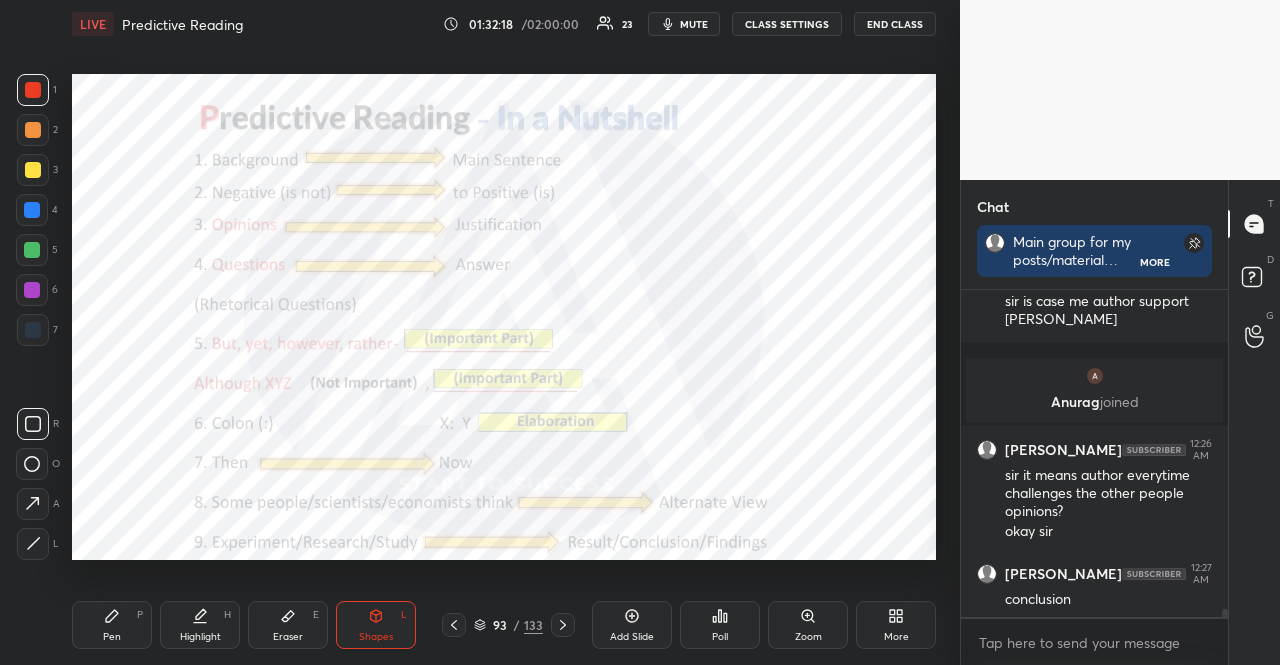 click at bounding box center [32, 210] 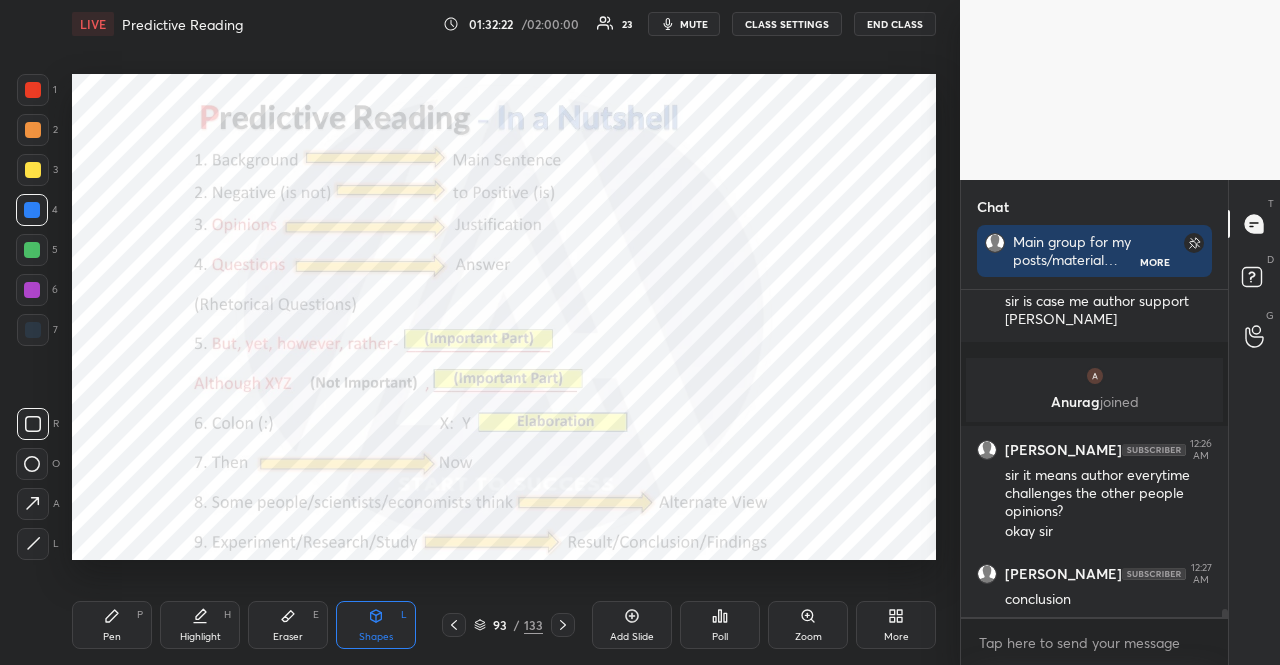 click 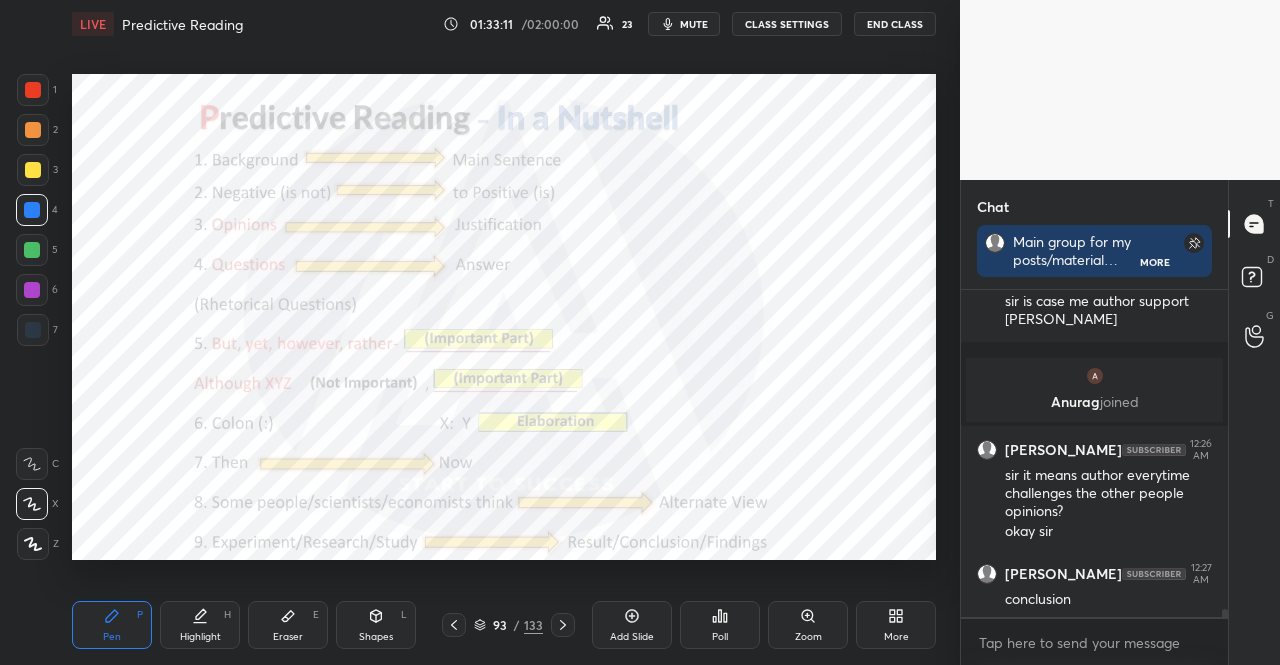 click on "Setting up your live class Poll for   secs No correct answer Start poll" at bounding box center (504, 316) 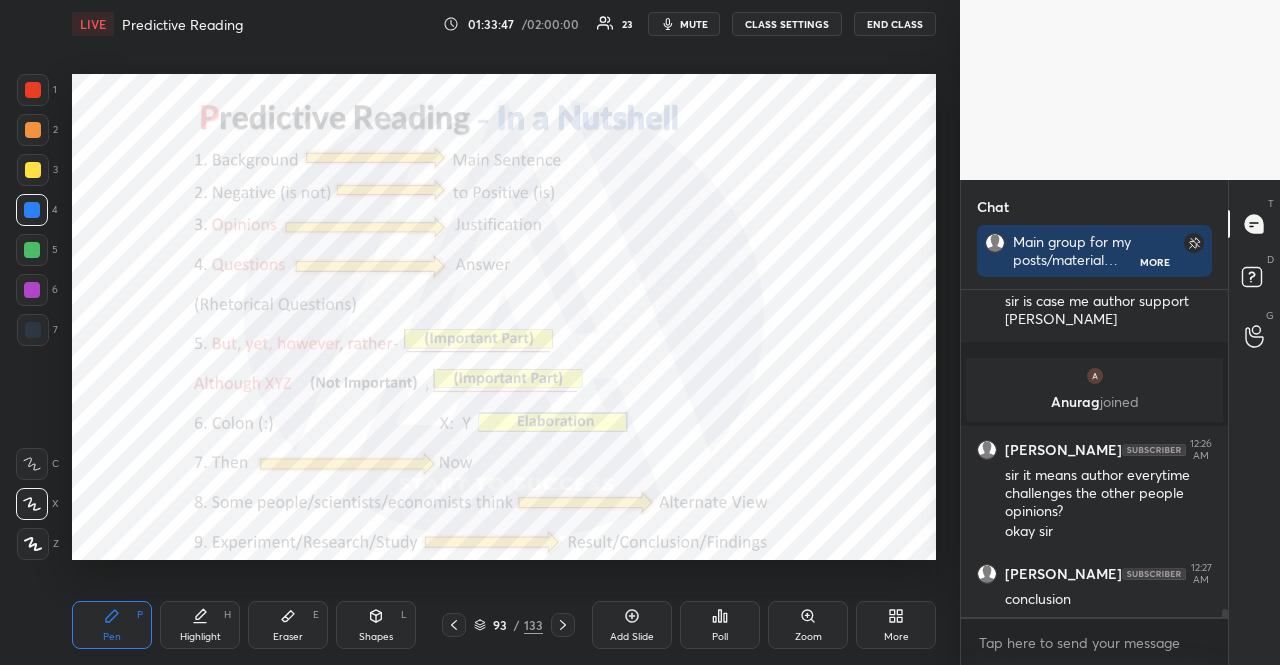 click 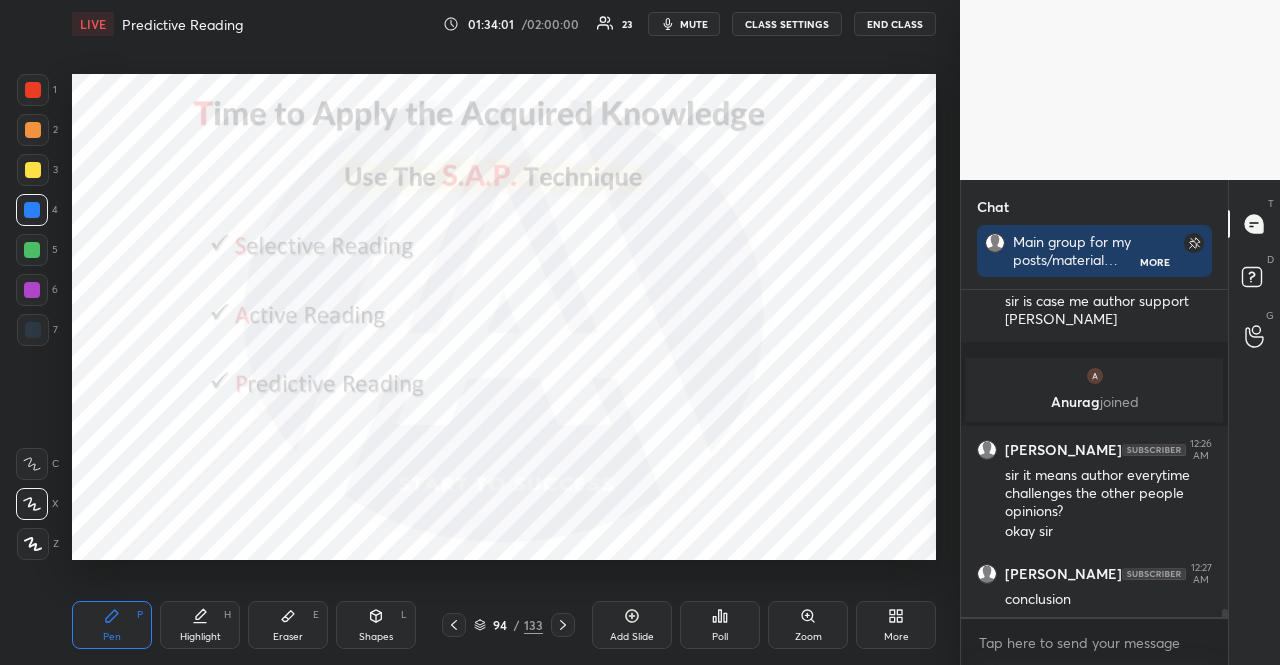 scroll, scrollTop: 281, scrollLeft: 261, axis: both 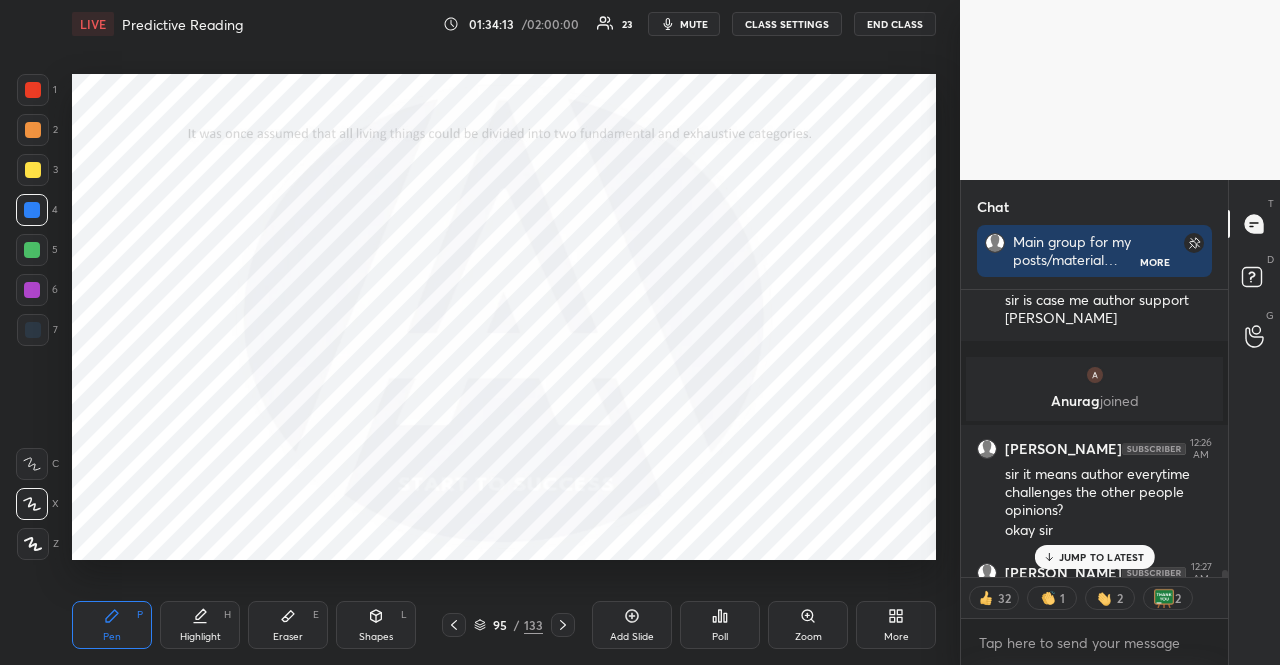 click at bounding box center [32, 290] 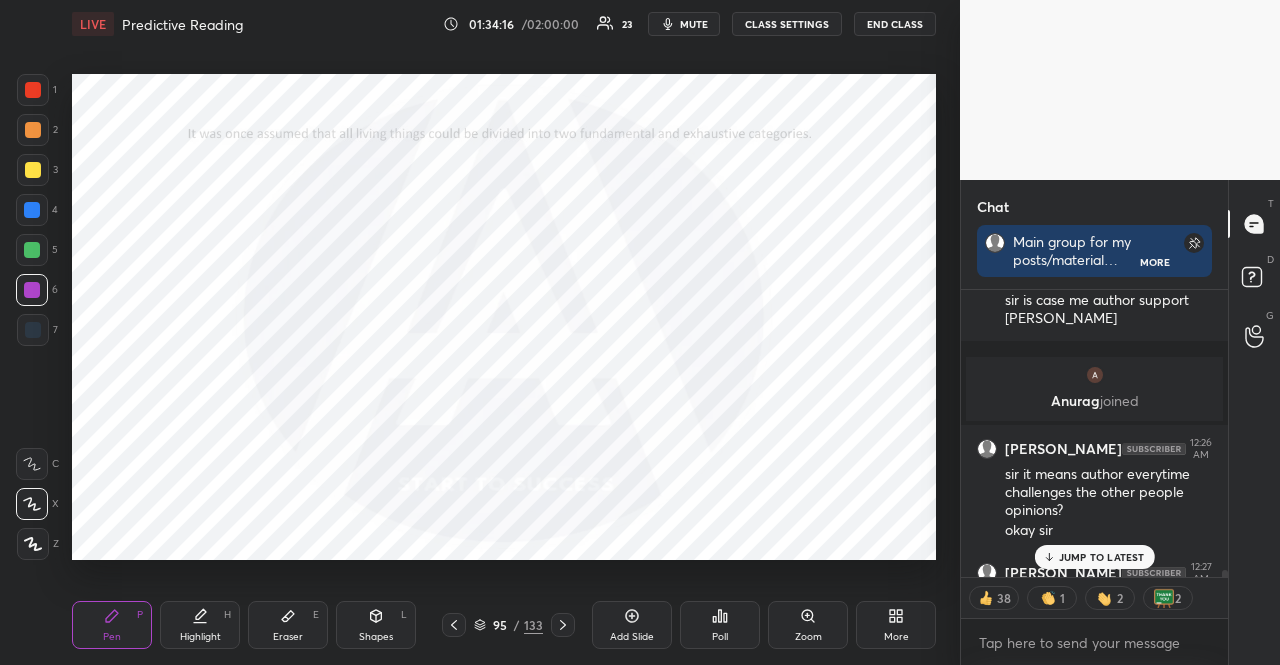 click at bounding box center (33, 544) 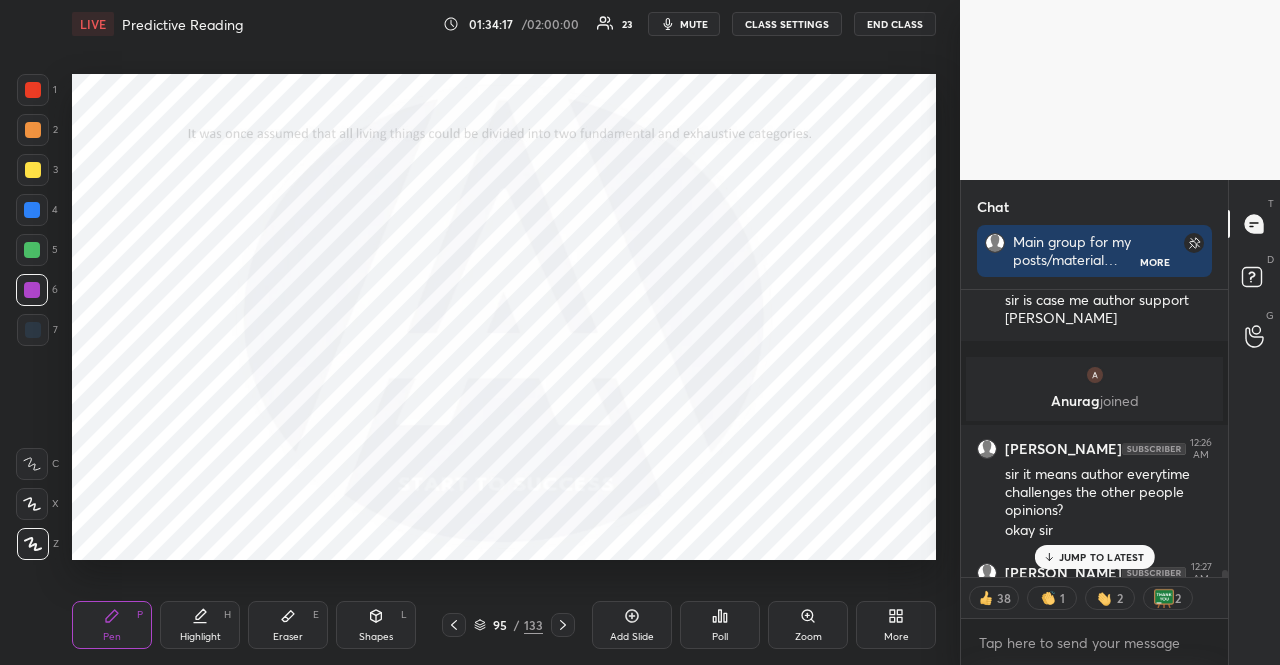 click on "Shapes L" at bounding box center [376, 625] 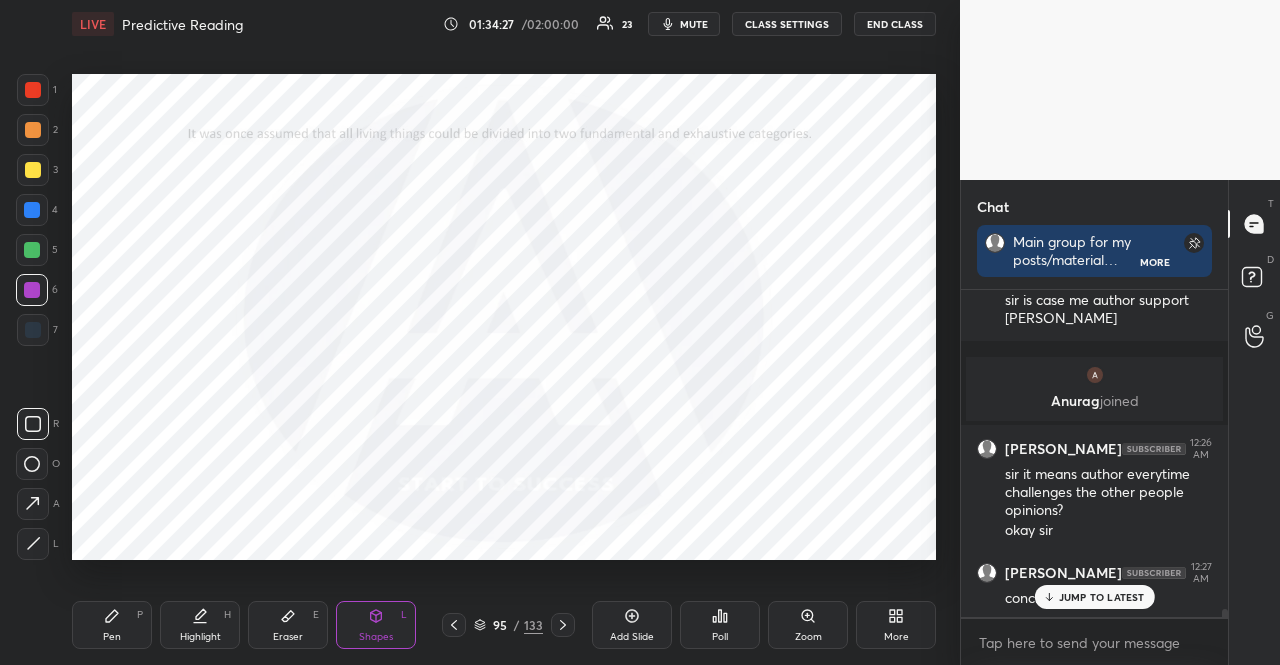 scroll, scrollTop: 13054, scrollLeft: 0, axis: vertical 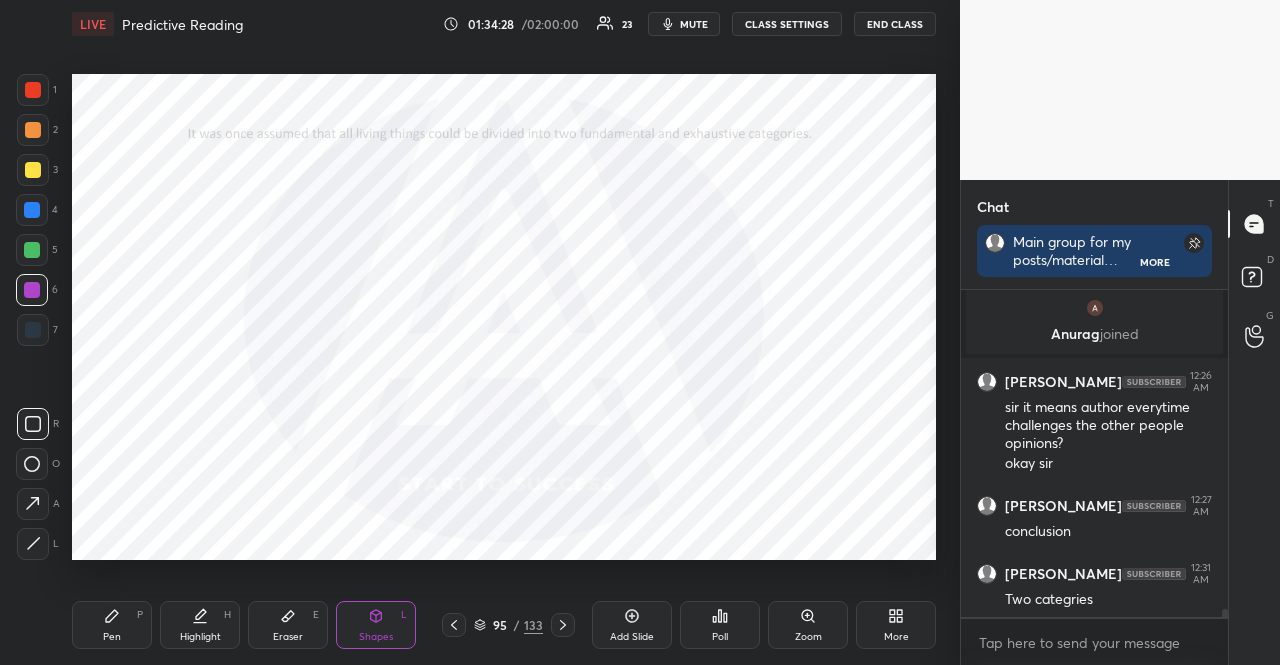 click at bounding box center (32, 210) 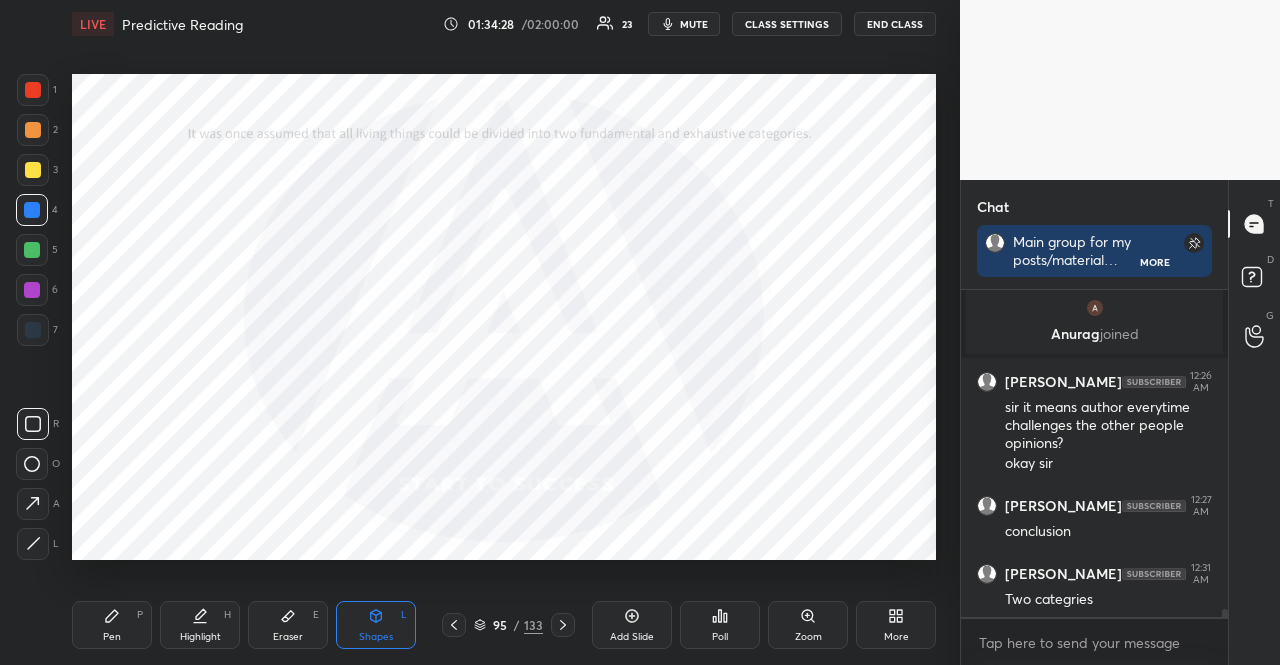 scroll, scrollTop: 13138, scrollLeft: 0, axis: vertical 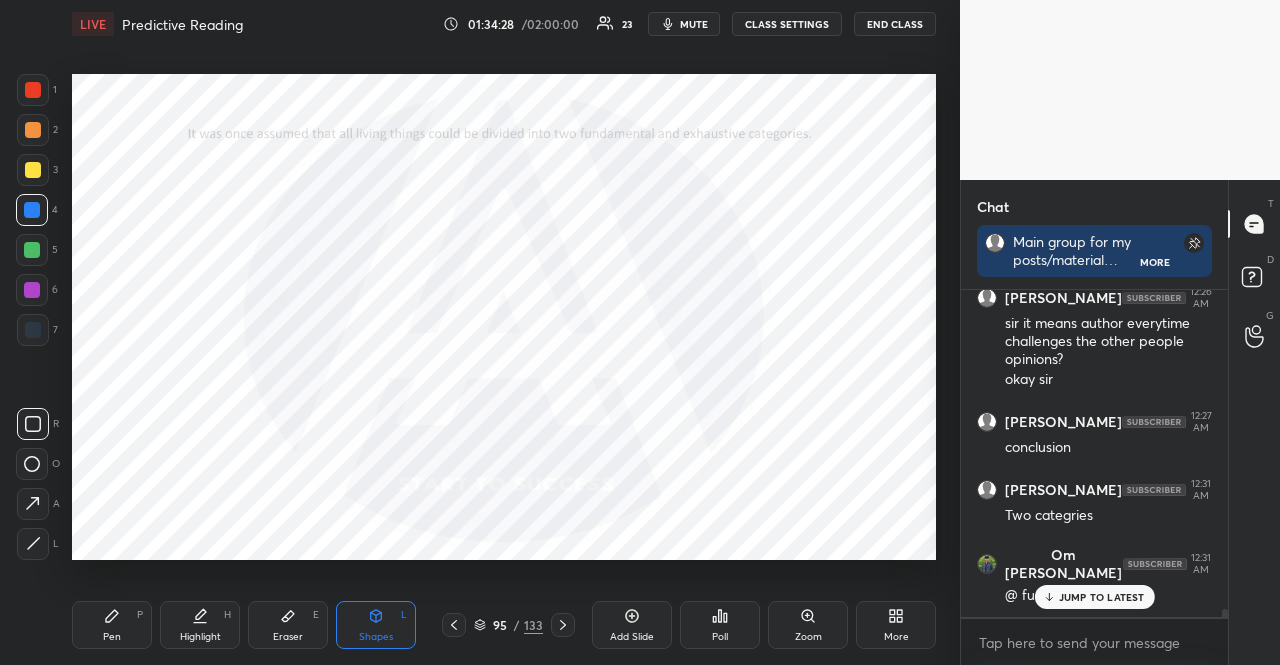 click on "Pen P" at bounding box center (112, 625) 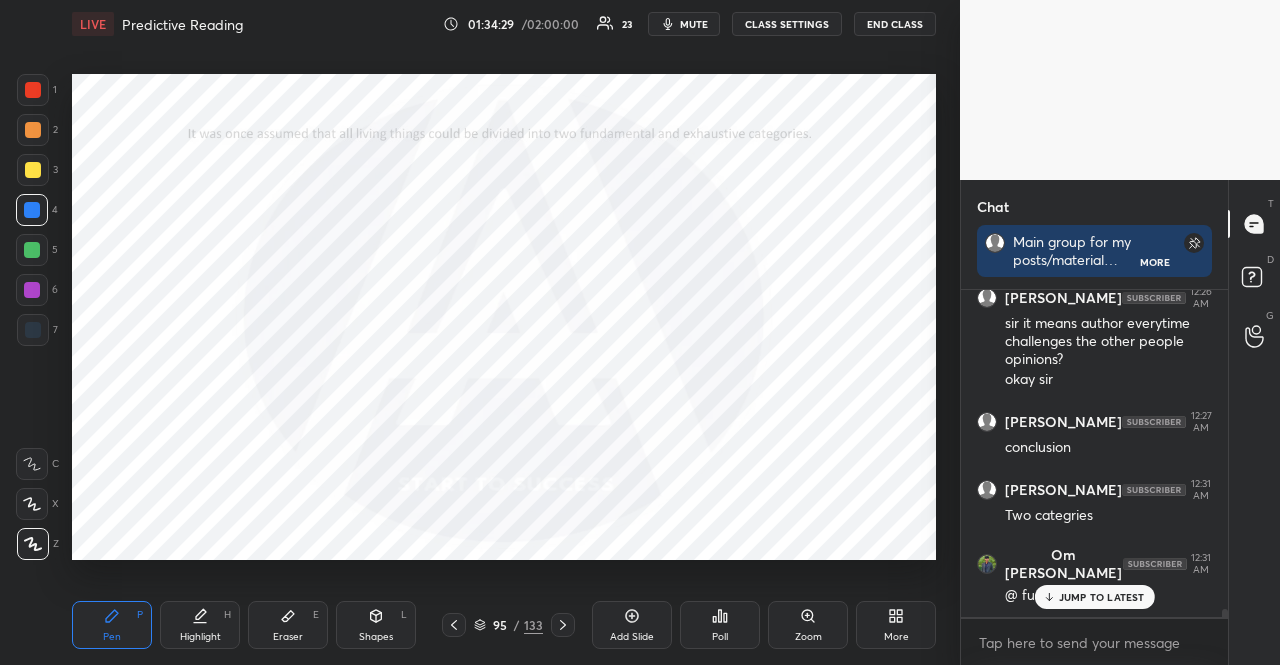 drag, startPoint x: 34, startPoint y: 550, endPoint x: 127, endPoint y: 565, distance: 94.20191 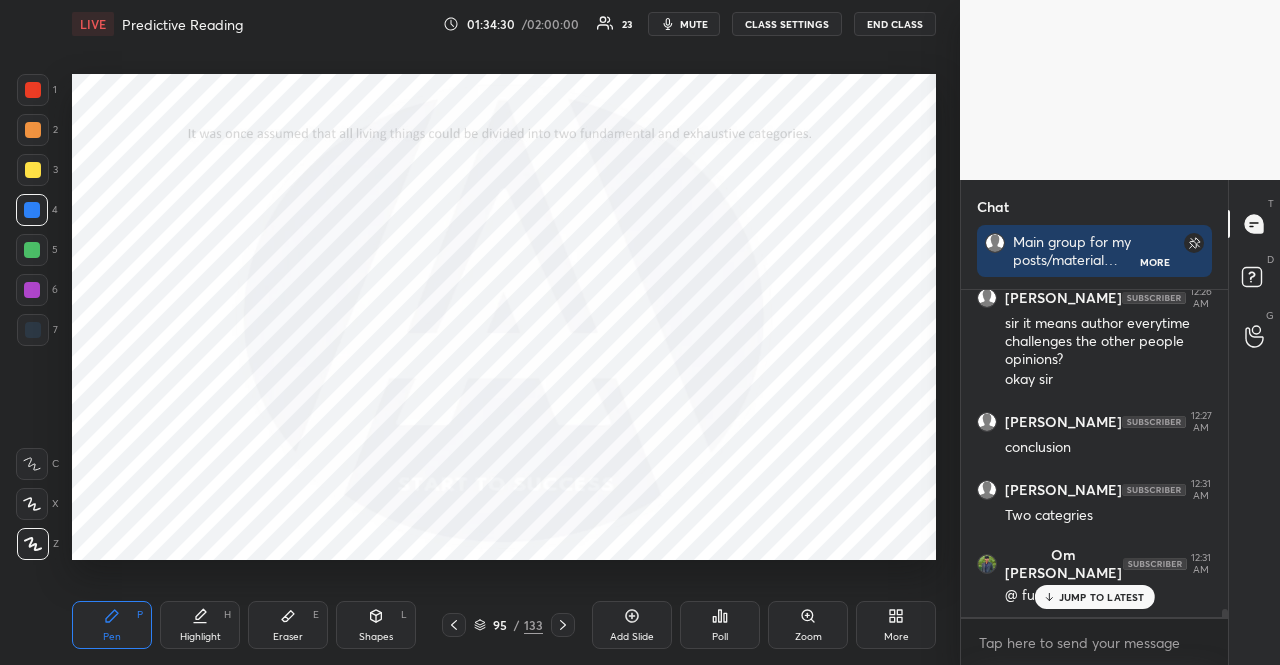 click on "Pen P Highlight H Eraser E Shapes L 95 / 133 Add Slide Poll Zoom More" at bounding box center (504, 625) 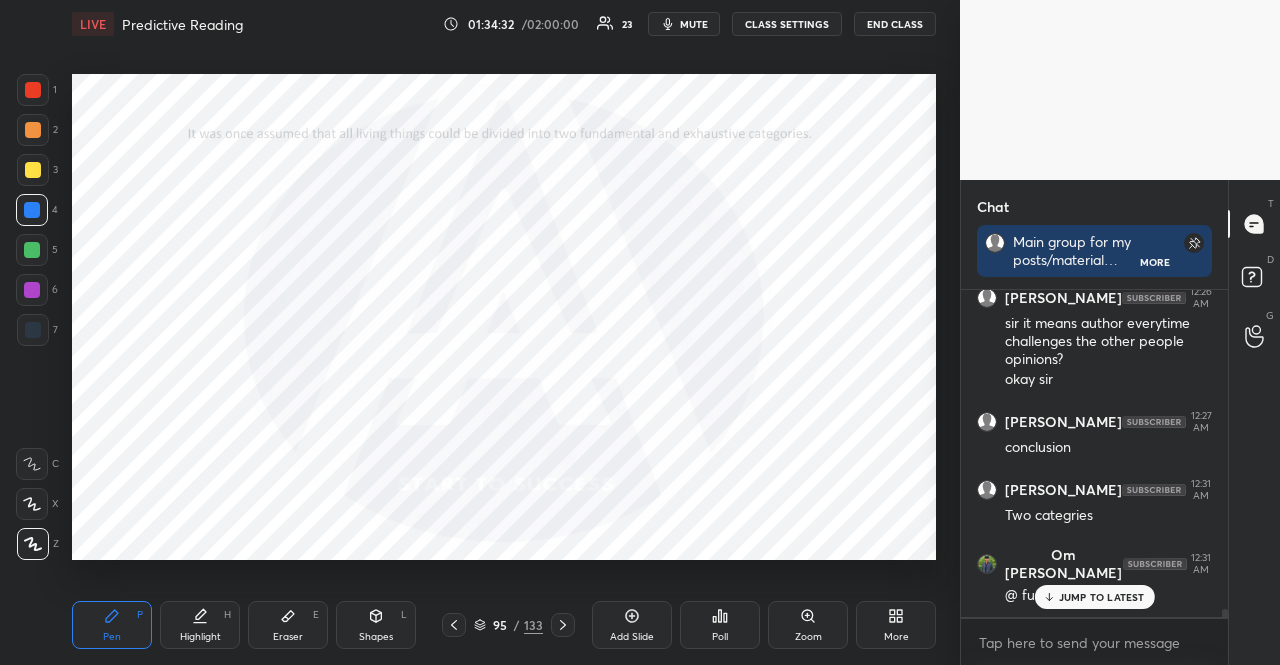 scroll, scrollTop: 13222, scrollLeft: 0, axis: vertical 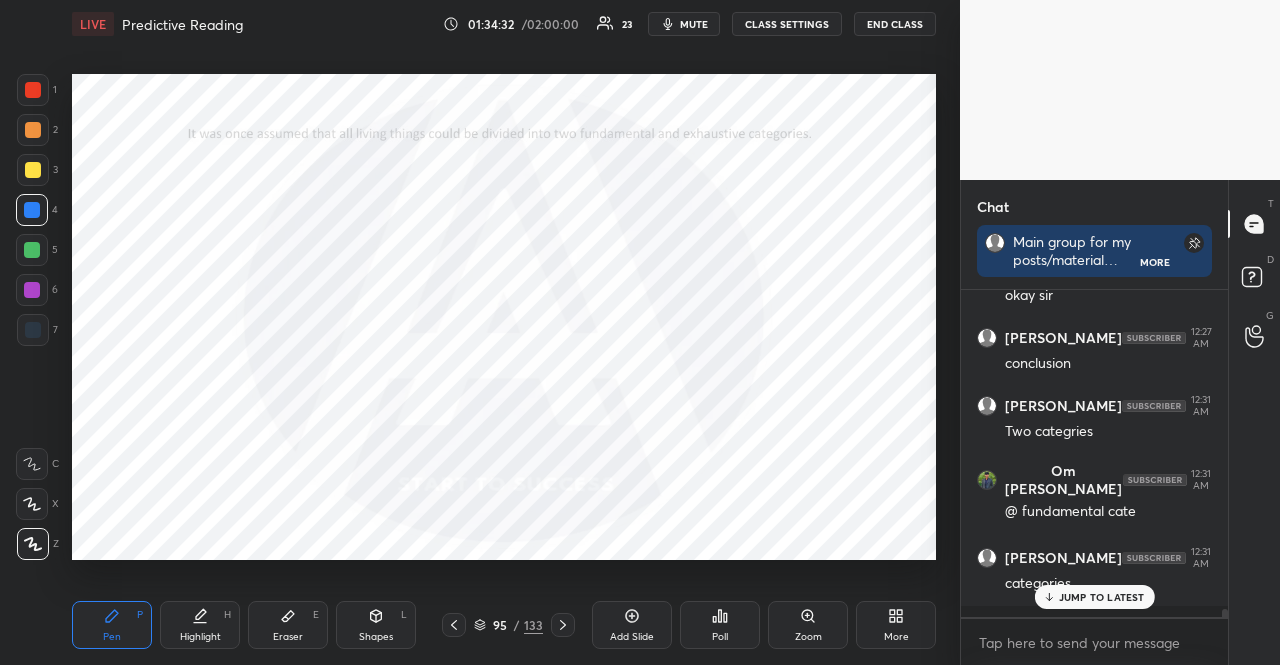 click 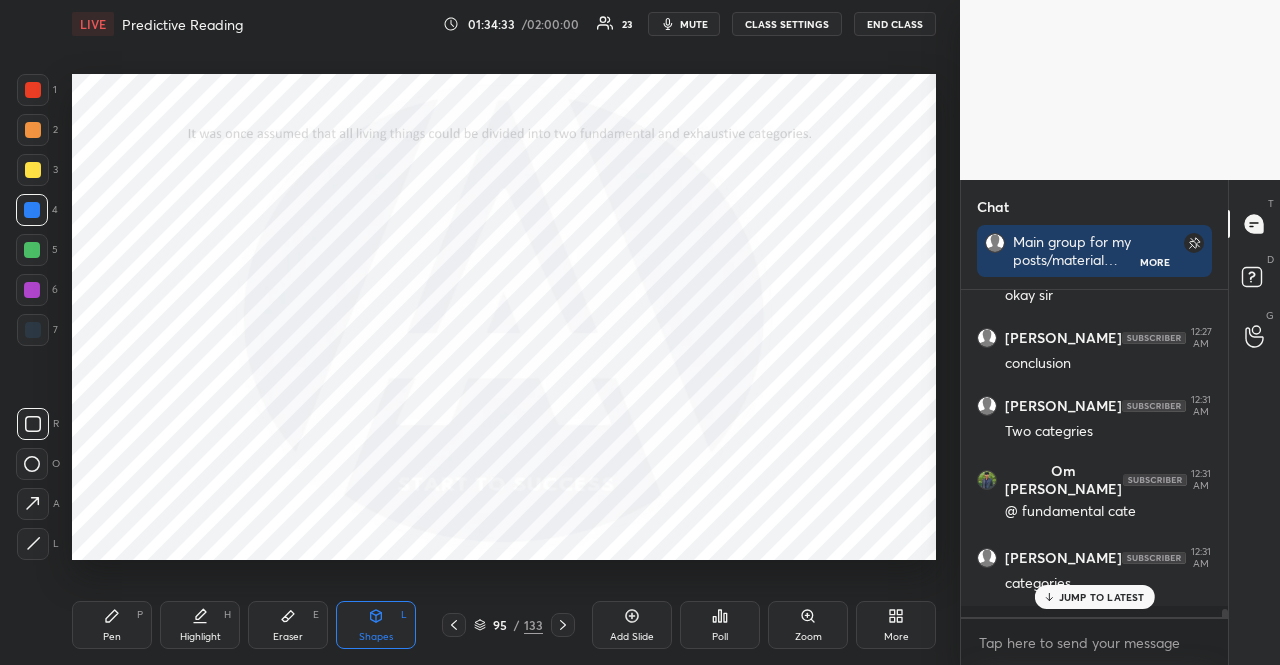scroll, scrollTop: 13374, scrollLeft: 0, axis: vertical 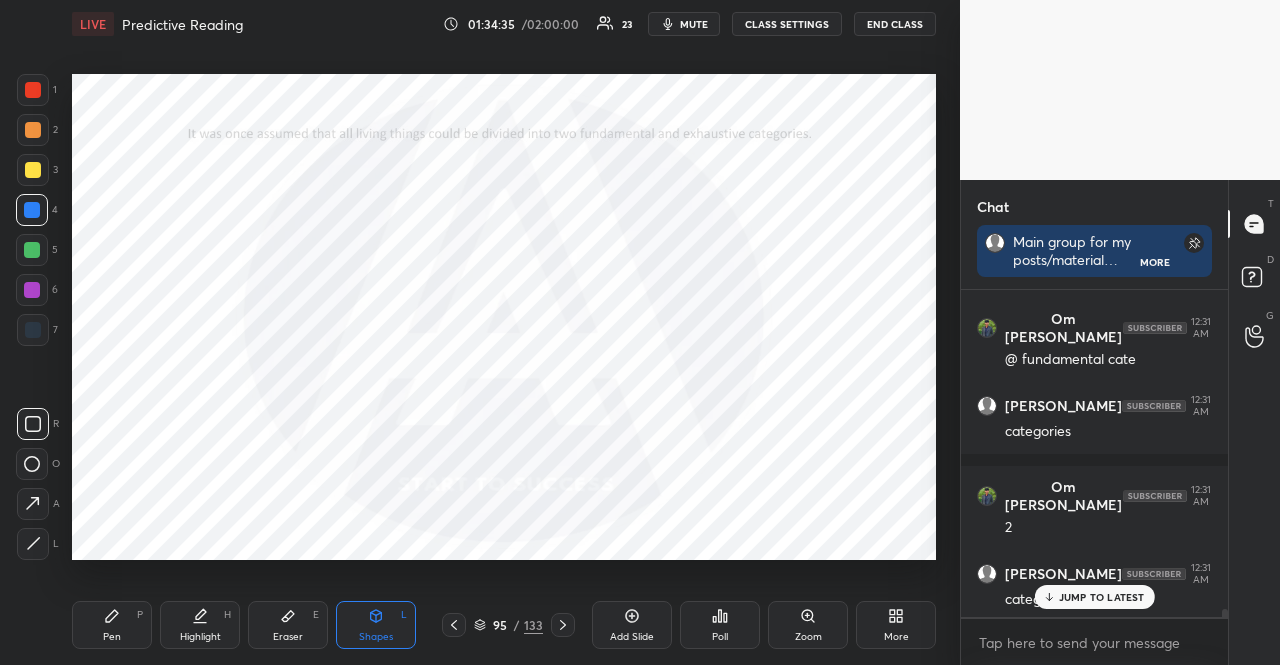 click on "Pen P" at bounding box center [112, 625] 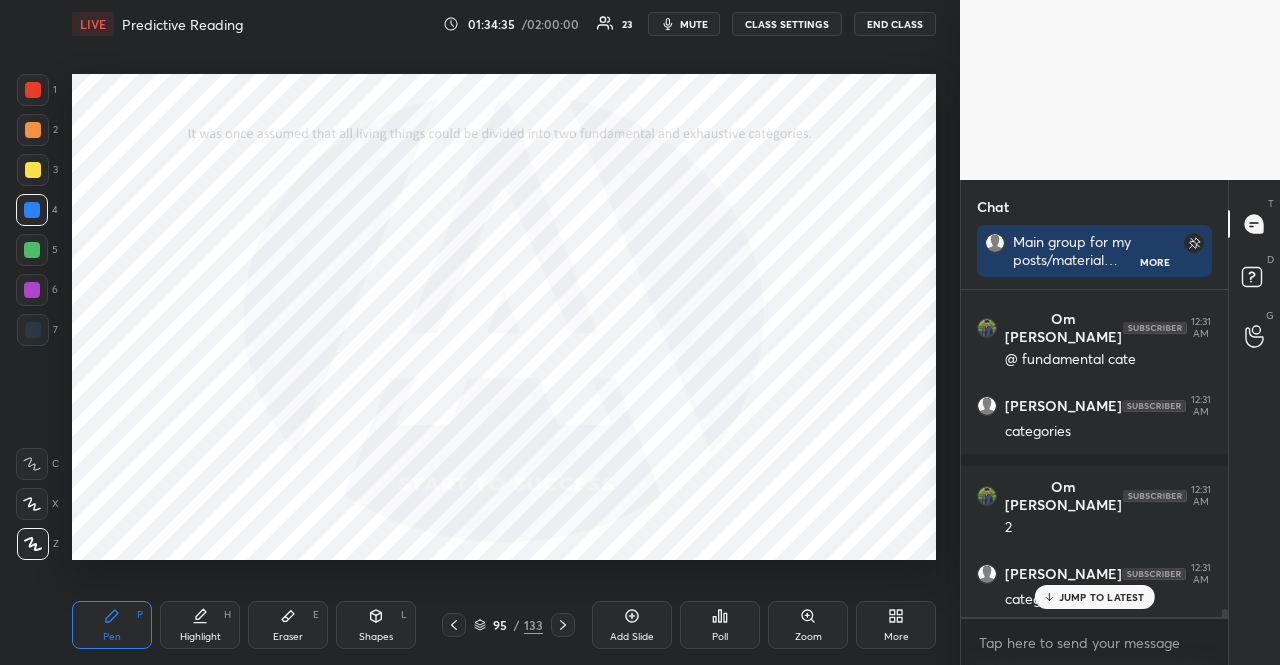click 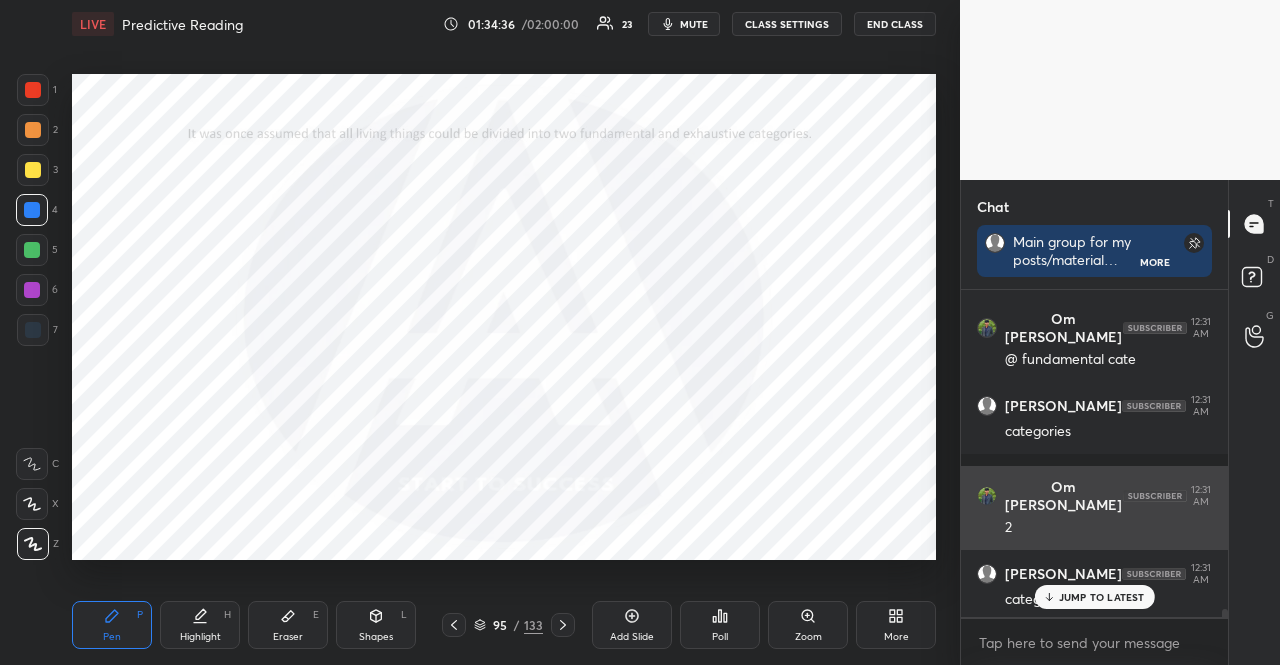 scroll, scrollTop: 13442, scrollLeft: 0, axis: vertical 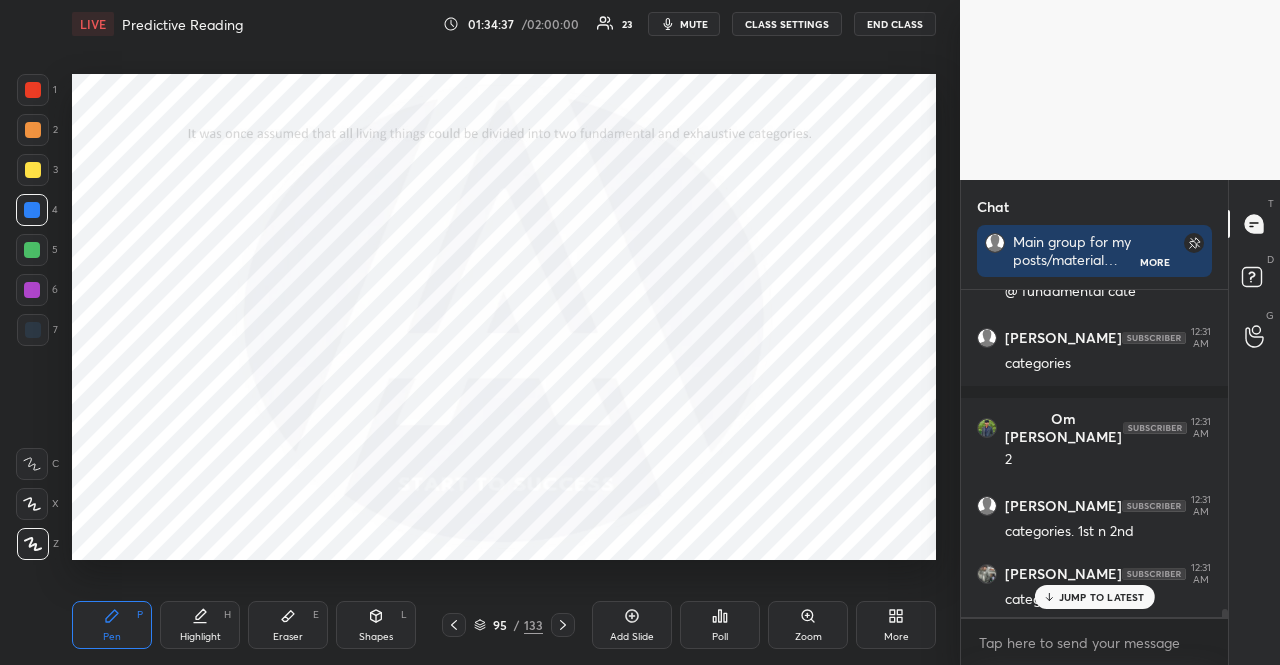 click on "JUMP TO LATEST" at bounding box center (1094, 597) 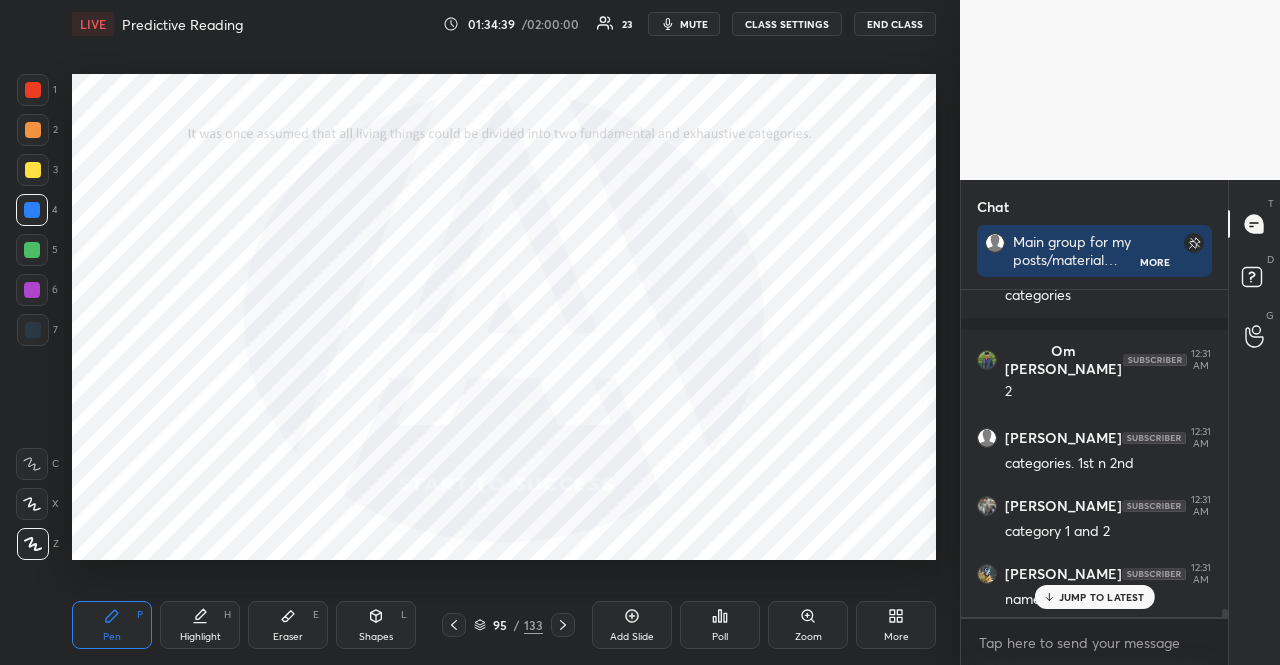click on "JUMP TO LATEST" at bounding box center (1094, 597) 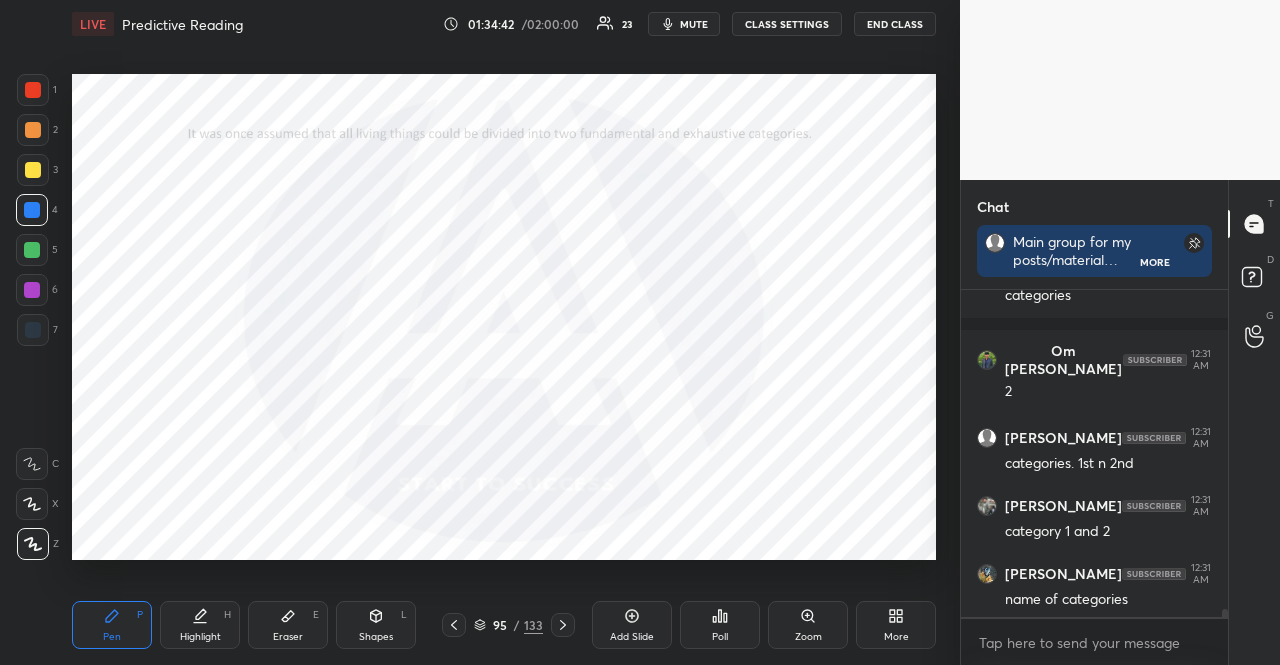 click 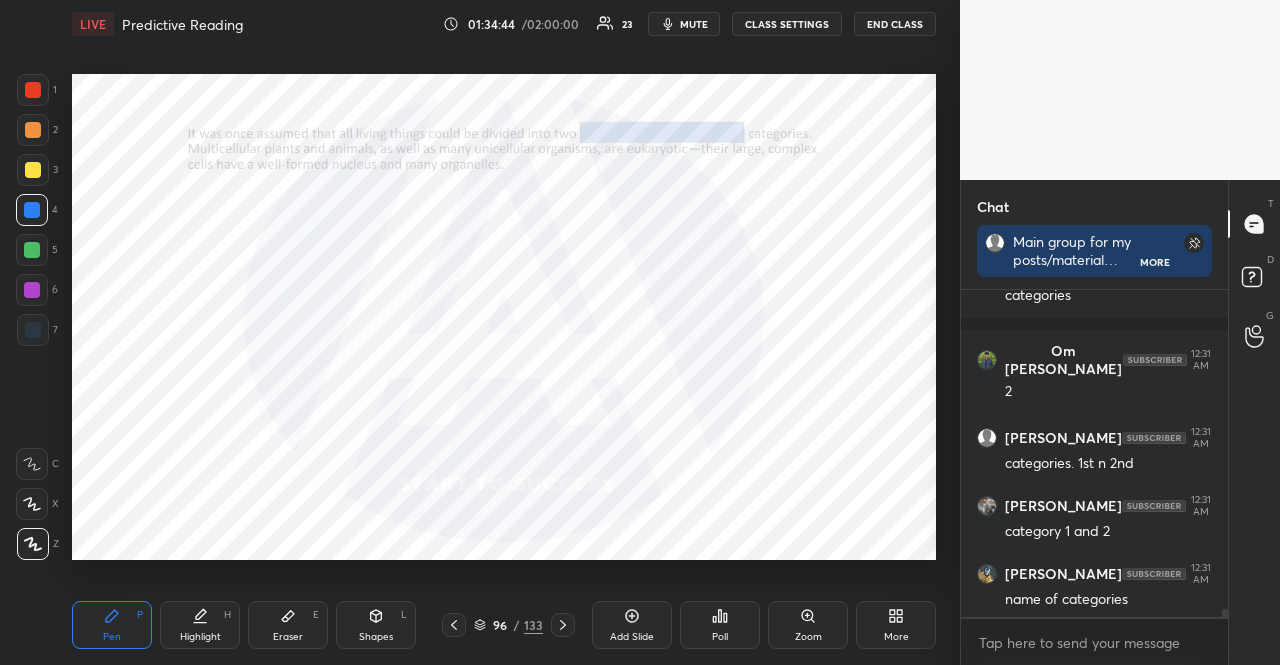 scroll, scrollTop: 13578, scrollLeft: 0, axis: vertical 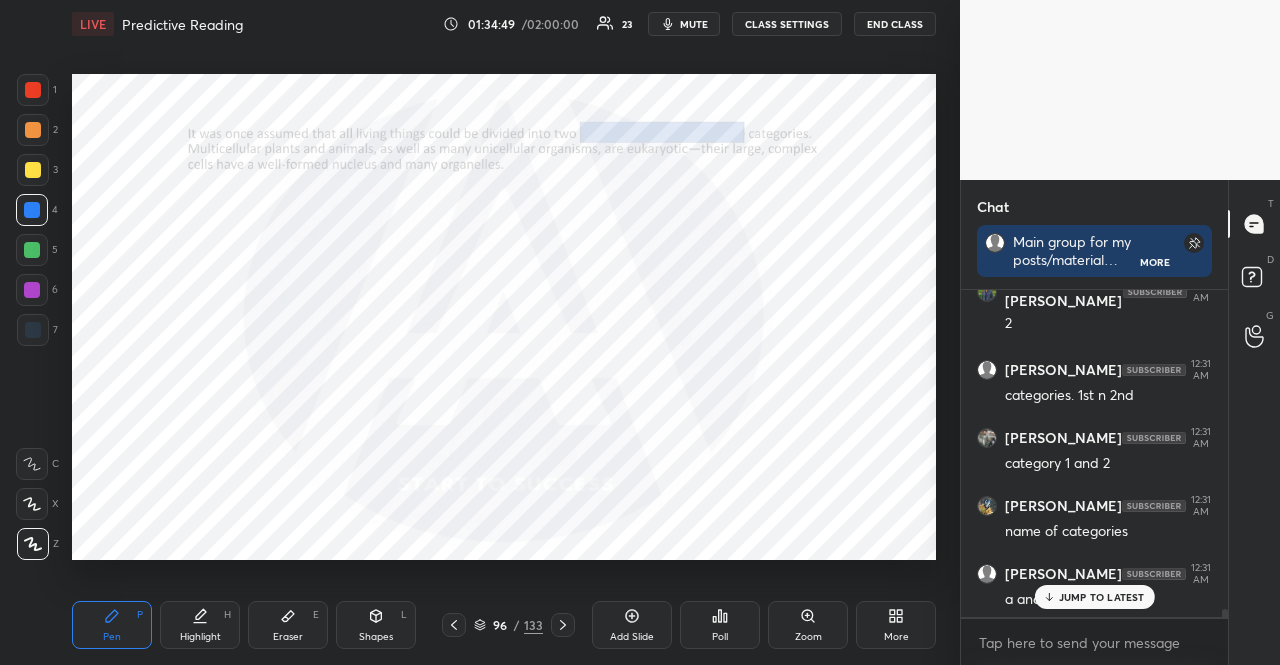 click 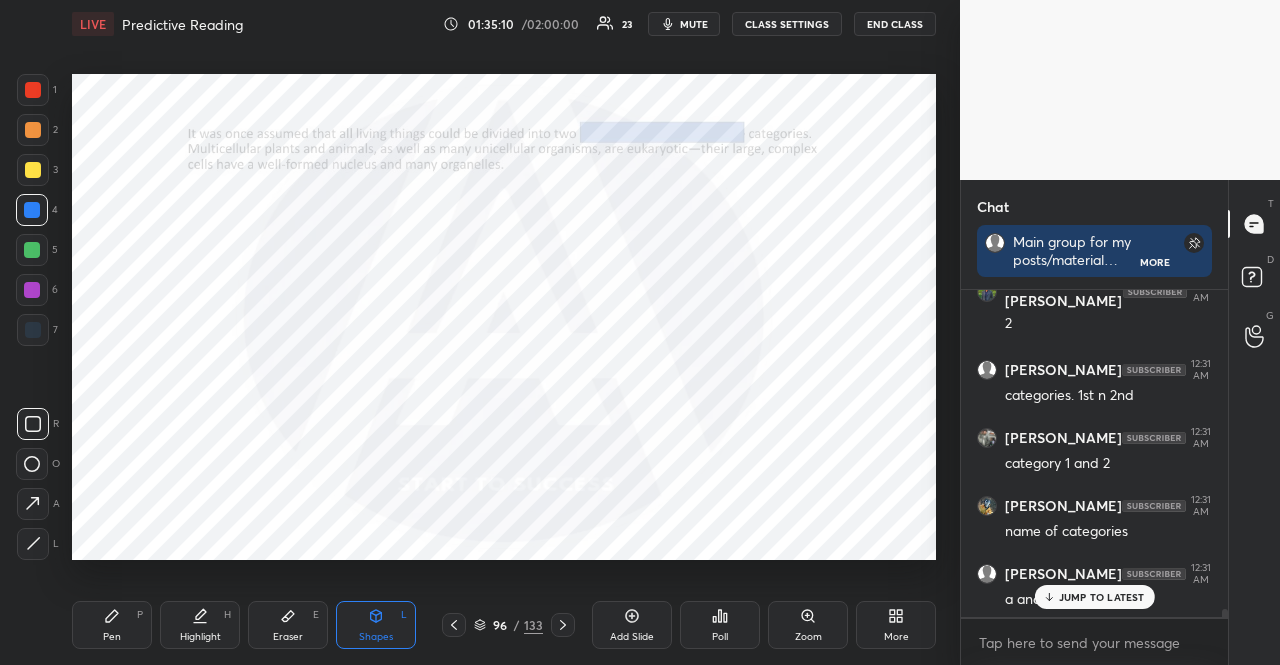 scroll, scrollTop: 13646, scrollLeft: 0, axis: vertical 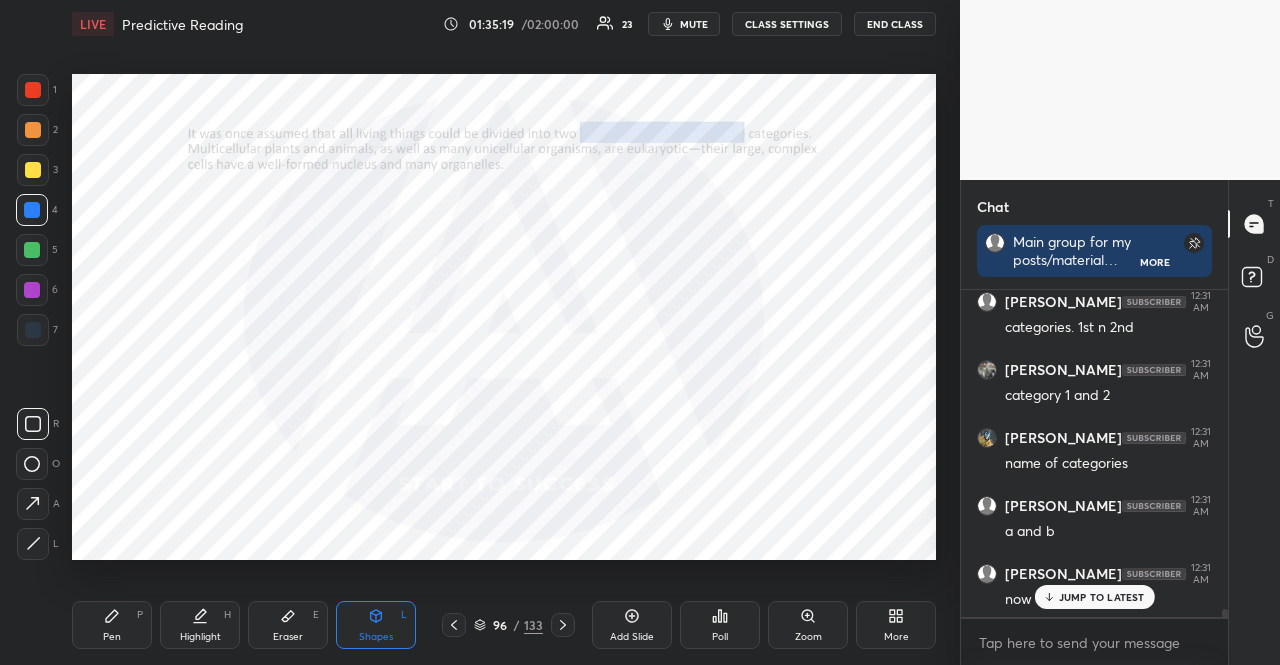 click on "JUMP TO LATEST" at bounding box center [1102, 597] 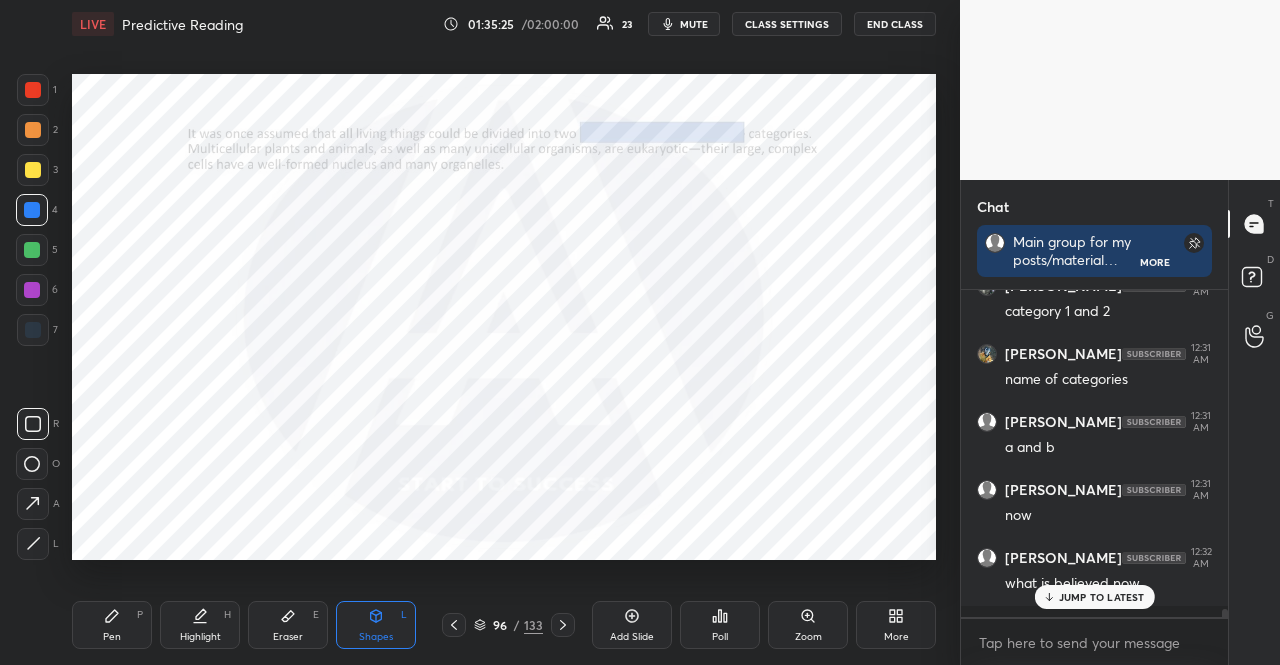 scroll, scrollTop: 13798, scrollLeft: 0, axis: vertical 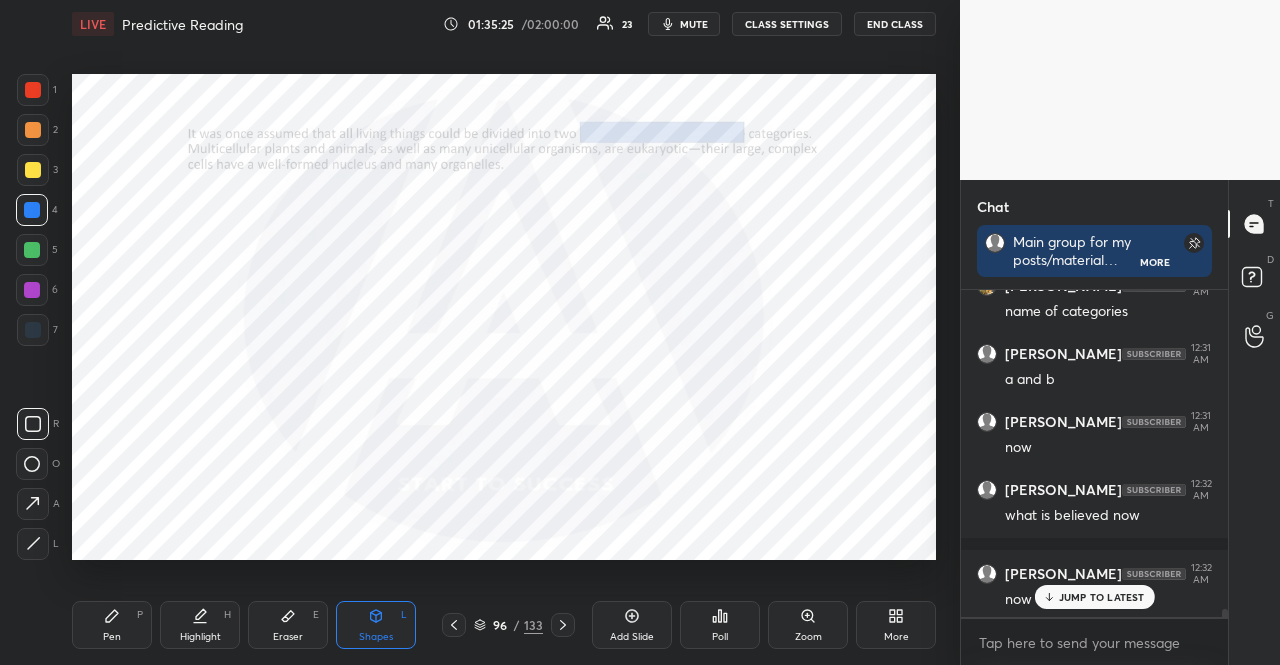 click on "JUMP TO LATEST" at bounding box center [1102, 597] 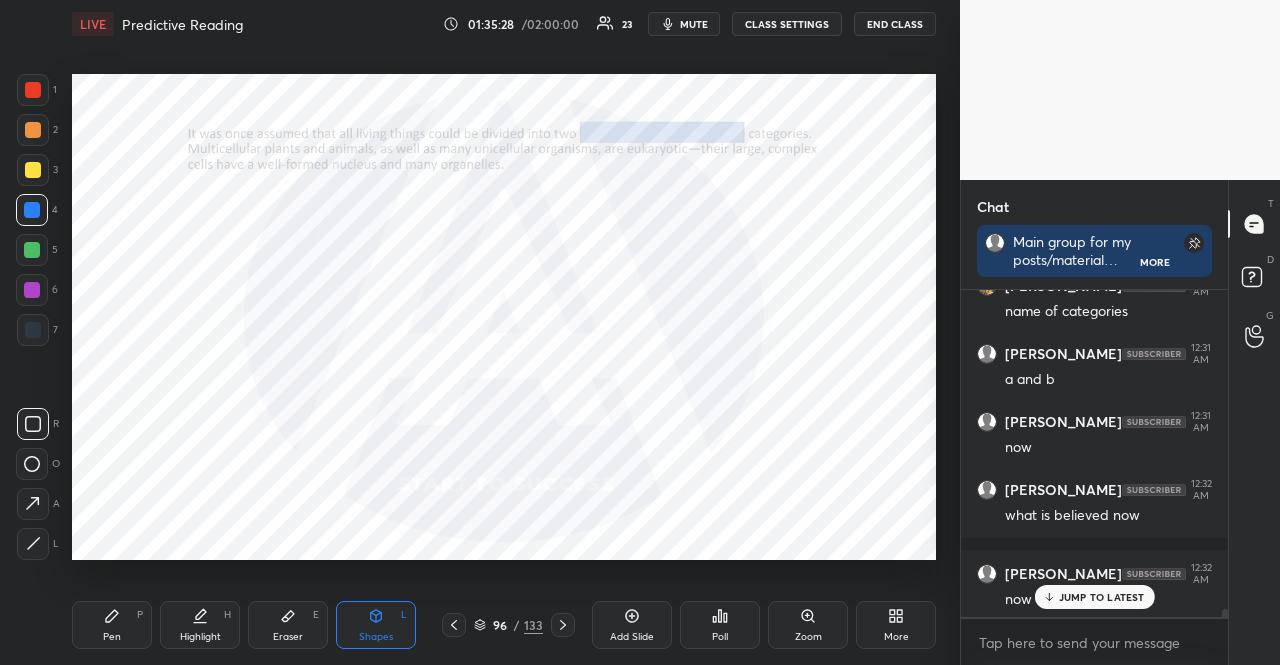 scroll, scrollTop: 13866, scrollLeft: 0, axis: vertical 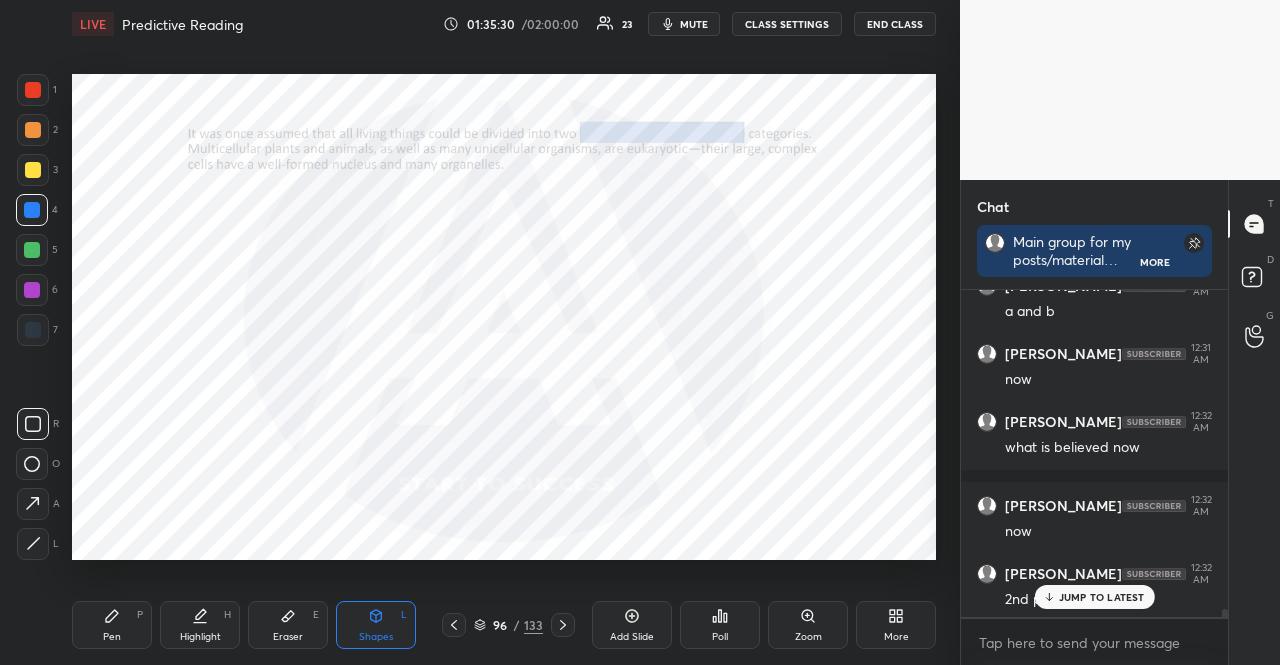 click on "JUMP TO LATEST" at bounding box center [1102, 597] 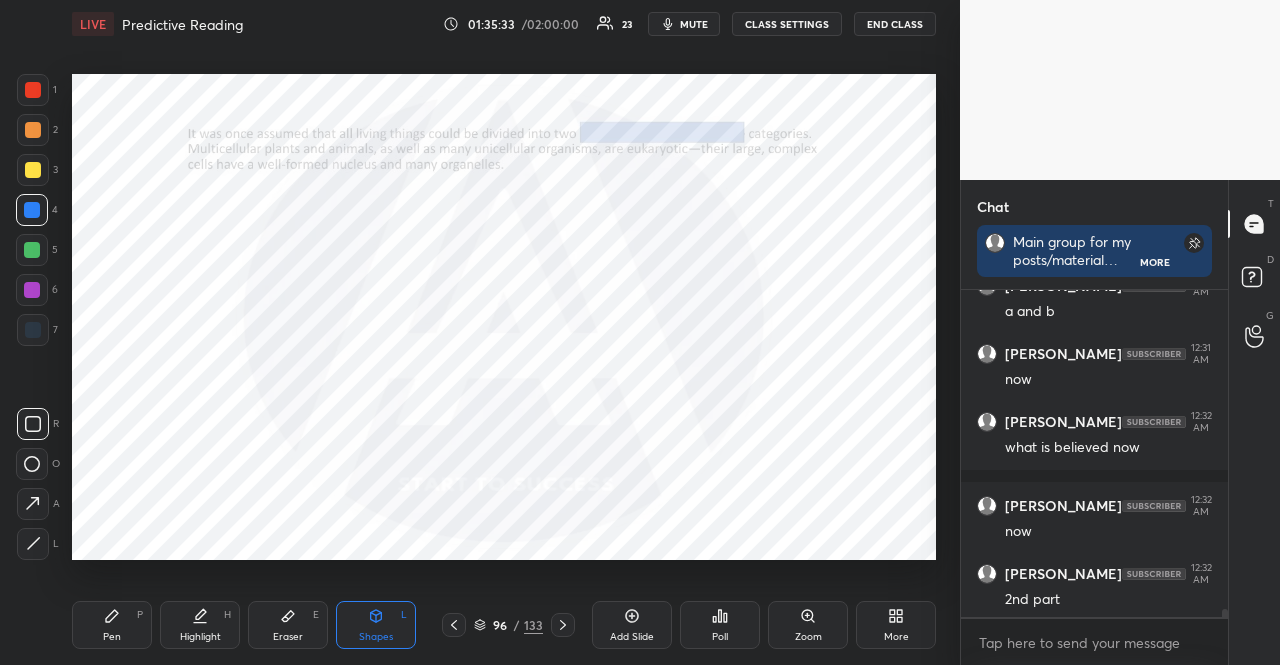 click at bounding box center [32, 250] 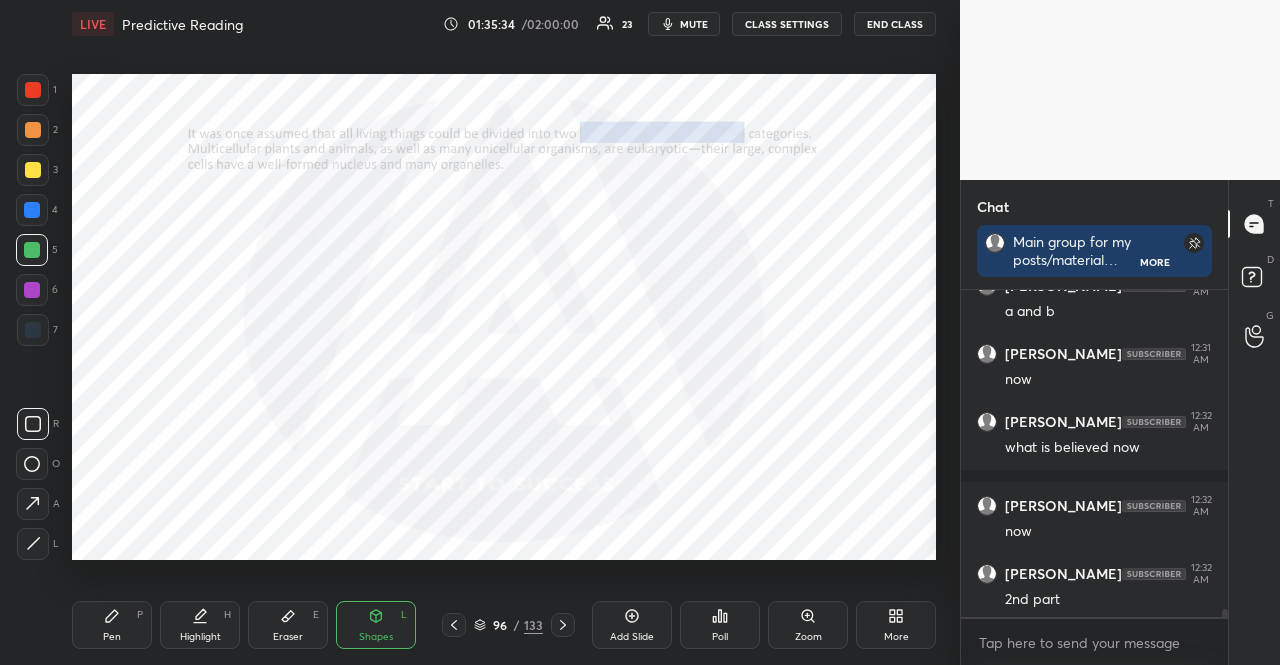 scroll, scrollTop: 13934, scrollLeft: 0, axis: vertical 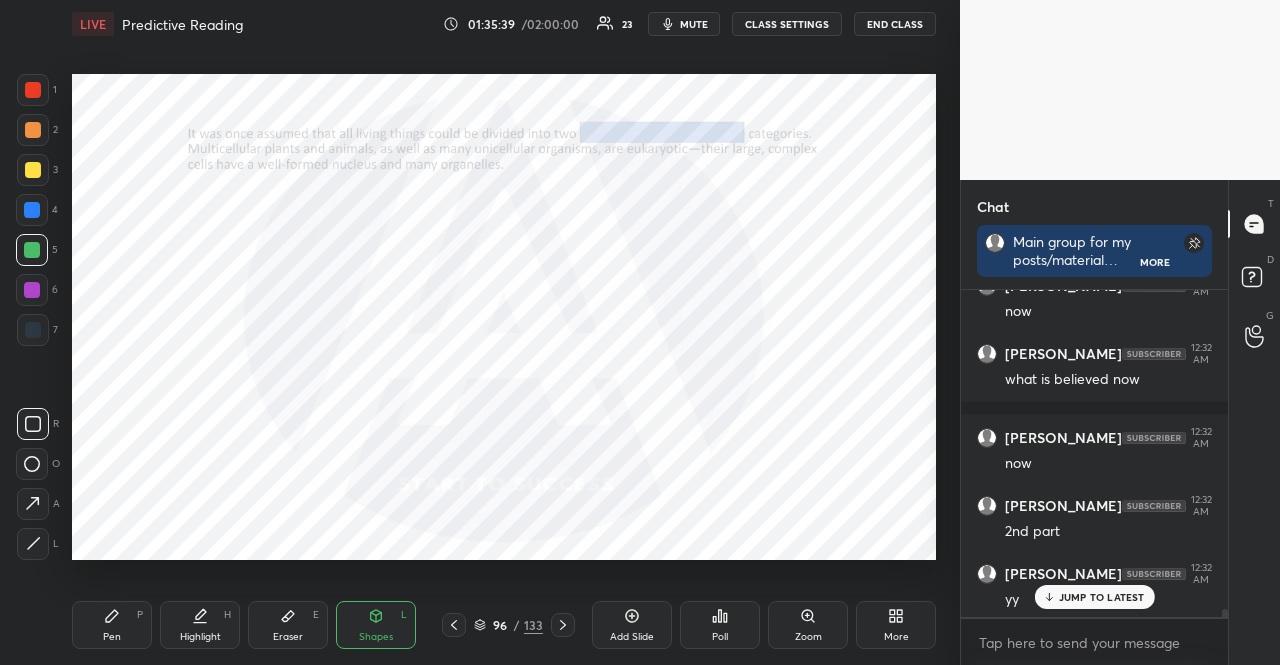 click at bounding box center [32, 210] 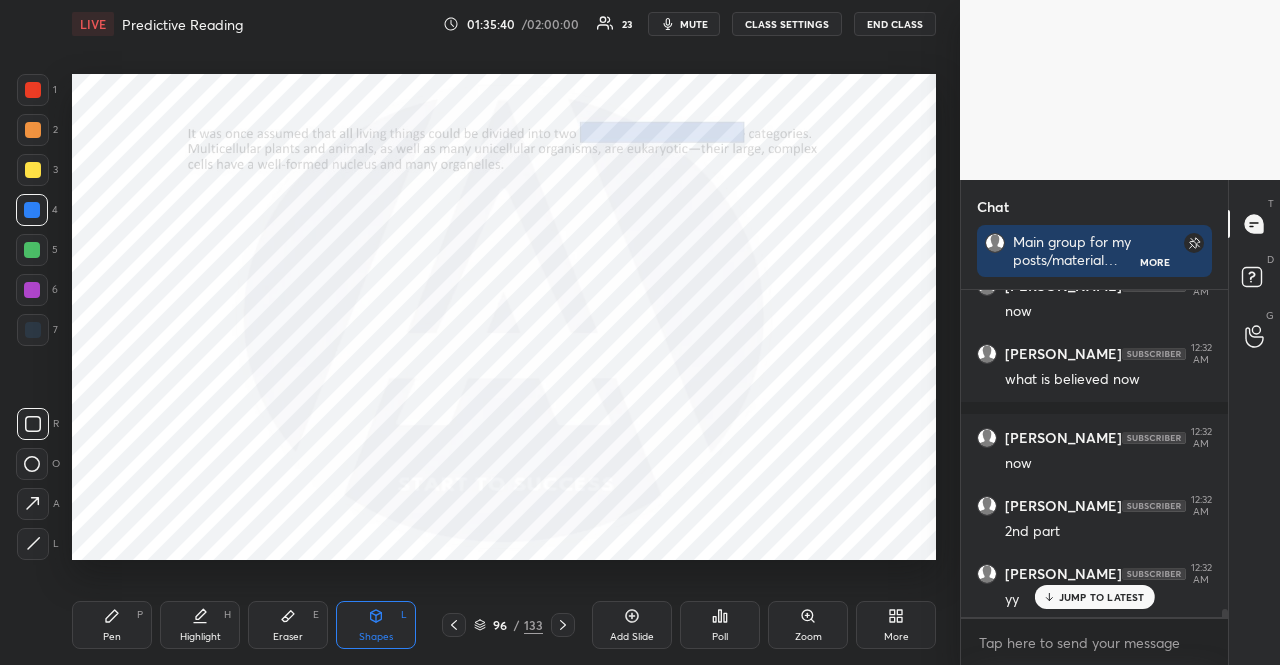 click on "Pen P Highlight H Eraser E Shapes L 96 / 133 Add Slide Poll Zoom More" at bounding box center (504, 625) 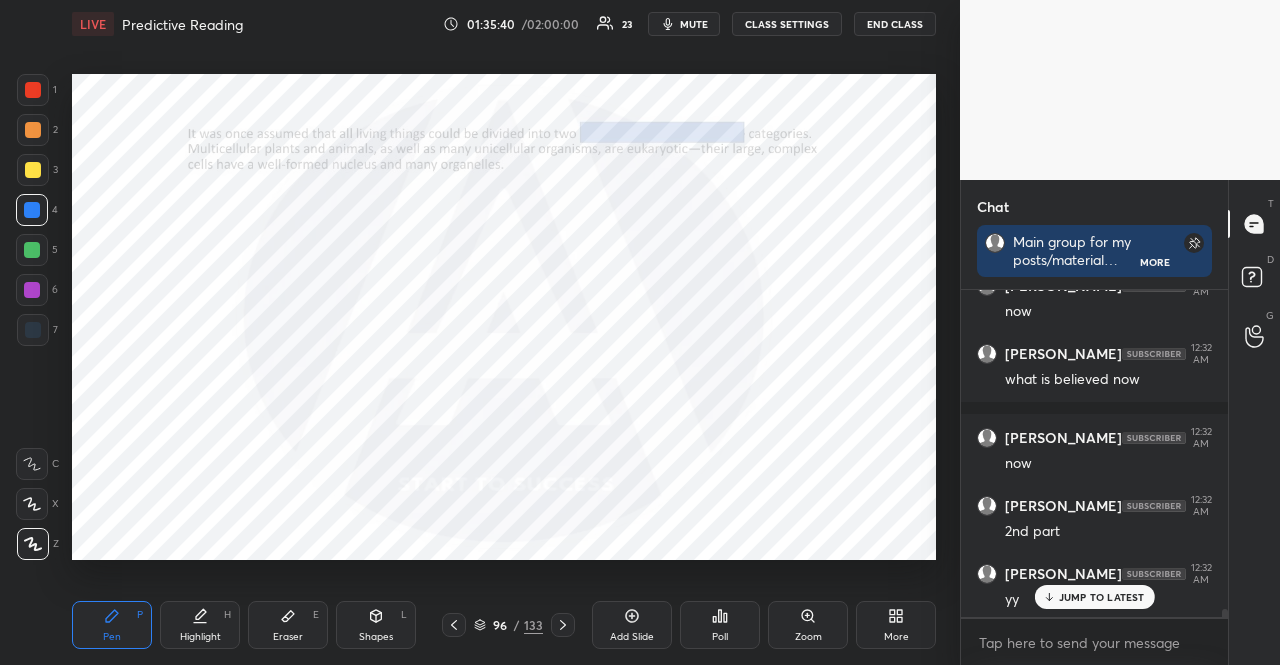 click 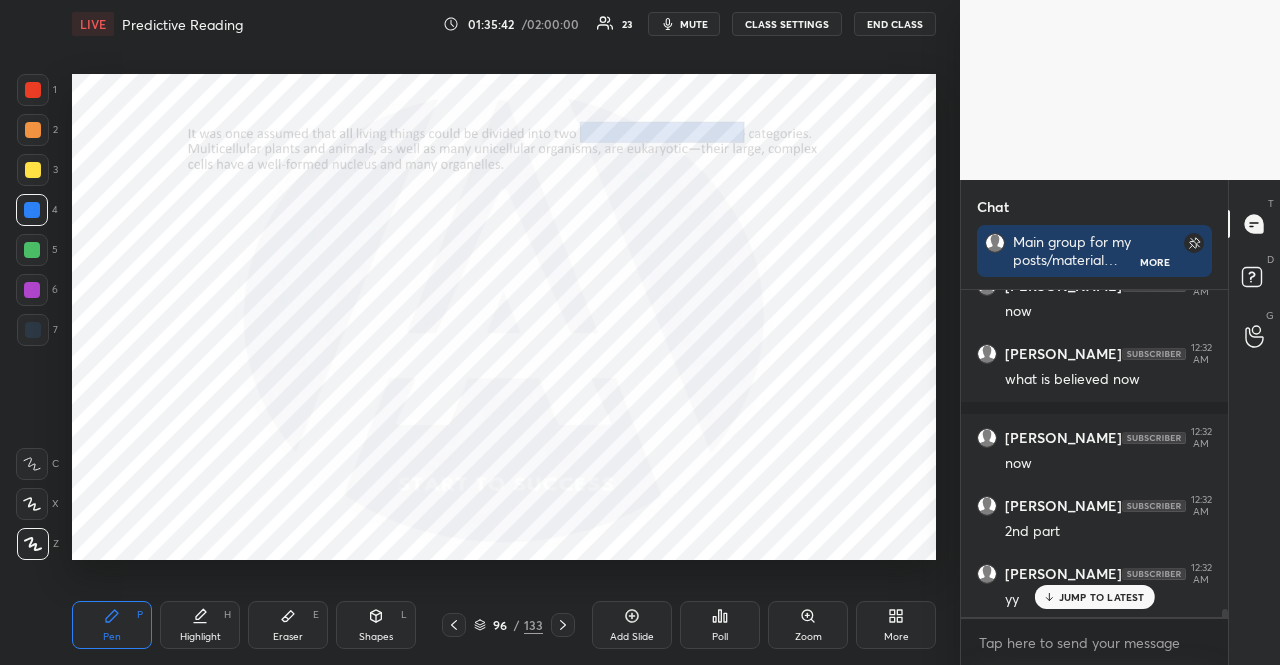 click at bounding box center (563, 625) 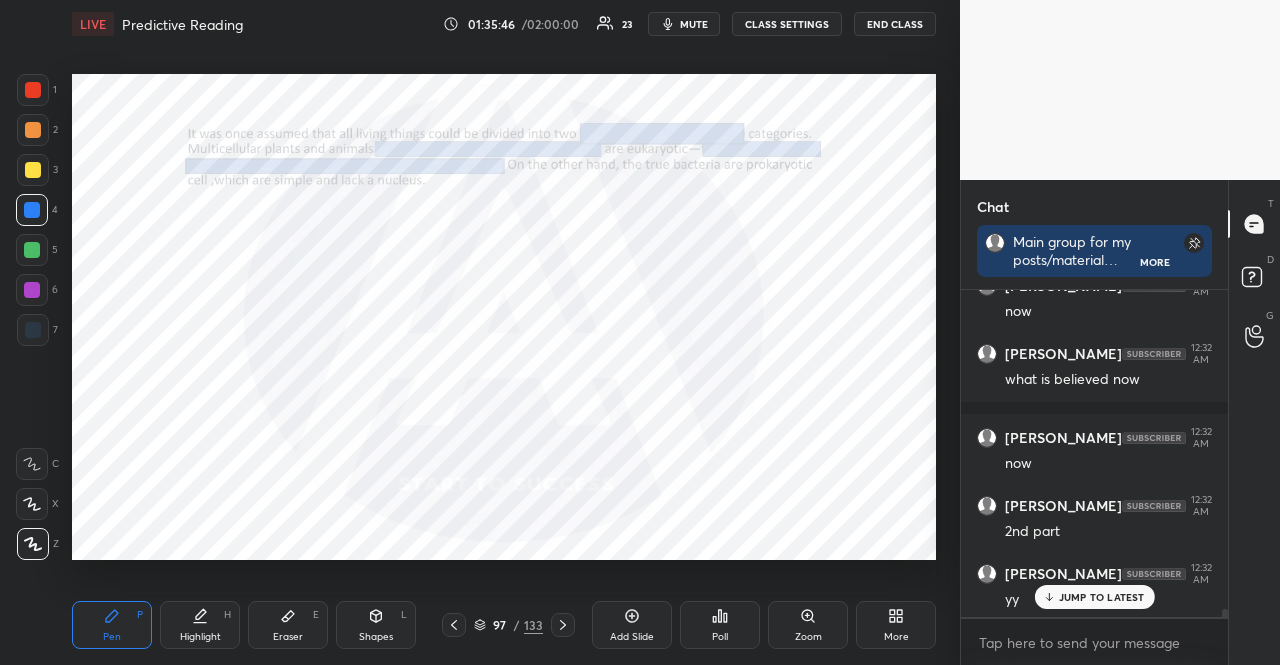 click on "Shapes L" at bounding box center [376, 625] 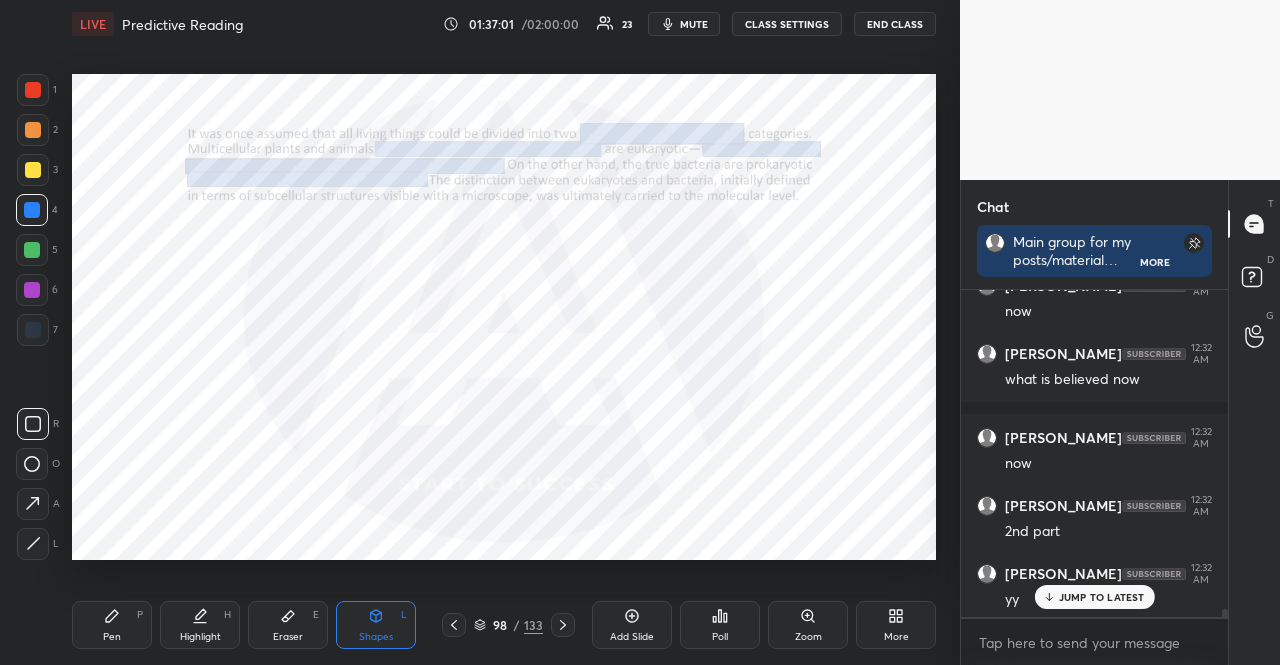 scroll, scrollTop: 14002, scrollLeft: 0, axis: vertical 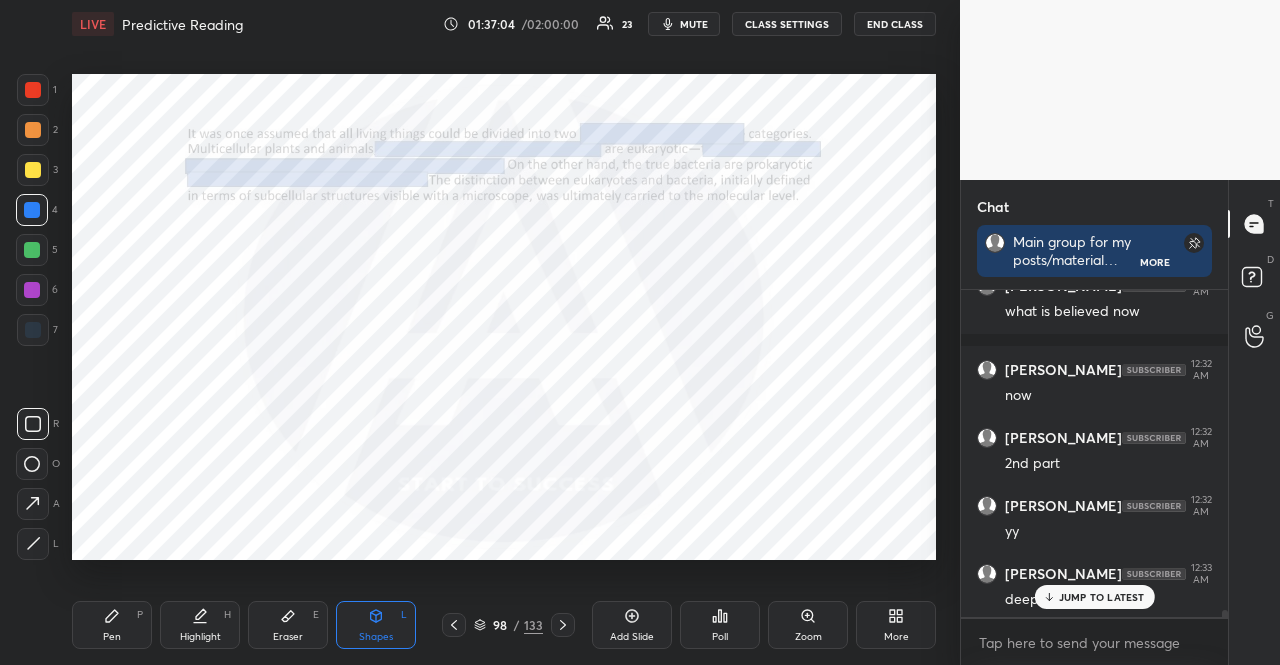 click on "JUMP TO LATEST" at bounding box center (1094, 597) 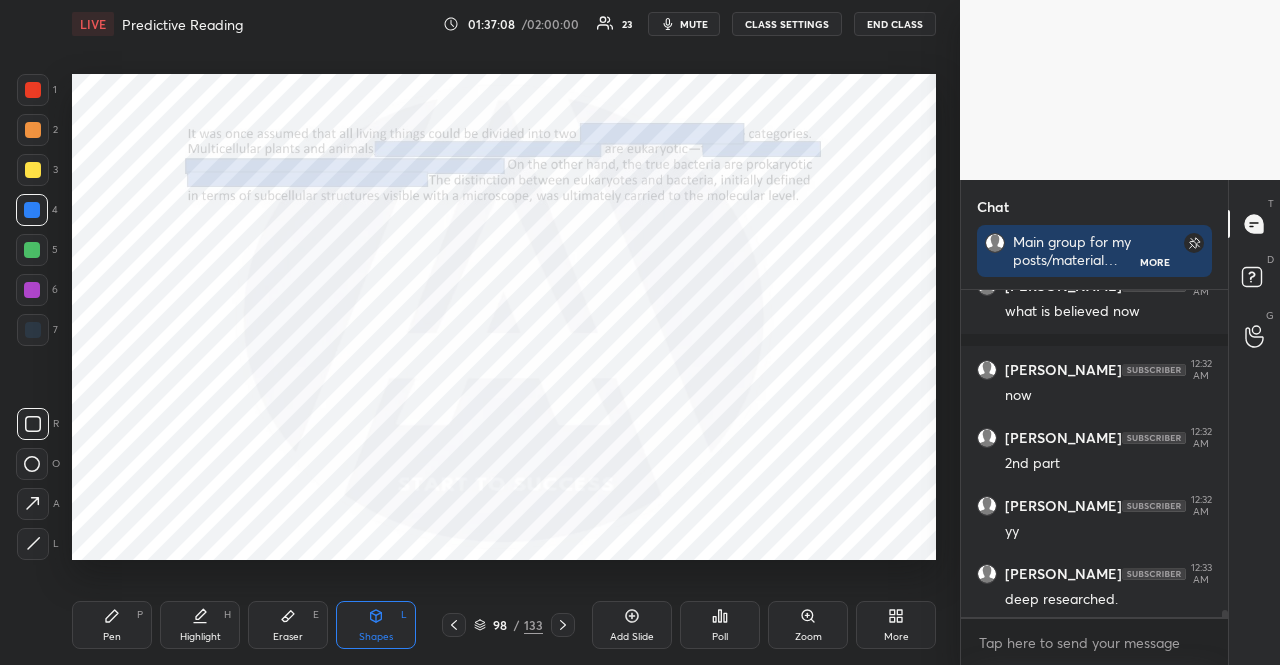 scroll, scrollTop: 14086, scrollLeft: 0, axis: vertical 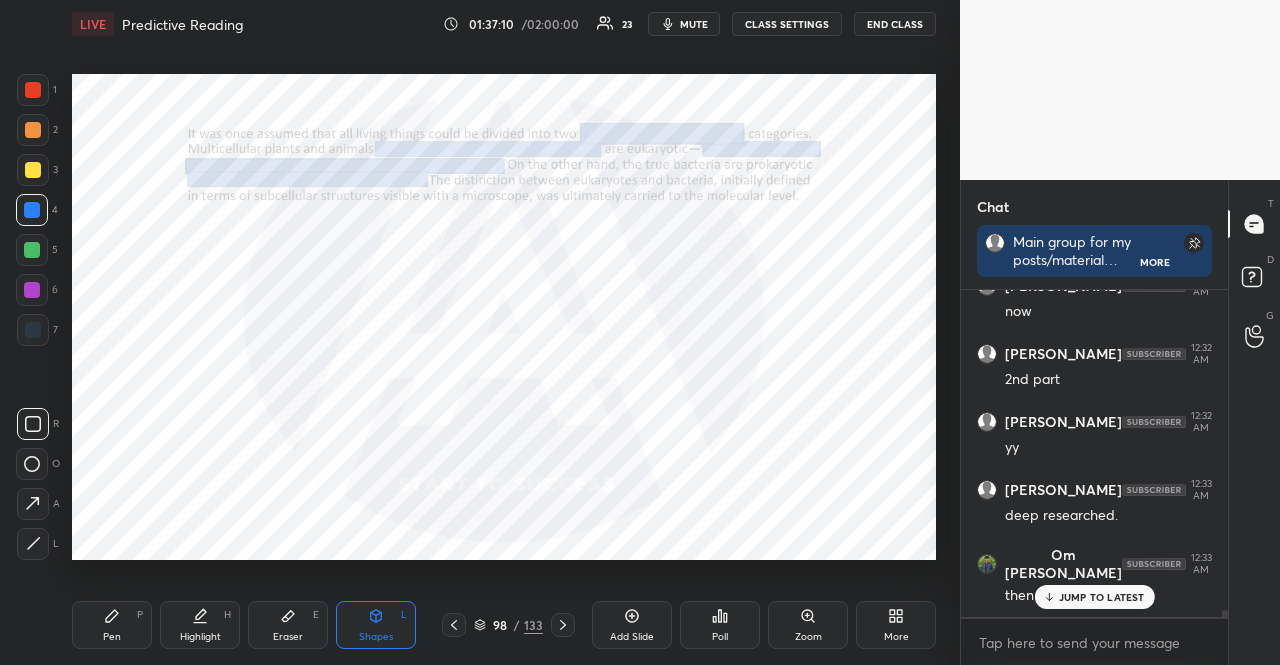 click on "JUMP TO LATEST" at bounding box center [1102, 597] 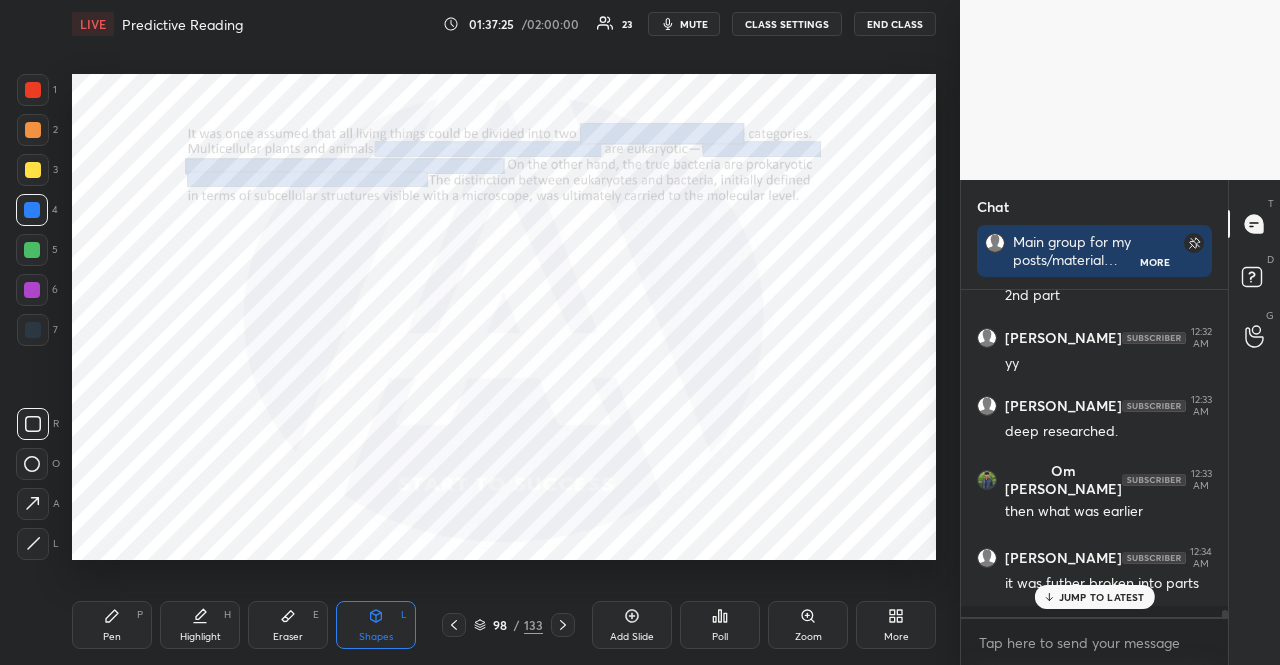 scroll, scrollTop: 14238, scrollLeft: 0, axis: vertical 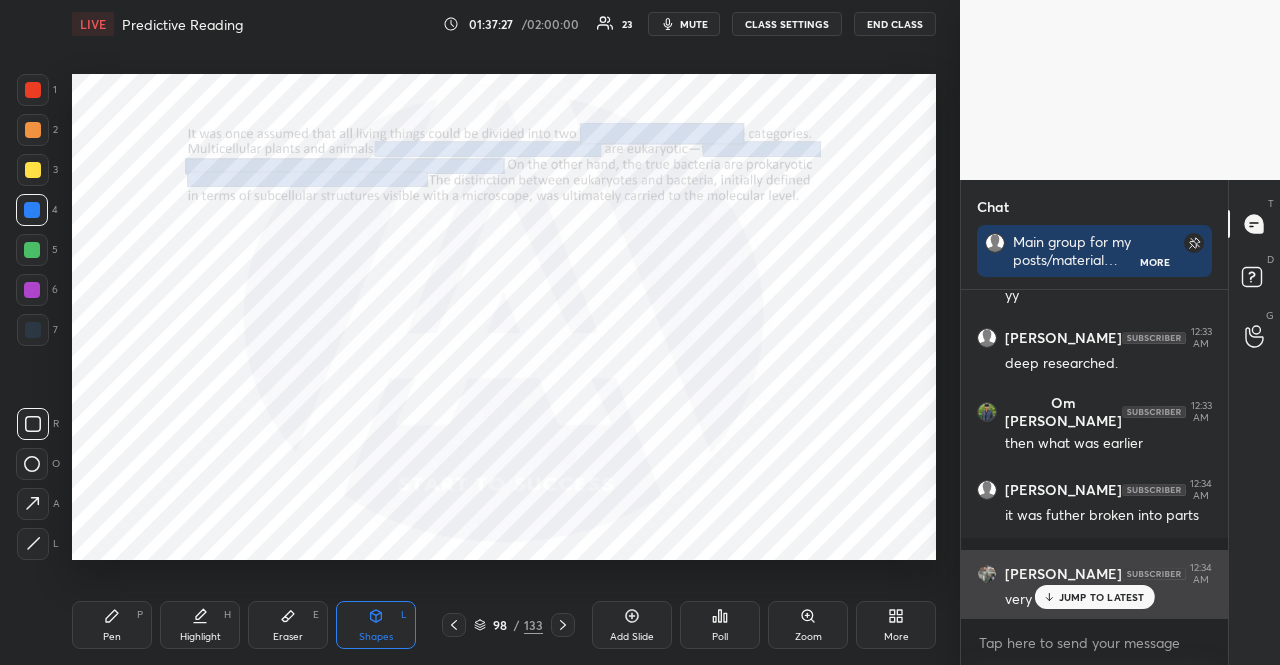 click on "JUMP TO LATEST" at bounding box center [1102, 597] 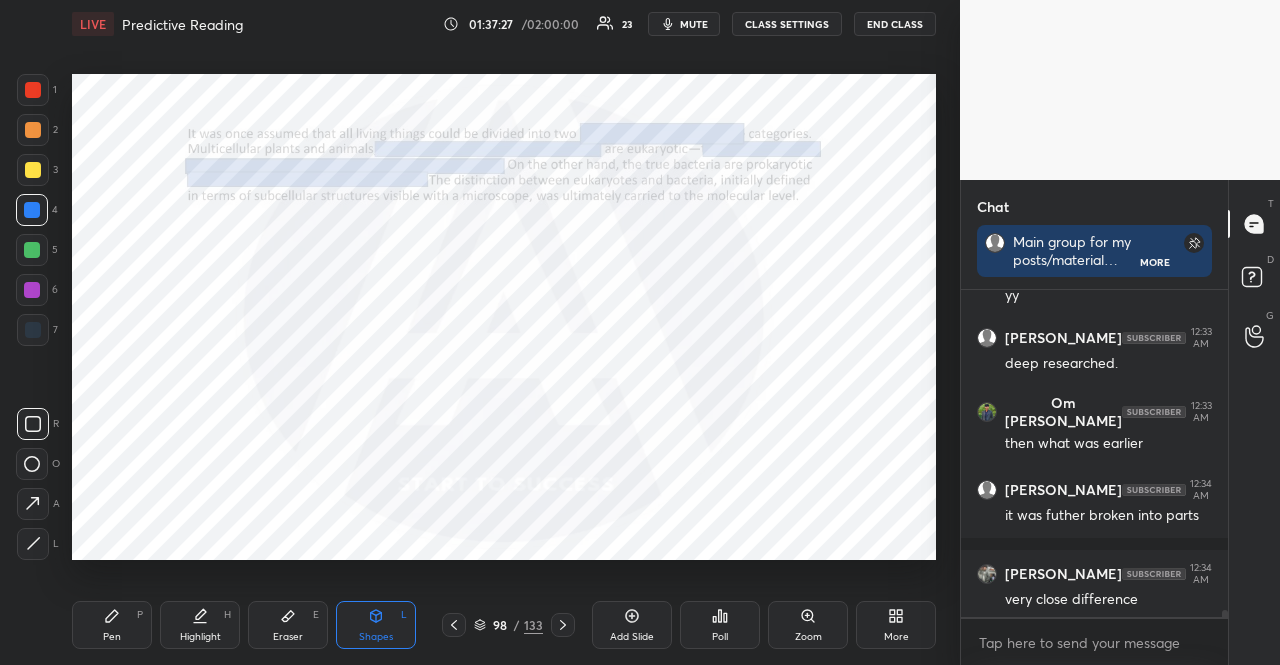 scroll, scrollTop: 14322, scrollLeft: 0, axis: vertical 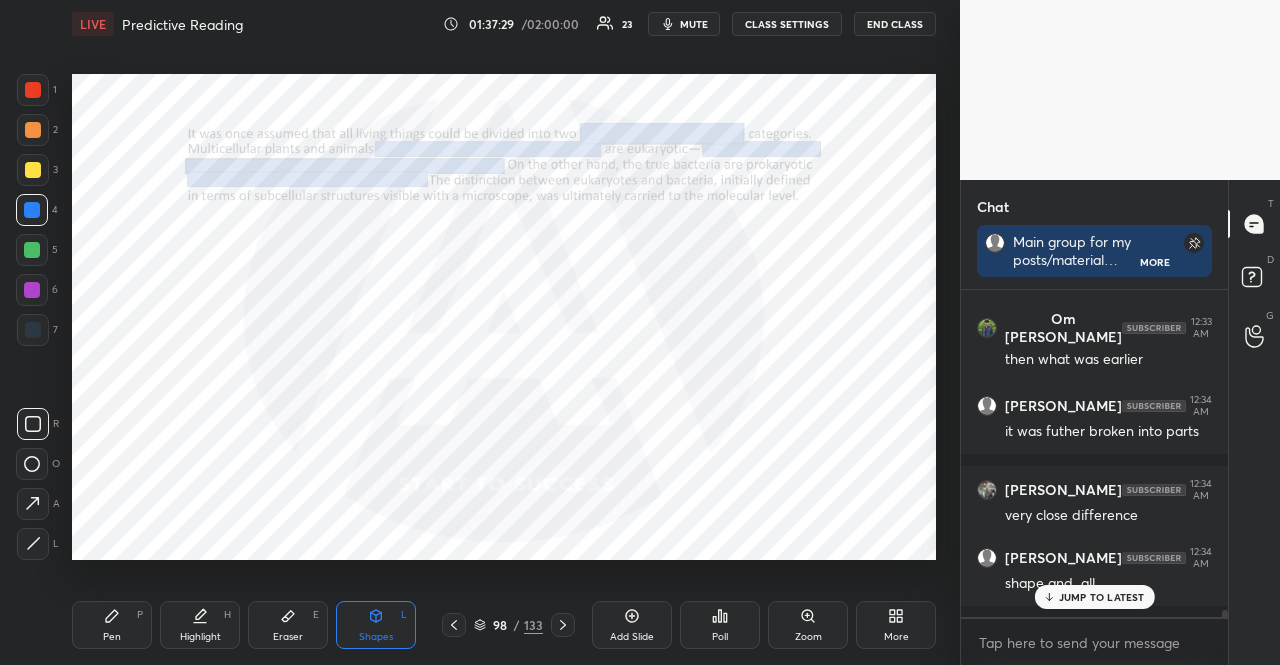 click on "JUMP TO LATEST" at bounding box center (1102, 597) 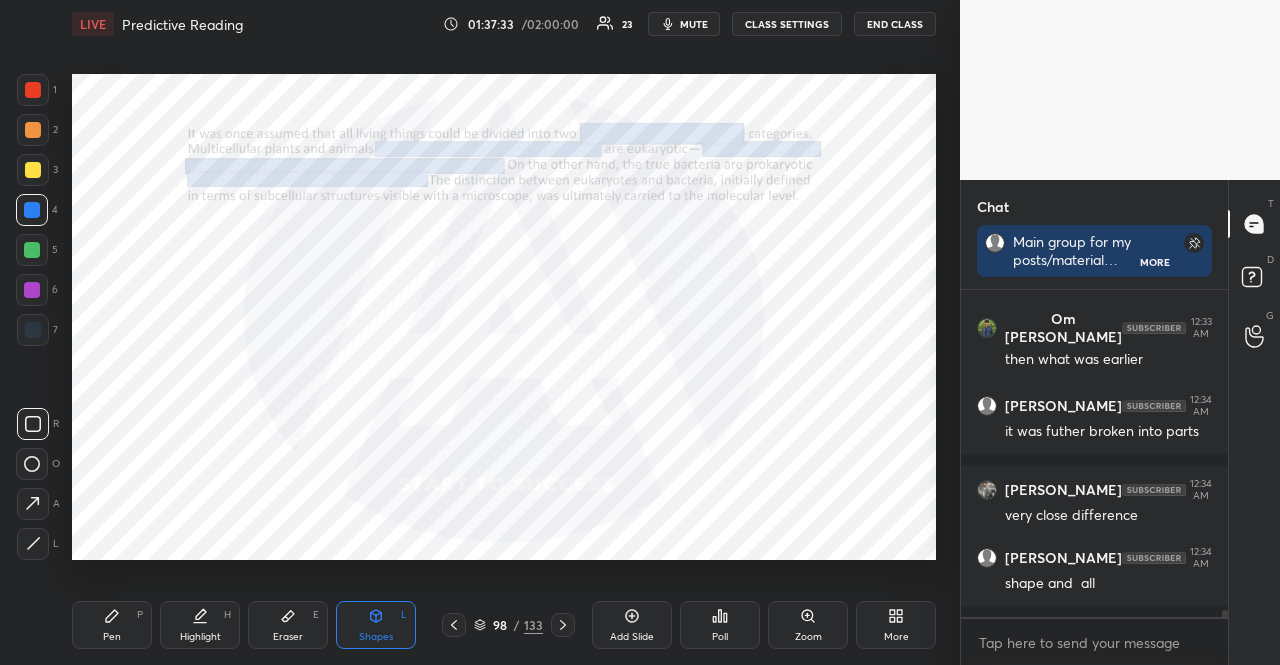 scroll, scrollTop: 14342, scrollLeft: 0, axis: vertical 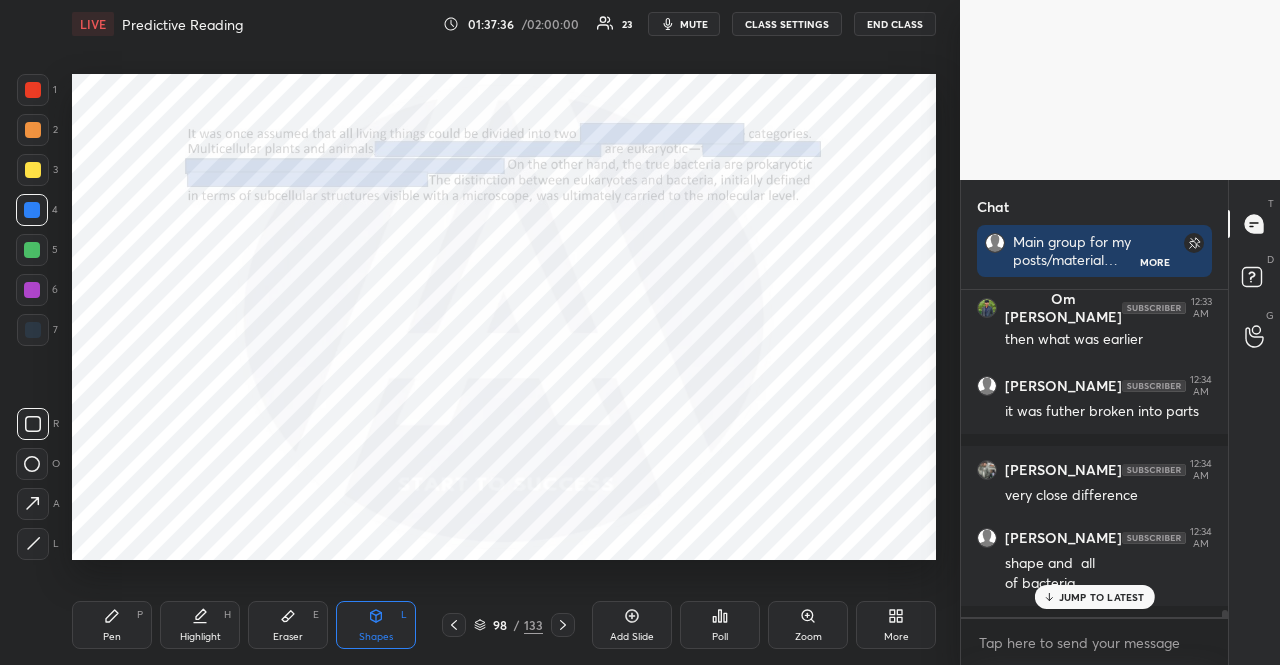 click at bounding box center [32, 290] 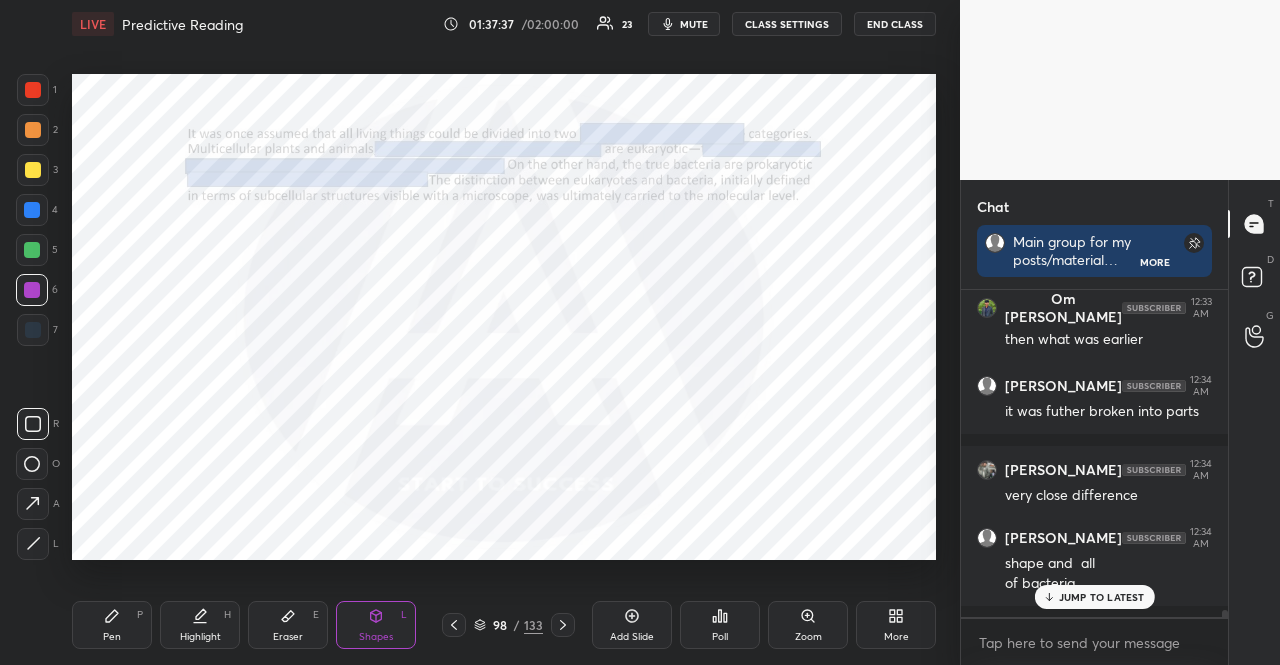 click on "JUMP TO LATEST" at bounding box center [1102, 597] 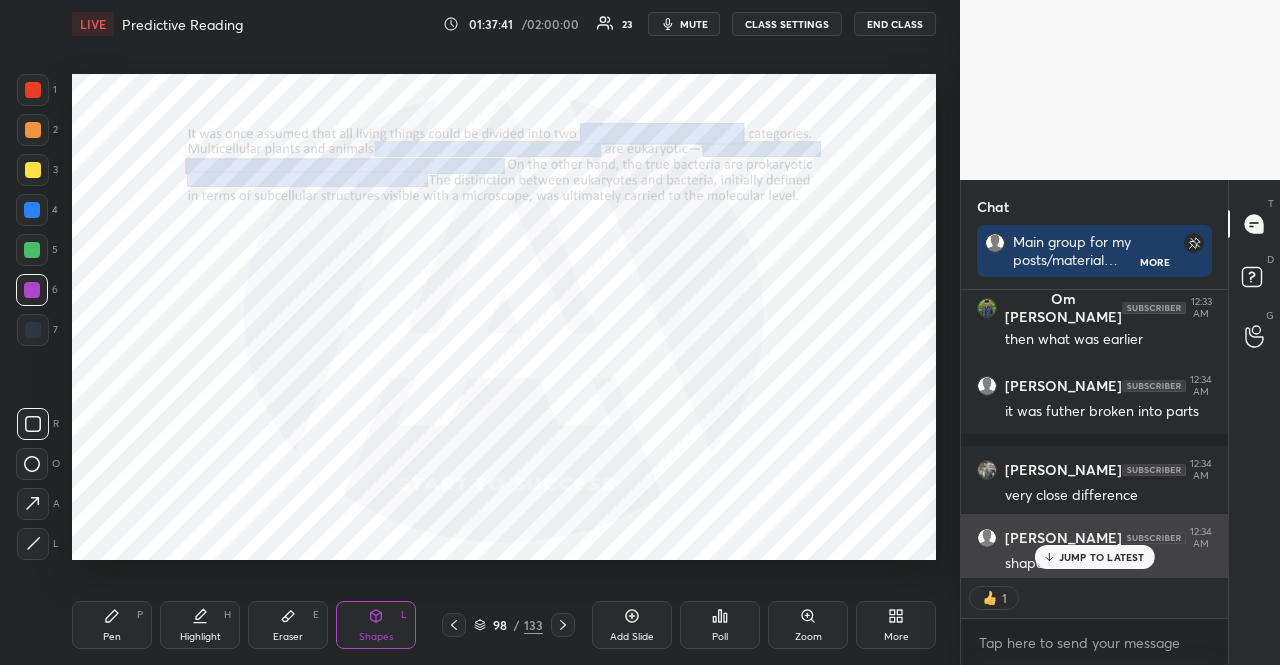 scroll, scrollTop: 281, scrollLeft: 261, axis: both 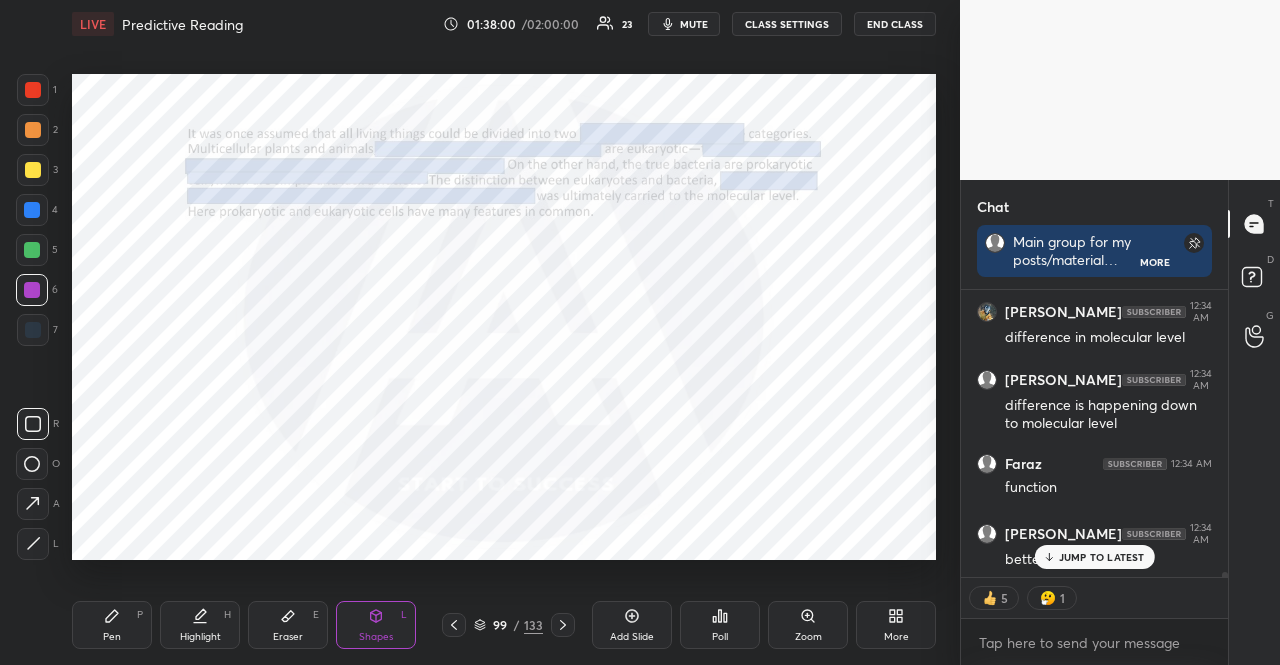 click at bounding box center [32, 290] 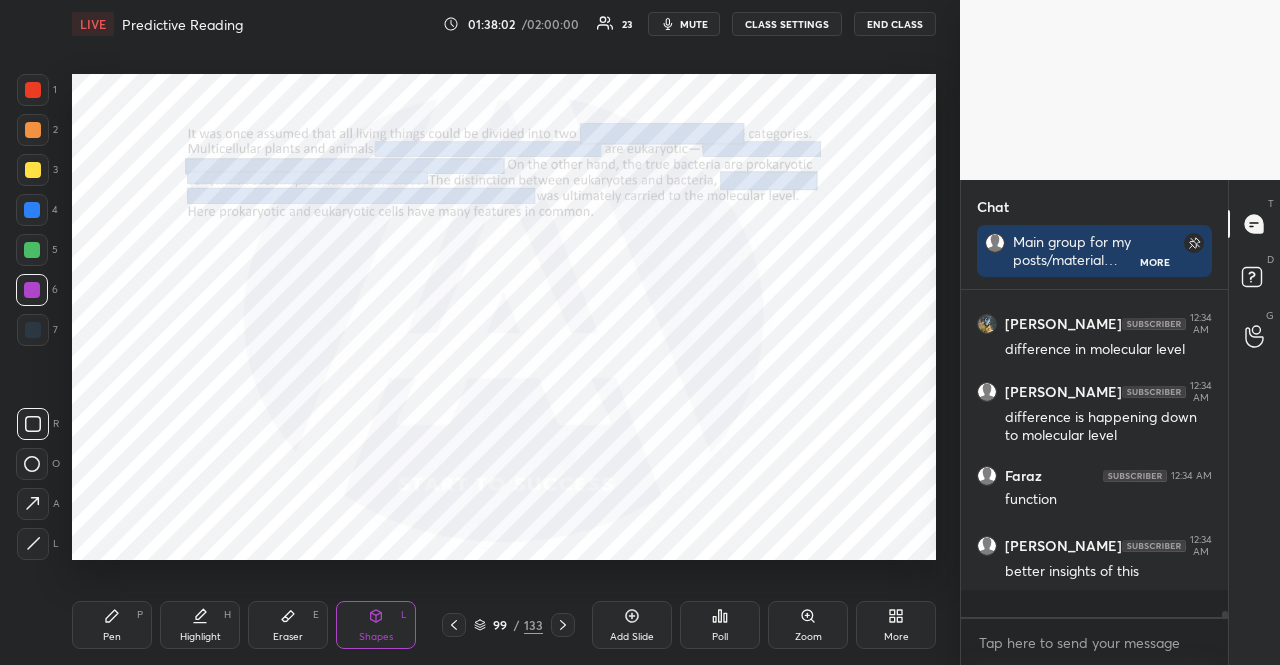 scroll, scrollTop: 6, scrollLeft: 6, axis: both 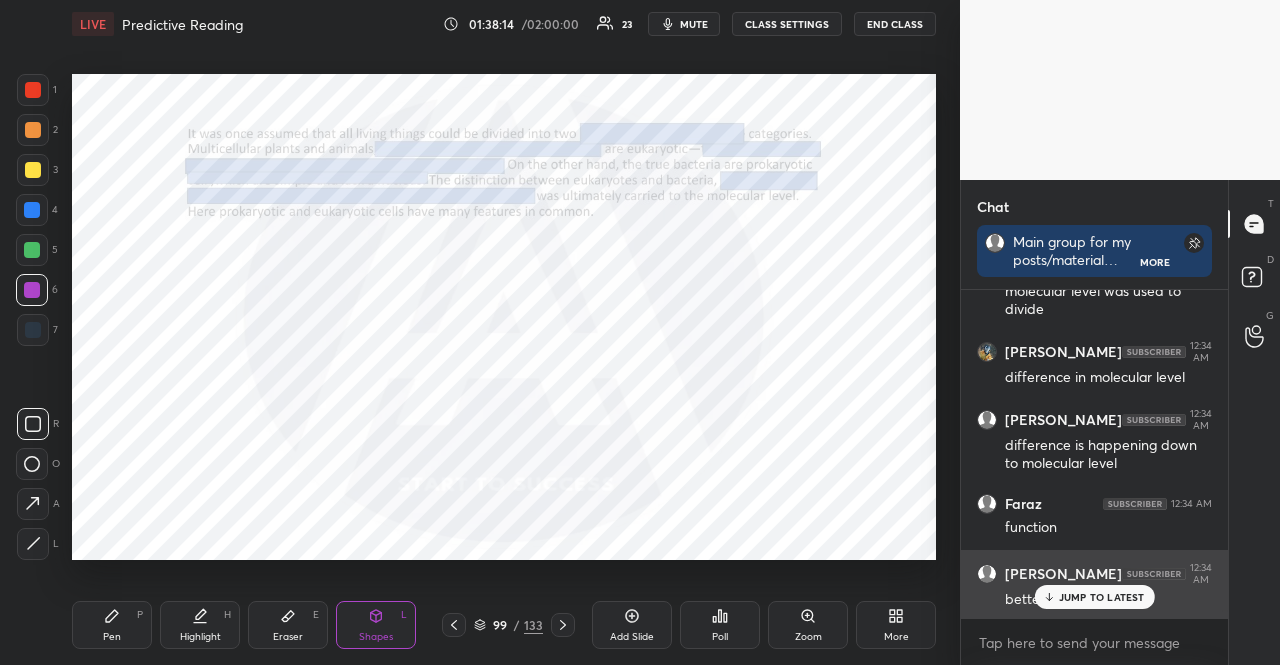 drag, startPoint x: 1105, startPoint y: 594, endPoint x: 1050, endPoint y: 568, distance: 60.835846 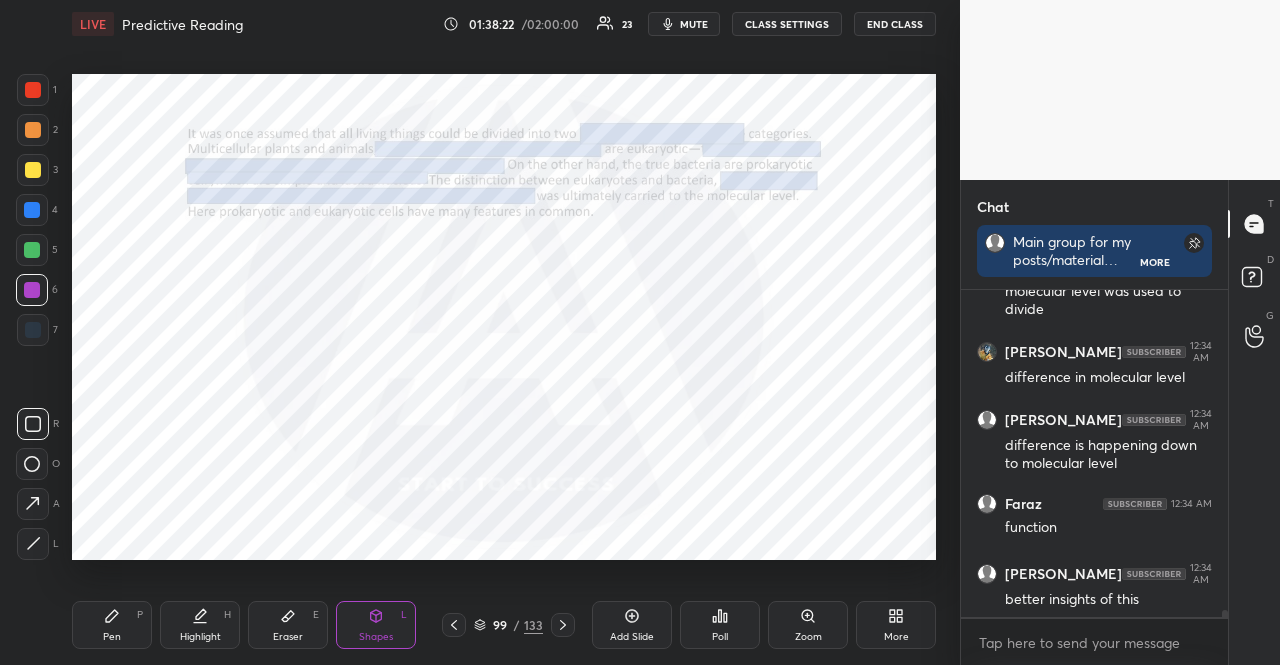 scroll, scrollTop: 281, scrollLeft: 261, axis: both 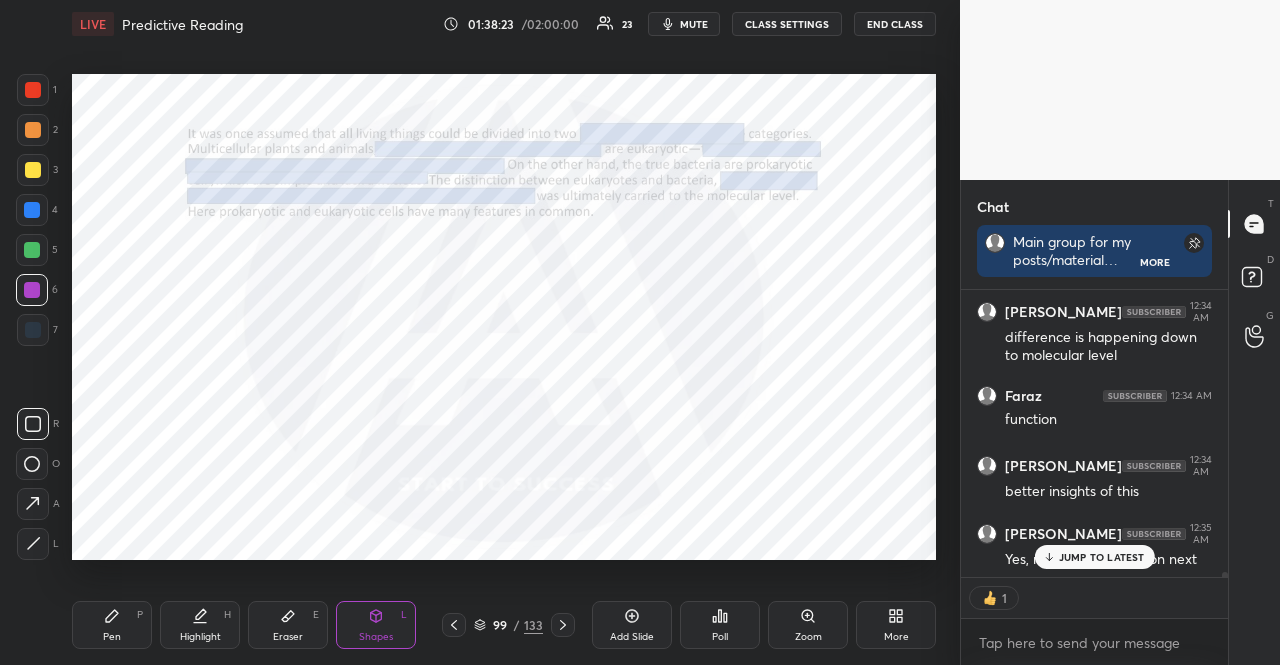 click on "JUMP TO LATEST" at bounding box center (1102, 557) 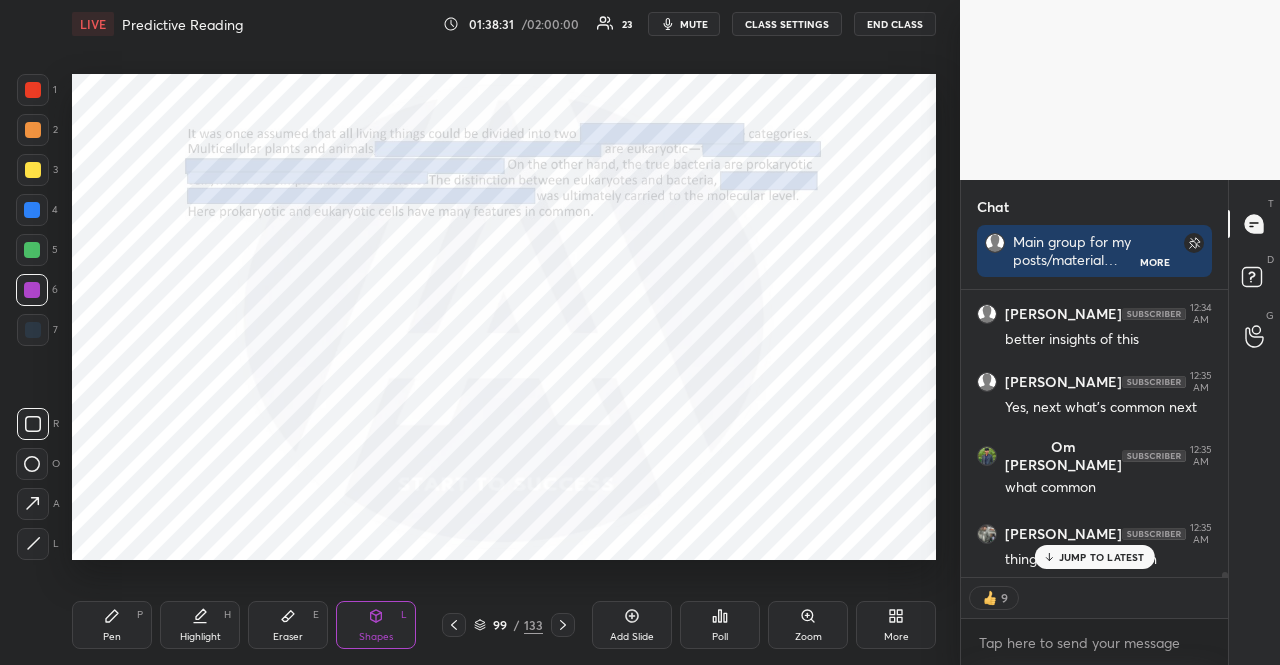 scroll, scrollTop: 15046, scrollLeft: 0, axis: vertical 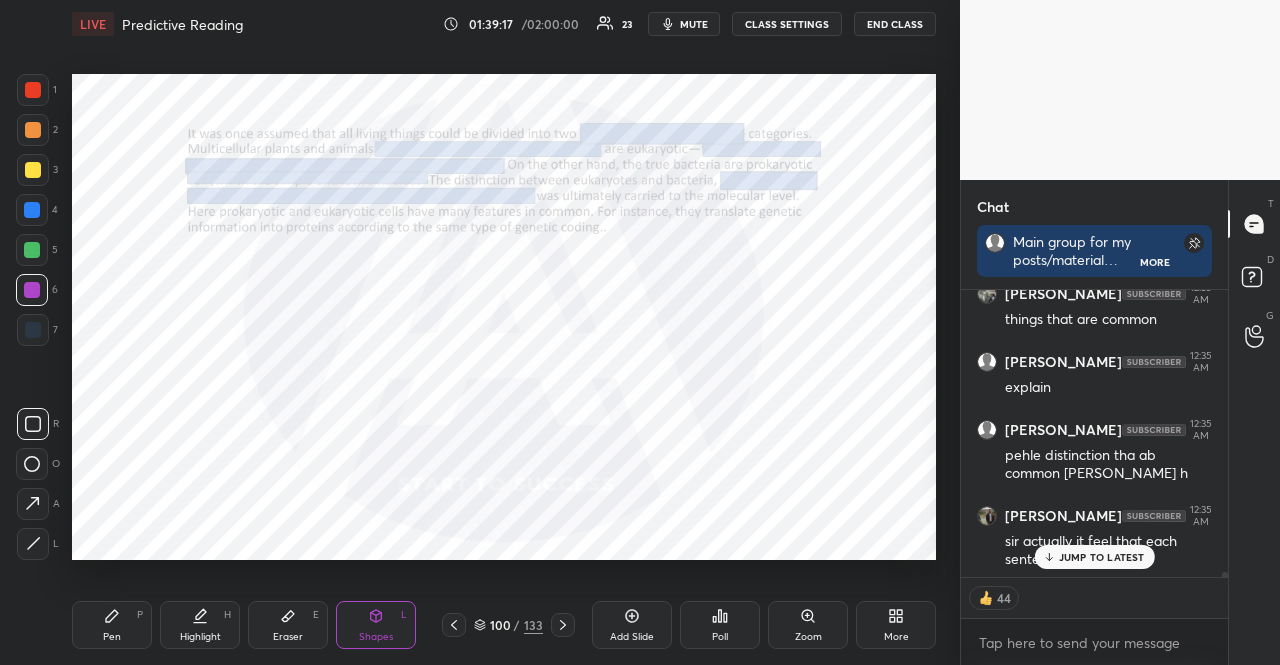 click at bounding box center [32, 210] 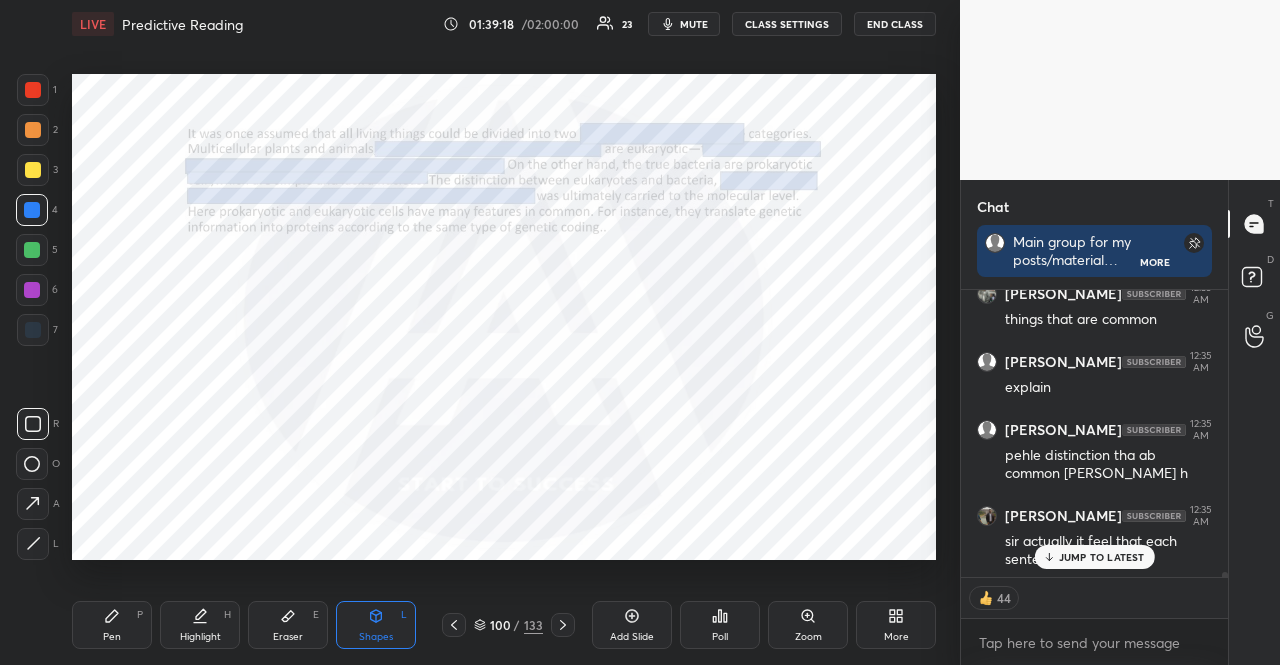 drag, startPoint x: 102, startPoint y: 619, endPoint x: 68, endPoint y: 603, distance: 37.576588 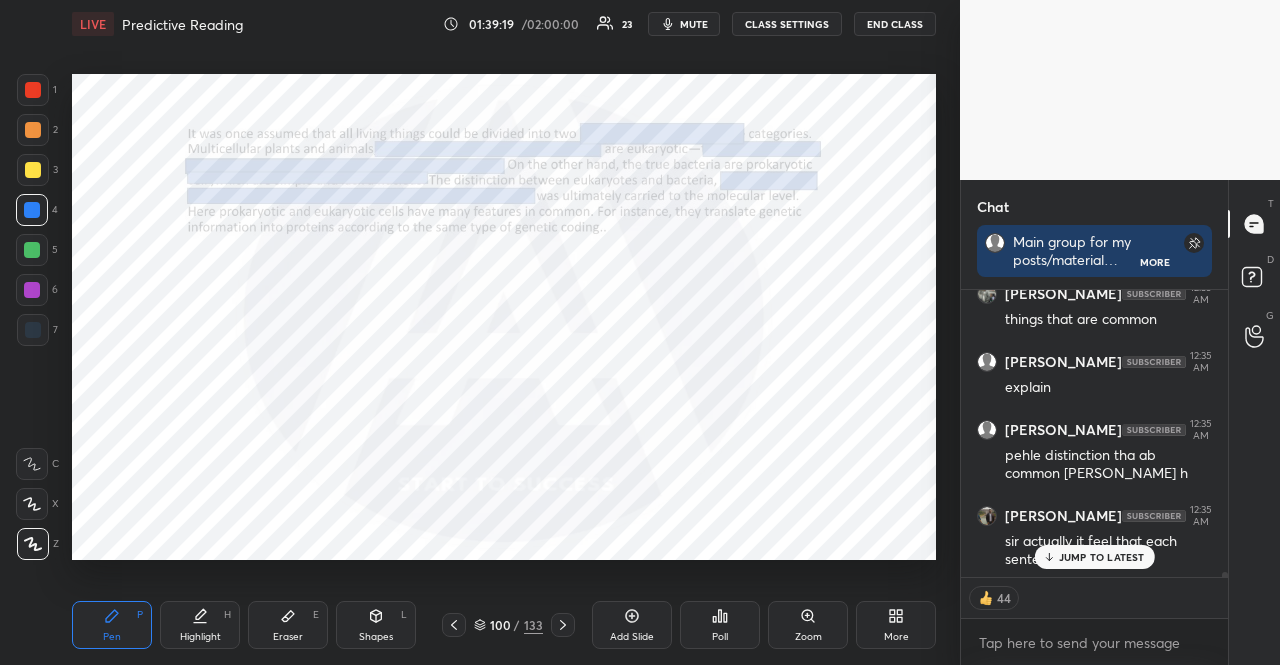 click at bounding box center [33, 544] 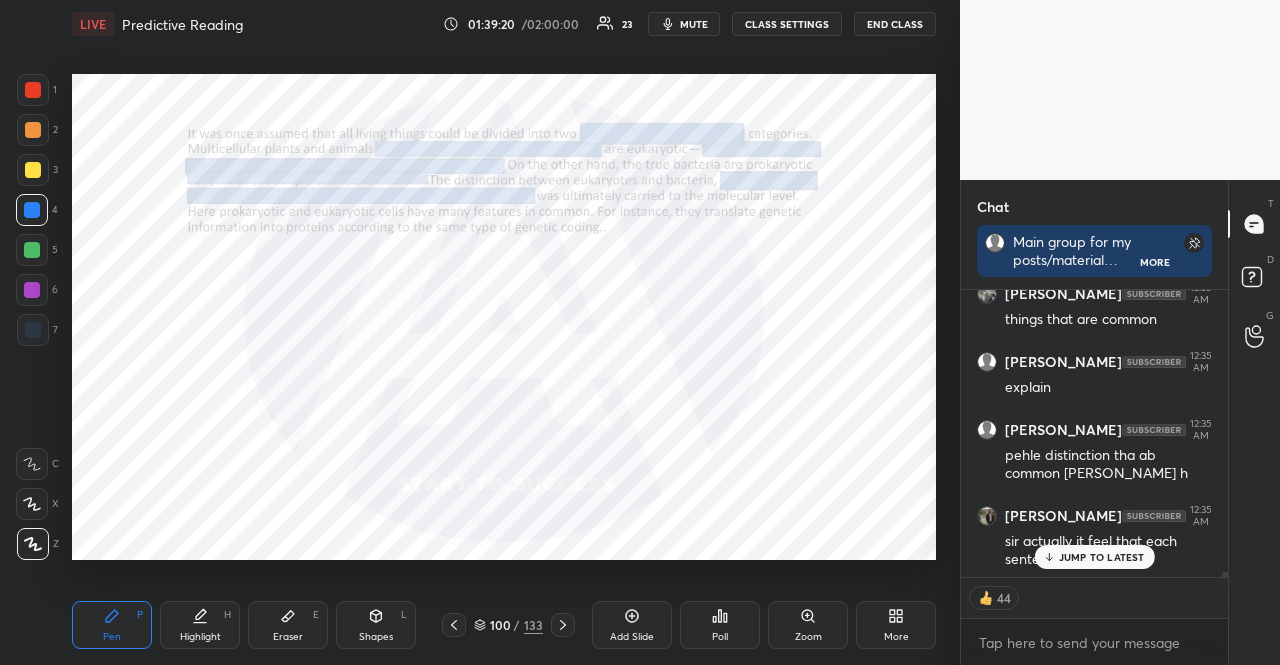 click on "Shapes L" at bounding box center [376, 625] 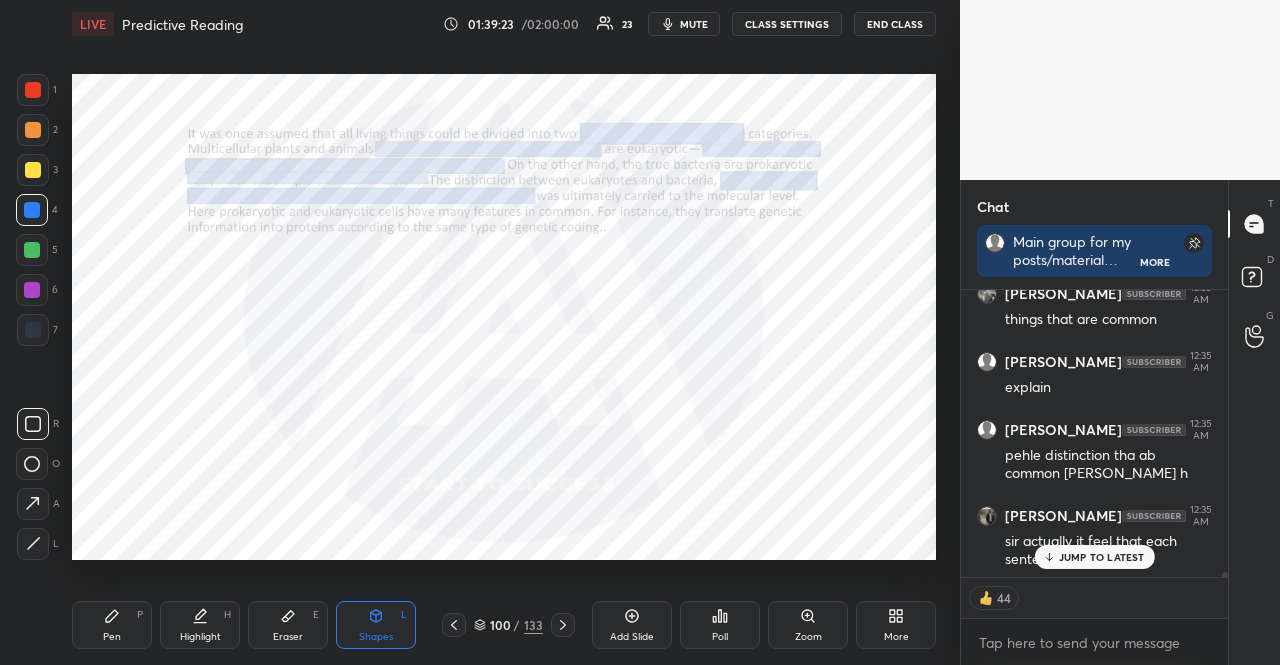 scroll, scrollTop: 6, scrollLeft: 6, axis: both 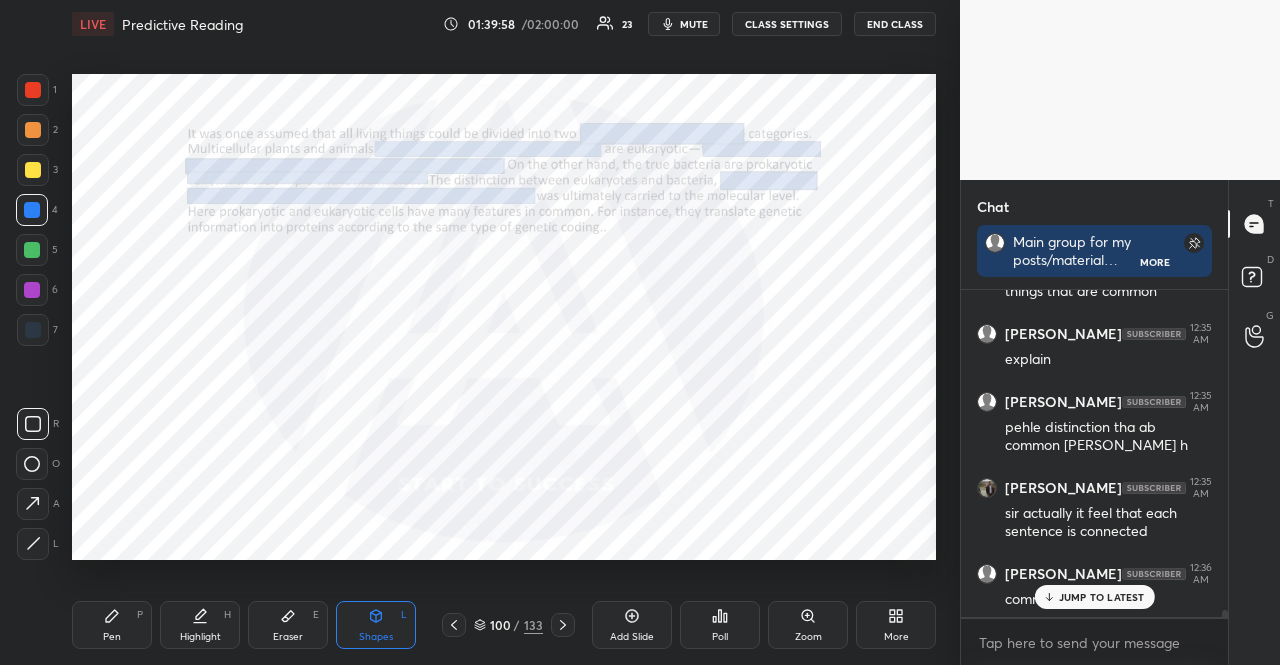 drag, startPoint x: 121, startPoint y: 613, endPoint x: 110, endPoint y: 614, distance: 11.045361 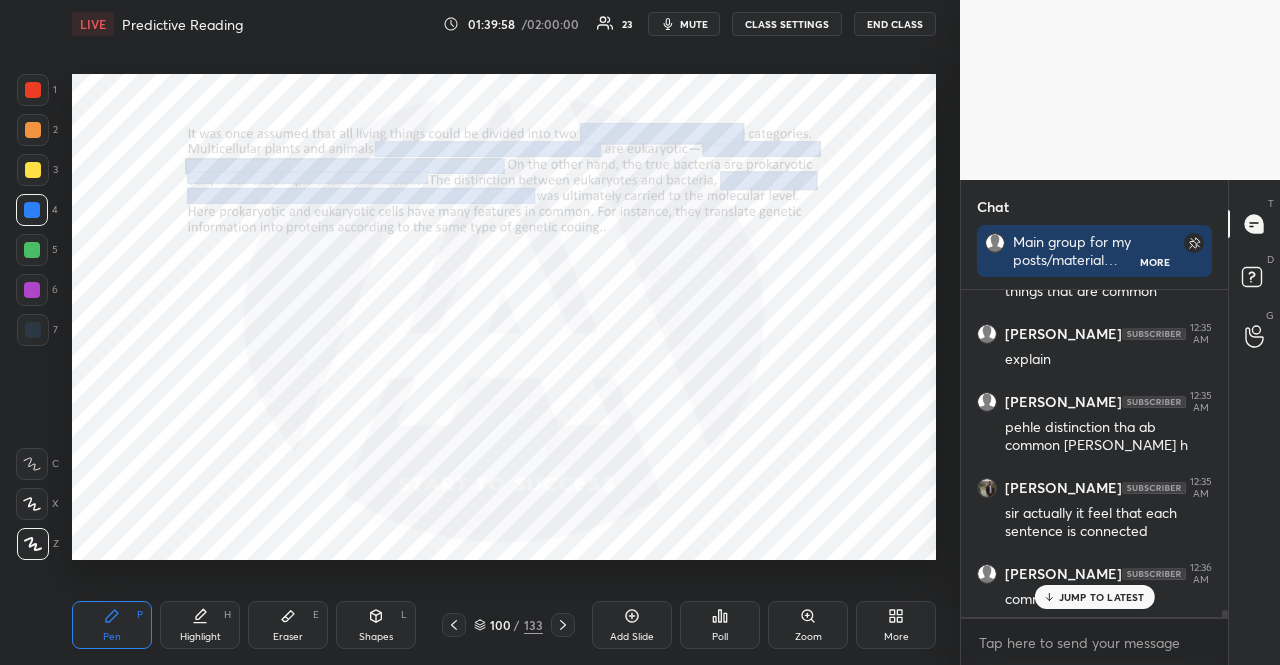 click at bounding box center [33, 544] 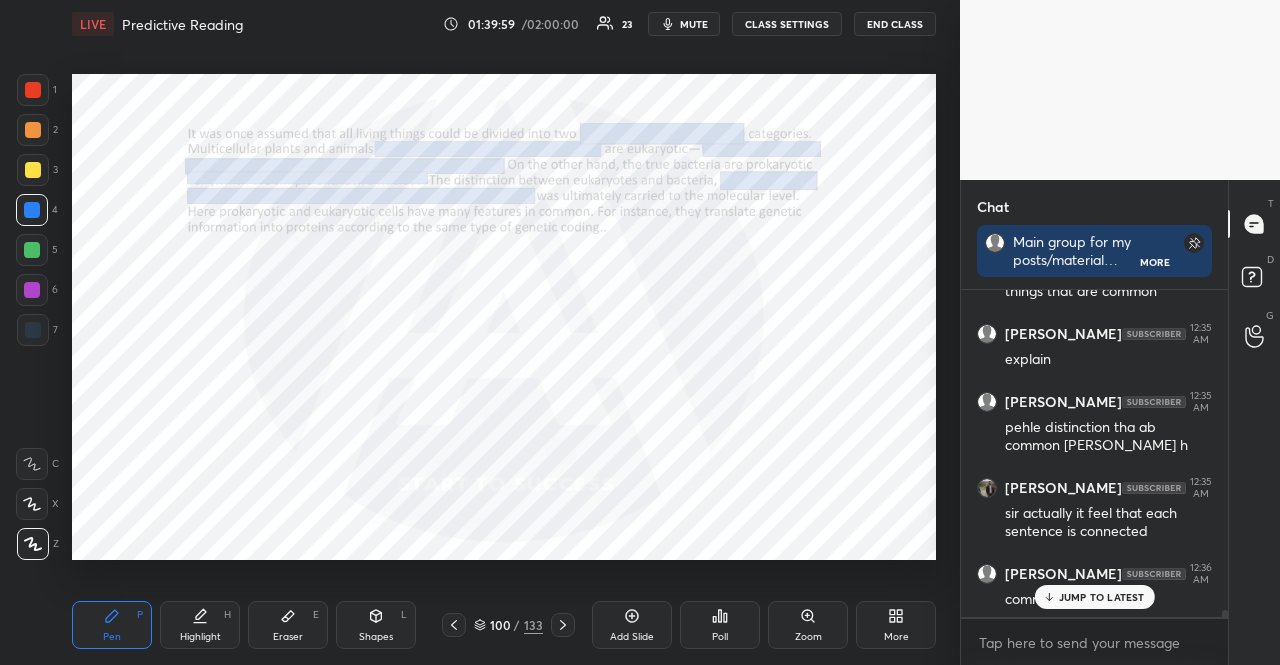 click 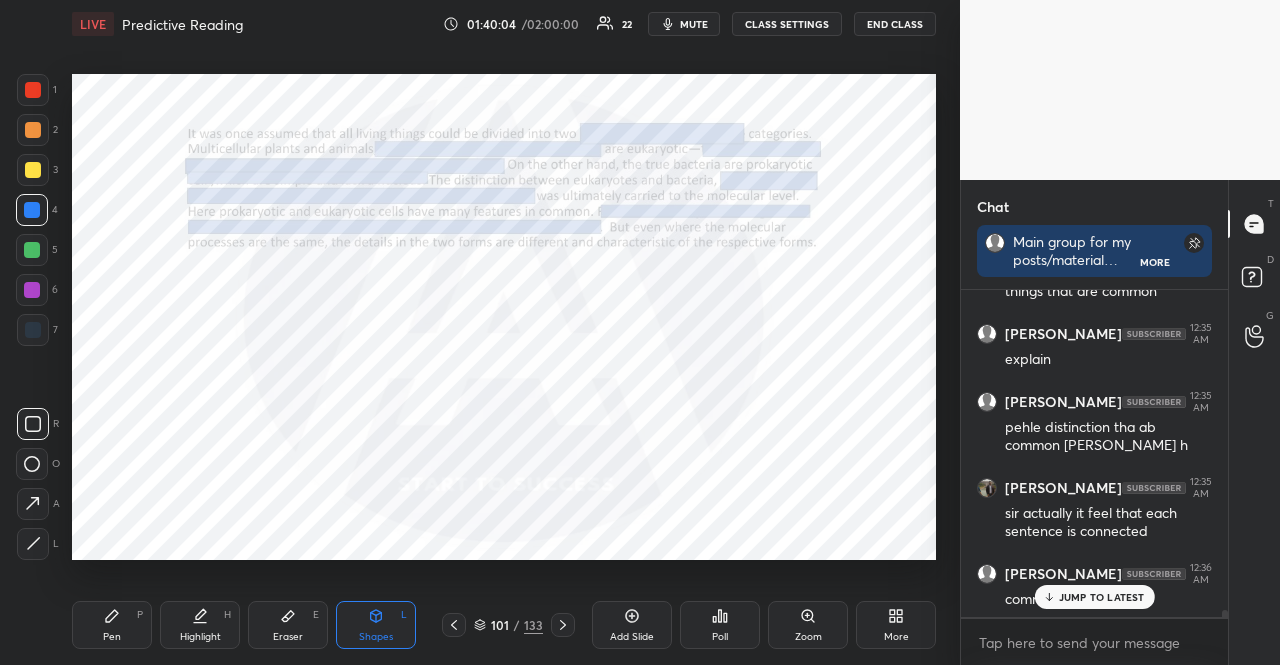 click 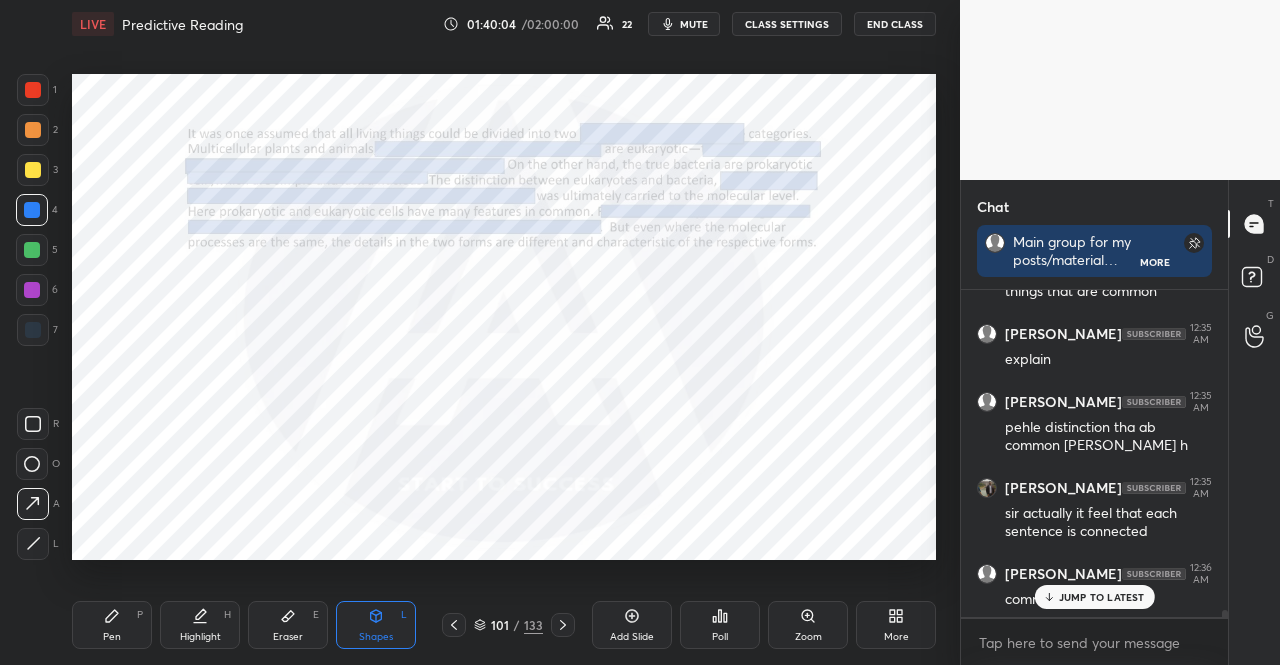 click at bounding box center (33, 90) 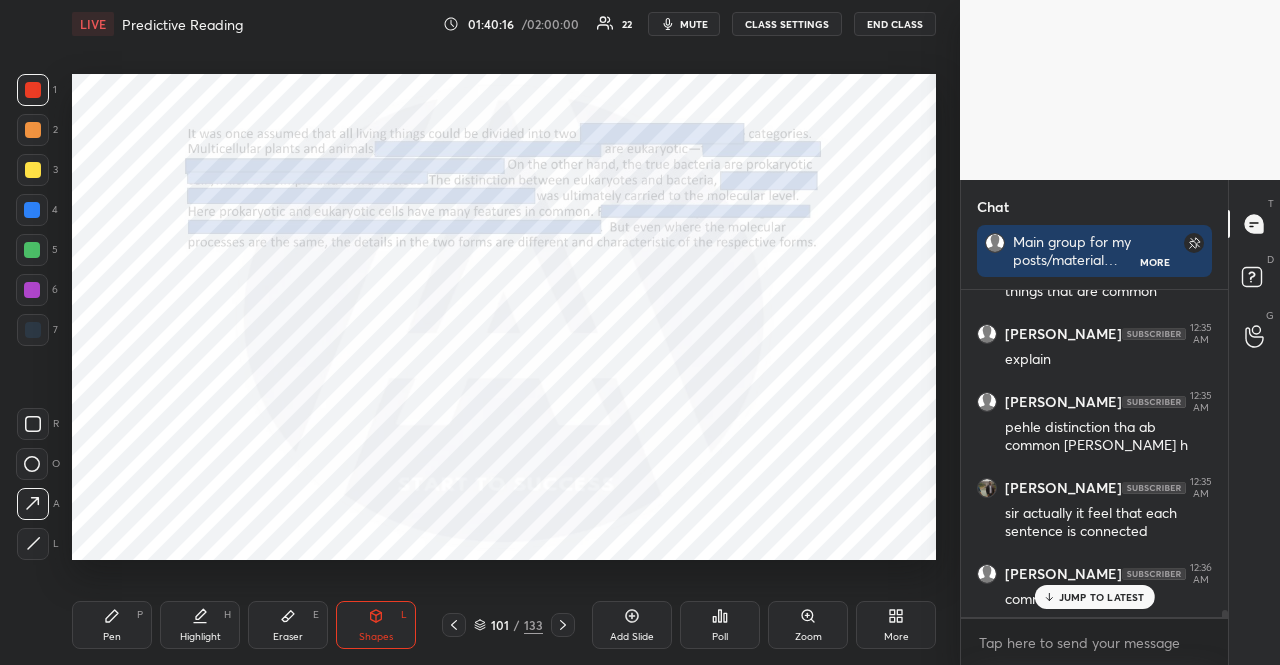 click at bounding box center [32, 210] 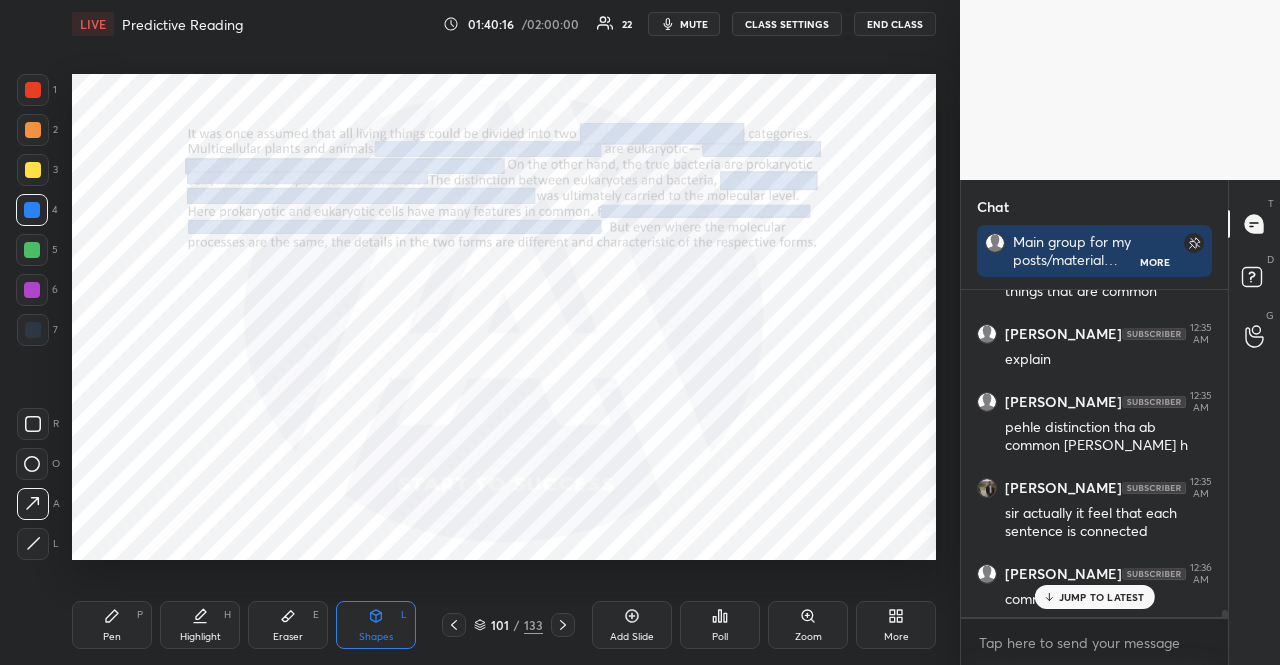 click on "Pen P" at bounding box center (112, 625) 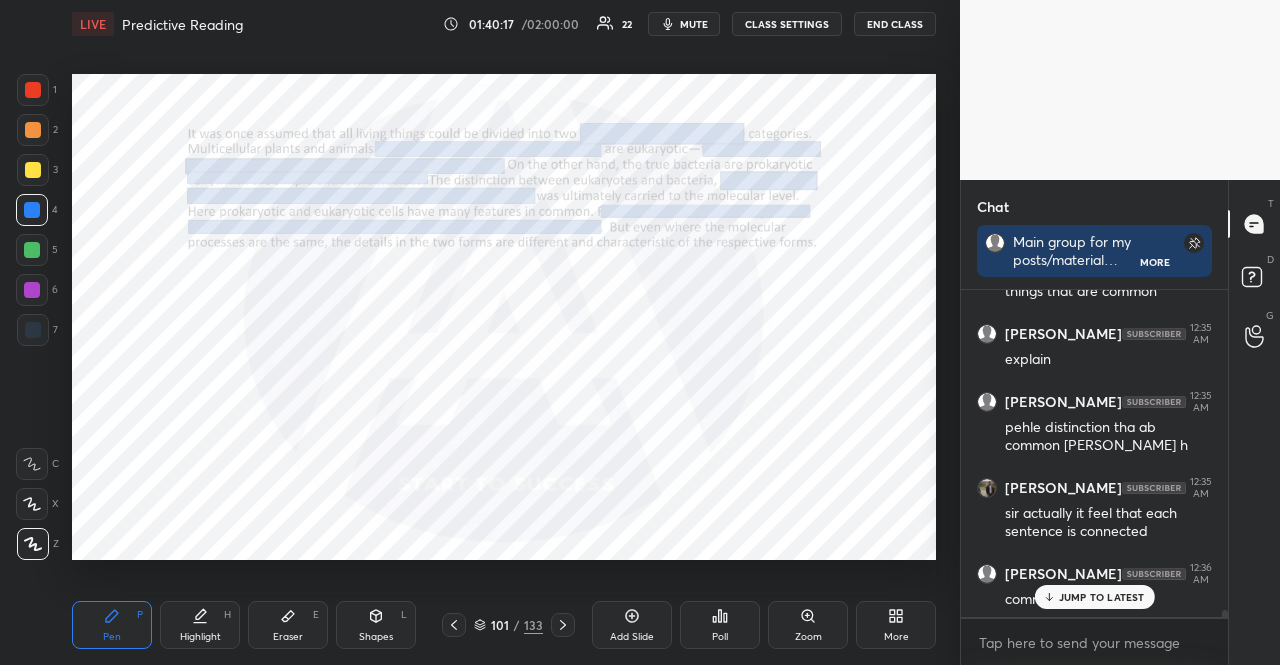 click at bounding box center (33, 544) 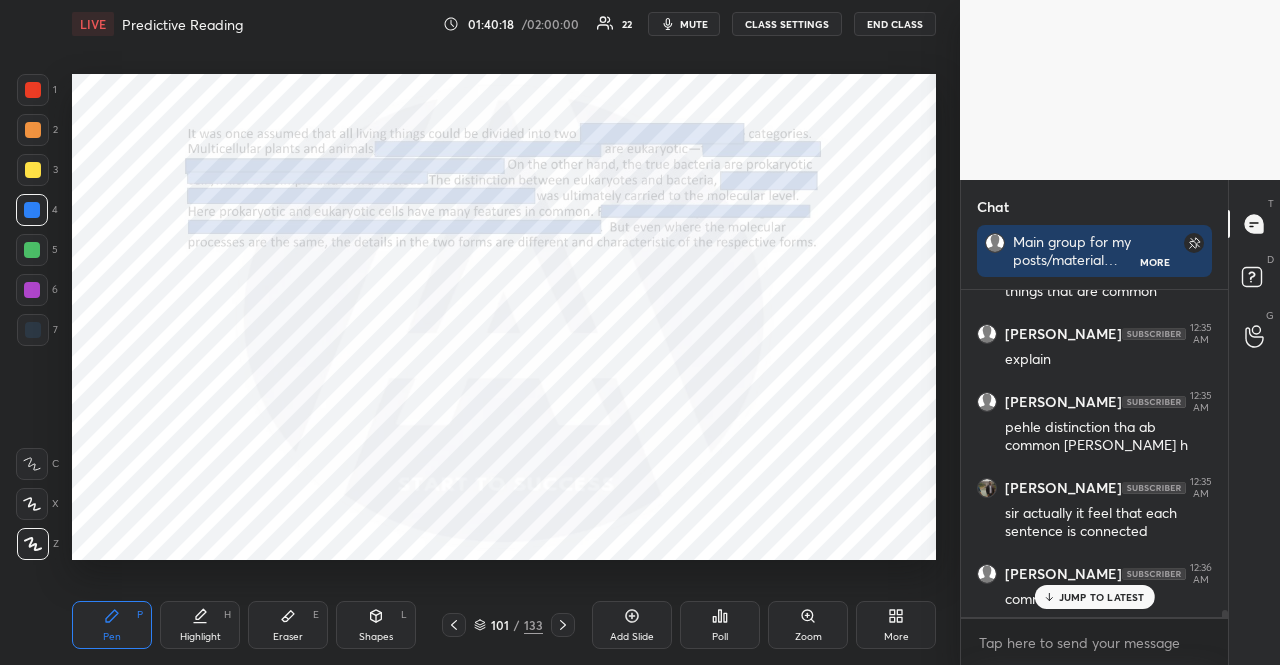 click 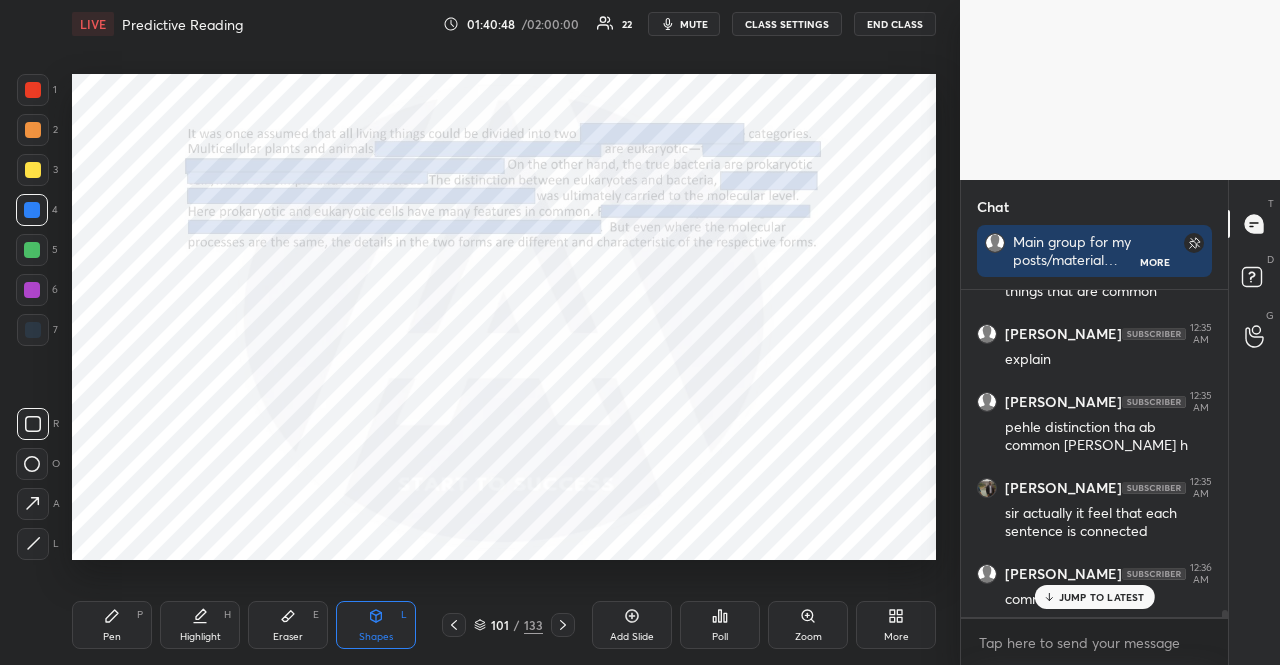 scroll, scrollTop: 15314, scrollLeft: 0, axis: vertical 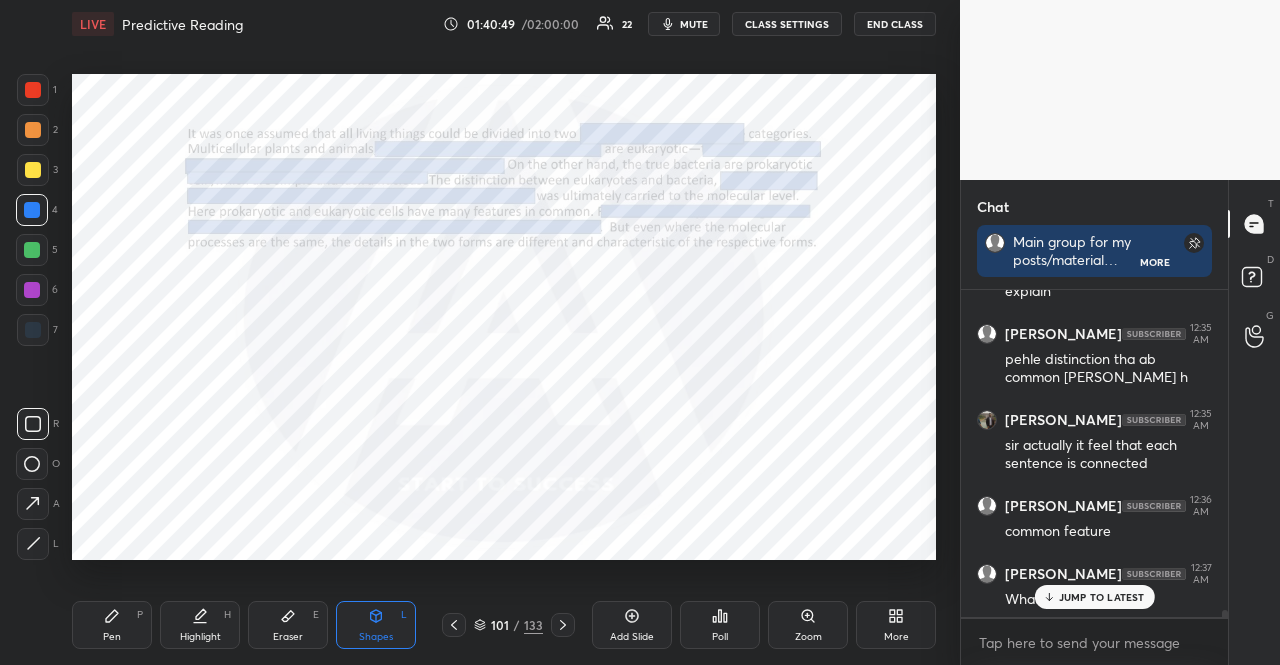 click on "JUMP TO LATEST" at bounding box center [1102, 597] 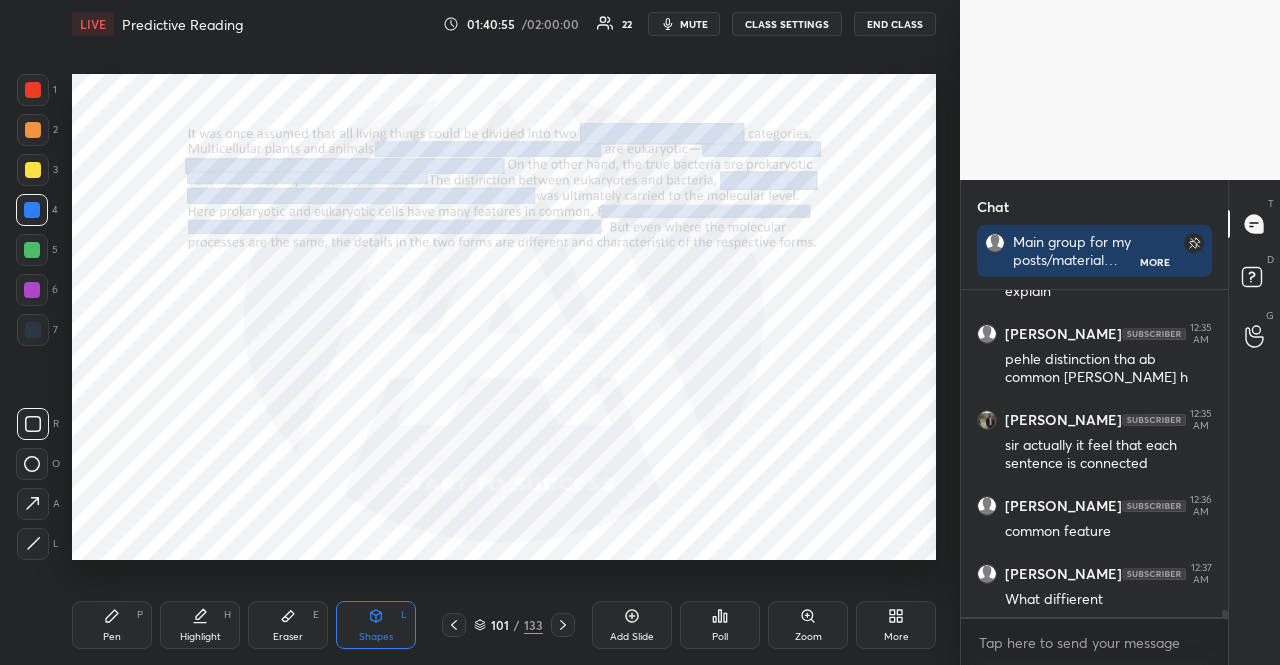 scroll, scrollTop: 15382, scrollLeft: 0, axis: vertical 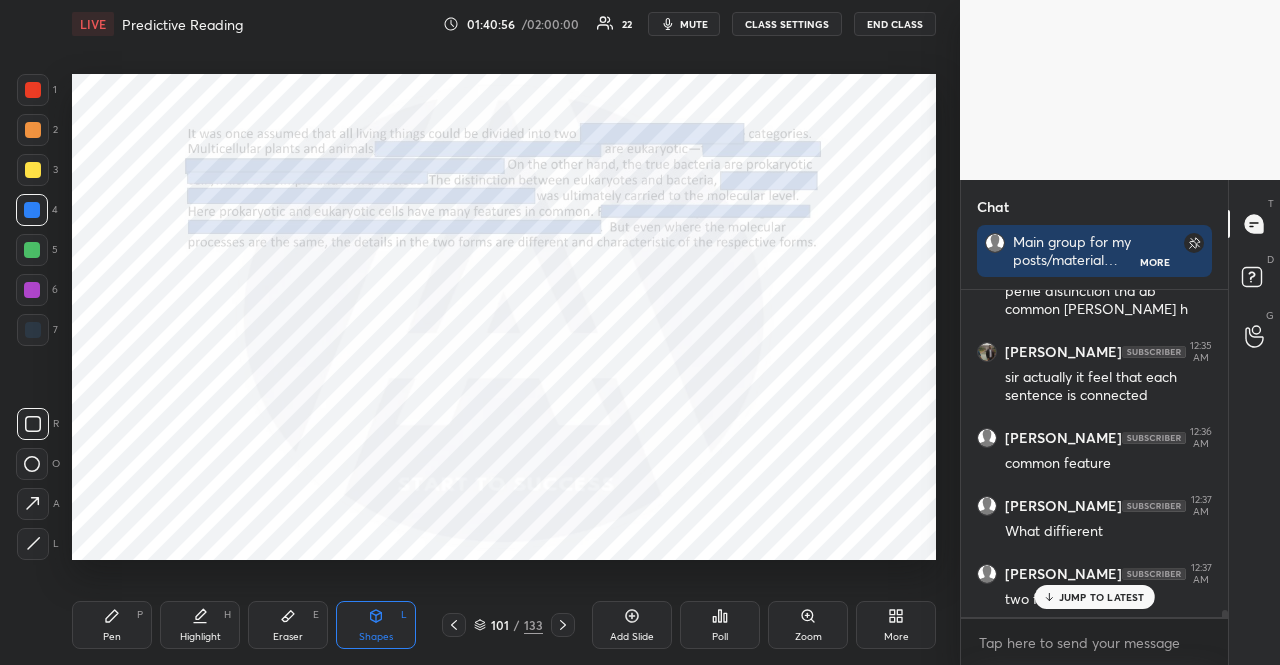 click 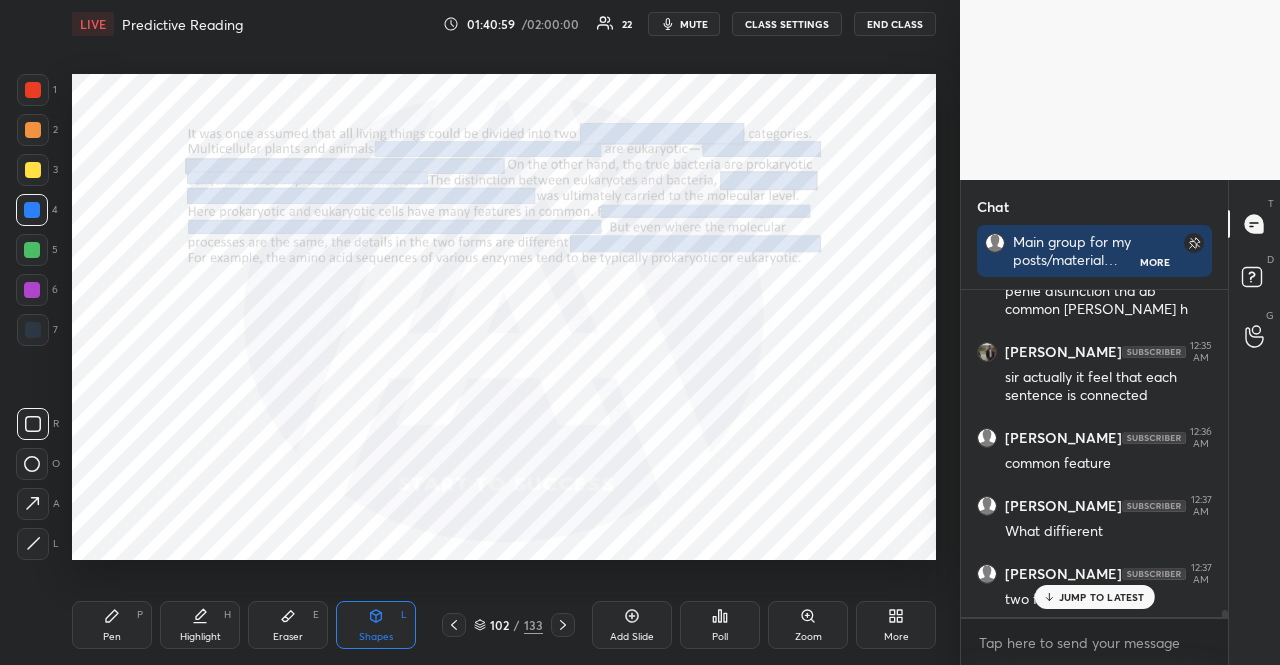 scroll, scrollTop: 15450, scrollLeft: 0, axis: vertical 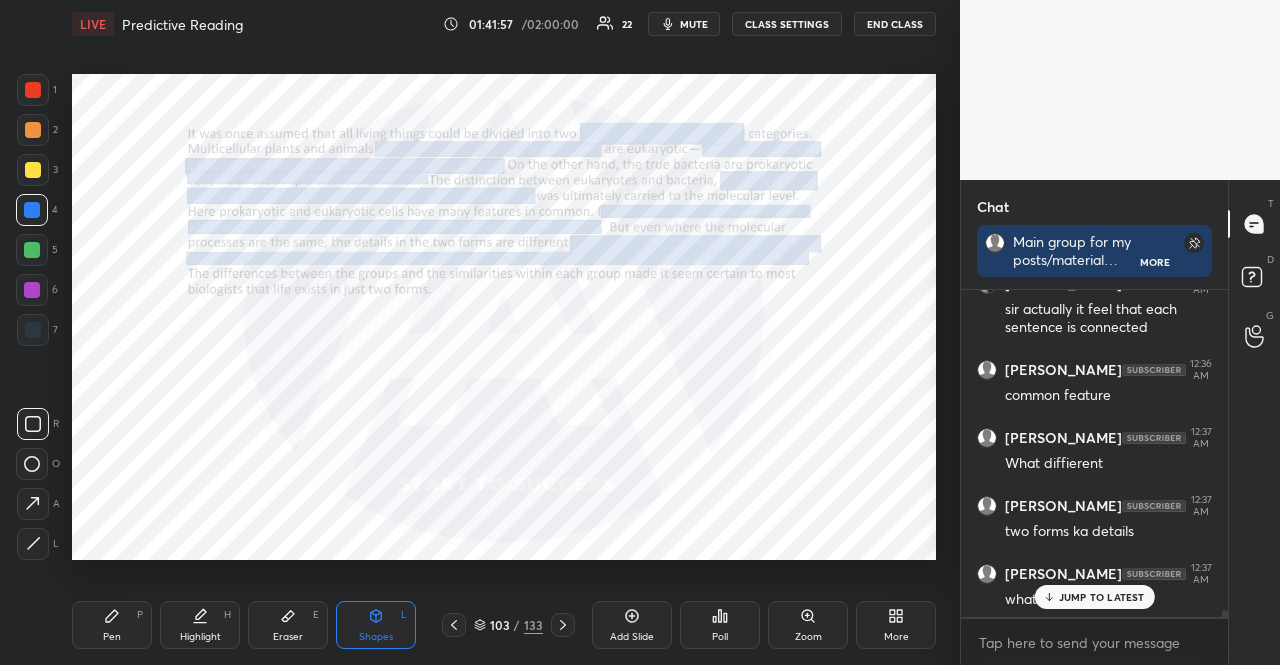 click 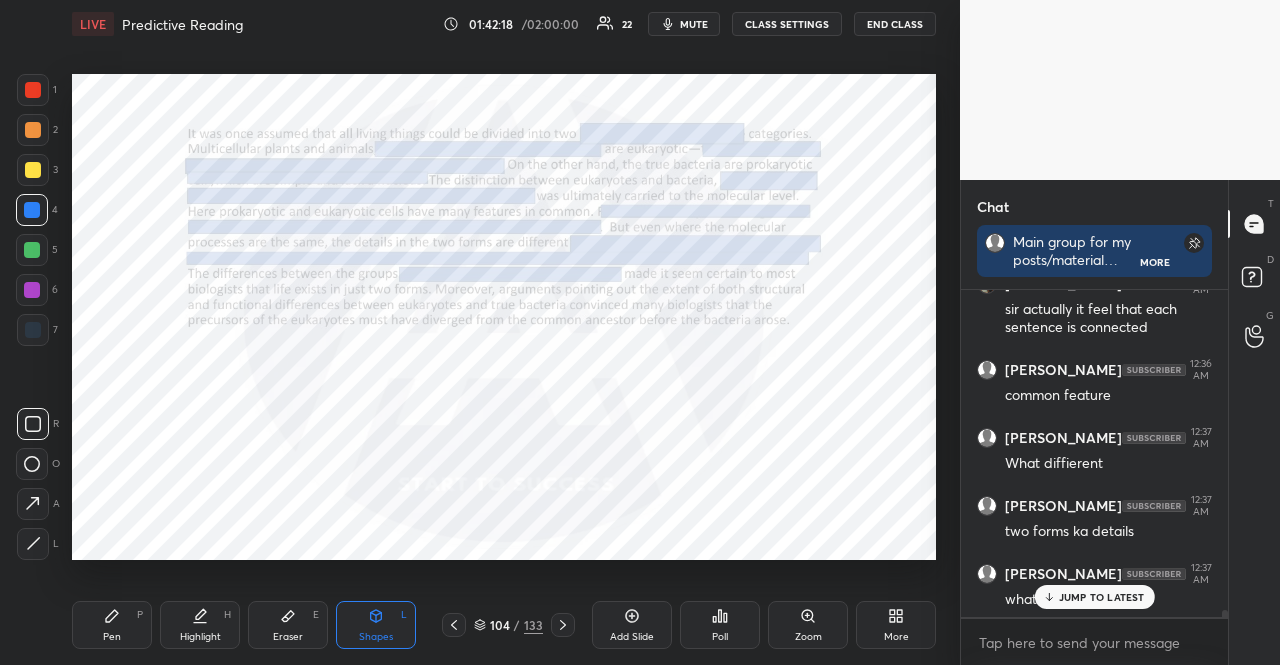 click on "Pen P Highlight H Eraser E Shapes L 104 / 133 Add Slide Poll Zoom More" at bounding box center [504, 625] 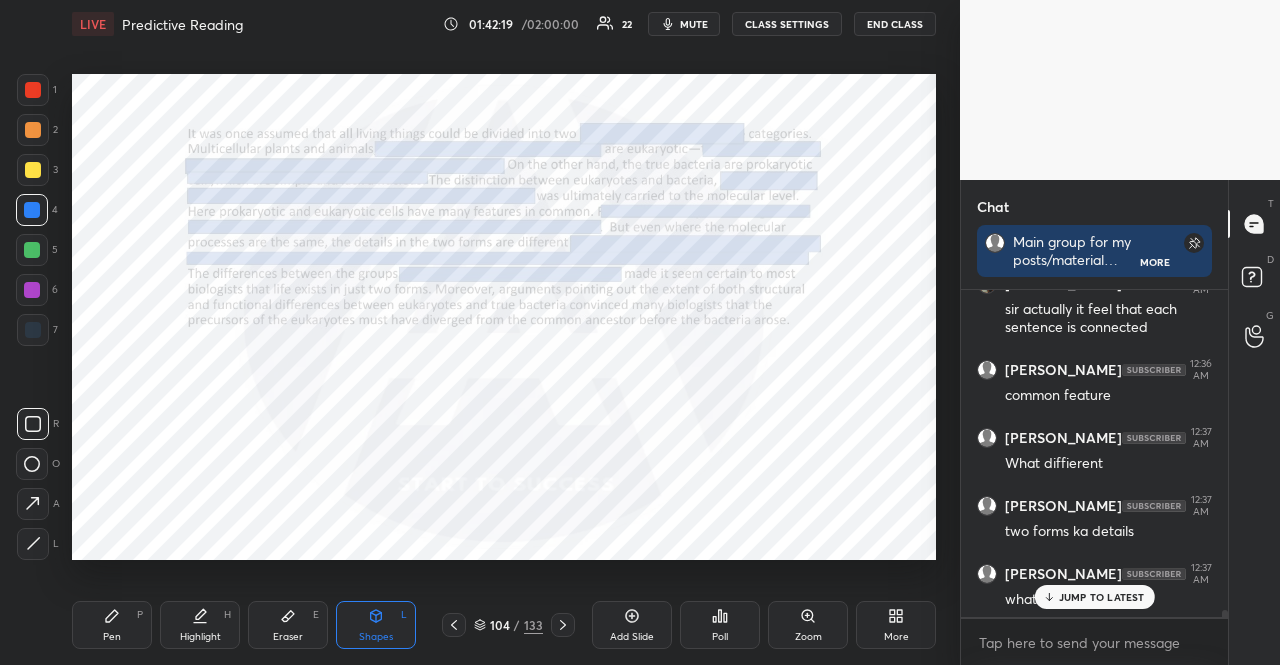 click on "Pen P" at bounding box center (112, 625) 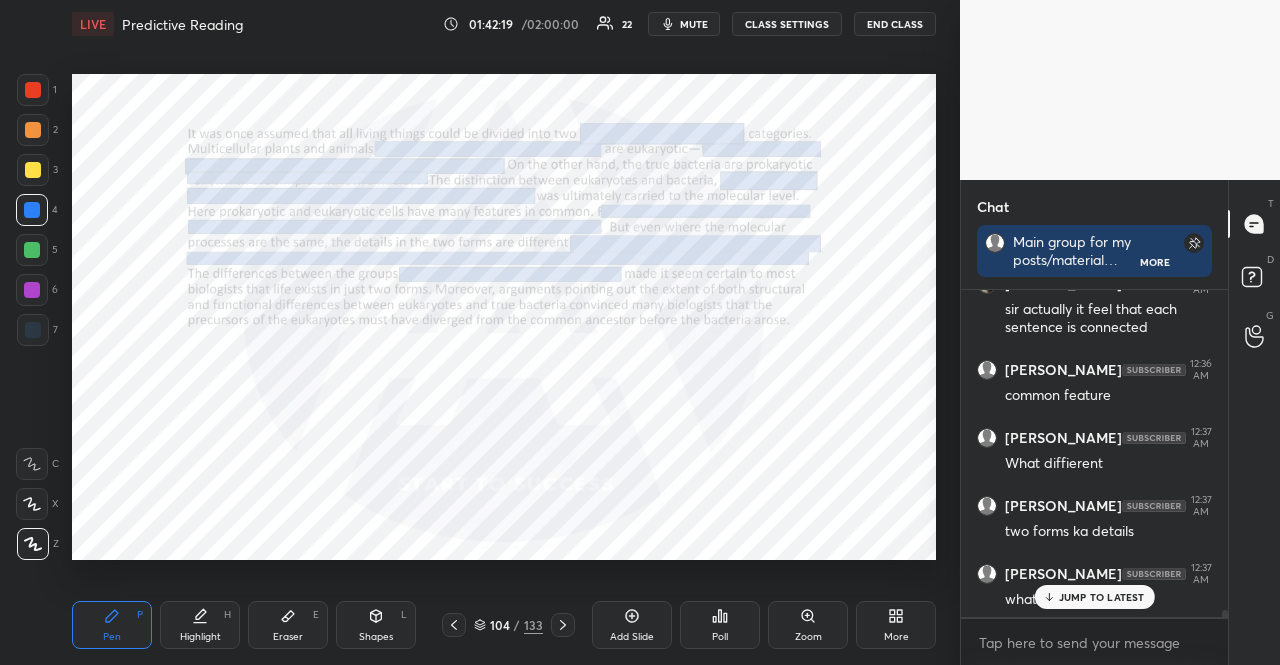 click at bounding box center [33, 544] 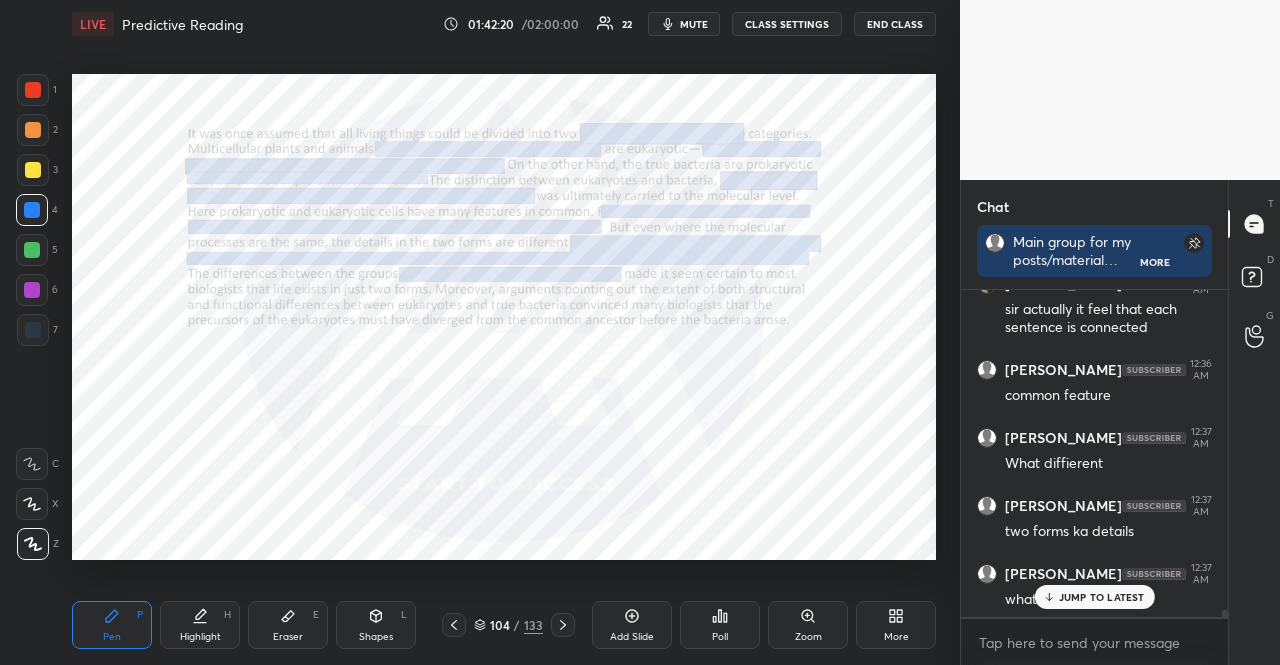 click on "Shapes L" at bounding box center [376, 625] 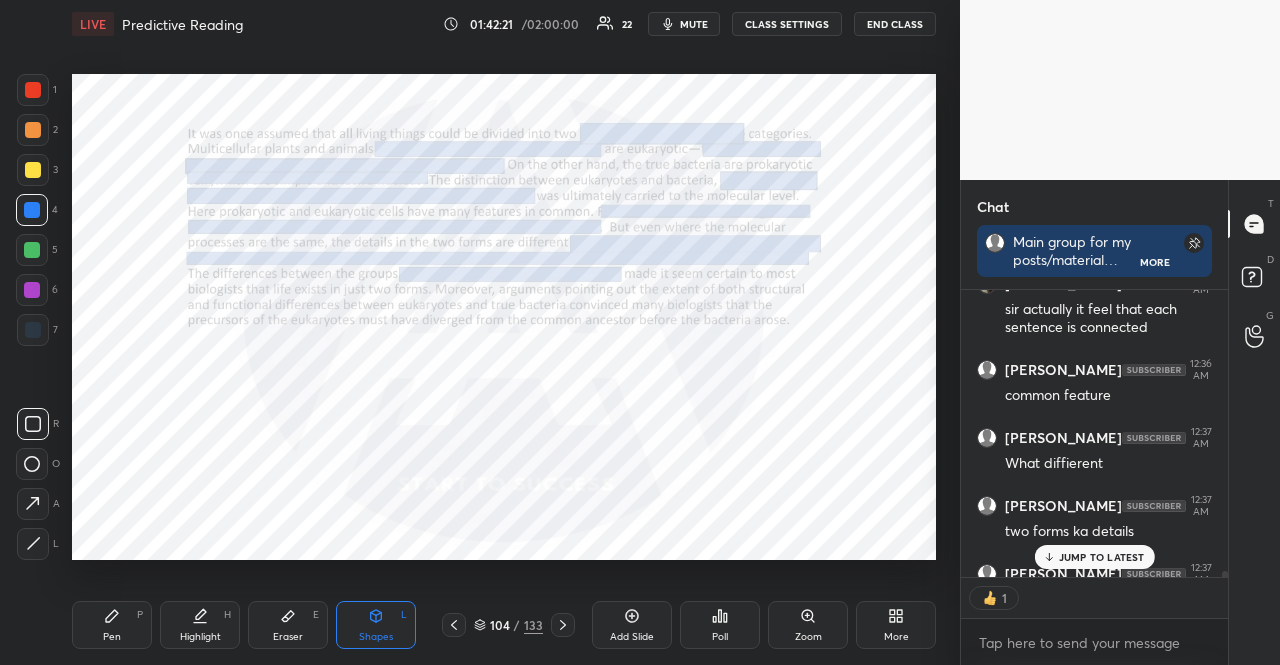 scroll, scrollTop: 281, scrollLeft: 261, axis: both 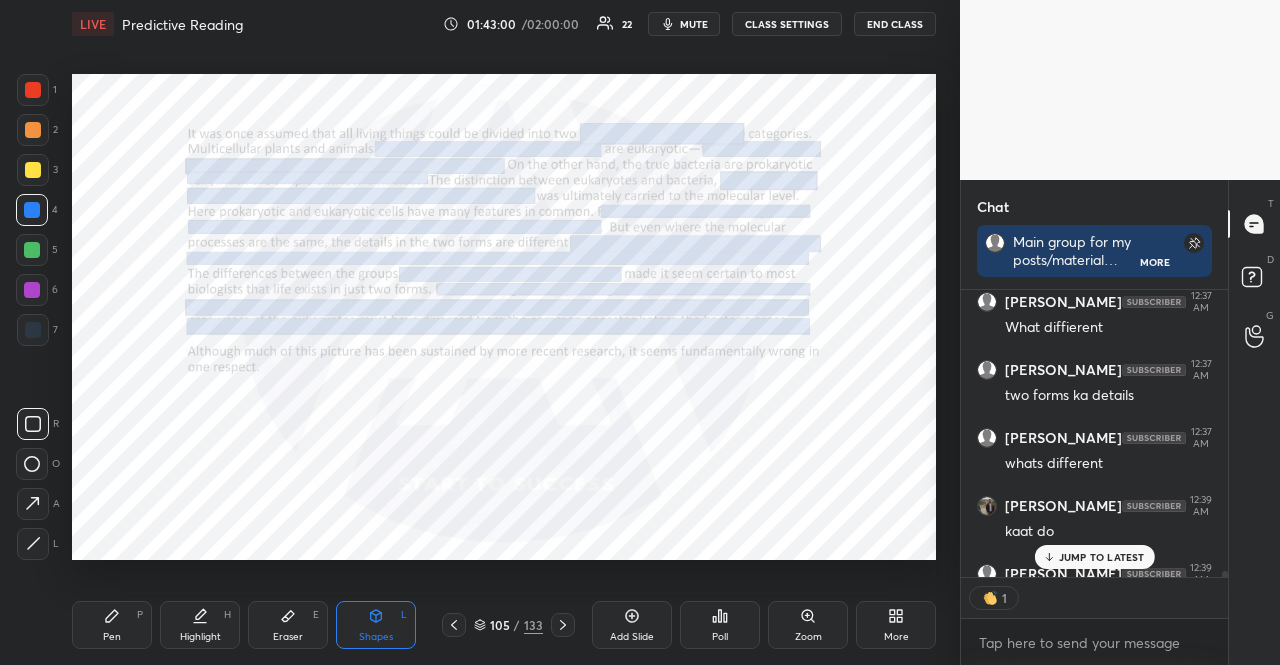 click at bounding box center [33, 504] 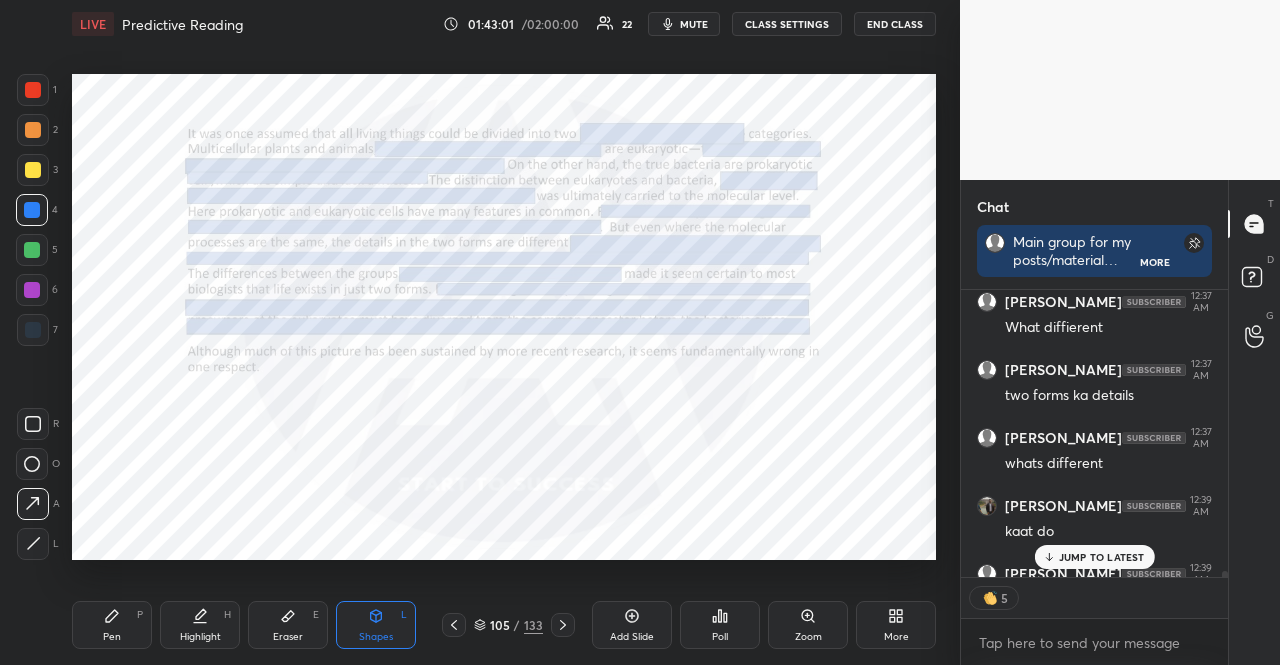 click at bounding box center [33, 90] 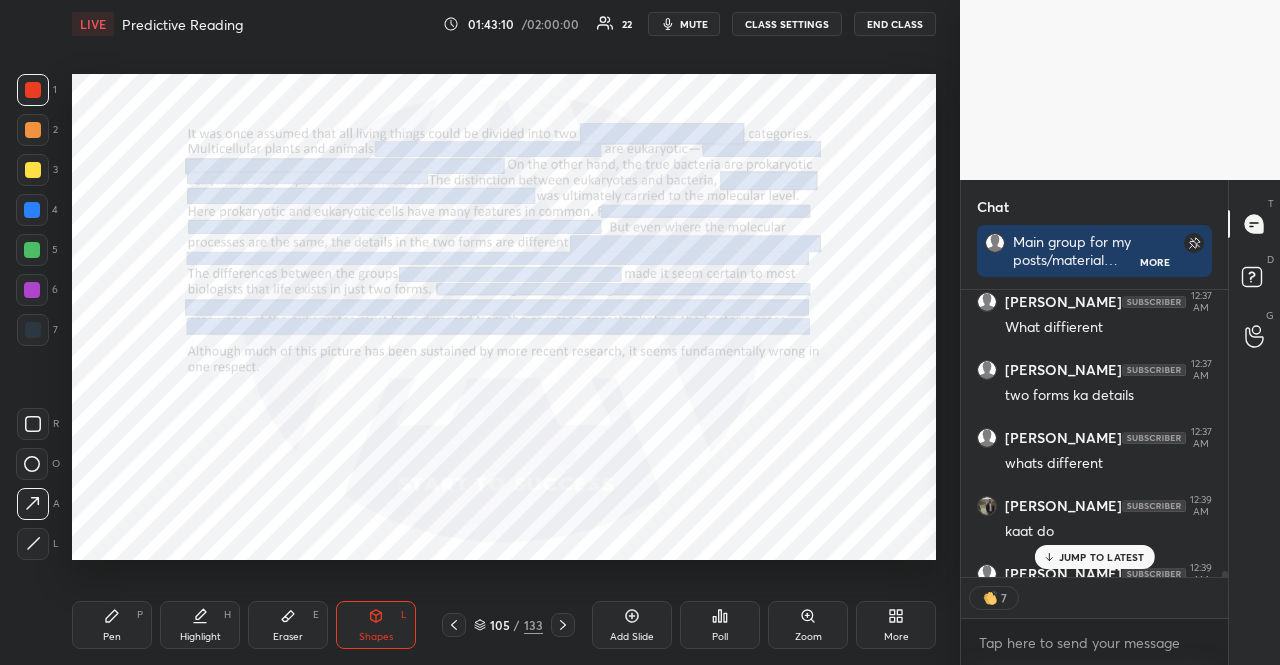 click on "Eraser" at bounding box center [288, 637] 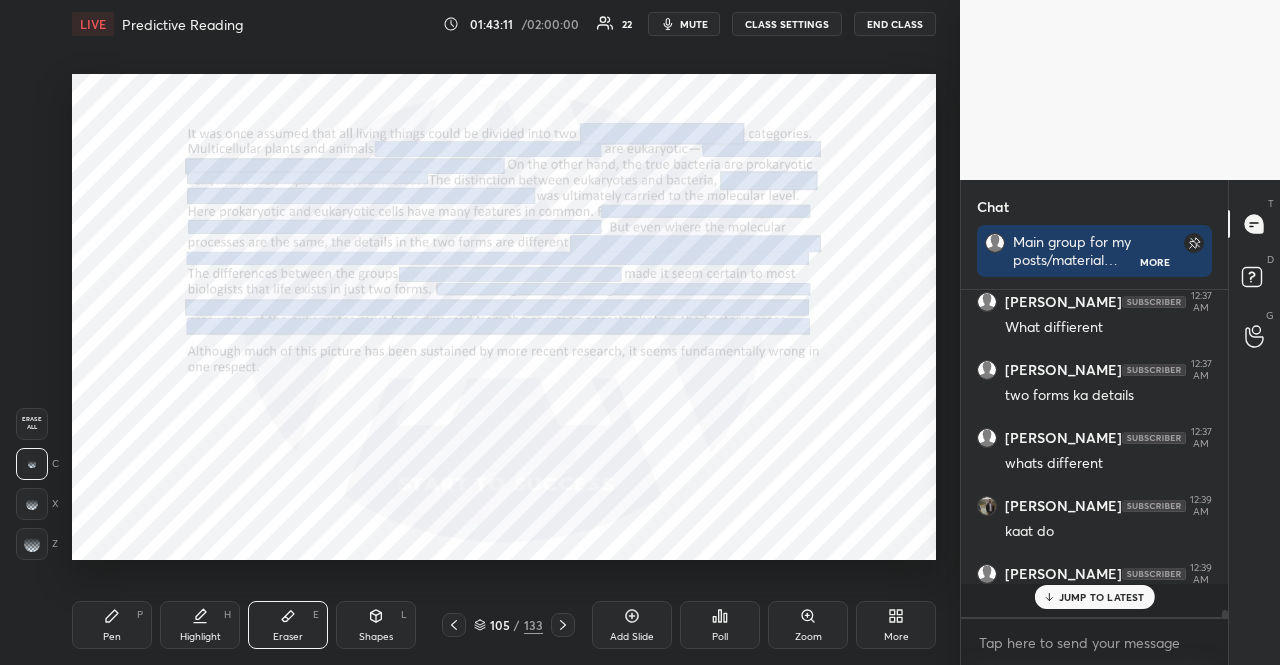 scroll, scrollTop: 6, scrollLeft: 6, axis: both 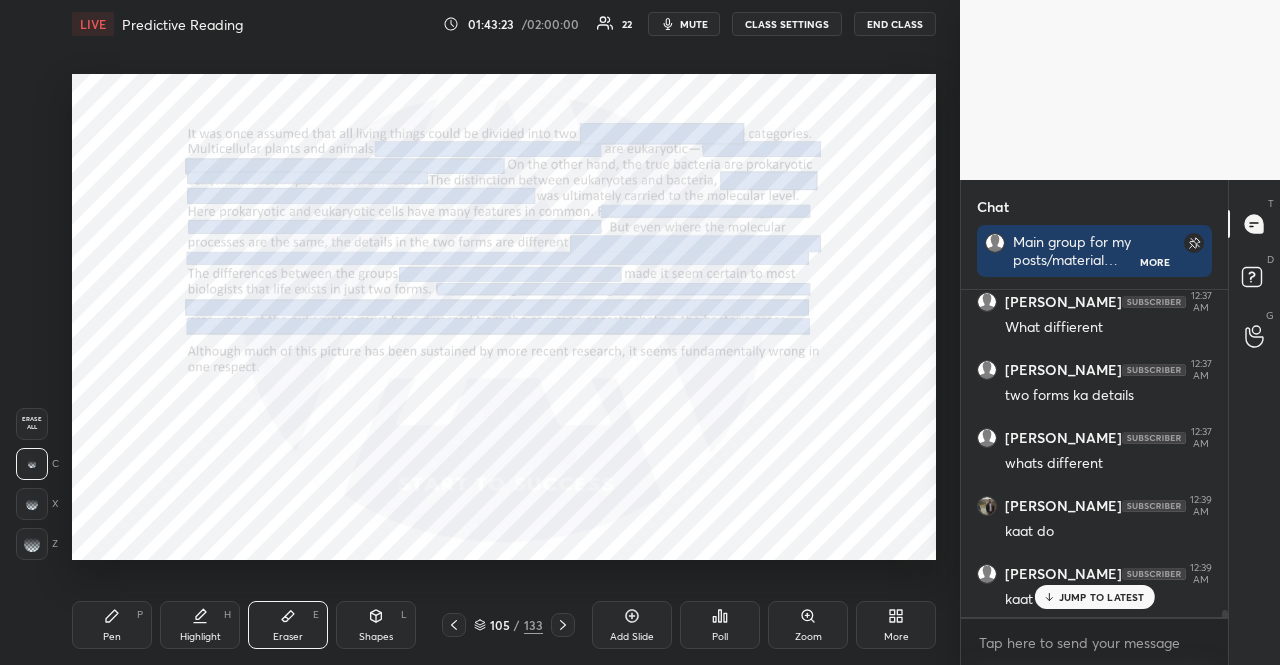 click on "Shapes L" at bounding box center [376, 625] 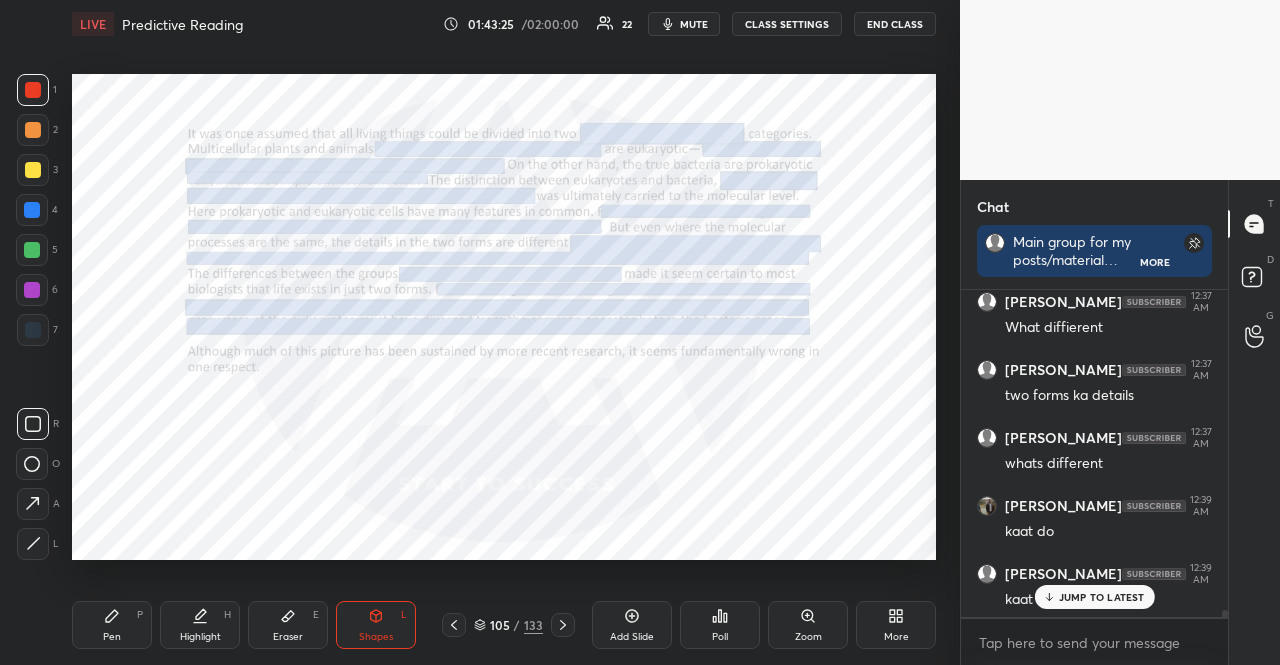 click at bounding box center (32, 210) 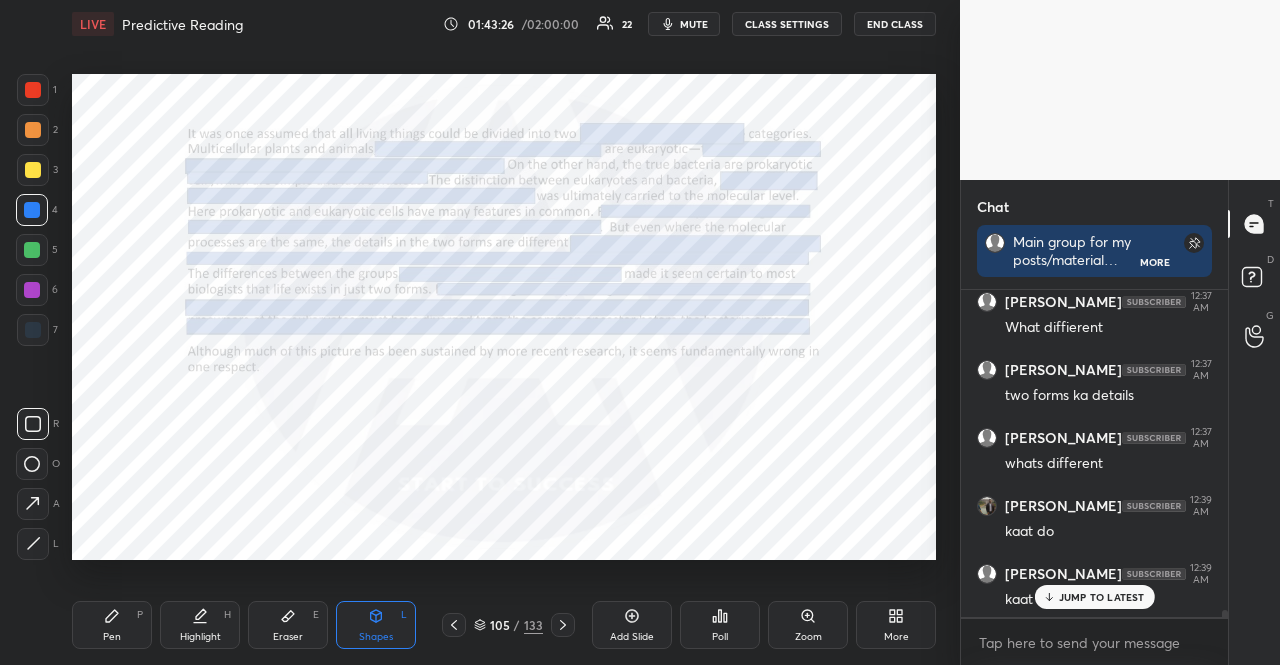 click on "Pen P Highlight H Eraser E Shapes L 105 / 133 Add Slide Poll Zoom More" at bounding box center [504, 625] 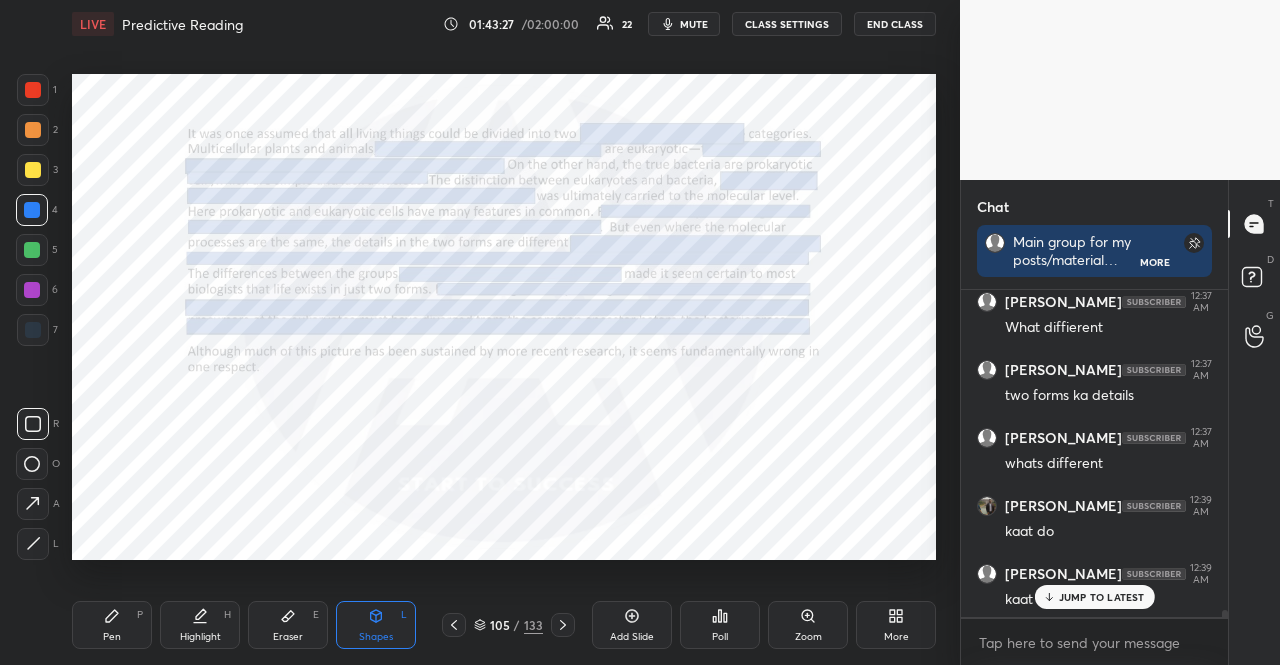 click on "Pen P" at bounding box center [112, 625] 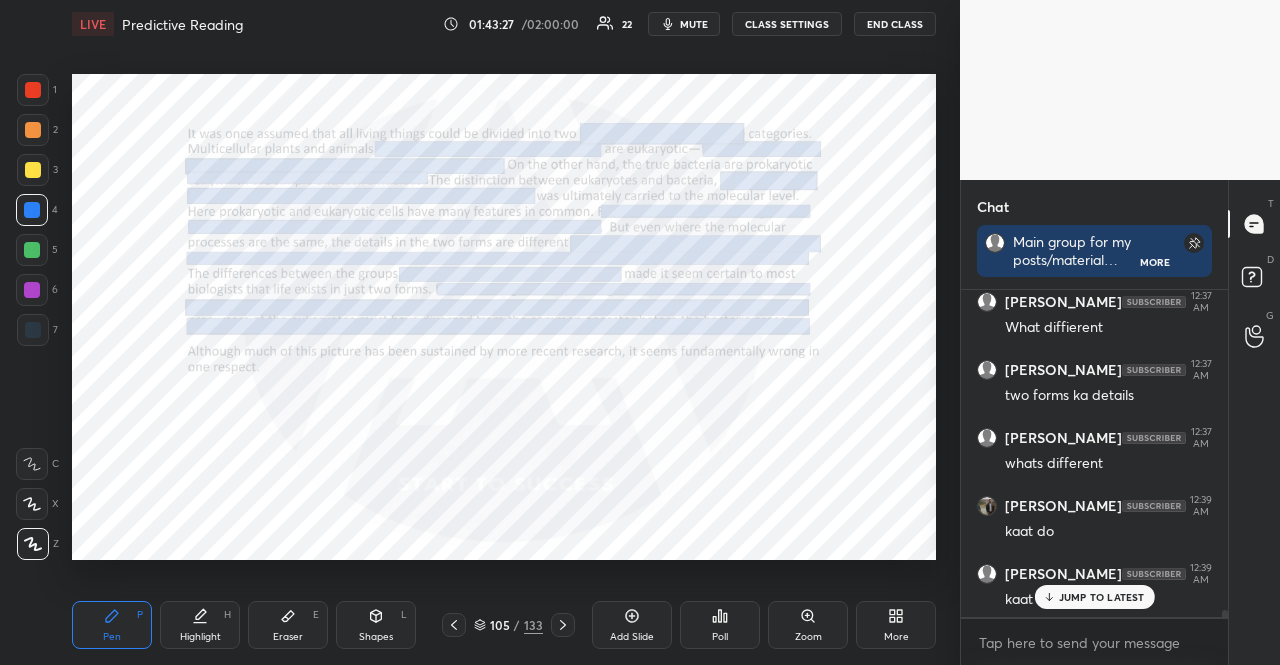 click 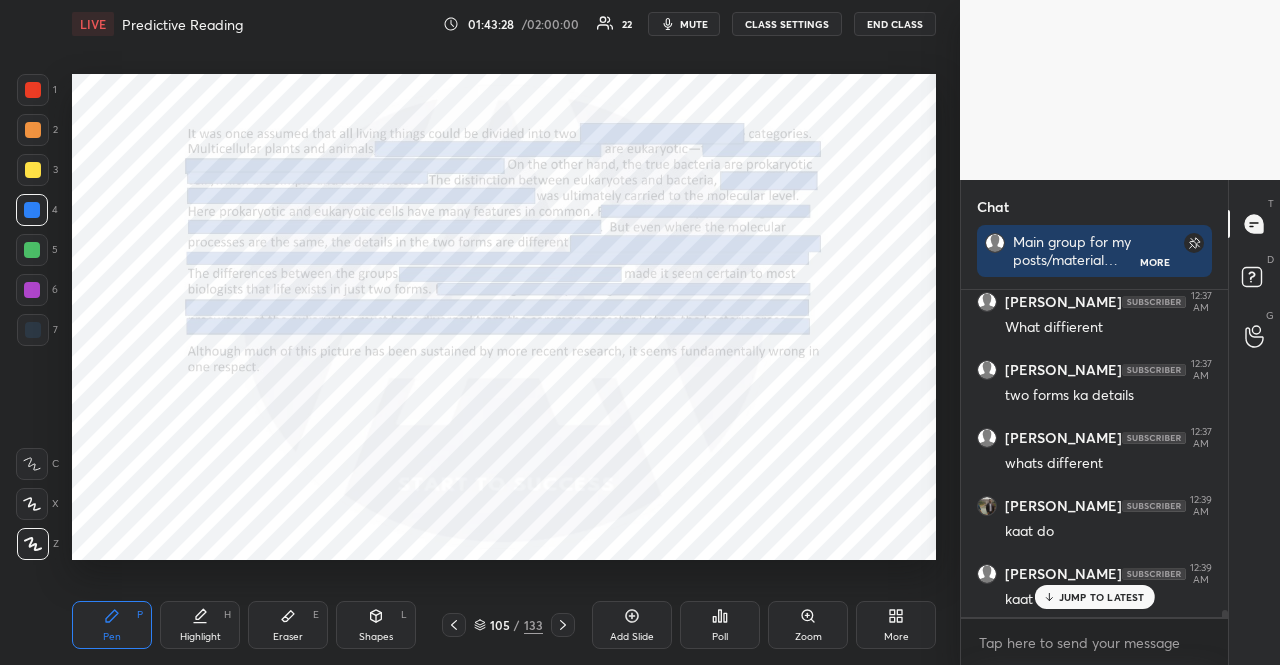 click on "Shapes L" at bounding box center [376, 625] 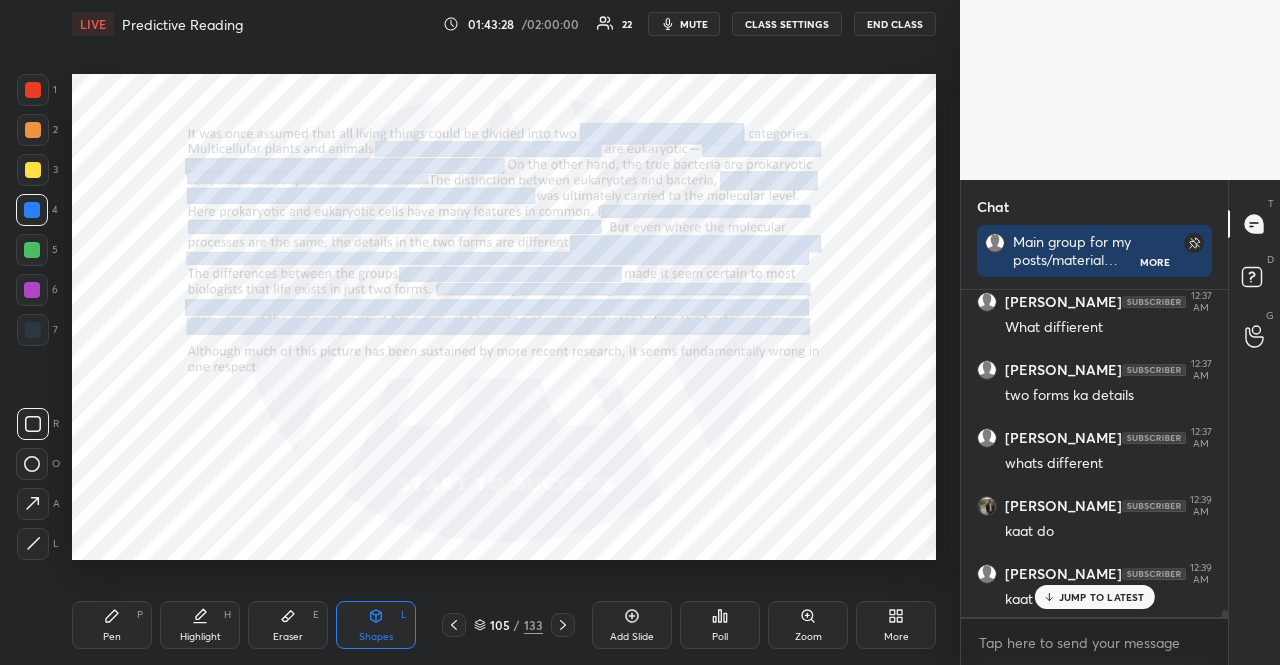 scroll, scrollTop: 15672, scrollLeft: 0, axis: vertical 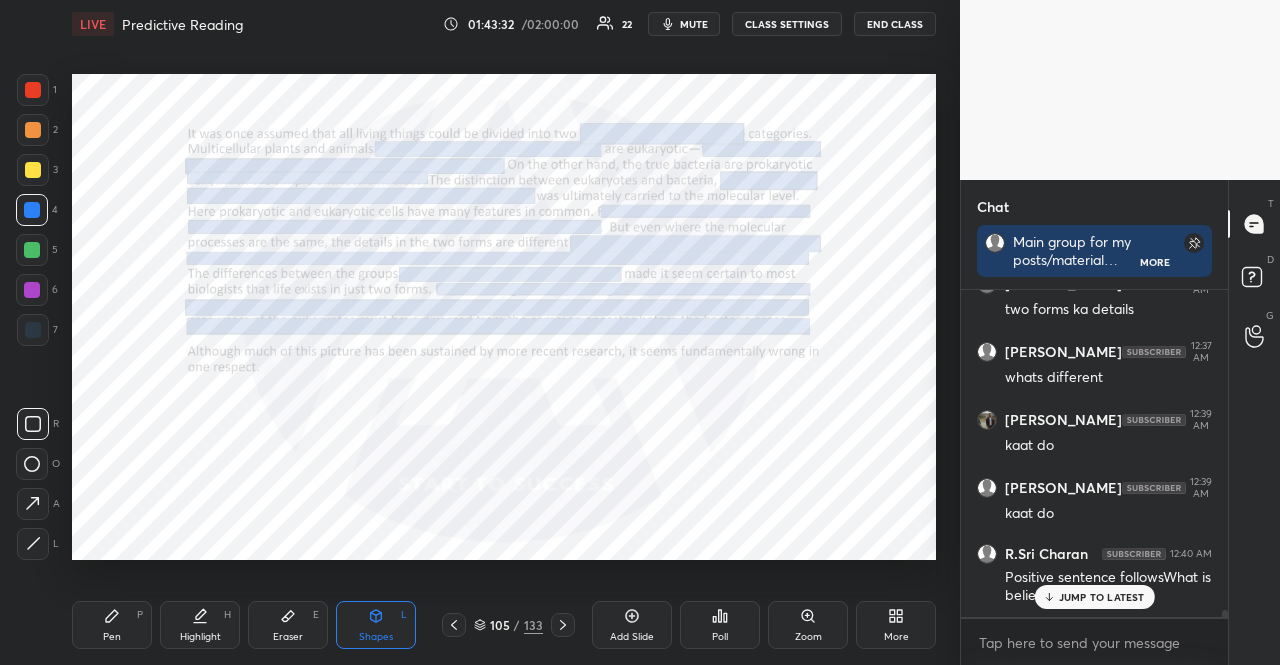 click on "Pen P" at bounding box center [112, 625] 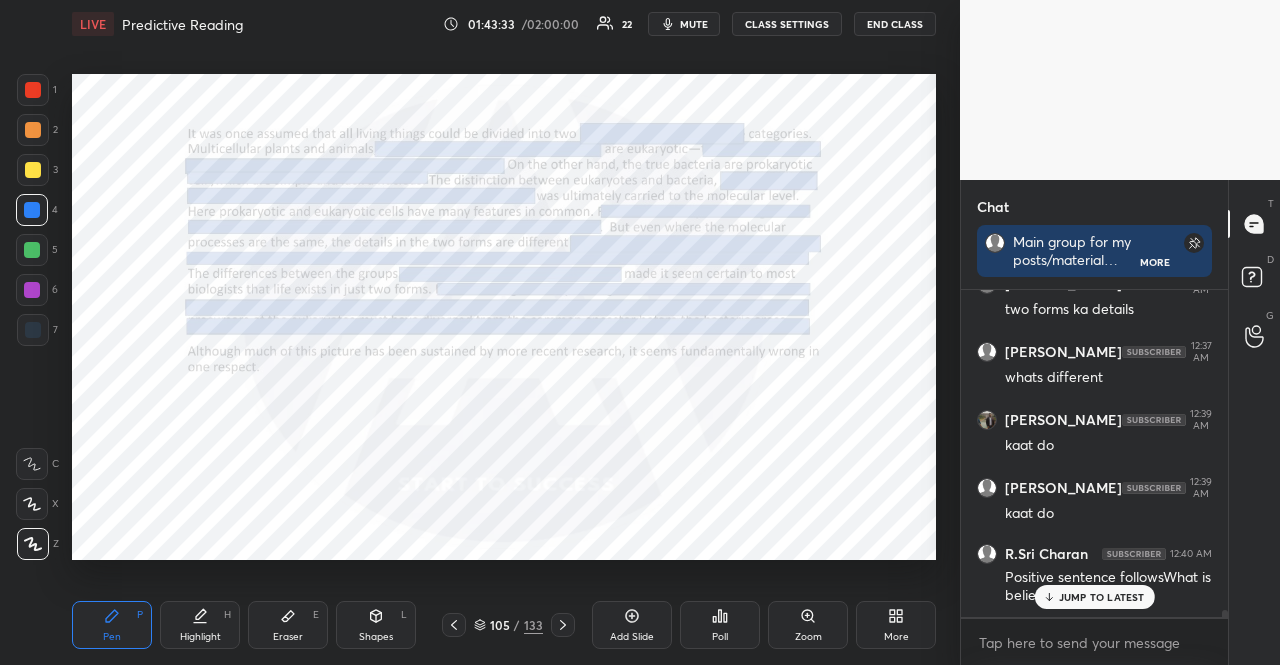 click at bounding box center [33, 544] 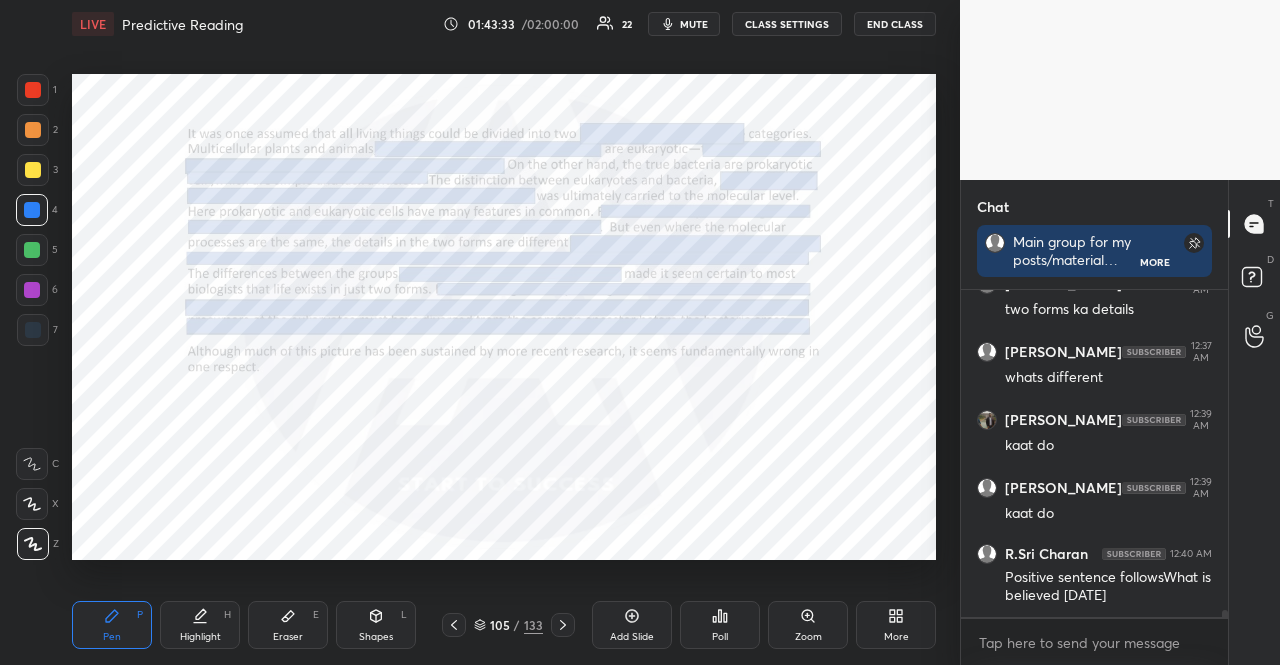 scroll, scrollTop: 15740, scrollLeft: 0, axis: vertical 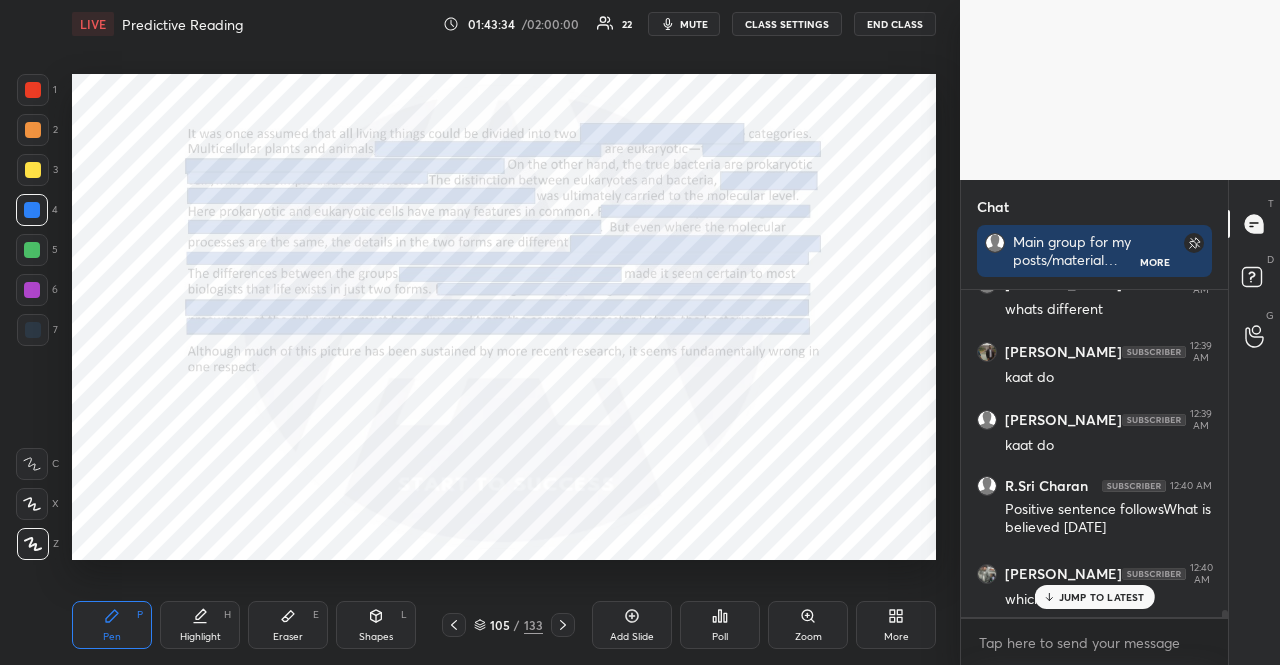 click on "Shapes" at bounding box center (376, 637) 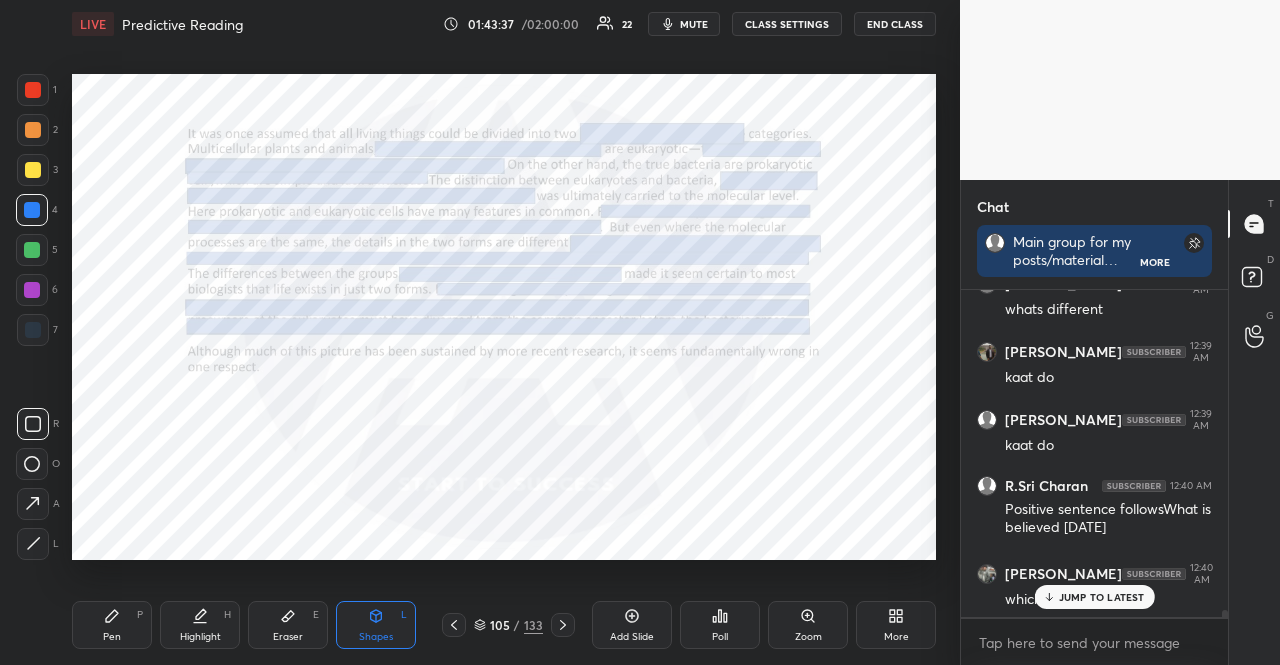 scroll, scrollTop: 15808, scrollLeft: 0, axis: vertical 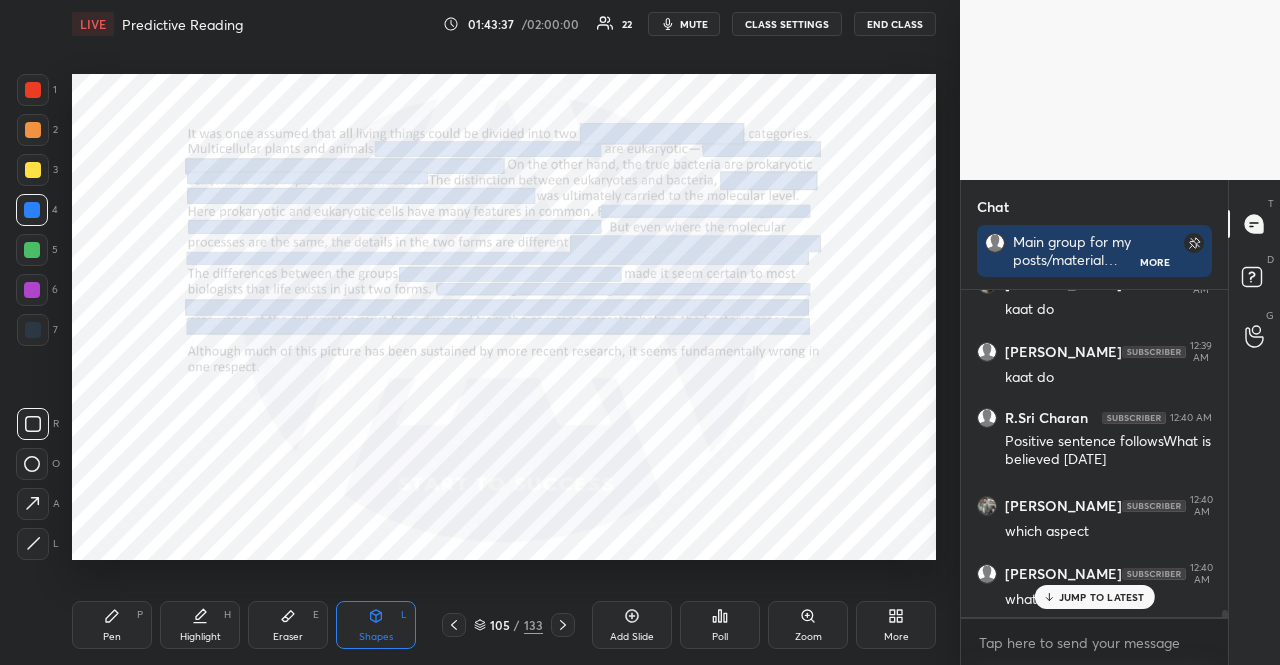click on "JUMP TO LATEST" at bounding box center [1102, 597] 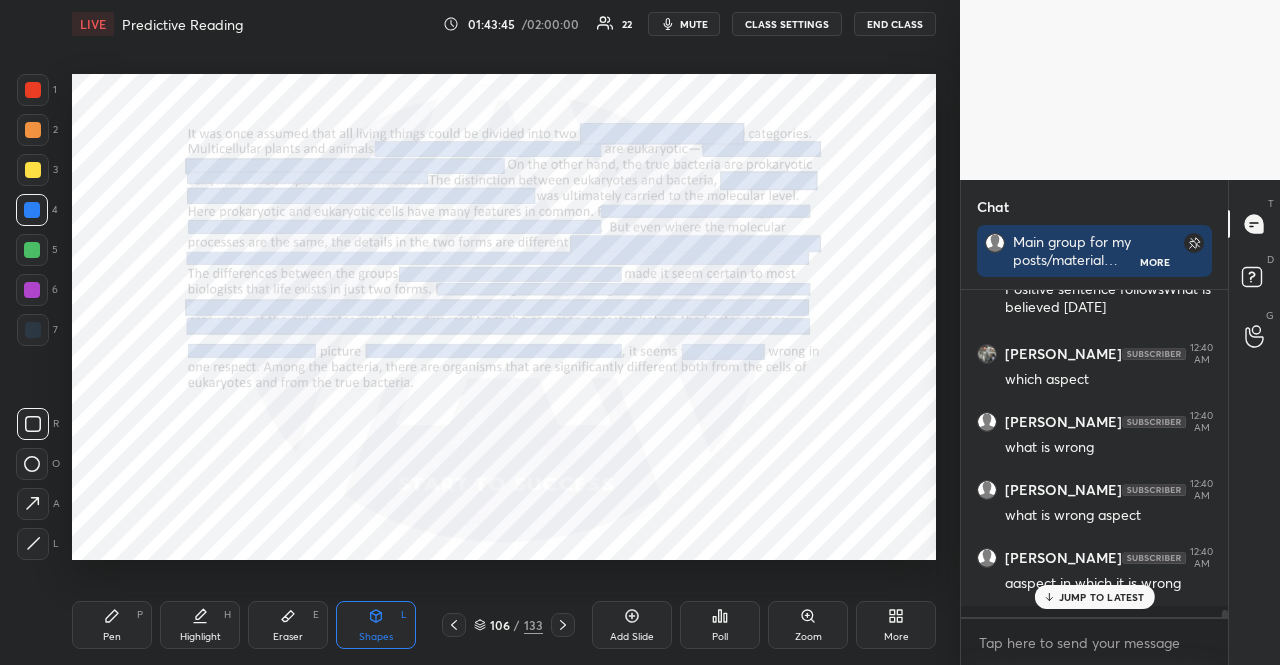 scroll, scrollTop: 16028, scrollLeft: 0, axis: vertical 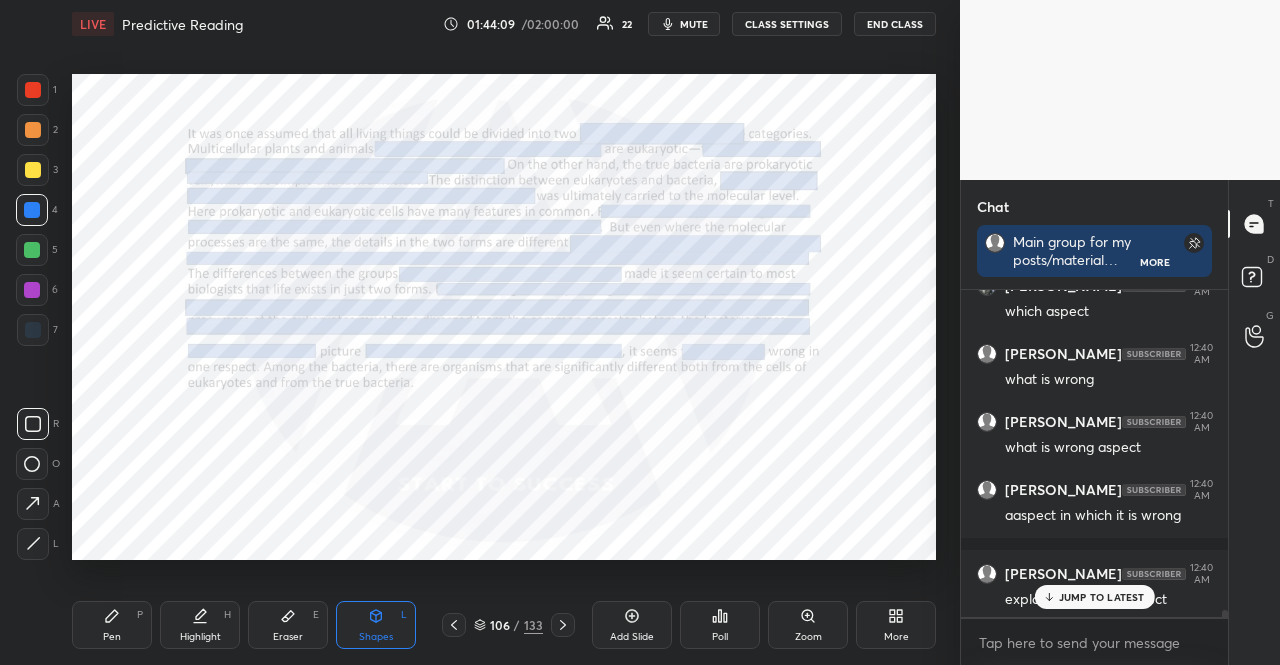 drag, startPoint x: 362, startPoint y: 613, endPoint x: 302, endPoint y: 561, distance: 79.397736 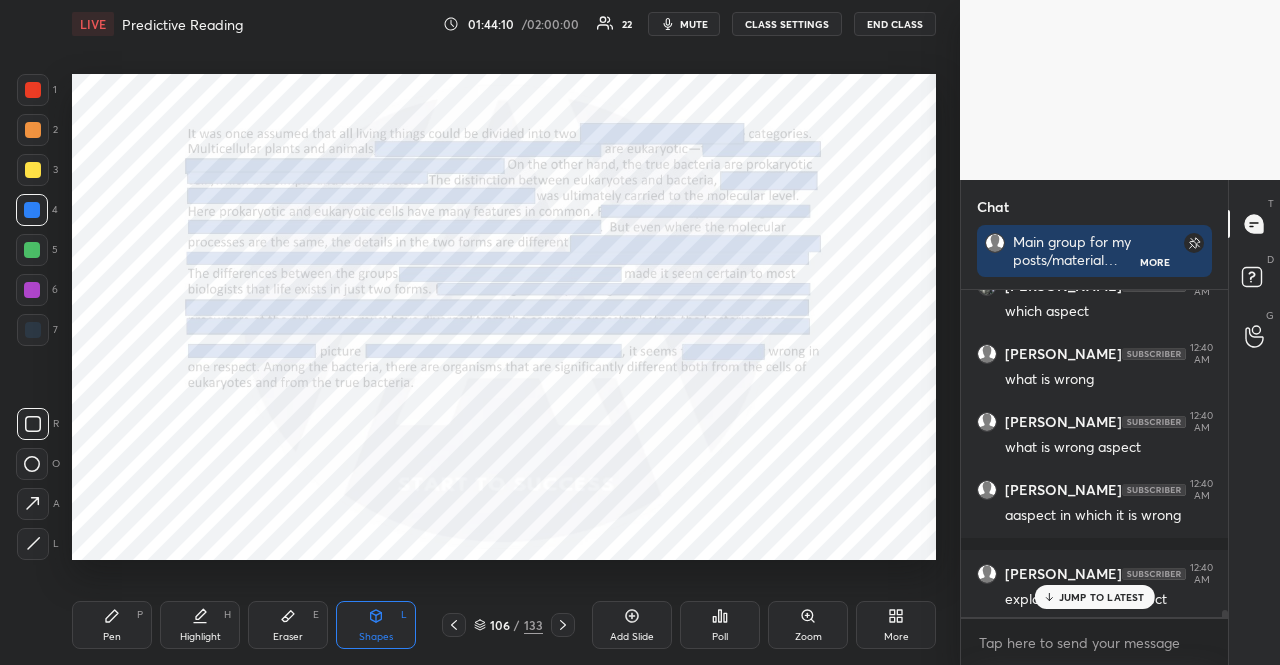 click at bounding box center (32, 250) 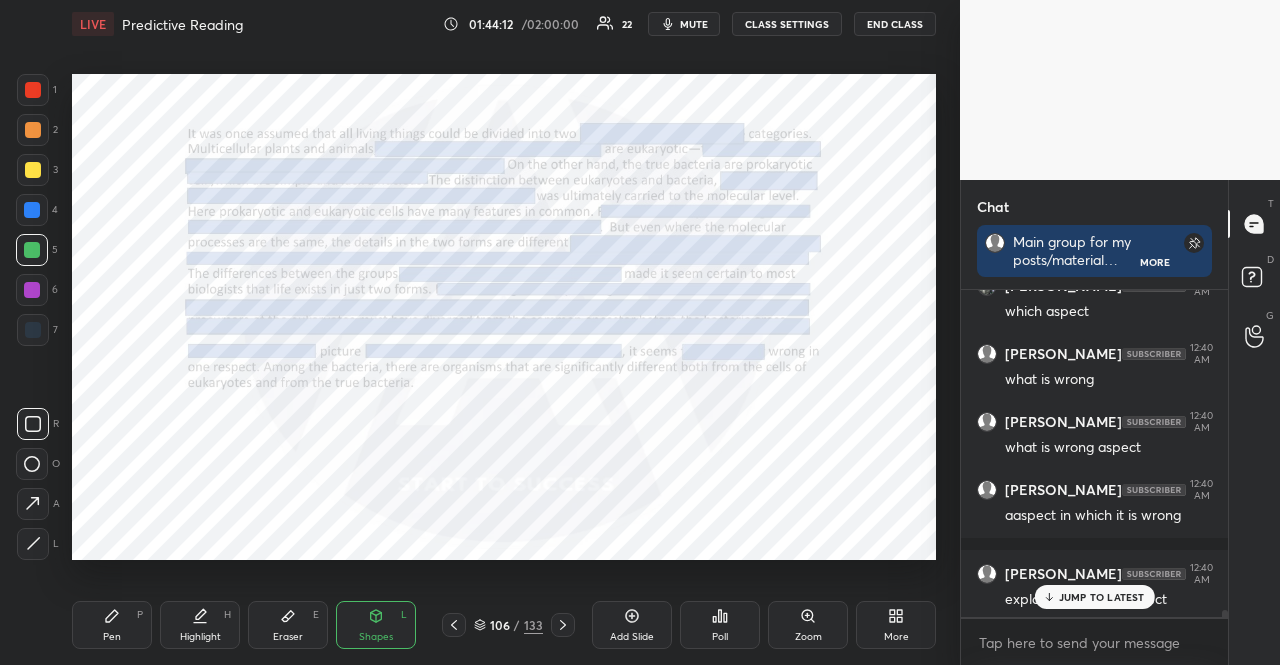 click 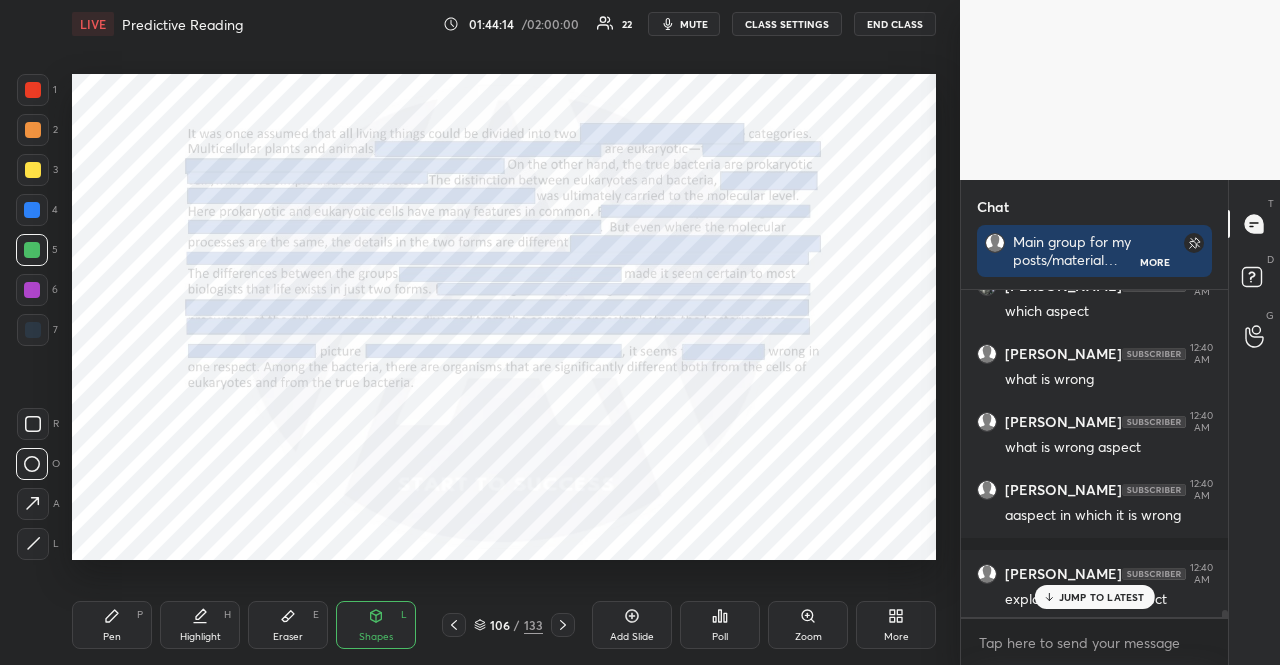 click at bounding box center [32, 210] 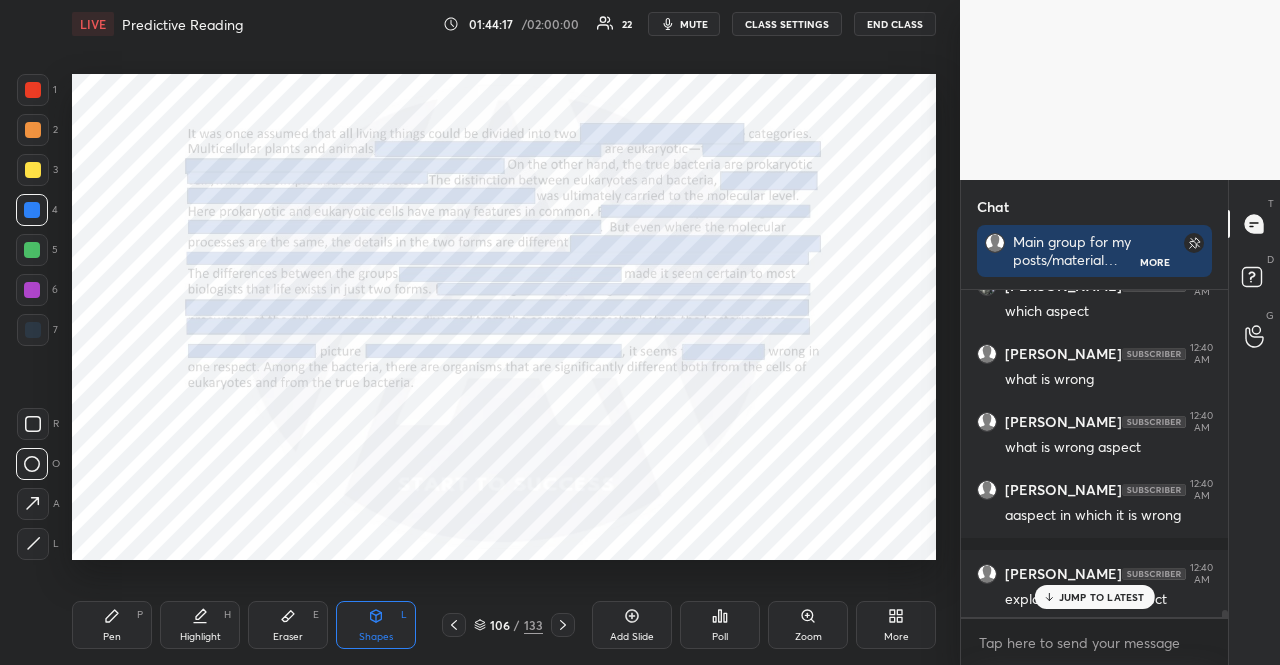 click on "Pen P" at bounding box center [112, 625] 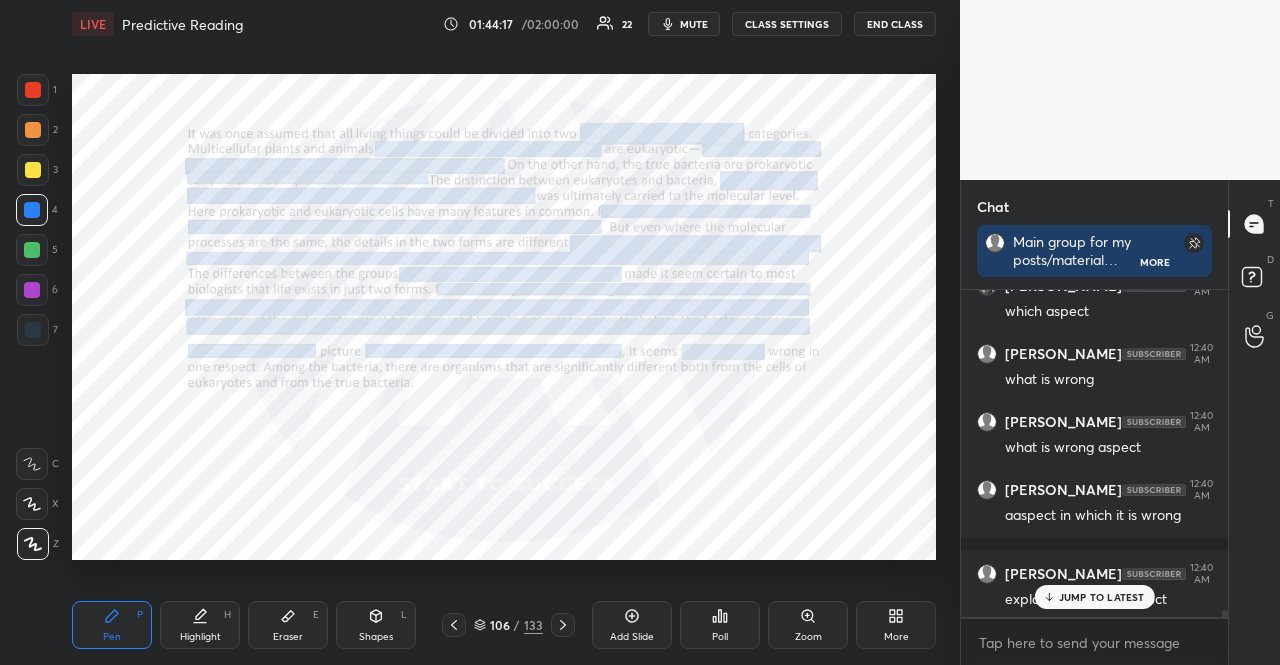 click at bounding box center (32, 250) 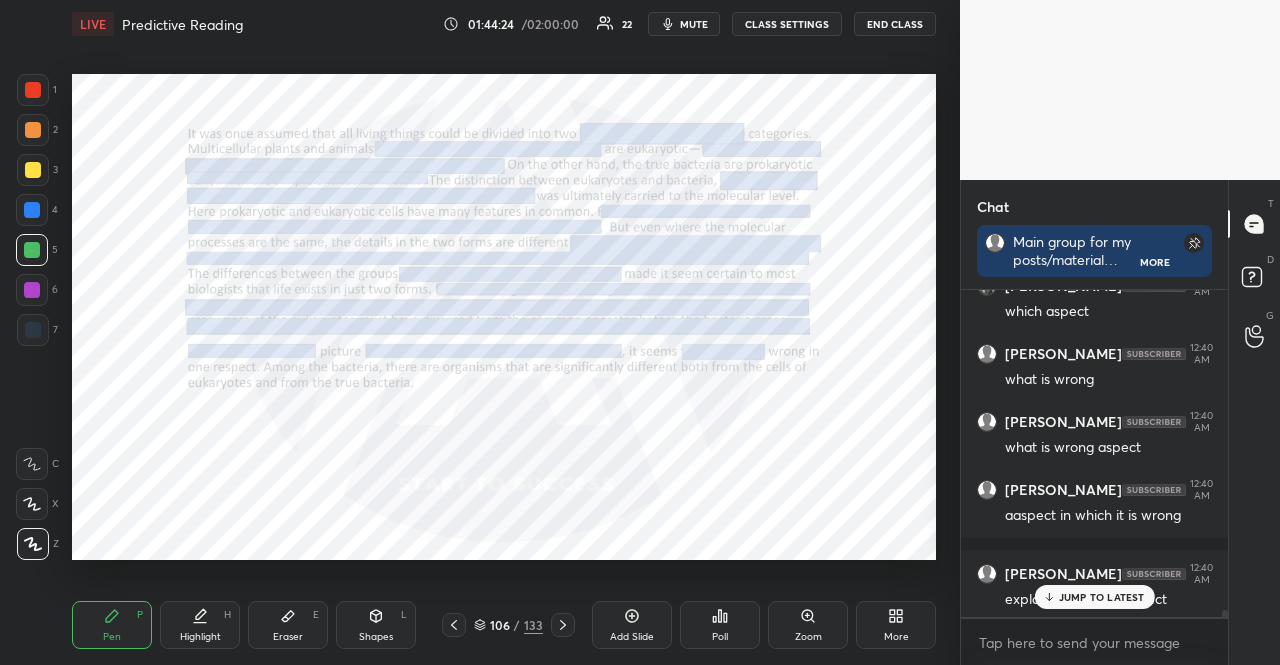 click at bounding box center [32, 210] 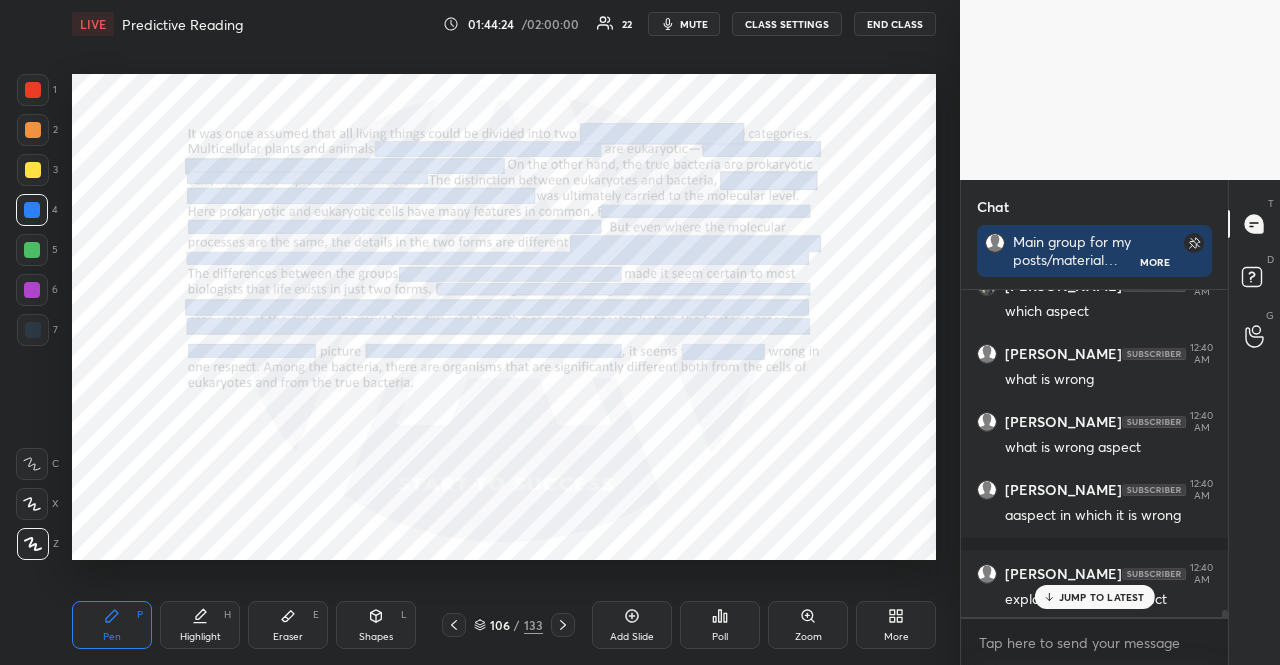 click at bounding box center [32, 210] 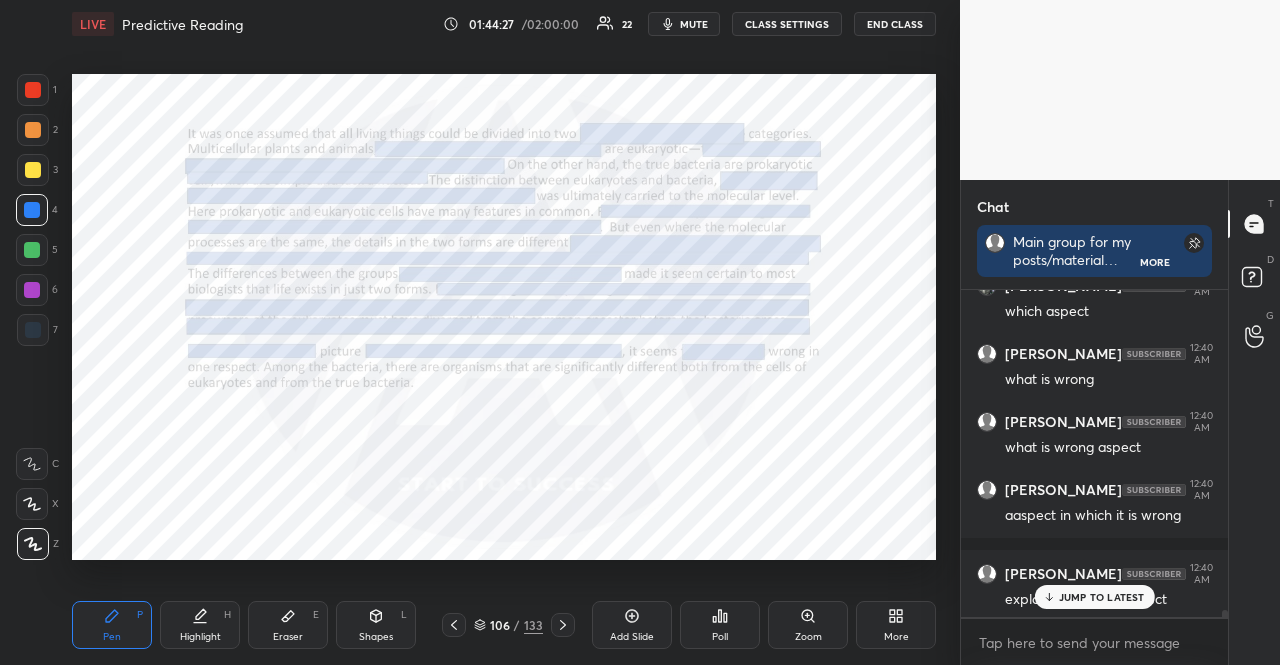 click at bounding box center [32, 290] 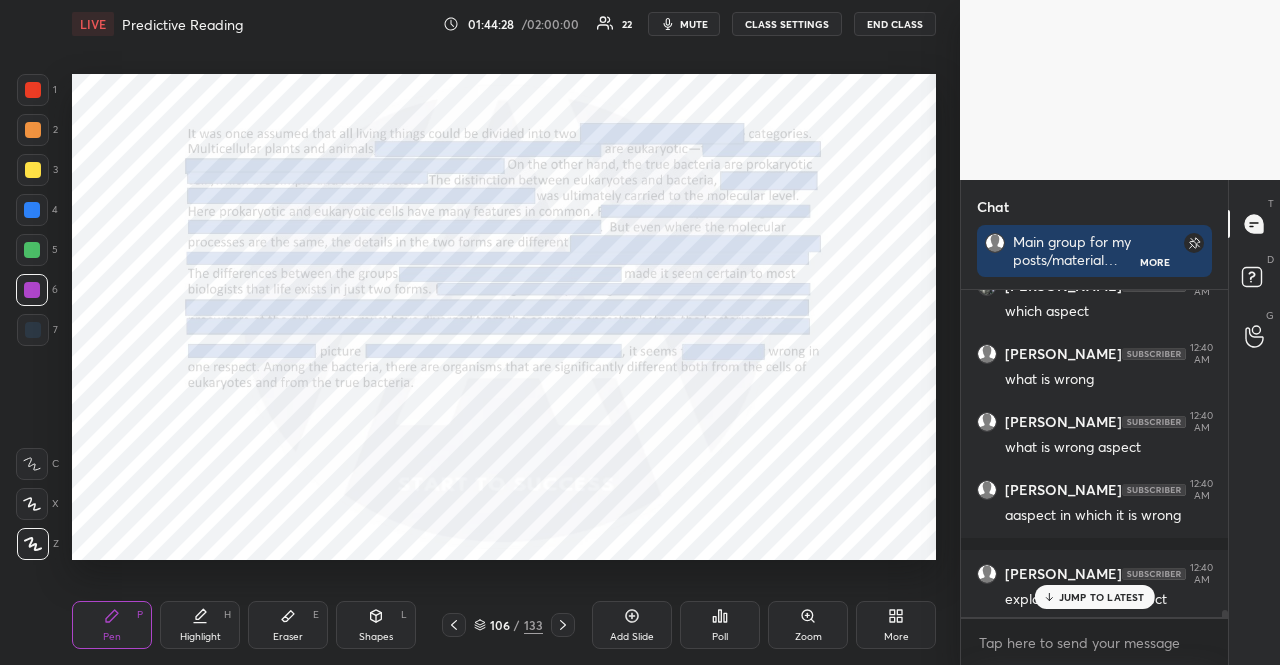 click on "Shapes L" at bounding box center (376, 625) 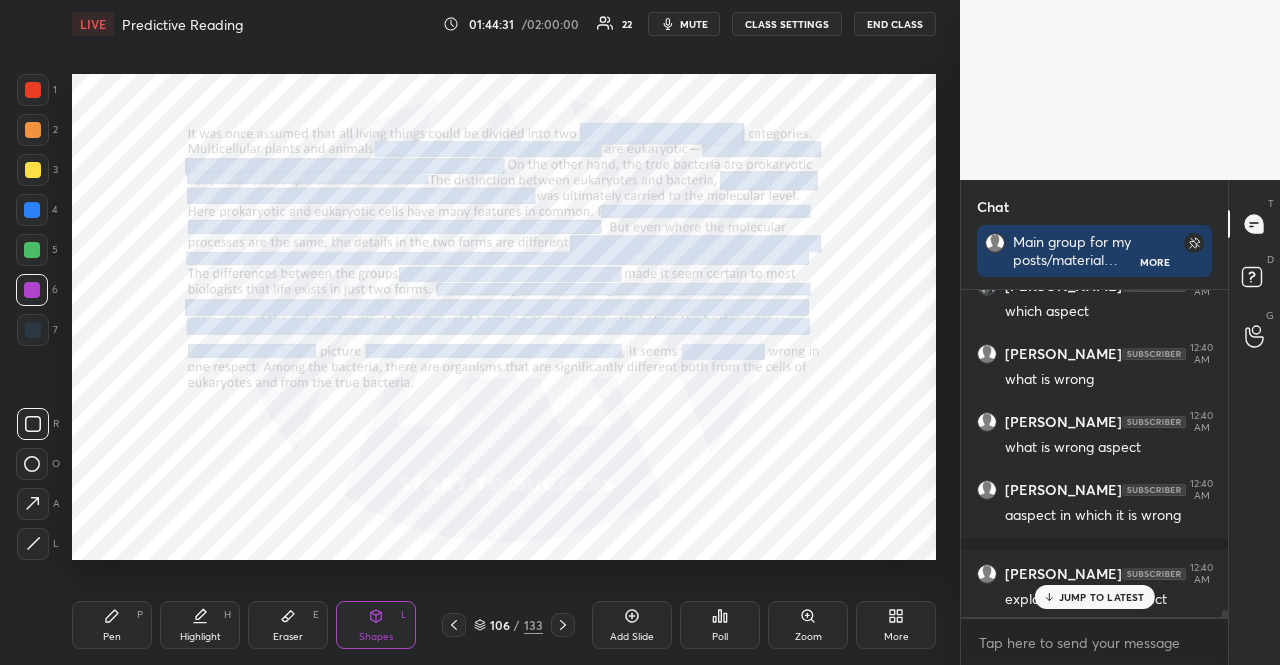 click on "Pen P Highlight H Eraser E Shapes L 106 / 133 Add Slide Poll Zoom More" at bounding box center (504, 625) 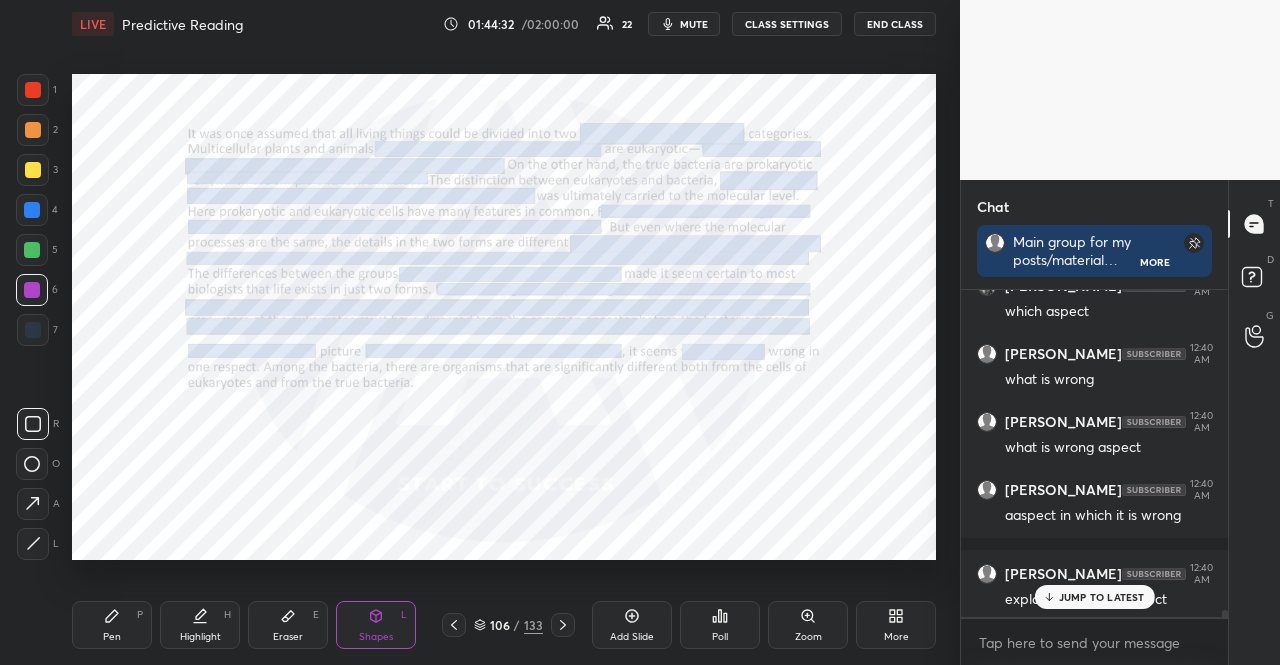 click on "Pen P" at bounding box center [112, 625] 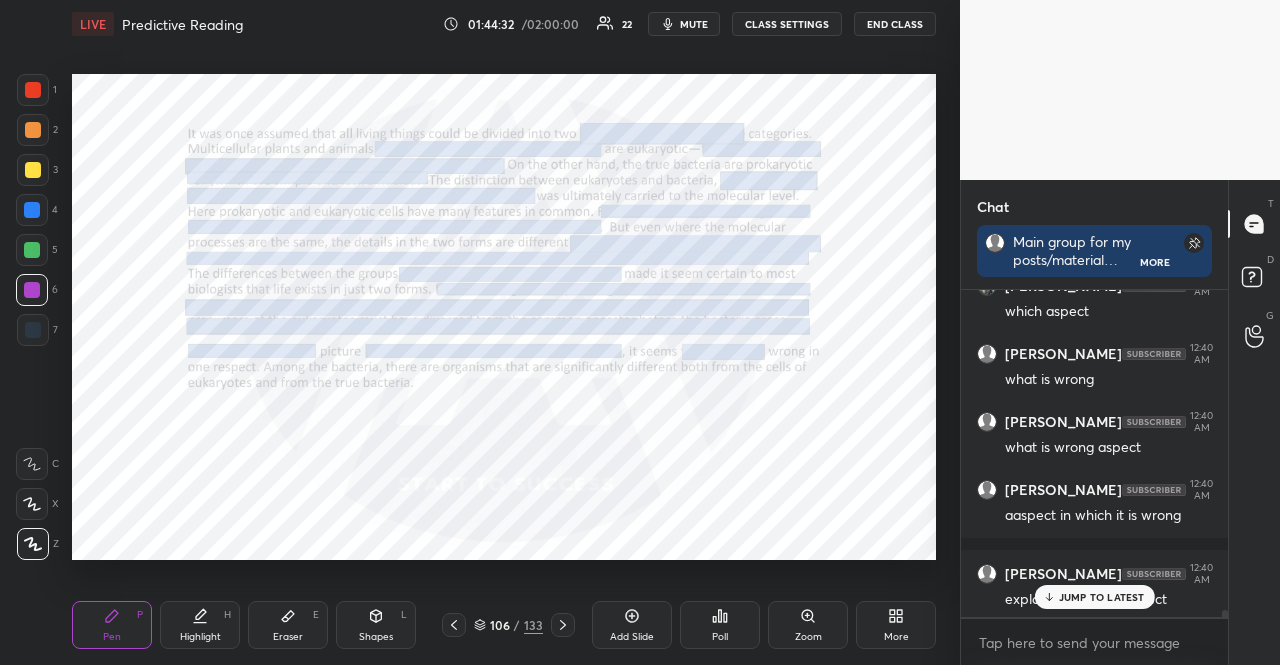 click on "Pen P" at bounding box center [112, 625] 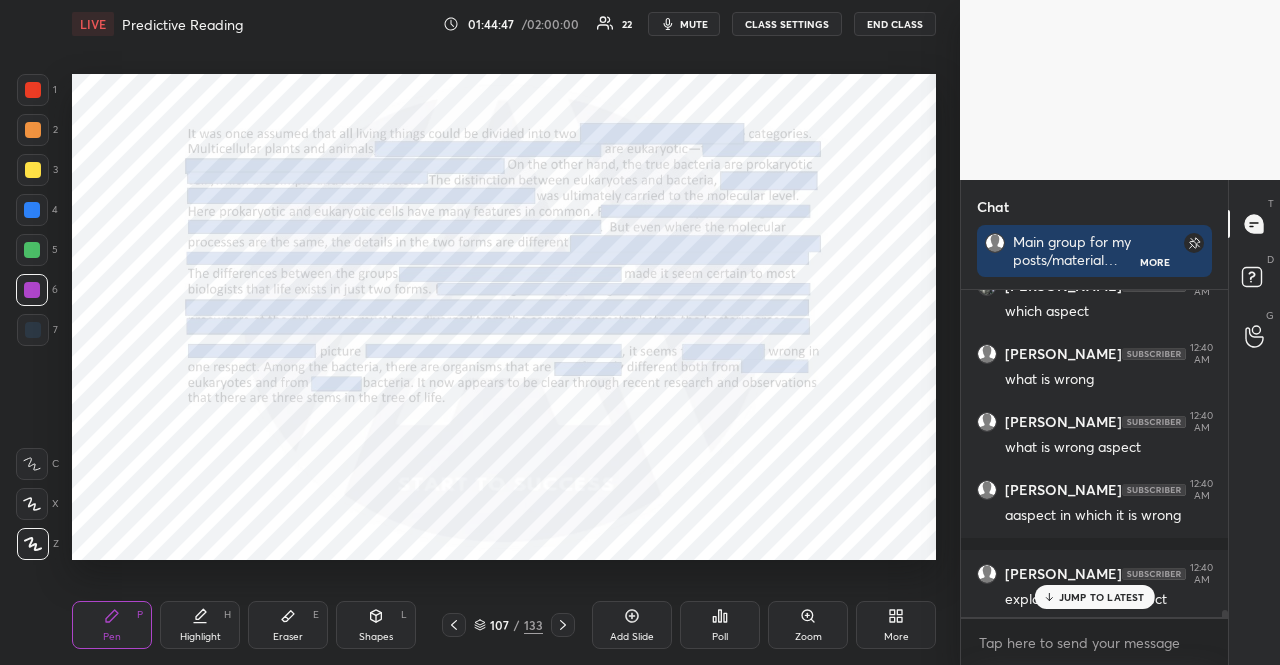 click on "Shapes L" at bounding box center [376, 625] 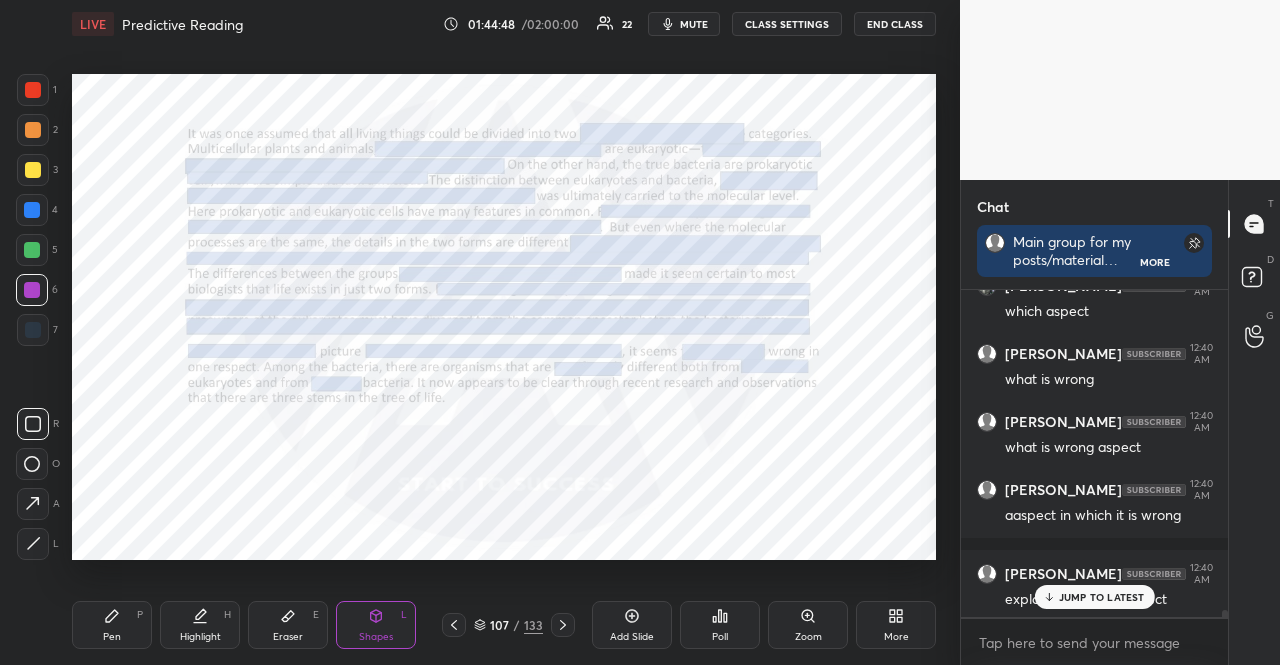 click at bounding box center [32, 210] 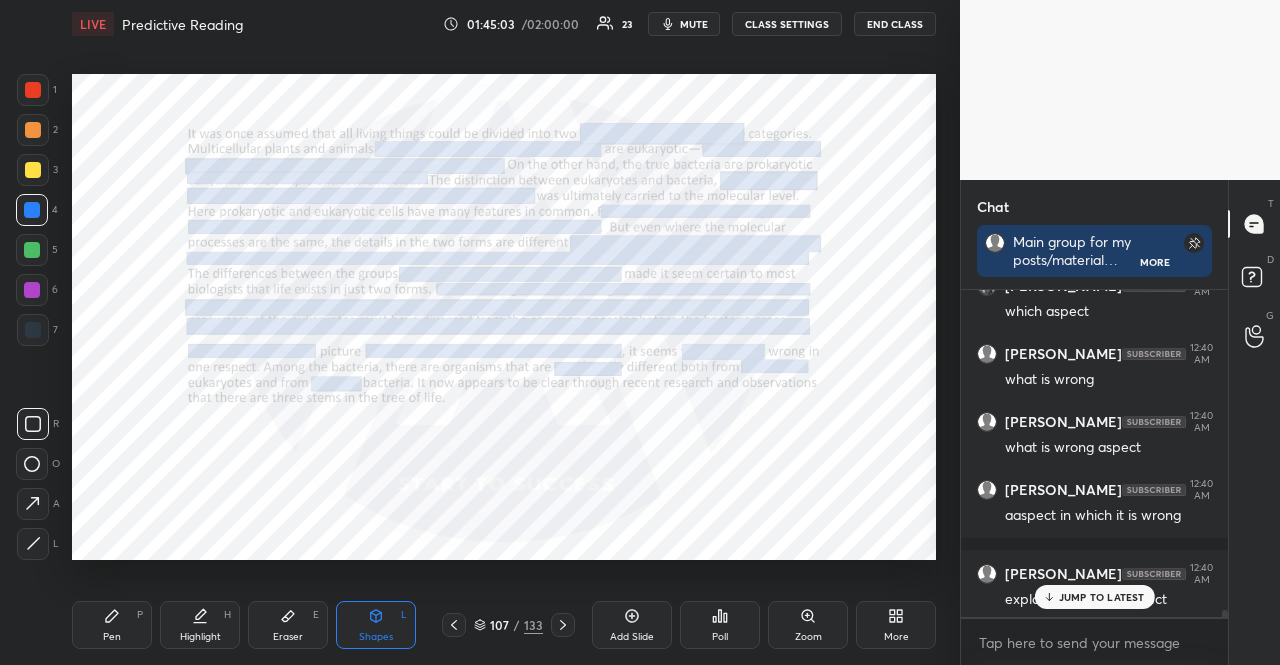 click on "JUMP TO LATEST" at bounding box center [1102, 597] 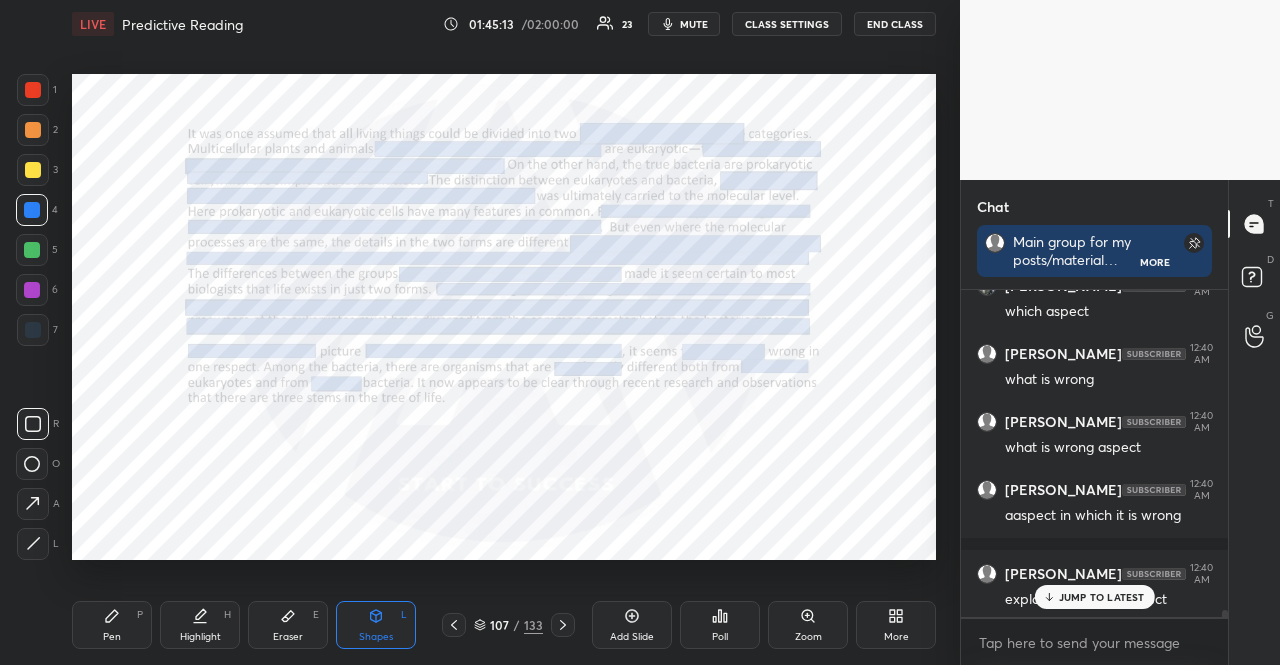 scroll, scrollTop: 16112, scrollLeft: 0, axis: vertical 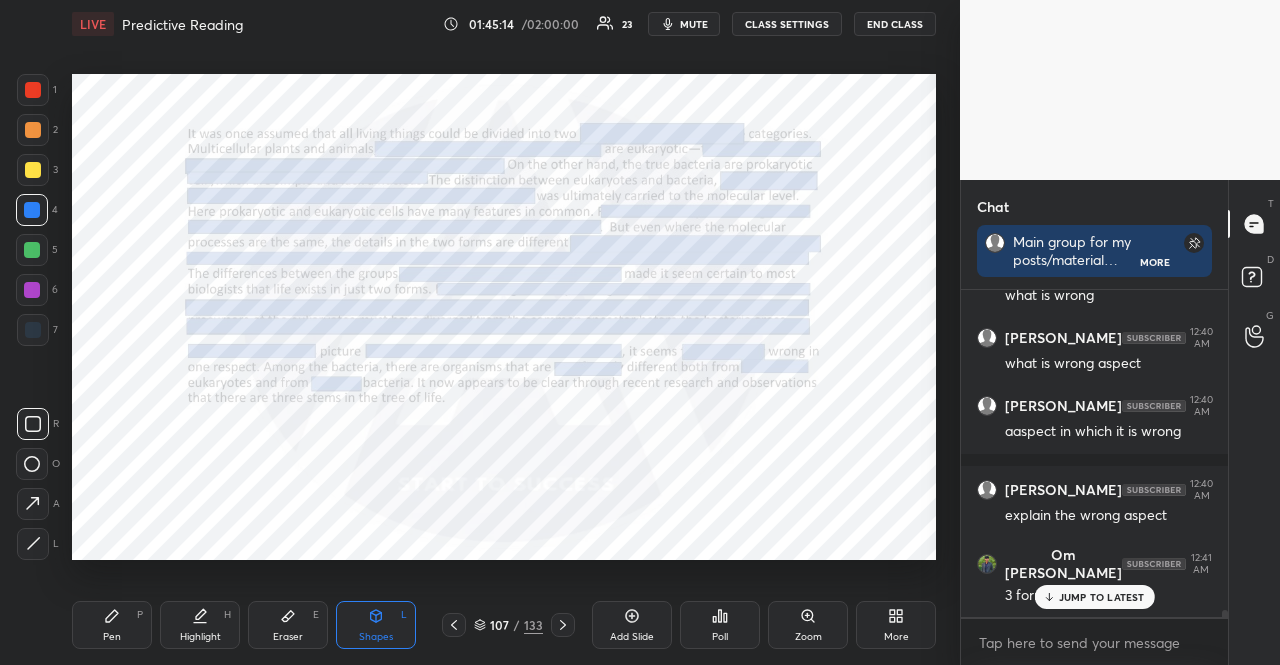 click on "JUMP TO LATEST" at bounding box center (1102, 597) 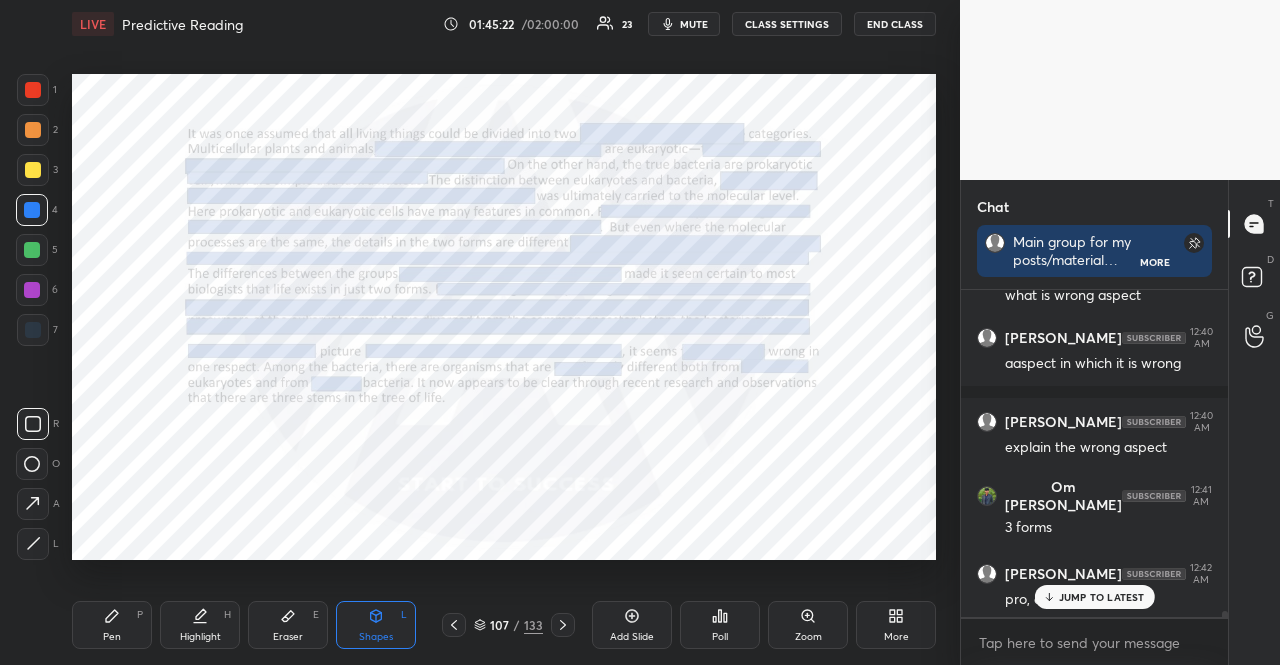 scroll, scrollTop: 16248, scrollLeft: 0, axis: vertical 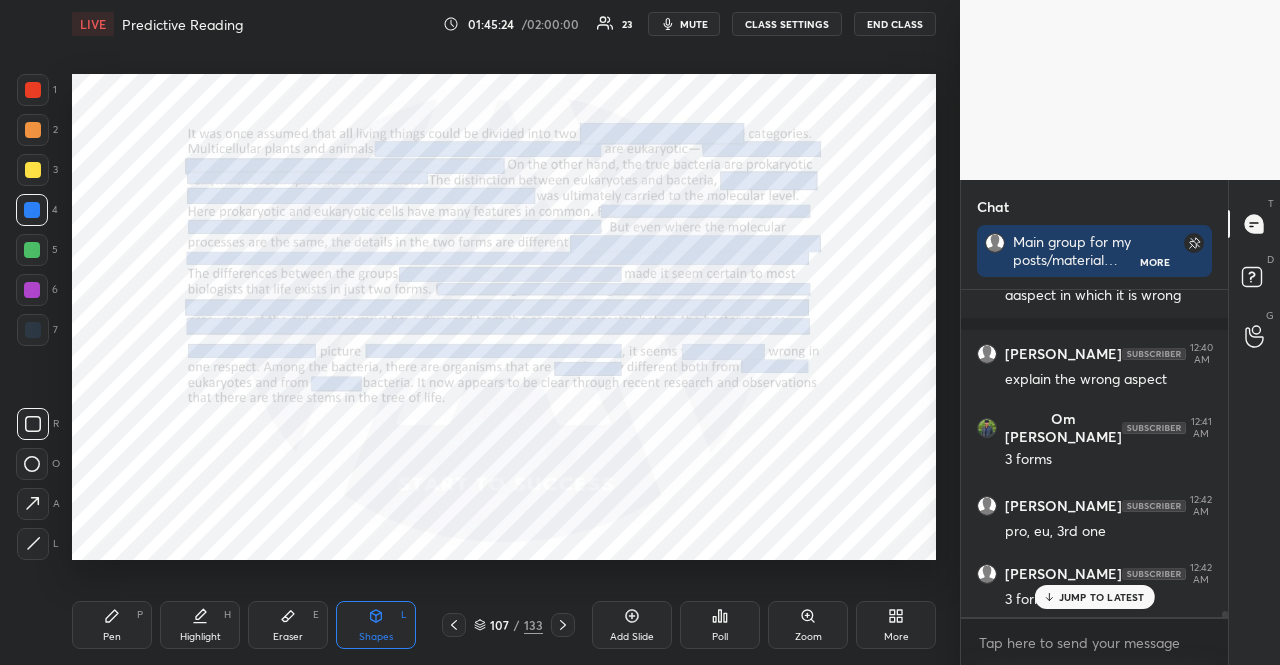 click at bounding box center (33, 90) 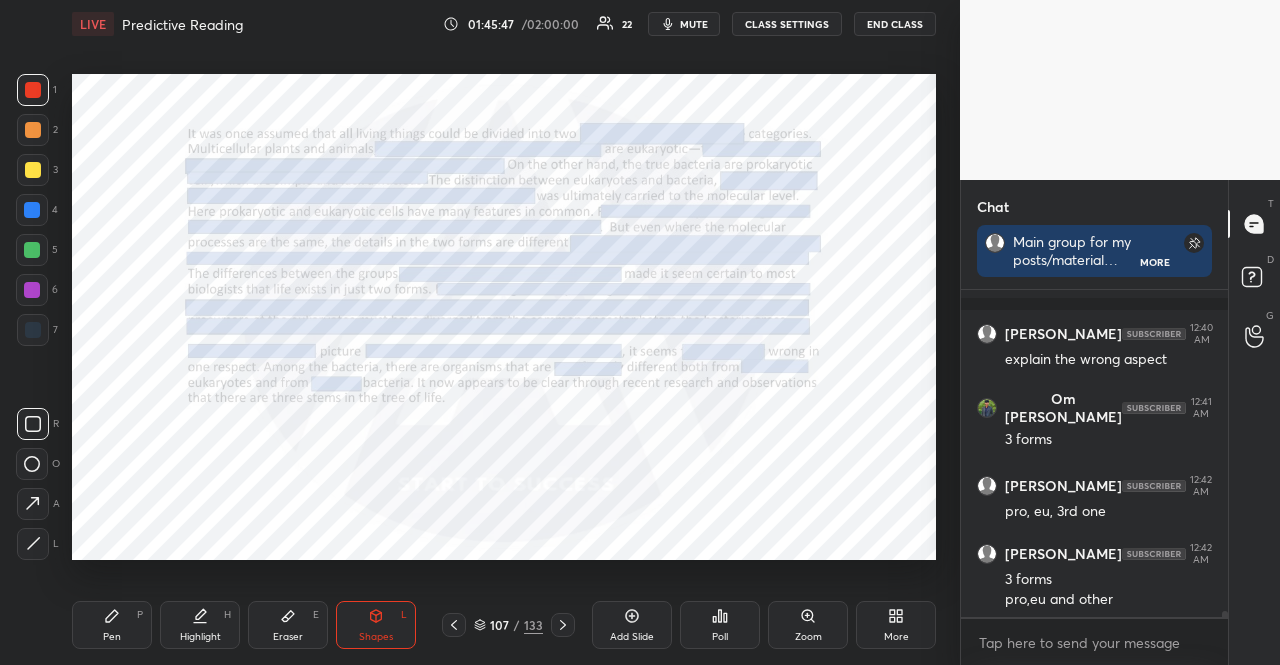 scroll, scrollTop: 16340, scrollLeft: 0, axis: vertical 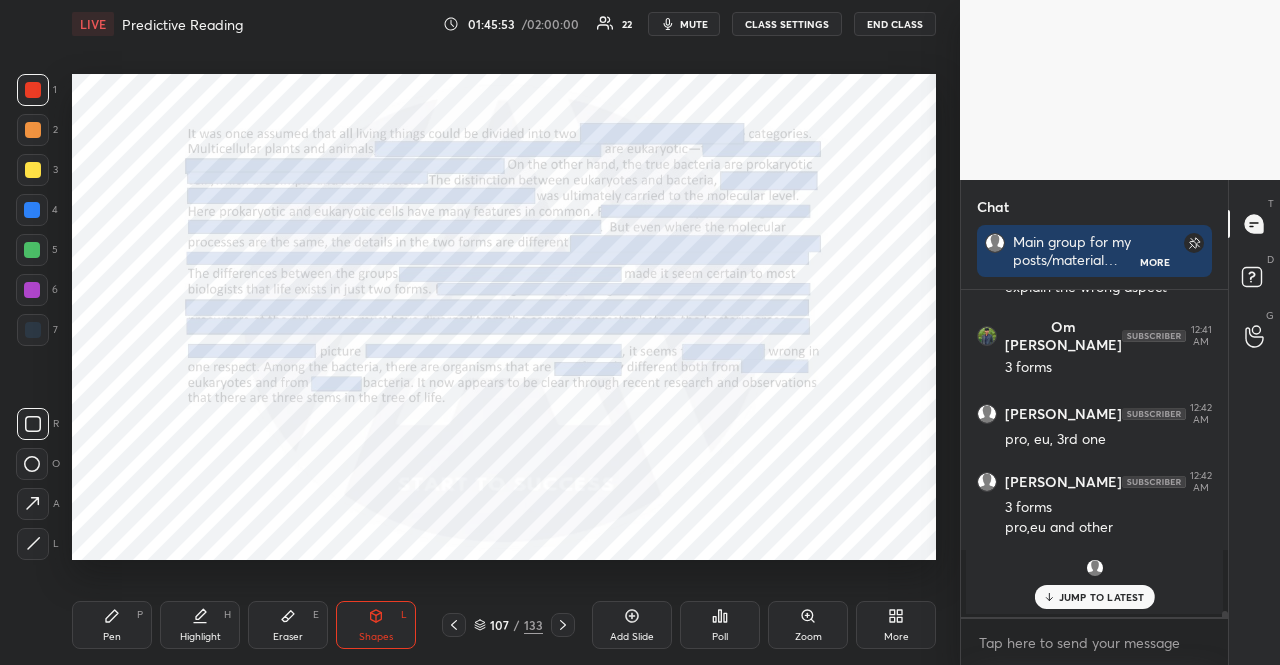 click 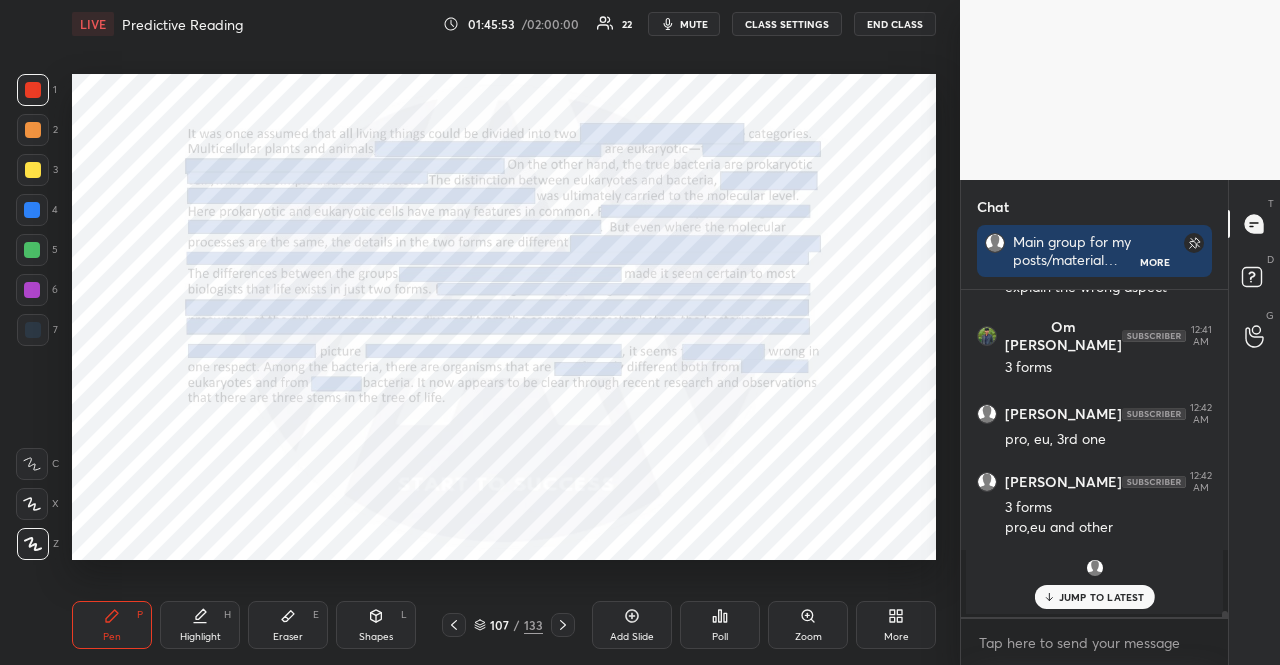 drag, startPoint x: 118, startPoint y: 608, endPoint x: 102, endPoint y: 571, distance: 40.311287 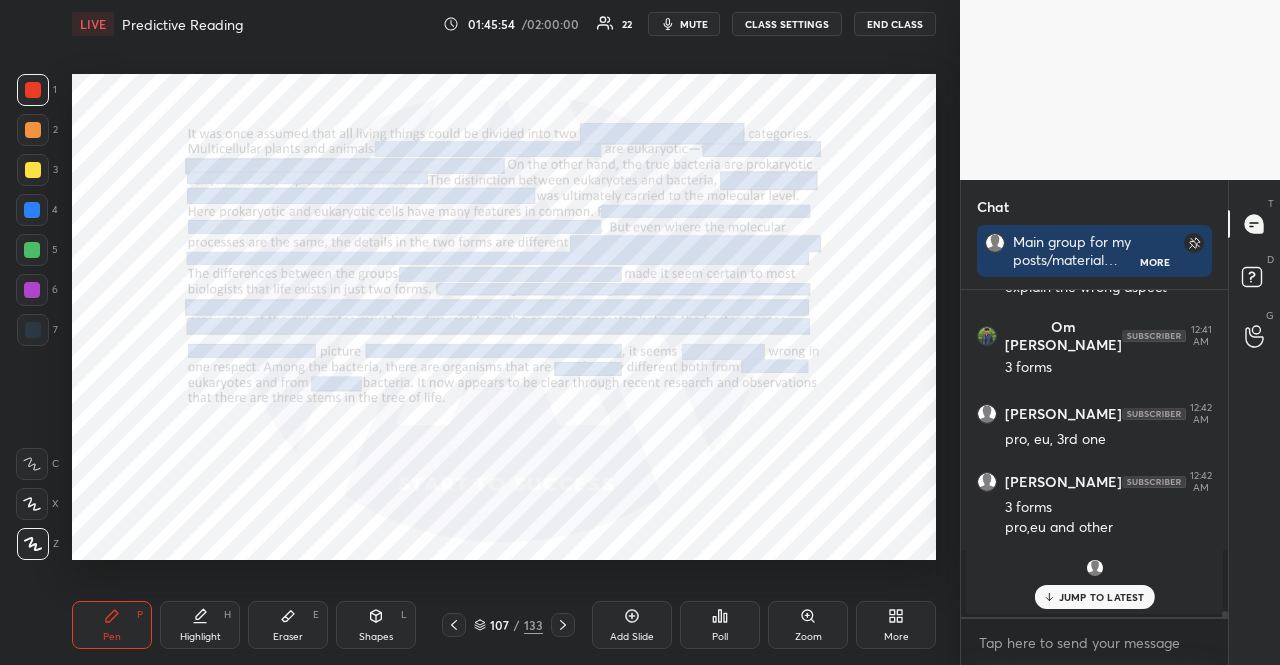 click at bounding box center (32, 504) 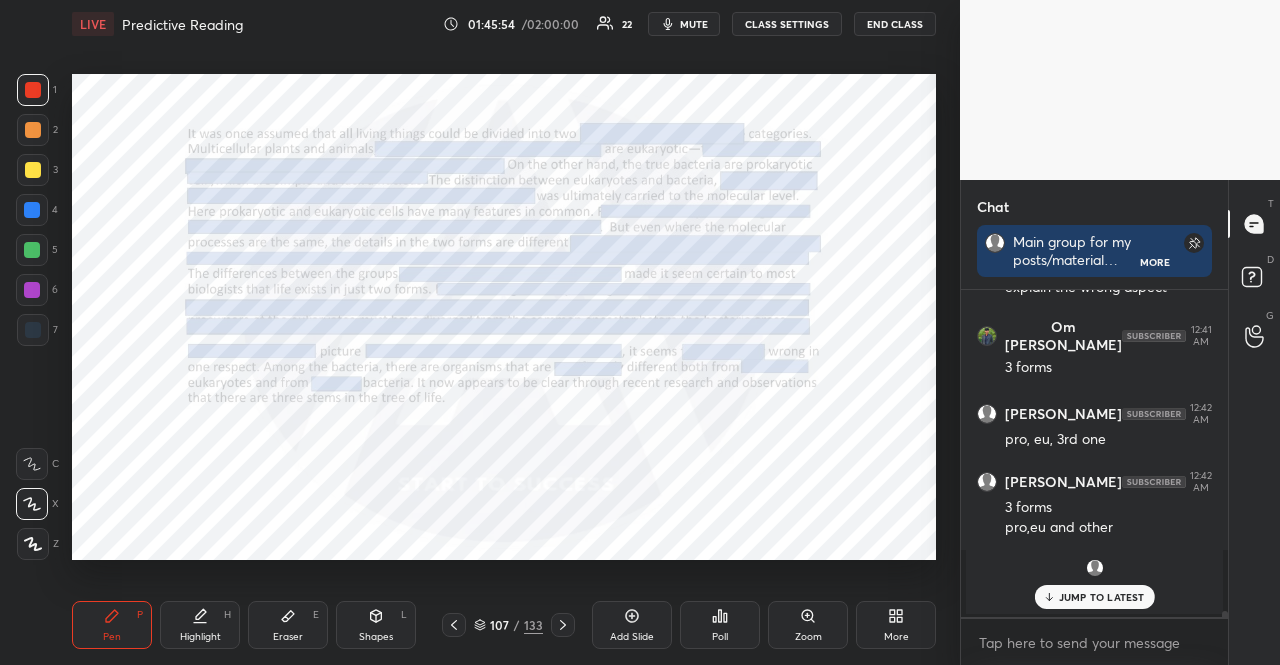 drag, startPoint x: 34, startPoint y: 495, endPoint x: 54, endPoint y: 401, distance: 96.10411 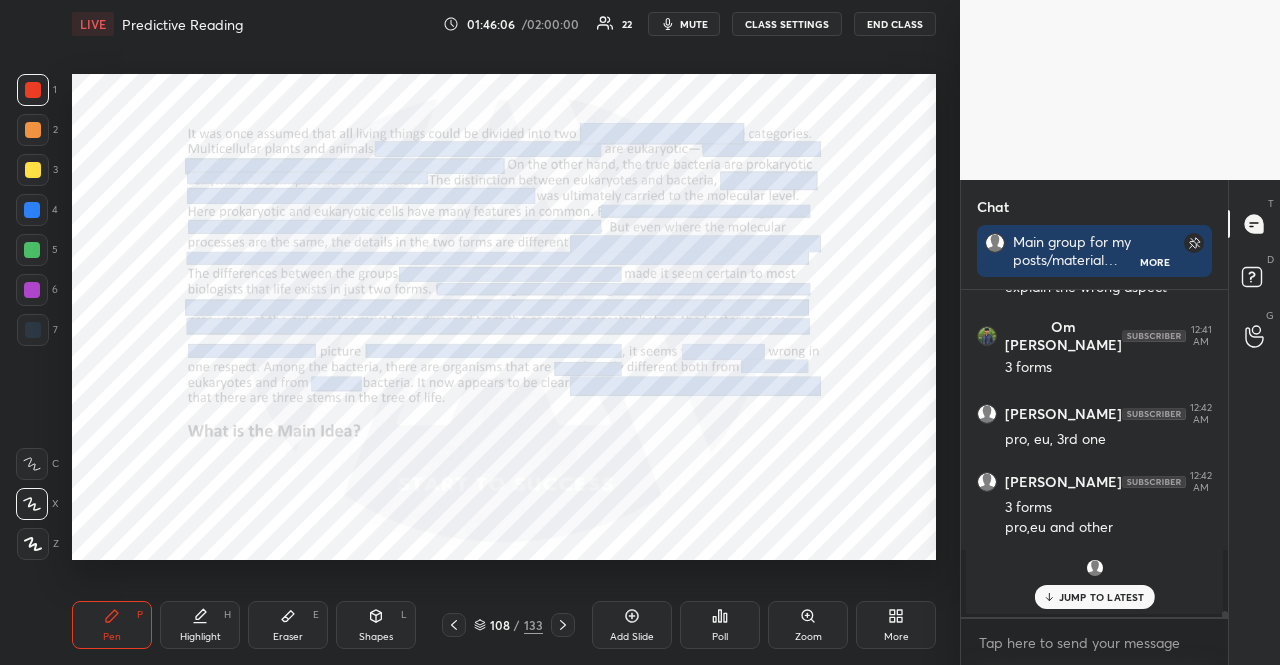click on "Shapes L" at bounding box center [376, 625] 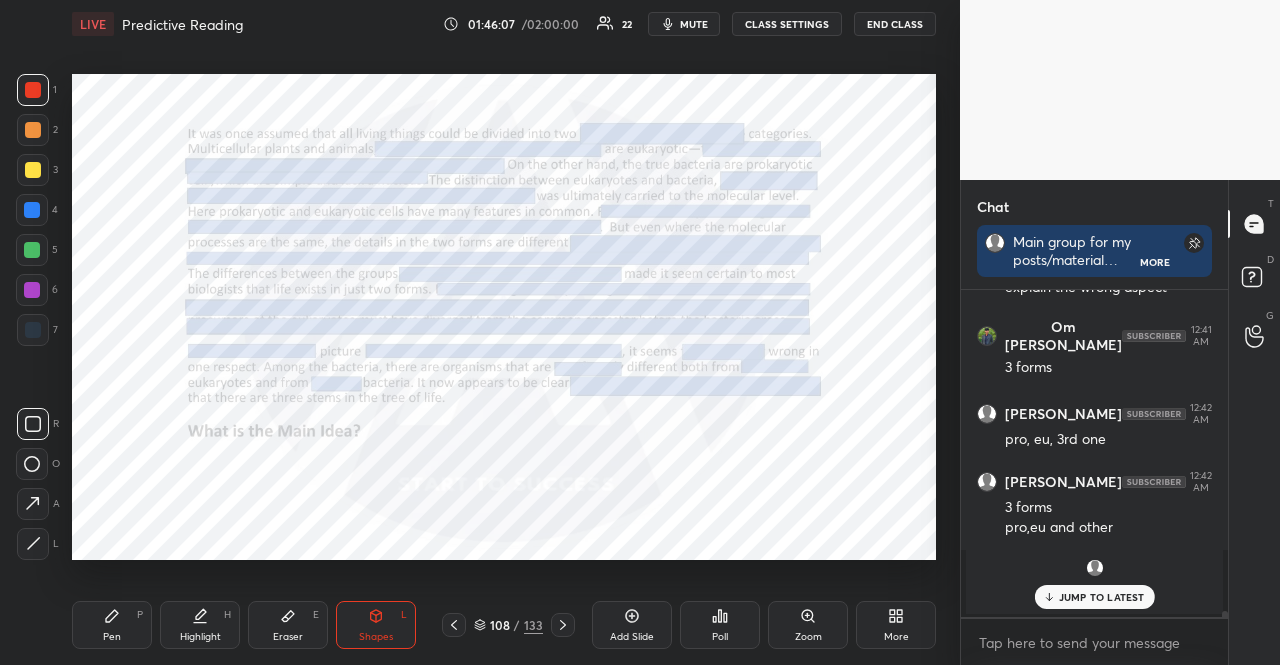 click at bounding box center (32, 290) 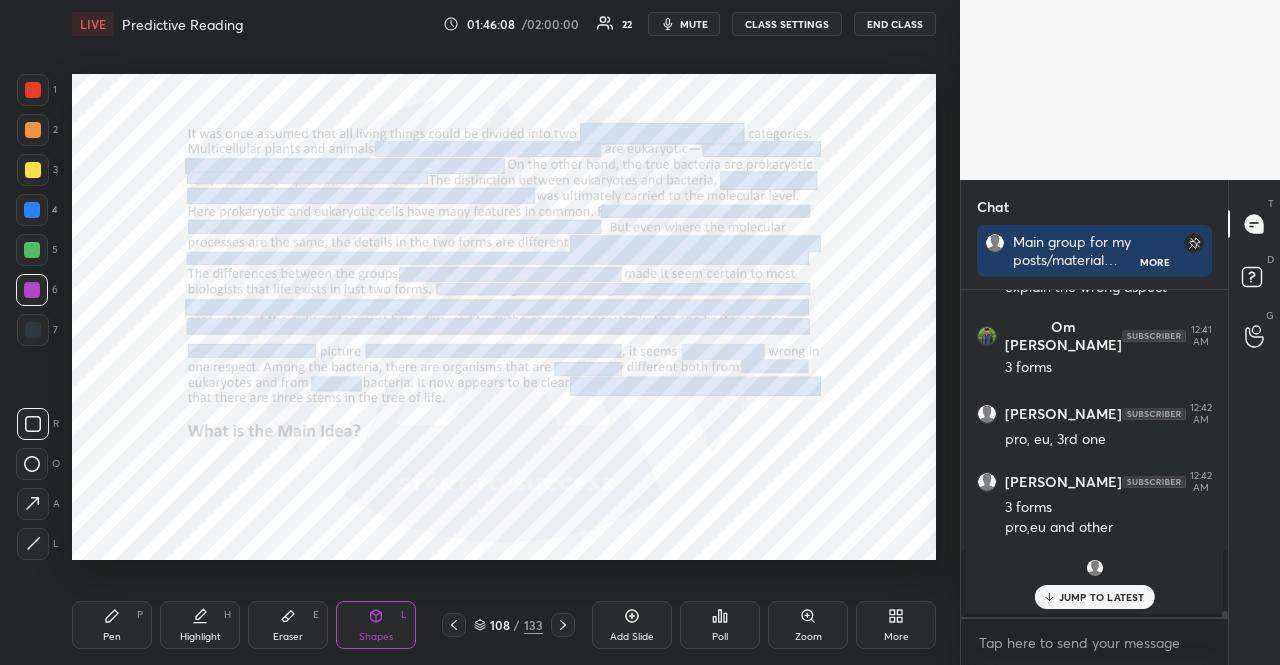 click 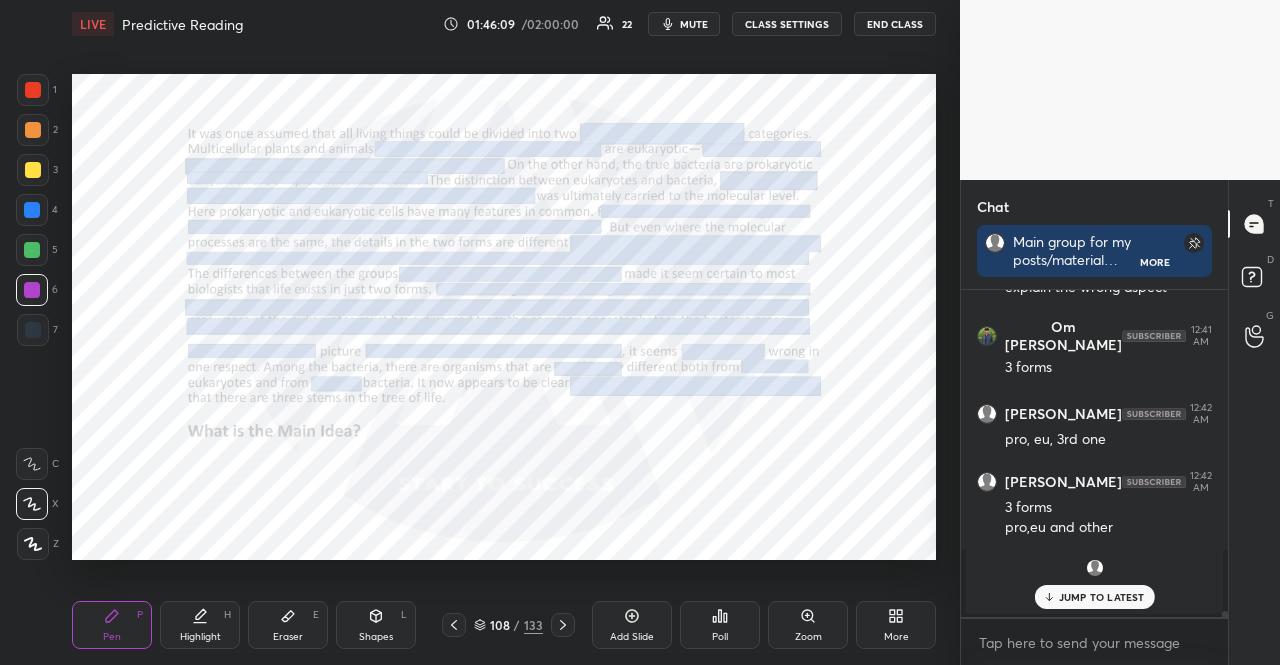 click at bounding box center [33, 544] 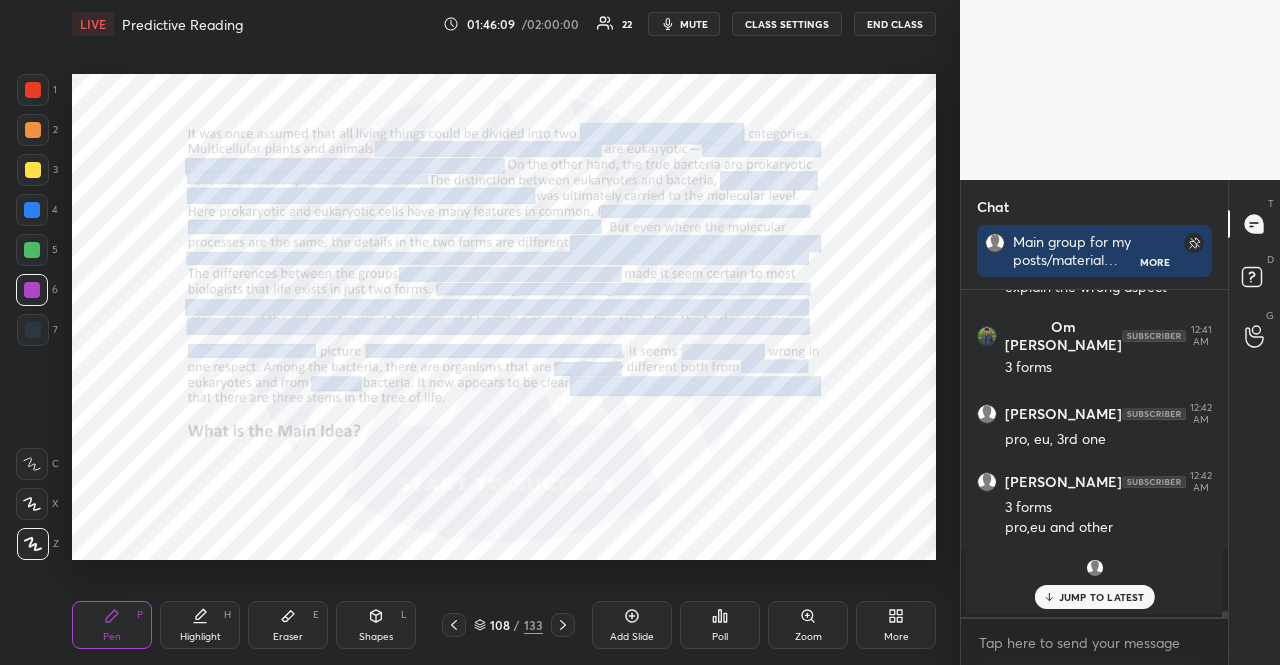 click on "Shapes" at bounding box center (376, 637) 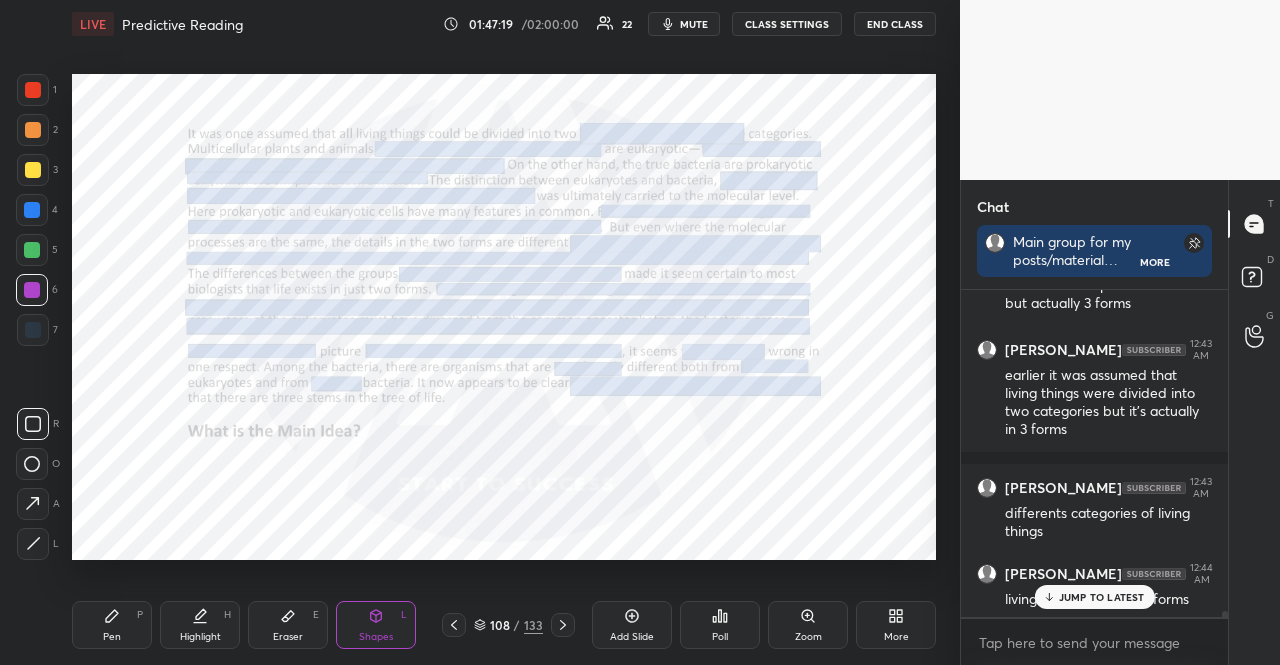 scroll, scrollTop: 16972, scrollLeft: 0, axis: vertical 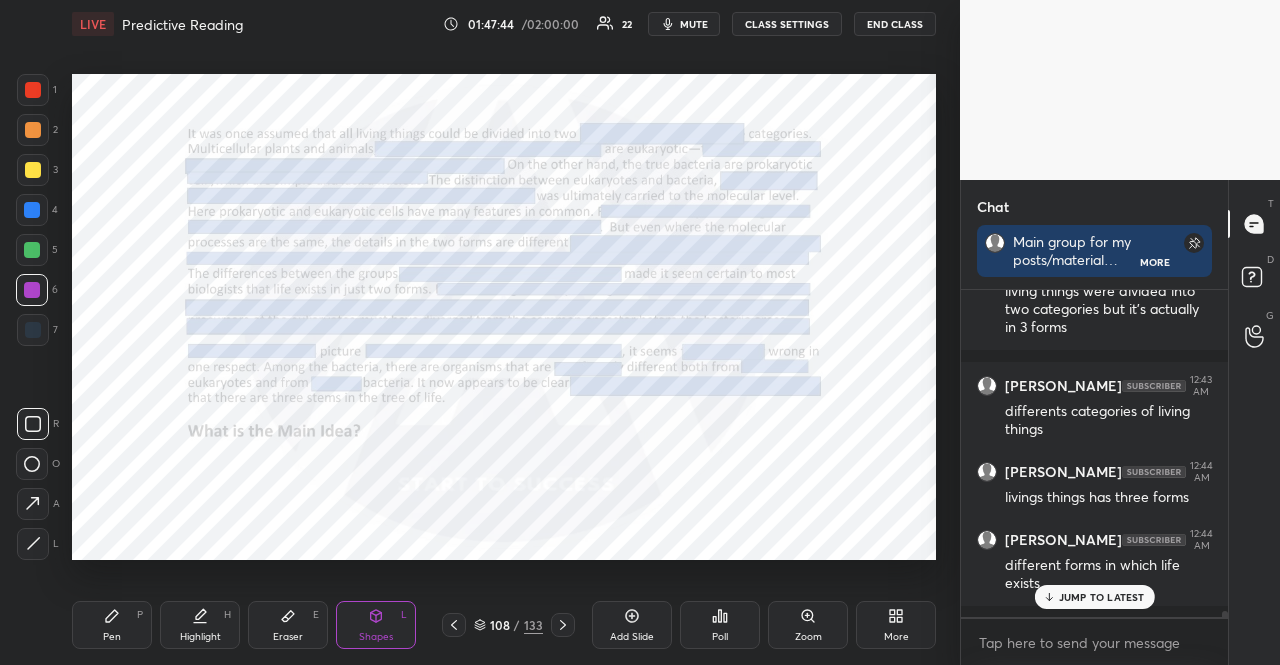 click at bounding box center (563, 625) 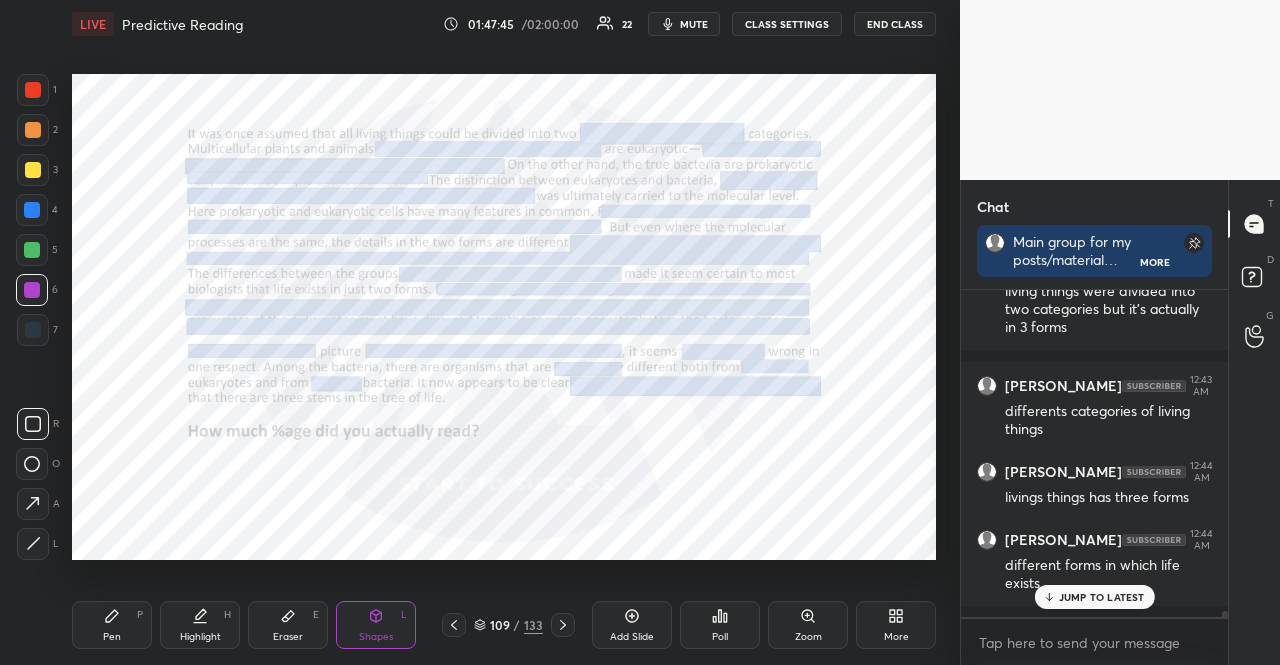 scroll, scrollTop: 17040, scrollLeft: 0, axis: vertical 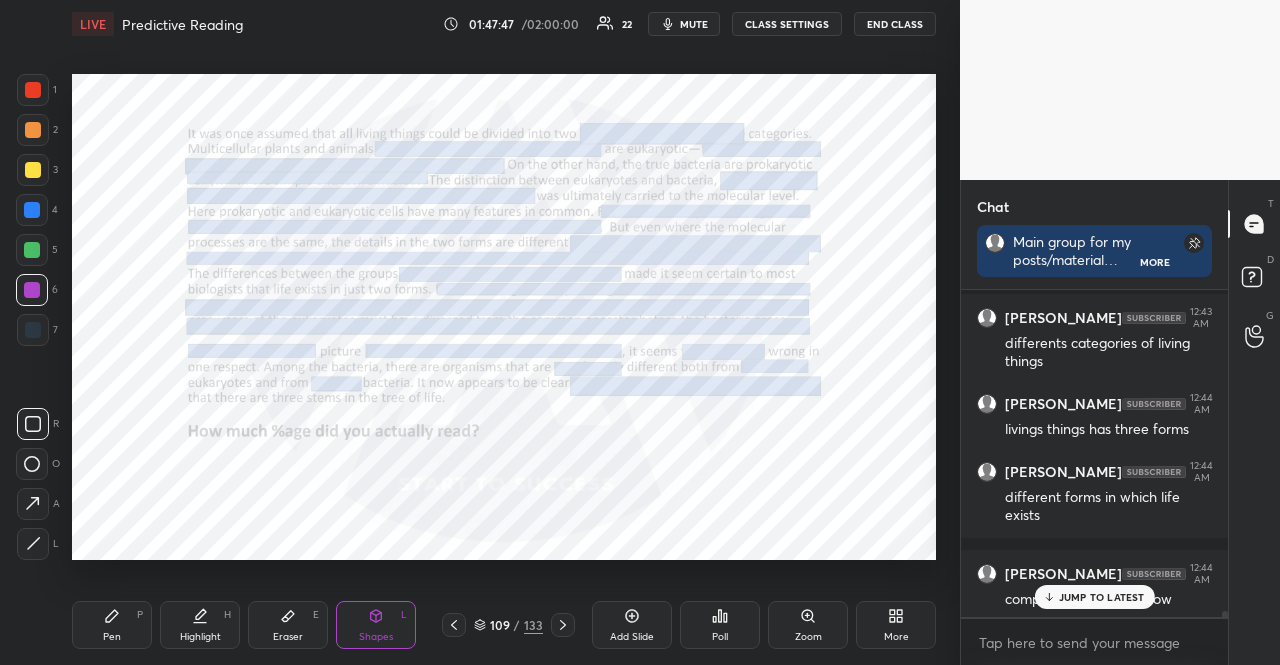 click on "Shapes L" at bounding box center [376, 625] 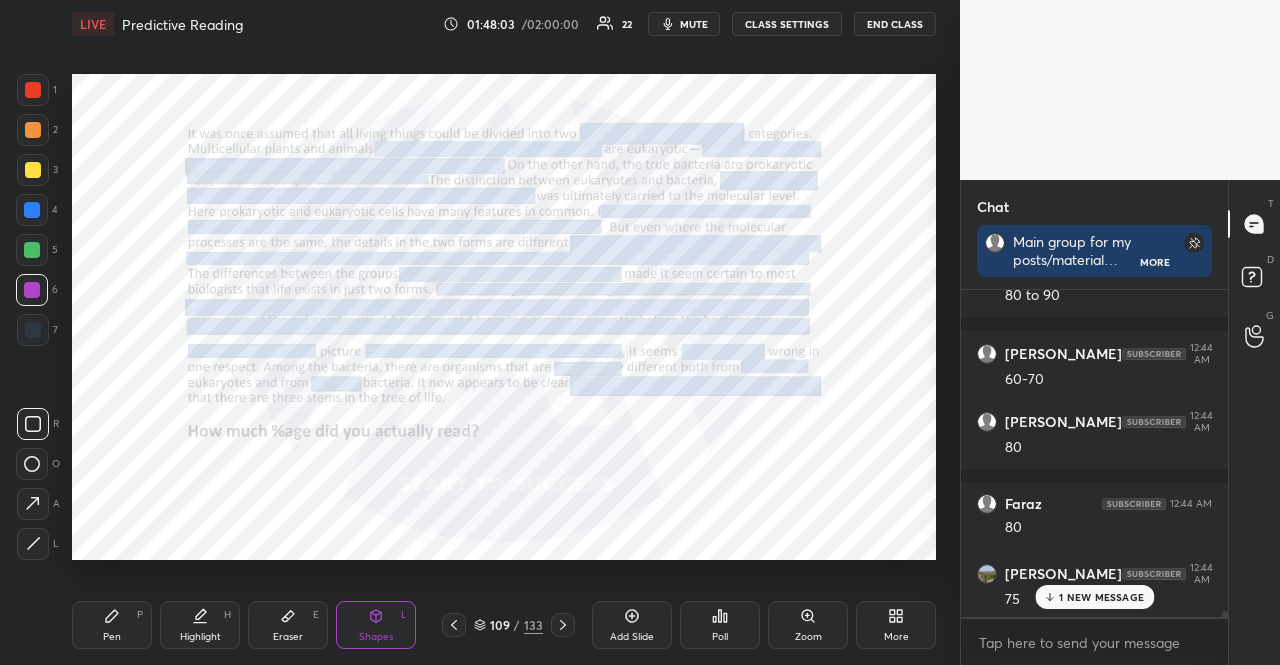 scroll, scrollTop: 17700, scrollLeft: 0, axis: vertical 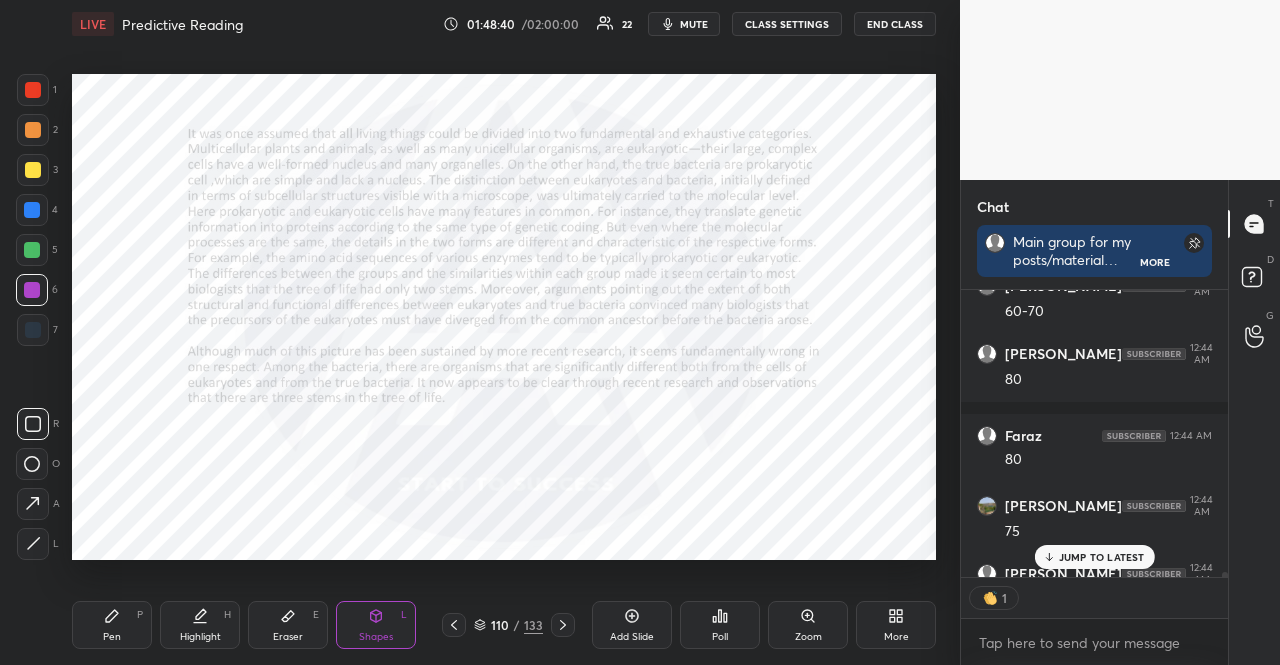 click on "Shapes L" at bounding box center [376, 625] 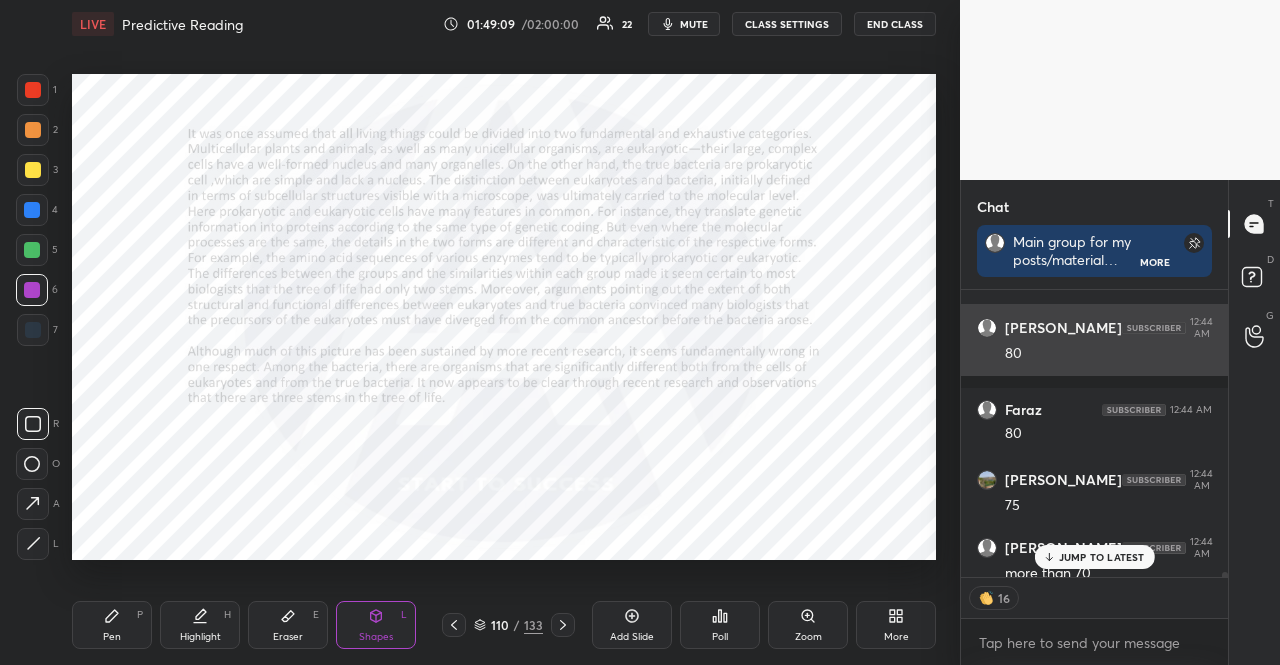 scroll, scrollTop: 17740, scrollLeft: 0, axis: vertical 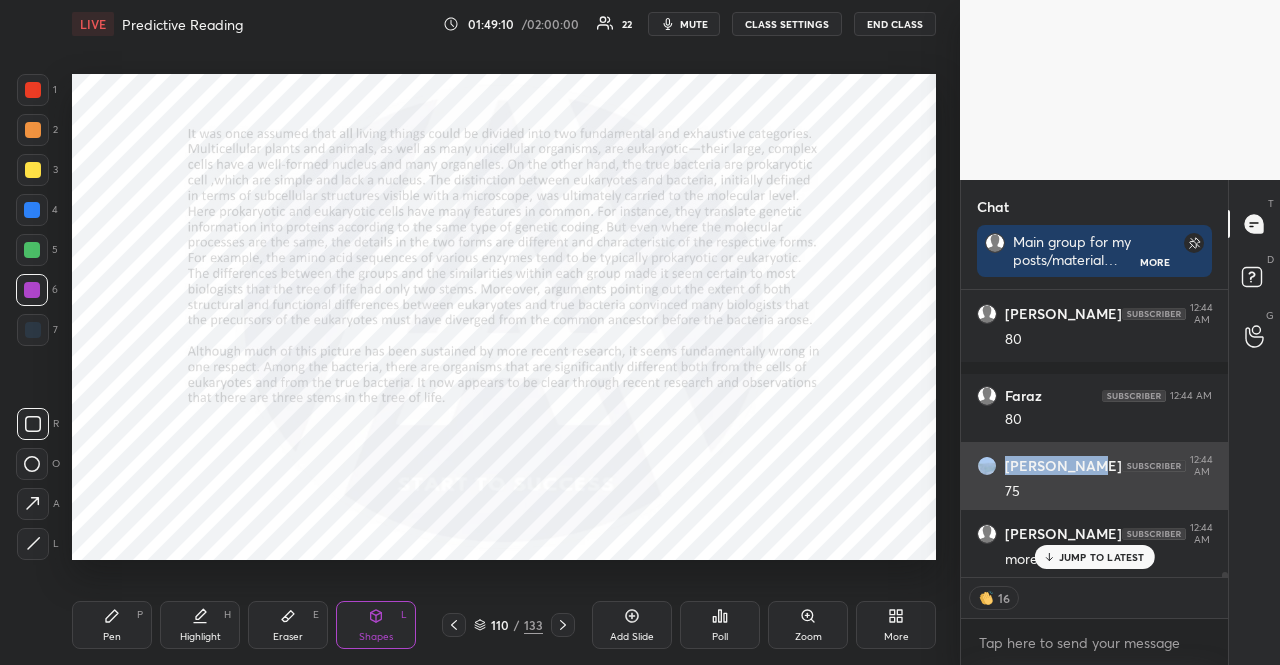 drag, startPoint x: 1117, startPoint y: 422, endPoint x: 1077, endPoint y: 496, distance: 84.118965 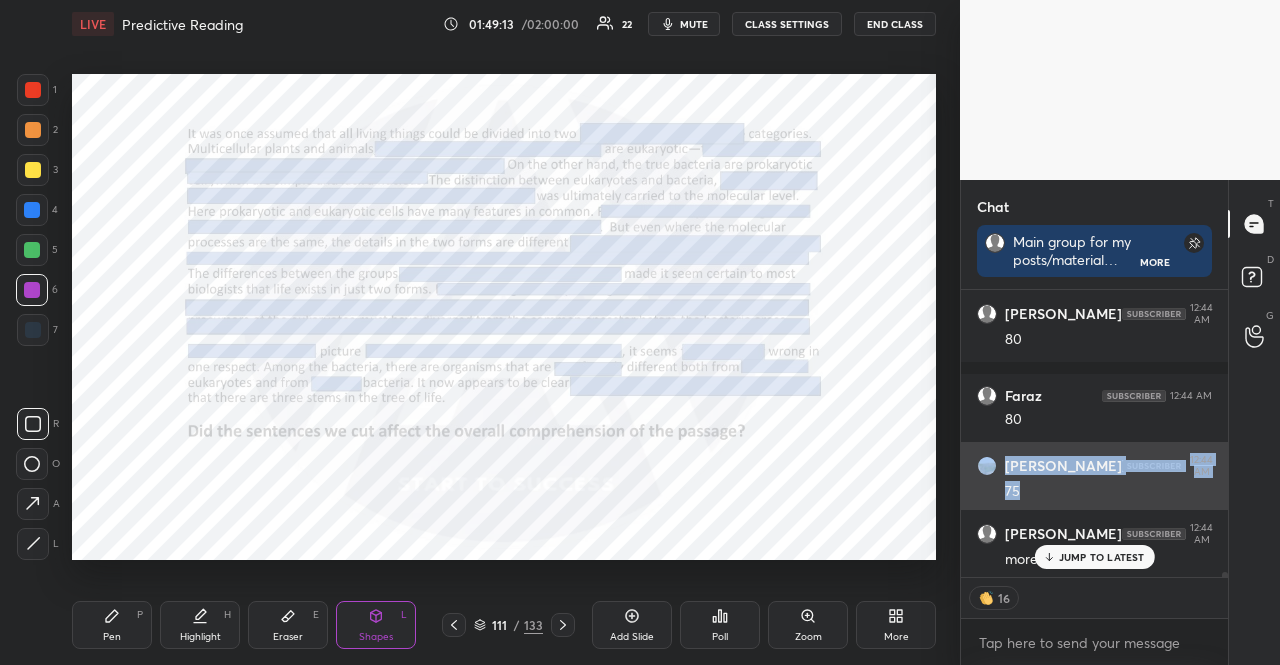 scroll, scrollTop: 6, scrollLeft: 6, axis: both 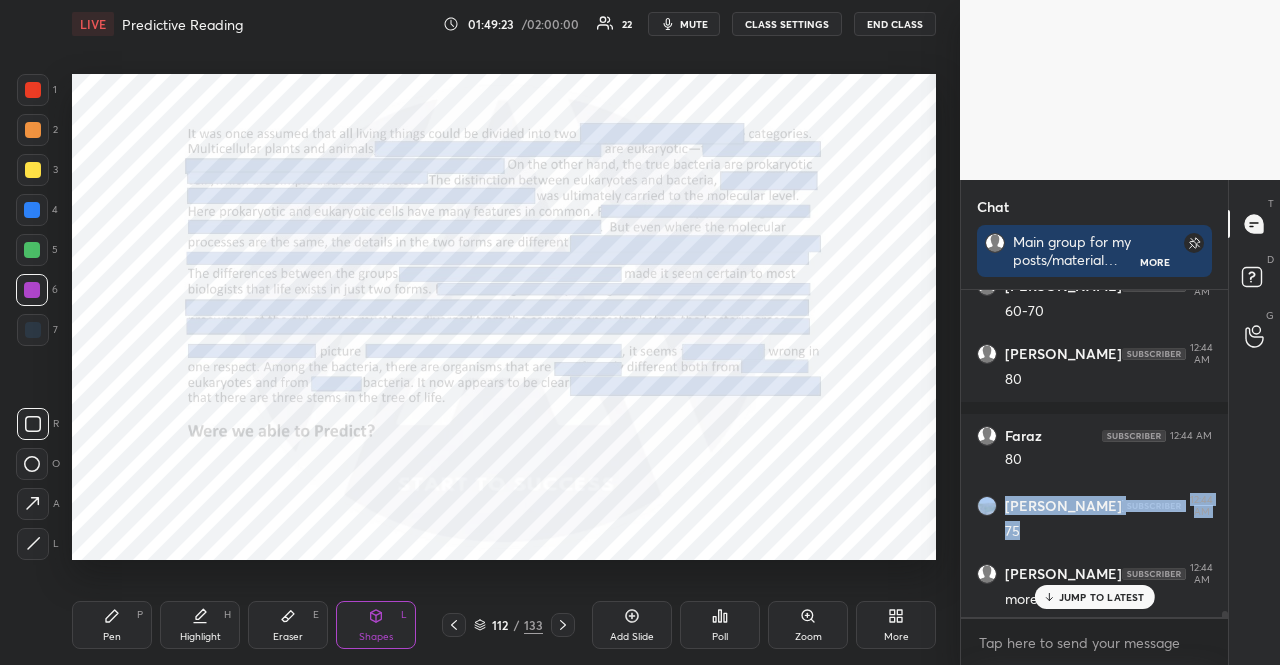 click on "Poll" at bounding box center (720, 625) 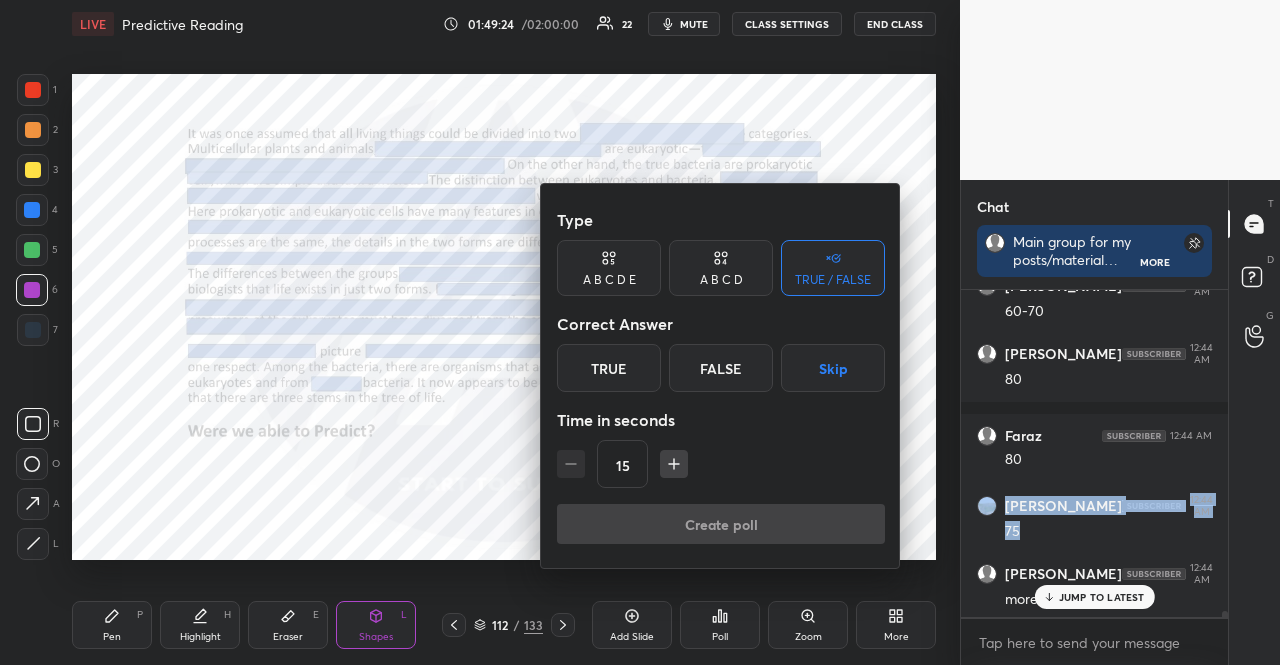 click on "Skip" at bounding box center [833, 368] 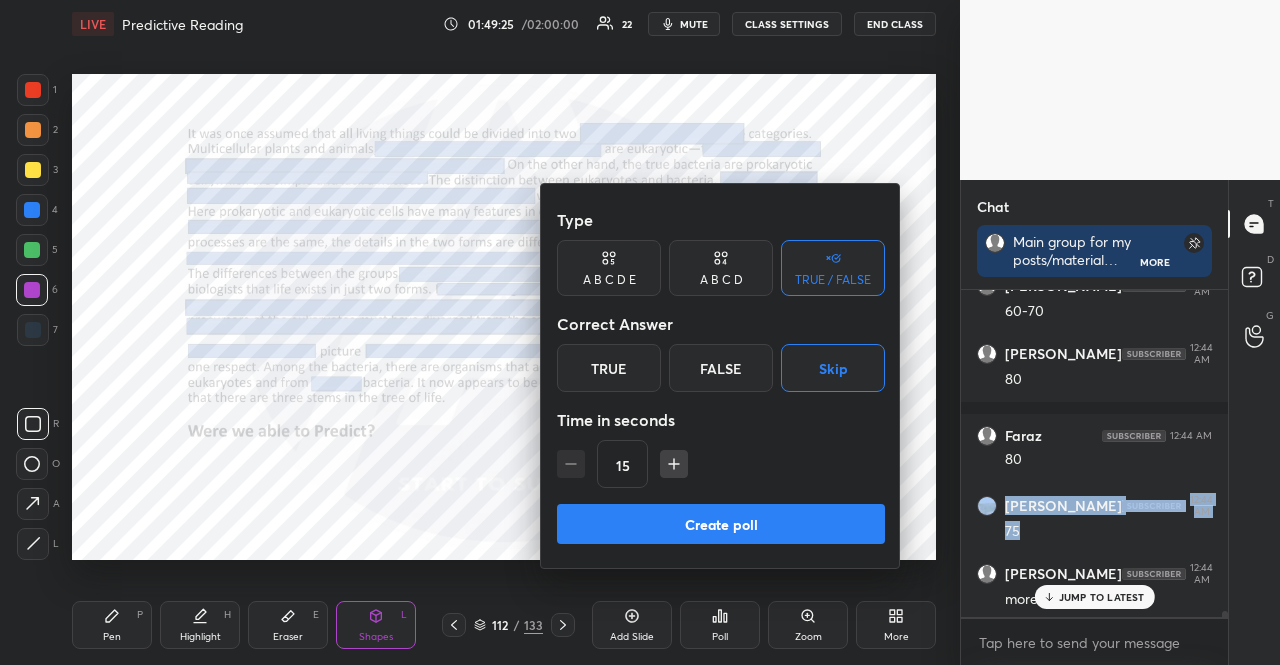 click on "Create poll" at bounding box center [721, 524] 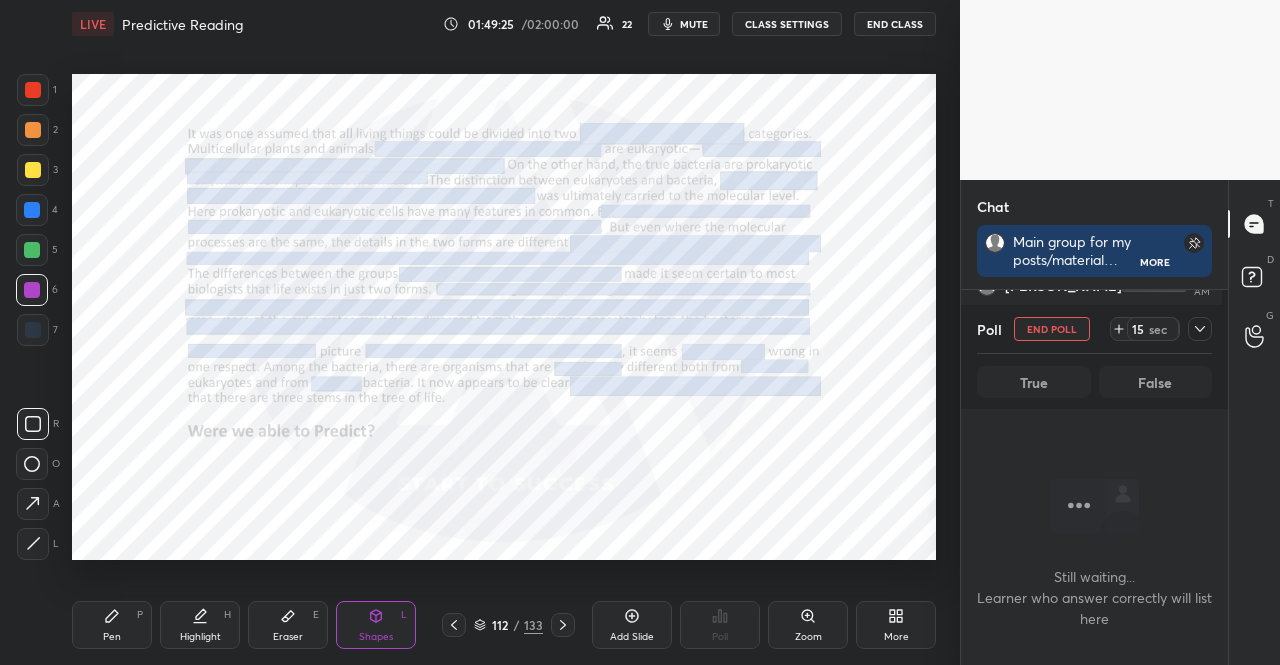 scroll, scrollTop: 217, scrollLeft: 261, axis: both 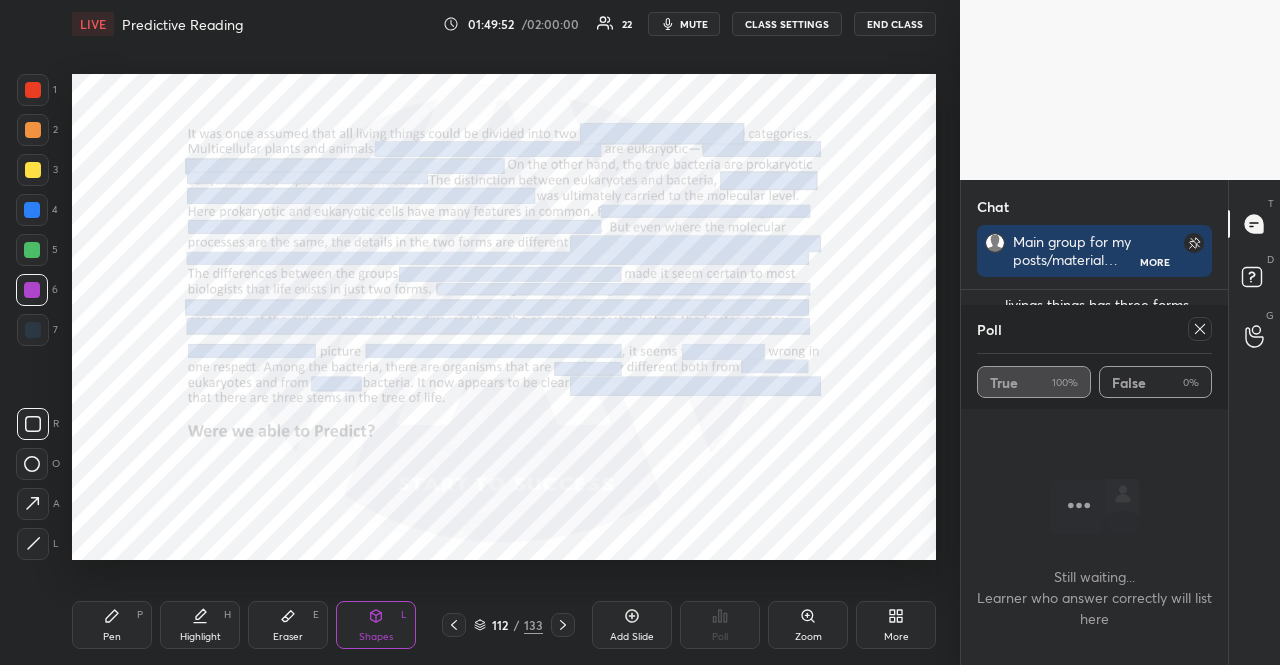 click 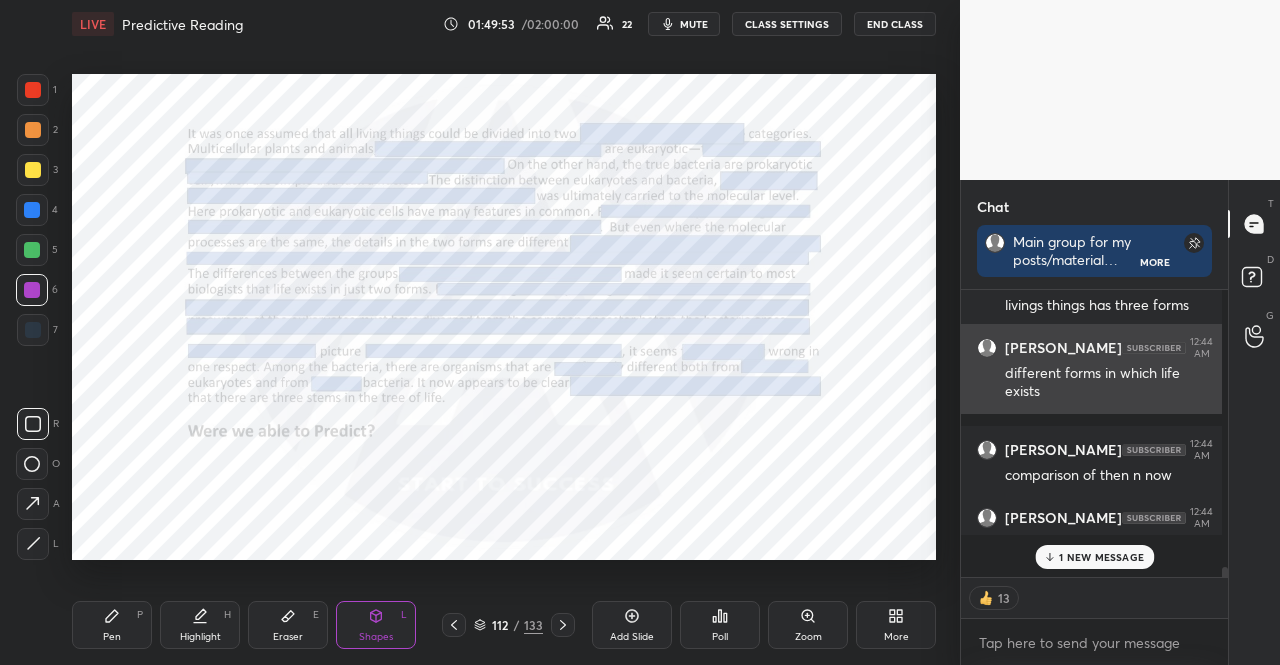 scroll, scrollTop: 7, scrollLeft: 6, axis: both 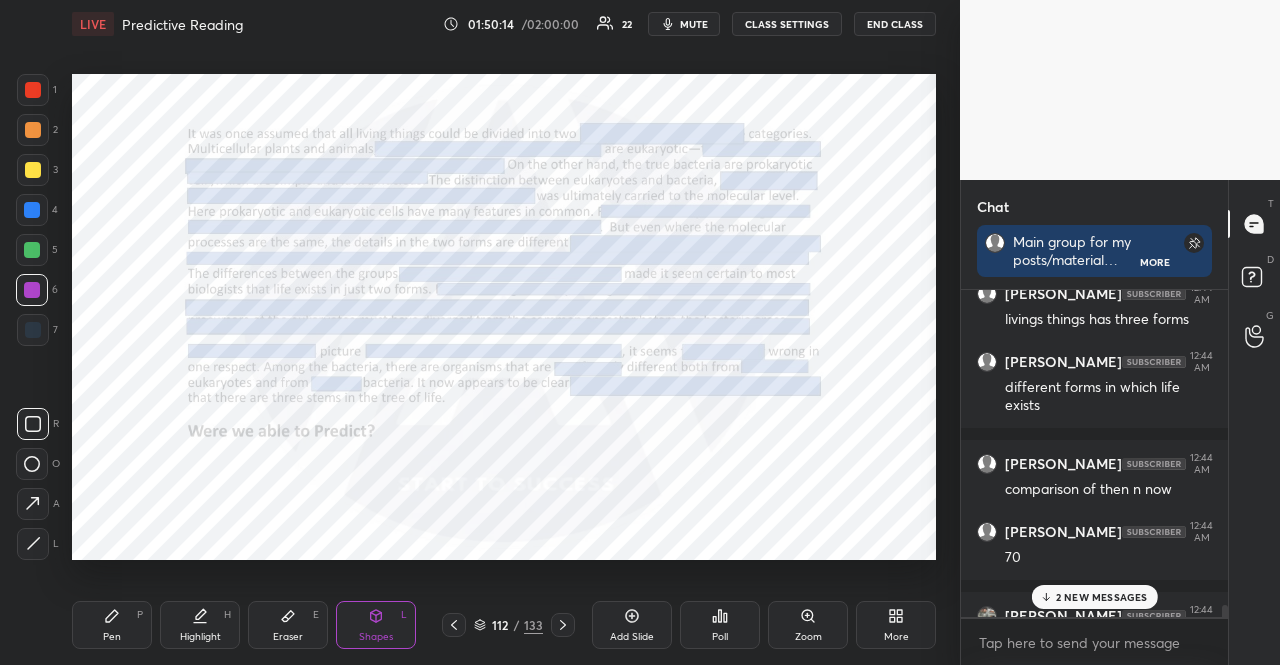 click on "2 NEW MESSAGES" at bounding box center (1094, 597) 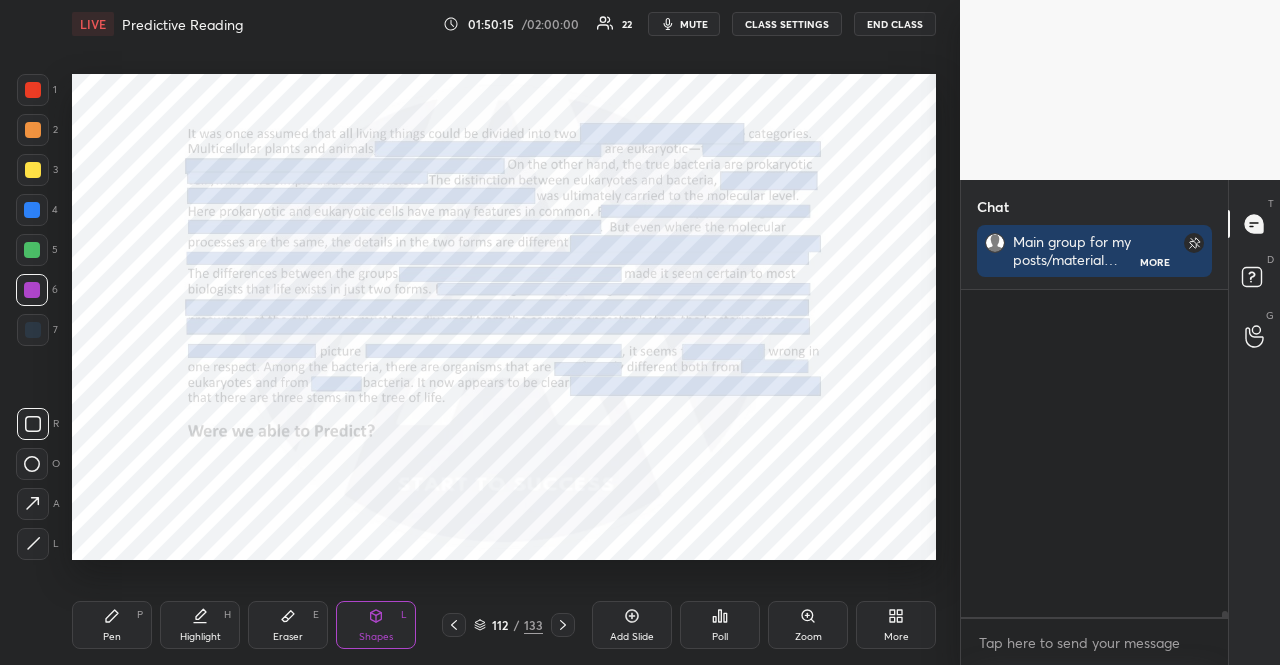 scroll, scrollTop: 16180, scrollLeft: 0, axis: vertical 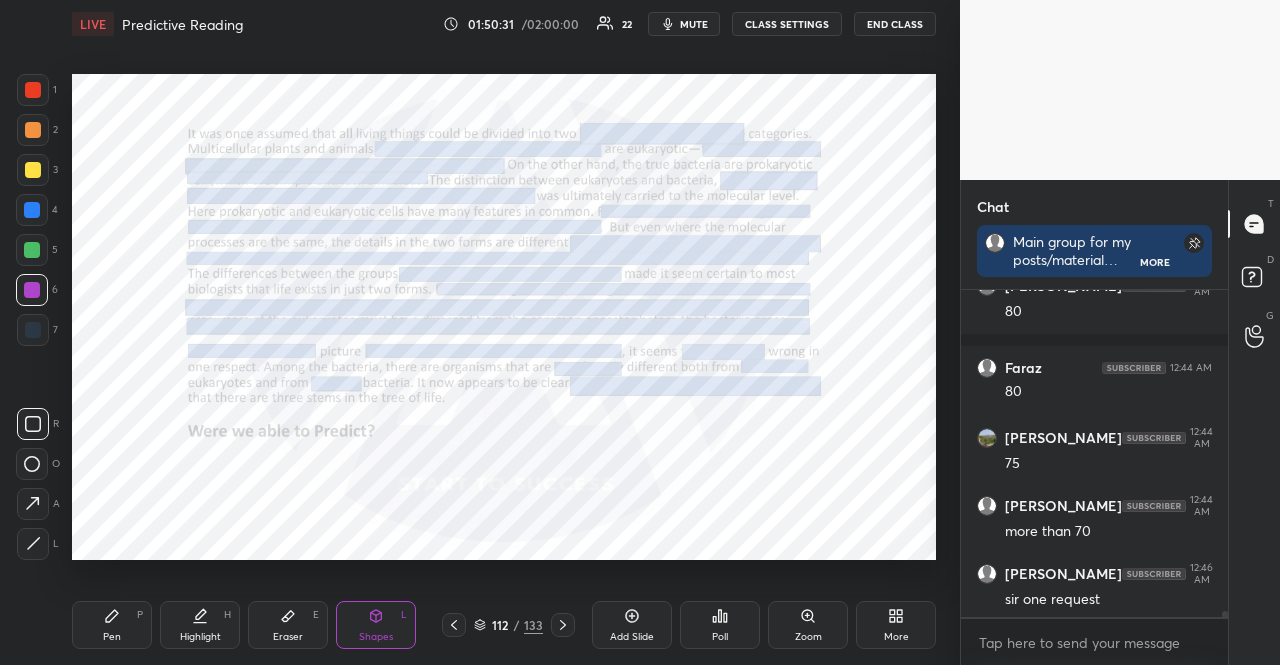 click at bounding box center (33, 90) 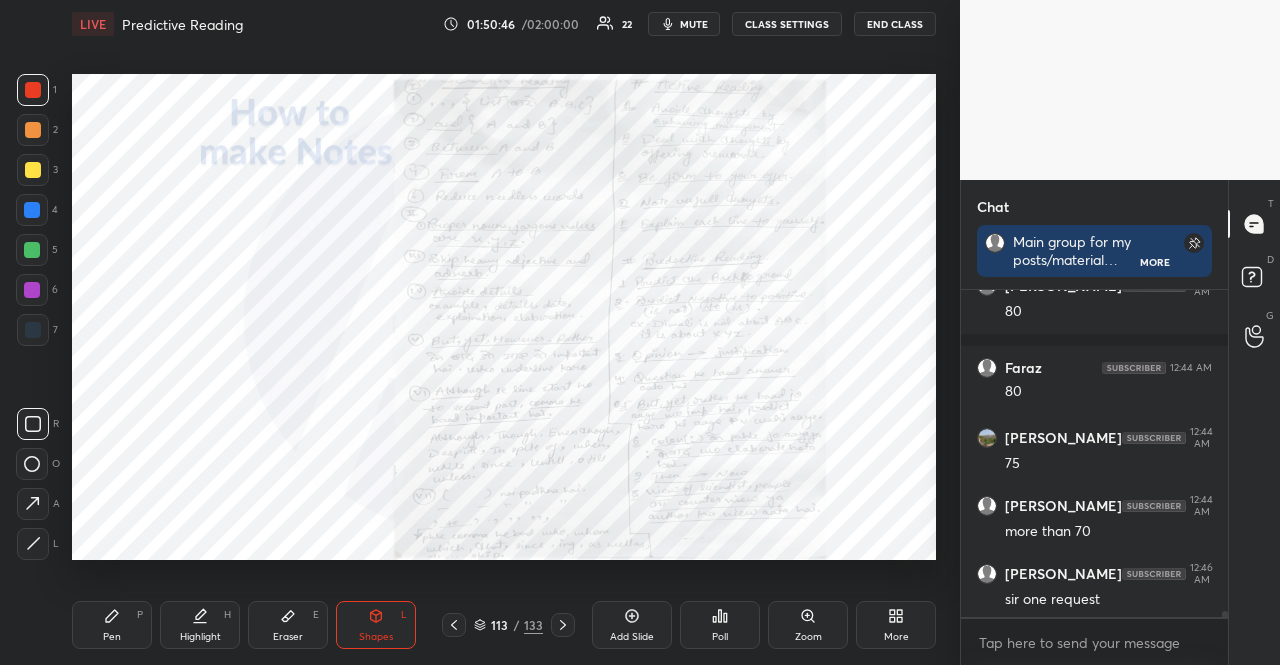 drag, startPoint x: 34, startPoint y: 290, endPoint x: 28, endPoint y: 265, distance: 25.70992 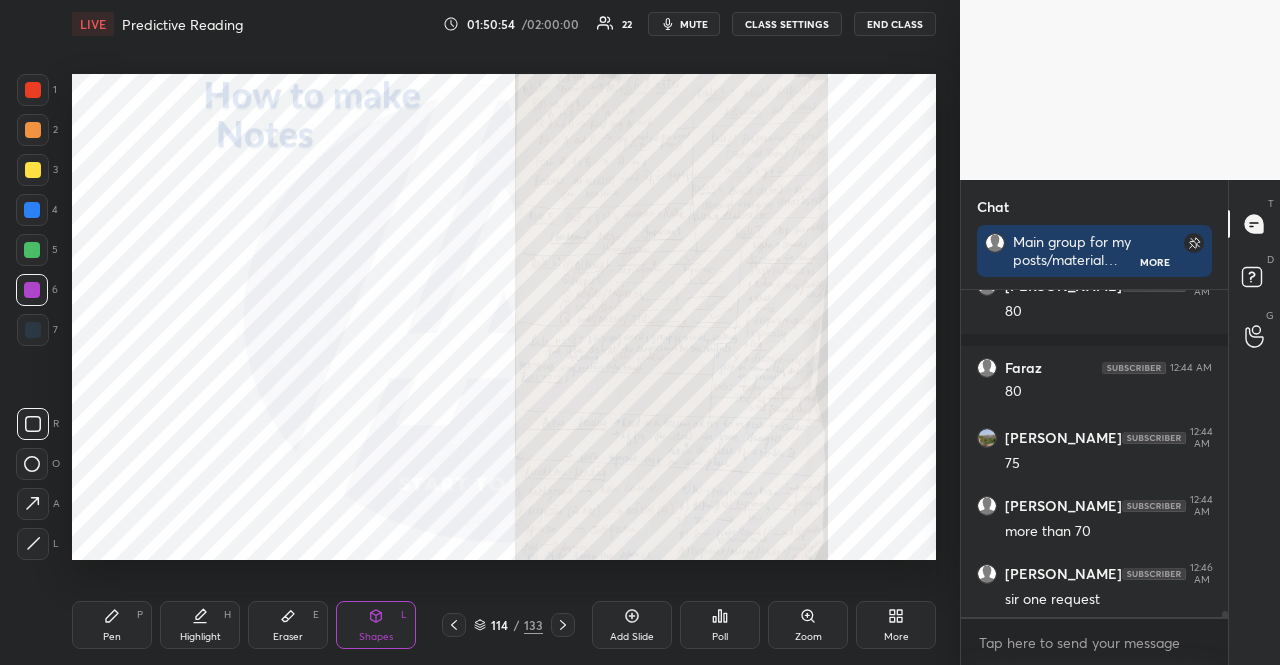 click 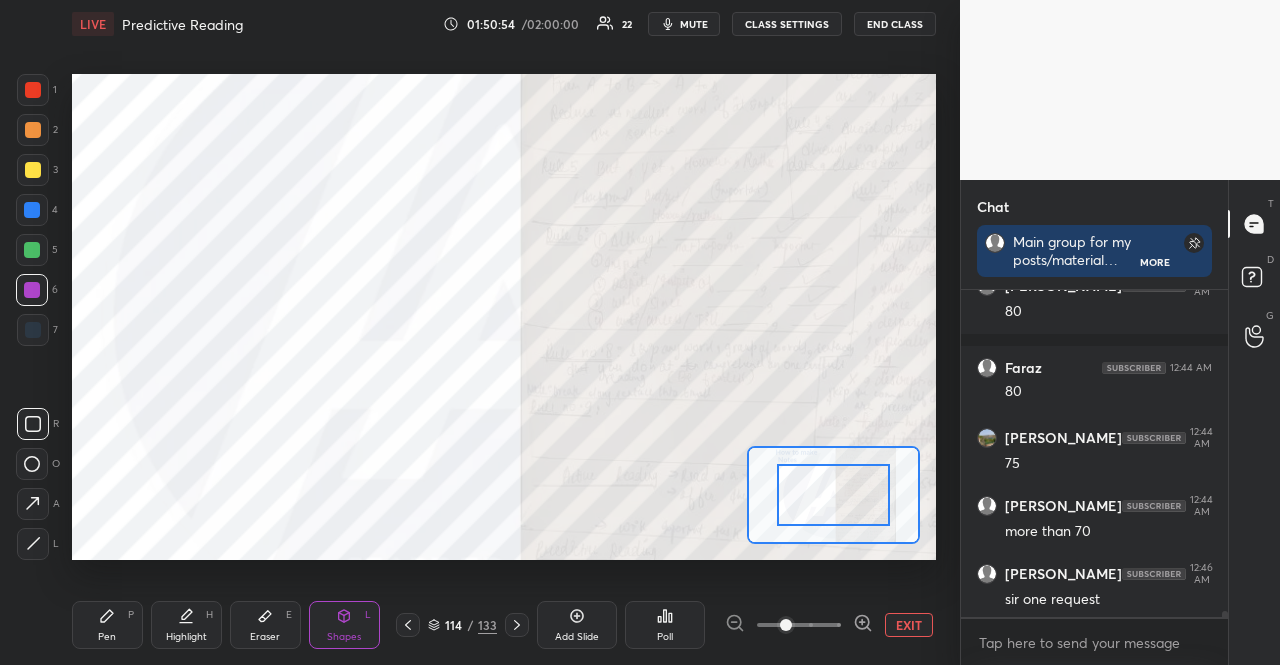 click at bounding box center (799, 625) 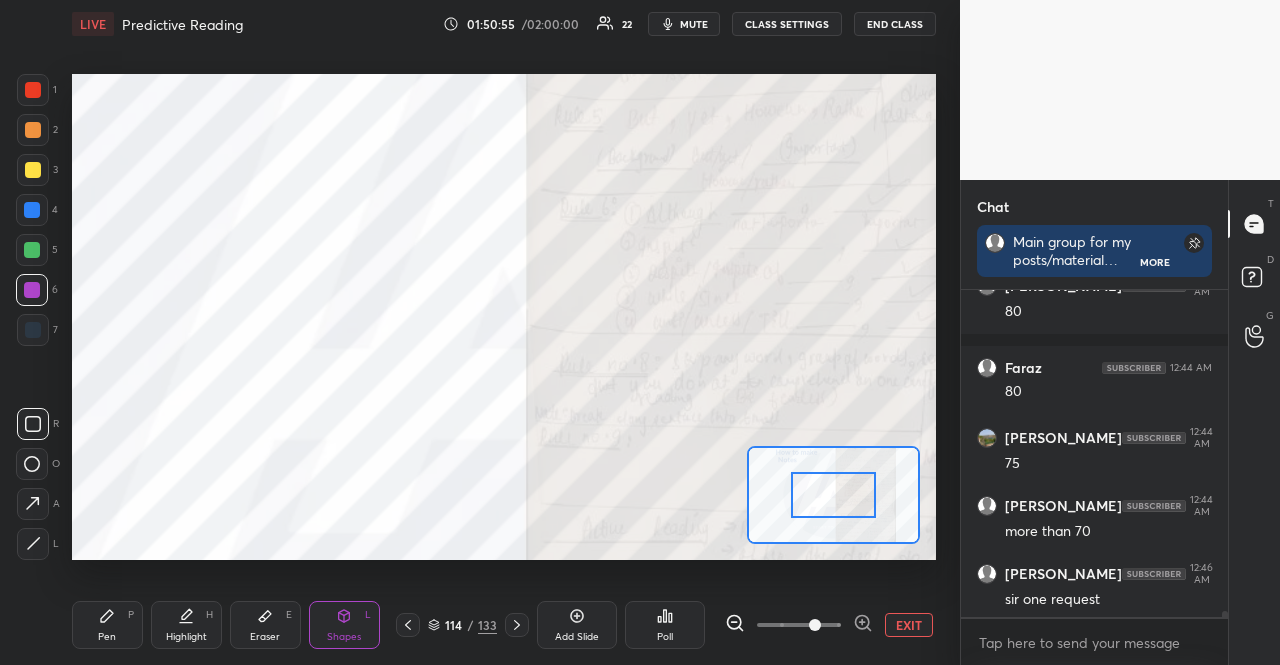 drag, startPoint x: 848, startPoint y: 619, endPoint x: 853, endPoint y: 585, distance: 34.36568 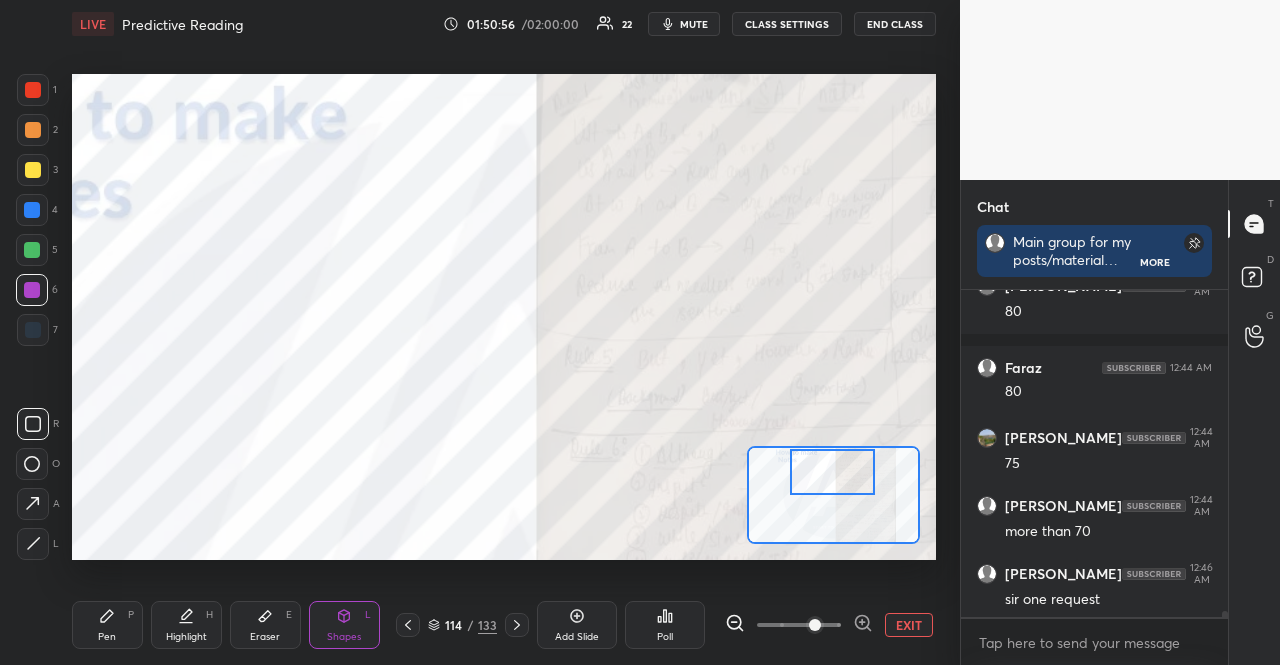 click on "Setting up your live class Poll for   secs No correct answer Start poll" at bounding box center [504, 317] 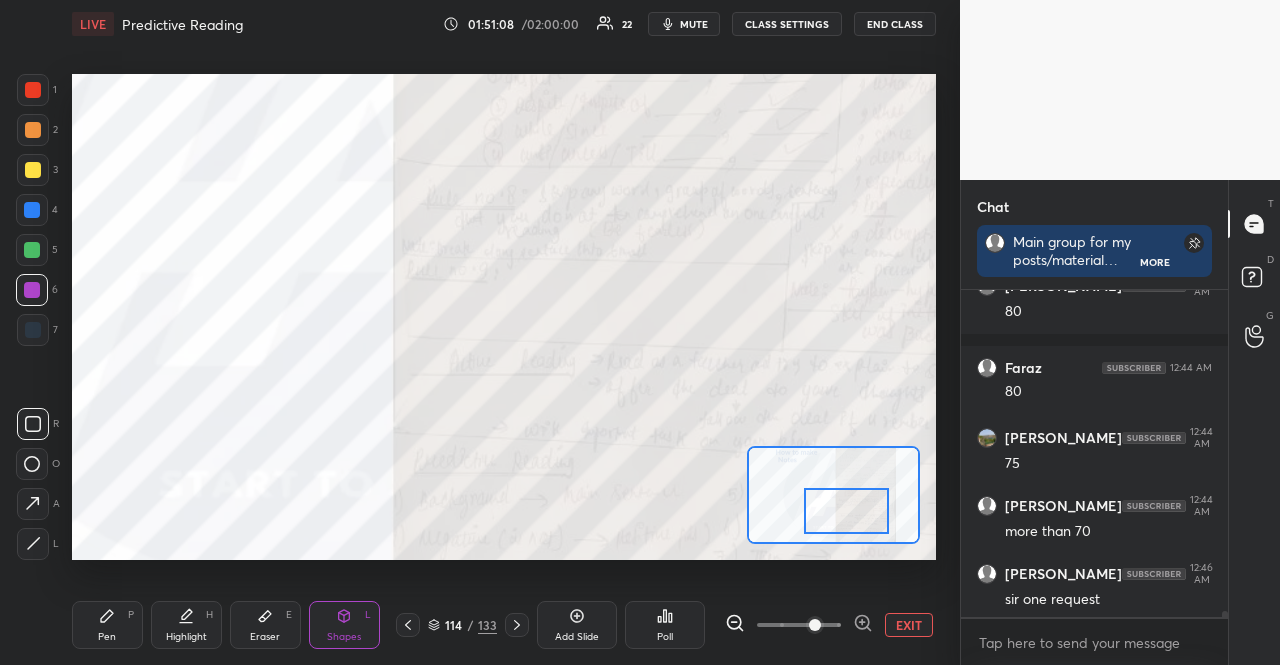 drag, startPoint x: 820, startPoint y: 466, endPoint x: 790, endPoint y: 446, distance: 36.05551 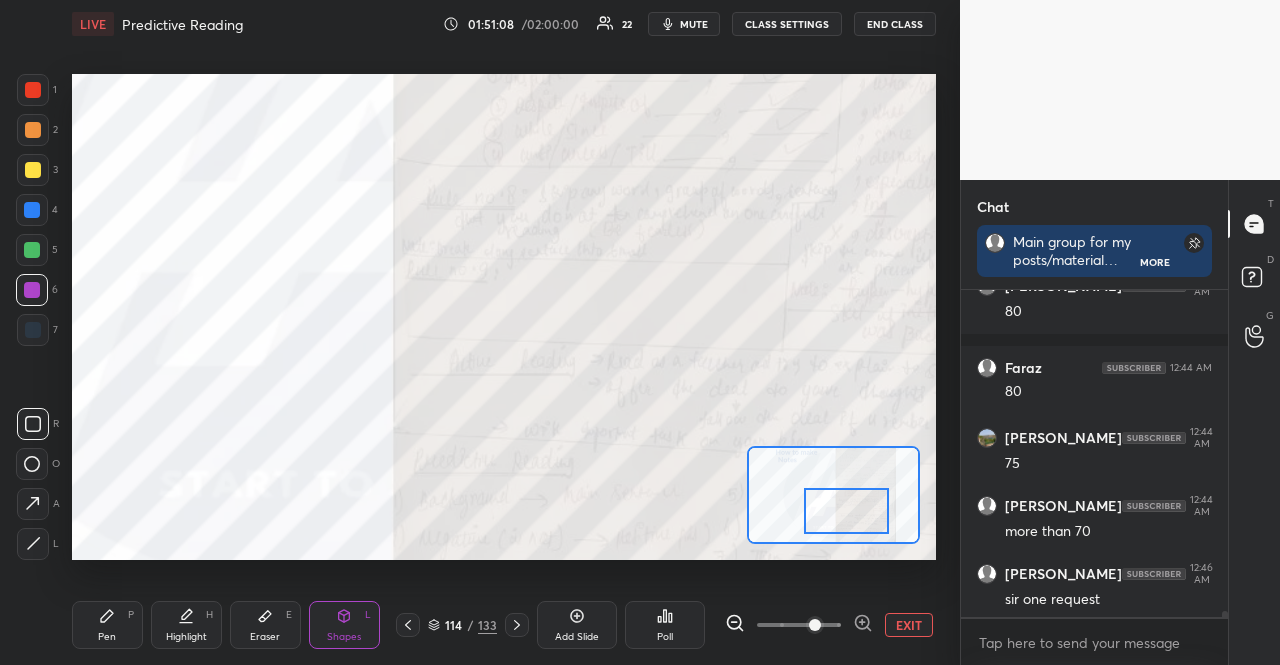 click at bounding box center (846, 511) 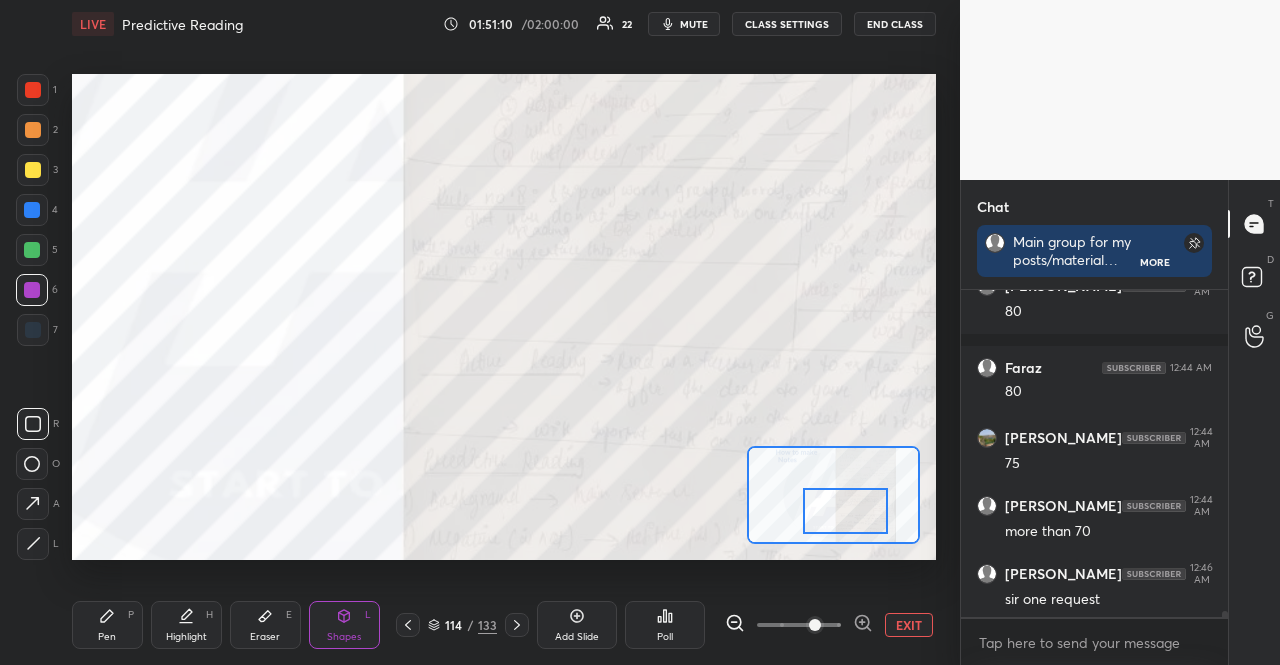 click on "Pen P" at bounding box center [107, 625] 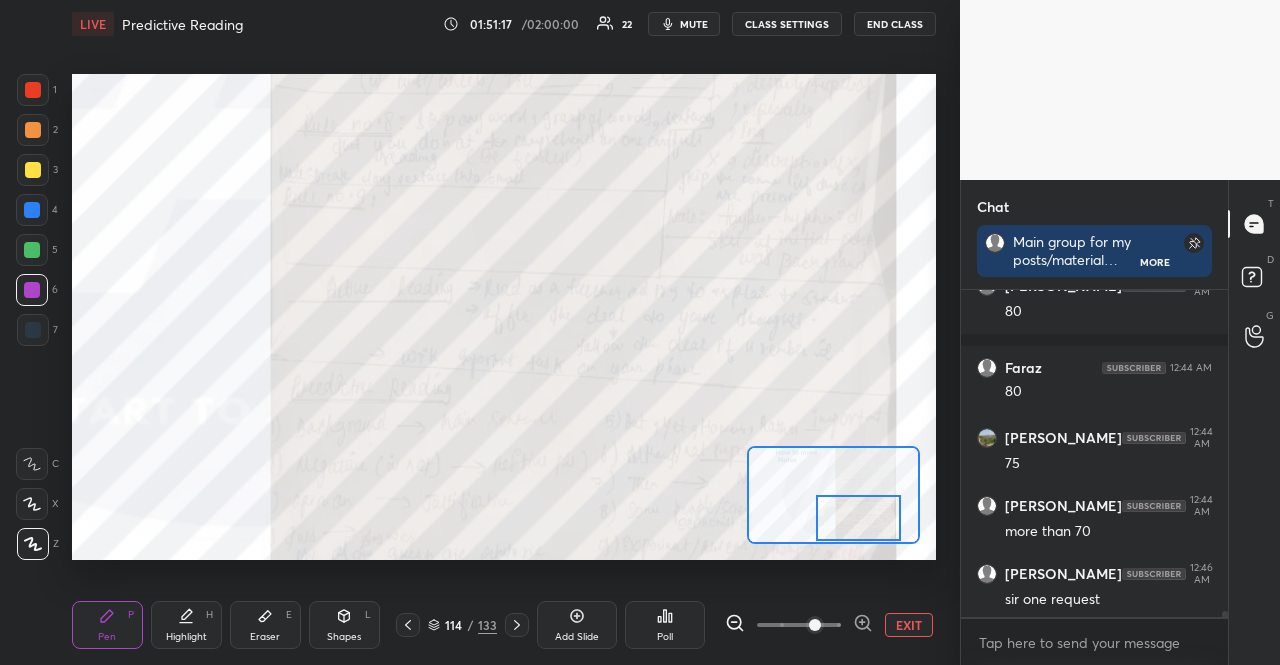 drag, startPoint x: 836, startPoint y: 507, endPoint x: 849, endPoint y: 535, distance: 30.870699 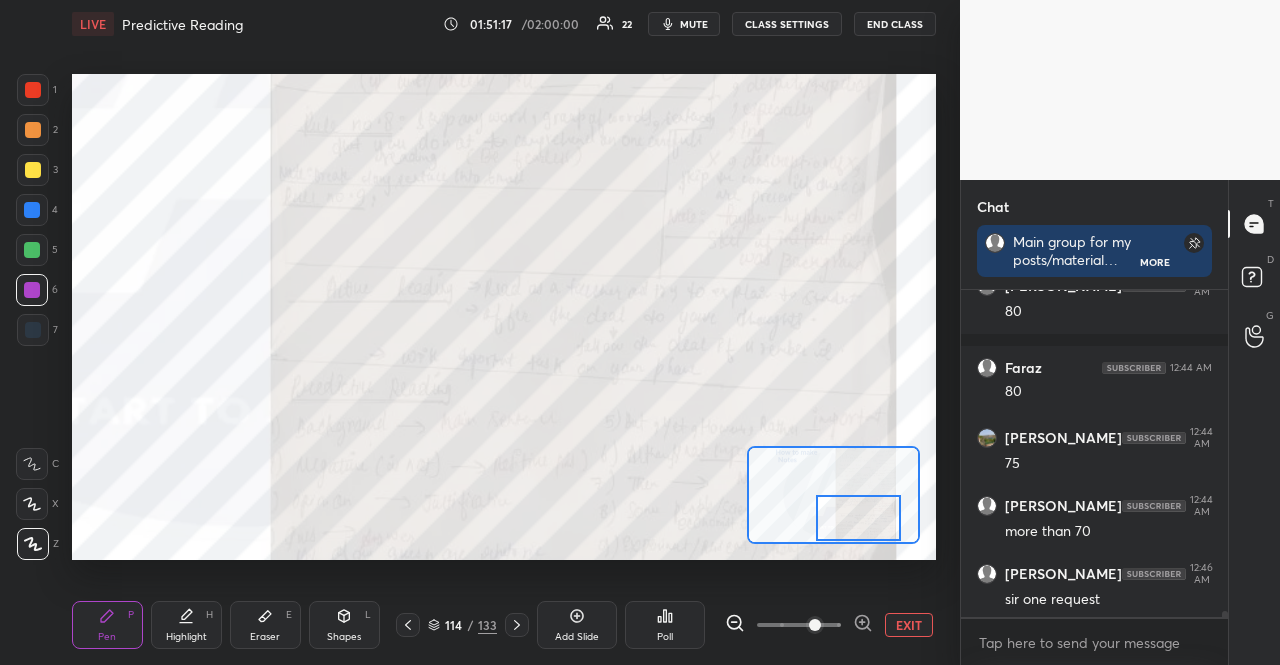 click at bounding box center (858, 518) 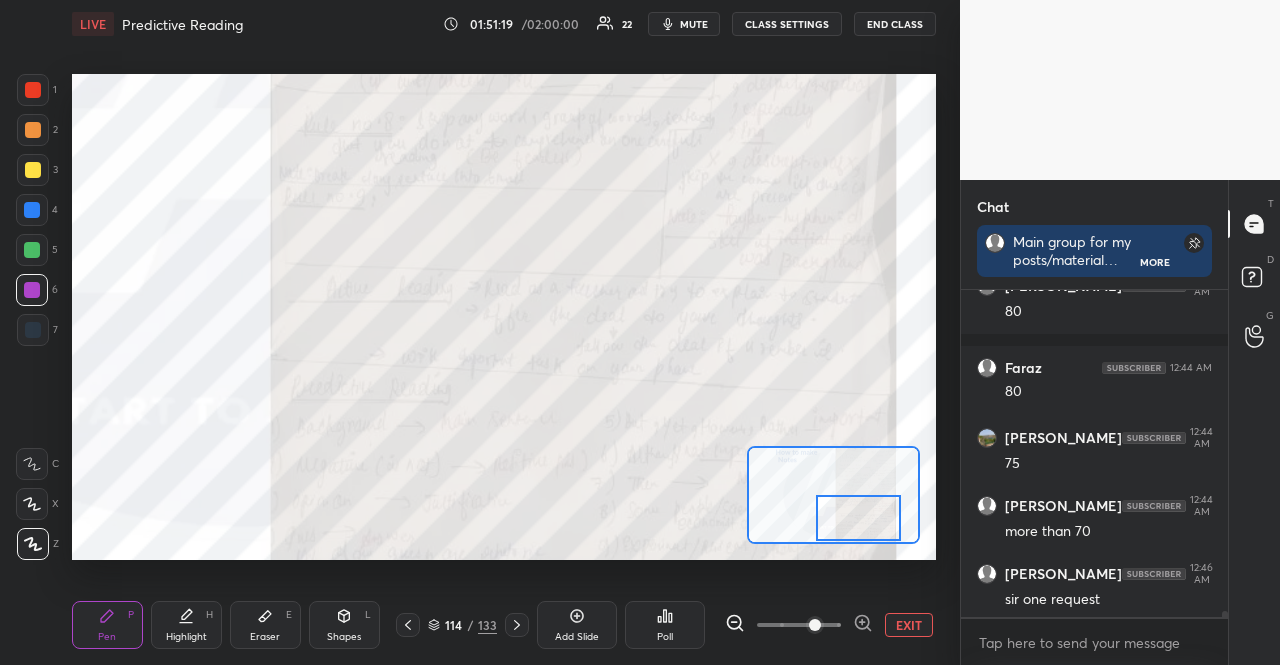 drag, startPoint x: 512, startPoint y: 626, endPoint x: 514, endPoint y: 616, distance: 10.198039 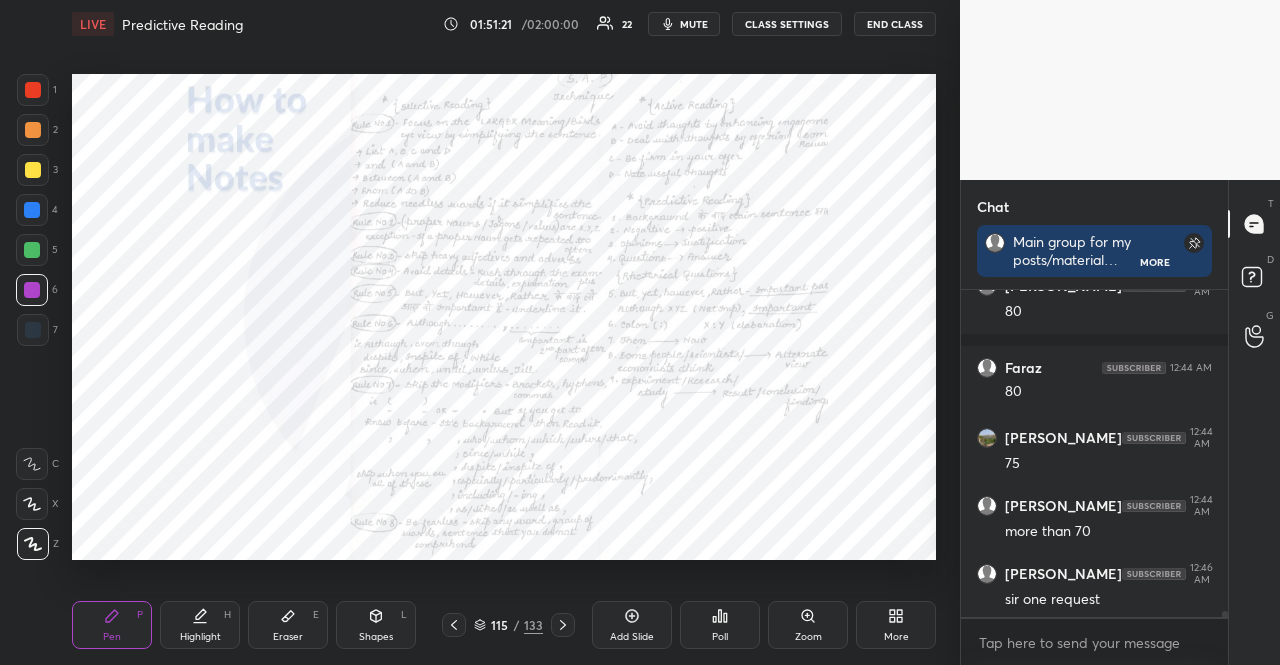 click 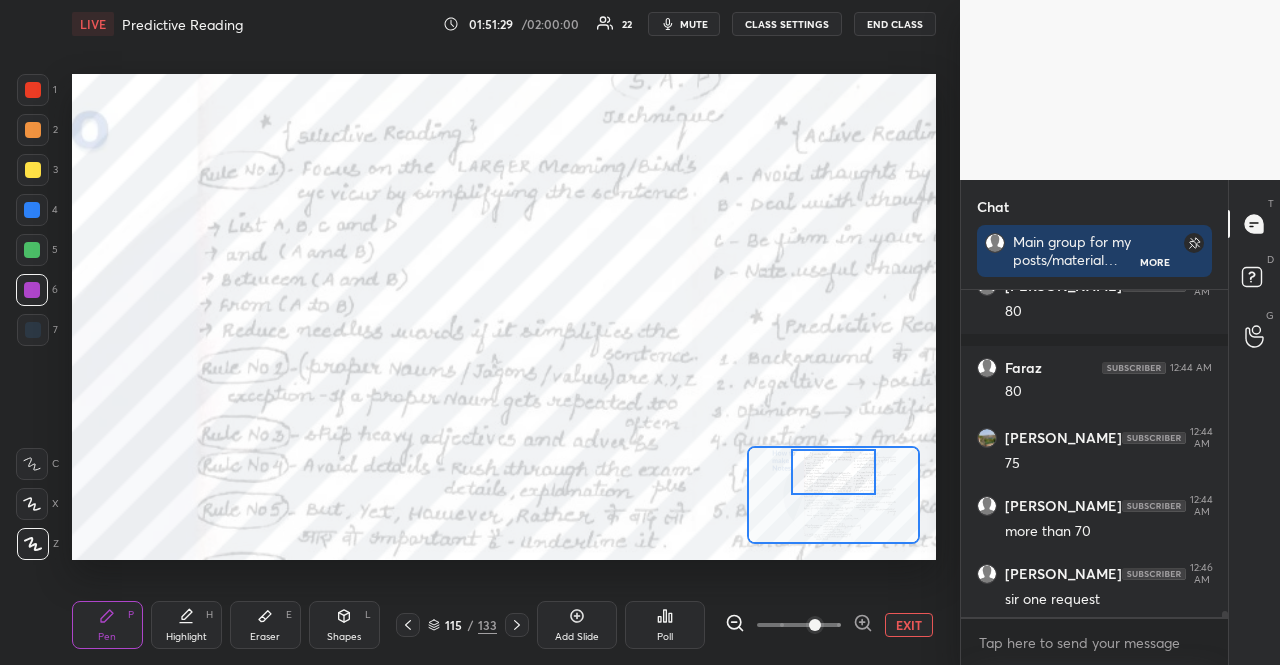 drag, startPoint x: 834, startPoint y: 491, endPoint x: 830, endPoint y: 459, distance: 32.24903 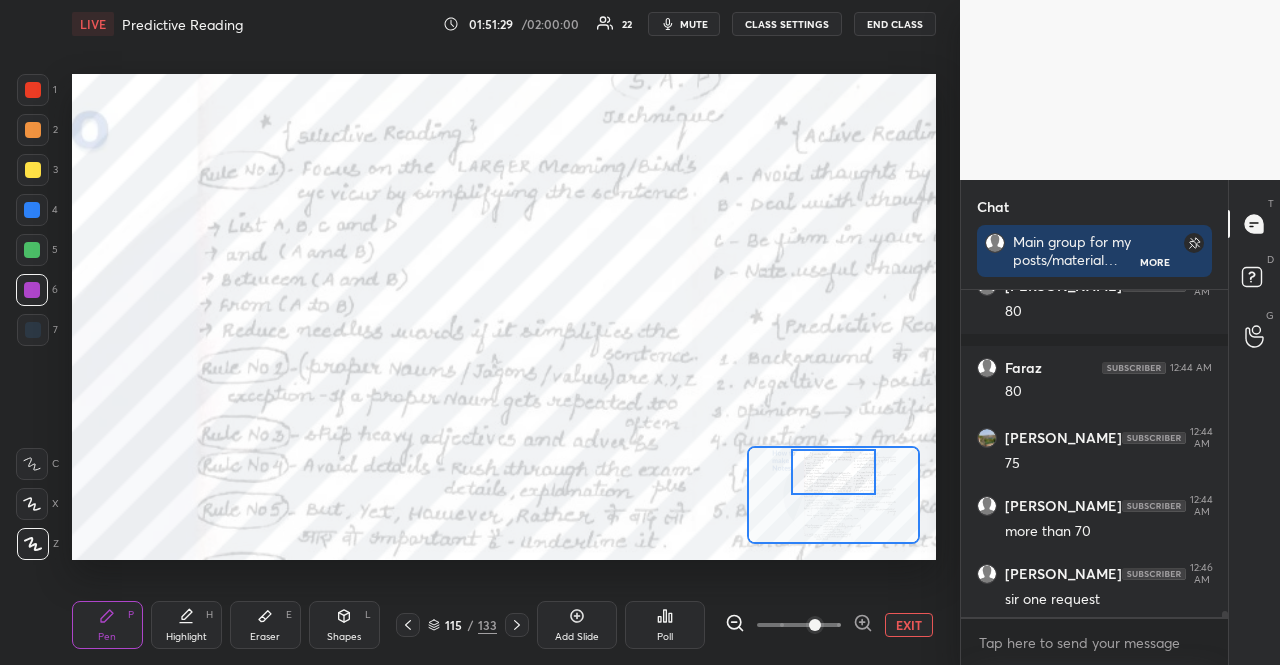 click at bounding box center [833, 472] 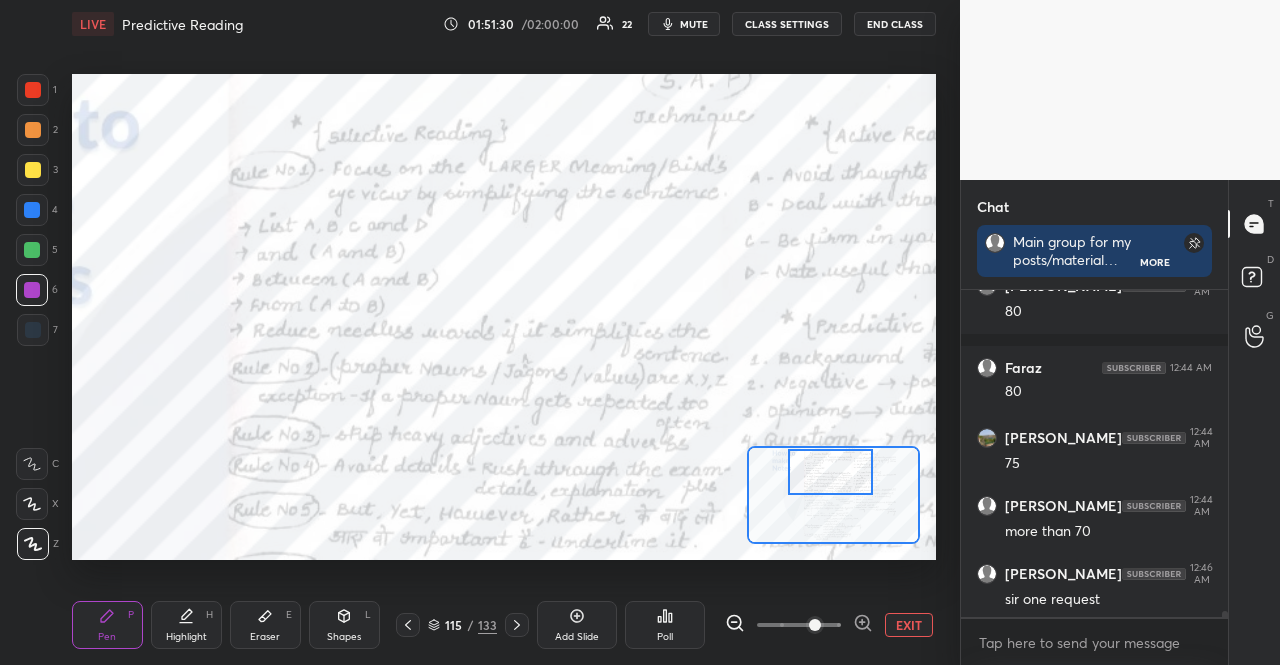 click 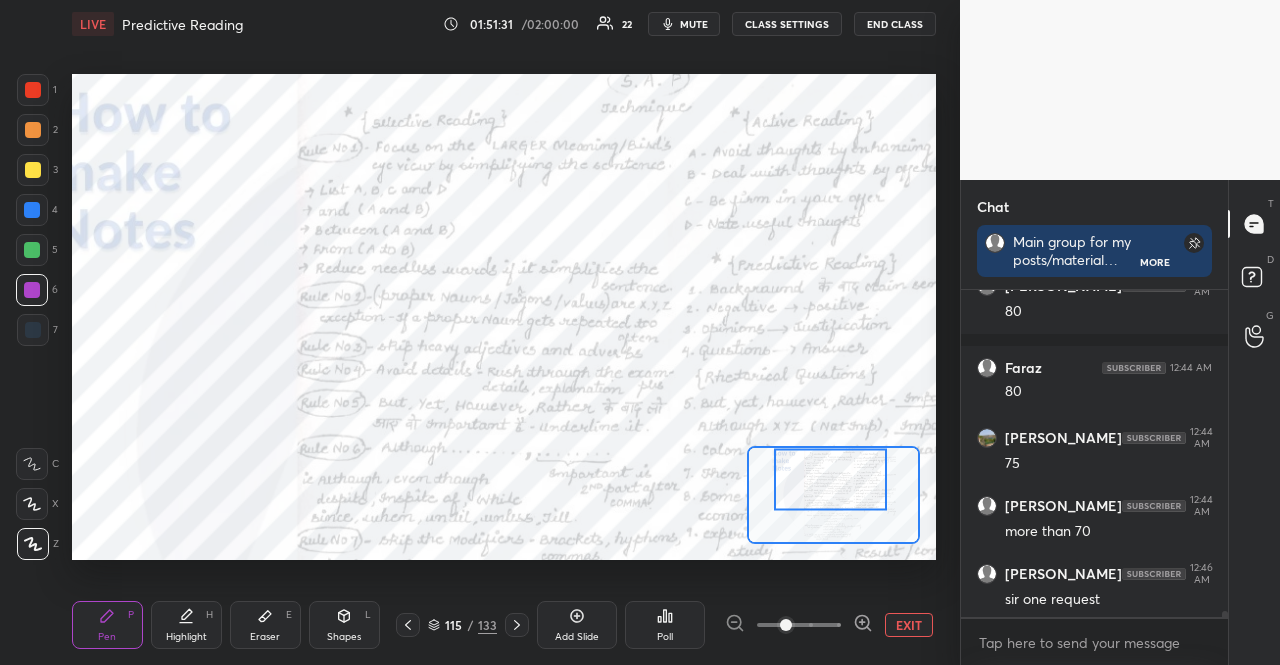 click at bounding box center (799, 625) 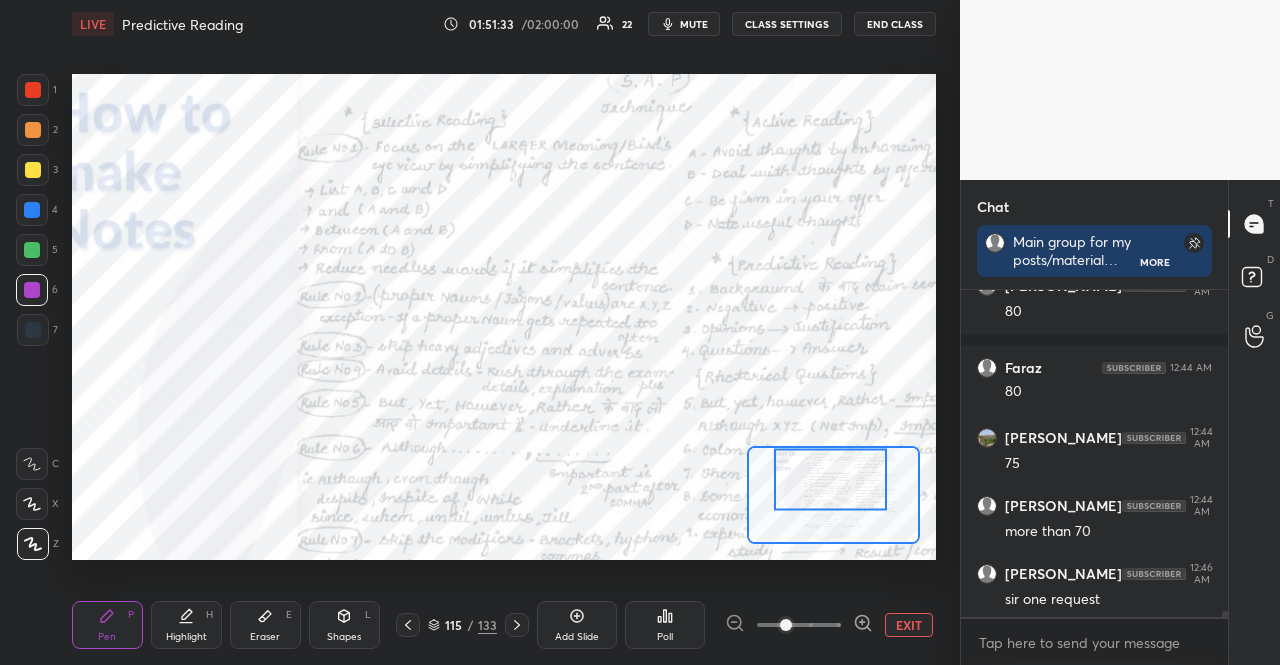 click at bounding box center (33, 90) 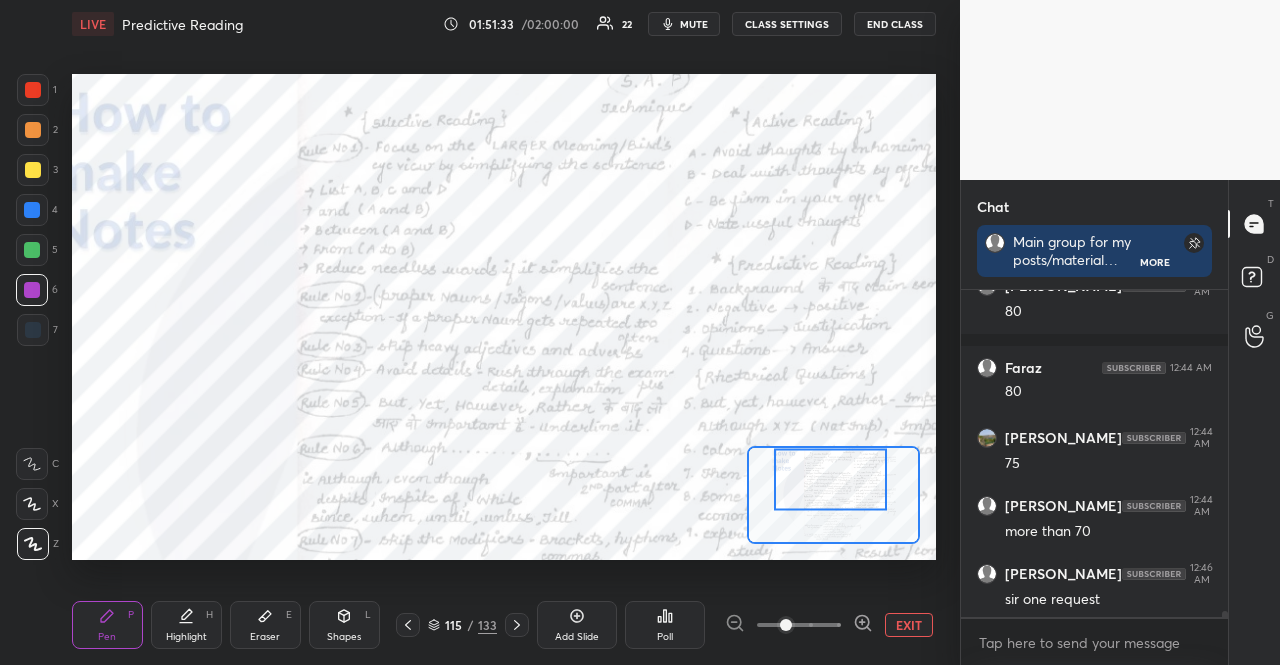 click at bounding box center [33, 90] 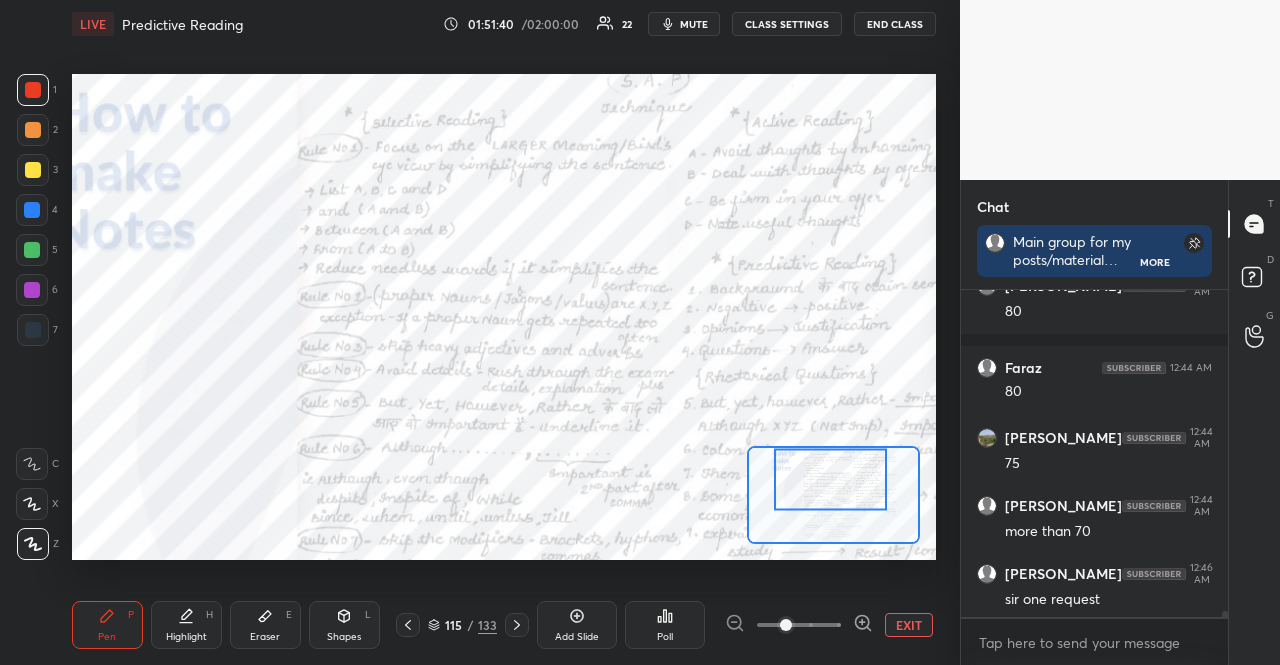 scroll, scrollTop: 16248, scrollLeft: 0, axis: vertical 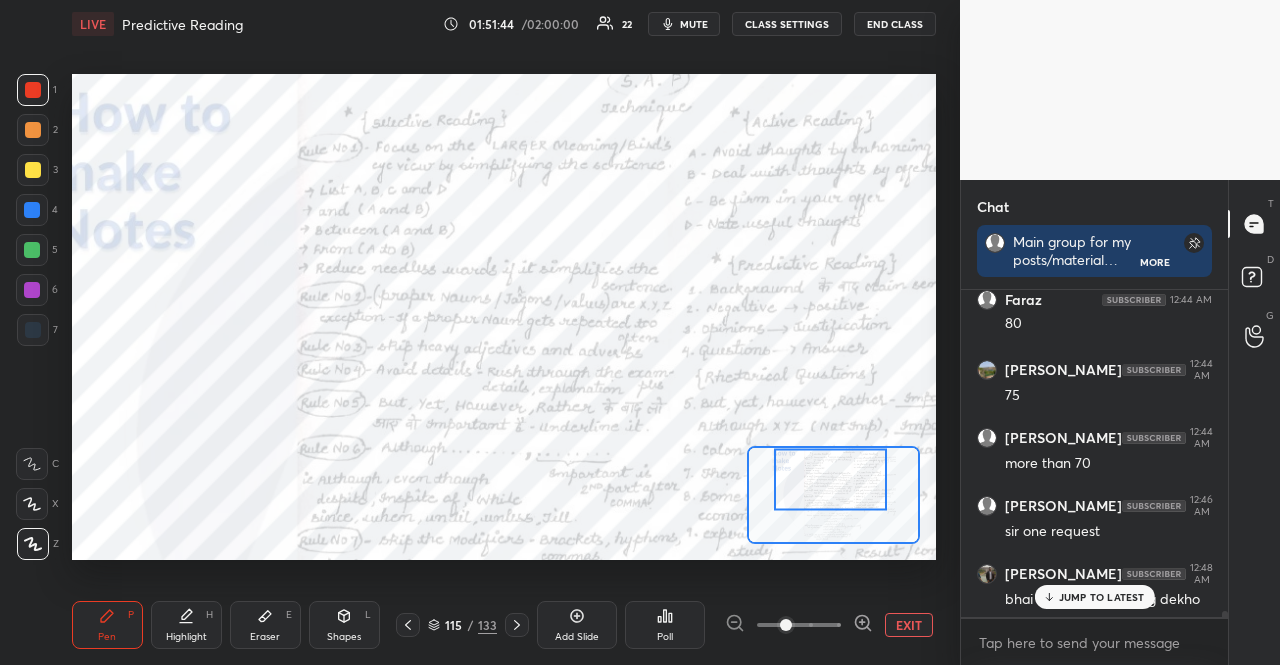 click on "JUMP TO LATEST" at bounding box center [1102, 597] 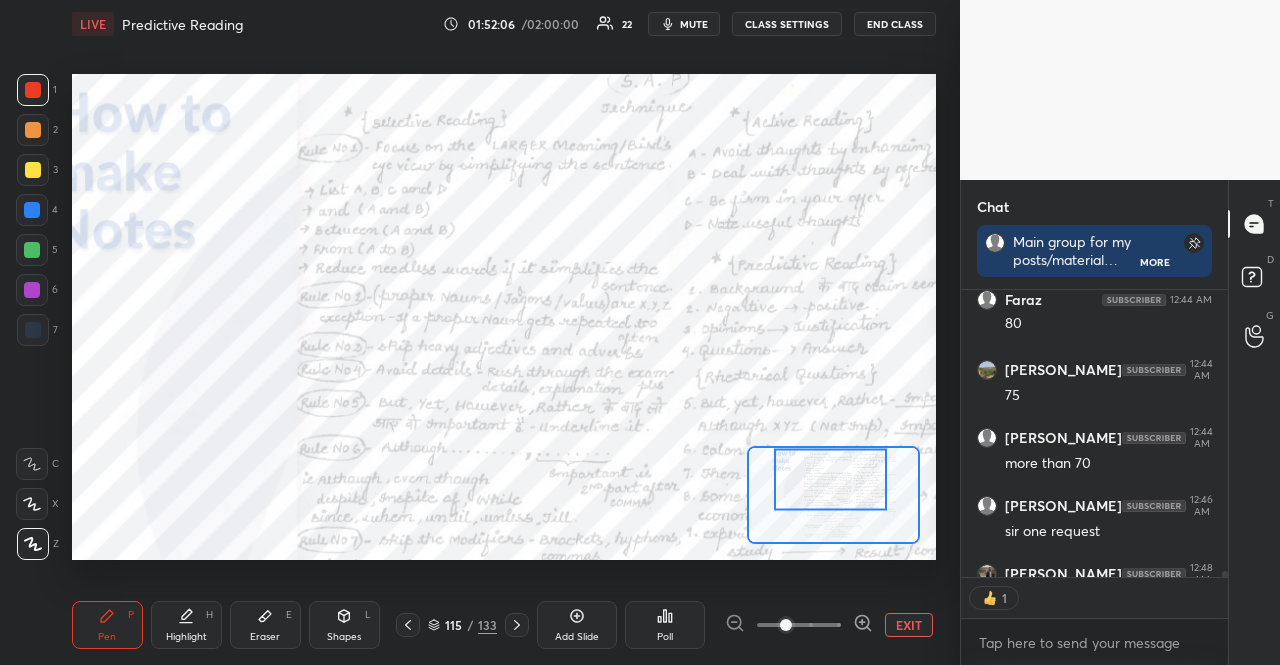 scroll, scrollTop: 281, scrollLeft: 261, axis: both 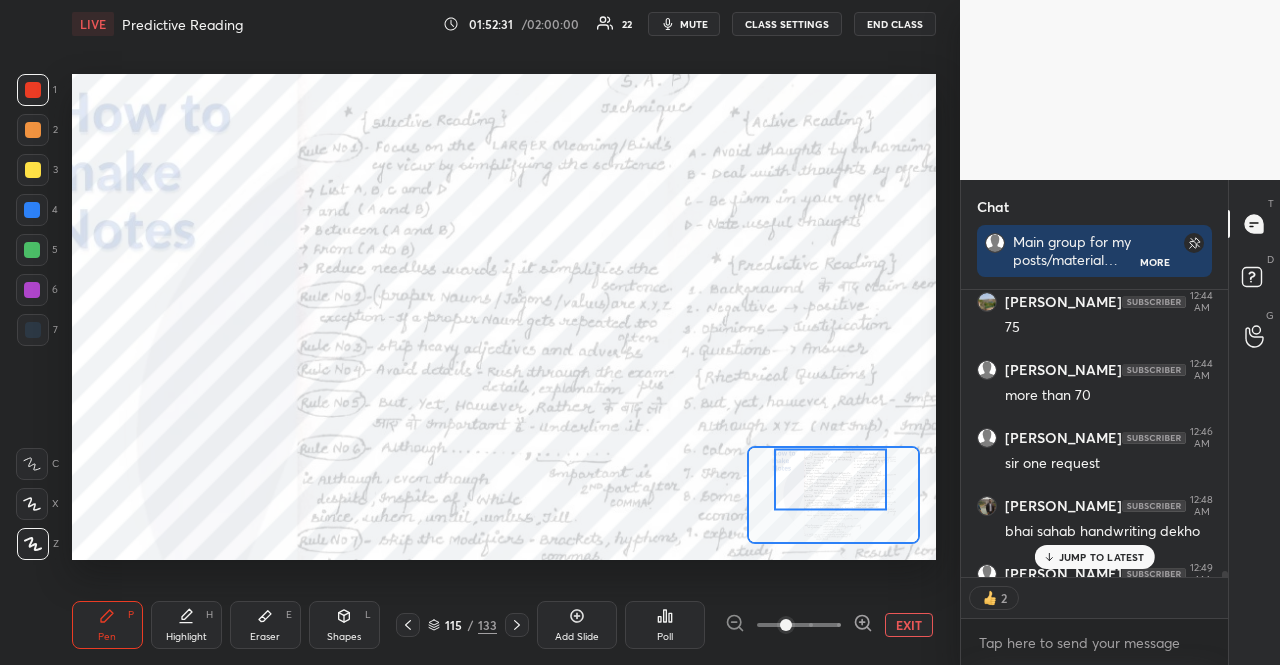 click 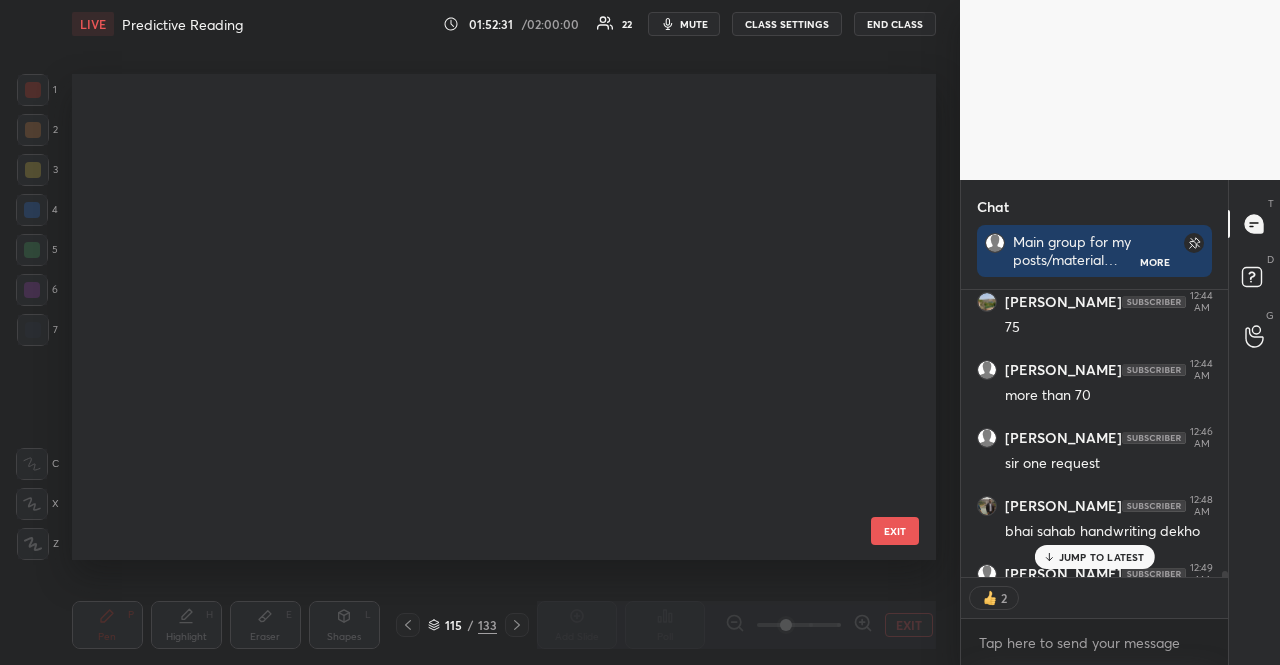 scroll, scrollTop: 5247, scrollLeft: 0, axis: vertical 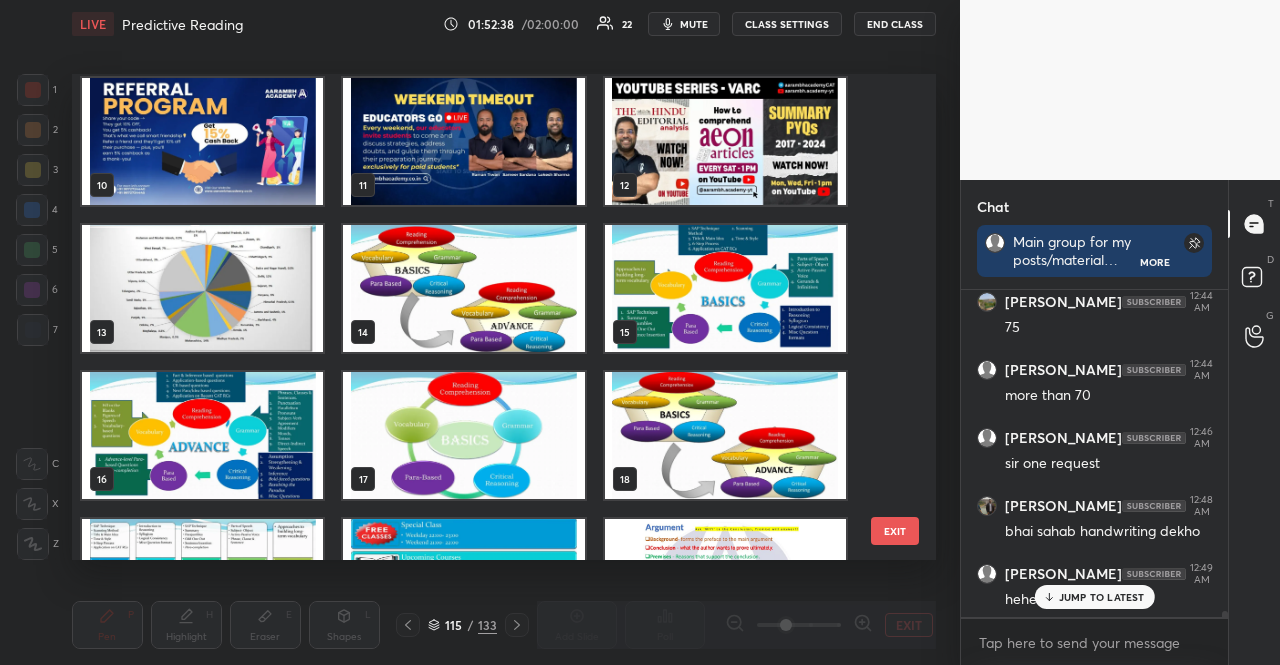 click at bounding box center (463, 288) 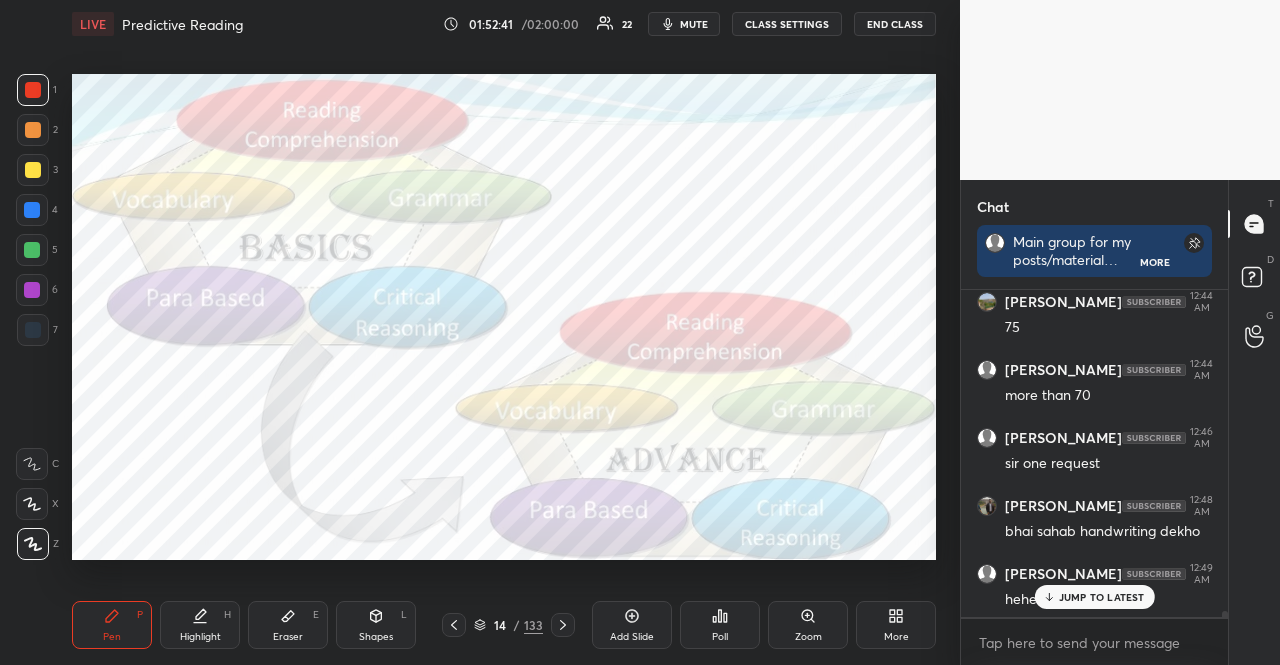 click at bounding box center [33, 130] 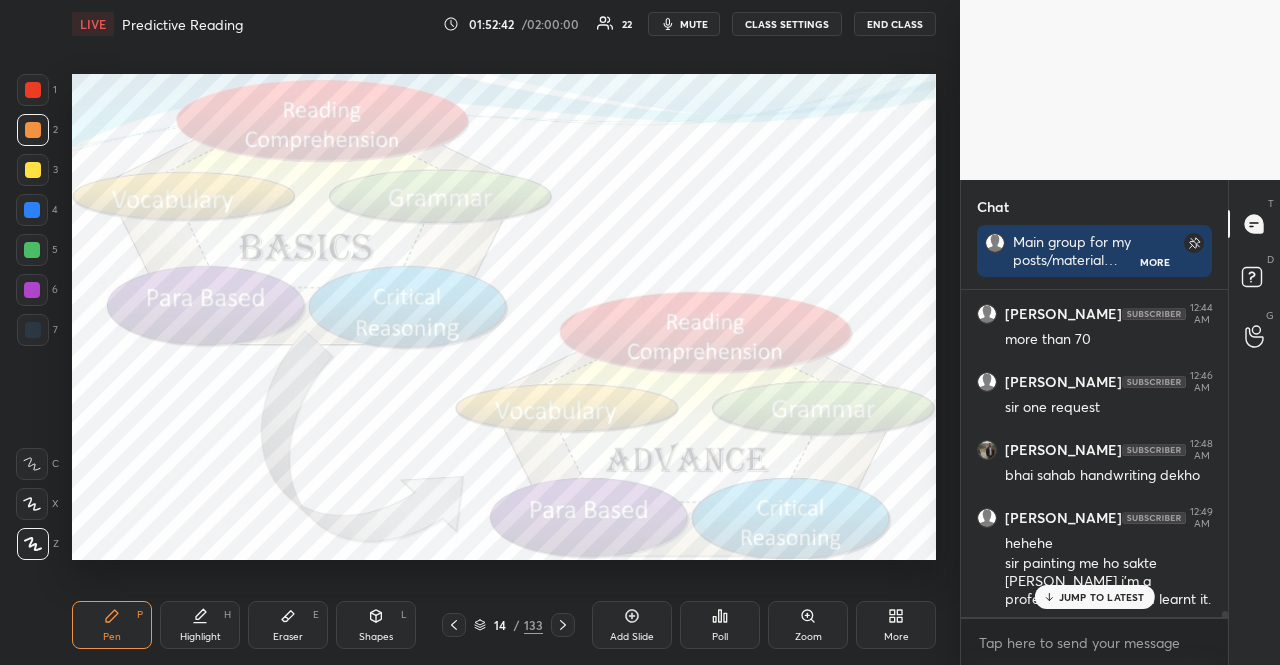 click at bounding box center [33, 90] 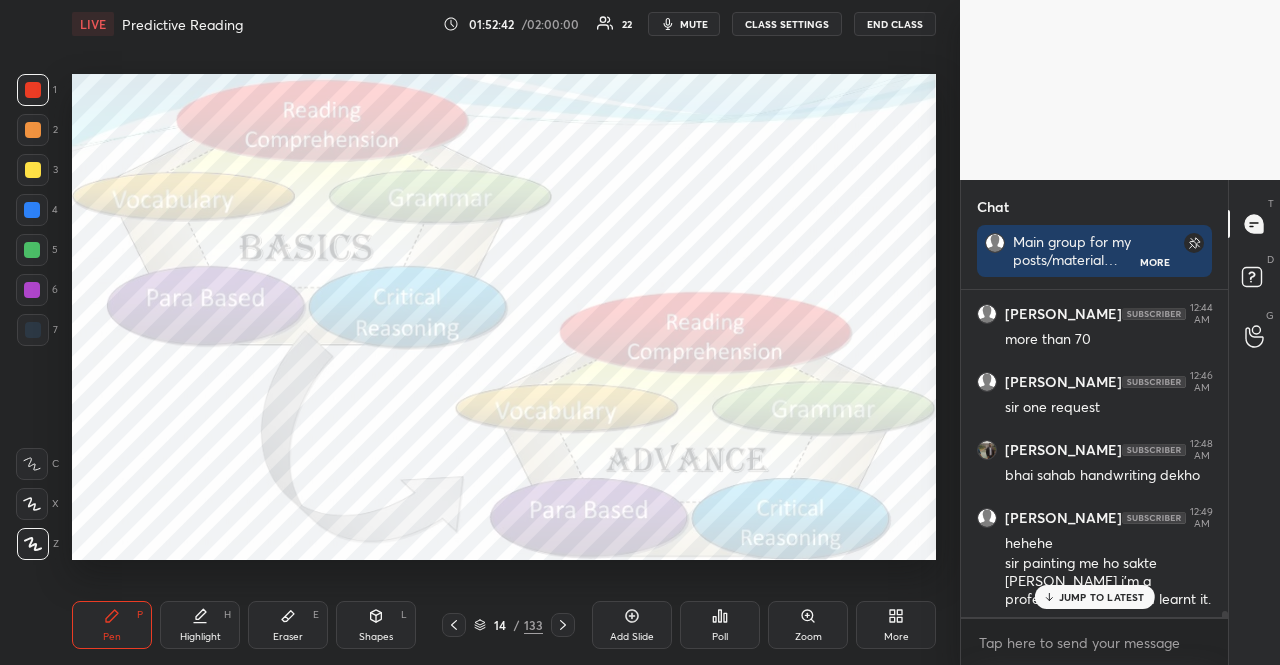 click at bounding box center [33, 90] 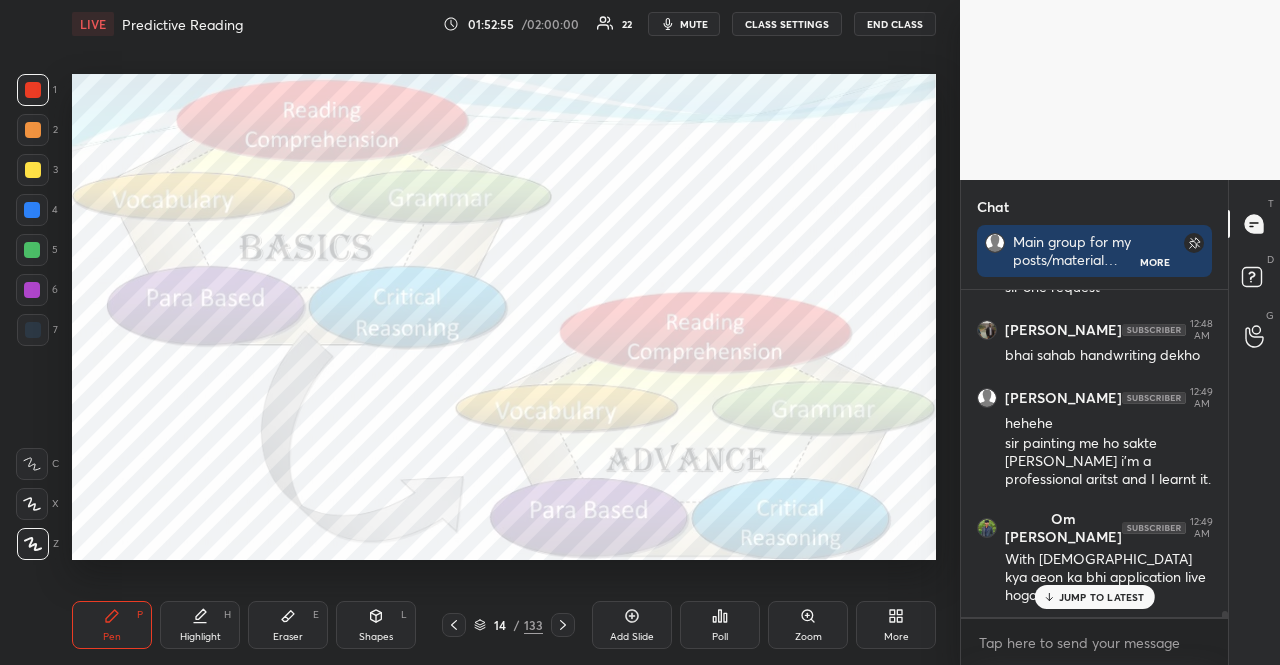 scroll, scrollTop: 16596, scrollLeft: 0, axis: vertical 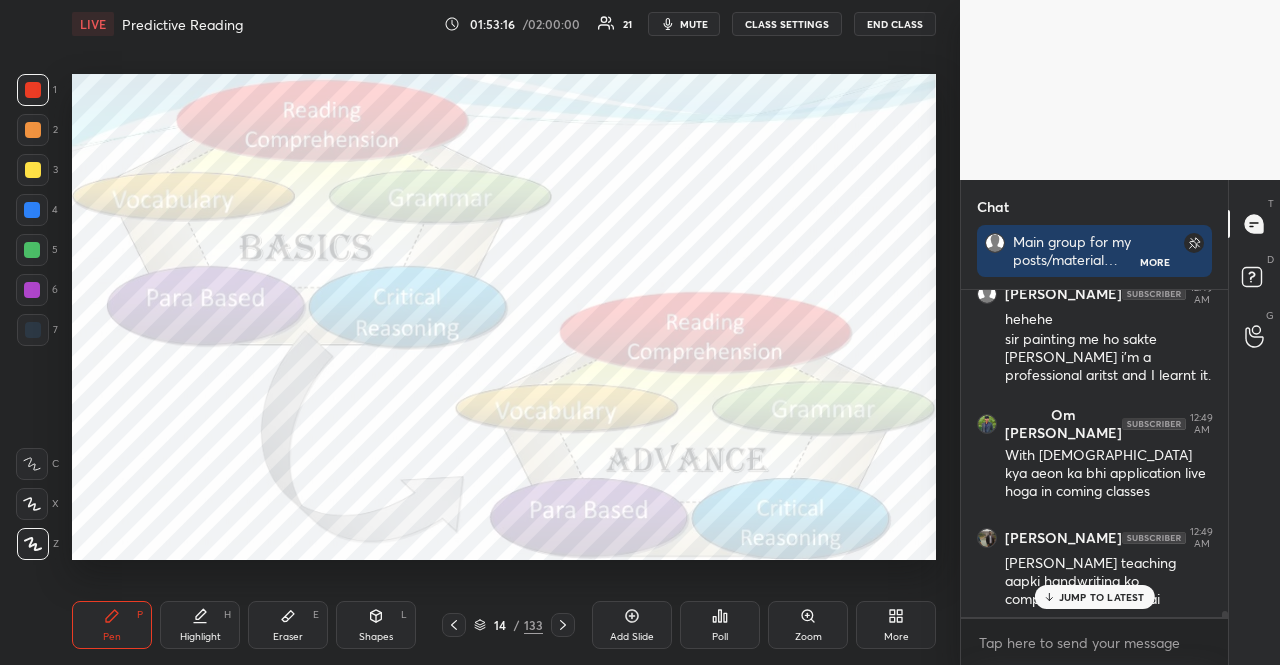 click at bounding box center (32, 290) 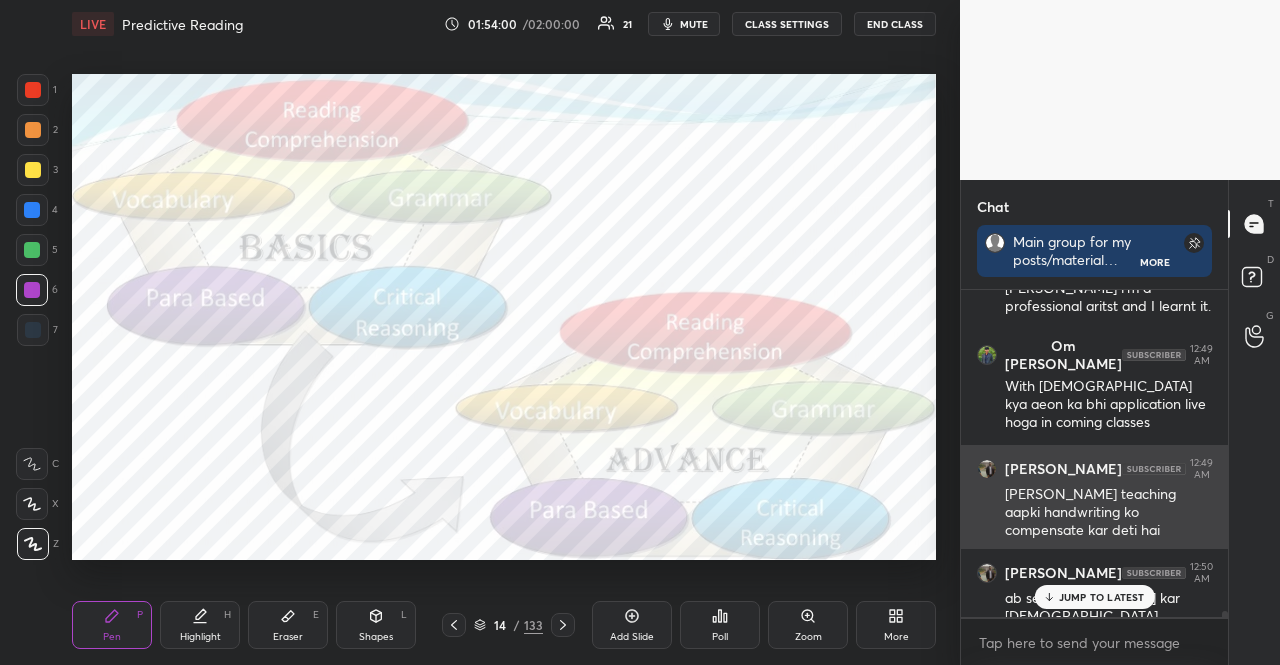 scroll, scrollTop: 16682, scrollLeft: 0, axis: vertical 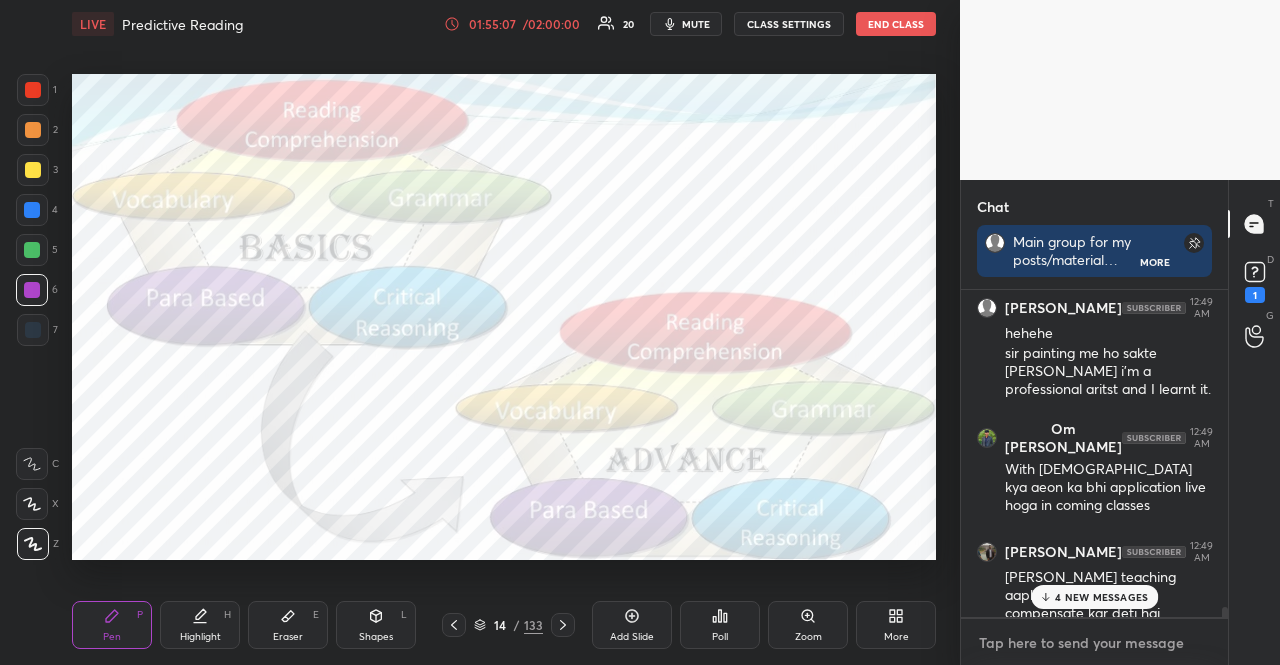type on "x" 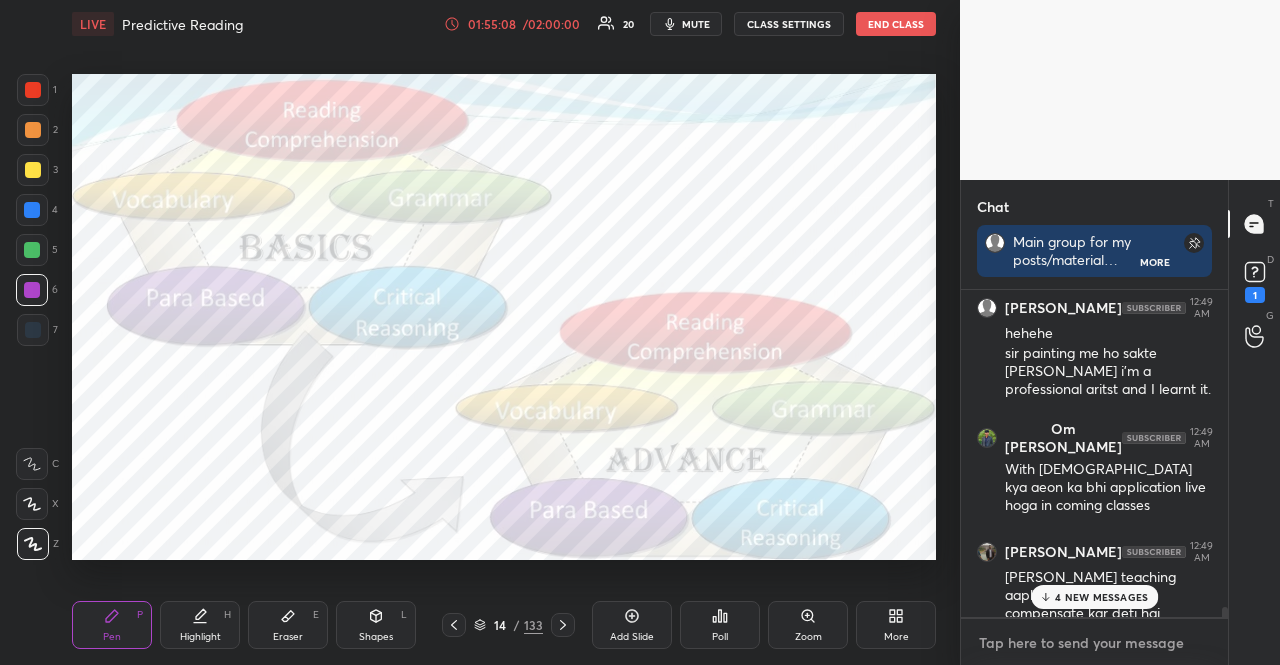 drag, startPoint x: 1000, startPoint y: 639, endPoint x: 1063, endPoint y: 641, distance: 63.03174 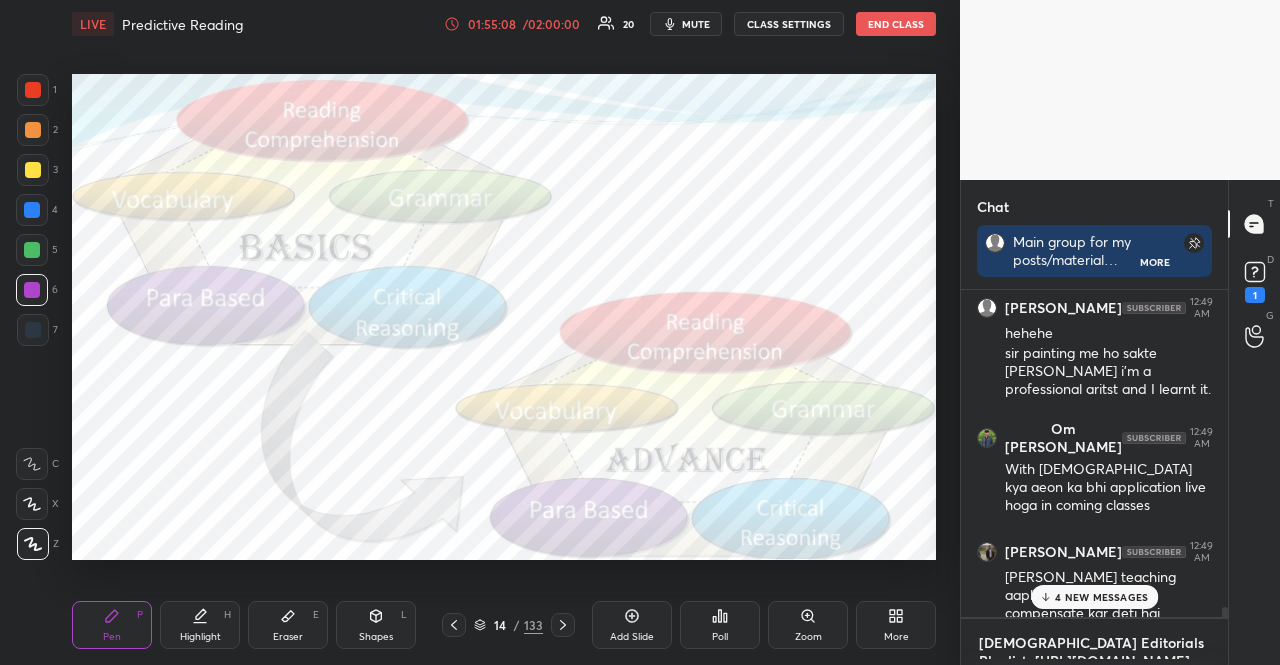scroll, scrollTop: 173, scrollLeft: 0, axis: vertical 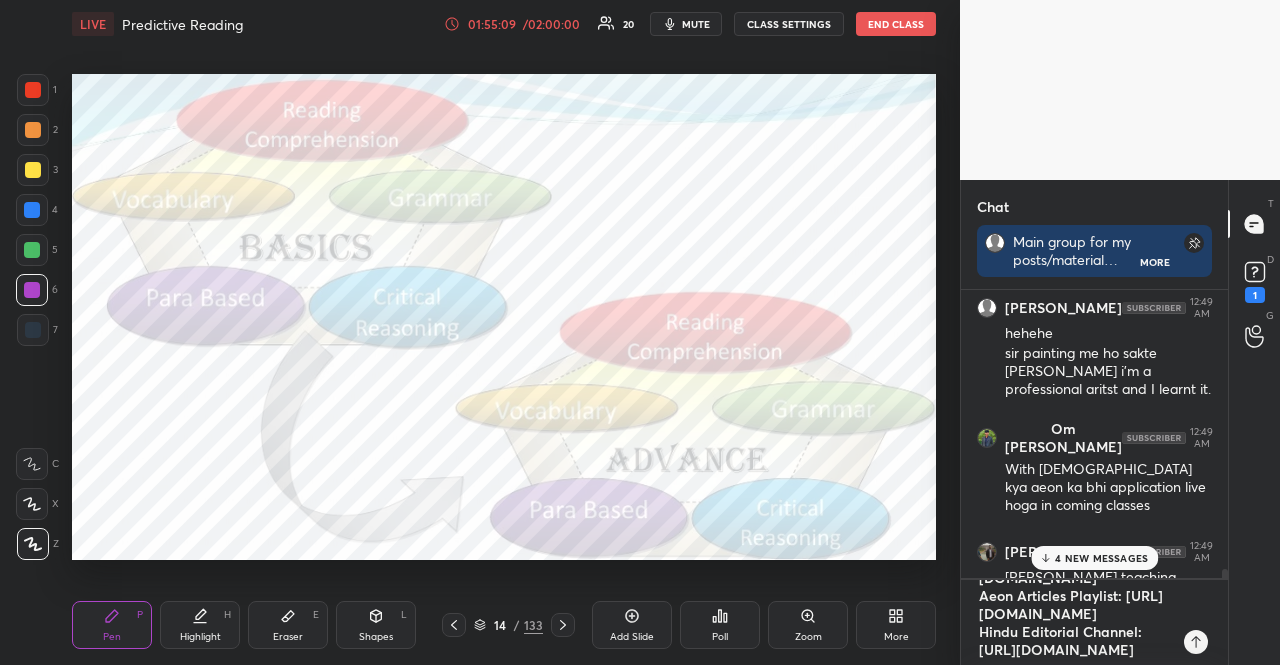 type 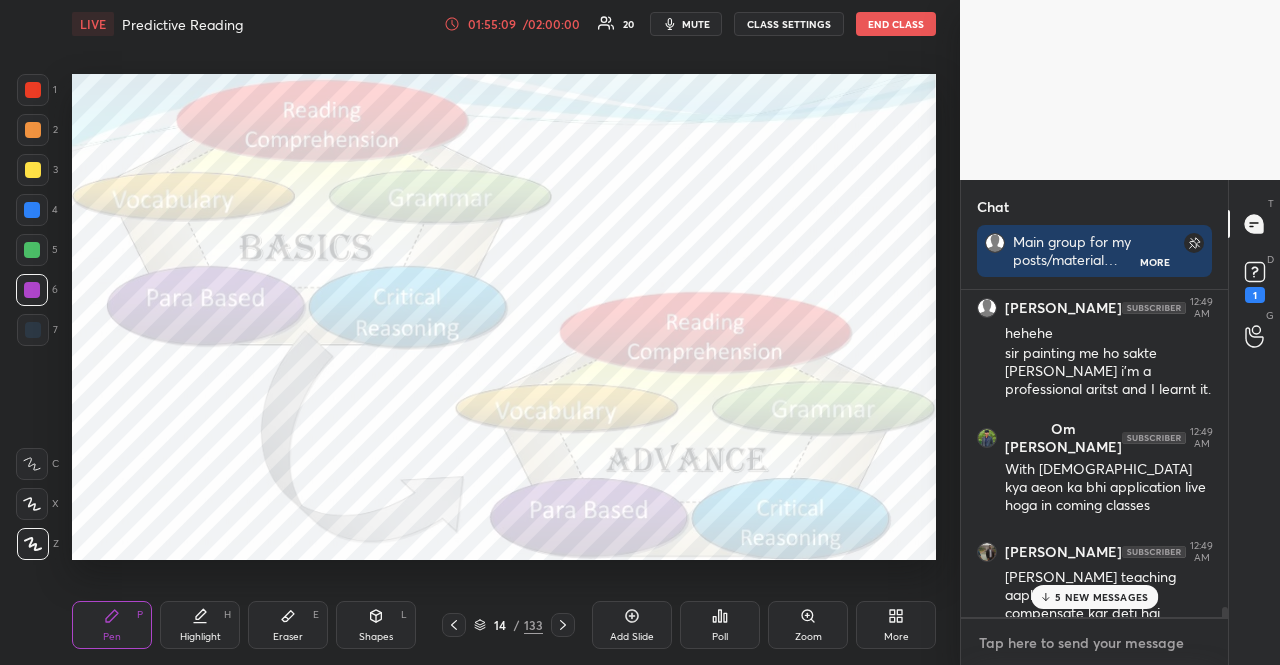 scroll, scrollTop: 0, scrollLeft: 0, axis: both 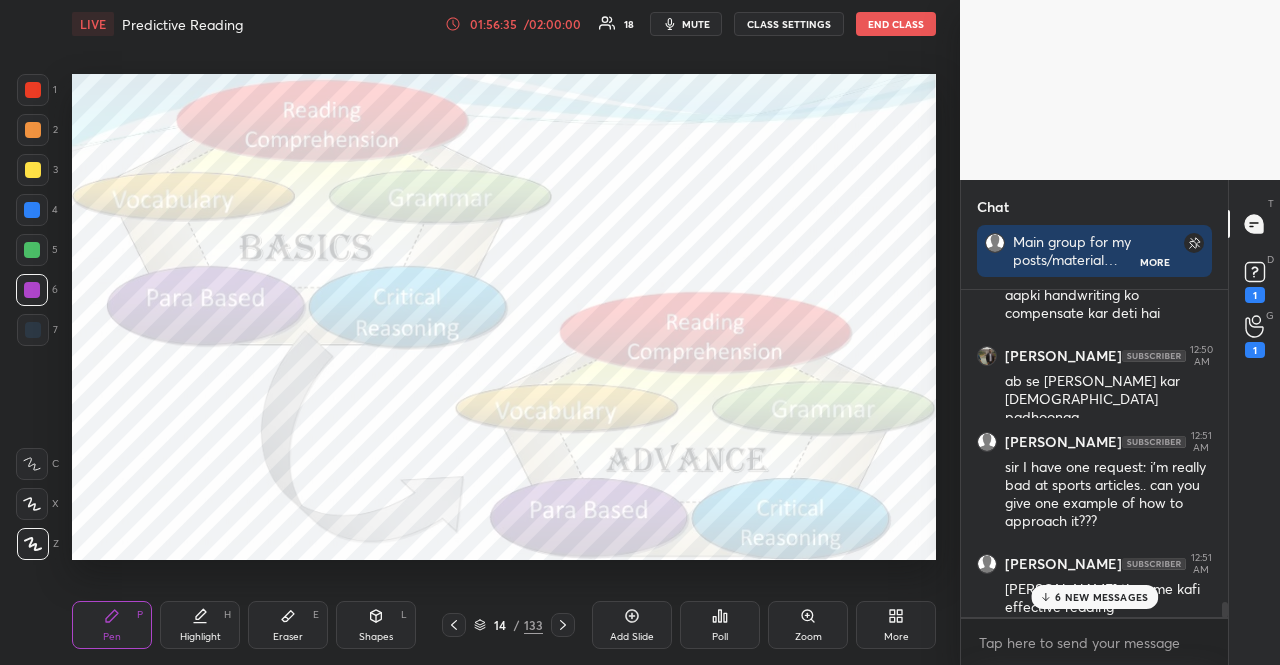 drag, startPoint x: 50, startPoint y: 227, endPoint x: 39, endPoint y: 219, distance: 13.601471 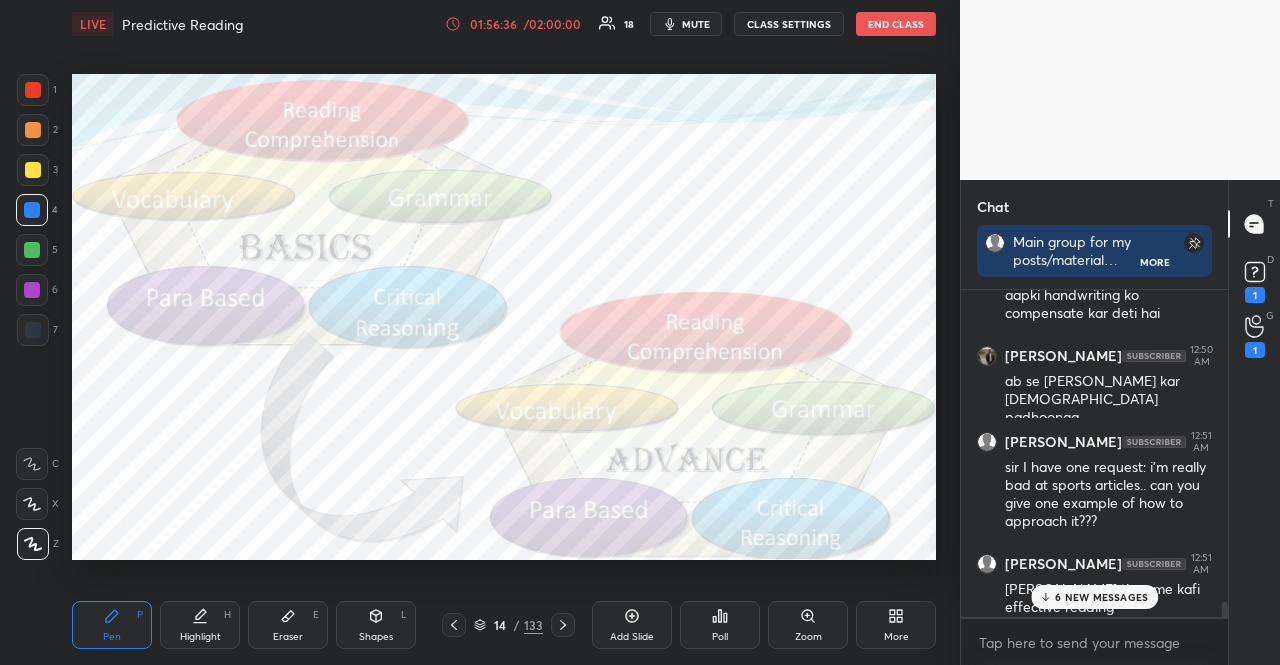 click at bounding box center (32, 210) 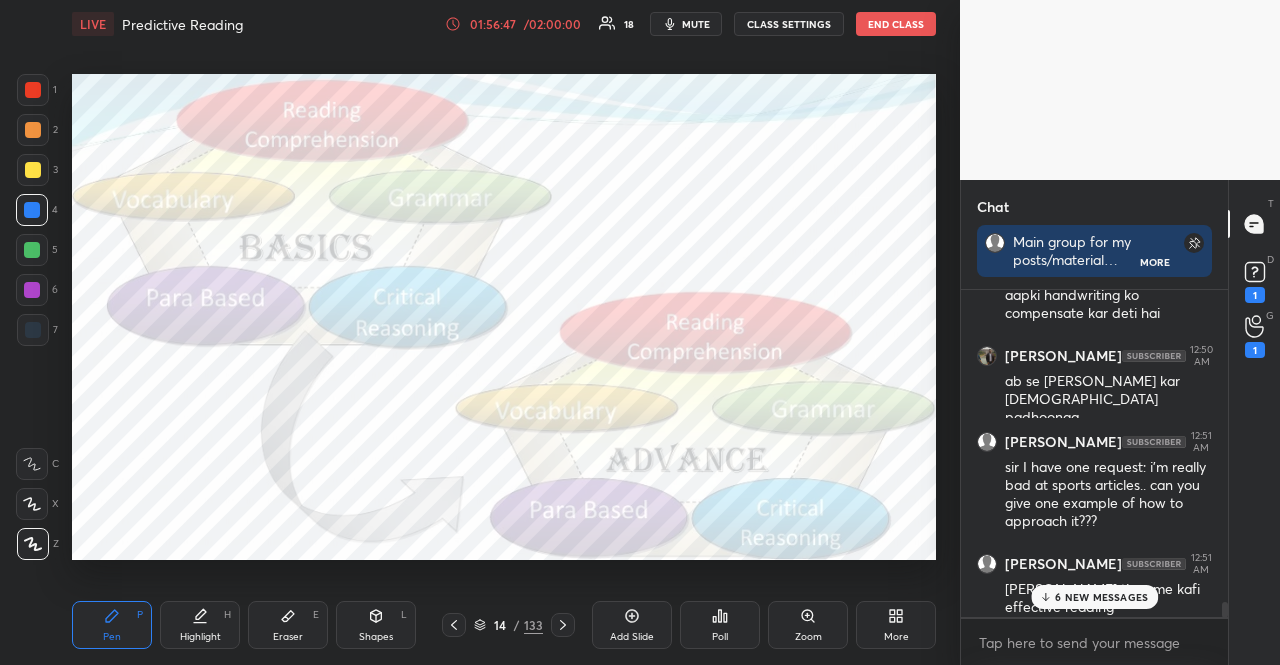 click at bounding box center (32, 250) 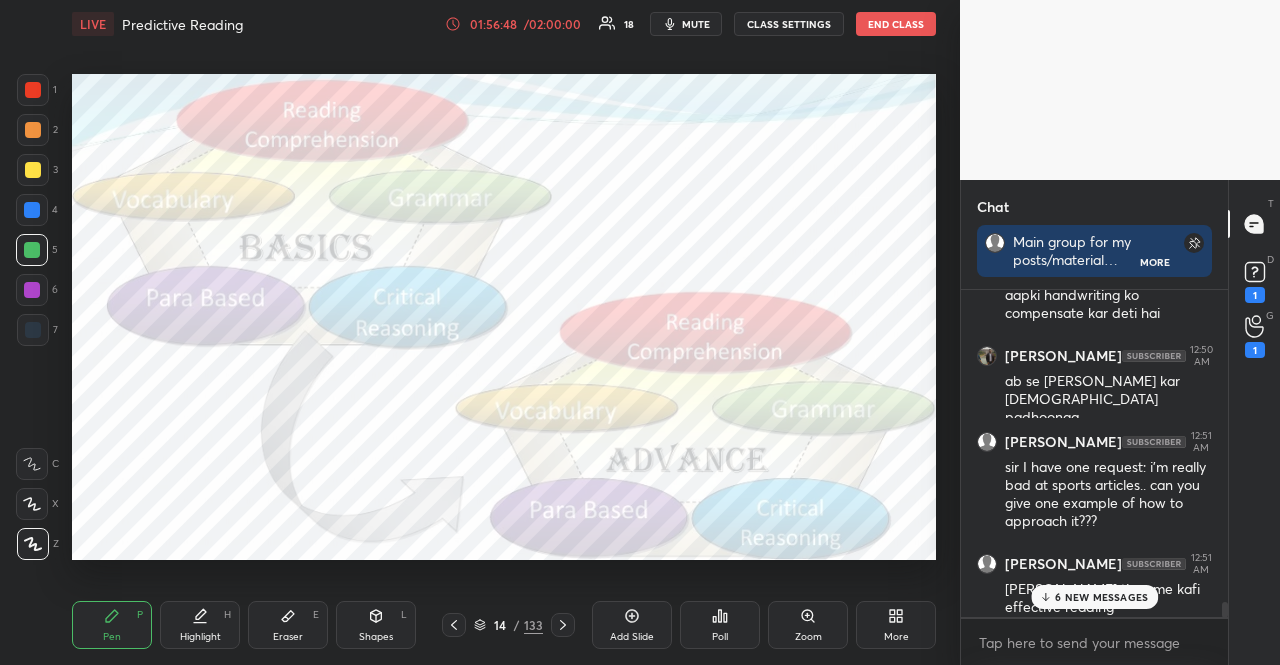 click at bounding box center (32, 250) 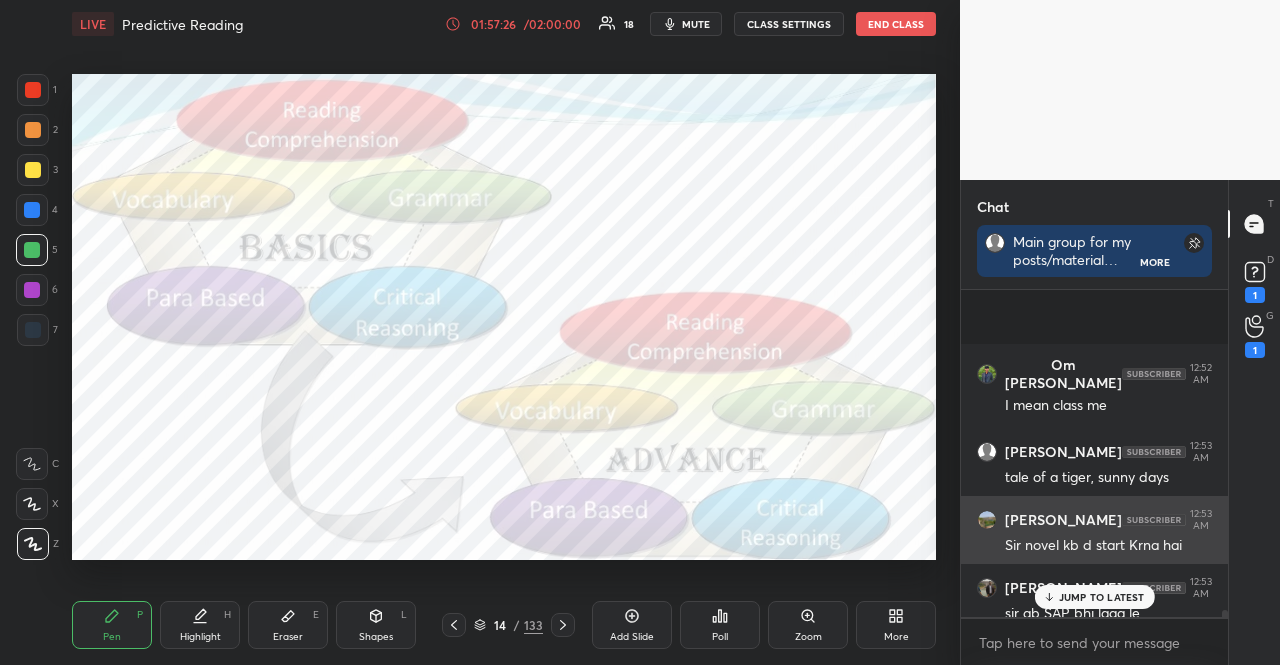scroll, scrollTop: 17678, scrollLeft: 0, axis: vertical 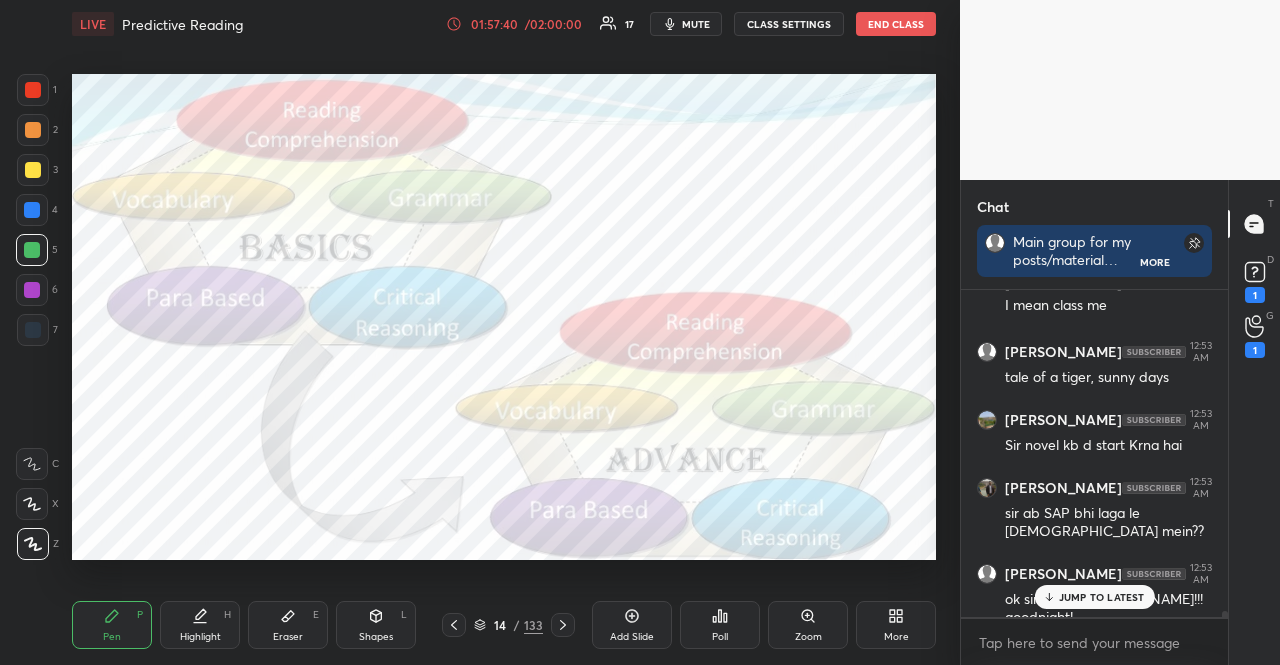 click on "JUMP TO LATEST" at bounding box center (1094, 597) 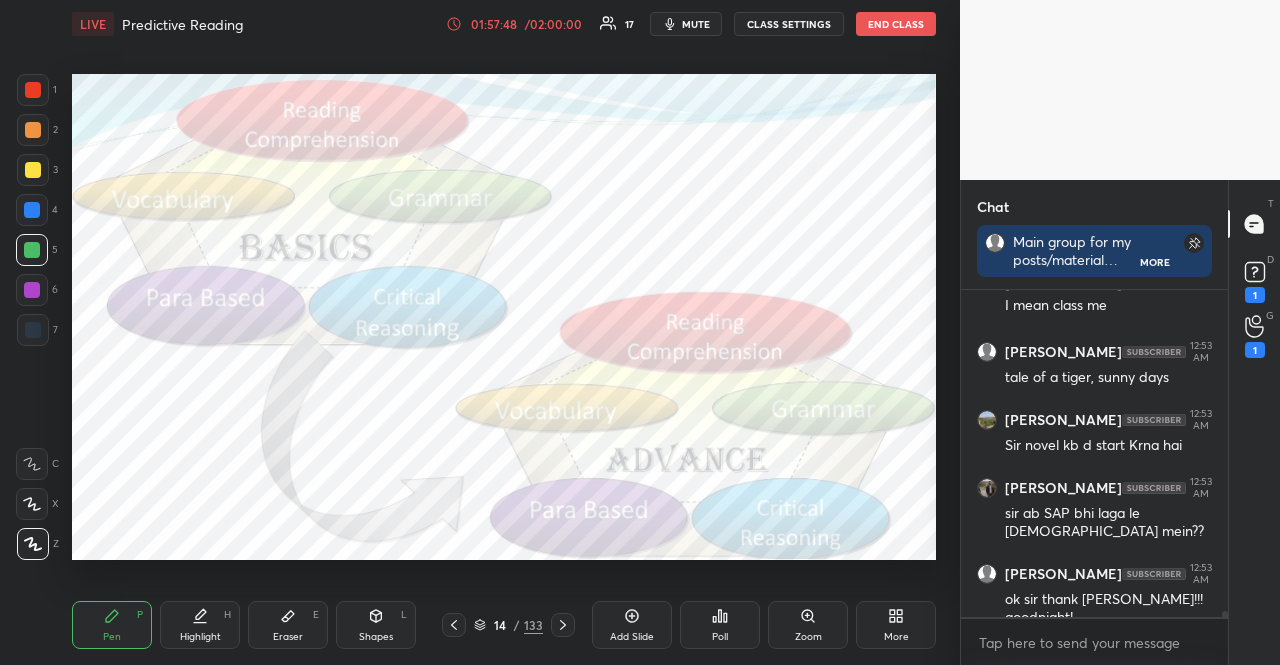 scroll, scrollTop: 17782, scrollLeft: 0, axis: vertical 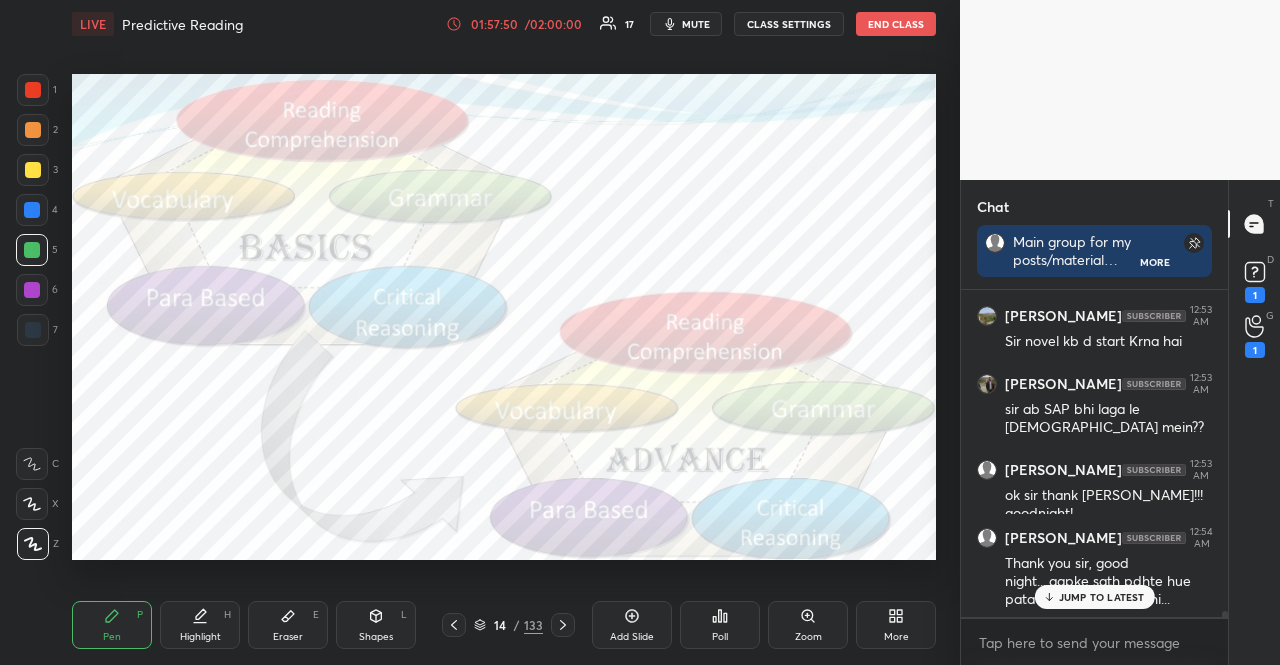 click on "JUMP TO LATEST" at bounding box center [1094, 597] 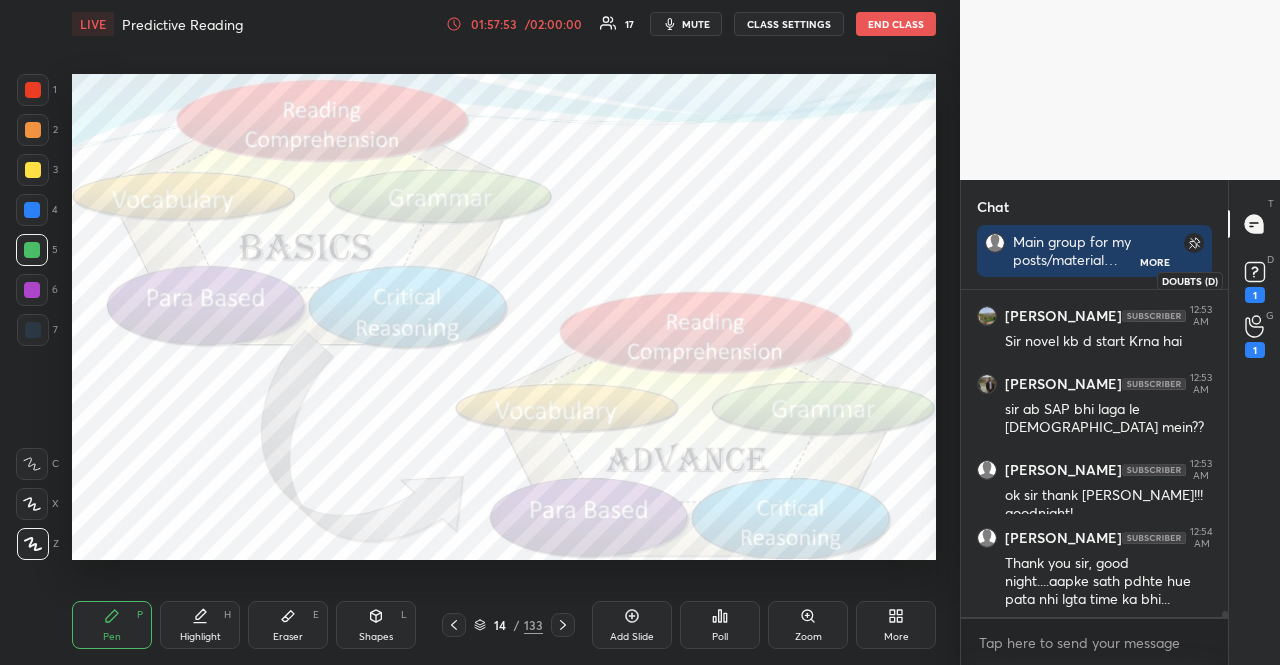 click 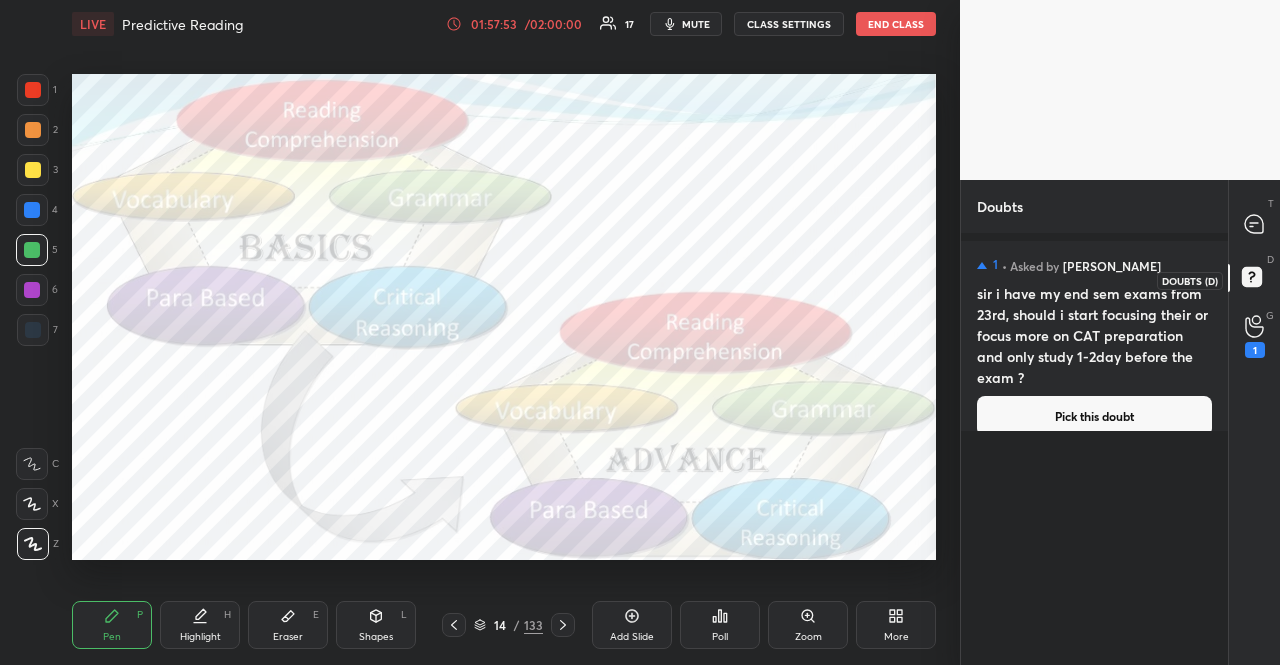 scroll, scrollTop: 6, scrollLeft: 6, axis: both 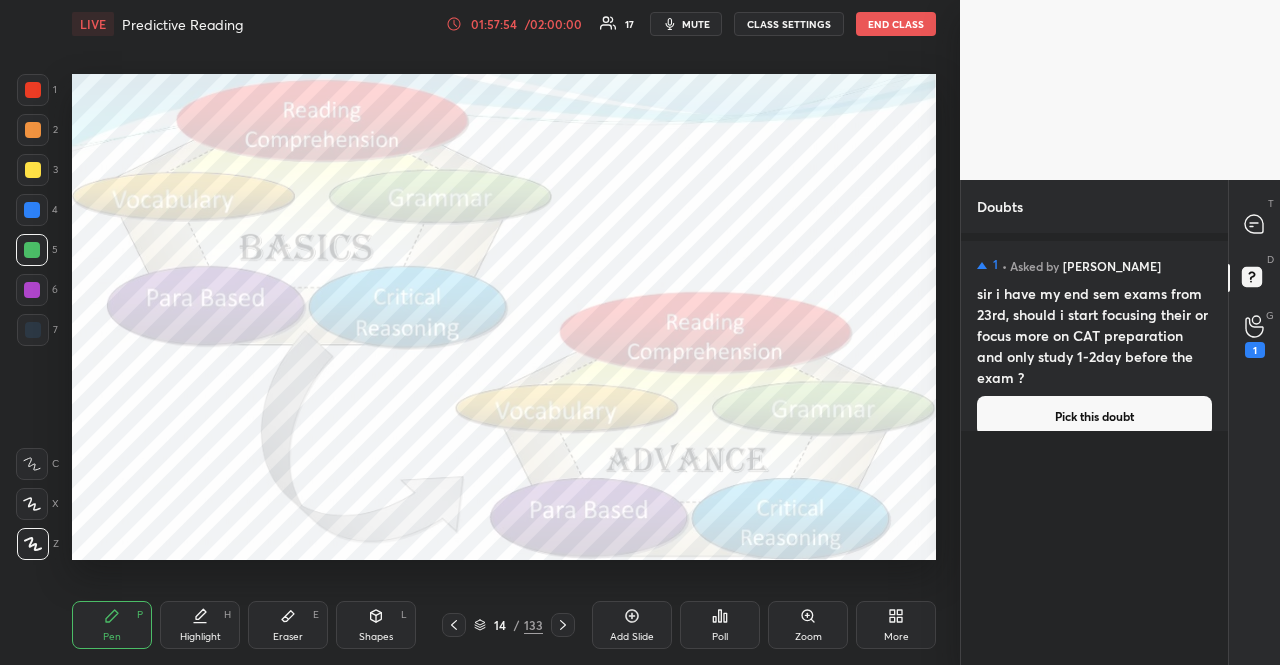 click on "Pick this doubt" at bounding box center (1094, 416) 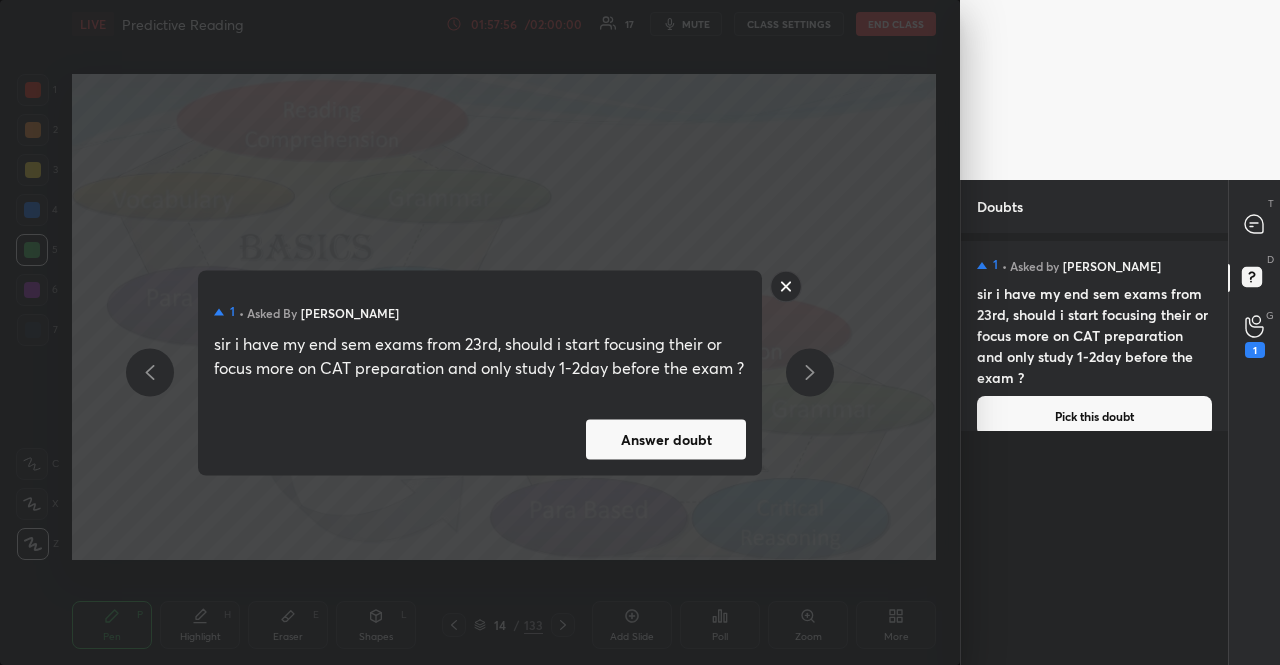 click on "Answer doubt" at bounding box center (666, 439) 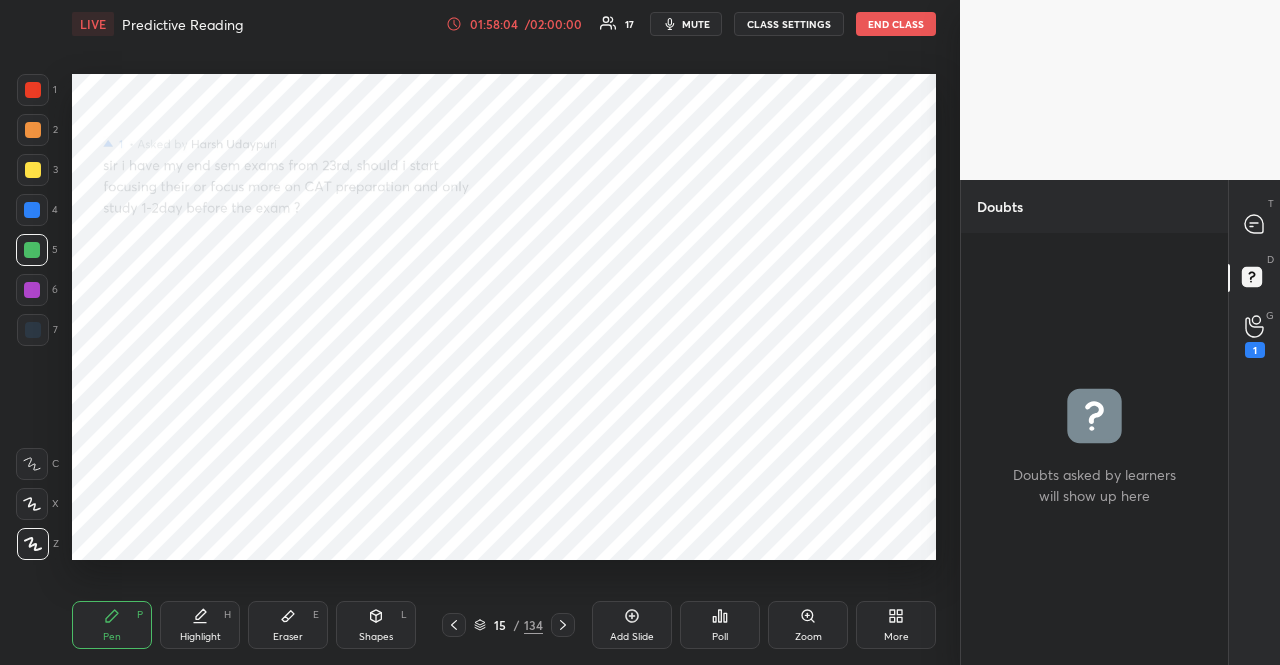 click at bounding box center (32, 210) 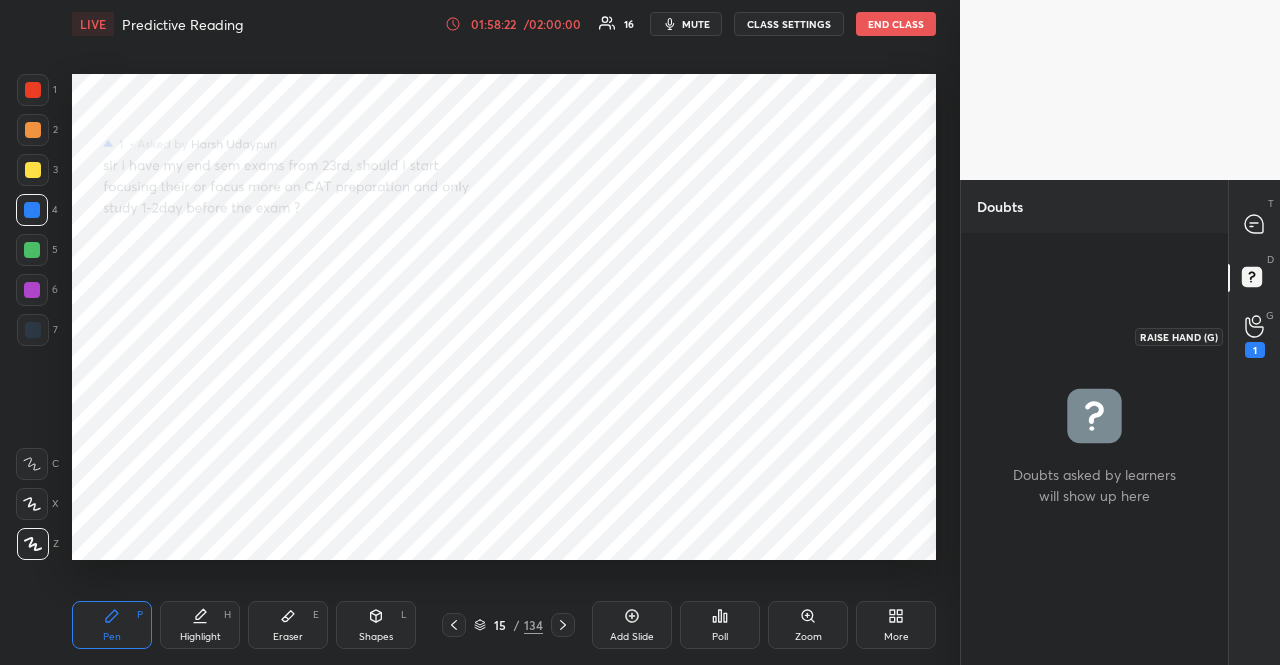 click 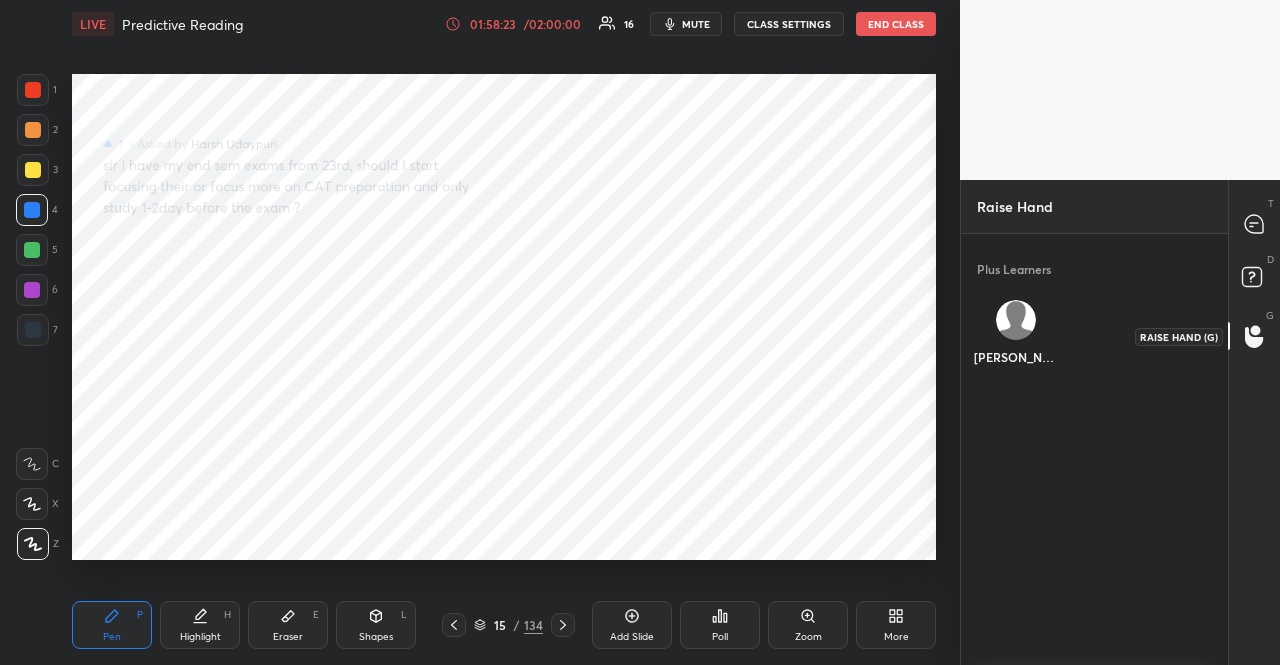 scroll, scrollTop: 425, scrollLeft: 261, axis: both 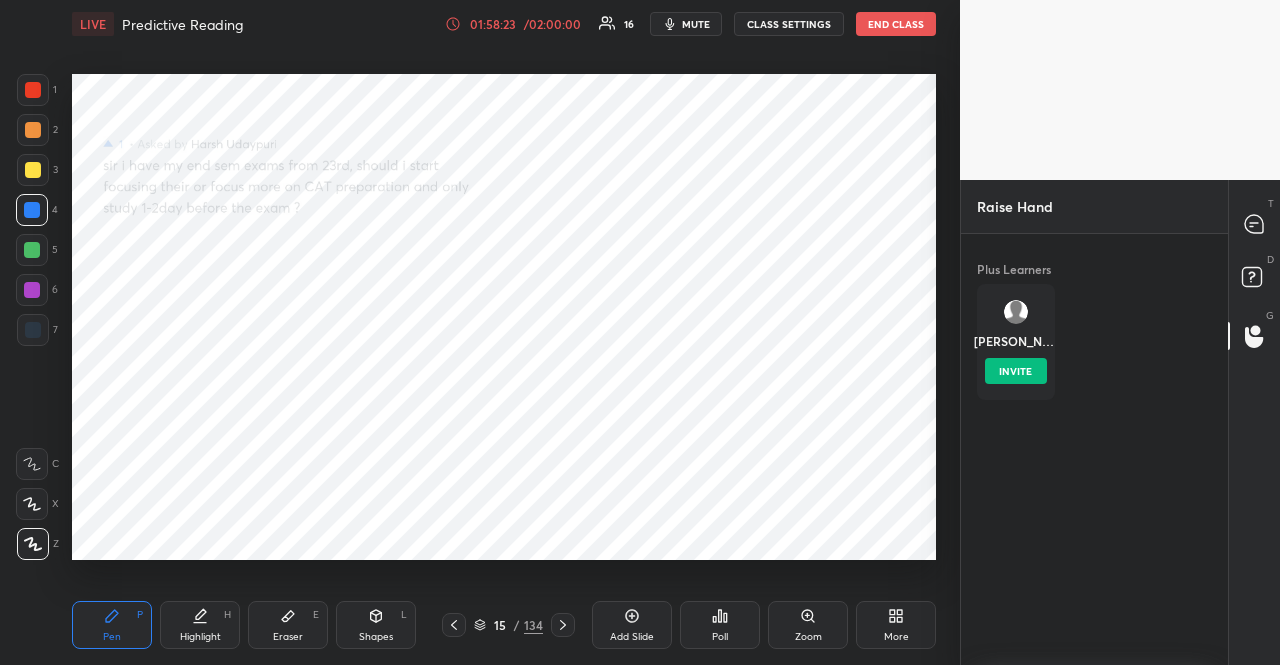 click on "[PERSON_NAME] INVITE" at bounding box center (1016, 342) 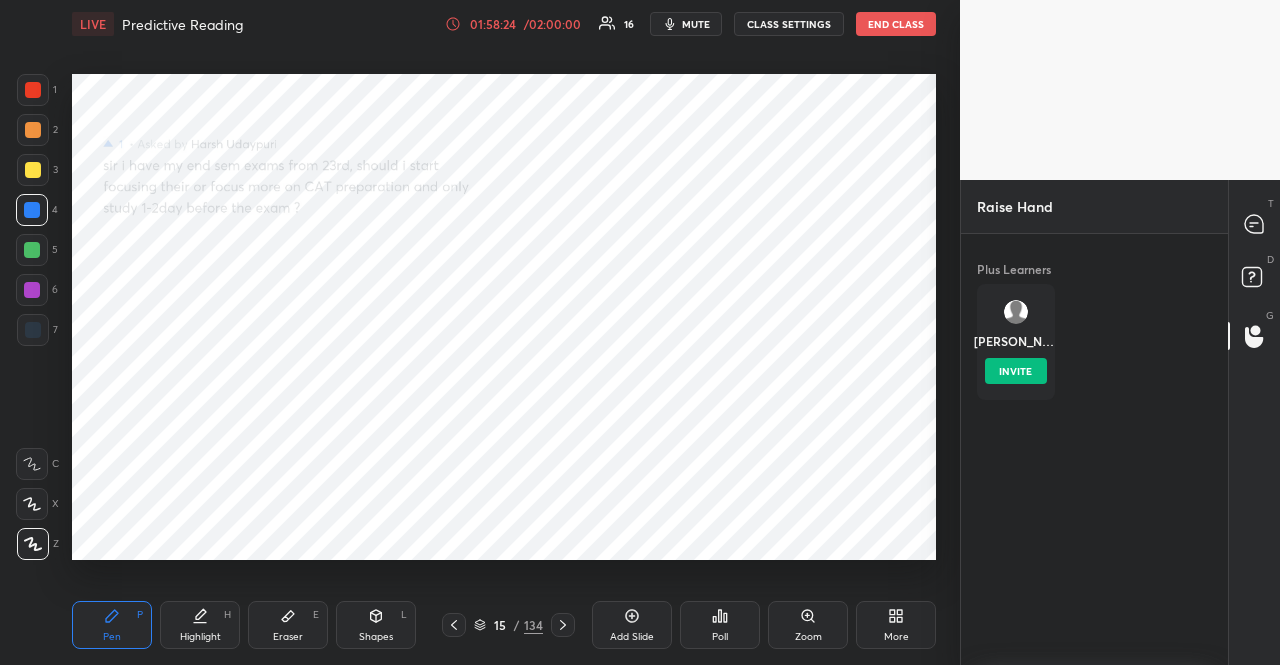 drag, startPoint x: 1029, startPoint y: 363, endPoint x: 1102, endPoint y: 332, distance: 79.30952 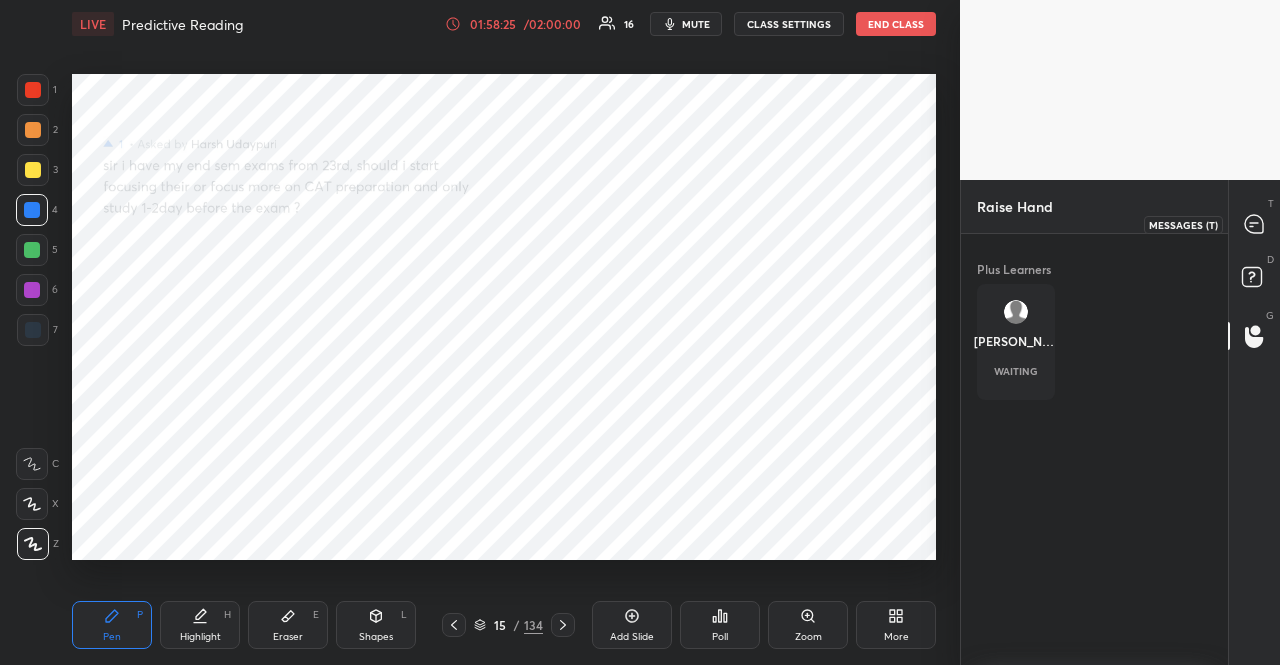 click at bounding box center (1255, 224) 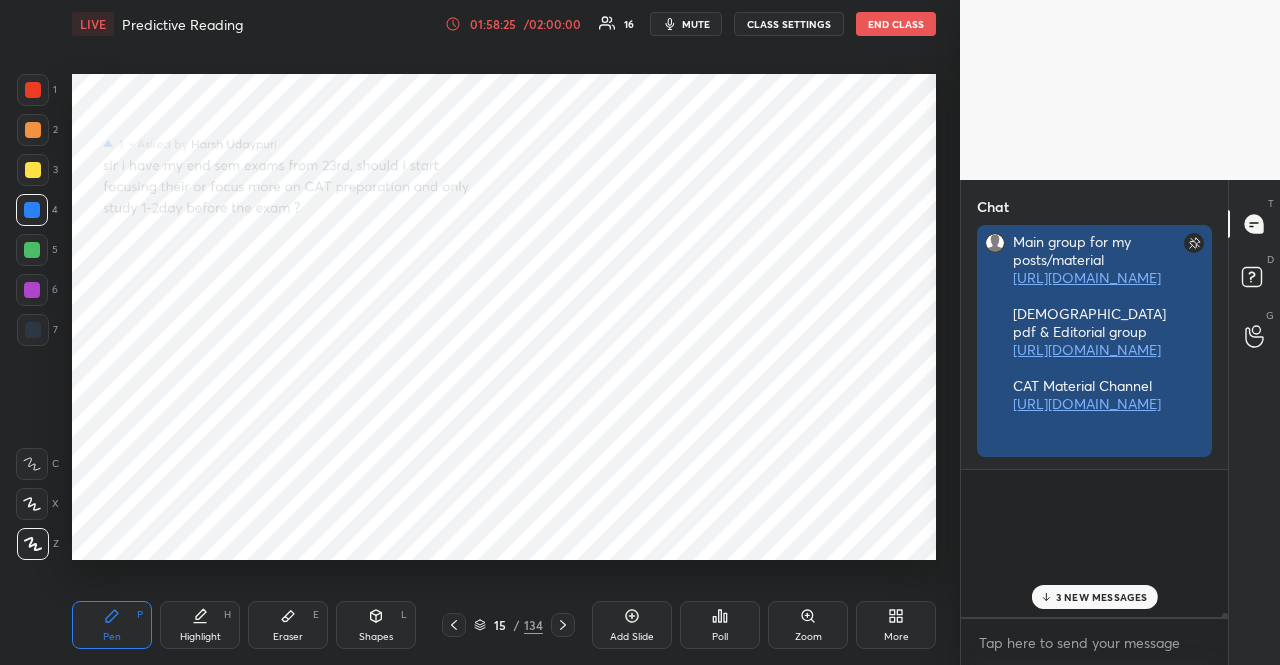 scroll, scrollTop: 229, scrollLeft: 261, axis: both 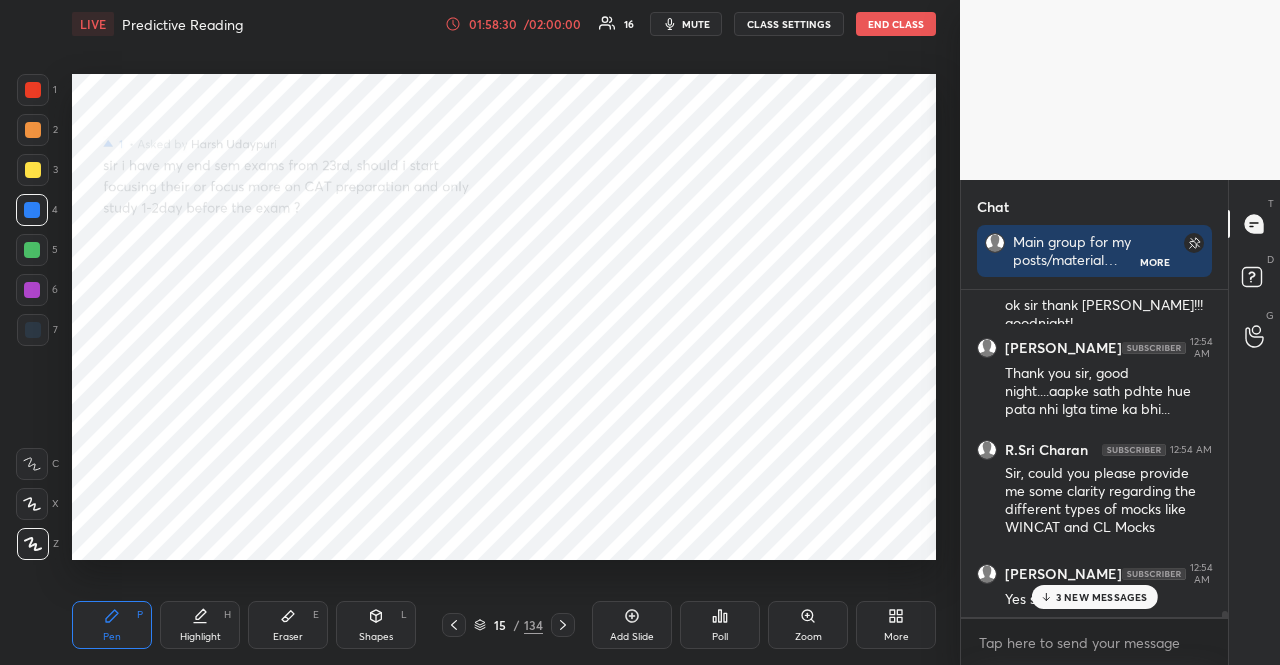 click on "3 NEW MESSAGES" at bounding box center [1094, 597] 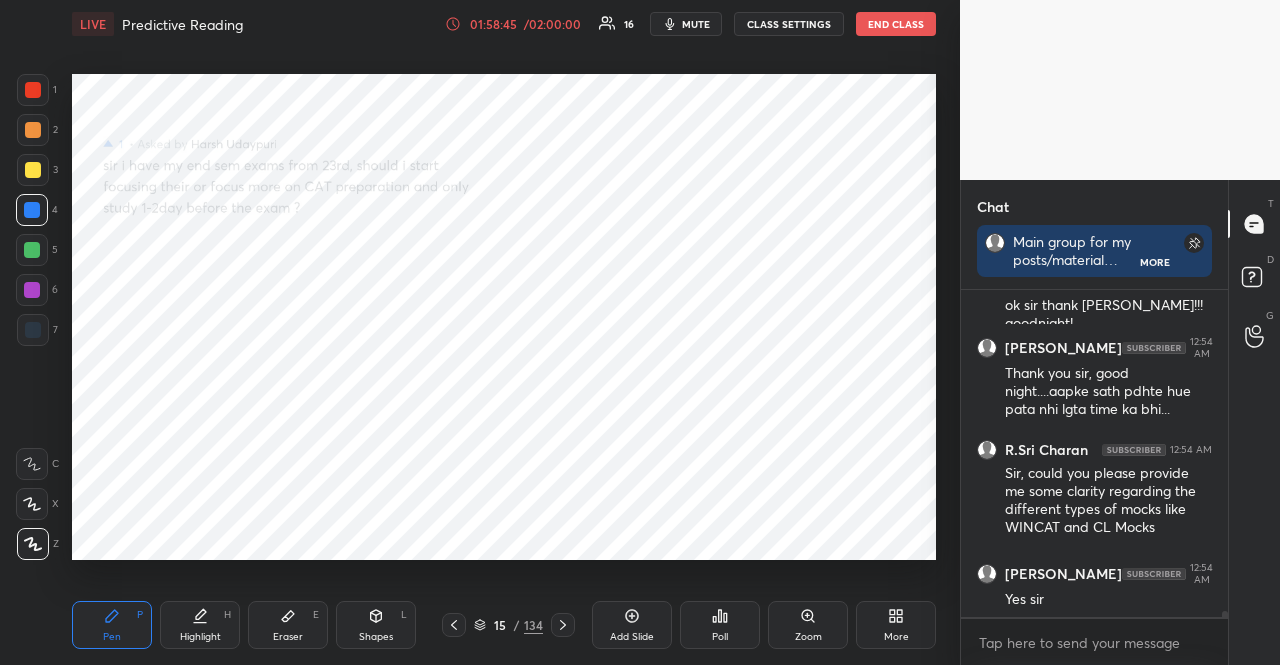 scroll, scrollTop: 18744, scrollLeft: 0, axis: vertical 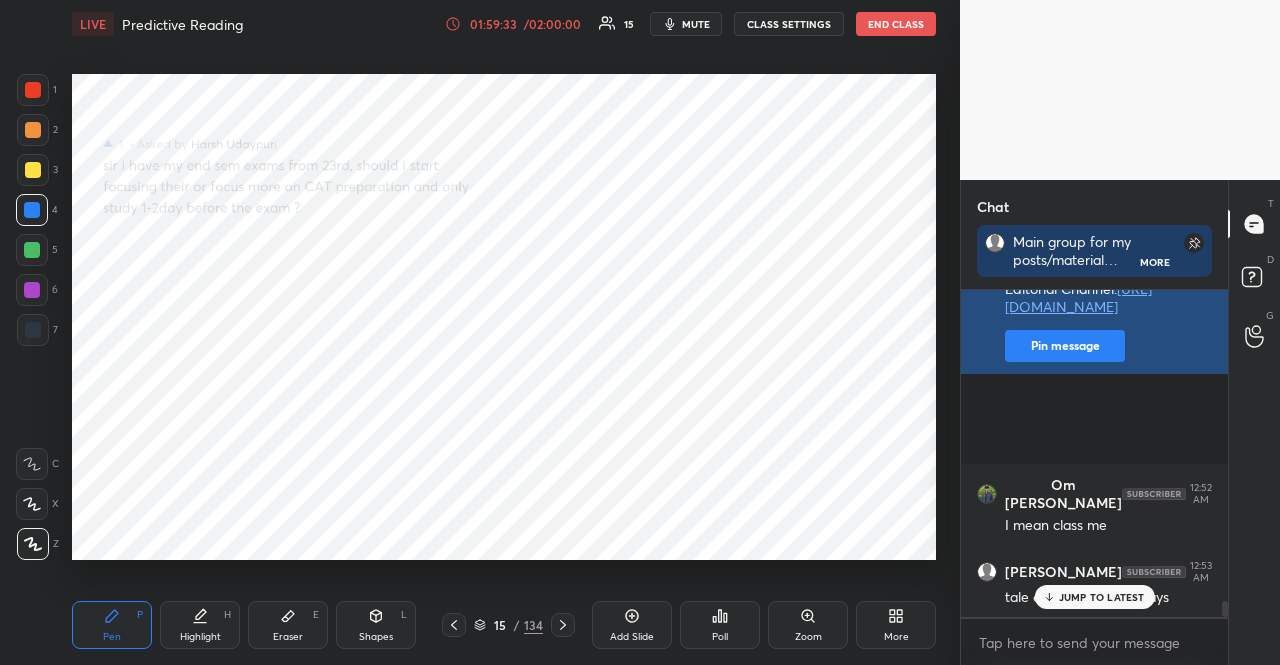 click on "Pin message" at bounding box center (1065, 346) 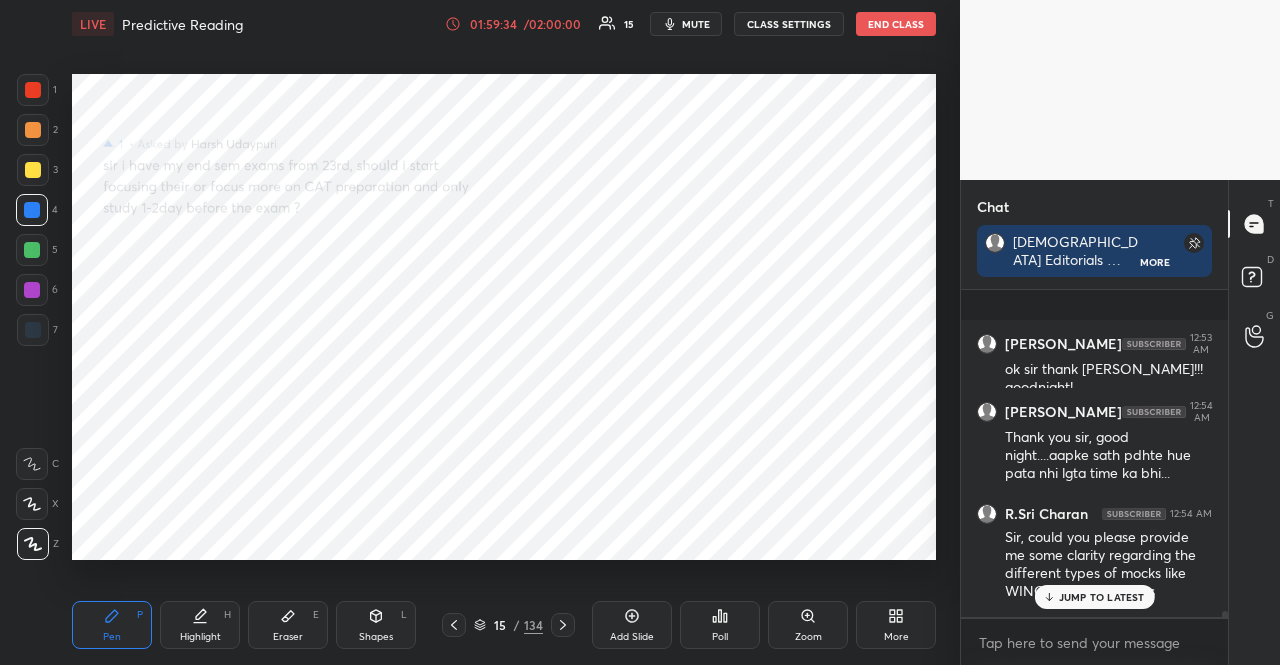 scroll, scrollTop: 18744, scrollLeft: 0, axis: vertical 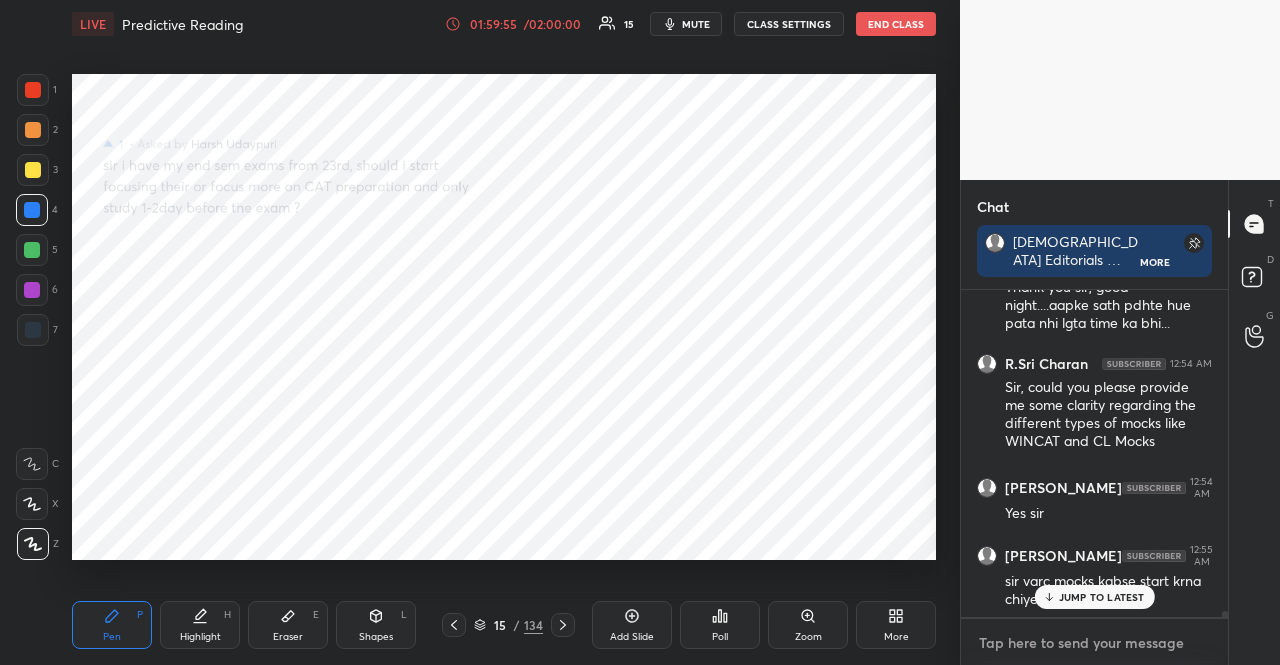 type on "x" 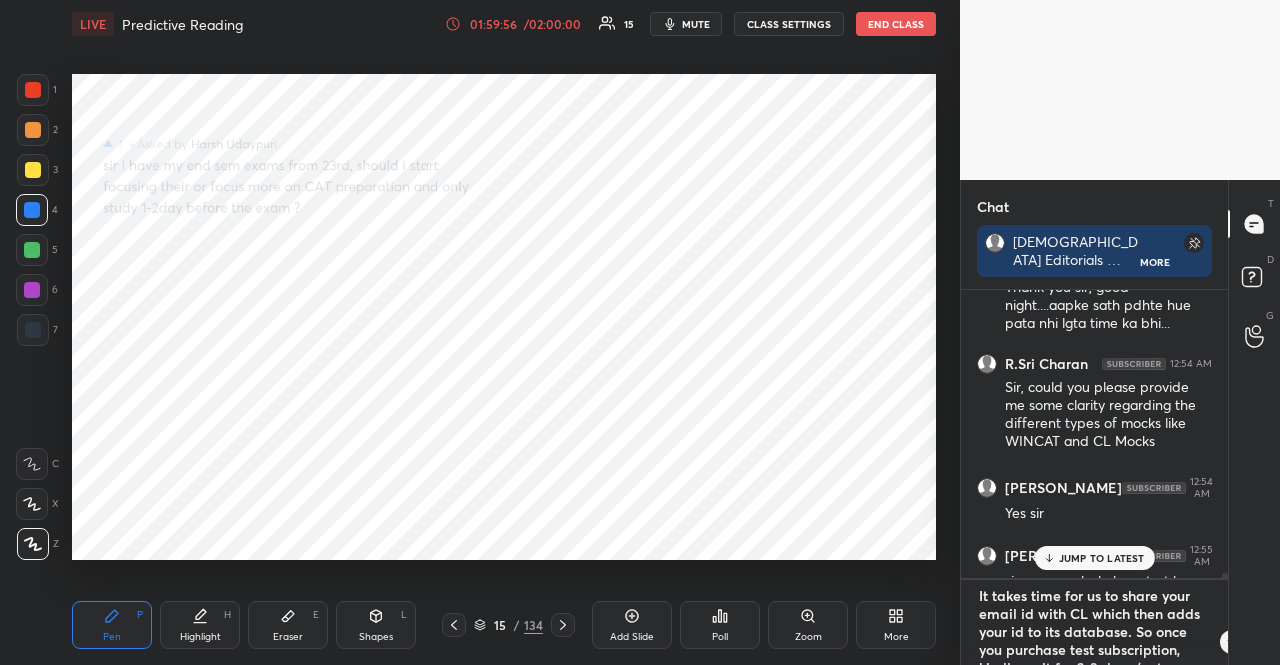 scroll, scrollTop: 166, scrollLeft: 0, axis: vertical 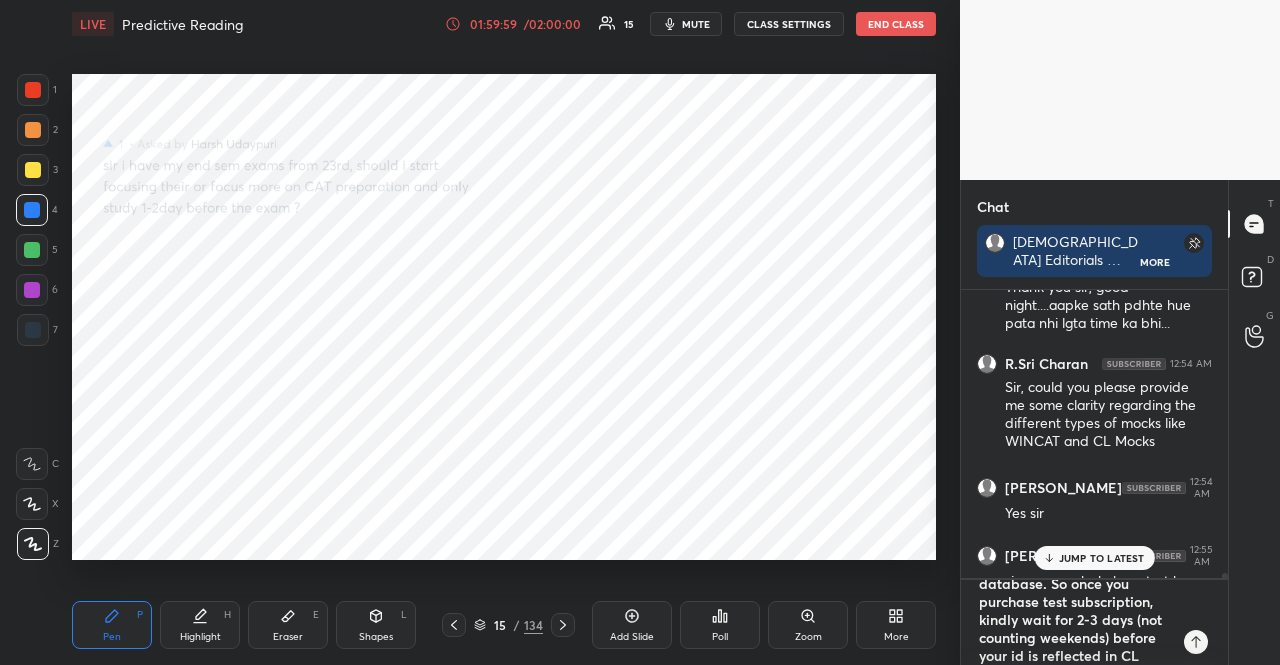 type on "It takes time for us to share your email id with CL which then adds your id to its database. So once you purchase test subscription, kindly wait for 2-3 days (not counting weekends) before your id is reflected in CL database.
WINCAT Test series
[URL][DOMAIN_NAME]" 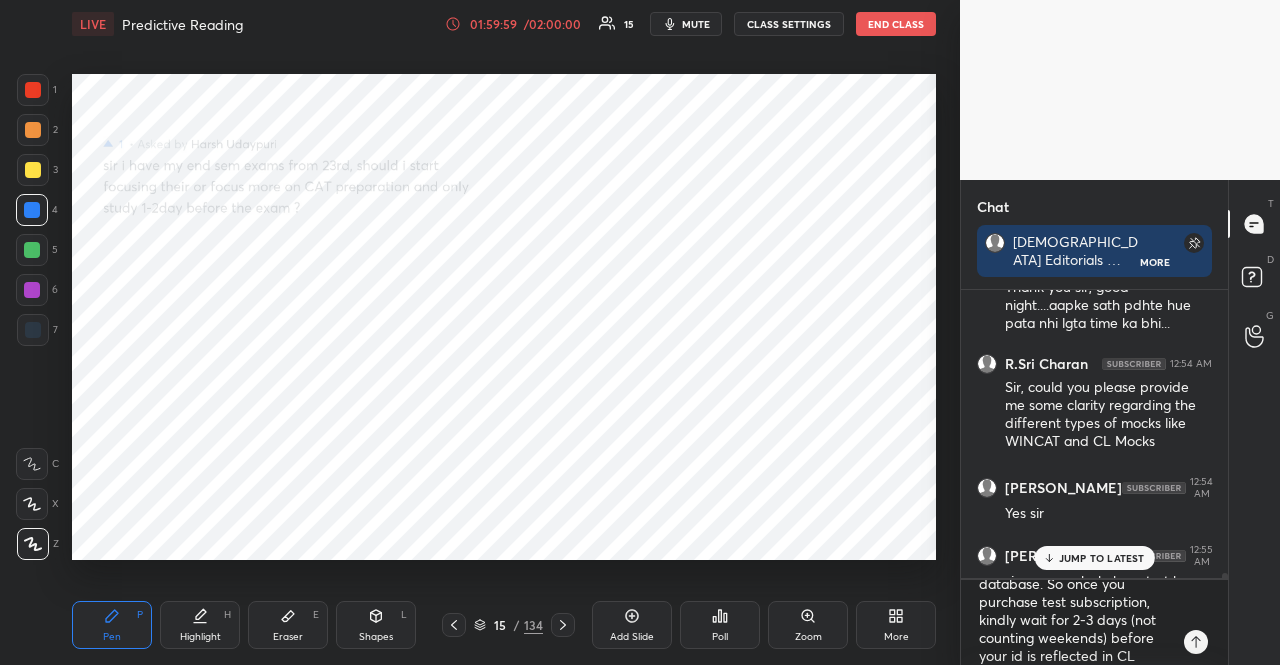 type on "x" 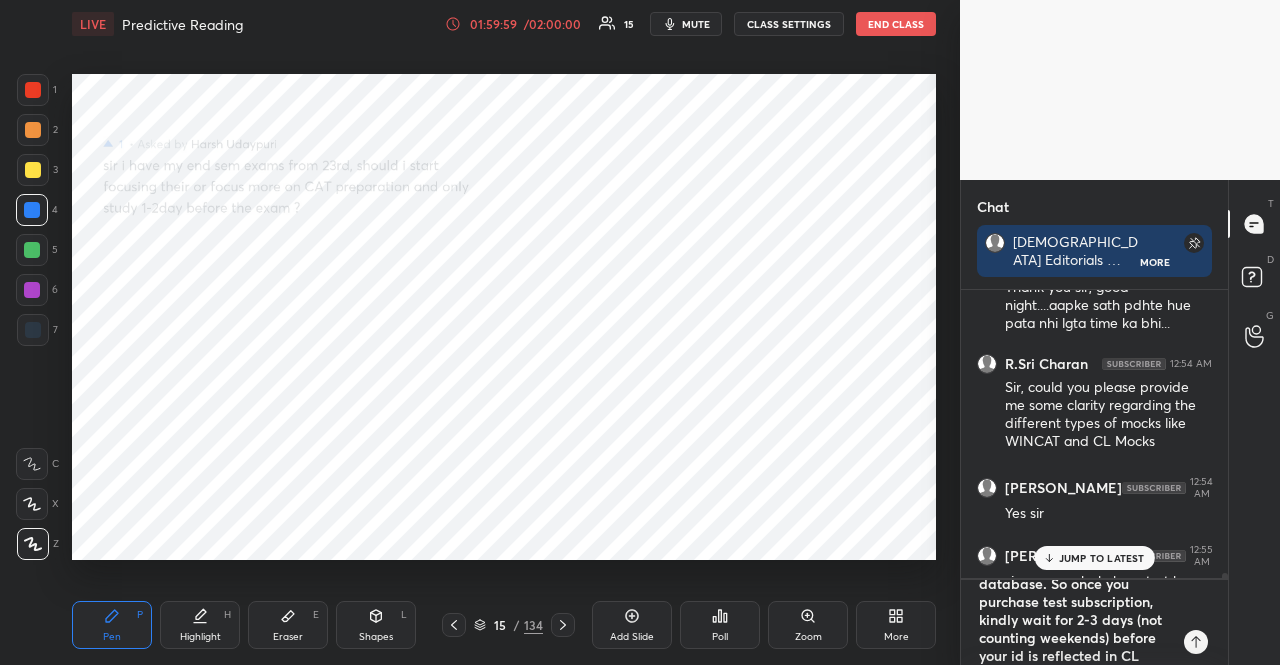 type 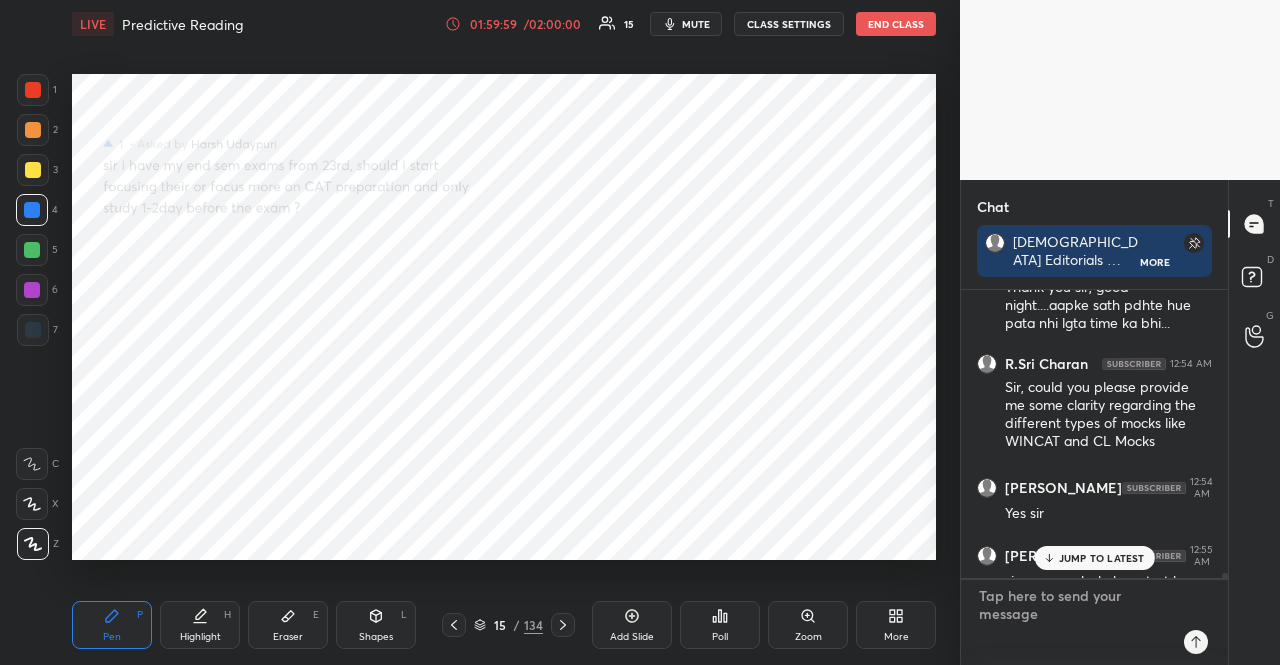 scroll, scrollTop: 0, scrollLeft: 0, axis: both 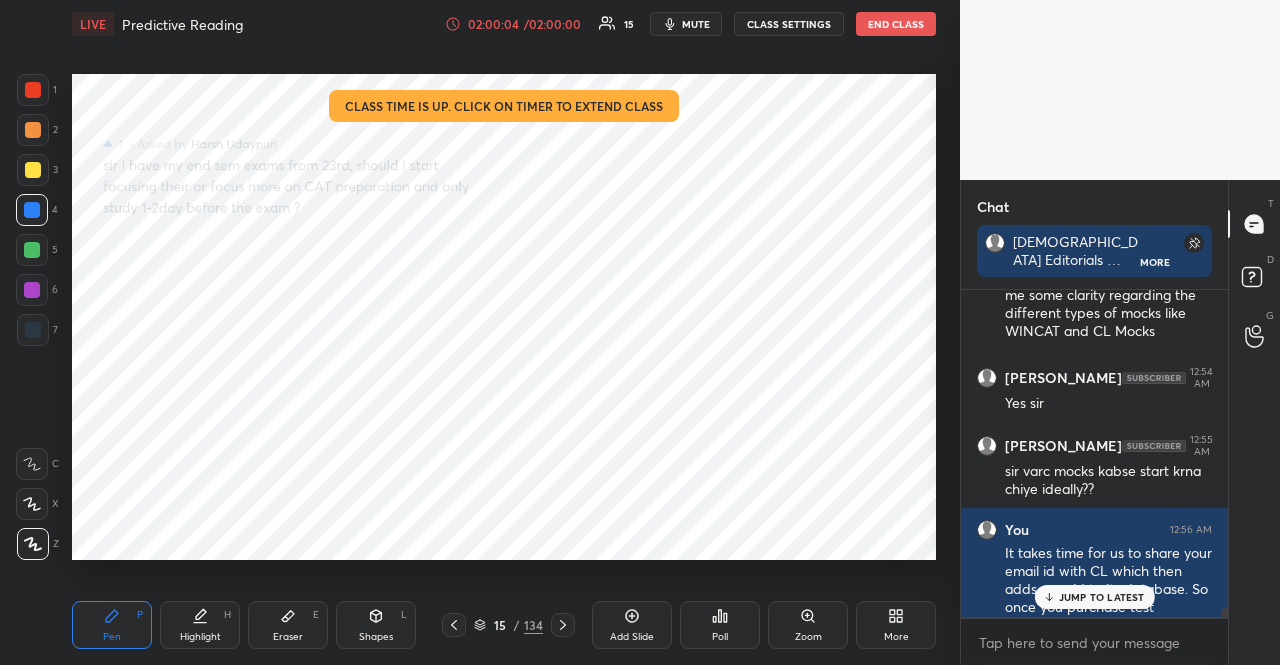 click 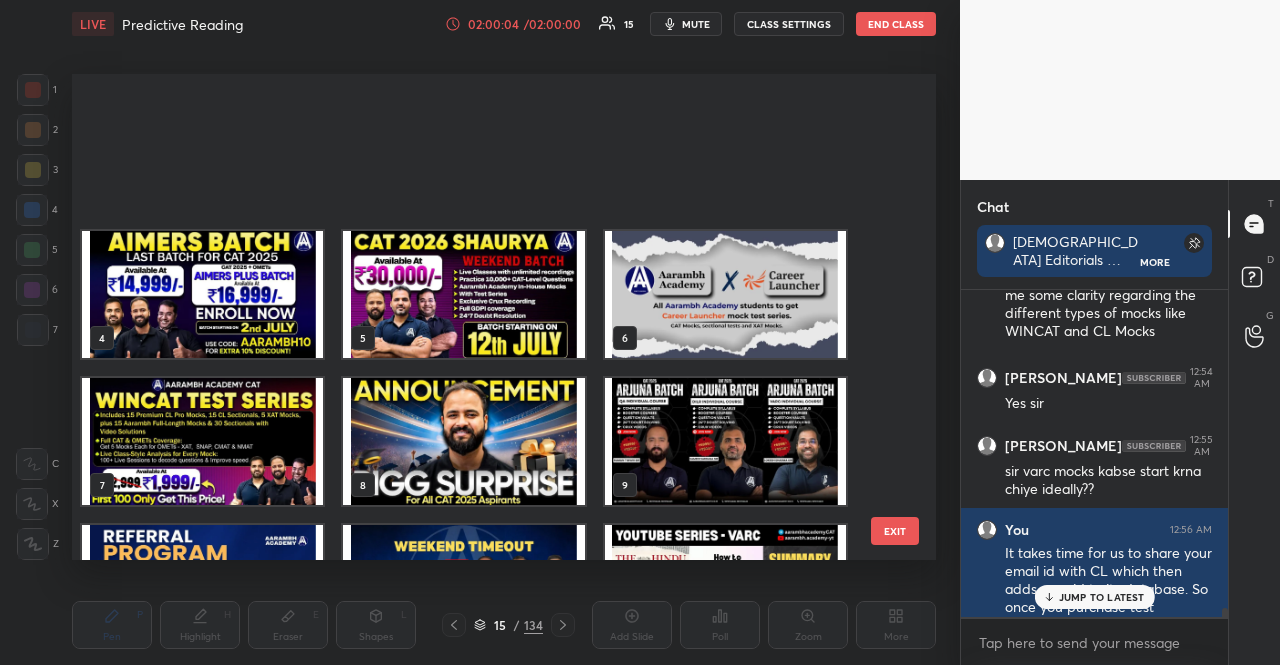 scroll, scrollTop: 249, scrollLeft: 0, axis: vertical 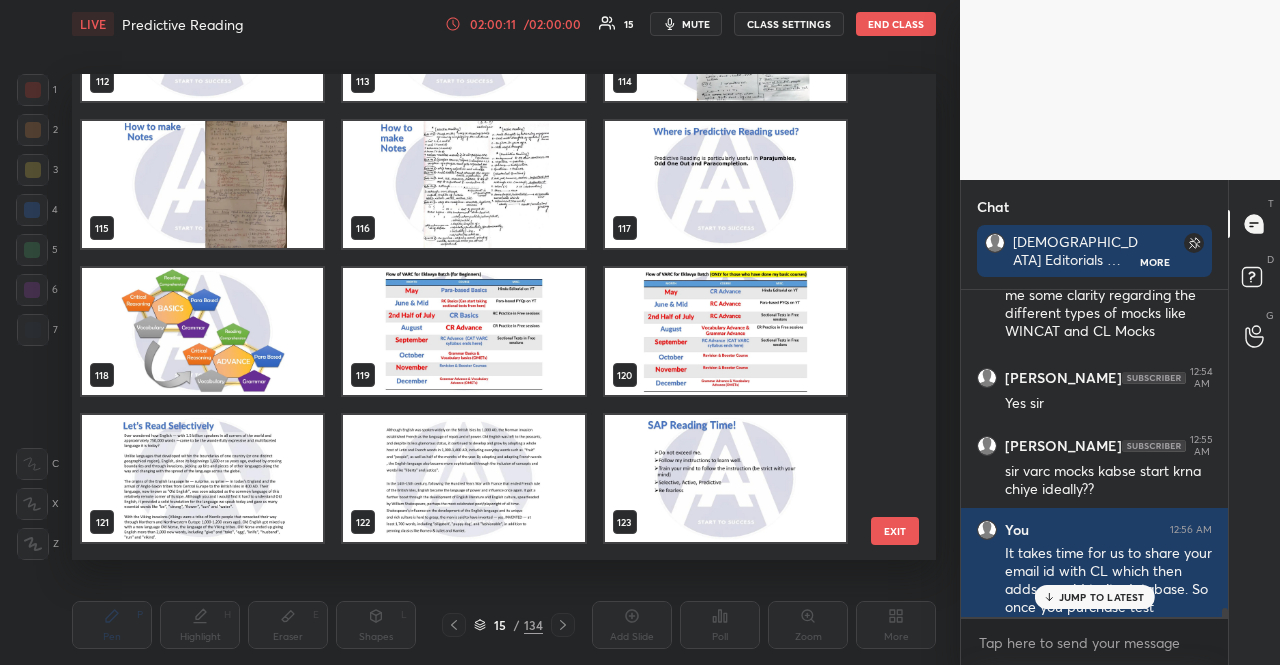 click at bounding box center [463, 184] 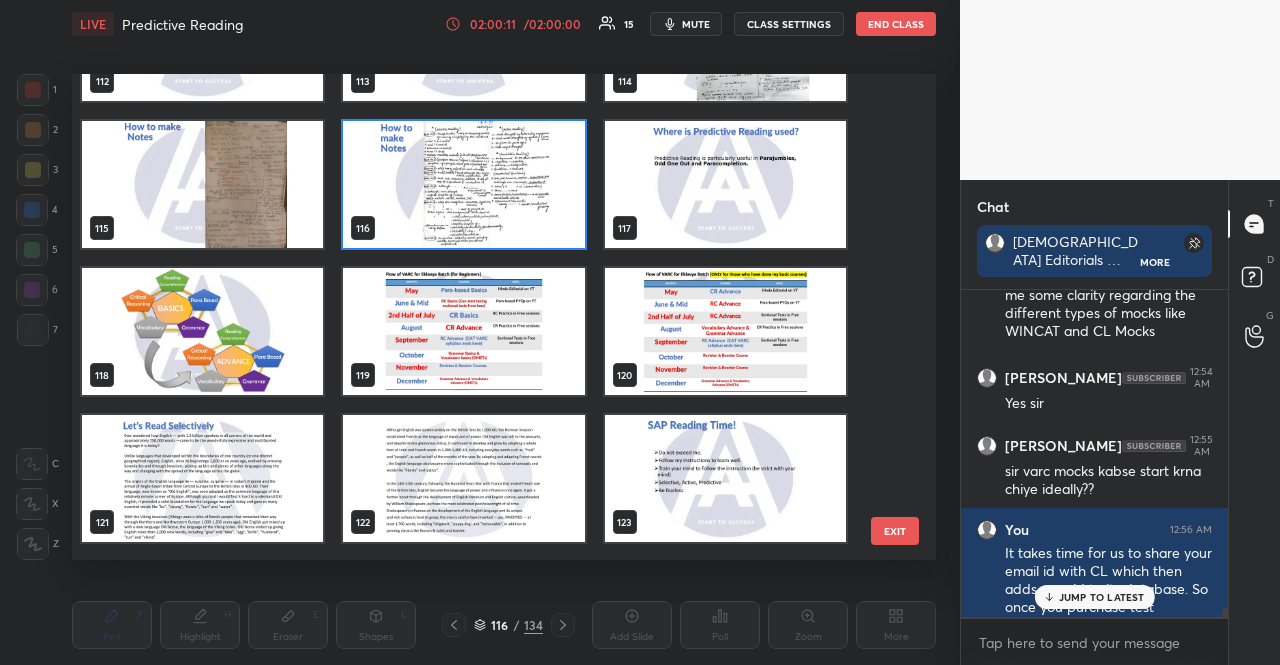 click at bounding box center (463, 184) 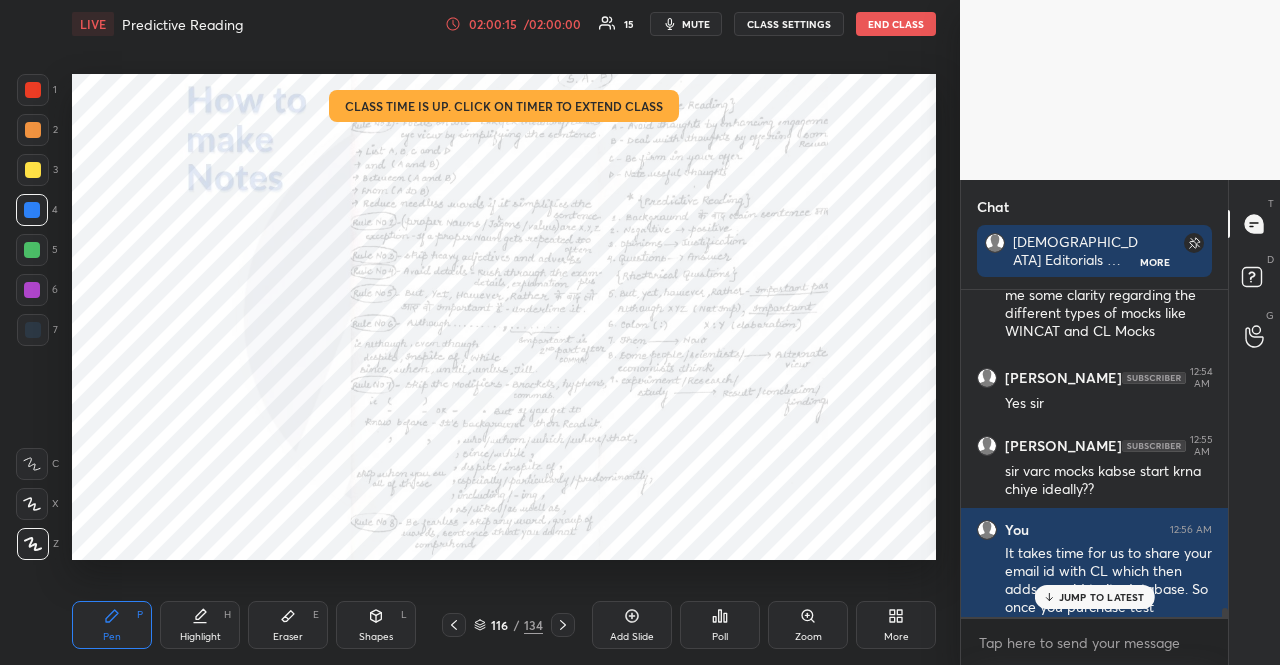 scroll, scrollTop: 321, scrollLeft: 261, axis: both 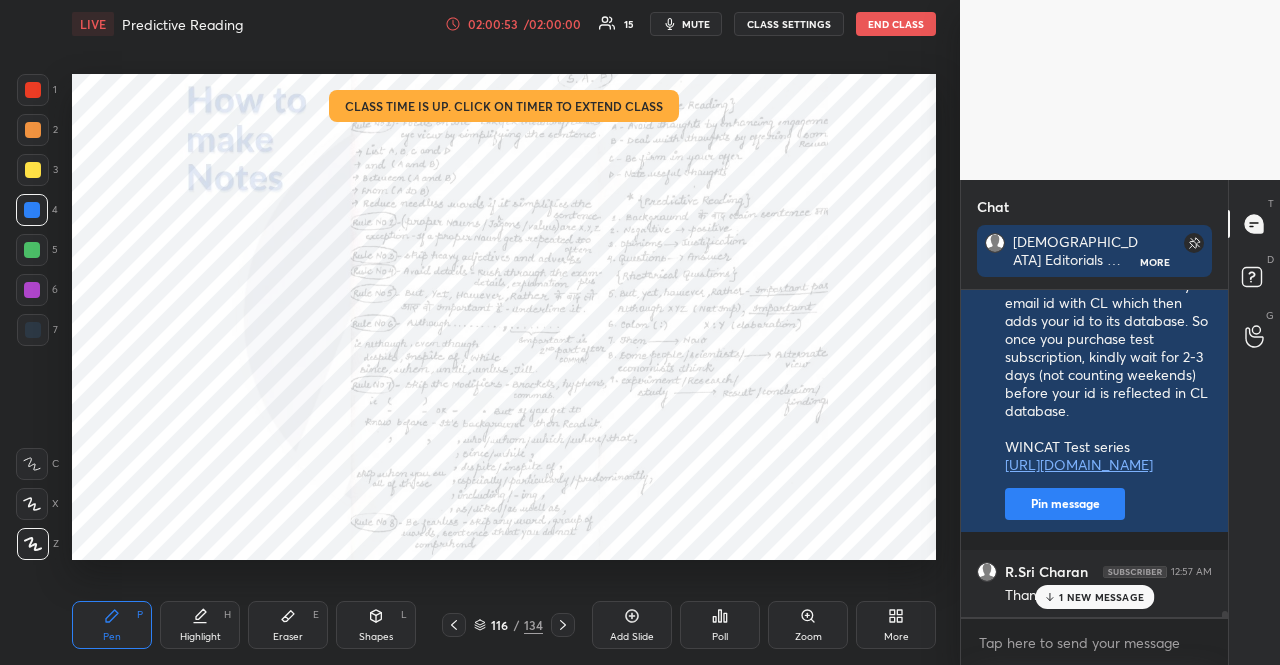 click on "1 NEW MESSAGE" at bounding box center [1094, 597] 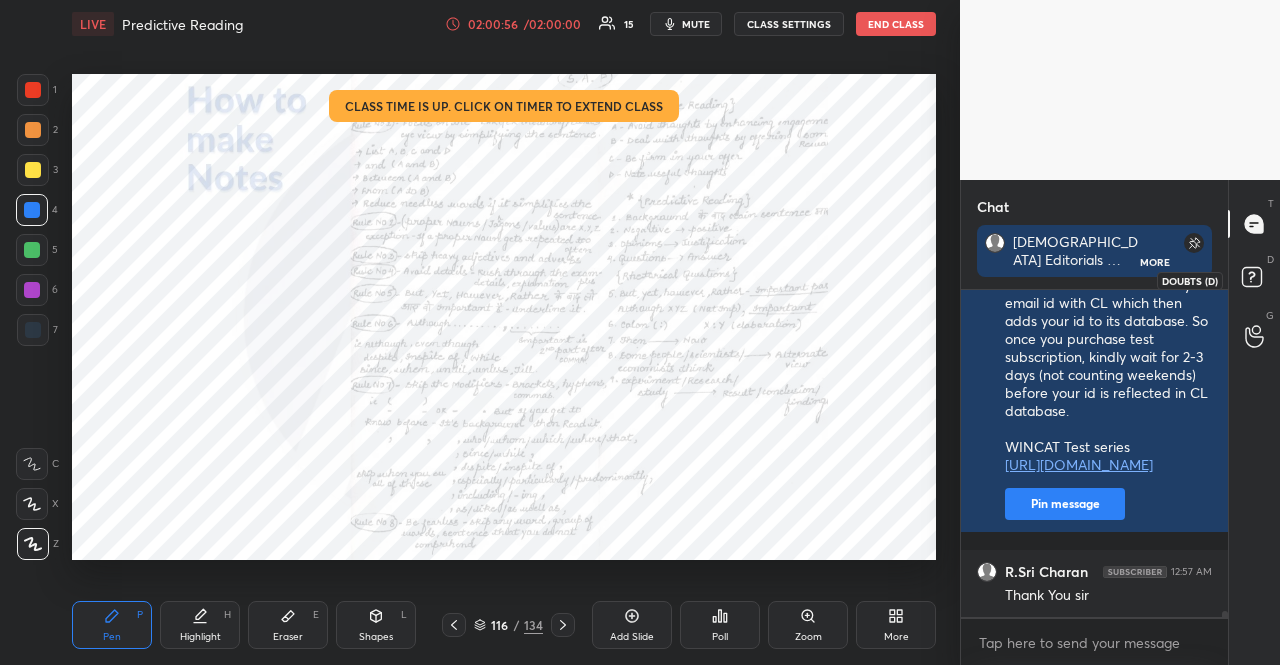 click 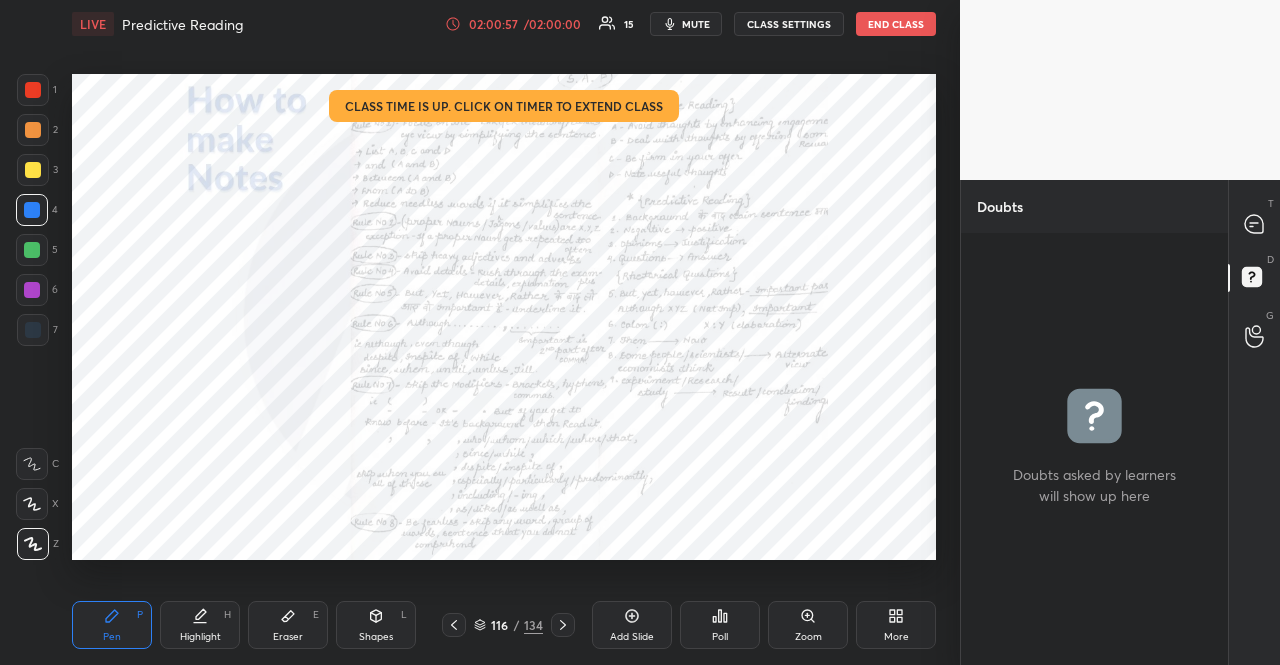 scroll, scrollTop: 6, scrollLeft: 6, axis: both 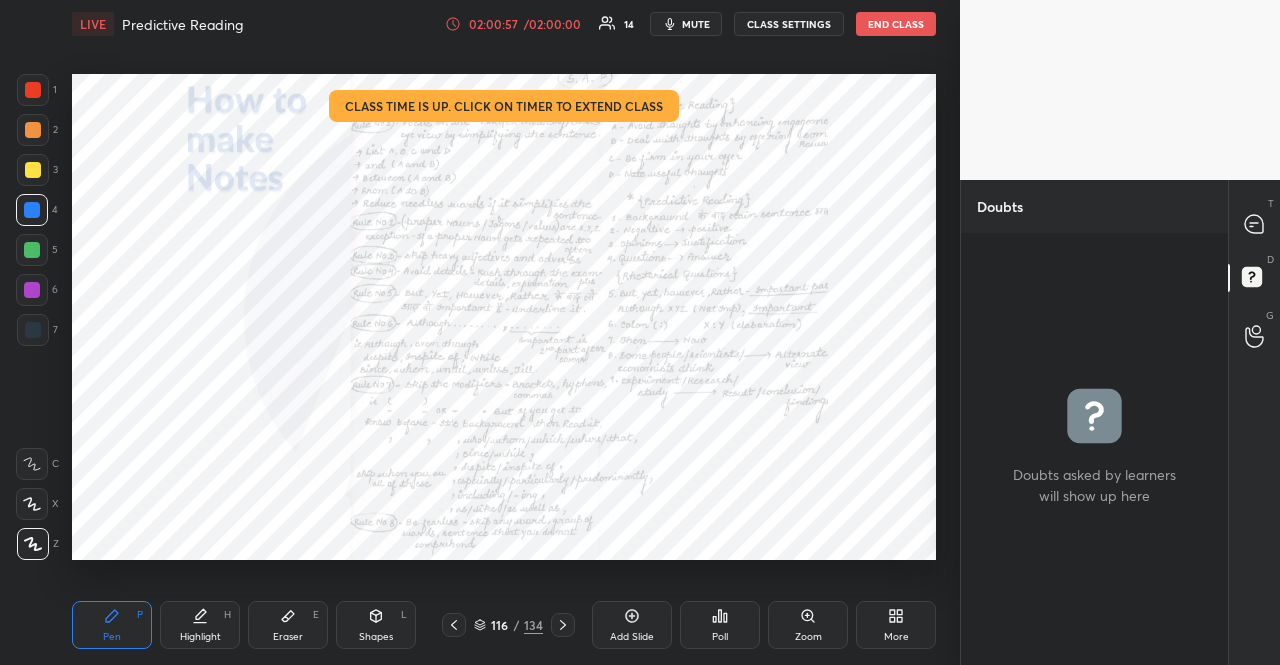 click on "T Messages (T)" at bounding box center (1254, 224) 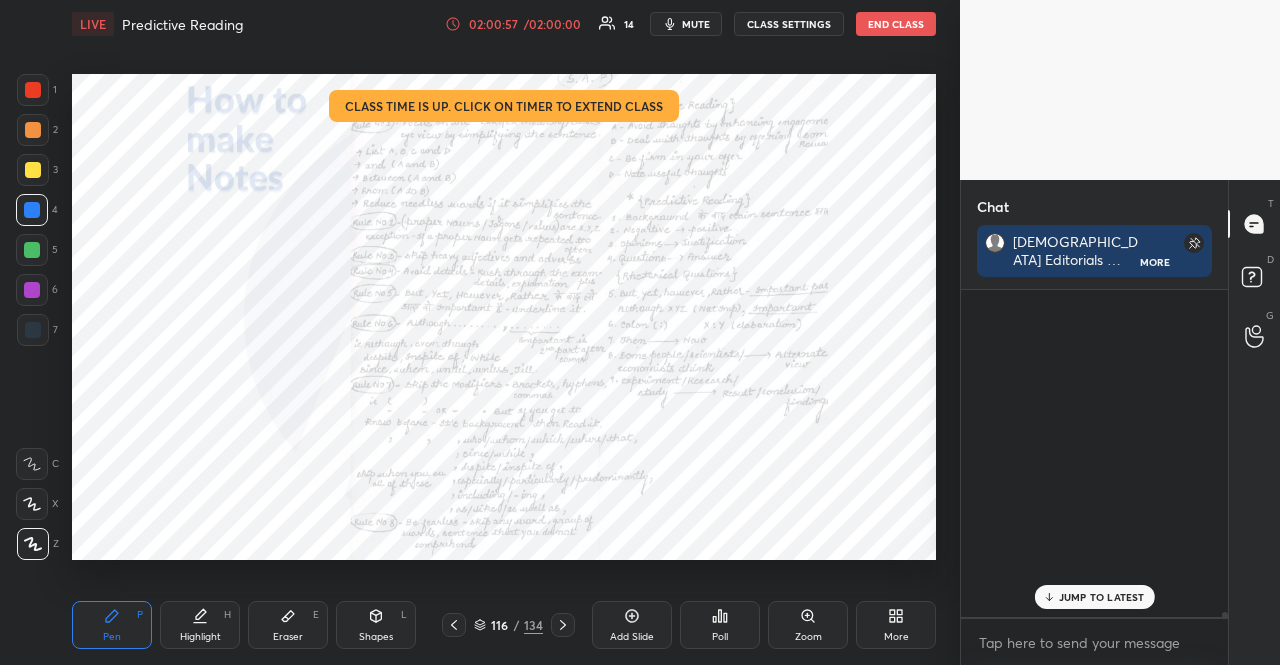 scroll, scrollTop: 19190, scrollLeft: 0, axis: vertical 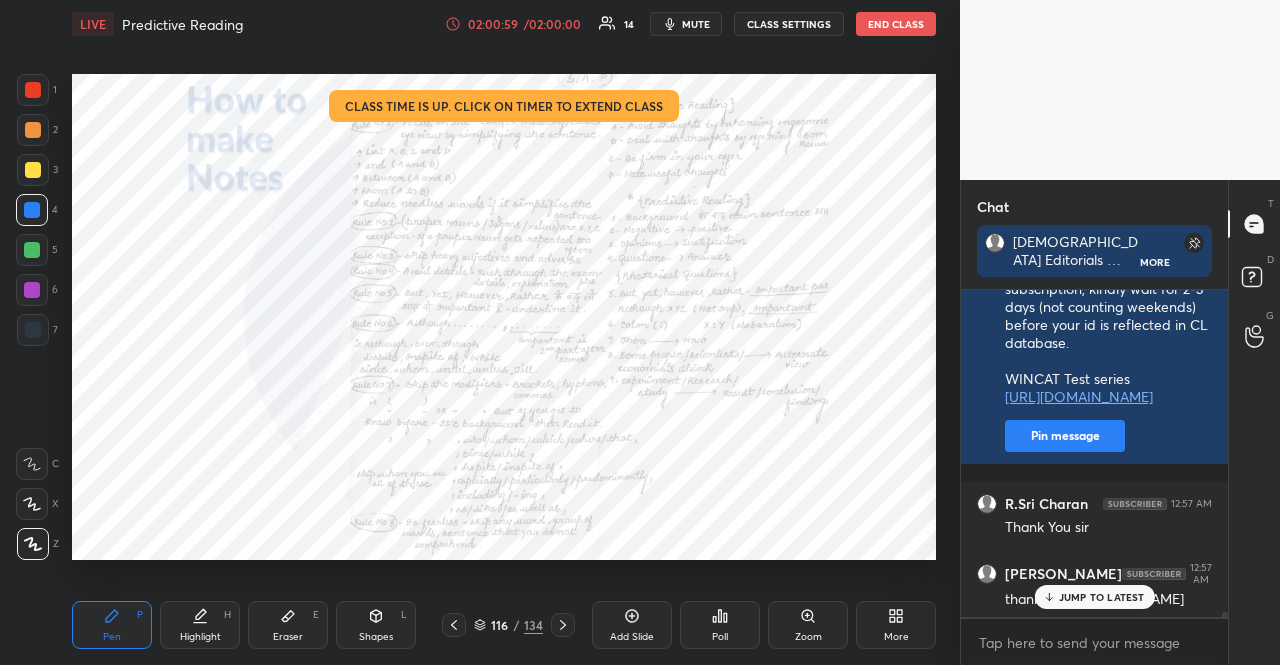 click on "JUMP TO LATEST" at bounding box center (1102, 597) 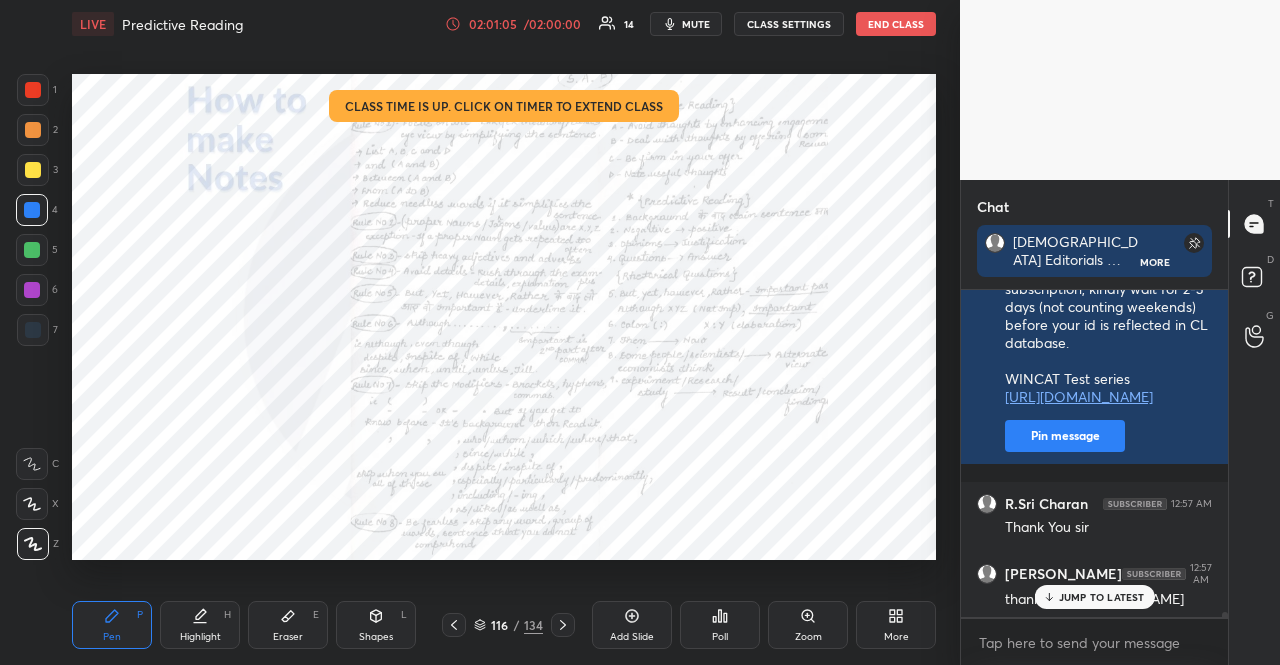 scroll, scrollTop: 19276, scrollLeft: 0, axis: vertical 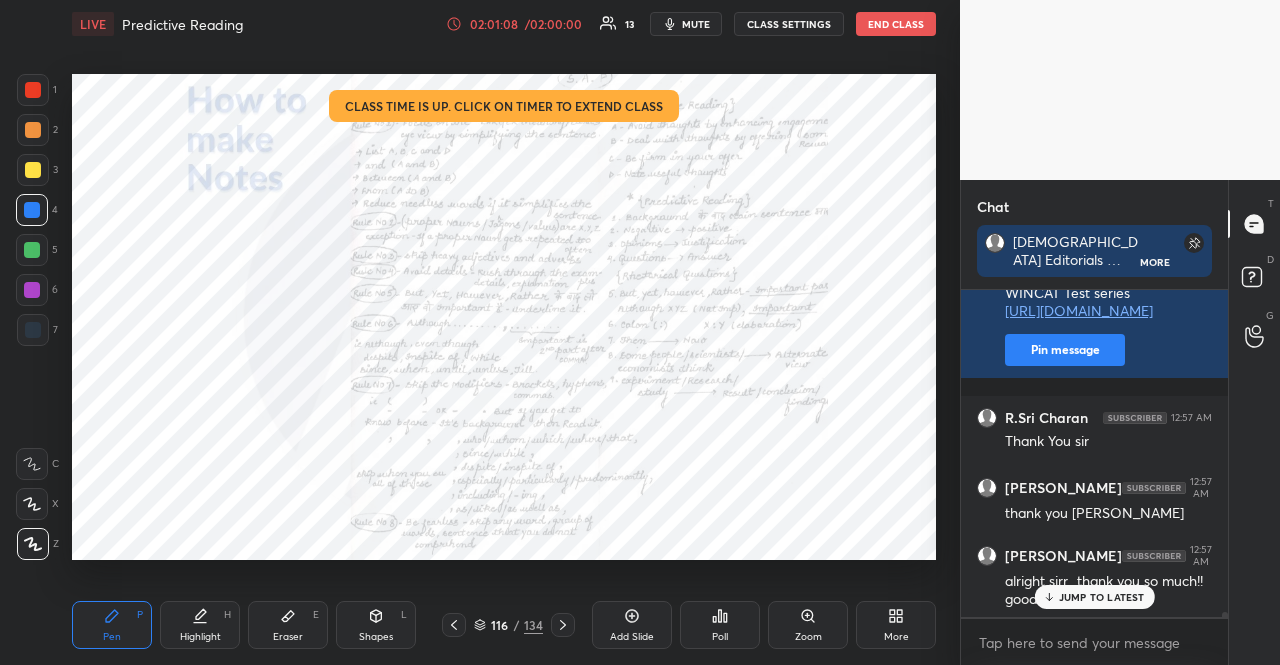 click on "JUMP TO LATEST" at bounding box center [1102, 597] 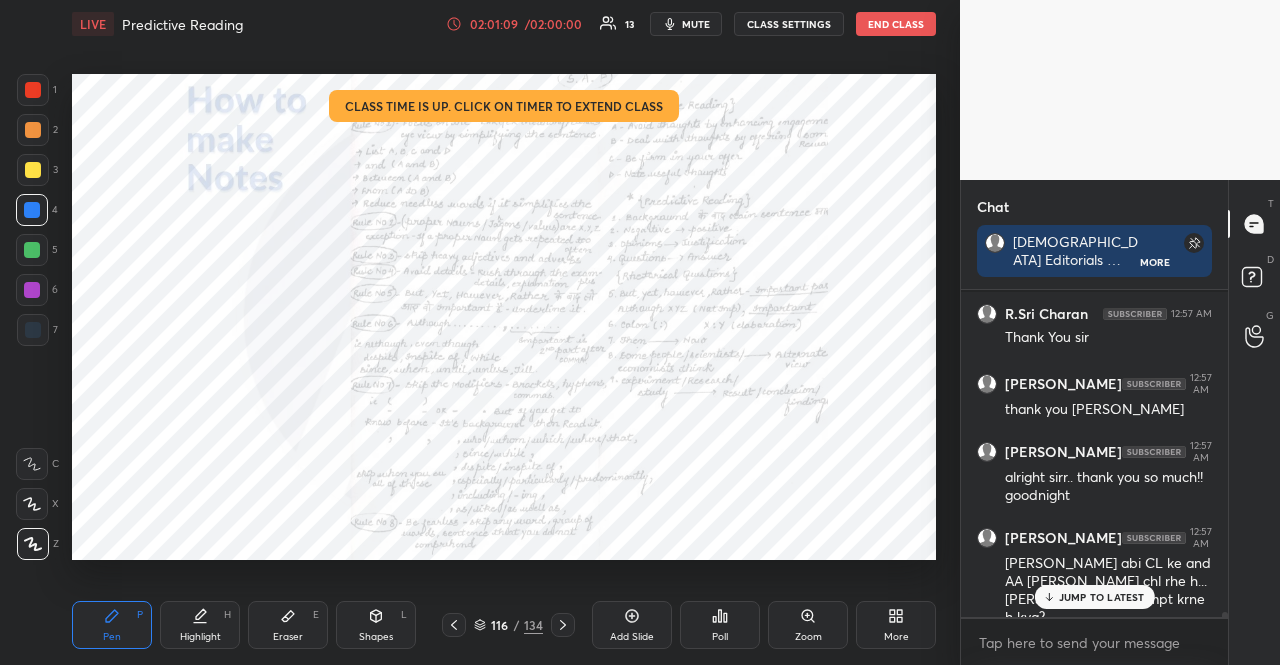 scroll, scrollTop: 281, scrollLeft: 261, axis: both 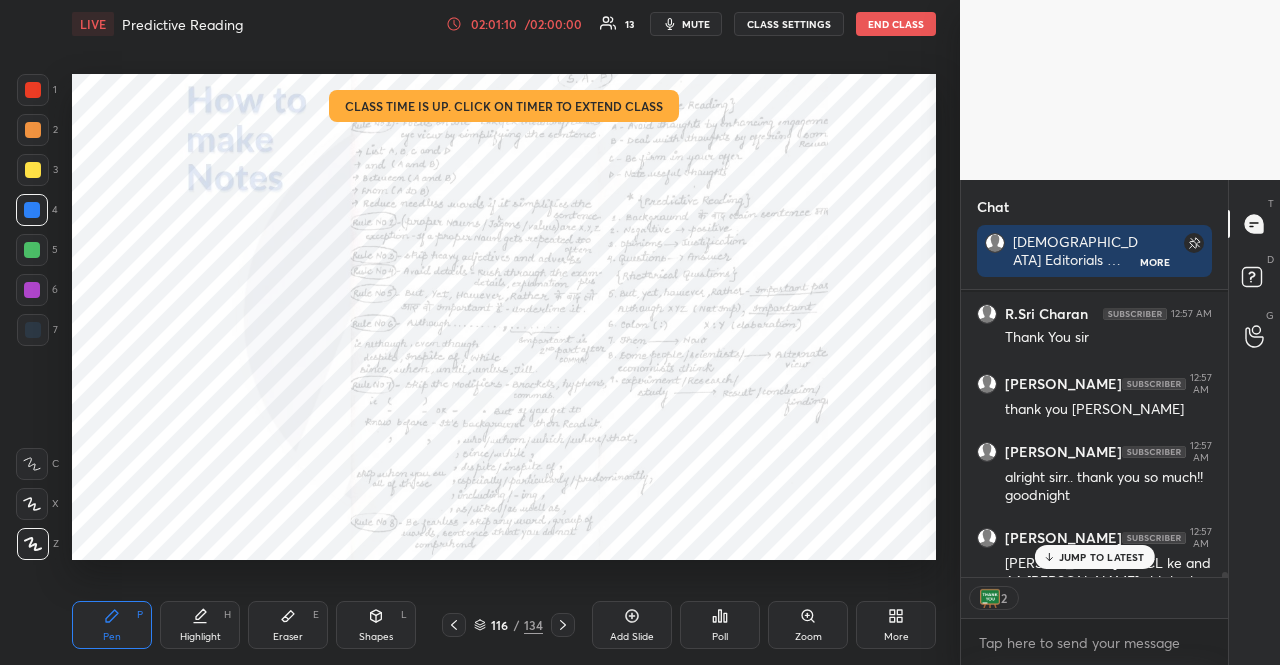 click on "END CLASS" at bounding box center (896, 24) 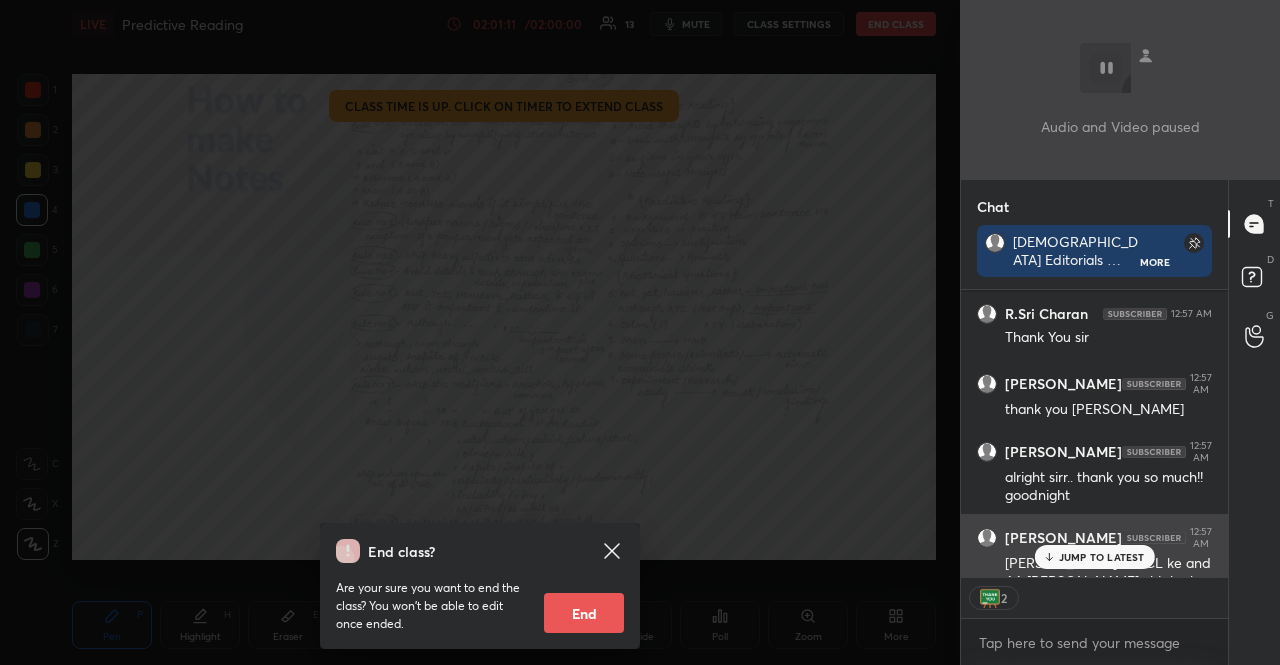 scroll, scrollTop: 19488, scrollLeft: 0, axis: vertical 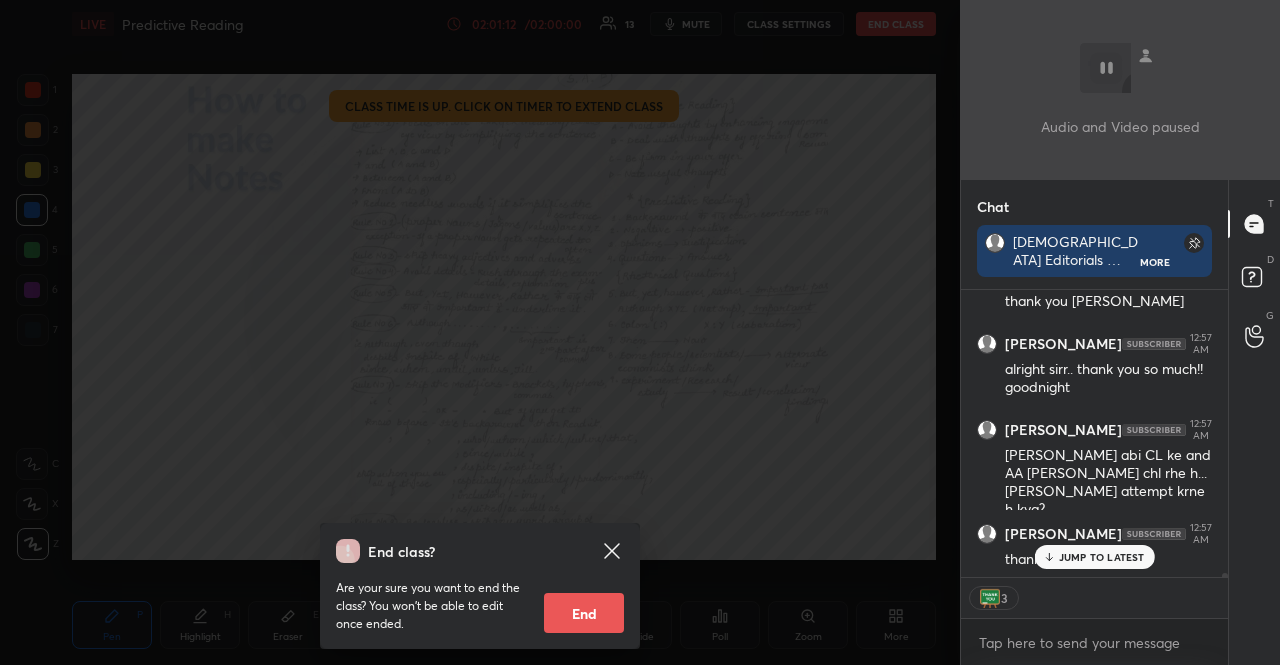 click on "End class? Are your sure you want to end the class? You won’t be able to edit once ended. End" at bounding box center [480, 332] 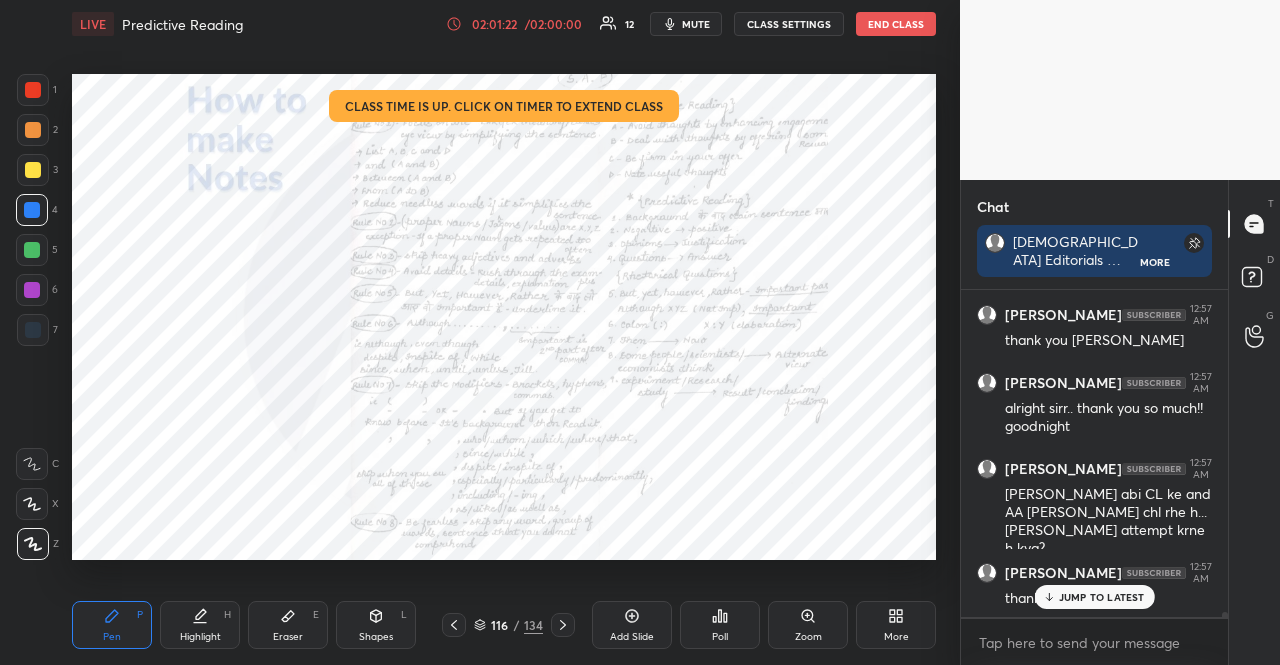 scroll, scrollTop: 6, scrollLeft: 6, axis: both 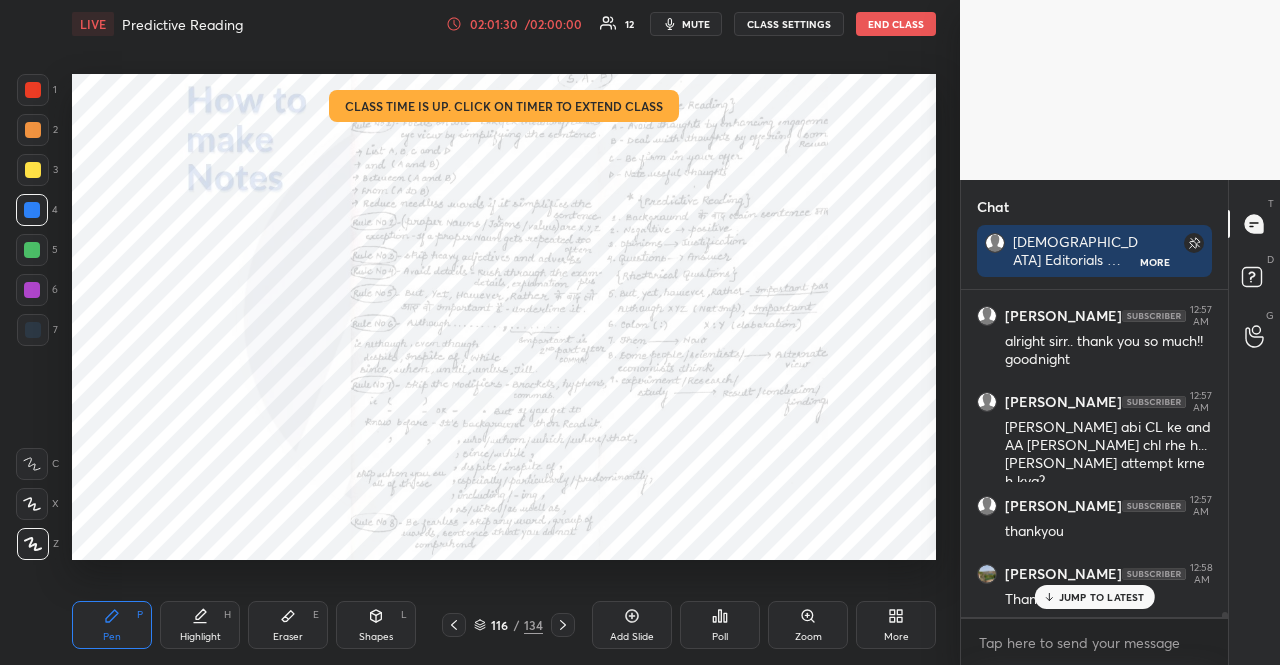 click on "JUMP TO LATEST" at bounding box center (1102, 597) 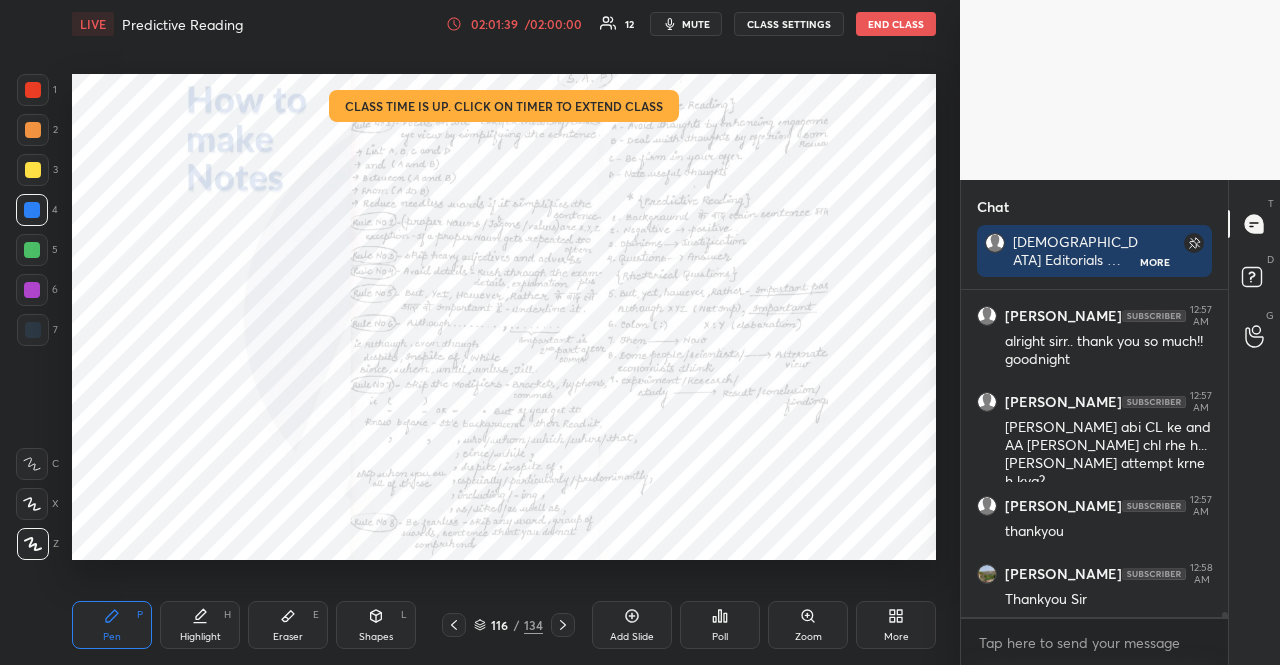 scroll, scrollTop: 19600, scrollLeft: 0, axis: vertical 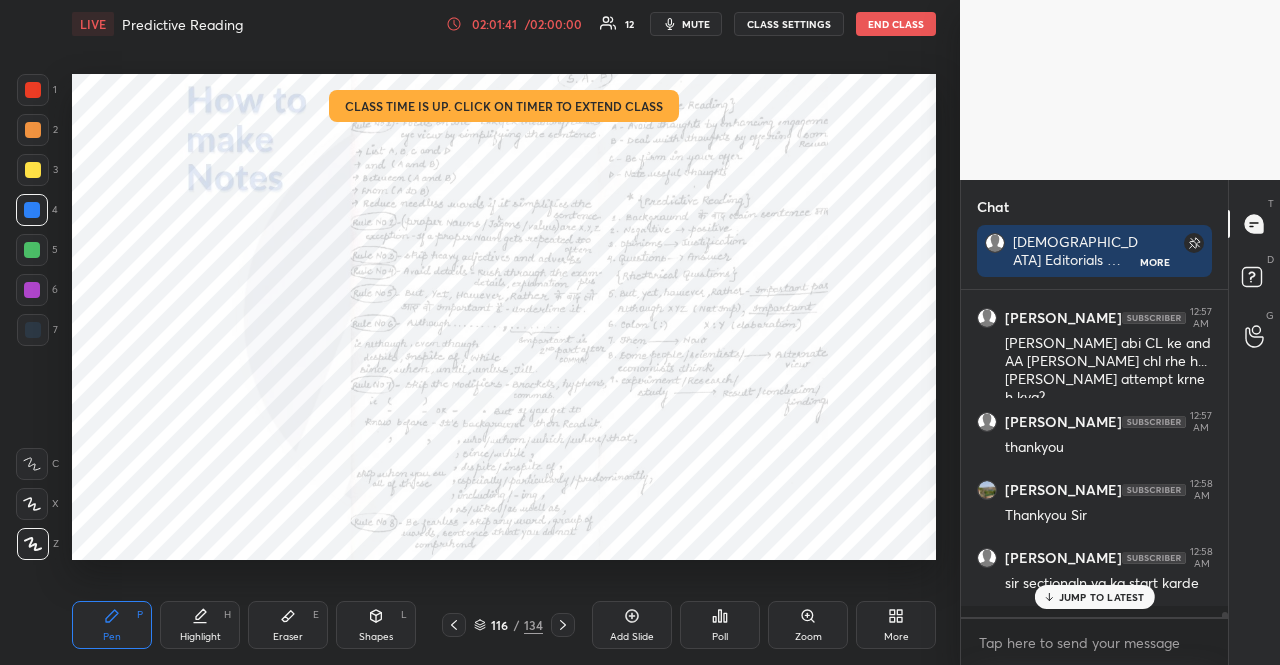 click on "JUMP TO LATEST" at bounding box center (1094, 597) 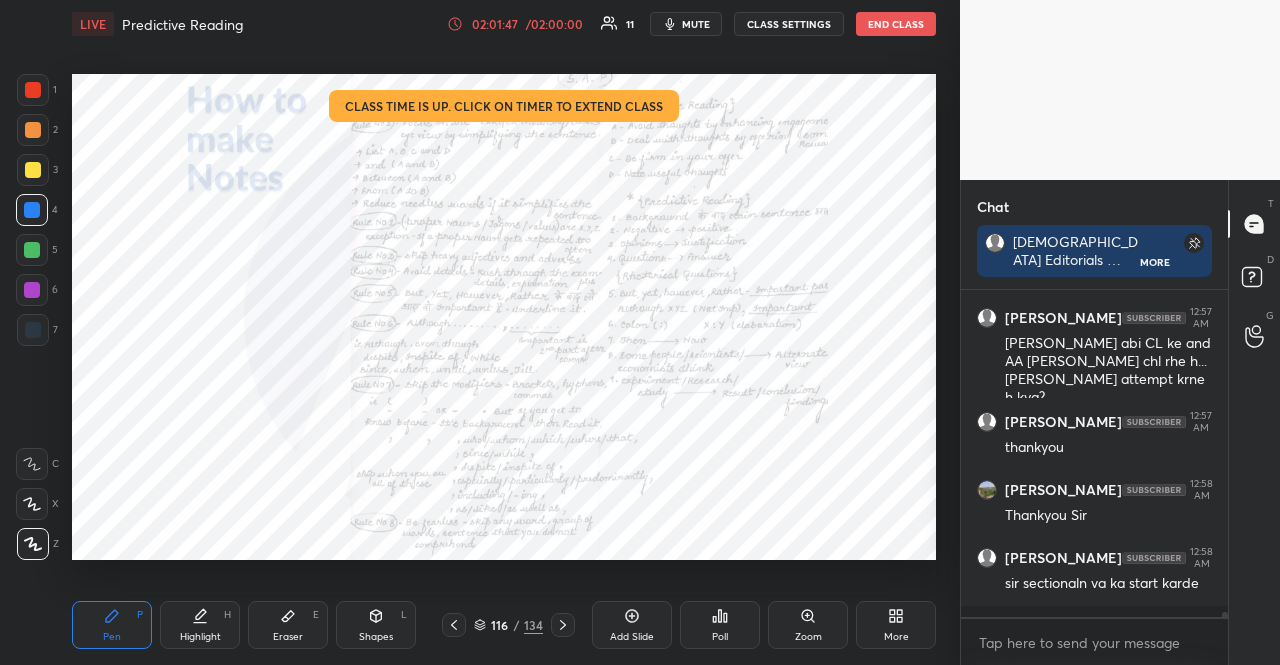 scroll, scrollTop: 281, scrollLeft: 261, axis: both 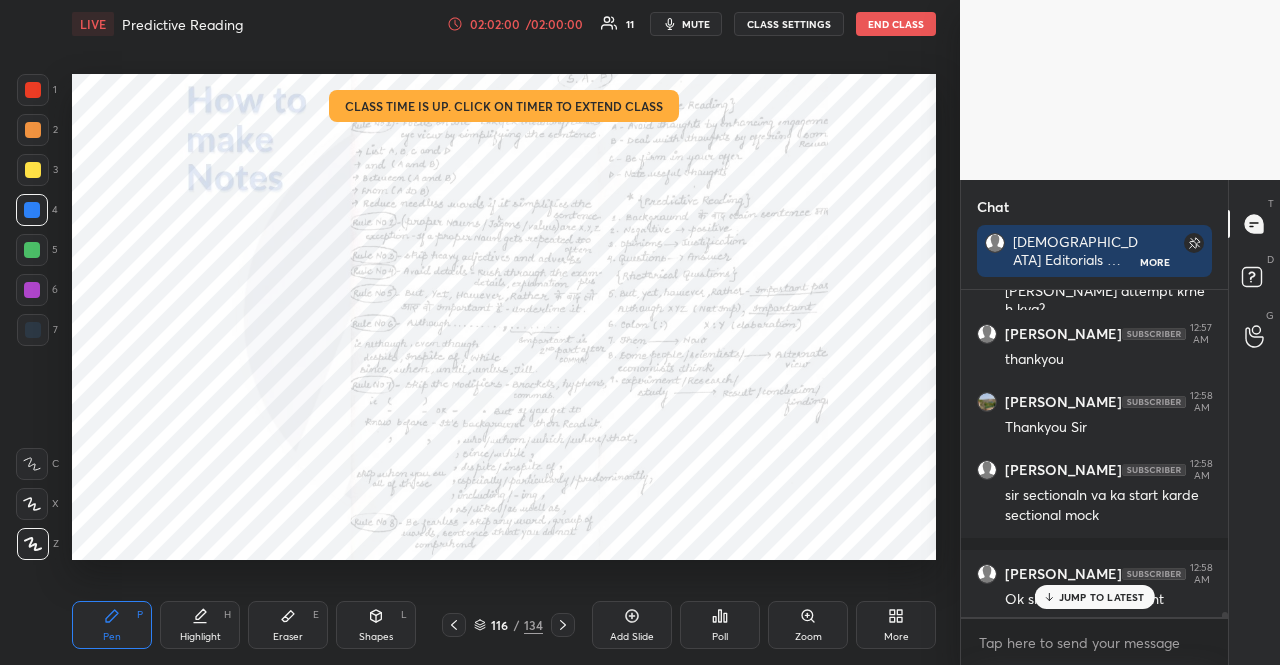 click on "JUMP TO LATEST" at bounding box center (1102, 597) 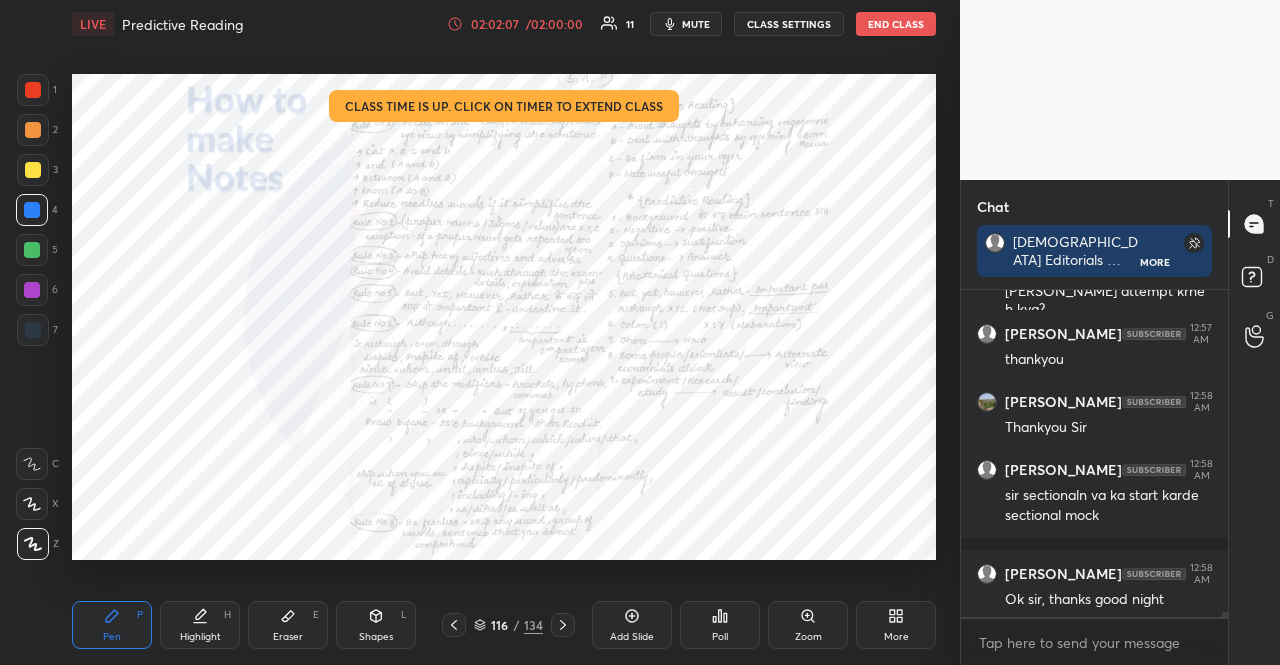 scroll, scrollTop: 19772, scrollLeft: 0, axis: vertical 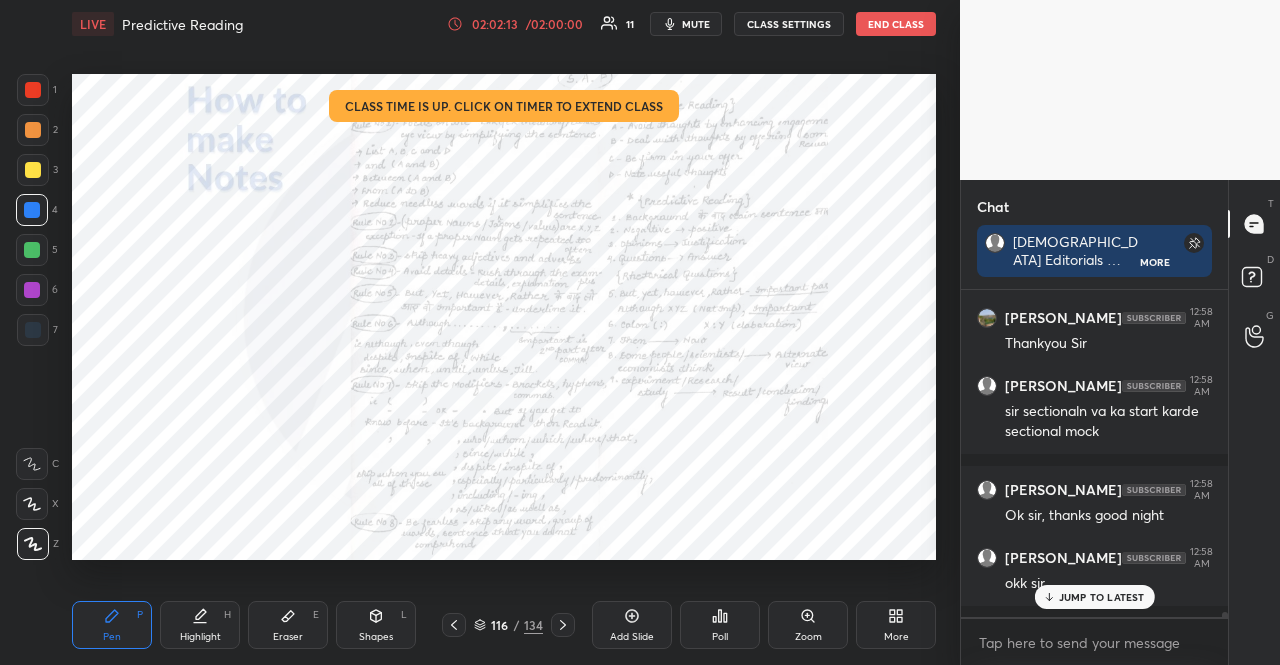 click on "JUMP TO LATEST" at bounding box center [1102, 597] 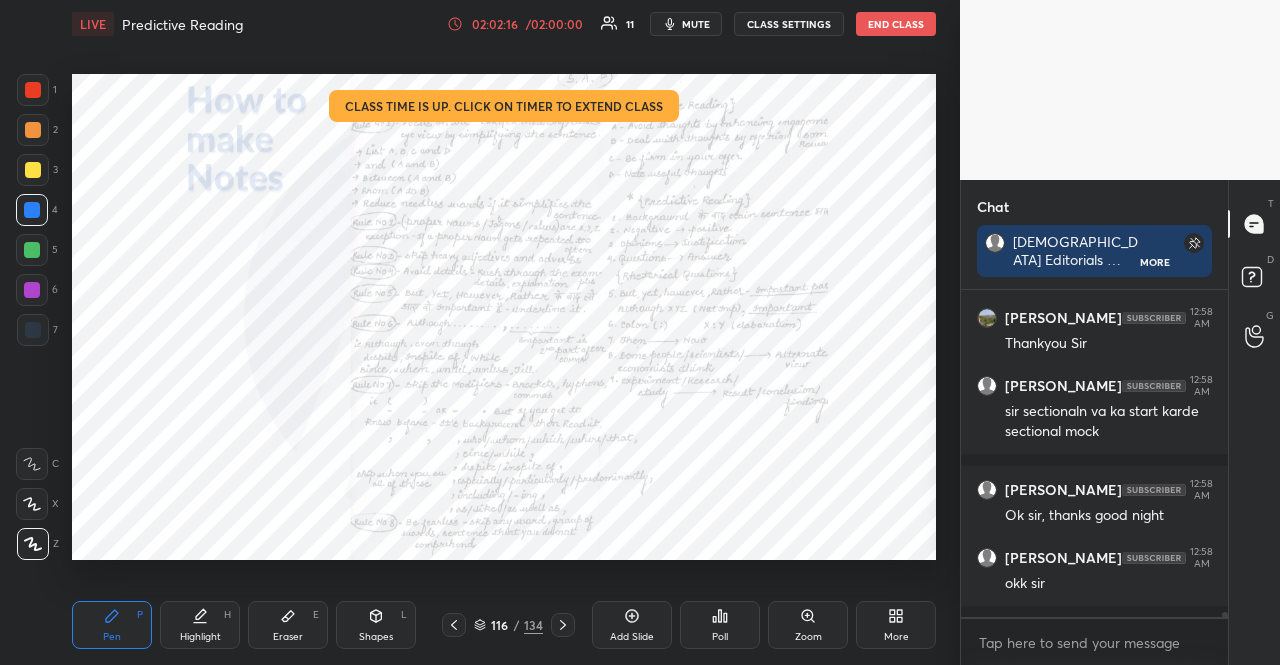 click on "END CLASS" at bounding box center [896, 24] 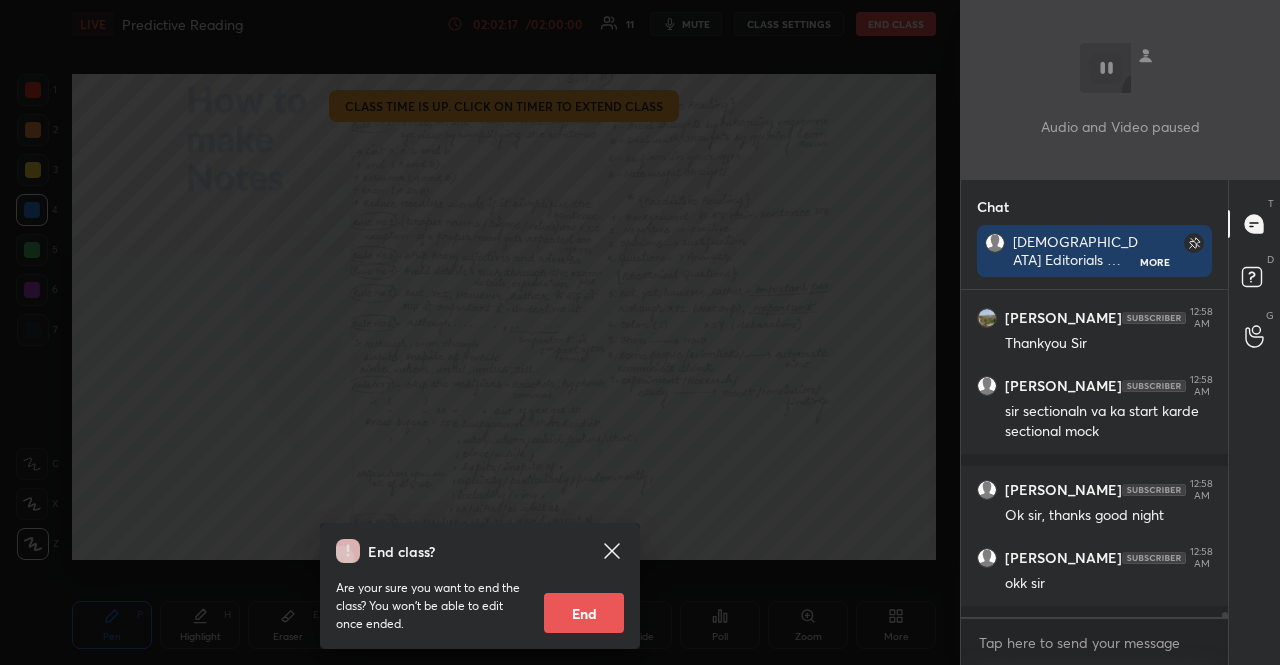 scroll, scrollTop: 19856, scrollLeft: 0, axis: vertical 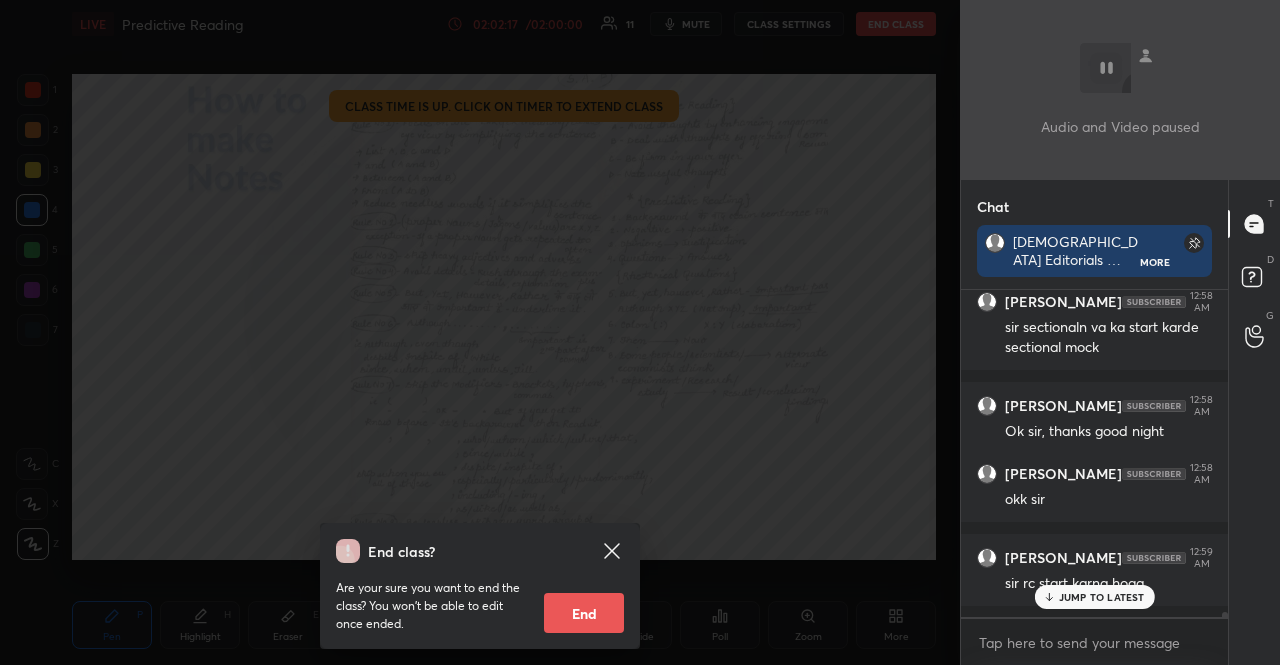 click on "End" at bounding box center [584, 613] 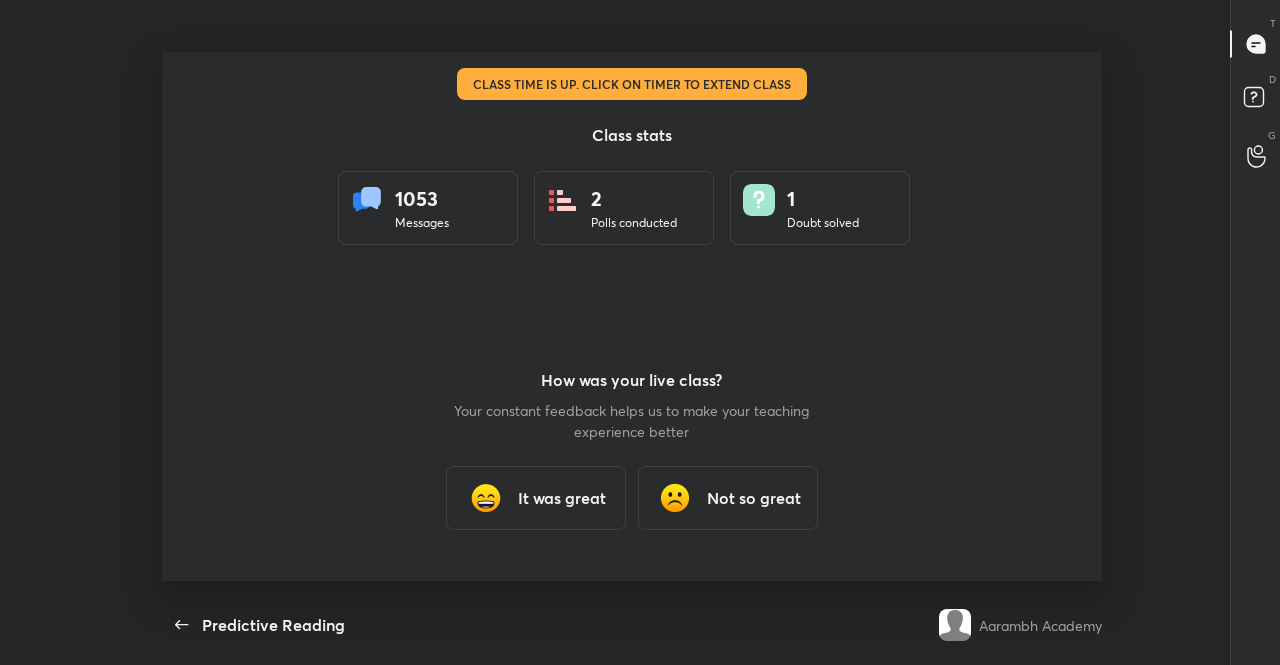 scroll, scrollTop: 99462, scrollLeft: 99020, axis: both 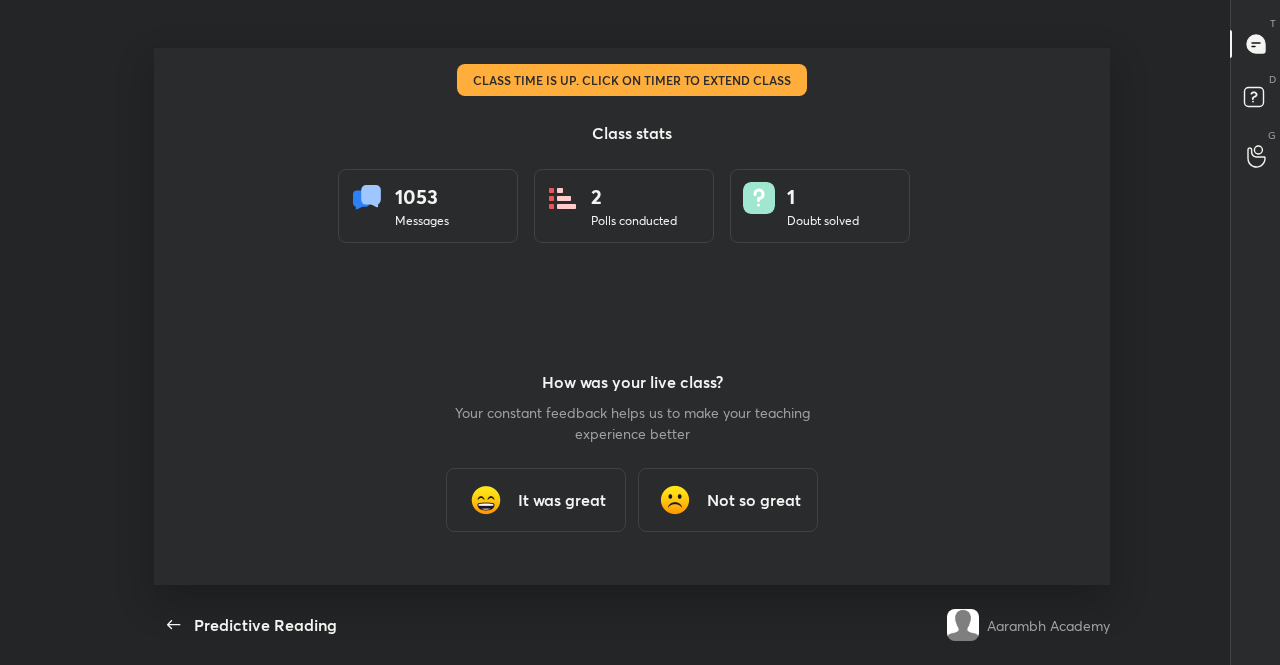 type on "x" 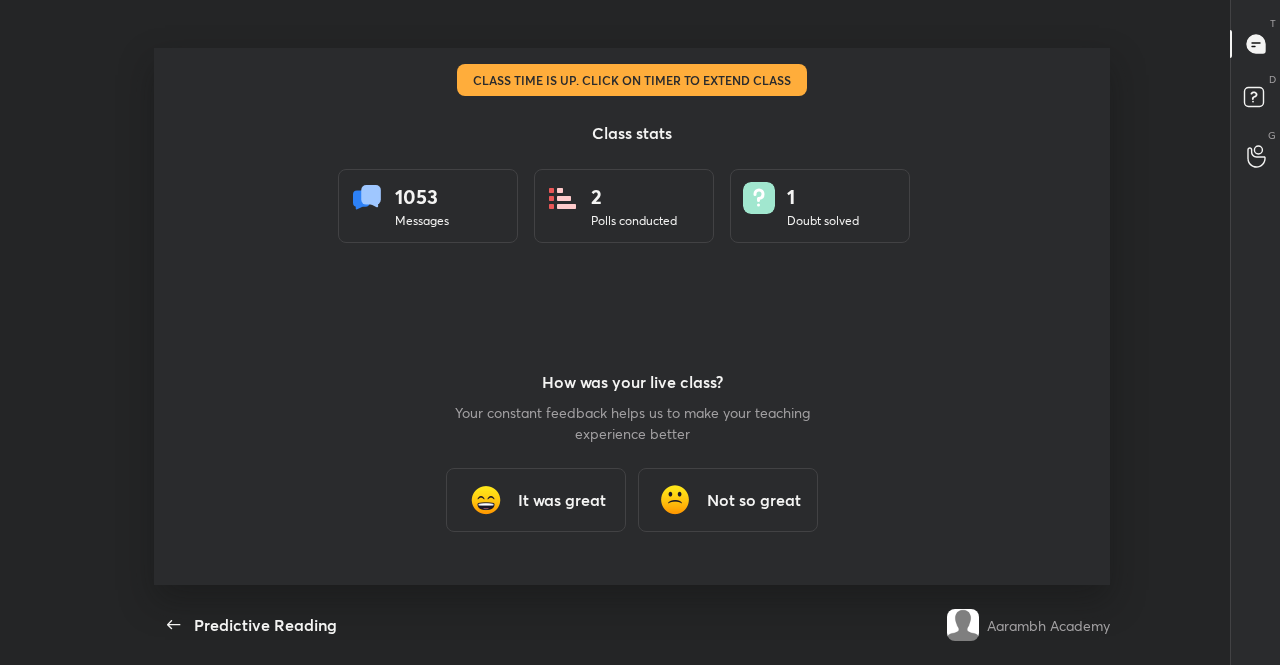 scroll, scrollTop: 6, scrollLeft: 1, axis: both 